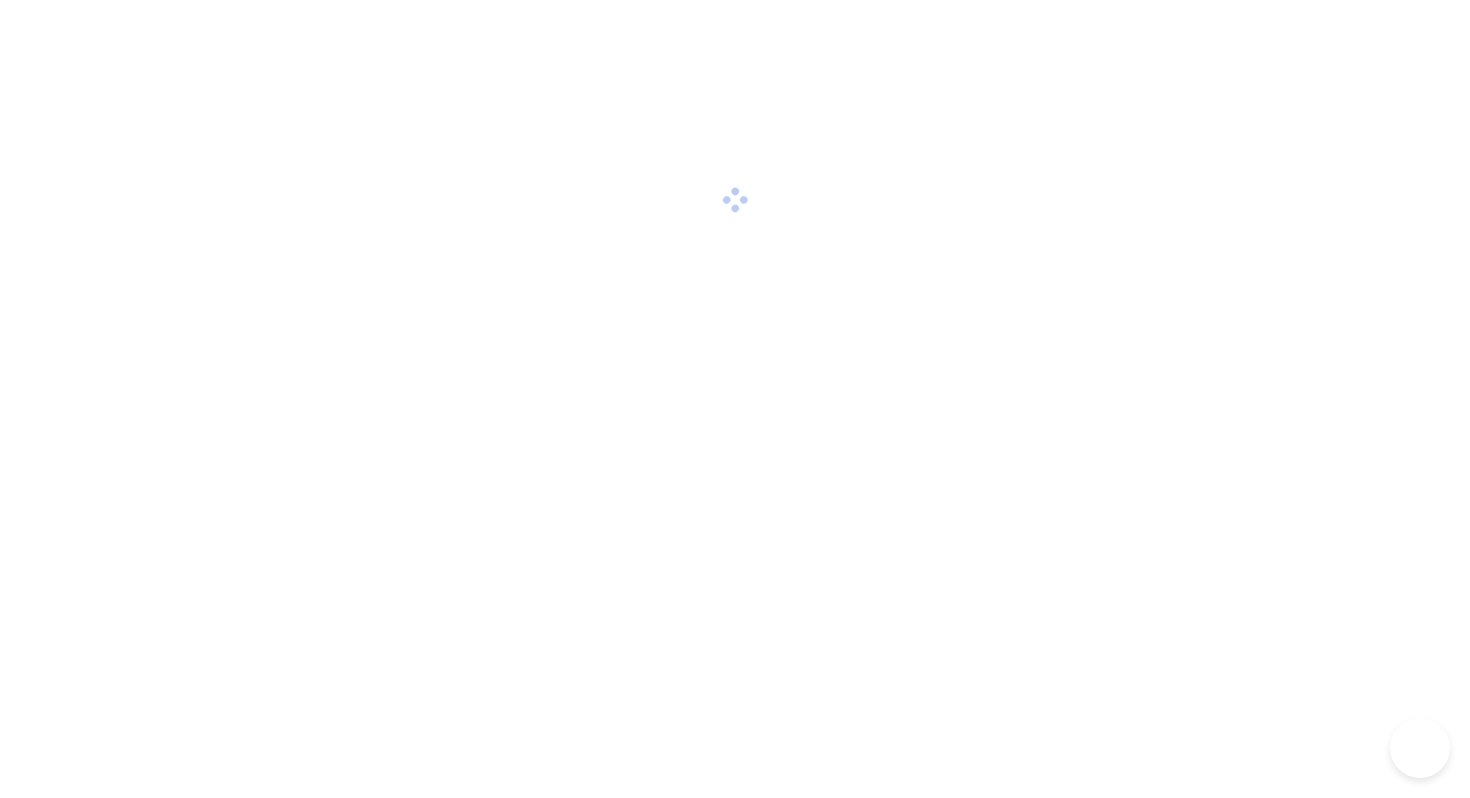 scroll, scrollTop: 0, scrollLeft: 0, axis: both 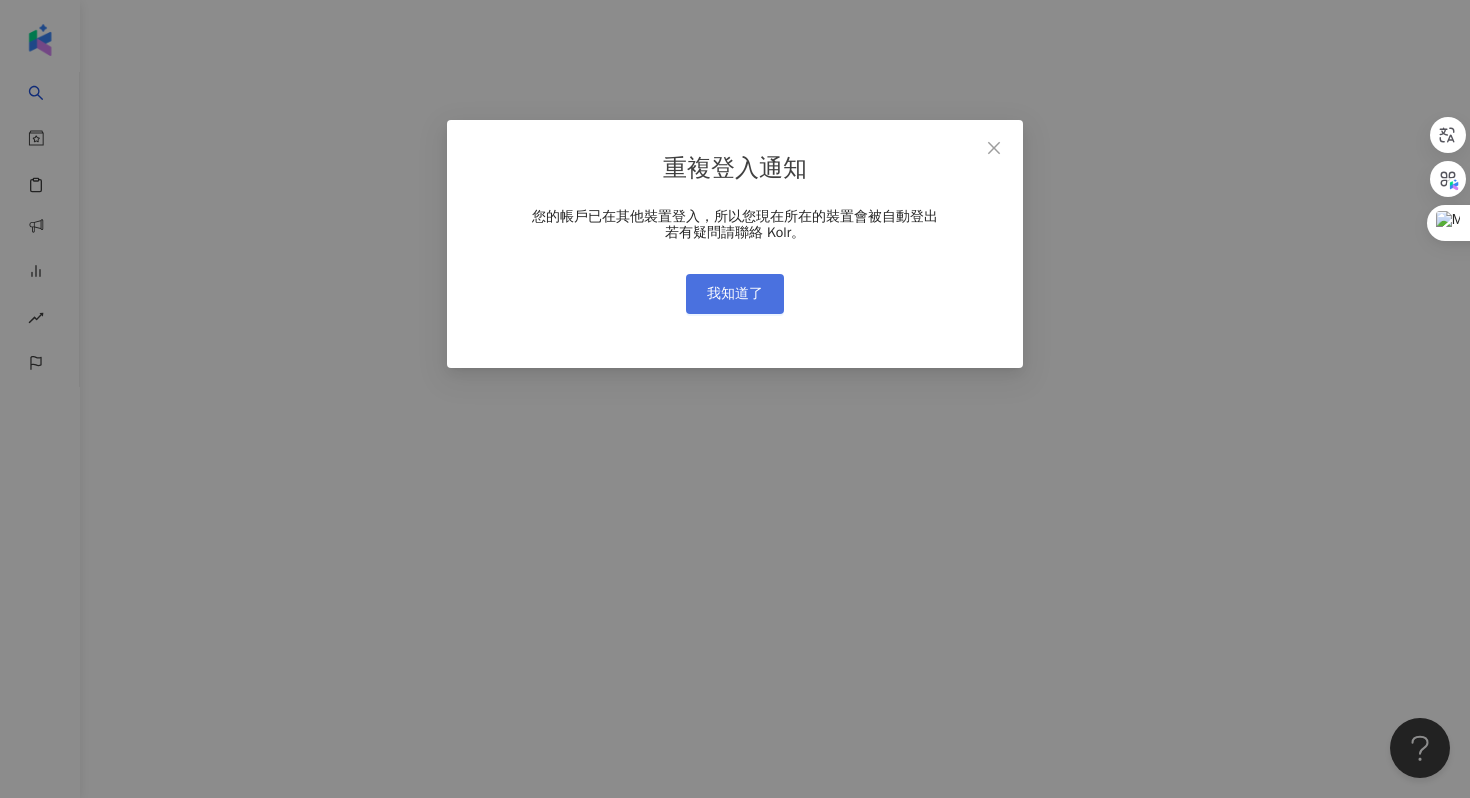 click on "我知道了" at bounding box center [735, 294] 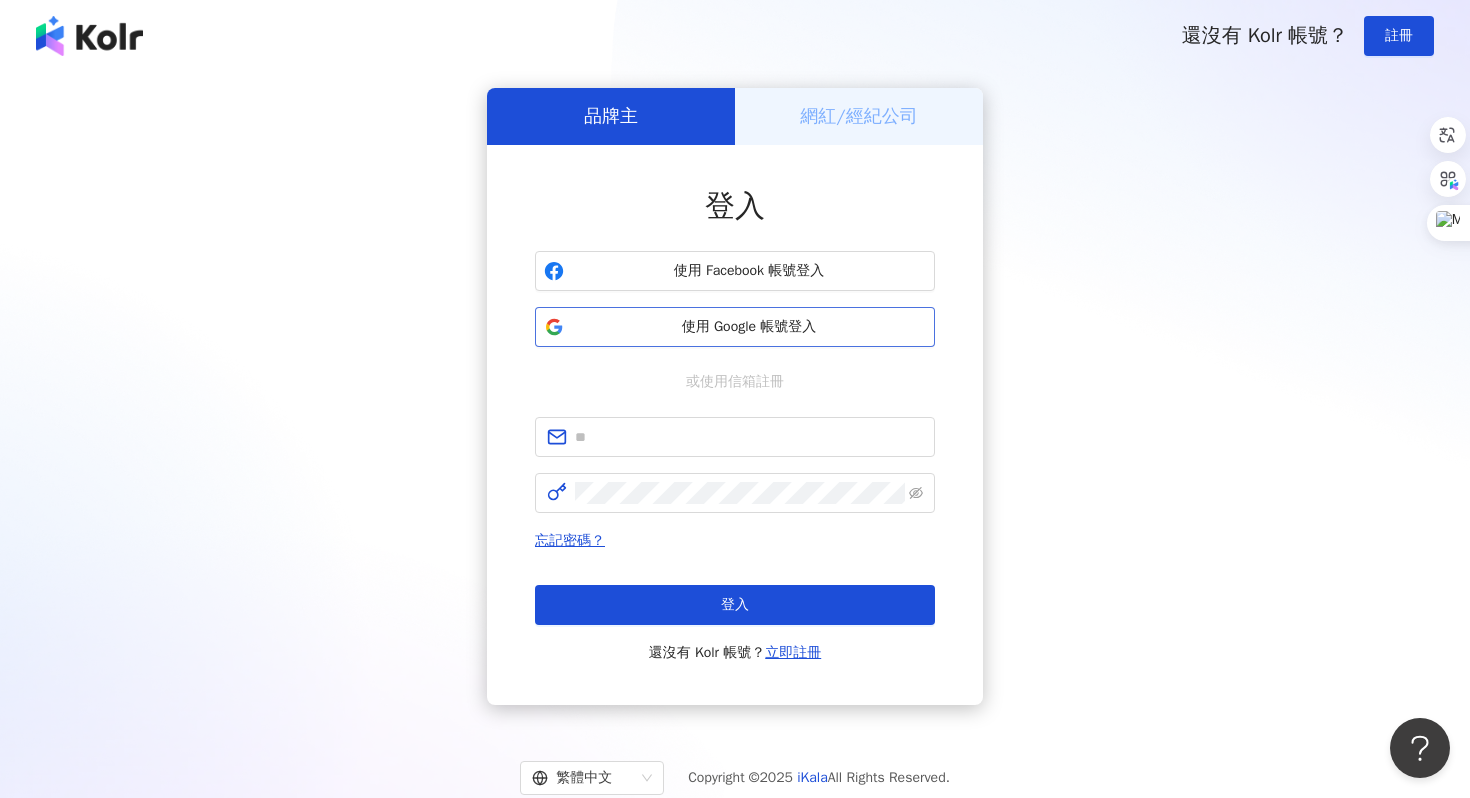 click on "使用 Google 帳號登入" at bounding box center [749, 327] 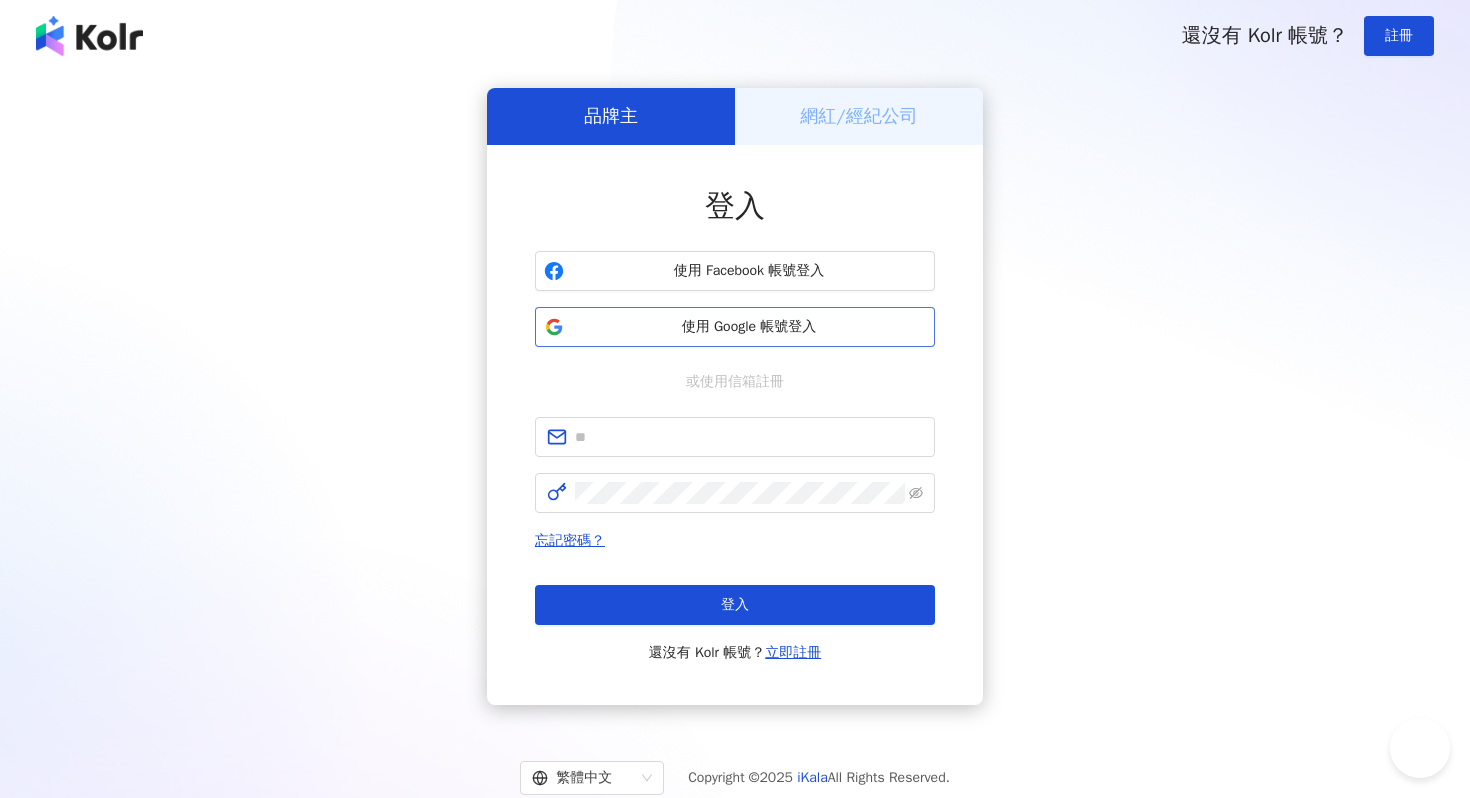 scroll, scrollTop: 0, scrollLeft: 0, axis: both 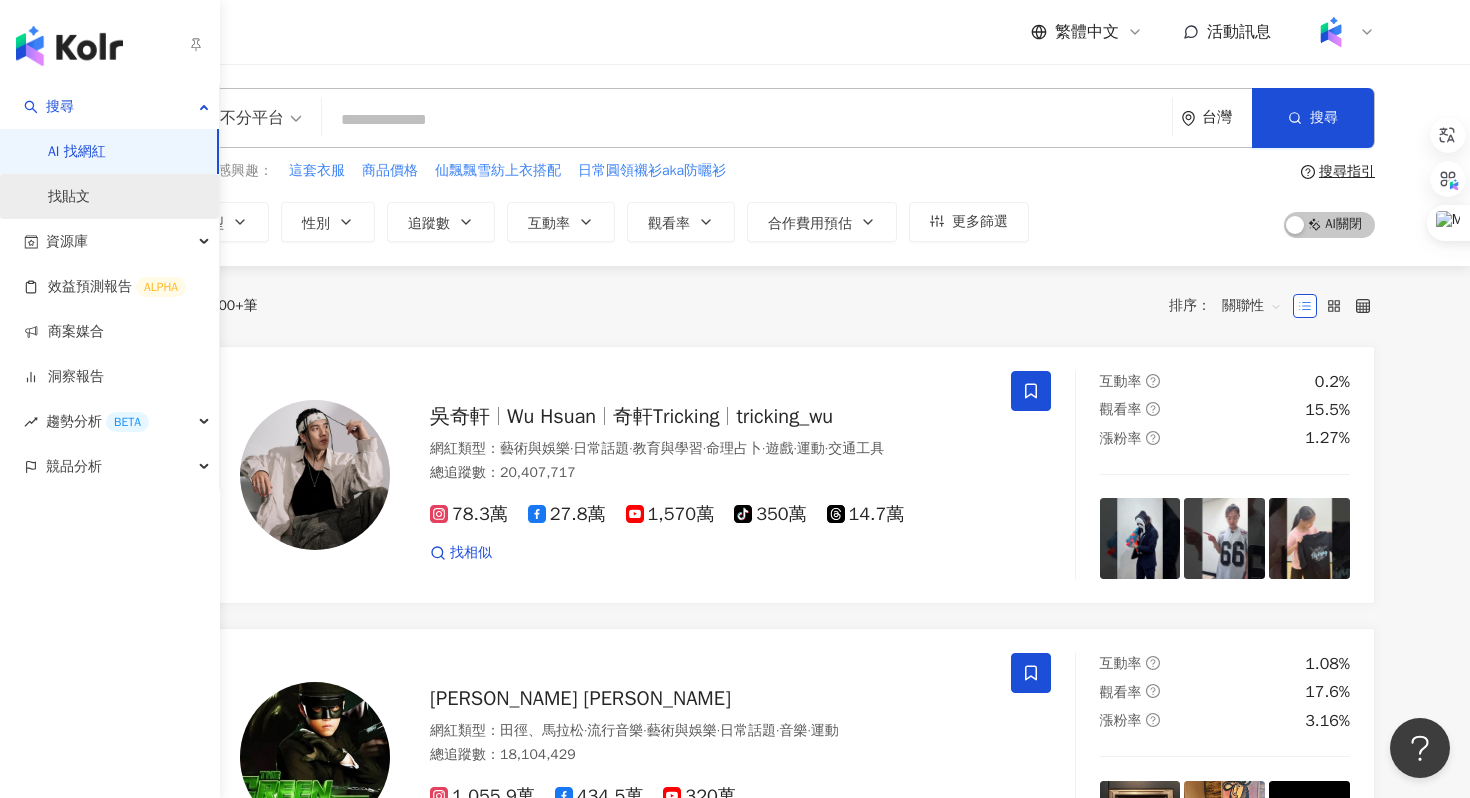 click on "找貼文" at bounding box center (69, 197) 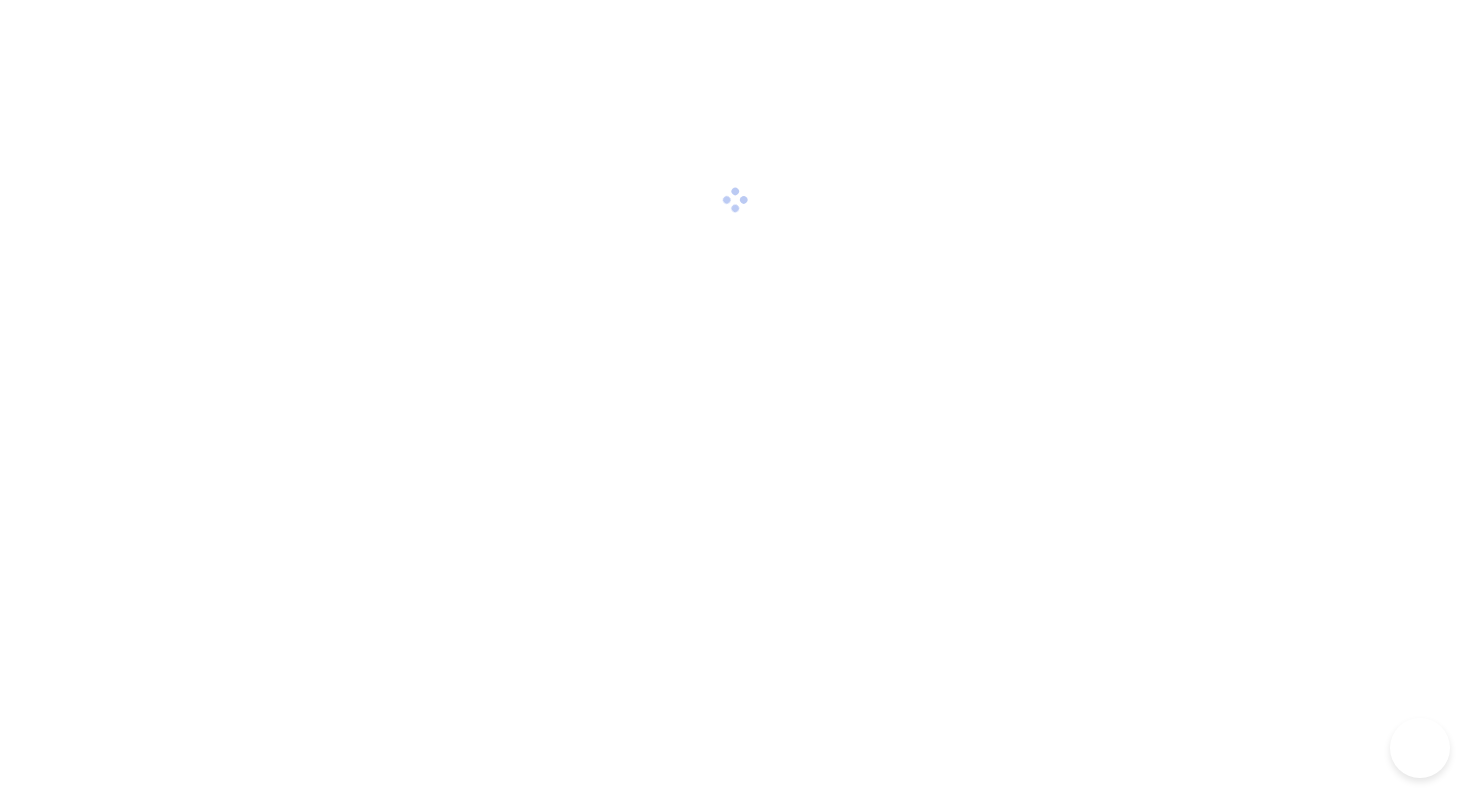 scroll, scrollTop: 0, scrollLeft: 0, axis: both 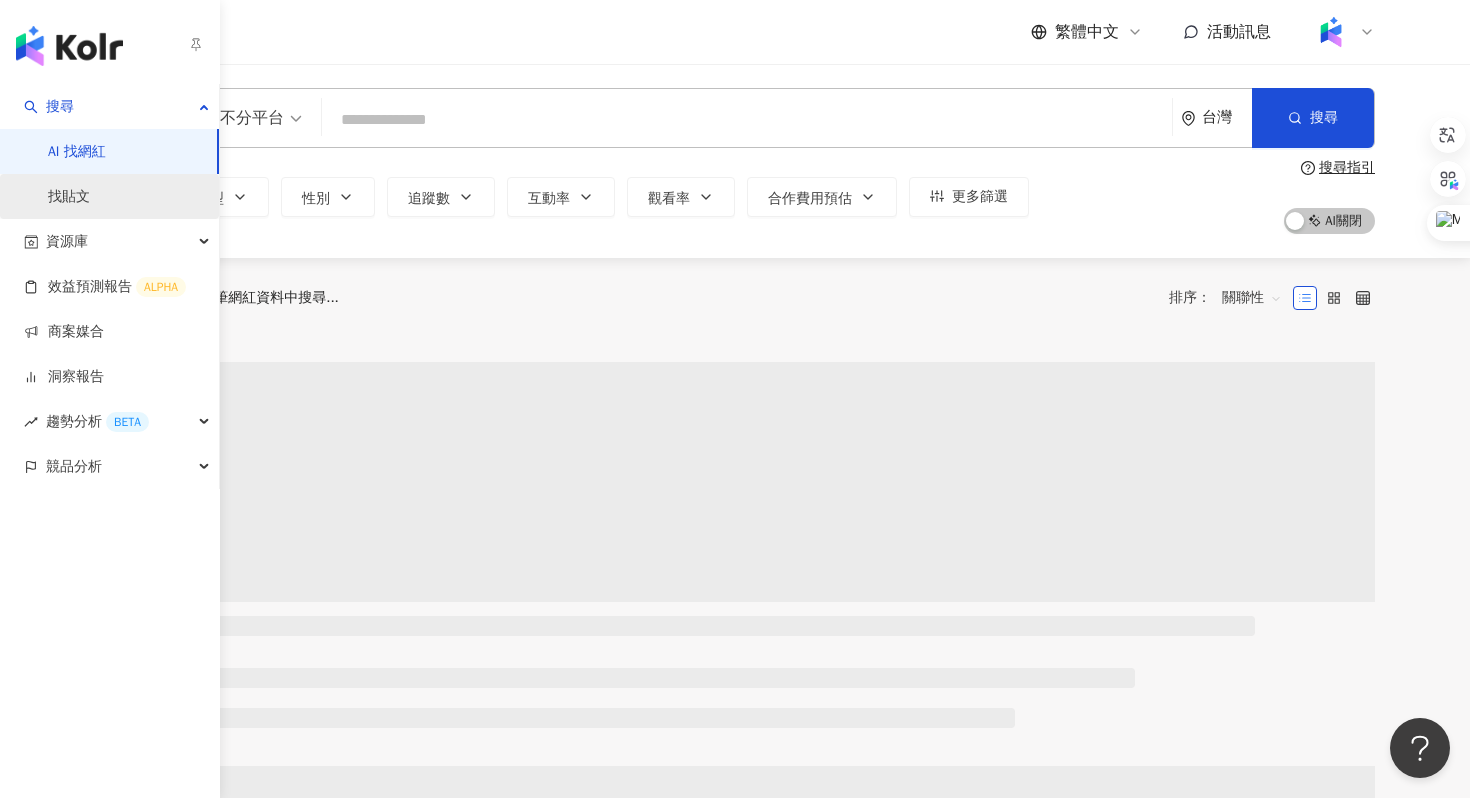 click on "找貼文" at bounding box center (69, 197) 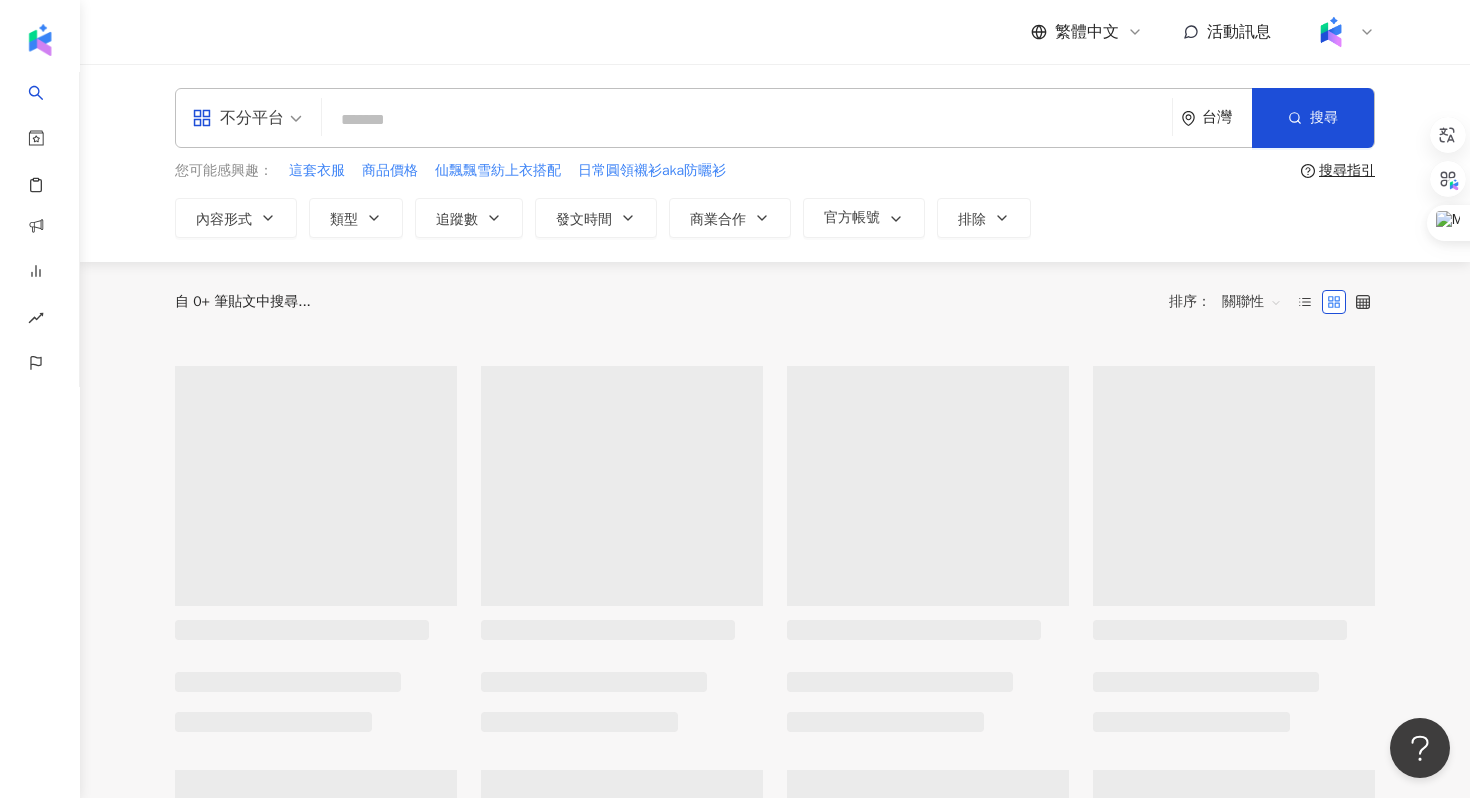 click at bounding box center [747, 119] 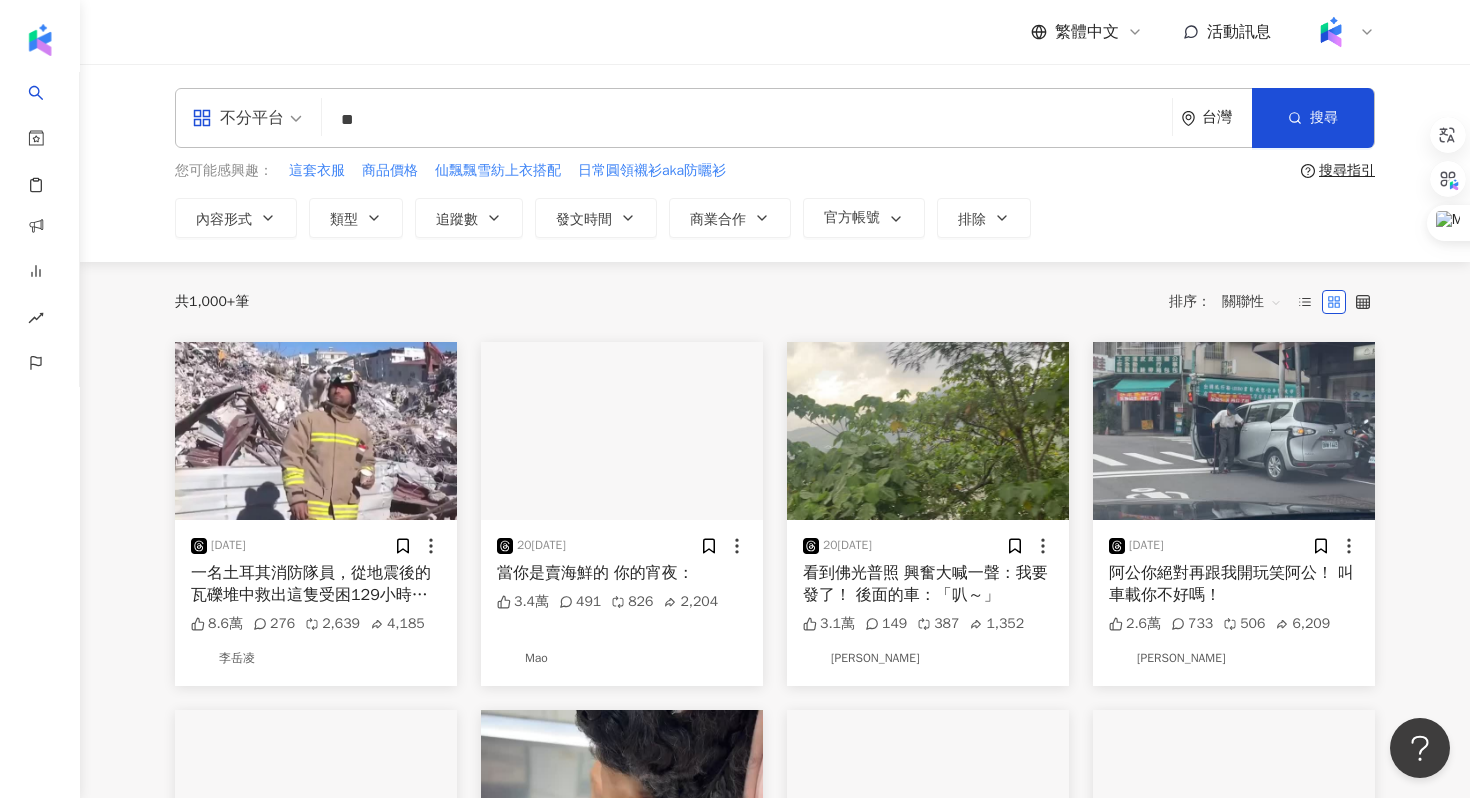 type on "*" 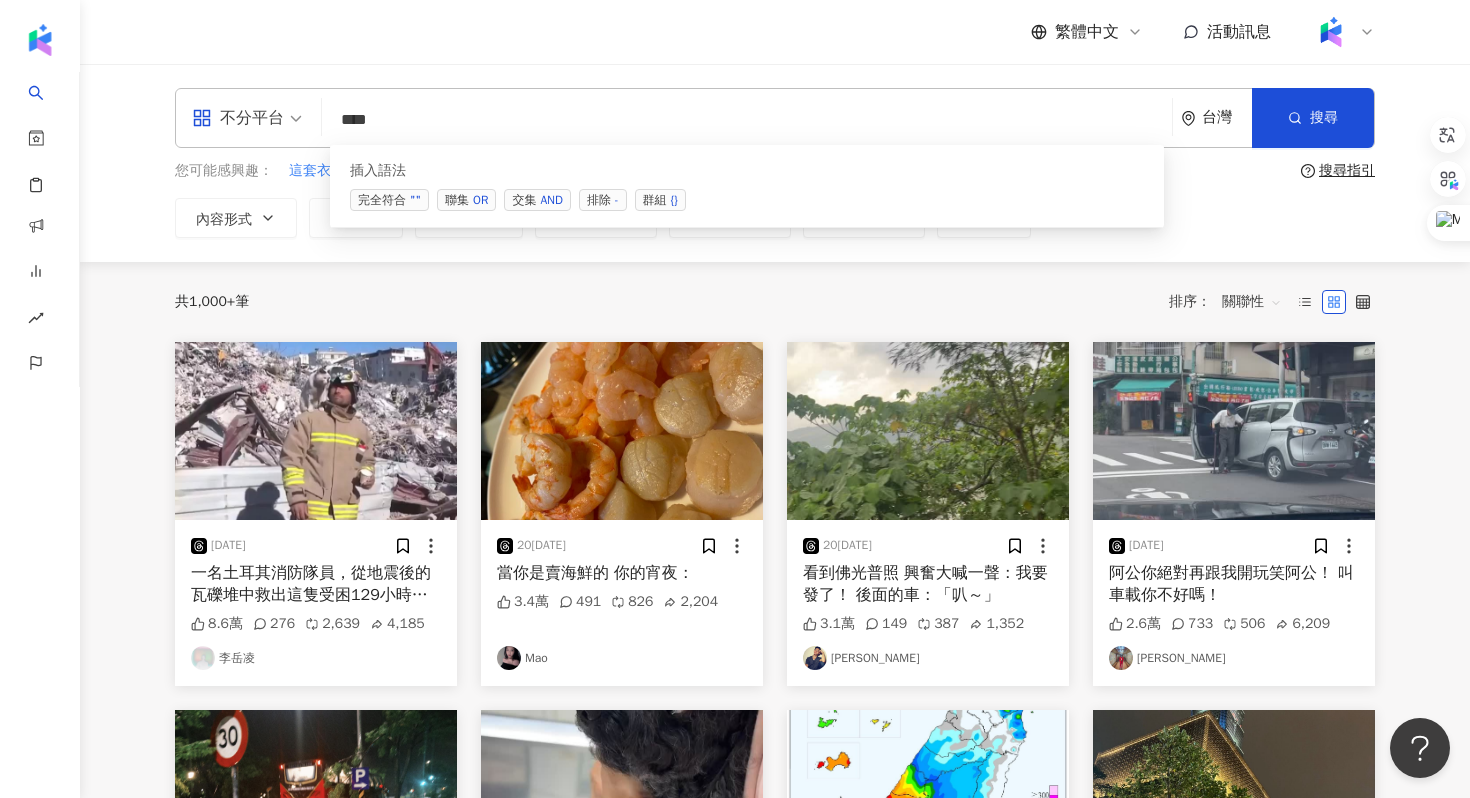 click on "AND" at bounding box center [551, 200] 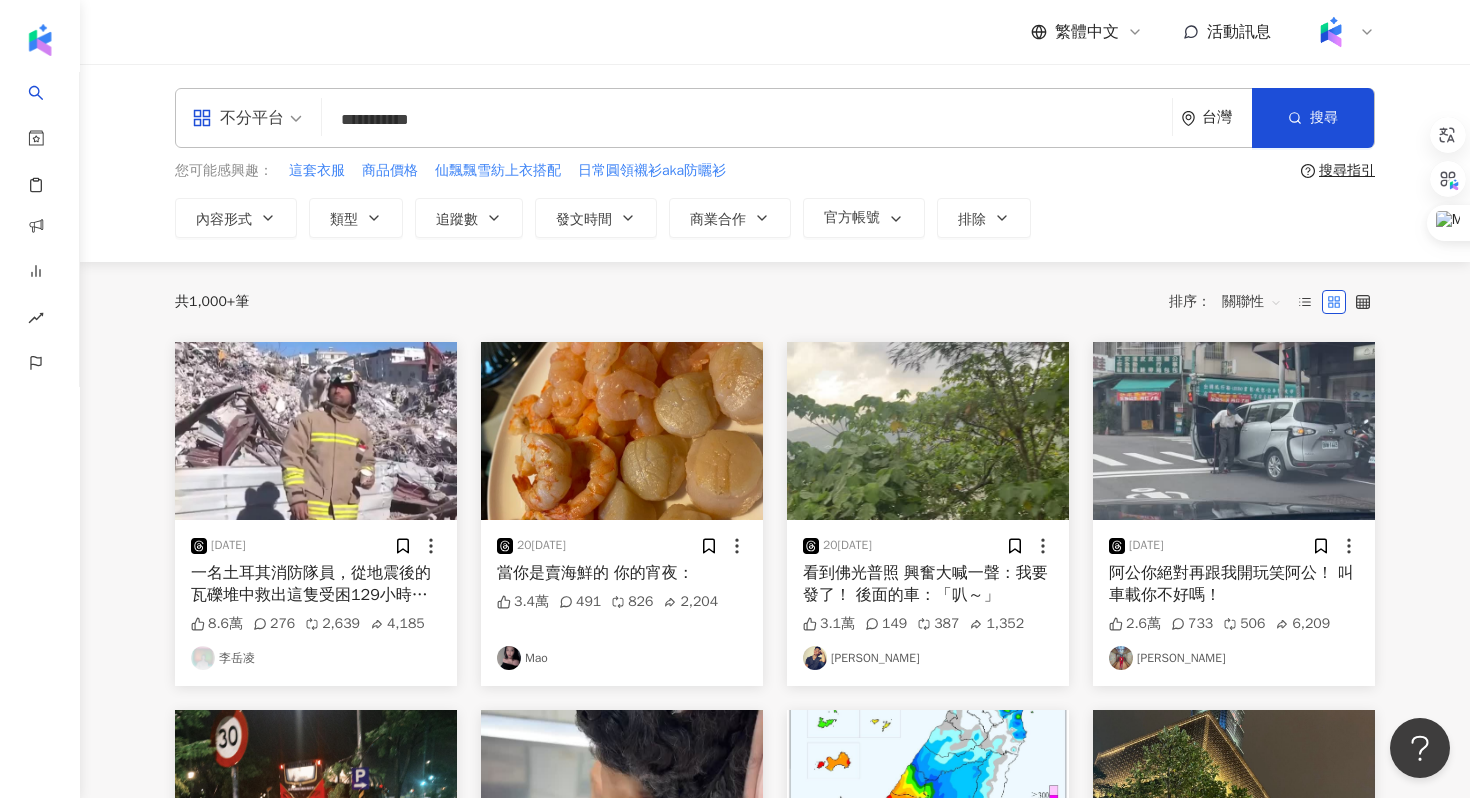 type on "**********" 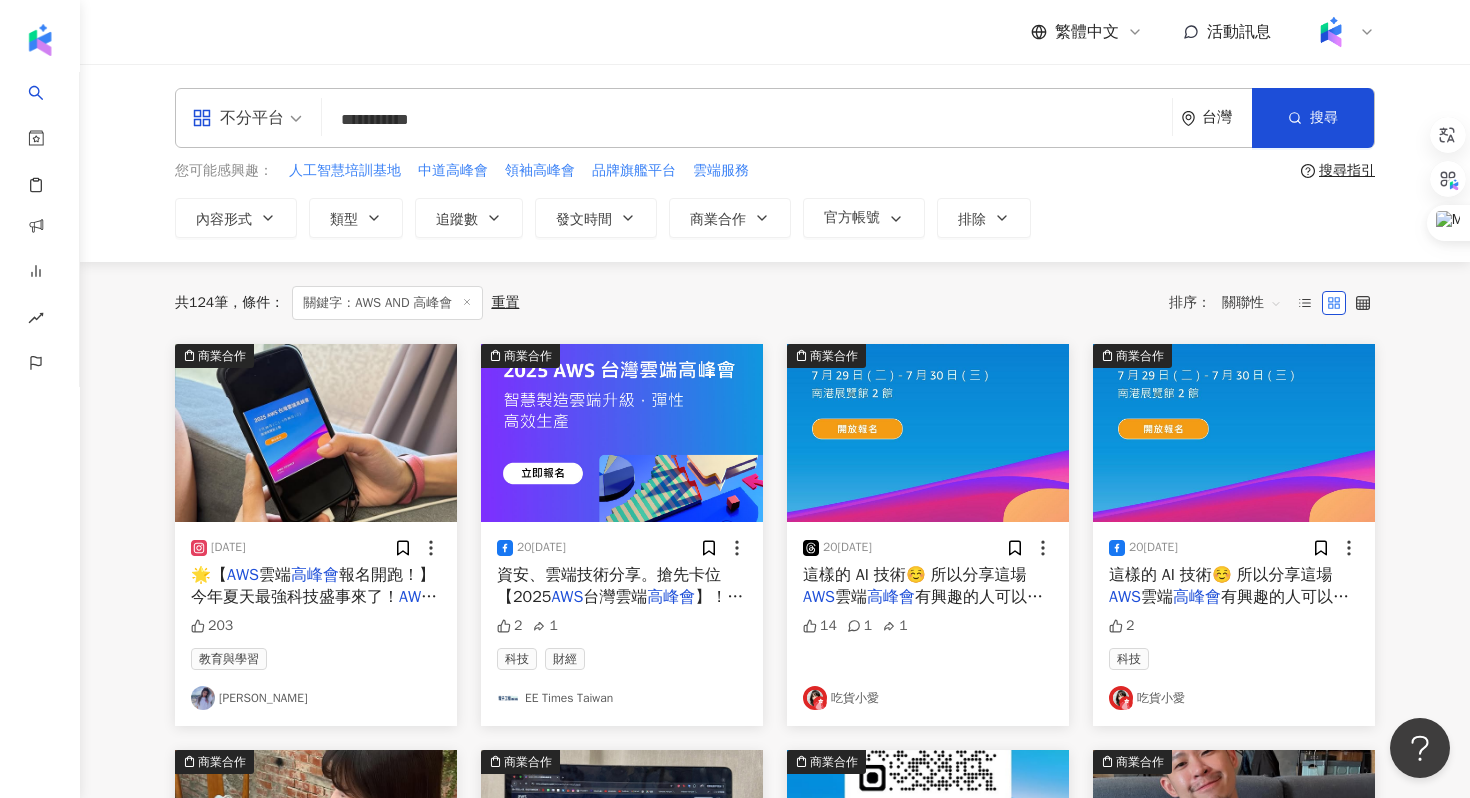 click on "排序： 關聯性" at bounding box center (1231, 303) 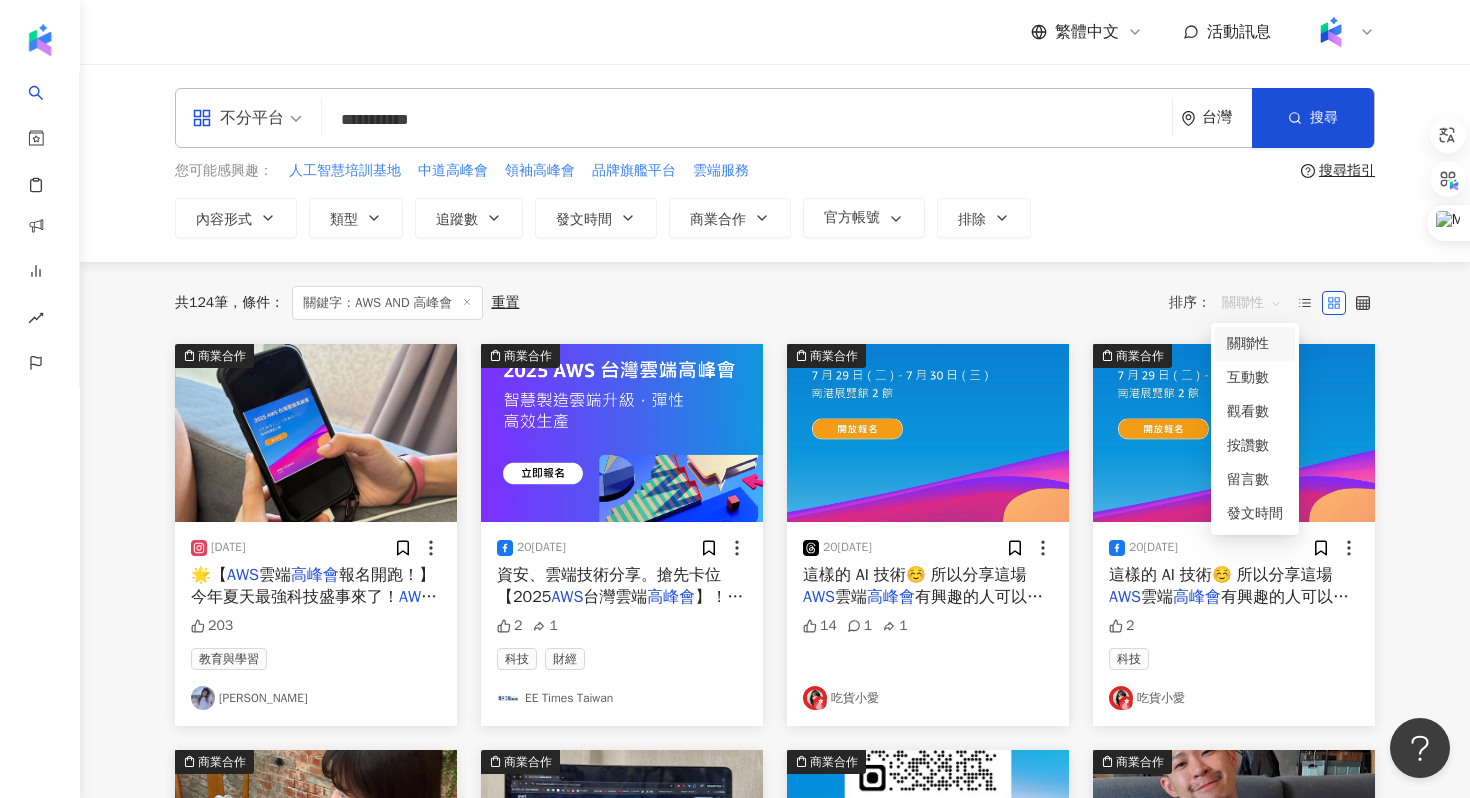 click on "關聯性" at bounding box center (1252, 303) 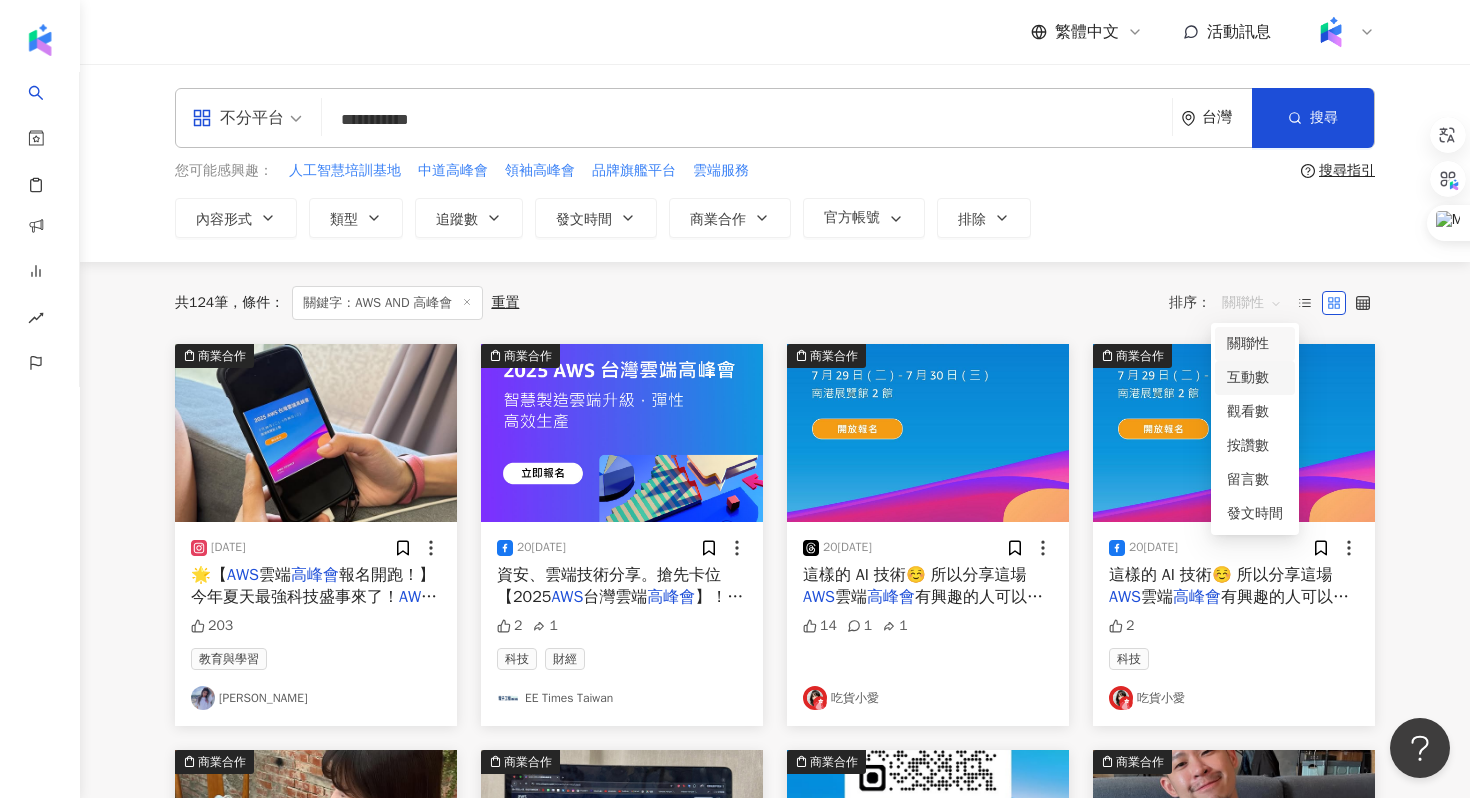 click on "互動數" at bounding box center [1255, 378] 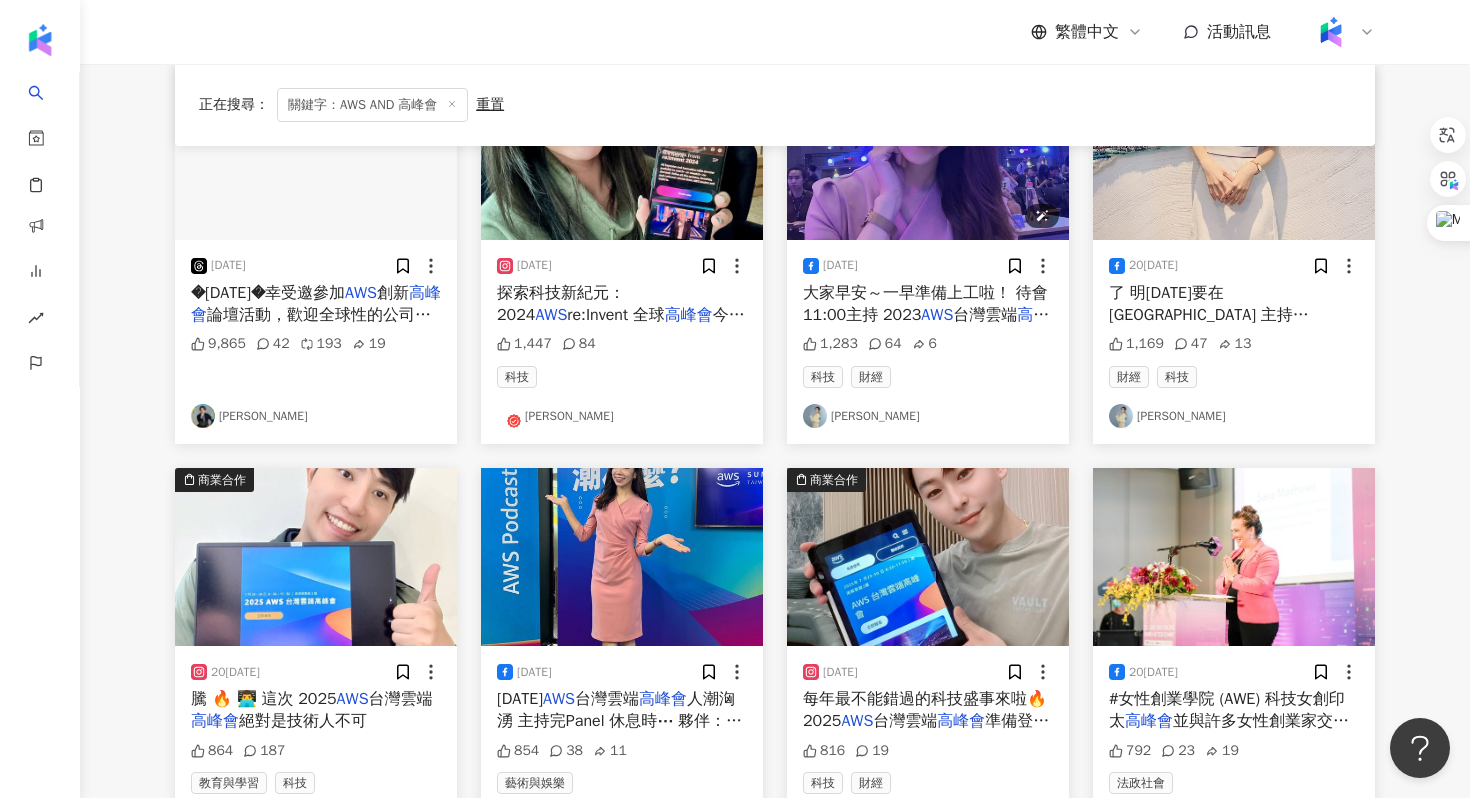 scroll, scrollTop: 0, scrollLeft: 0, axis: both 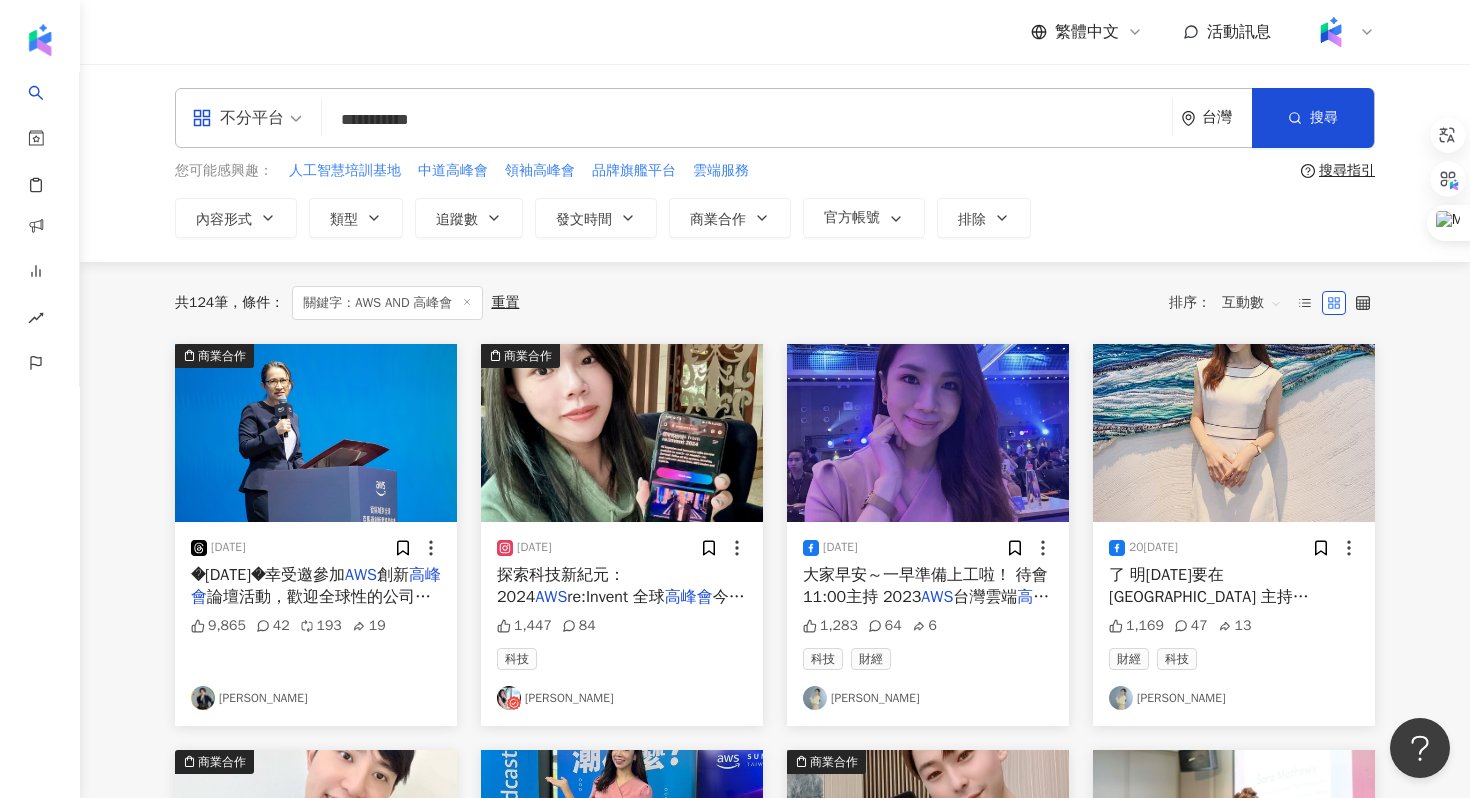 click on "互動數" at bounding box center (1252, 304) 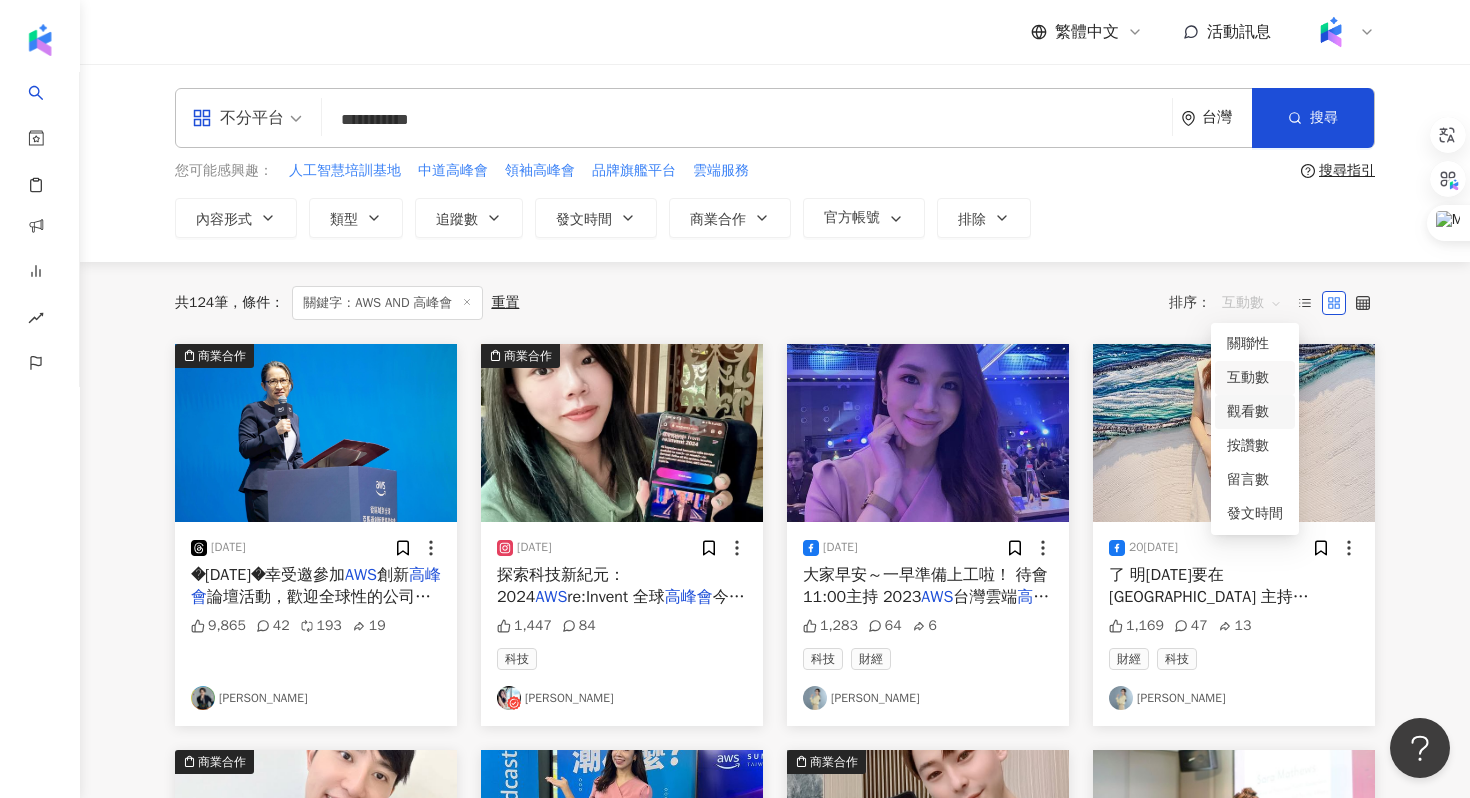 click on "觀看數" at bounding box center (1255, 412) 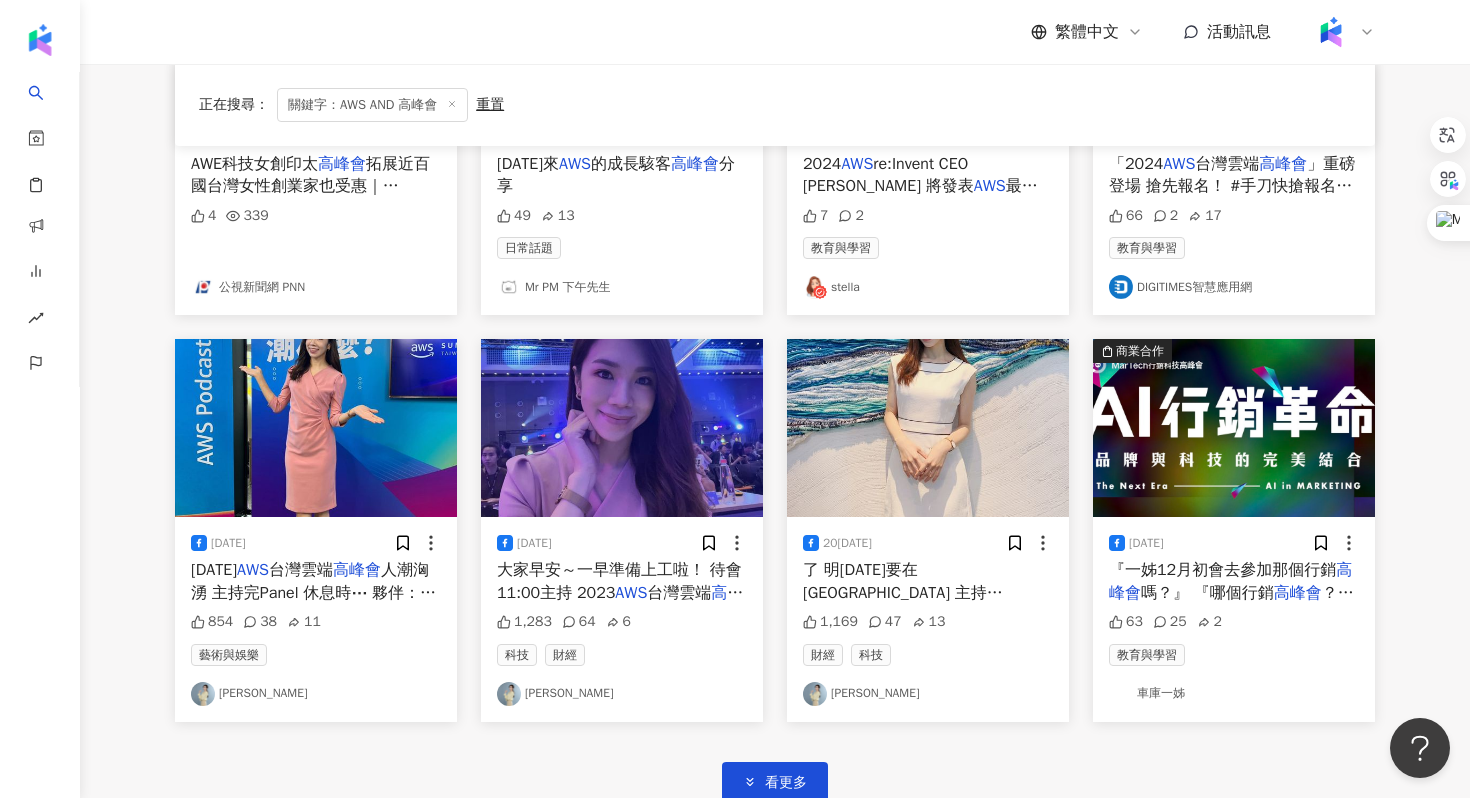 scroll, scrollTop: 0, scrollLeft: 0, axis: both 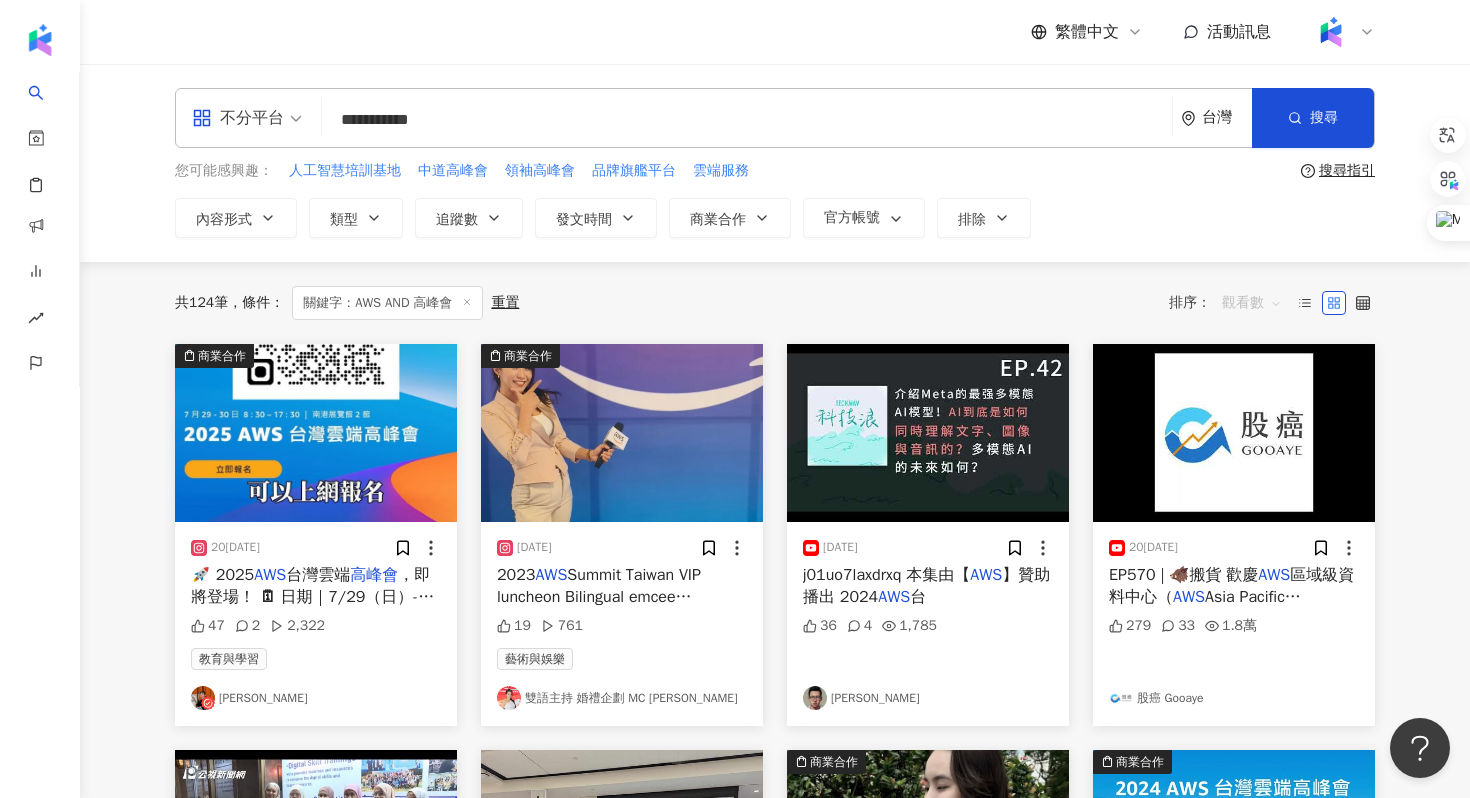 click on "觀看數" at bounding box center (1252, 303) 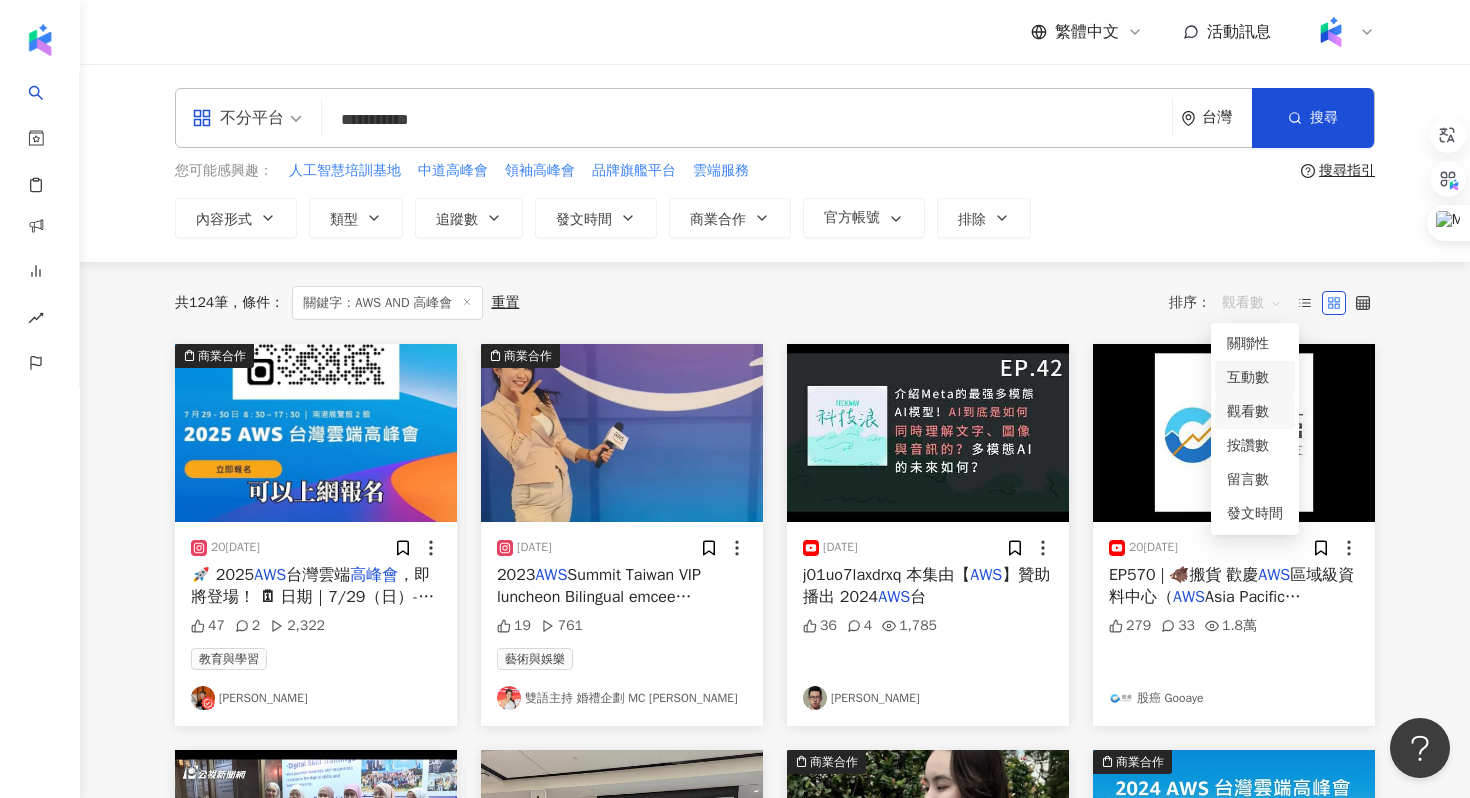 click on "互動數" at bounding box center (1255, 378) 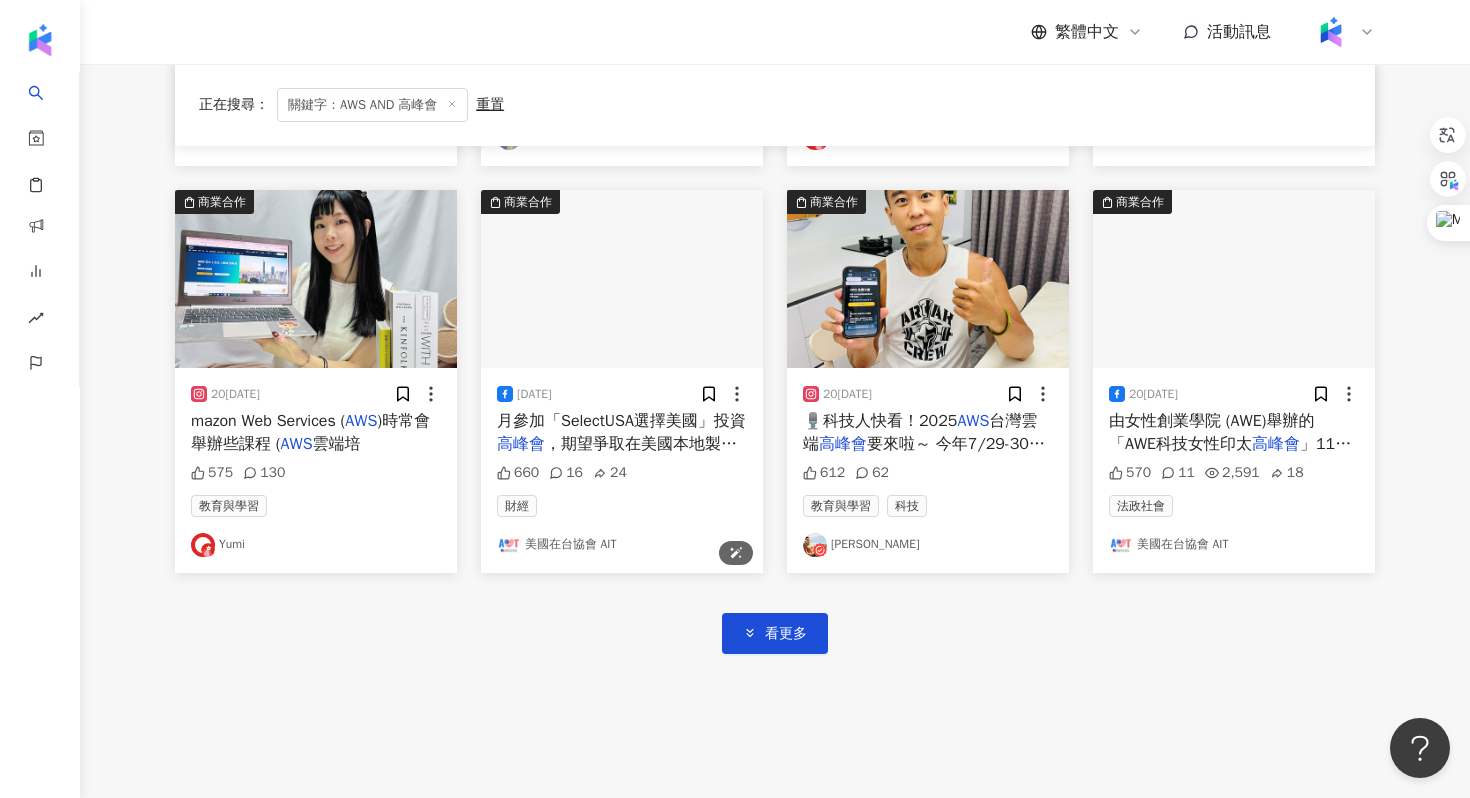 scroll, scrollTop: 990, scrollLeft: 0, axis: vertical 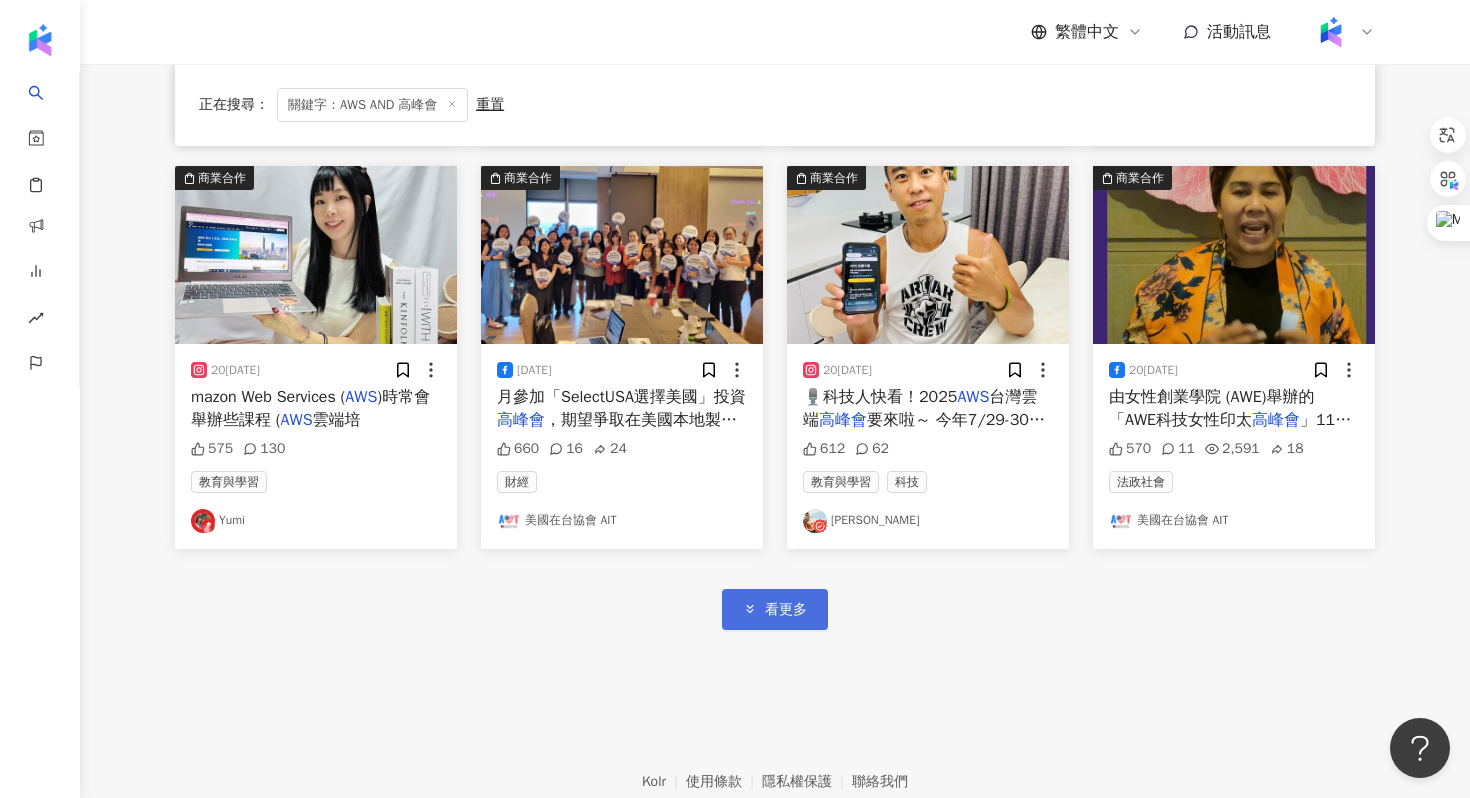click on "看更多" at bounding box center [786, 610] 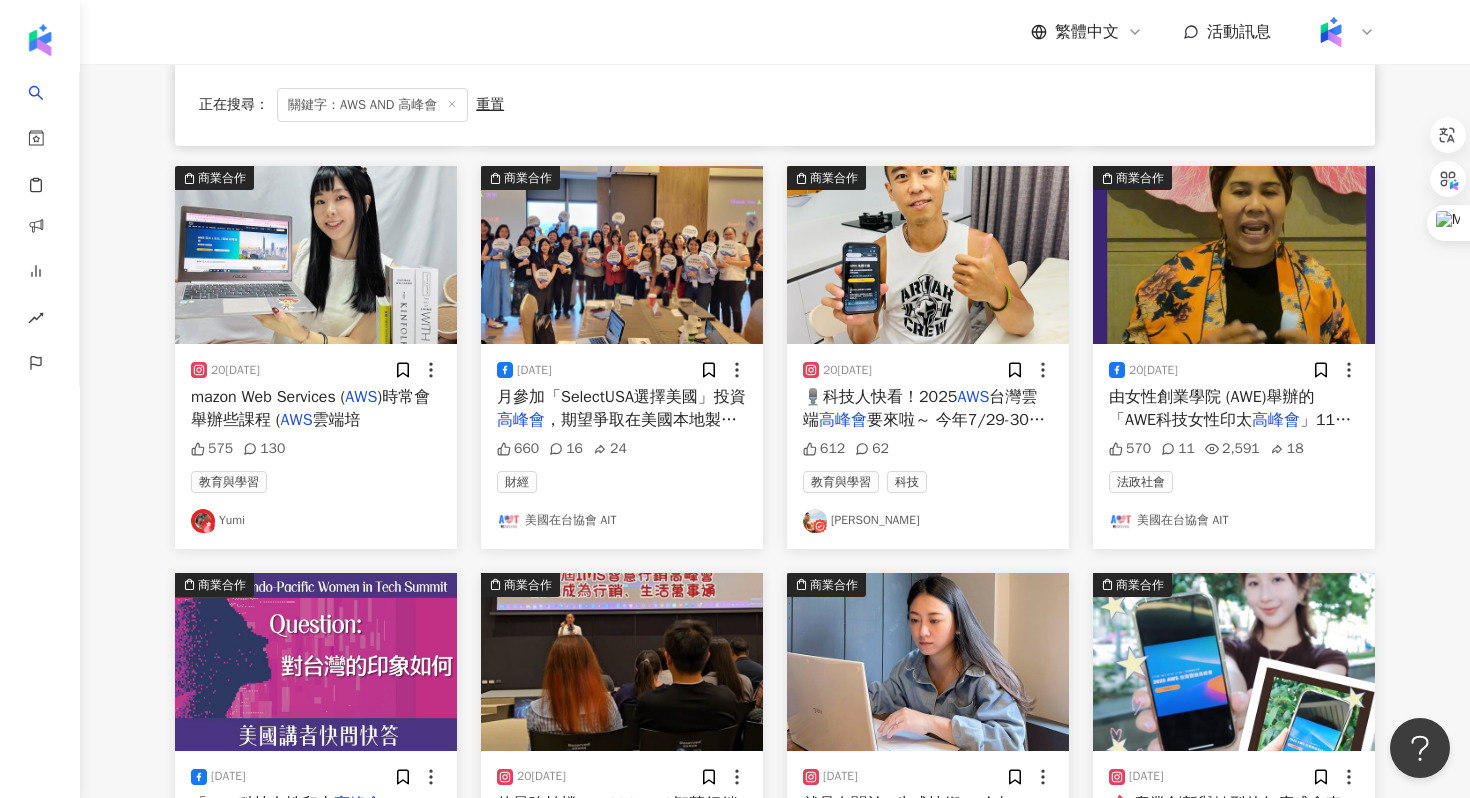 scroll, scrollTop: 929, scrollLeft: 0, axis: vertical 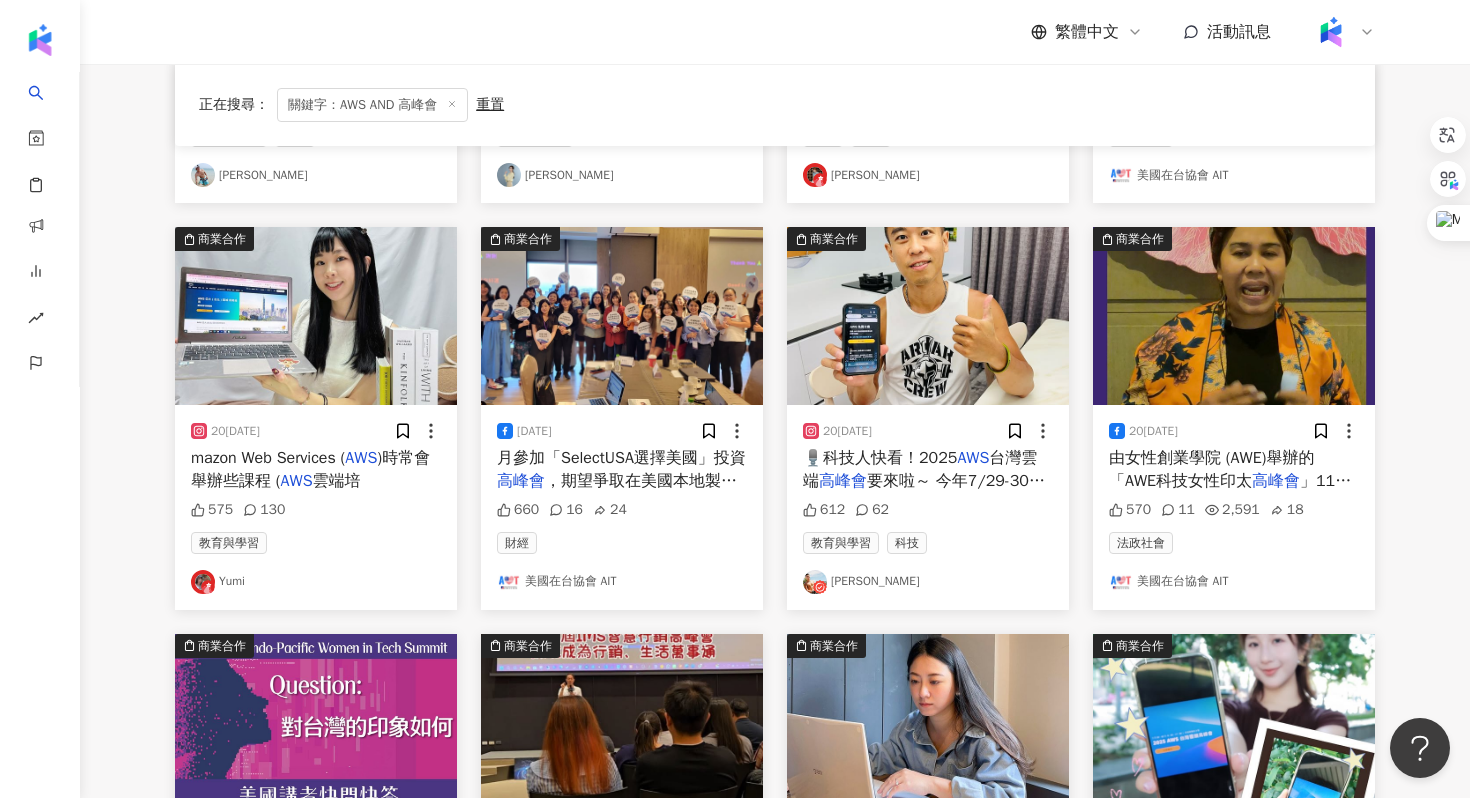 click on "要來啦～
今年7/29-30在南港展覽館登場，不只有生成式AI、雲端應用等超多熱門主題，還會有超過70場技術與產業論壇，想補充腦袋、找合作機會、了解雲端未來發展，這場真的超值得參加！
不管你是工程師、創業者、企業主，還是對 AI 有興趣的新手小白，這次的 summit 都有對應內容可以聽～還有機會參加重磅的 ExecLeader 會議✨
報名免費 👉 https://" at bounding box center (926, 604) 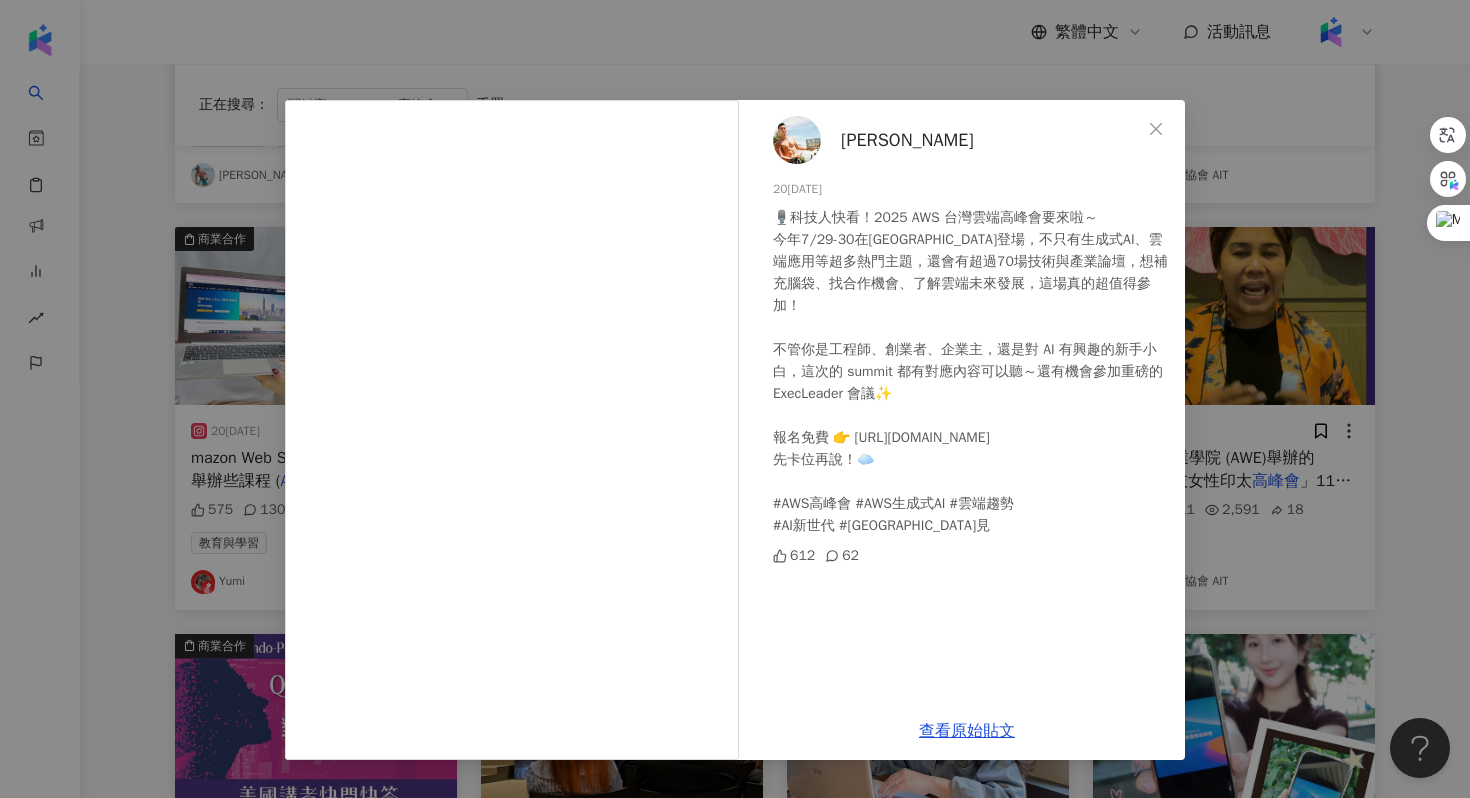 click on "Kent Ho 2025/6/23 🎙️科技人快看！2025 AWS 台灣雲端高峰會要來啦～
今年7/29-30在南港展覽館登場，不只有生成式AI、雲端應用等超多熱門主題，還會有超過70場技術與產業論壇，想補充腦袋、找合作機會、了解雲端未來發展，這場真的超值得參加！
不管你是工程師、創業者、企業主，還是對 AI 有興趣的新手小白，這次的 summit 都有對應內容可以聽～還有機會參加重磅的 ExecLeader 會議✨
報名免費 👉 https://aws.amazon.com/tw/events/summits/taipei/
先卡位再說！☁️
#AWS高峰會 #AWS生成式AI #雲端趨勢
#AI新世代 #南港展覽館見 612 62 查看原始貼文" at bounding box center (735, 399) 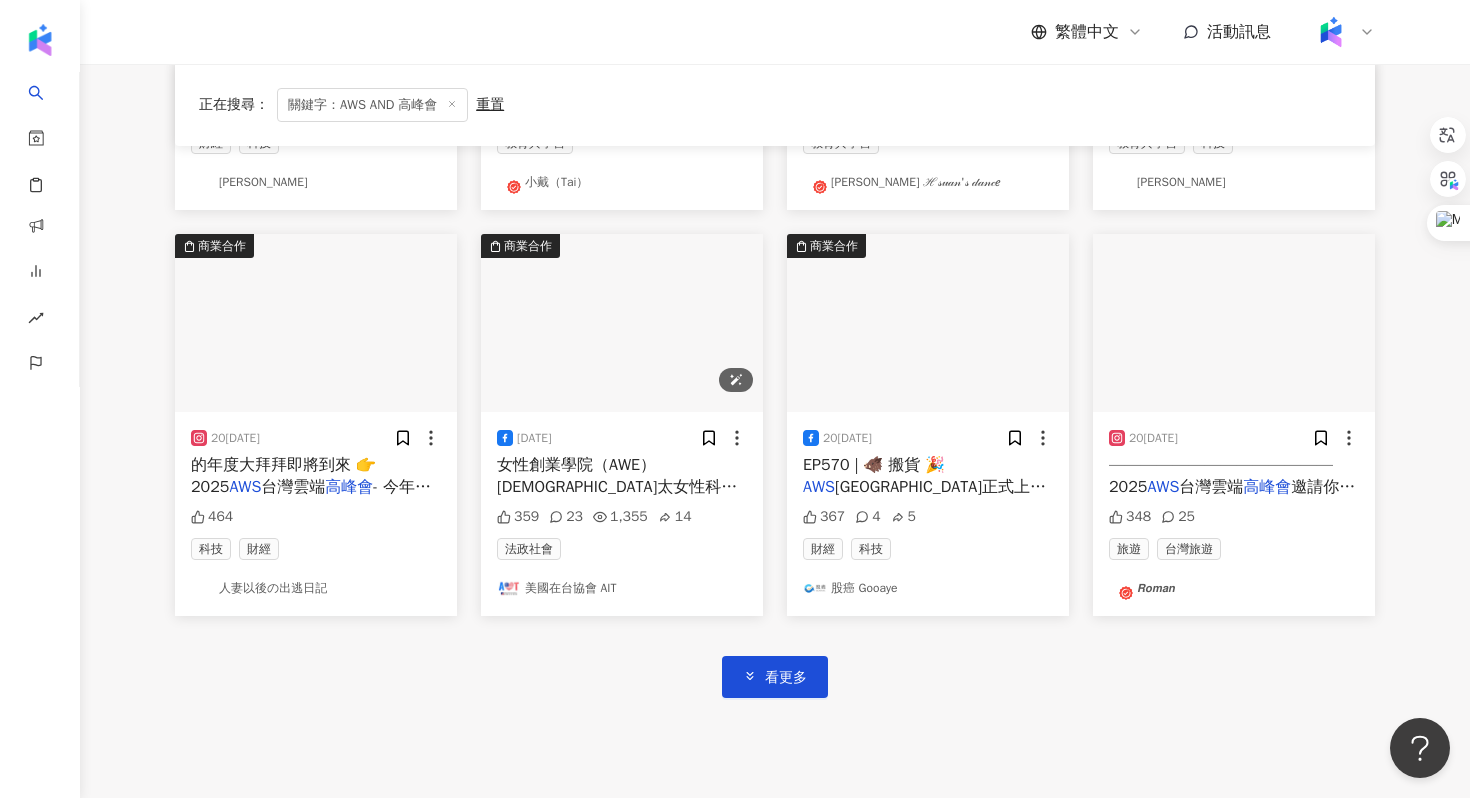 scroll, scrollTop: 2159, scrollLeft: 0, axis: vertical 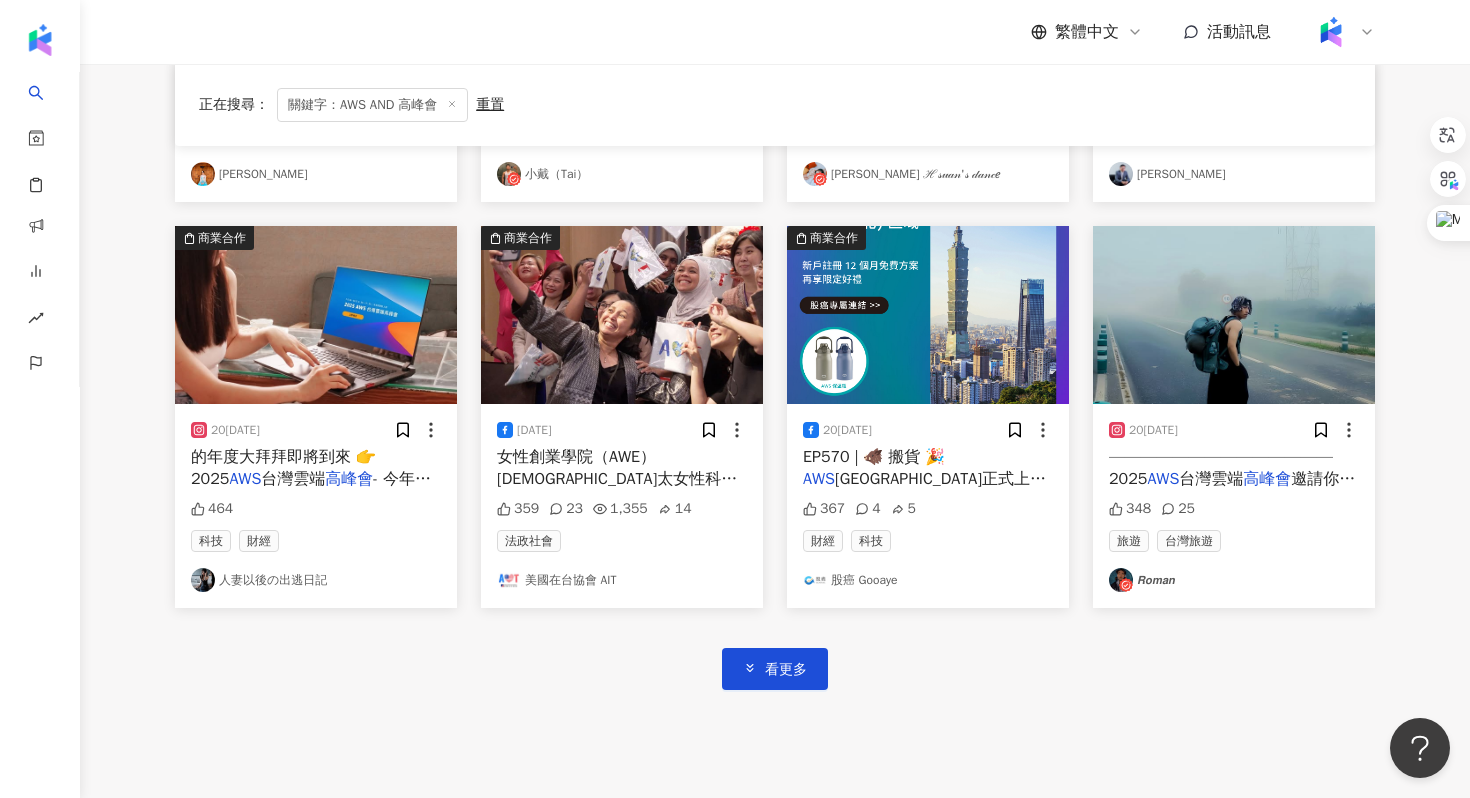 click on "AWS" at bounding box center [1163, 479] 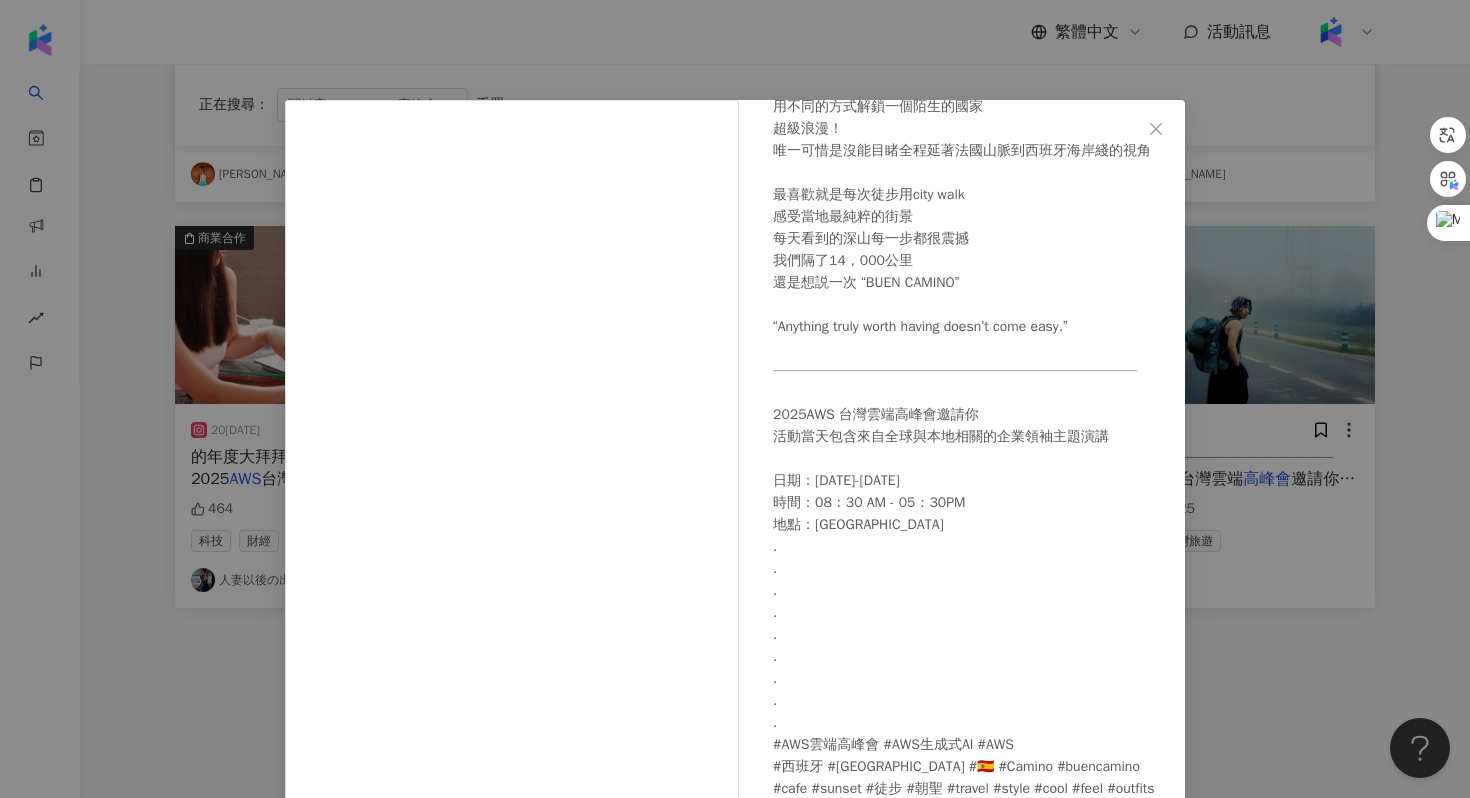 scroll, scrollTop: 198, scrollLeft: 0, axis: vertical 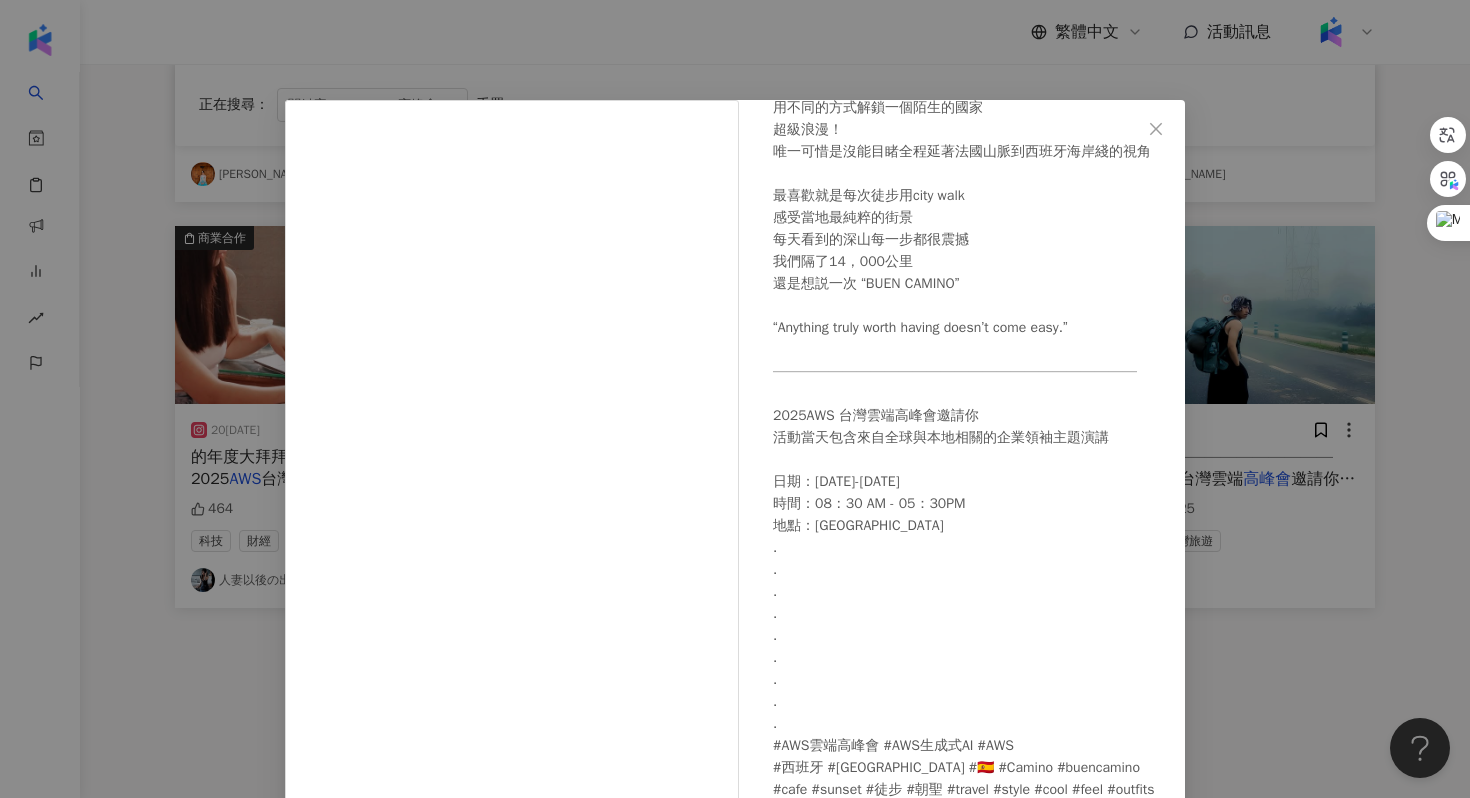 click on "𝙍𝙤𝙢𝙖𝙣  2025/6/24 What Did I Do
用徒步去解鎖一個全新的地圖
每天早7的徒步到午後6點
用不同的方式解鎖一個陌生的國家
超級浪漫！
唯一可惜是沒能目睹全程延著法國山脈到西班牙海岸綫的視角
最喜歡就是每次徒步用city walk
感受當地最純粹的街景
每天看到的深山每一步都很震撼
我們隔了14，000公里
還是想説一次 “BUEN CAMINO”
“Anything truly worth having doesn’t come easy.”
——————————————————————————
2025AWS 台灣雲端高峰會邀請你
活動當天包含來自全球與本地相關的企業領袖主題演講
日期：2025年7月29日-2025年7月30日
時間：08：30 AM - 05：30PM
地點：南港展覽館2館
.
.
.
.
.
.
.
.
.
#AWS雲端高峰會 #AWS生成式AI #AWS
#西班牙 #Spain #🇪🇸 #Camino #buencamino #cafe #sunset #徒步 #朝聖 #travel #style #cool #feel #outfits #myself #outfitinspiration #challenge #life #me 348" at bounding box center [735, 399] 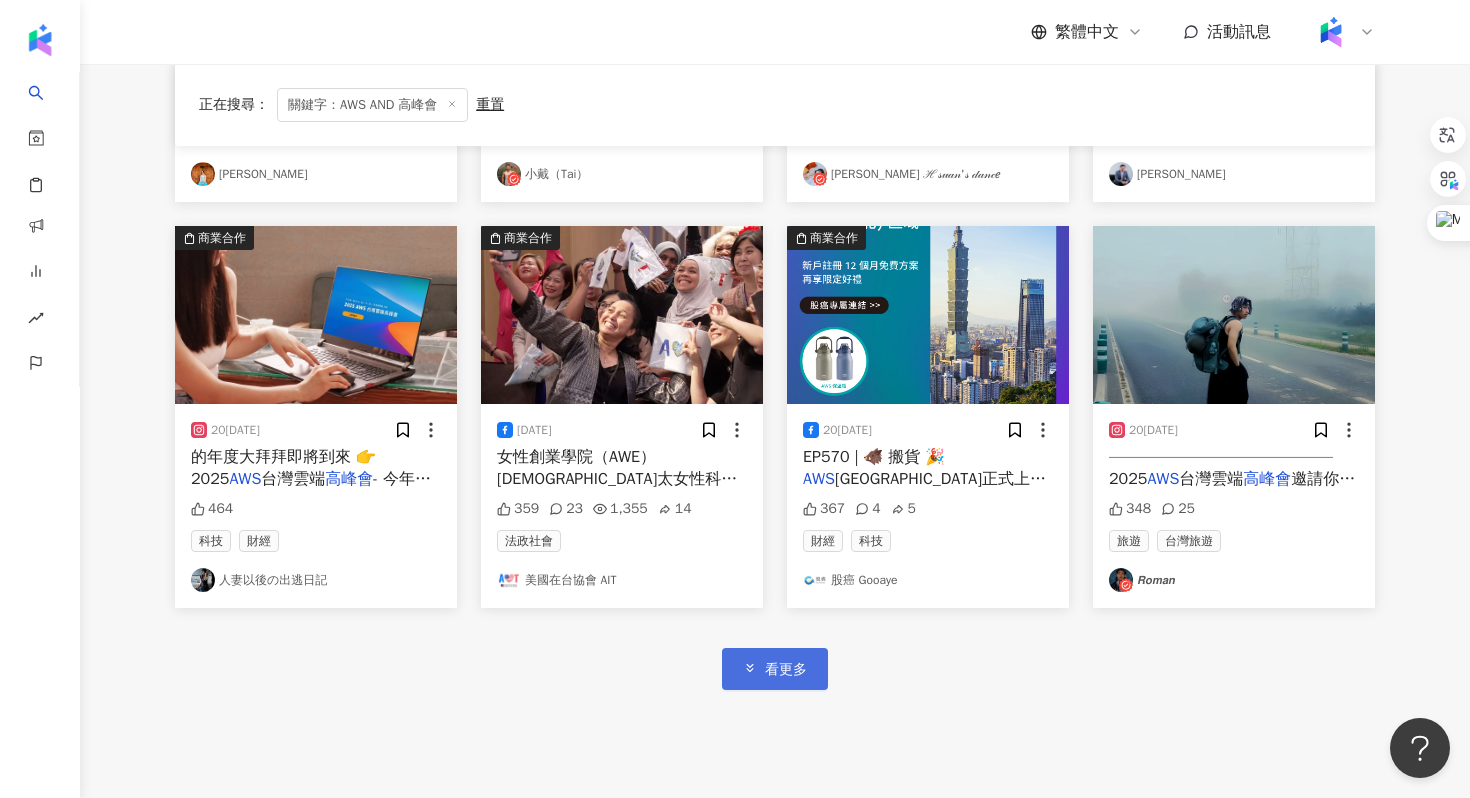 click on "看更多" at bounding box center (775, 668) 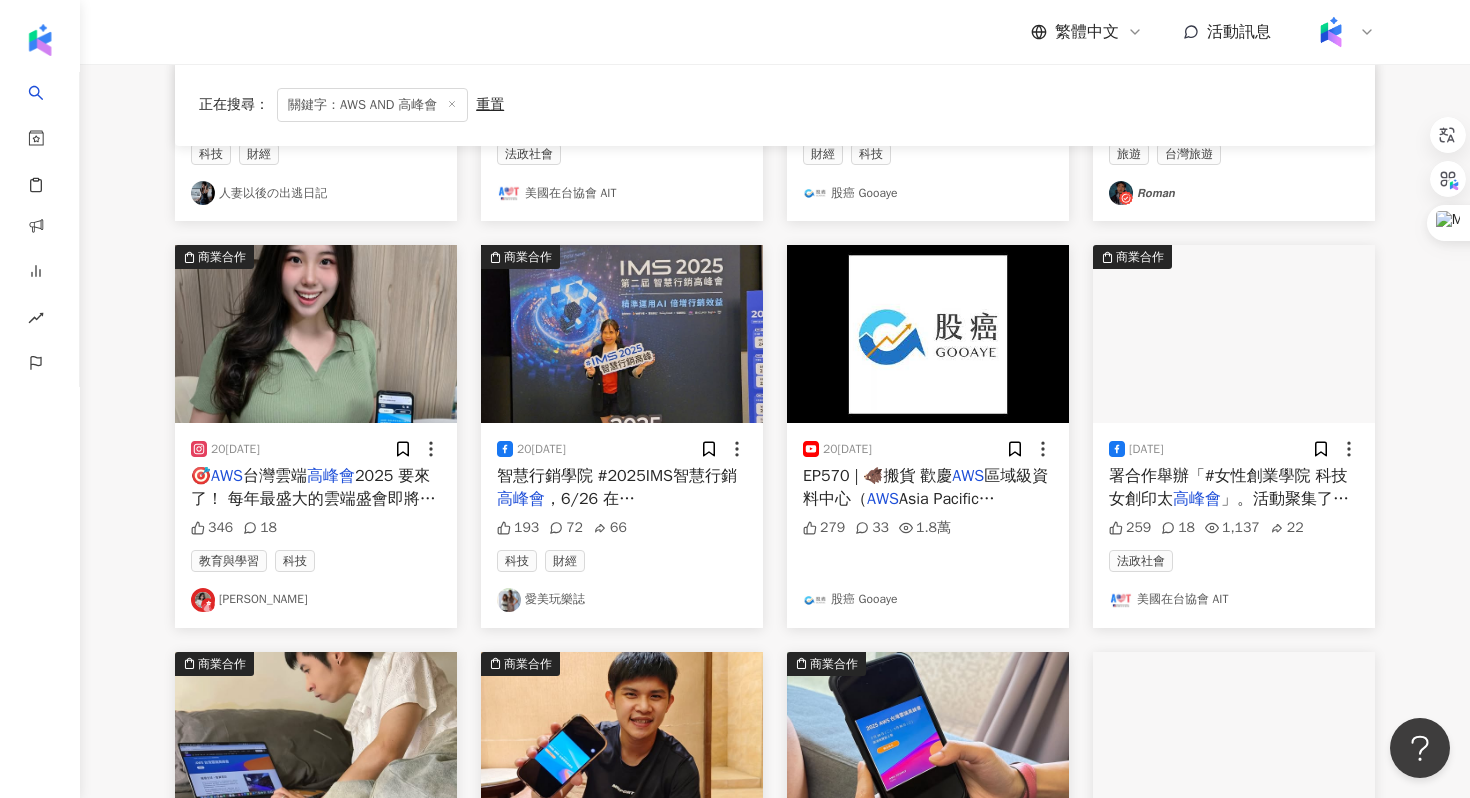 scroll, scrollTop: 2575, scrollLeft: 0, axis: vertical 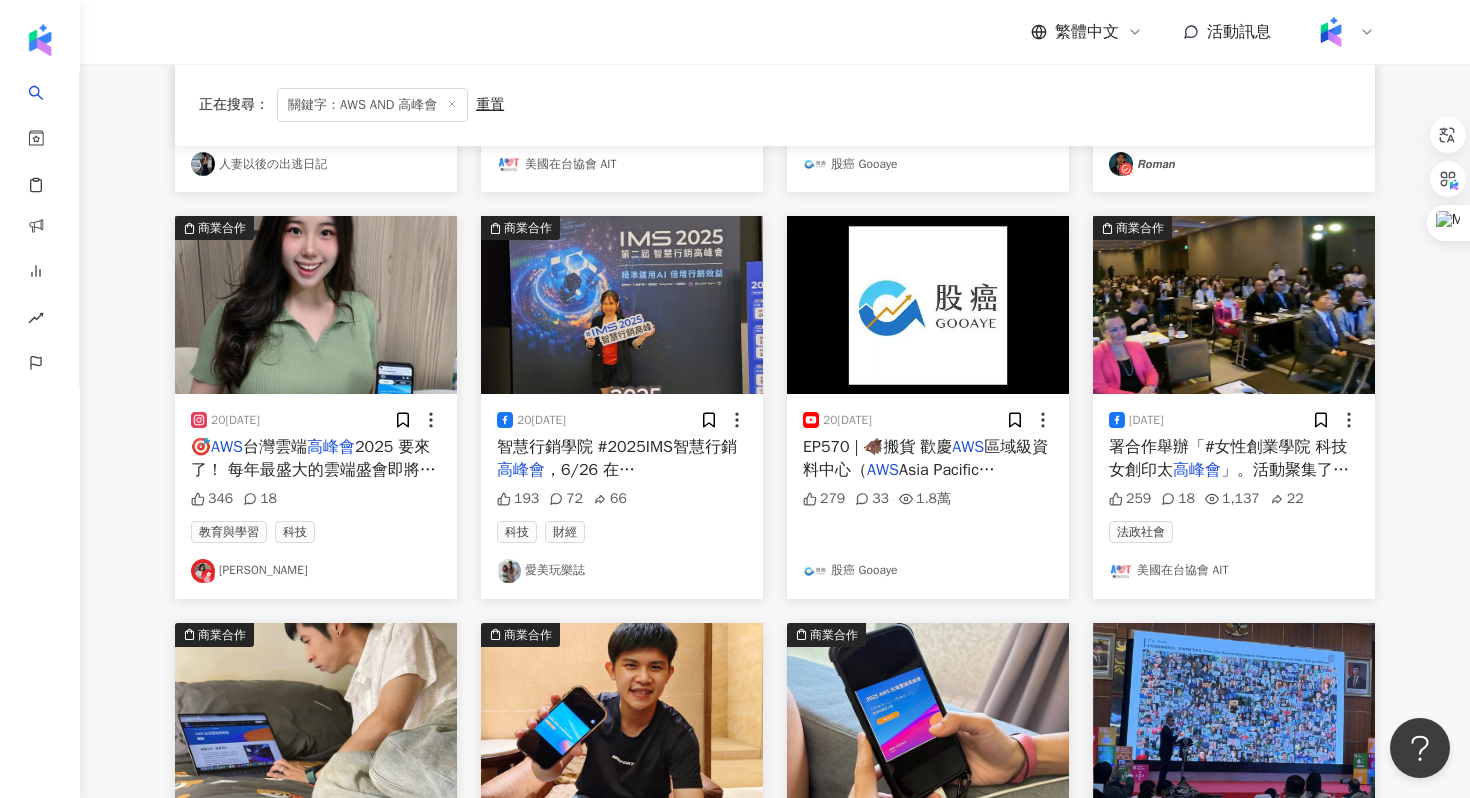 click on "[DATE]" at bounding box center [316, 420] 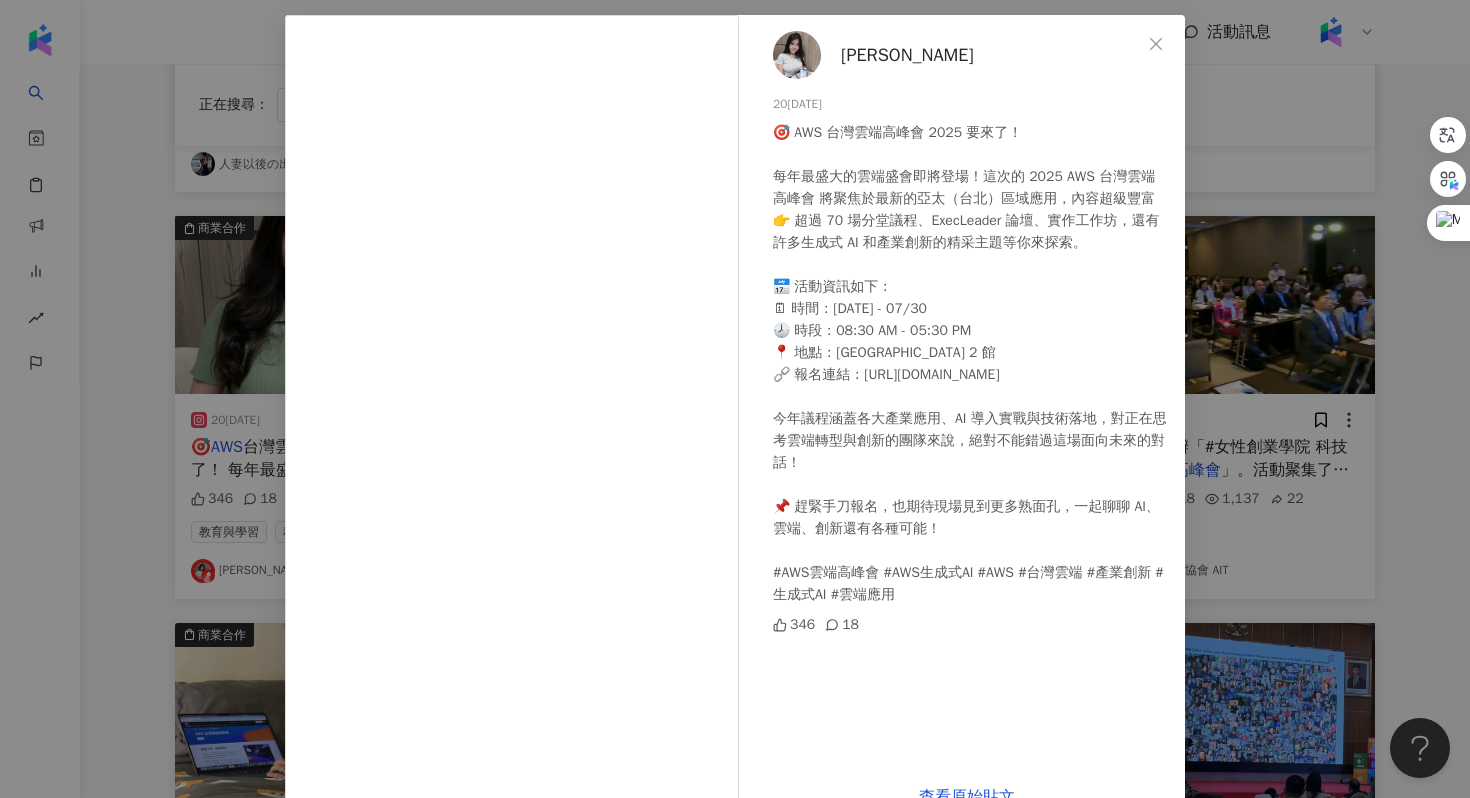 scroll, scrollTop: 91, scrollLeft: 0, axis: vertical 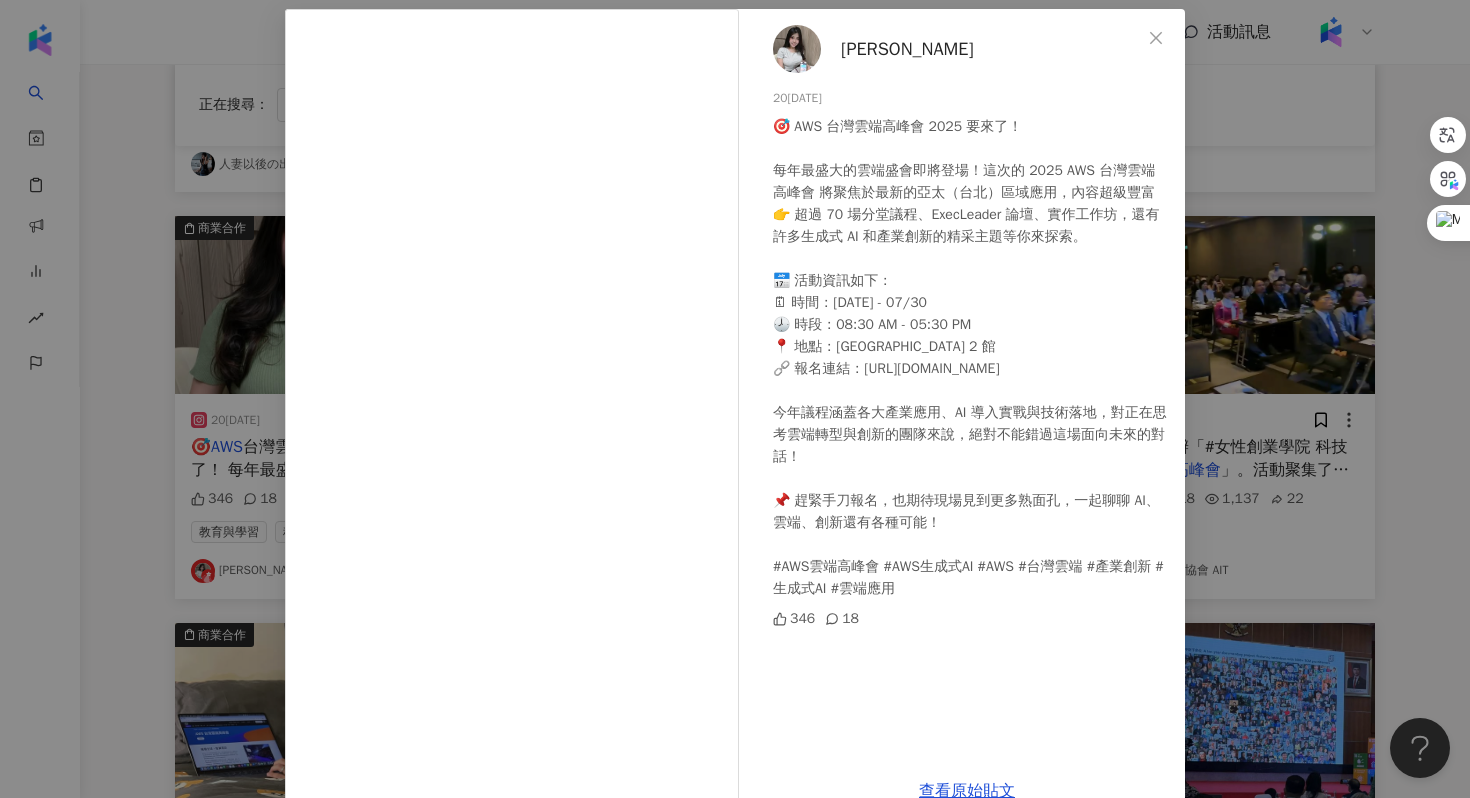 click on "姜廷蓉 2025/6/20 🎯 AWS 台灣雲端高峰會 2025 要來了！
每年最盛大的雲端盛會即將登場！這次的 2025 AWS 台灣雲端高峰會 將聚焦於最新的亞太（台北）區域應用，內容超級豐富 👉 超過 70 場分堂議程、ExecLeader 論壇、實作工作坊，還有許多生成式 AI 和產業創新的精采主題等你來探索。
📅 活動資訊如下：
🗓 時間：2025/07/29 - 07/30
🕗 時段：08:30 AM - 05:30 PM
📍 地點：南港展覽館 2 館
🔗 報名連結：https://aws.amazon.com/tw/events/summits/taipei/
今年議程涵蓋各大產業應用、AI 導入實戰與技術落地，對正在思考雲端轉型與創新的團隊來說，絕對不能錯過這場面向未來的對話！
📌 趕緊手刀報名，也期待現場見到更多熟面孔，一起聊聊 AI、雲端、創新還有各種可能！
#AWS雲端高峰會 #AWS生成式AI #AWS #台灣雲端 #產業創新 #生成式AI #雲端應用 346 18 查看原始貼文" at bounding box center [735, 399] 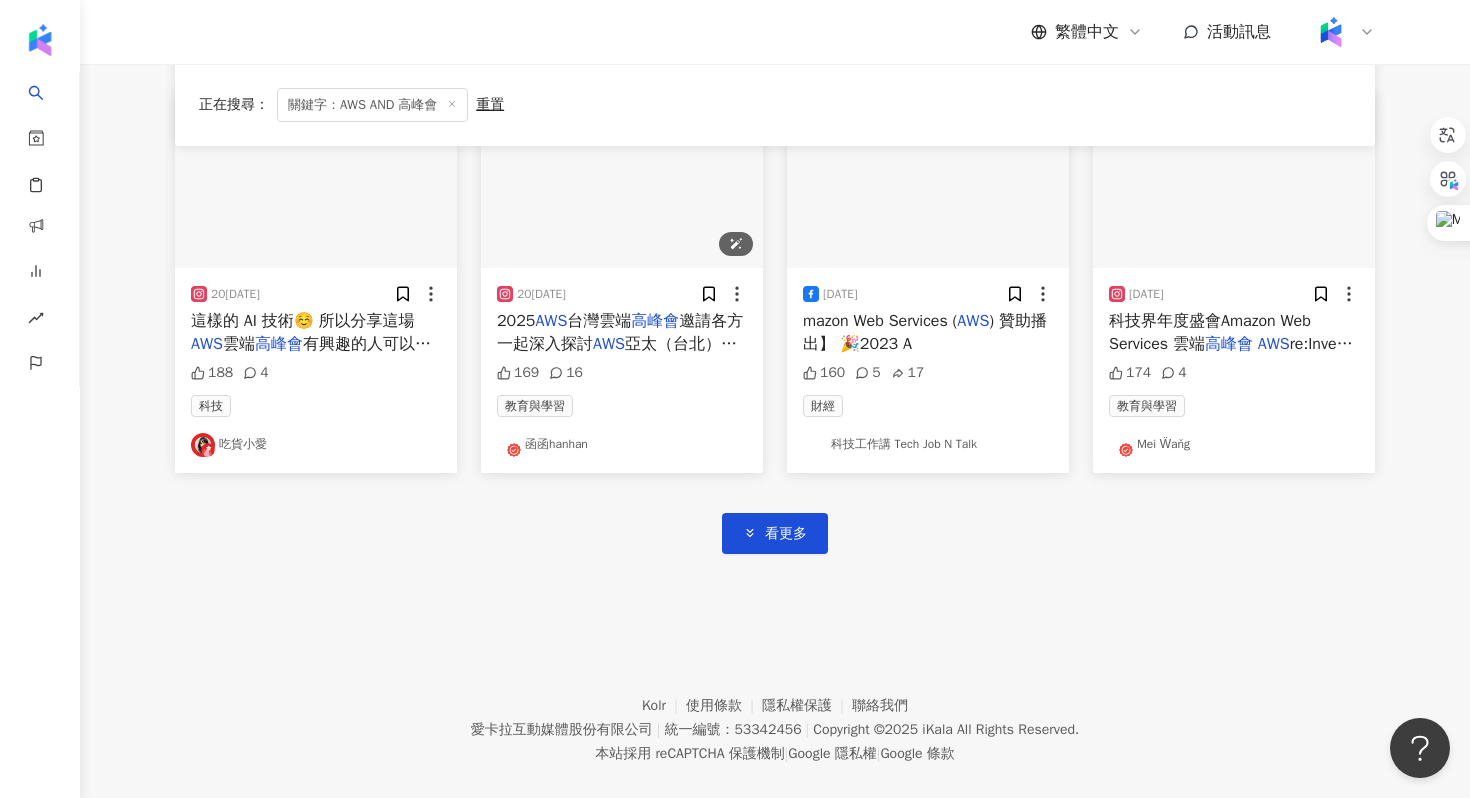 scroll, scrollTop: 3513, scrollLeft: 0, axis: vertical 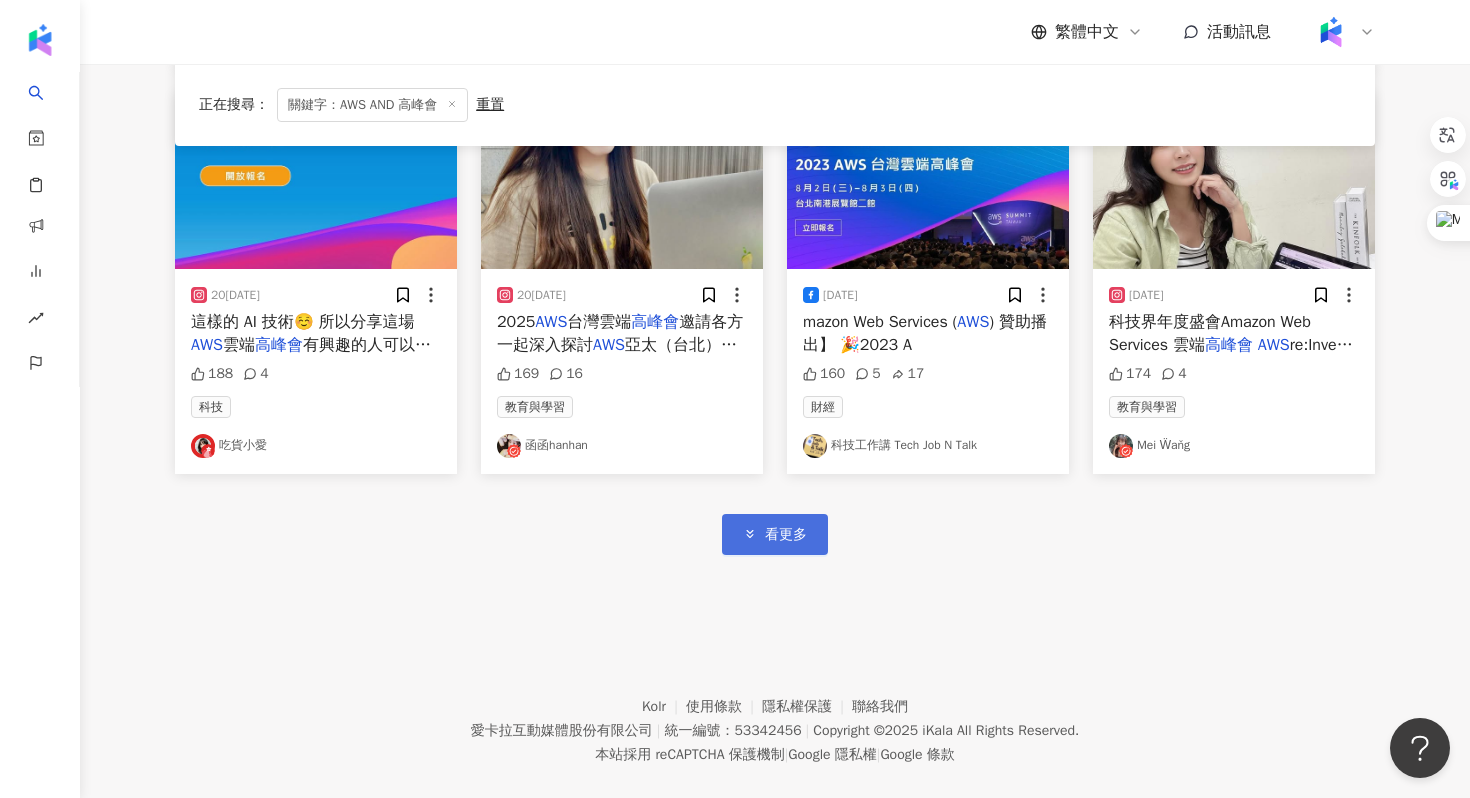 click on "看更多" at bounding box center (775, 534) 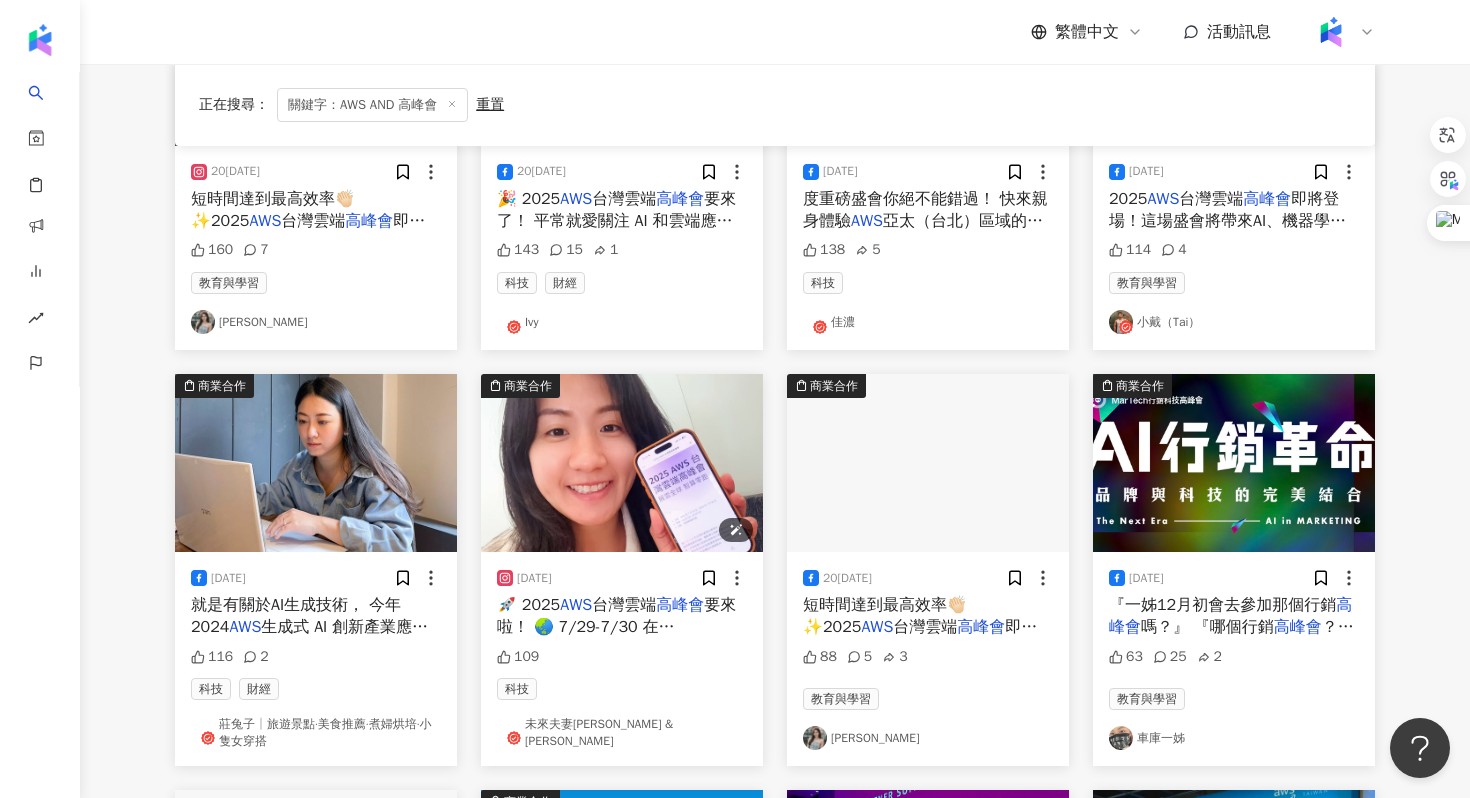 scroll, scrollTop: 4041, scrollLeft: 0, axis: vertical 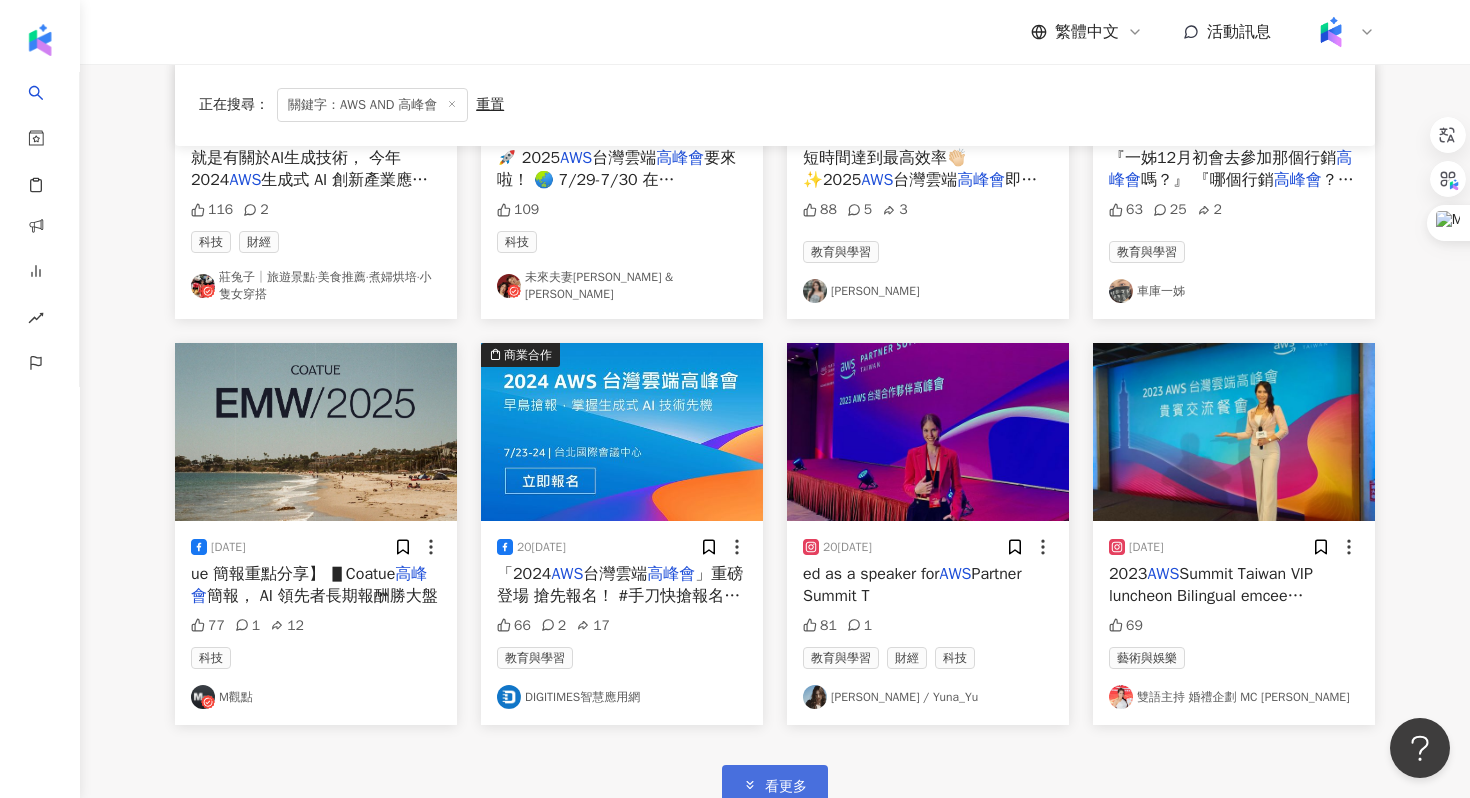 click on "看更多" at bounding box center (775, 785) 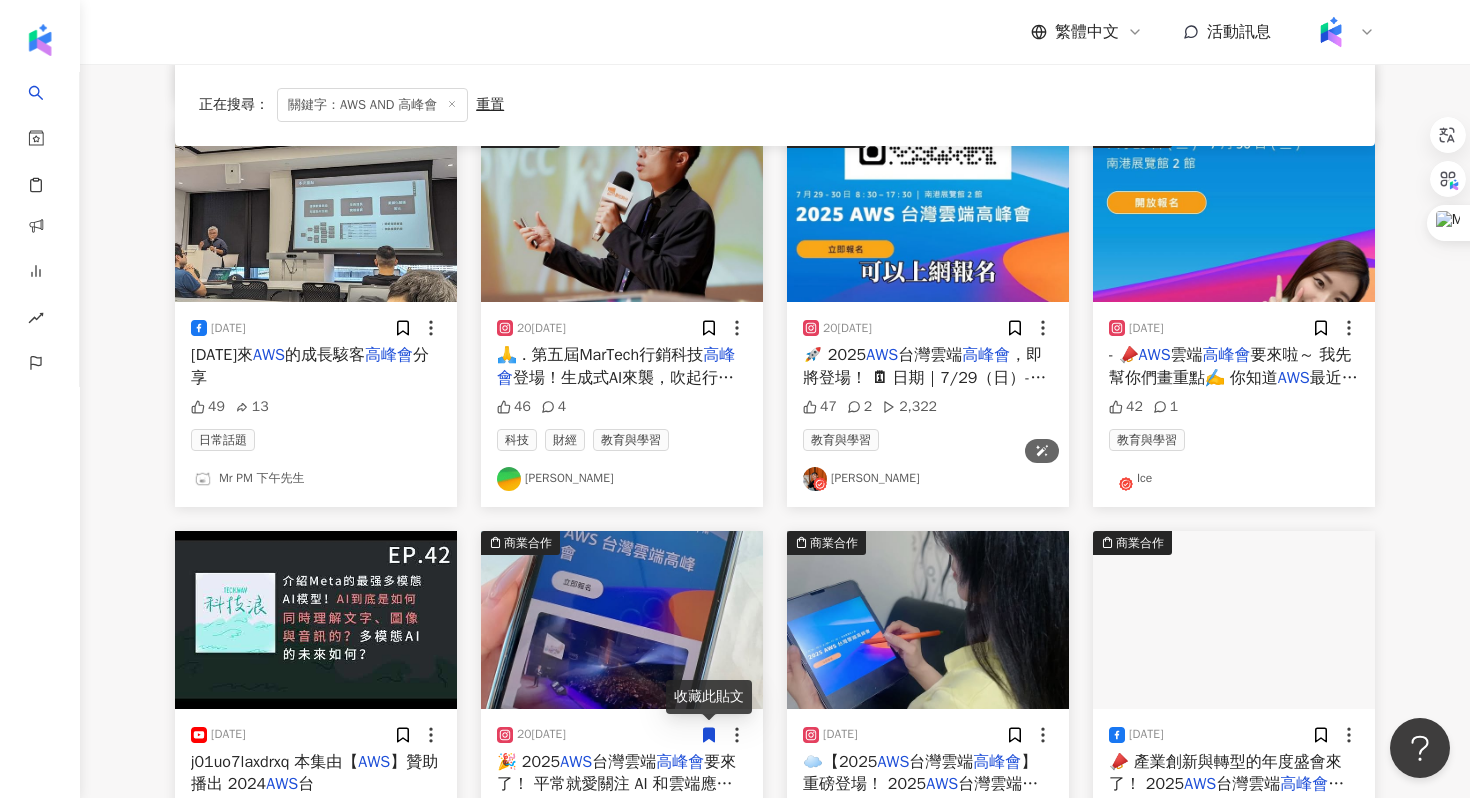 scroll, scrollTop: 5907, scrollLeft: 0, axis: vertical 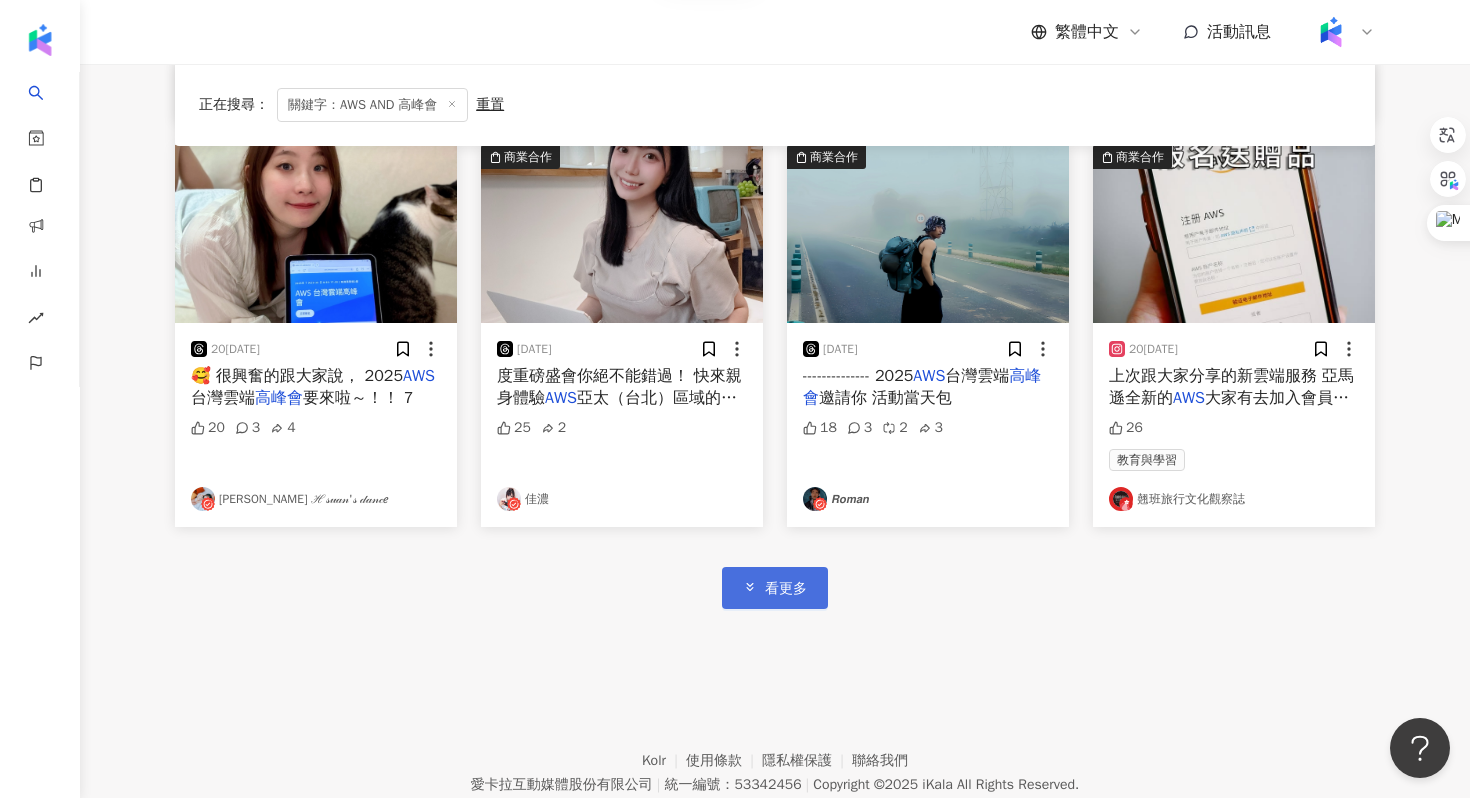 click on "看更多" at bounding box center [775, 587] 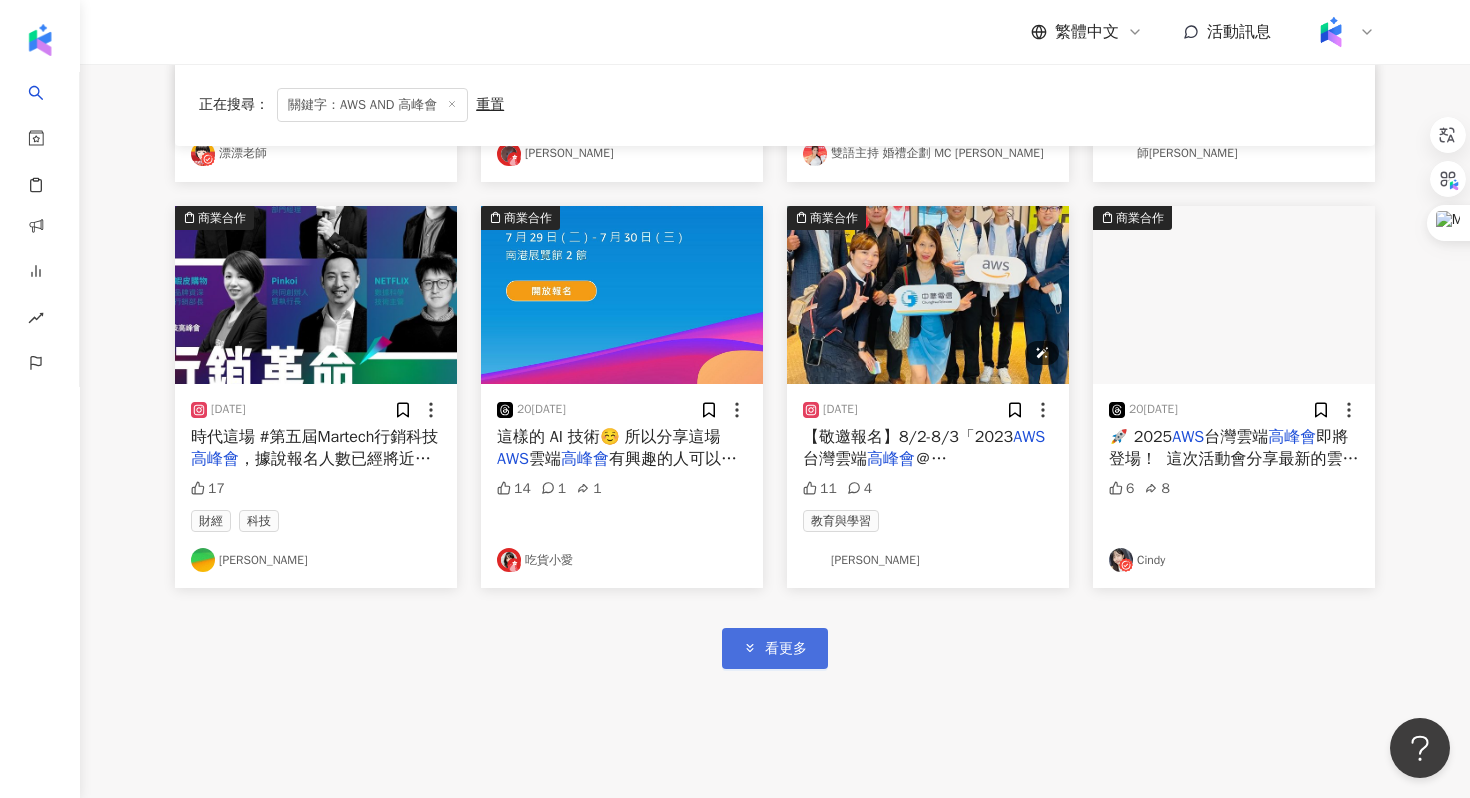 scroll, scrollTop: 7079, scrollLeft: 0, axis: vertical 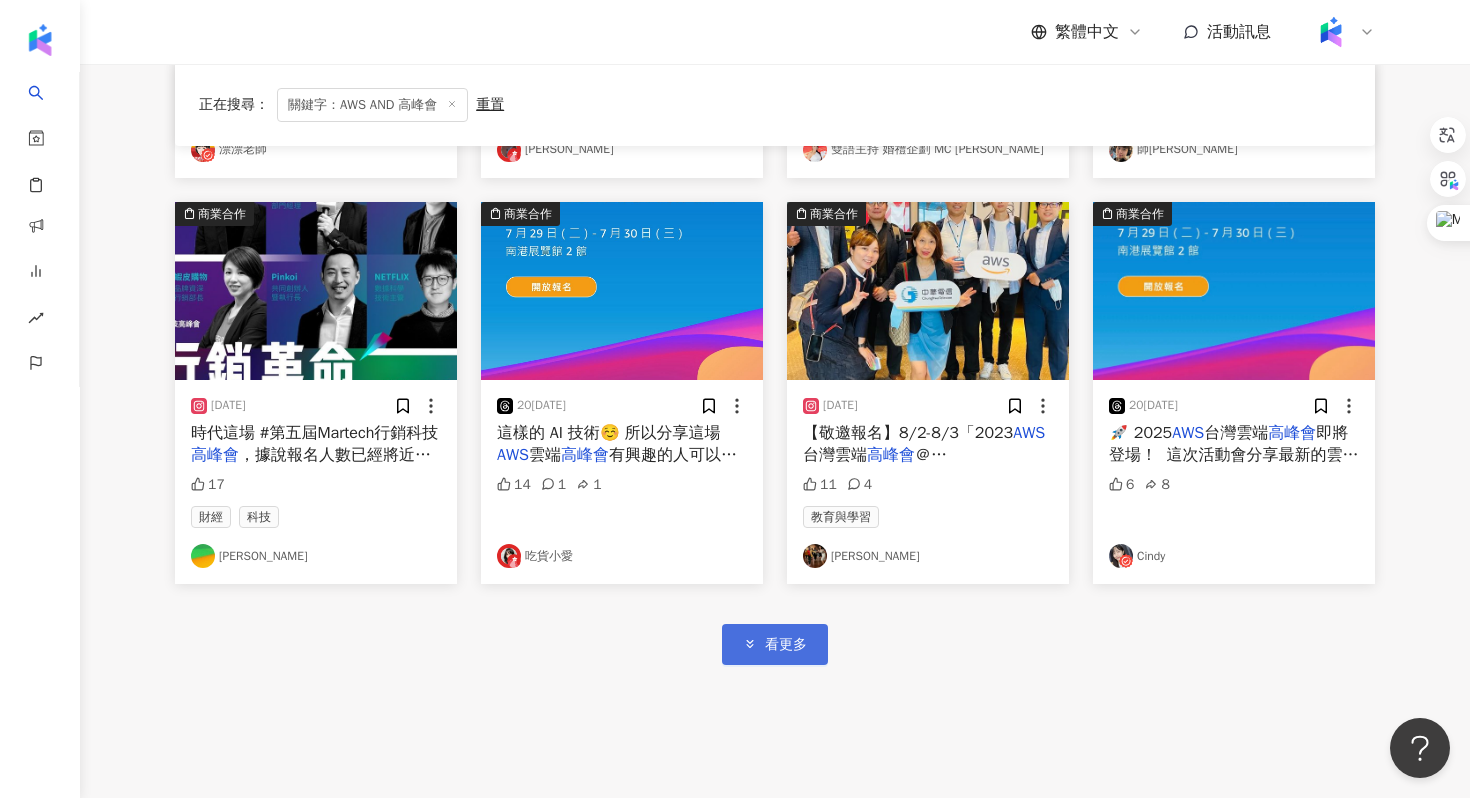 click on "看更多" at bounding box center (775, 644) 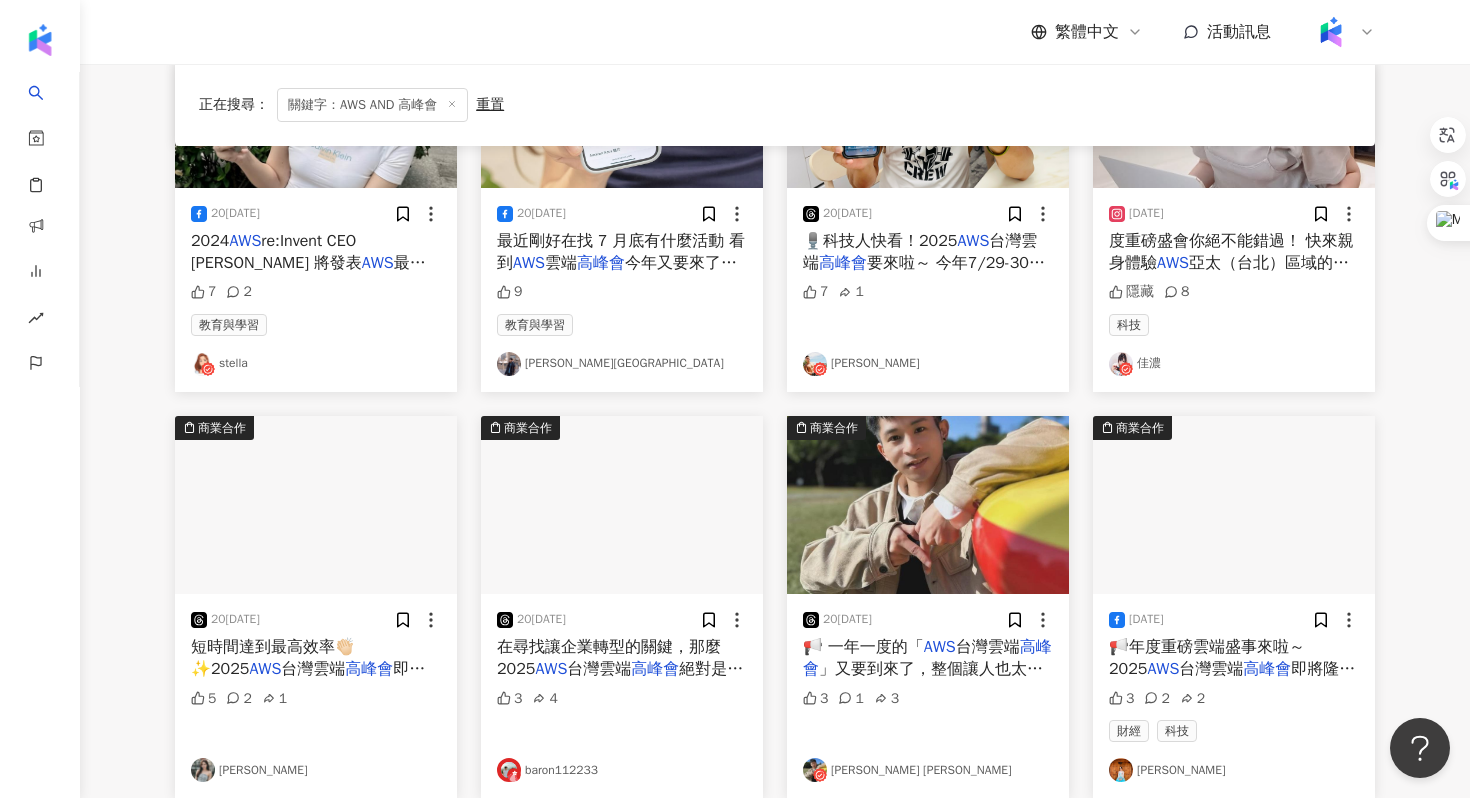 scroll, scrollTop: 8427, scrollLeft: 0, axis: vertical 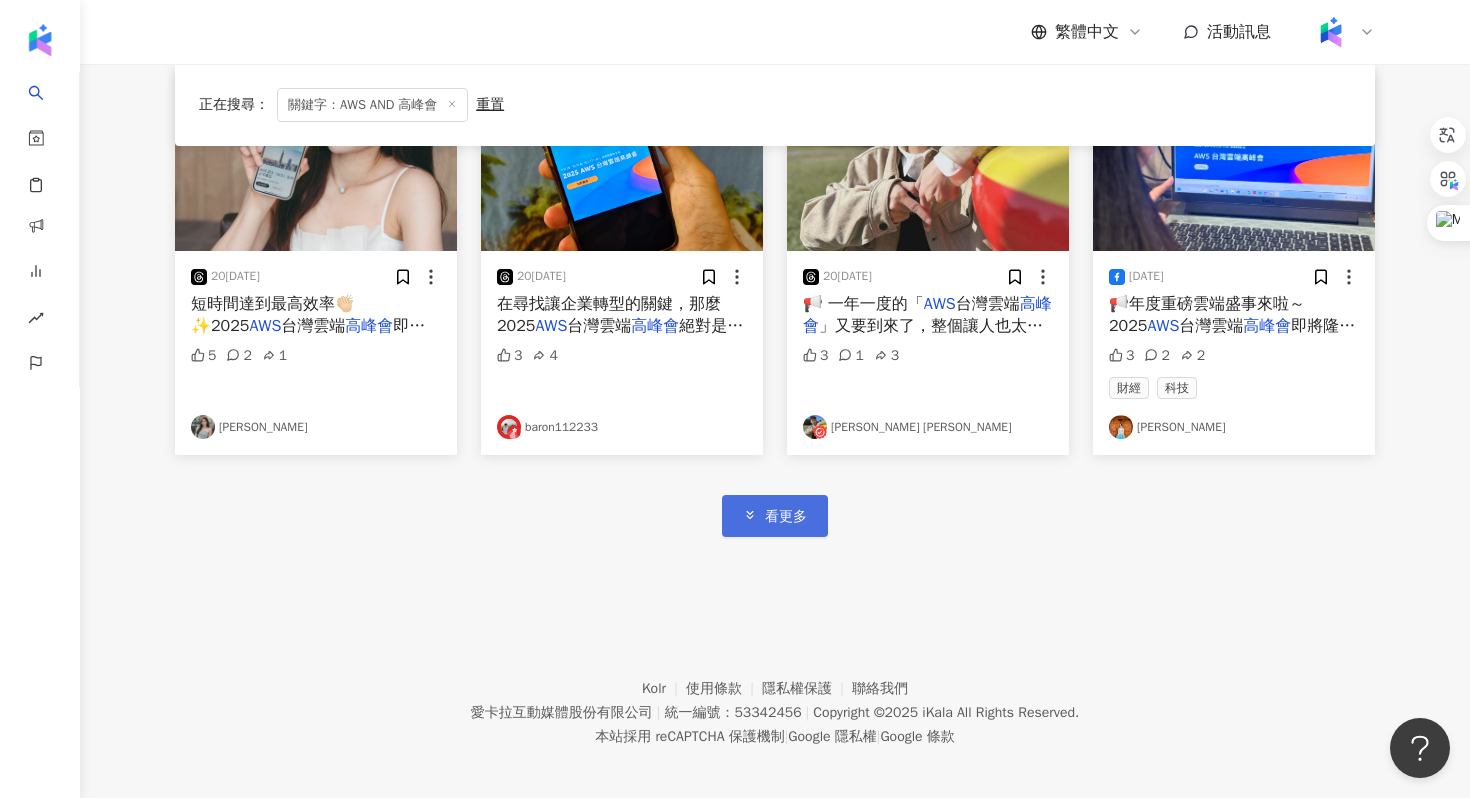 click on "看更多" at bounding box center (775, 515) 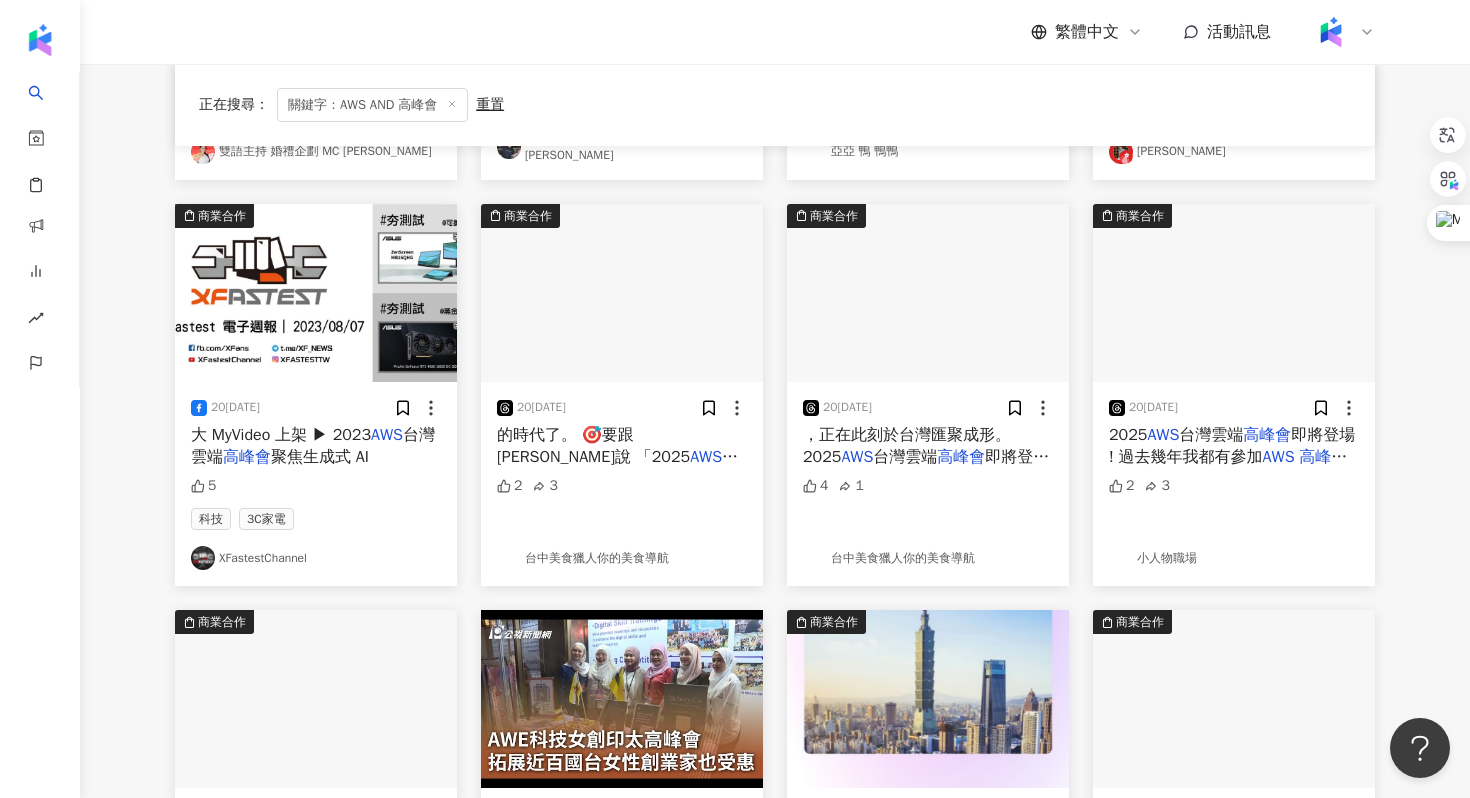 scroll, scrollTop: 9646, scrollLeft: 0, axis: vertical 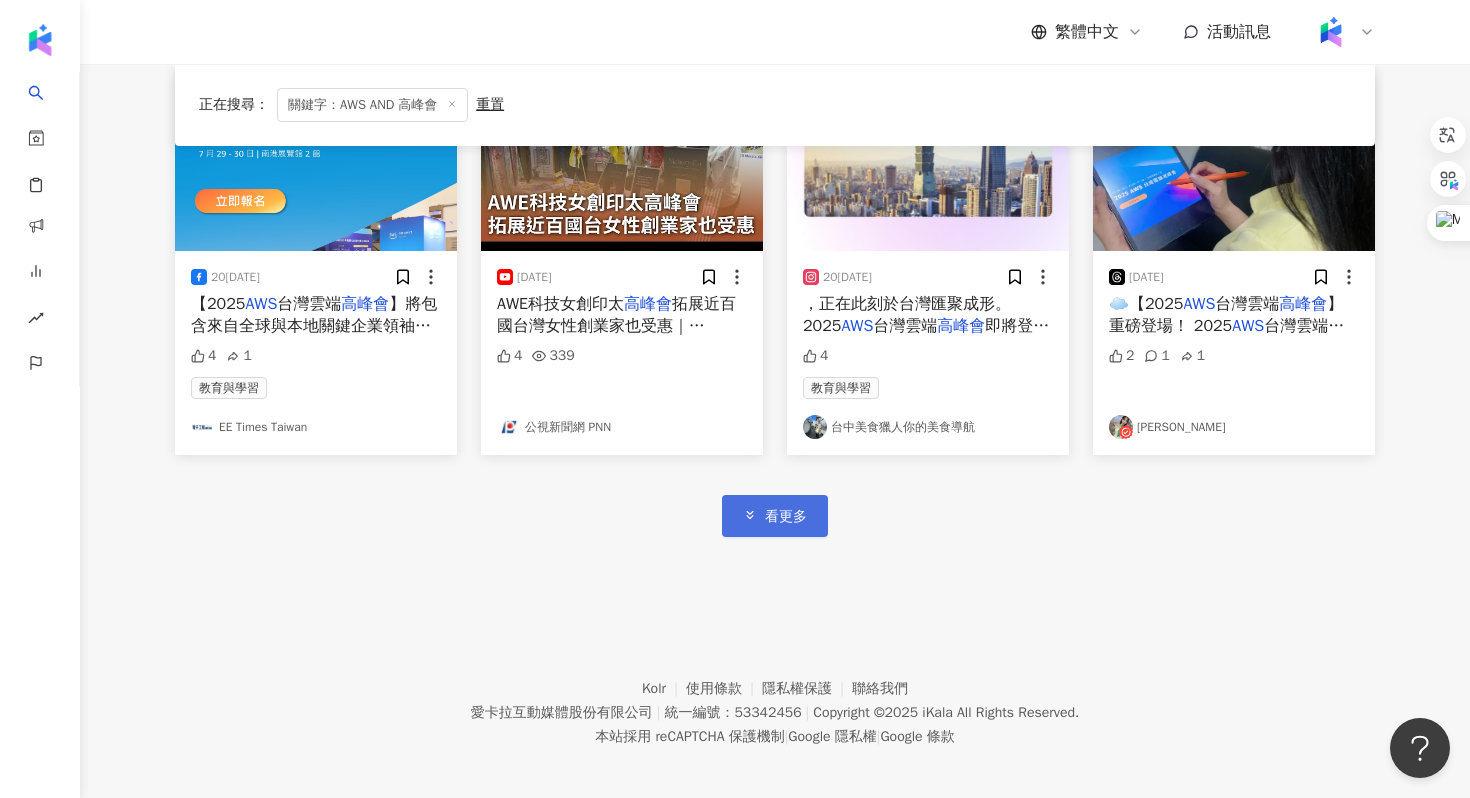 click on "看更多" at bounding box center (786, 517) 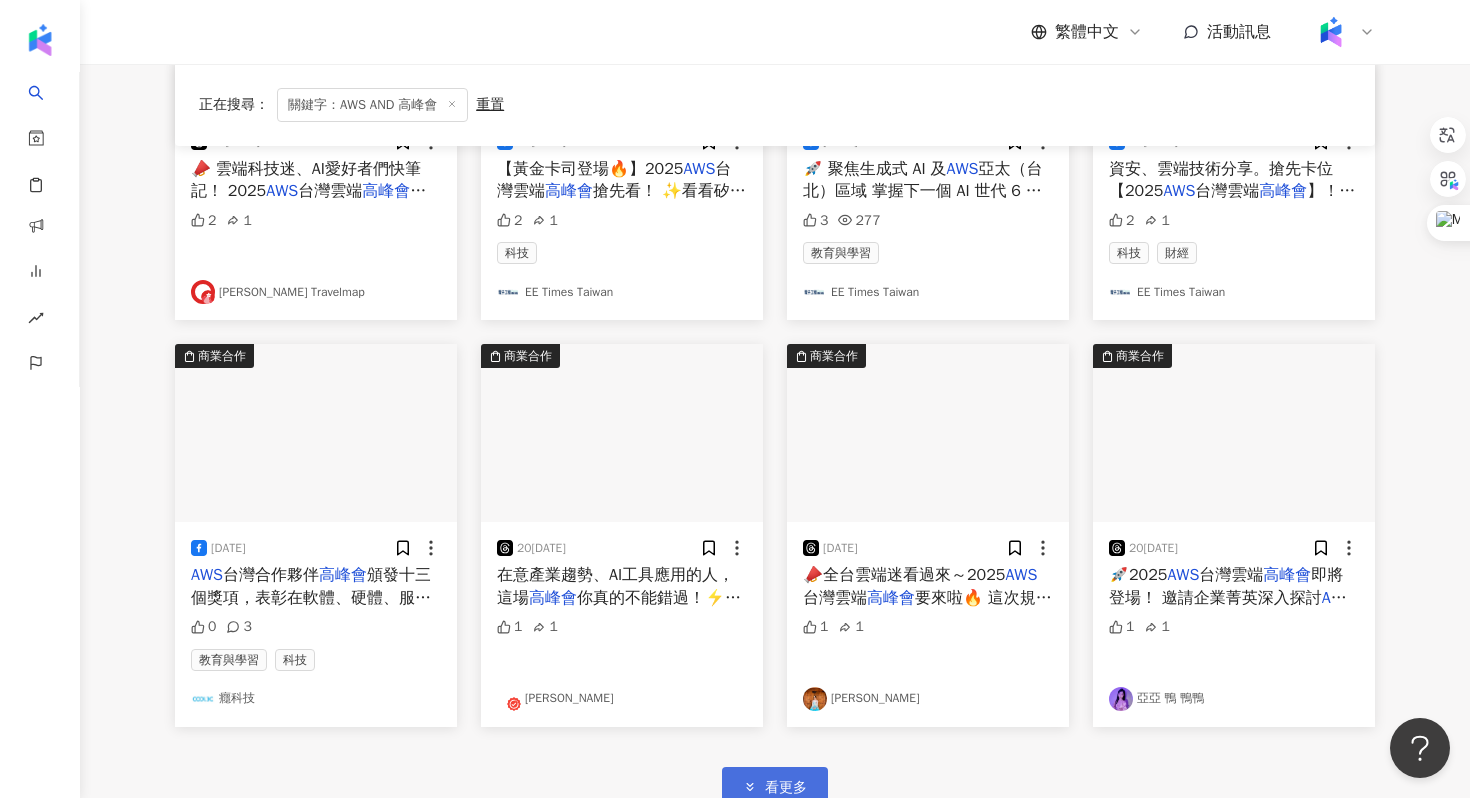scroll, scrollTop: 10865, scrollLeft: 0, axis: vertical 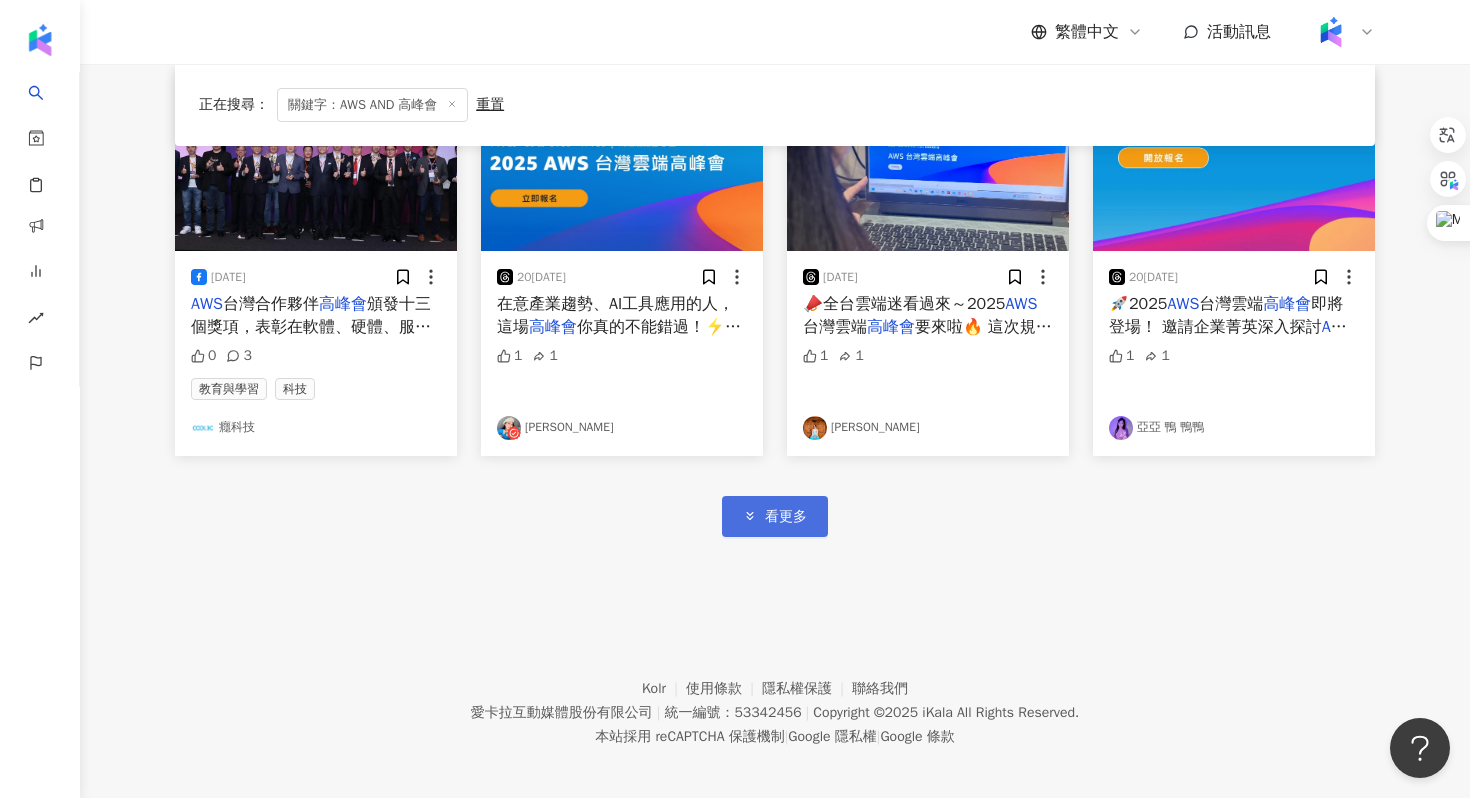 click on "看更多" at bounding box center [786, 517] 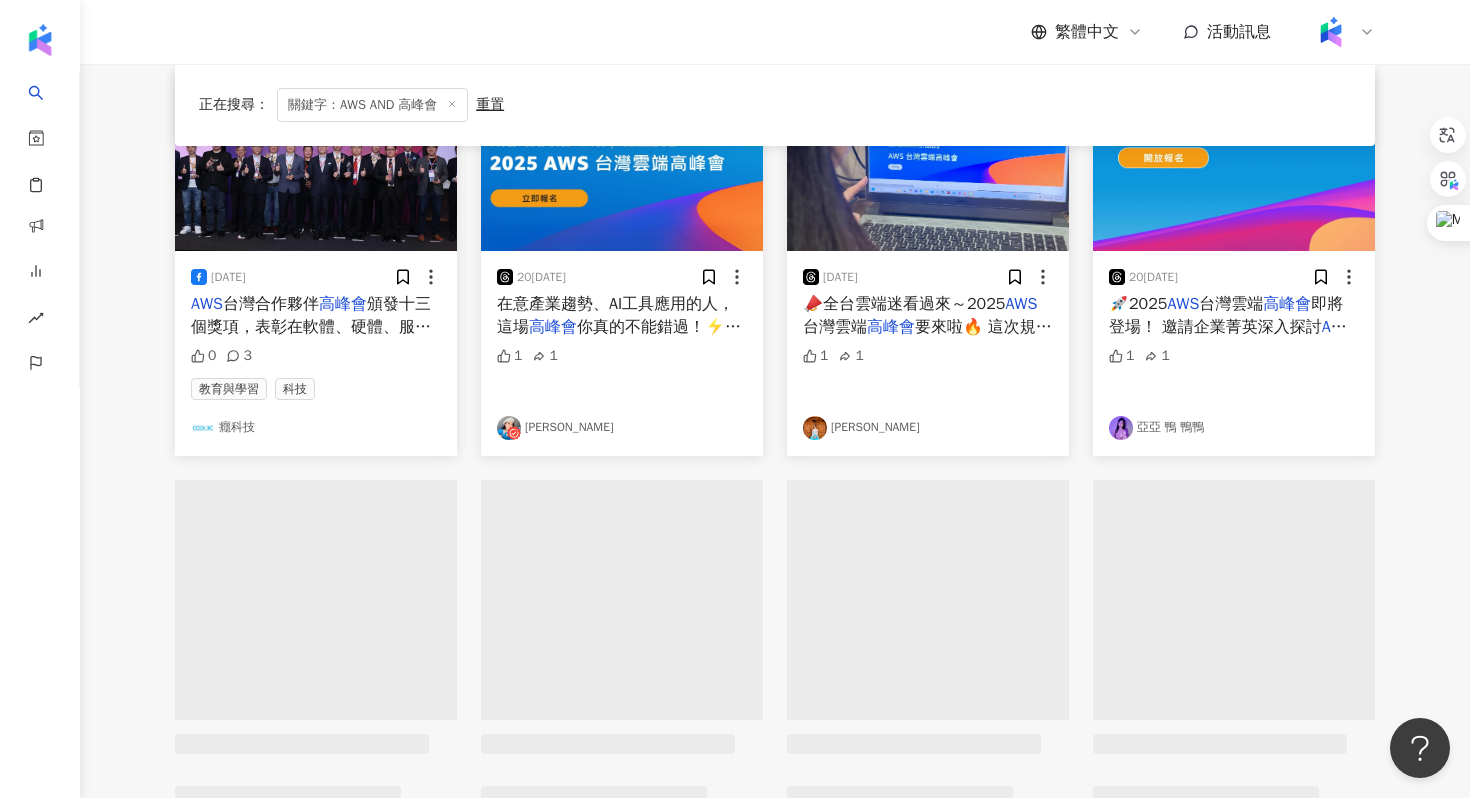 click at bounding box center (622, 670) 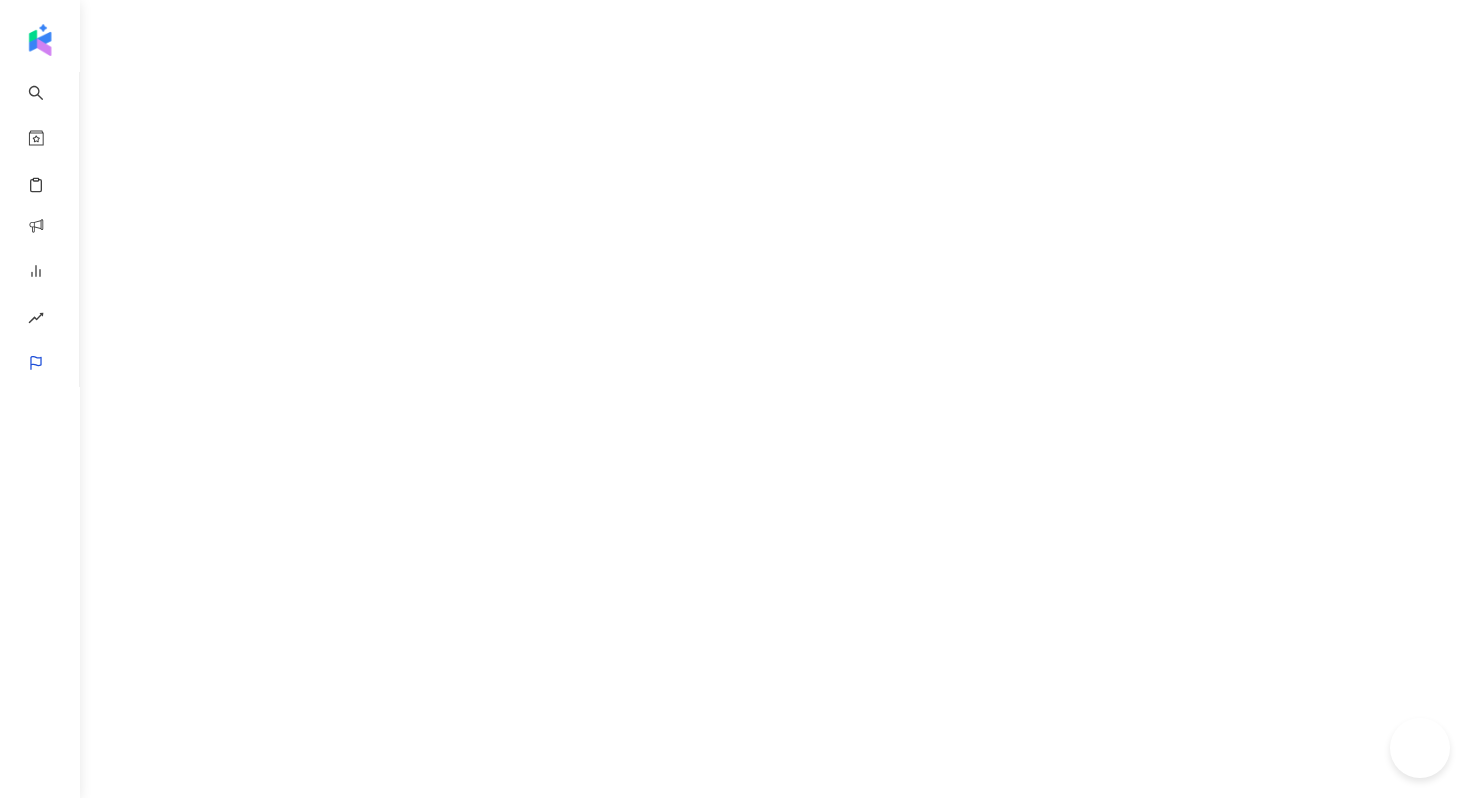 scroll, scrollTop: 0, scrollLeft: 0, axis: both 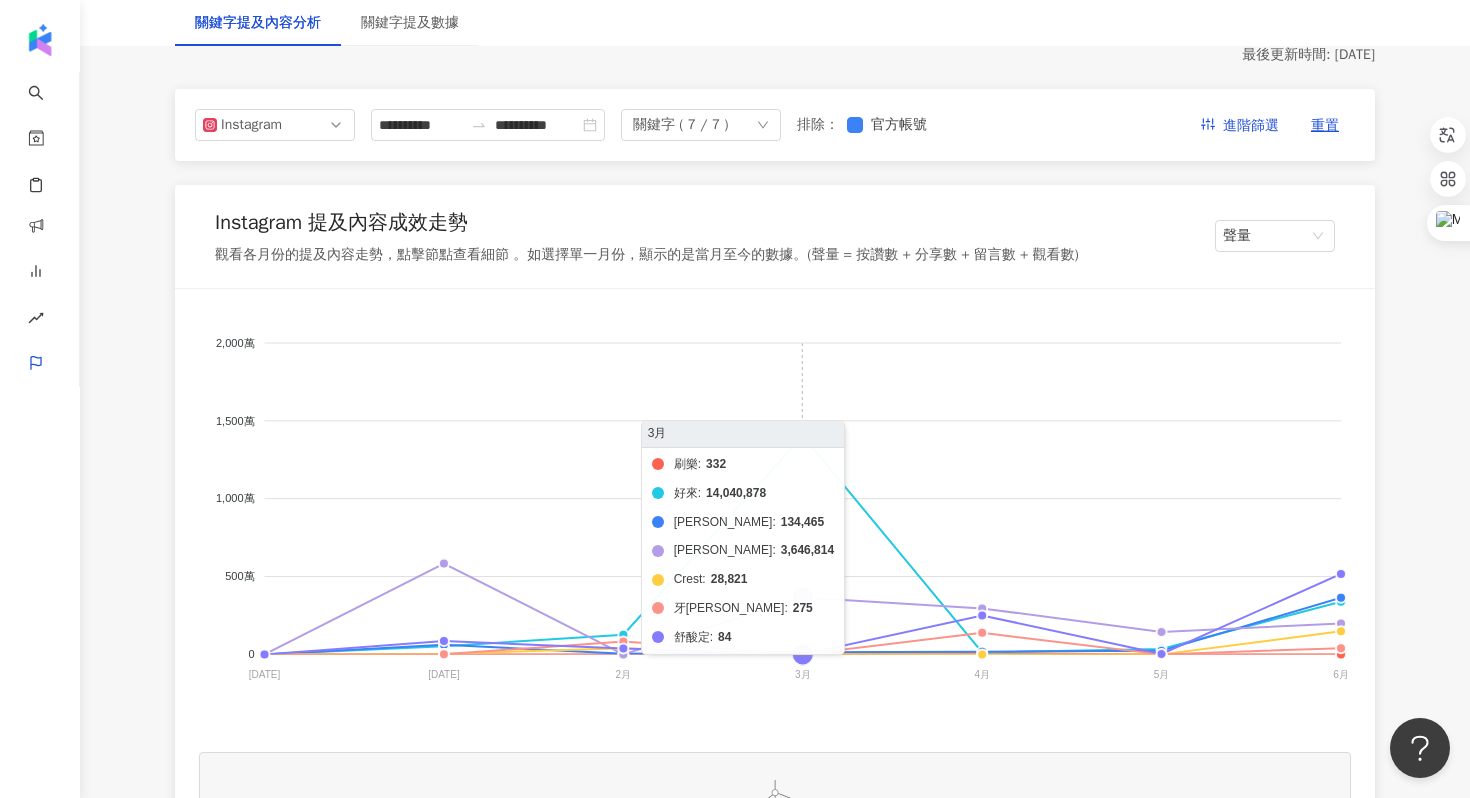 click on "刷樂 好來 高露潔 李施德霖 Crest 牙周適 舒酸定" 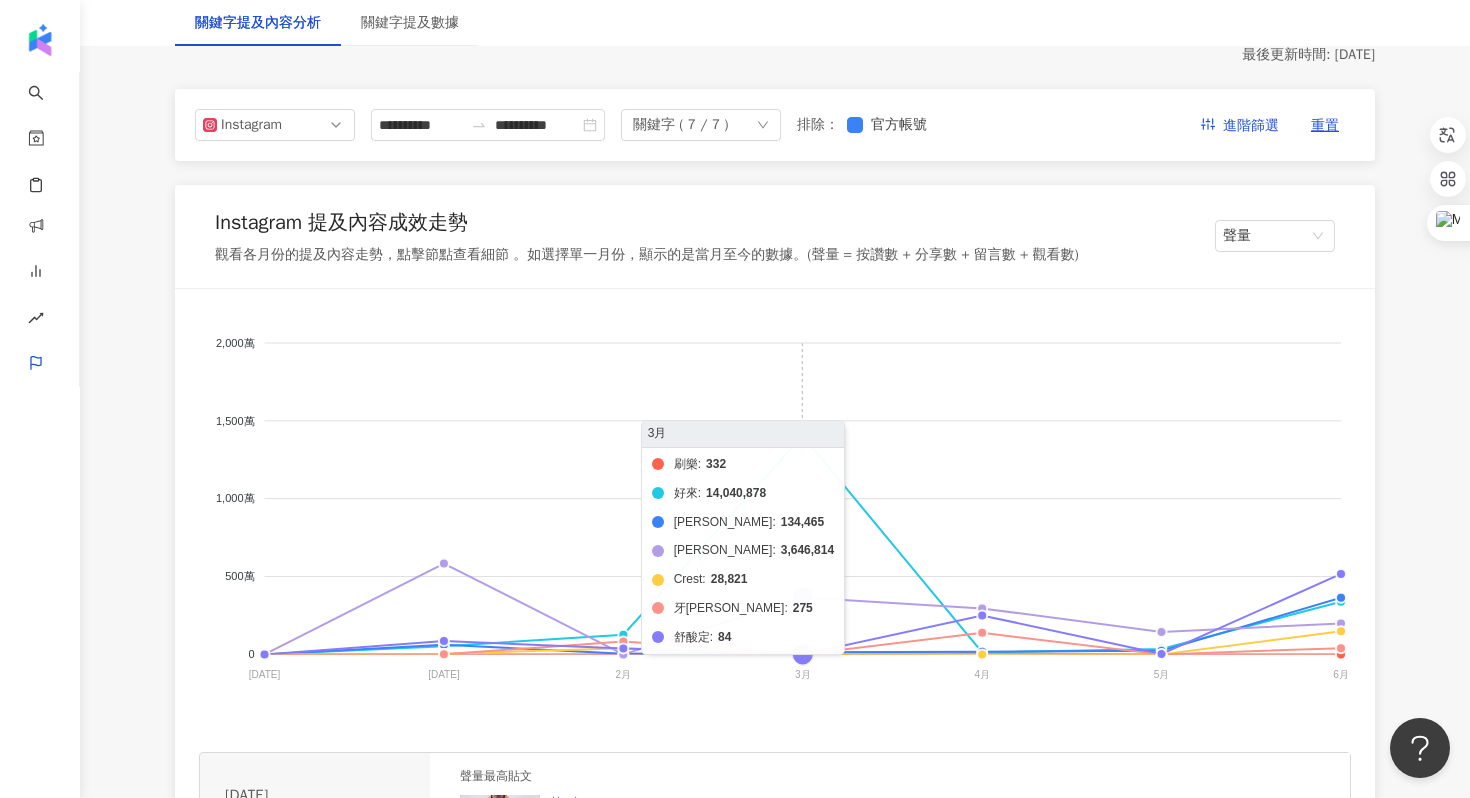click on "刷樂 好來 高露潔 李施德霖 Crest 牙周適 舒酸定" 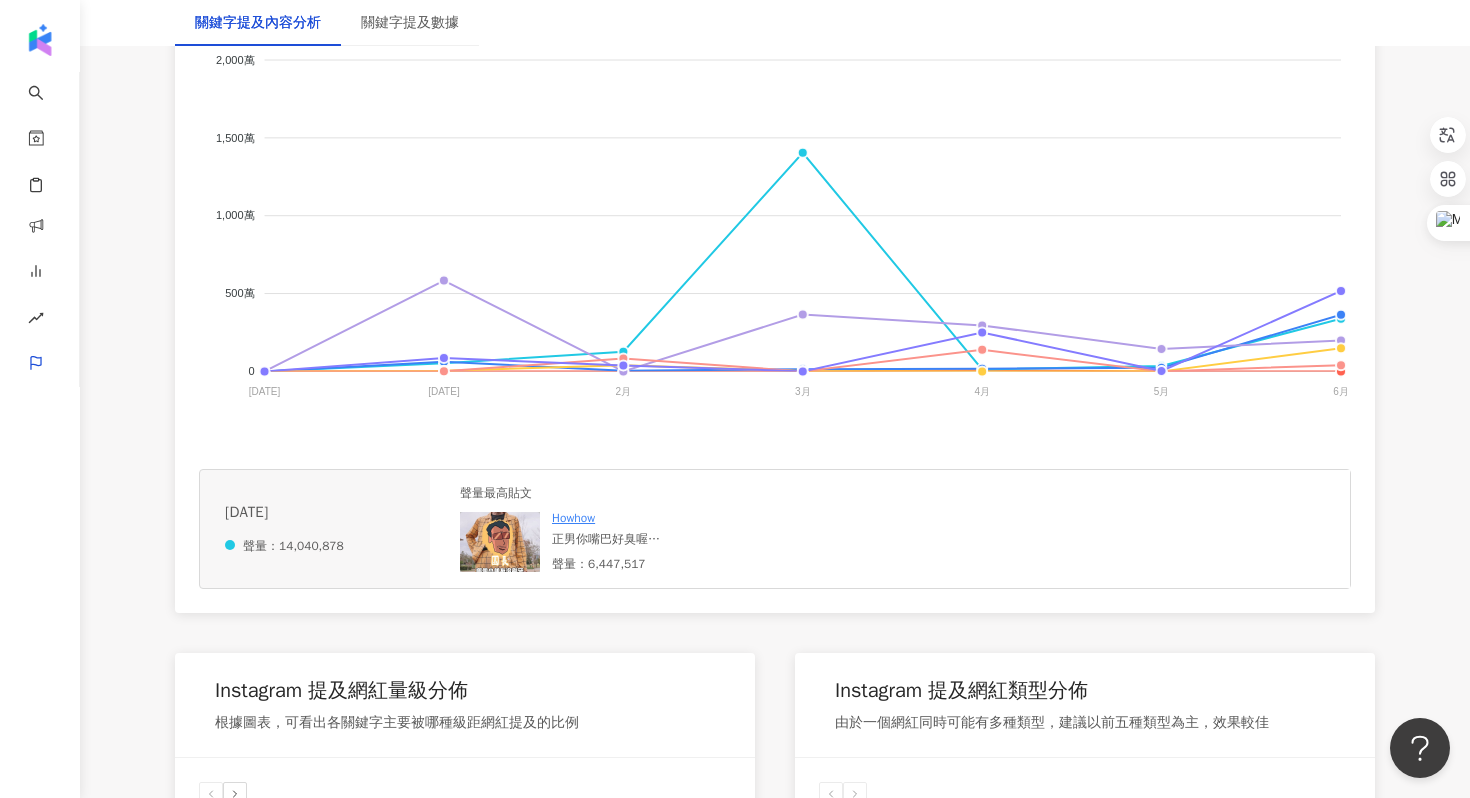 scroll, scrollTop: 514, scrollLeft: 0, axis: vertical 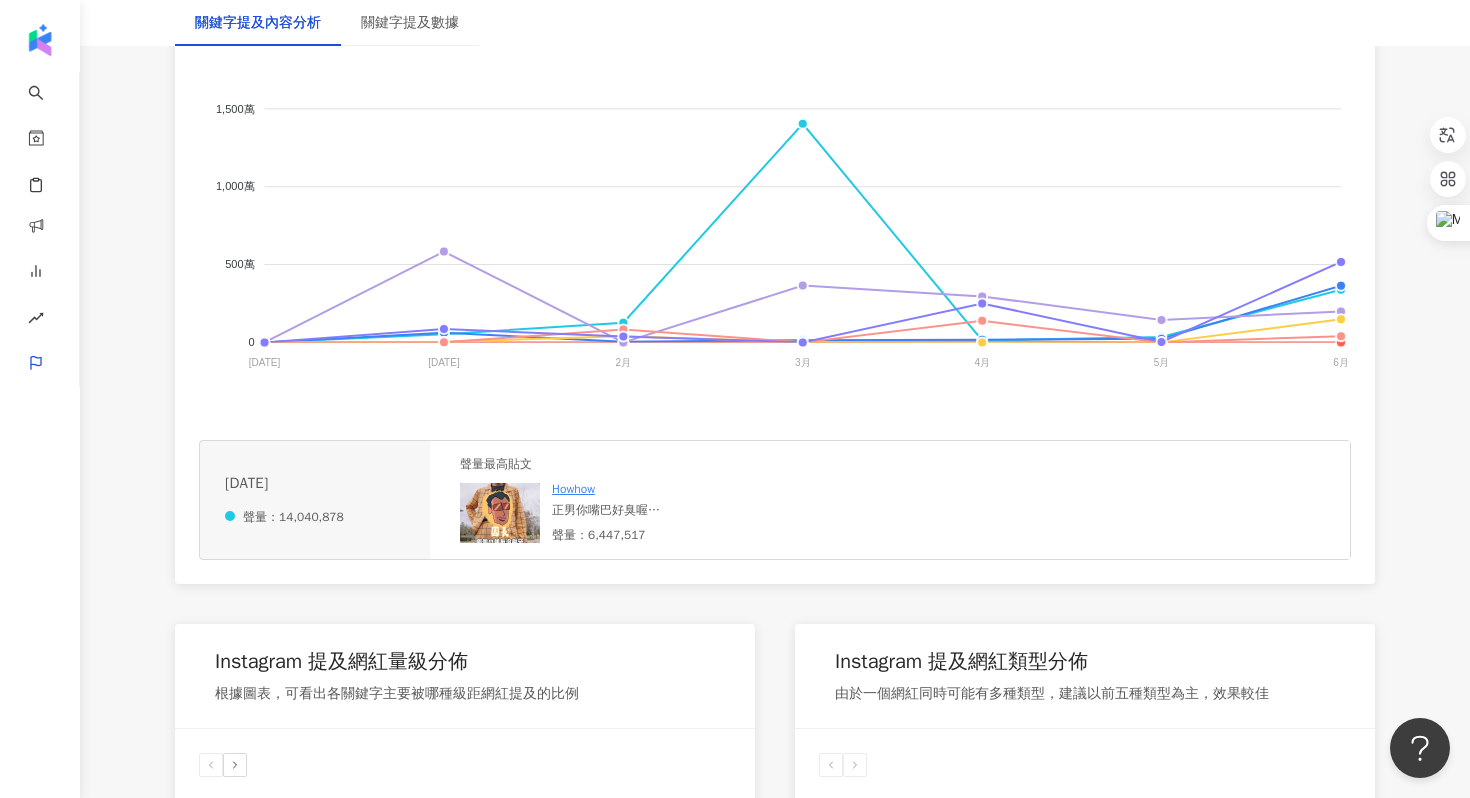 click on "Howhow 正男你嘴巴好臭喔
快用好來最經典的薄荷口味超氟超氟強化琺瑯質牙膏刷牙啦！
現在買好來牙膏指定產品組*，
就送限量蠟筆小新造型保鮮碗！！
有朋友款、家人款，
還有全聯限定的小新款！
3/7起各大通路開始販售，
組合數量有限售完為止！
買指定牙膏組合，
即可參加發票登錄抽獎，
就有機會獲得日本-大阪雙人來回機票^！
*指DARLIE好來超氟強化琺瑯質牙膏250gx3入/DARLIE好來超氟清新防護牙膏160gx3入裝贈蠟筆小新造型保鮮碗
*贈品隨貨附贈並以貨架上實物為。促銷包數量有限，售完為止。活動期間依店內公告為準
^登錄發票活動詳情及活動期間依活動辦法之規範為準
#DARLIE好來 #DARLIE好來超氟強化琺瑯質牙膏 #DARLIE好來超氟清新防護牙膏 #蠟筆小新 #登錄發票抽獎" at bounding box center (702, 500) 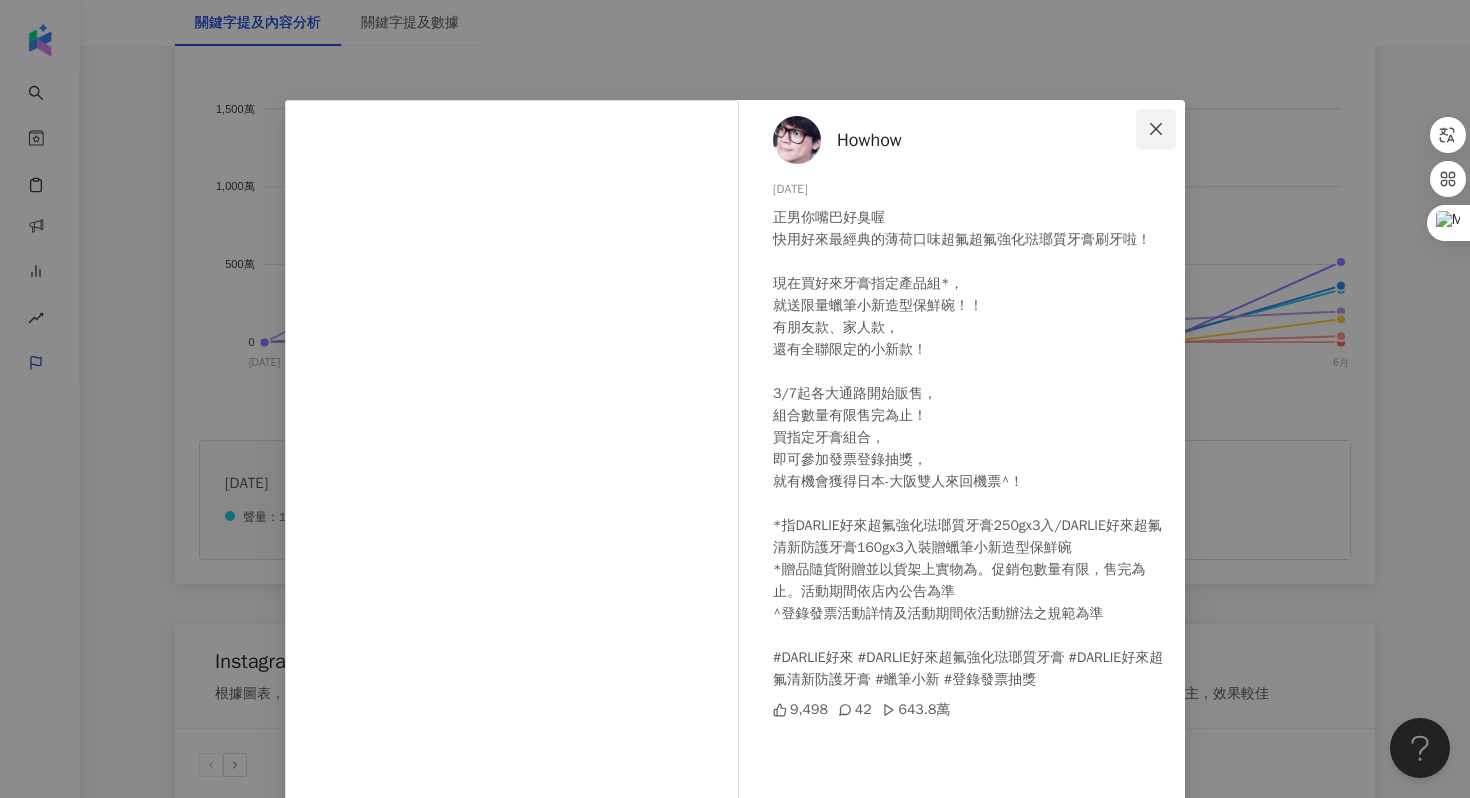 click 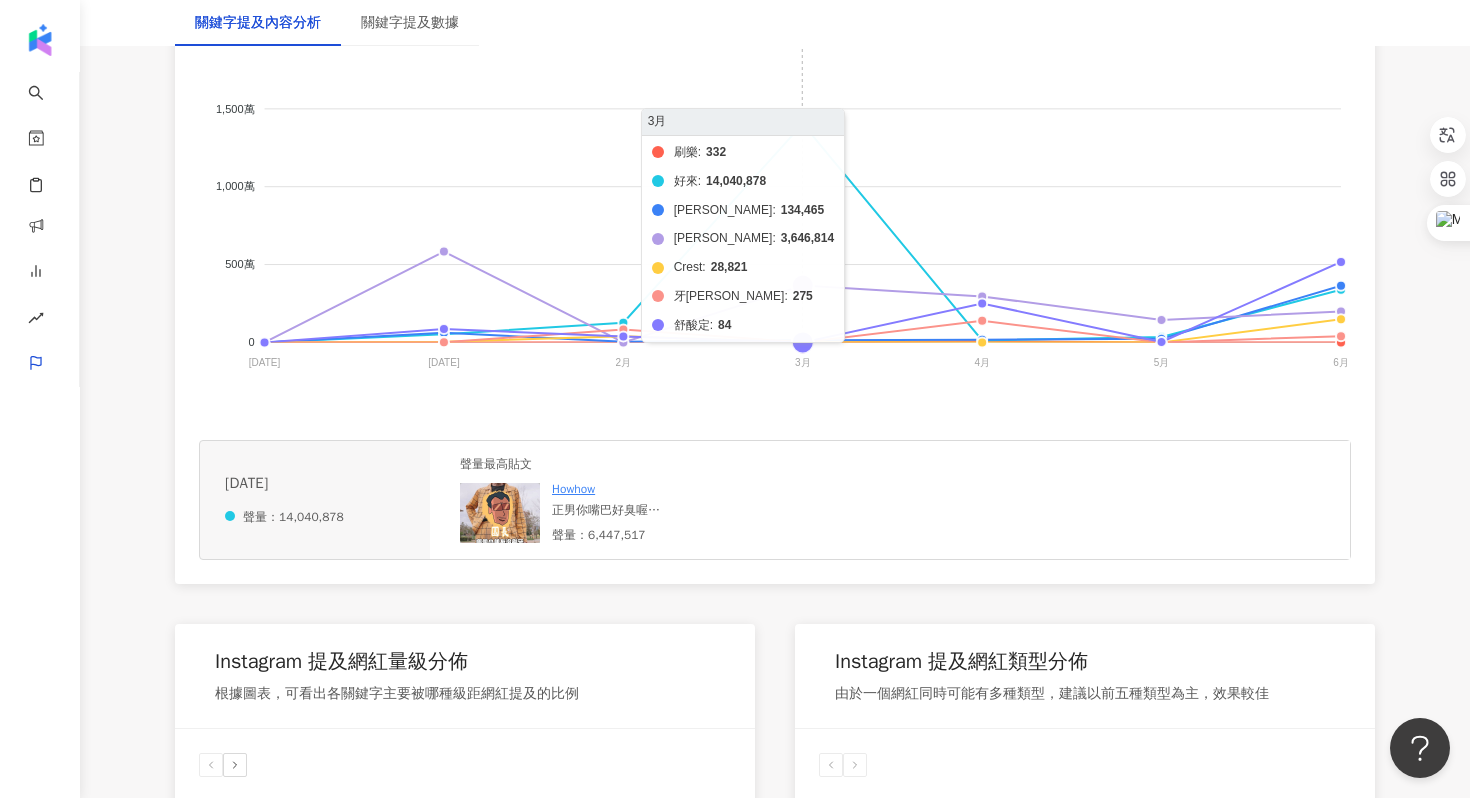 click on "刷樂 好來 高露潔 李施德霖 Crest 牙周適 舒酸定" 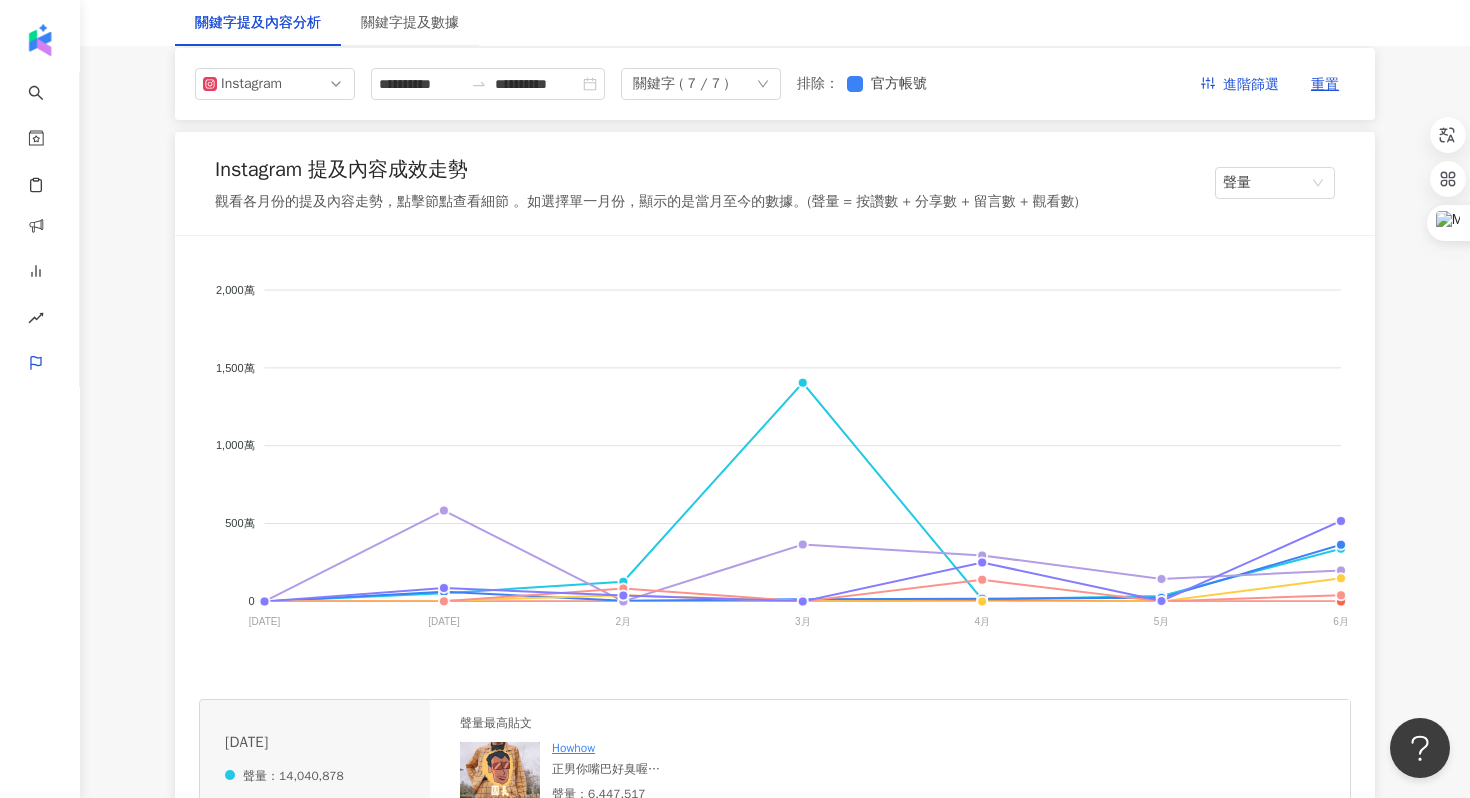 scroll, scrollTop: 309, scrollLeft: 0, axis: vertical 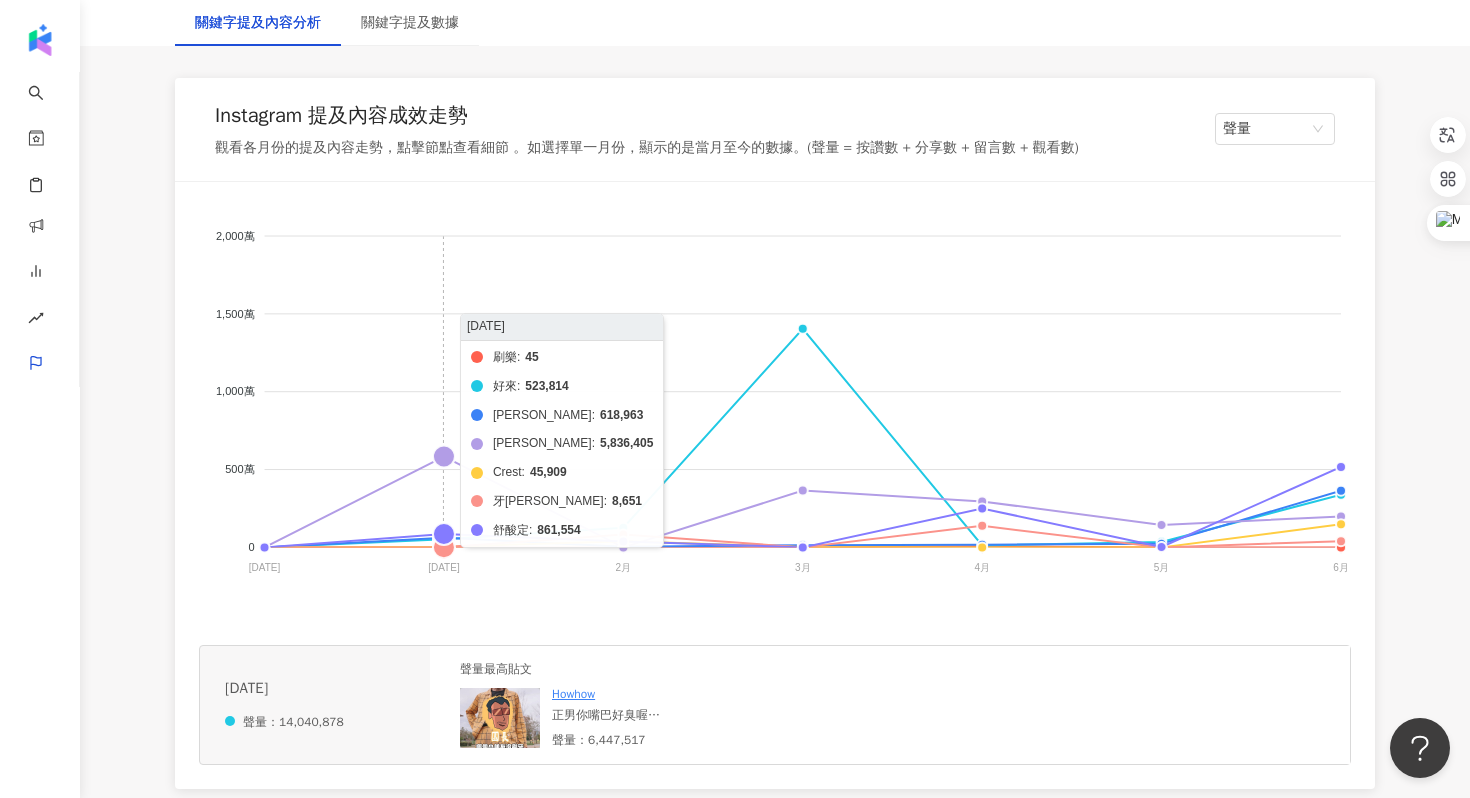 click on "刷樂 好來 高露潔 李施德霖 Crest 牙周適 舒酸定" 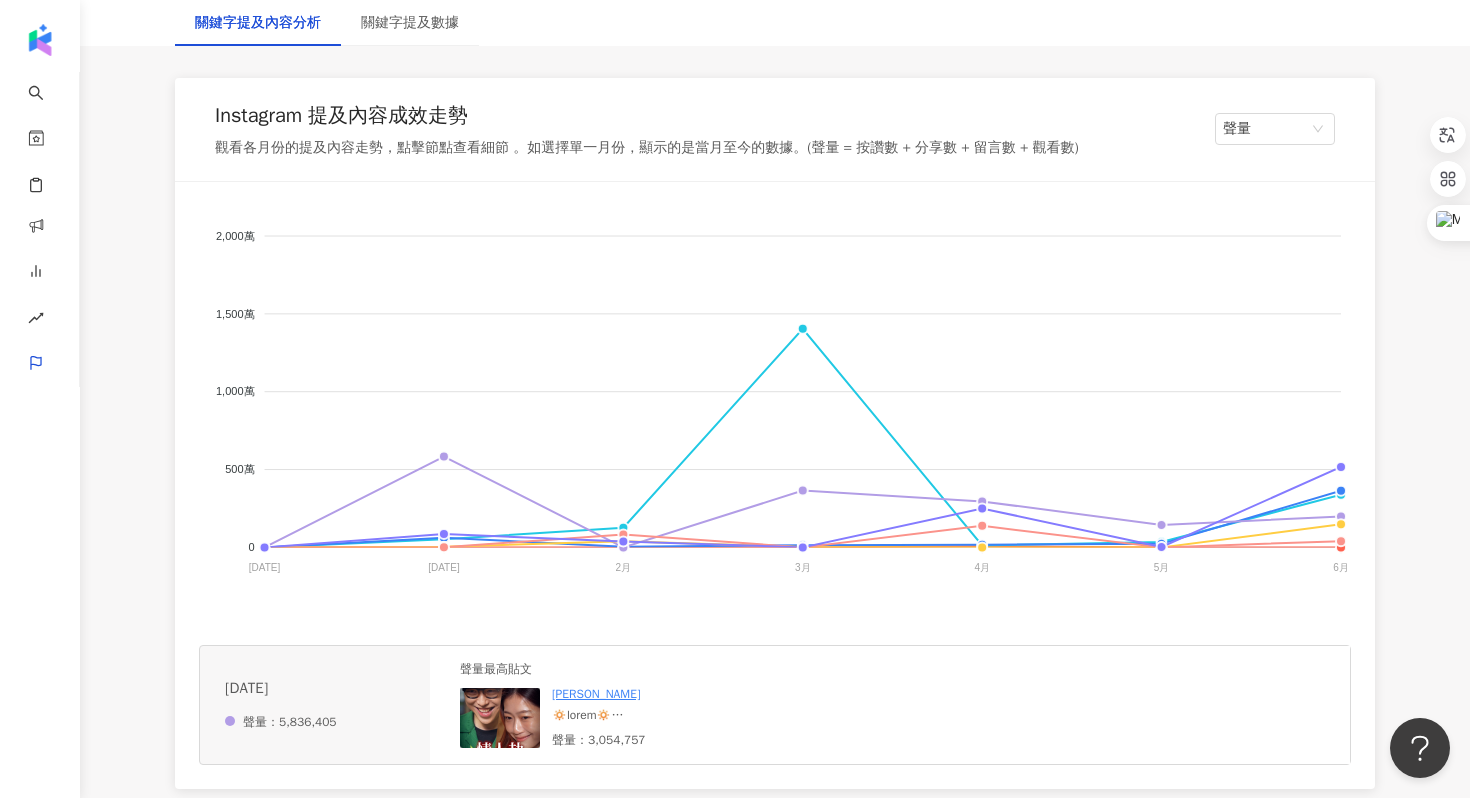 click at bounding box center [702, 715] 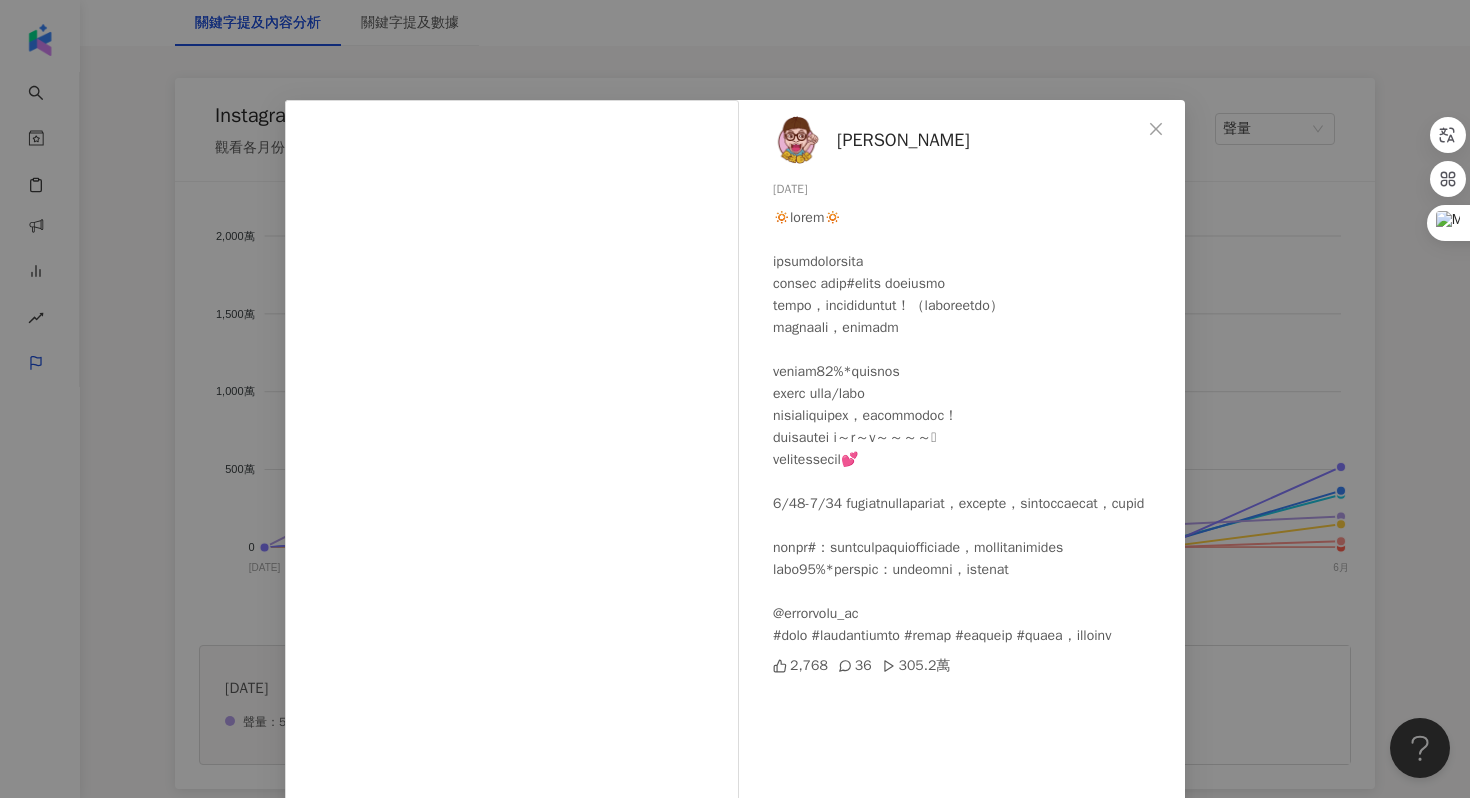scroll, scrollTop: 99, scrollLeft: 0, axis: vertical 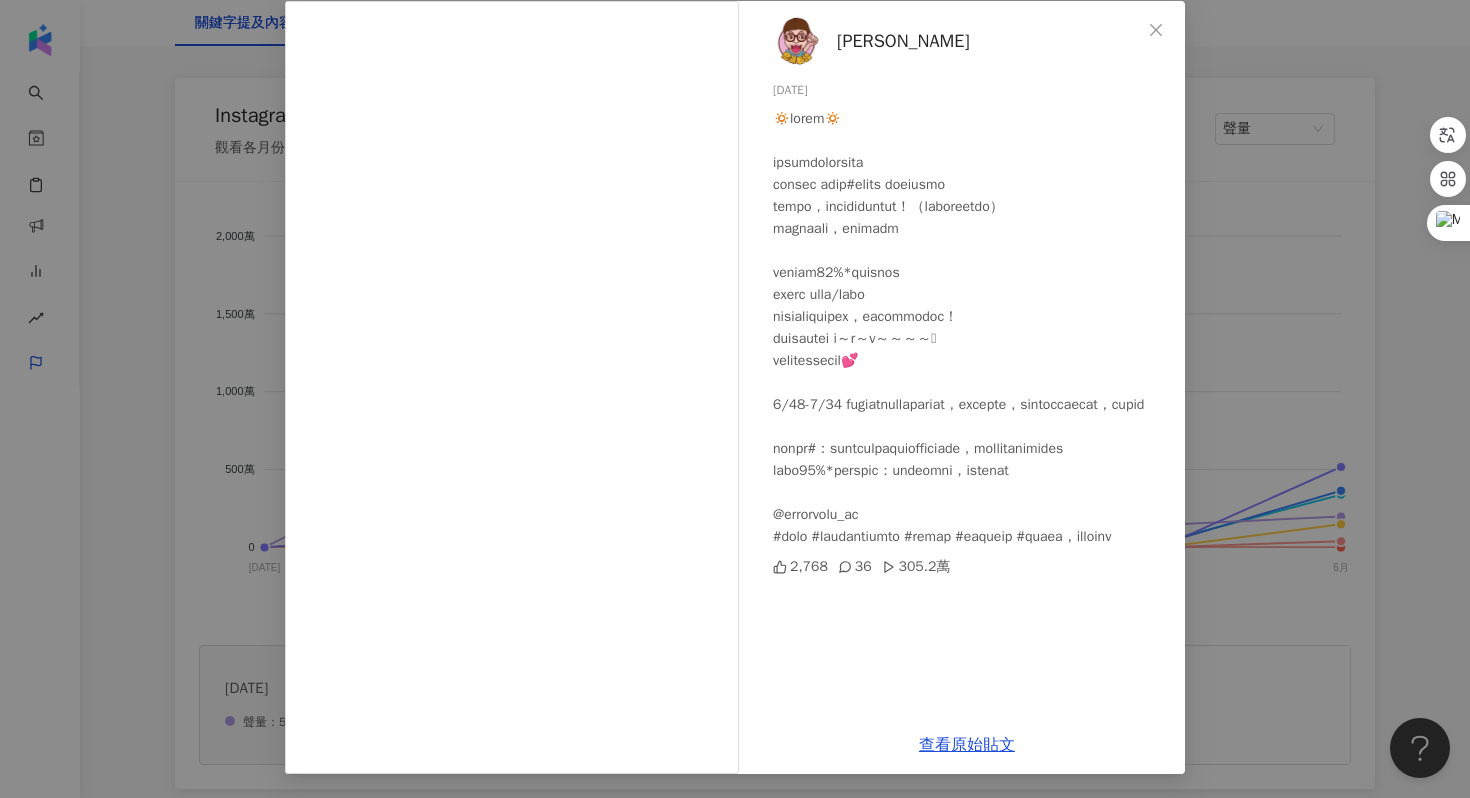 click on "邱志恒 2025/1/20 2,768 36 305.2萬 查看原始貼文" at bounding box center [735, 399] 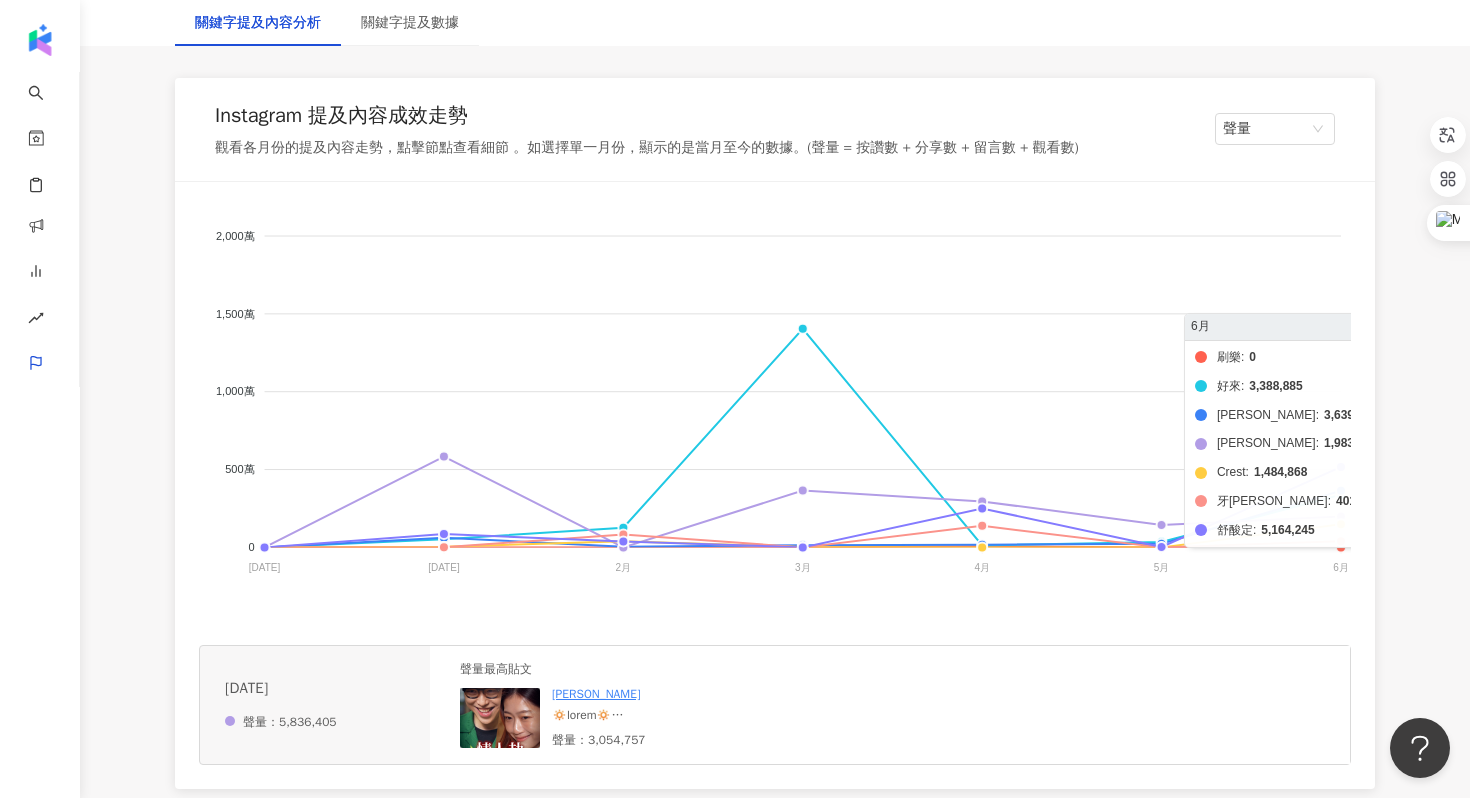 click on "刷樂 好來 高露潔 李施德霖 Crest 牙周適 舒酸定" 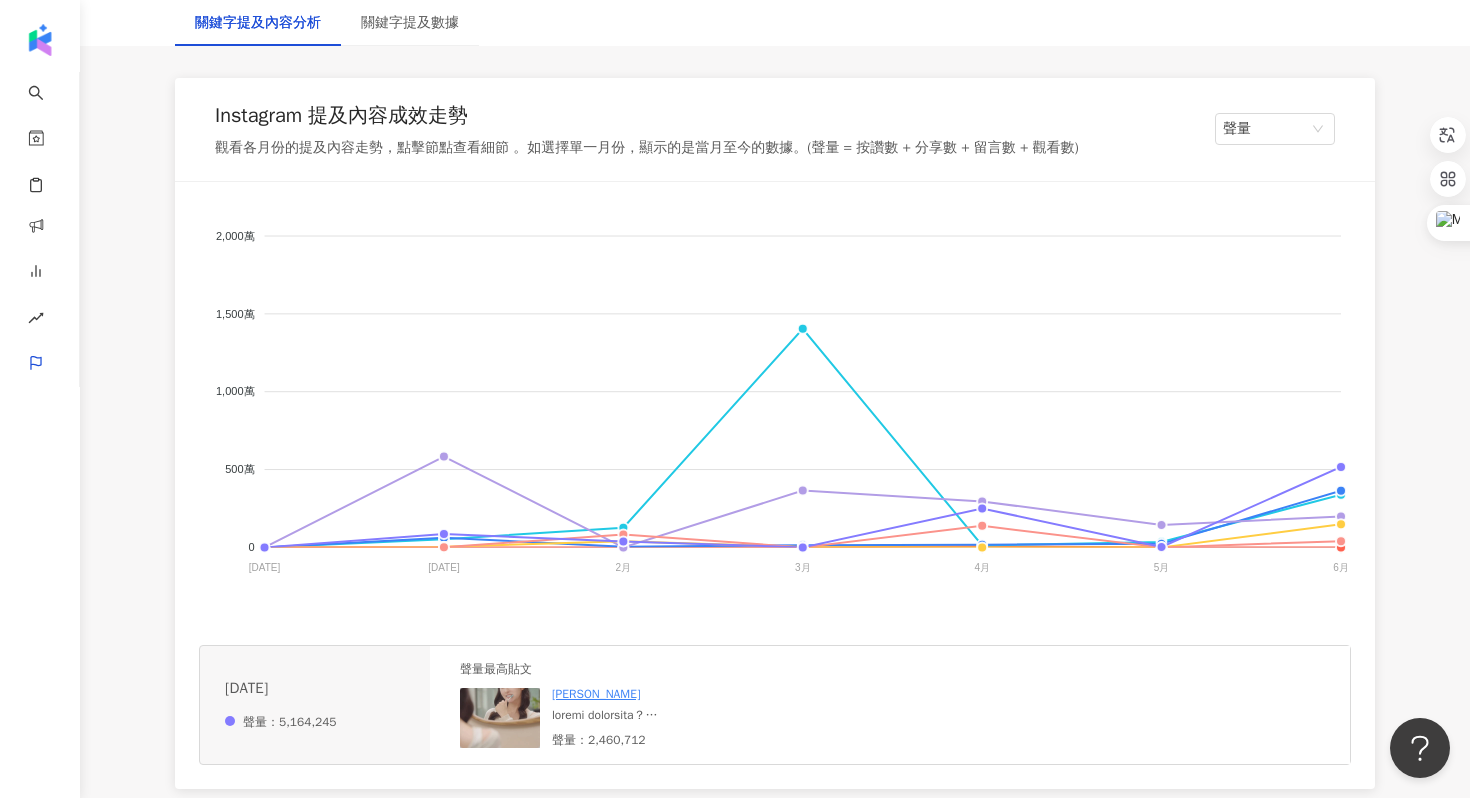 click on "陳語安" at bounding box center [702, 694] 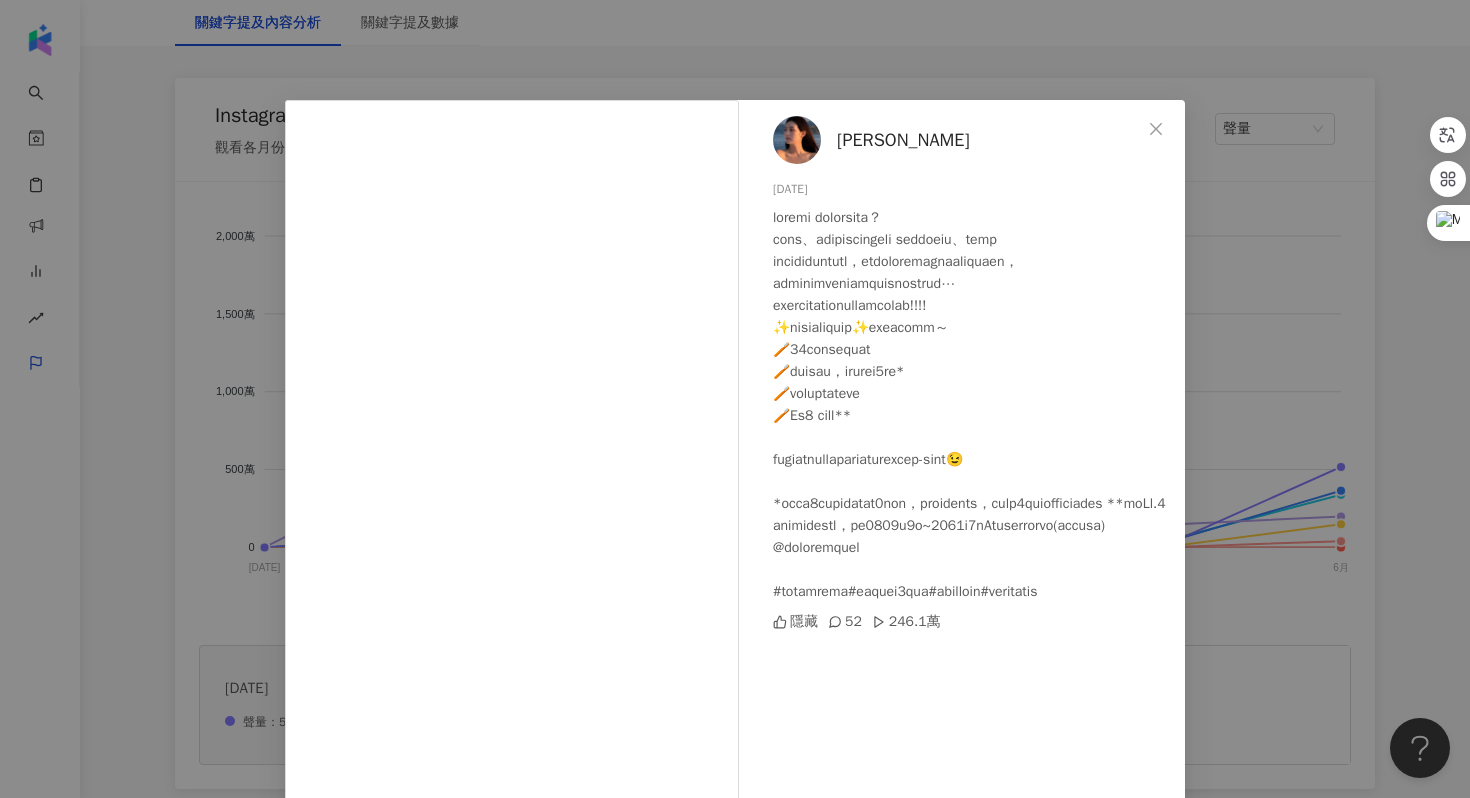 click on "陳語安 2025/6/23 隱藏 52 246.1萬 查看原始貼文" at bounding box center (735, 399) 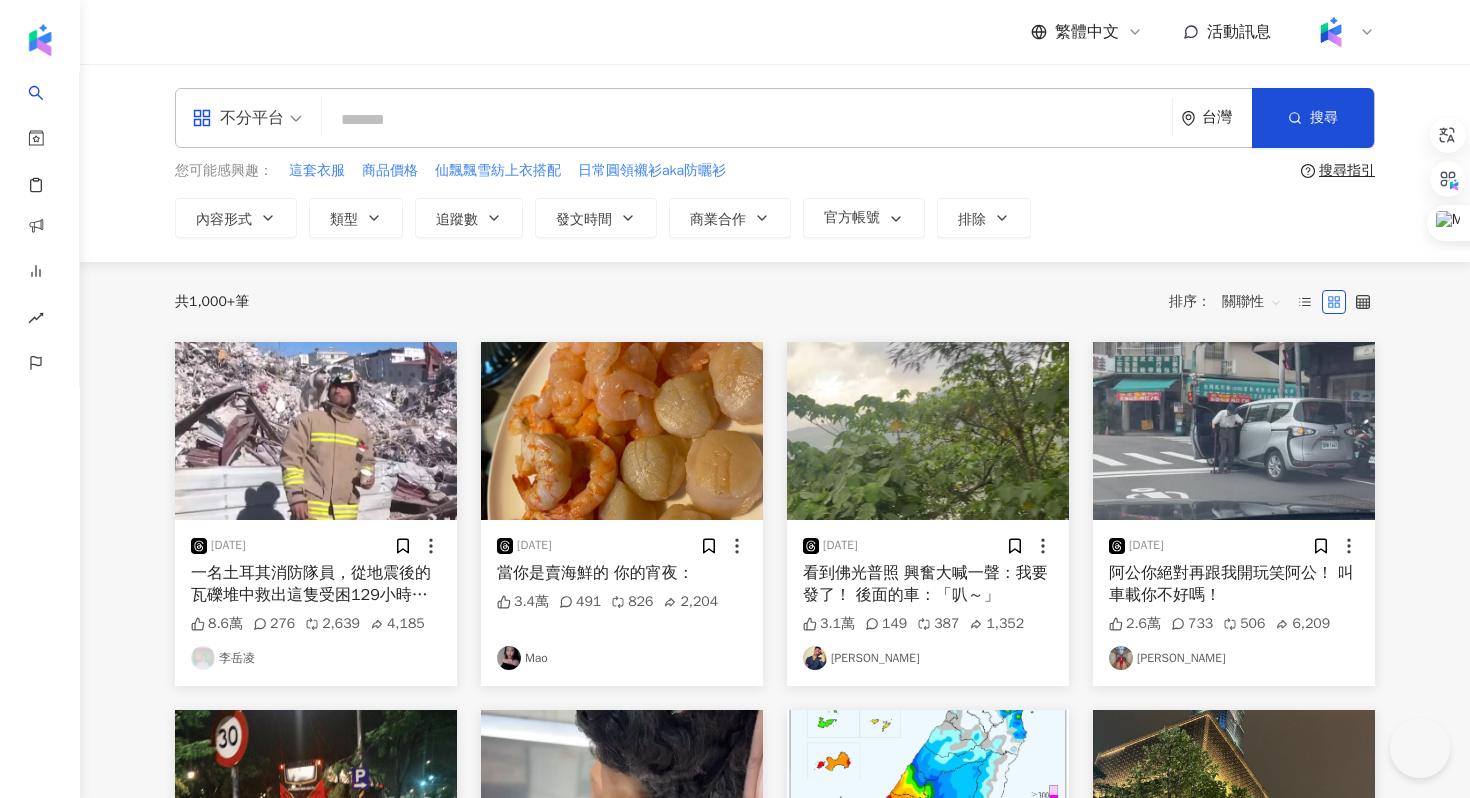 scroll, scrollTop: 0, scrollLeft: 0, axis: both 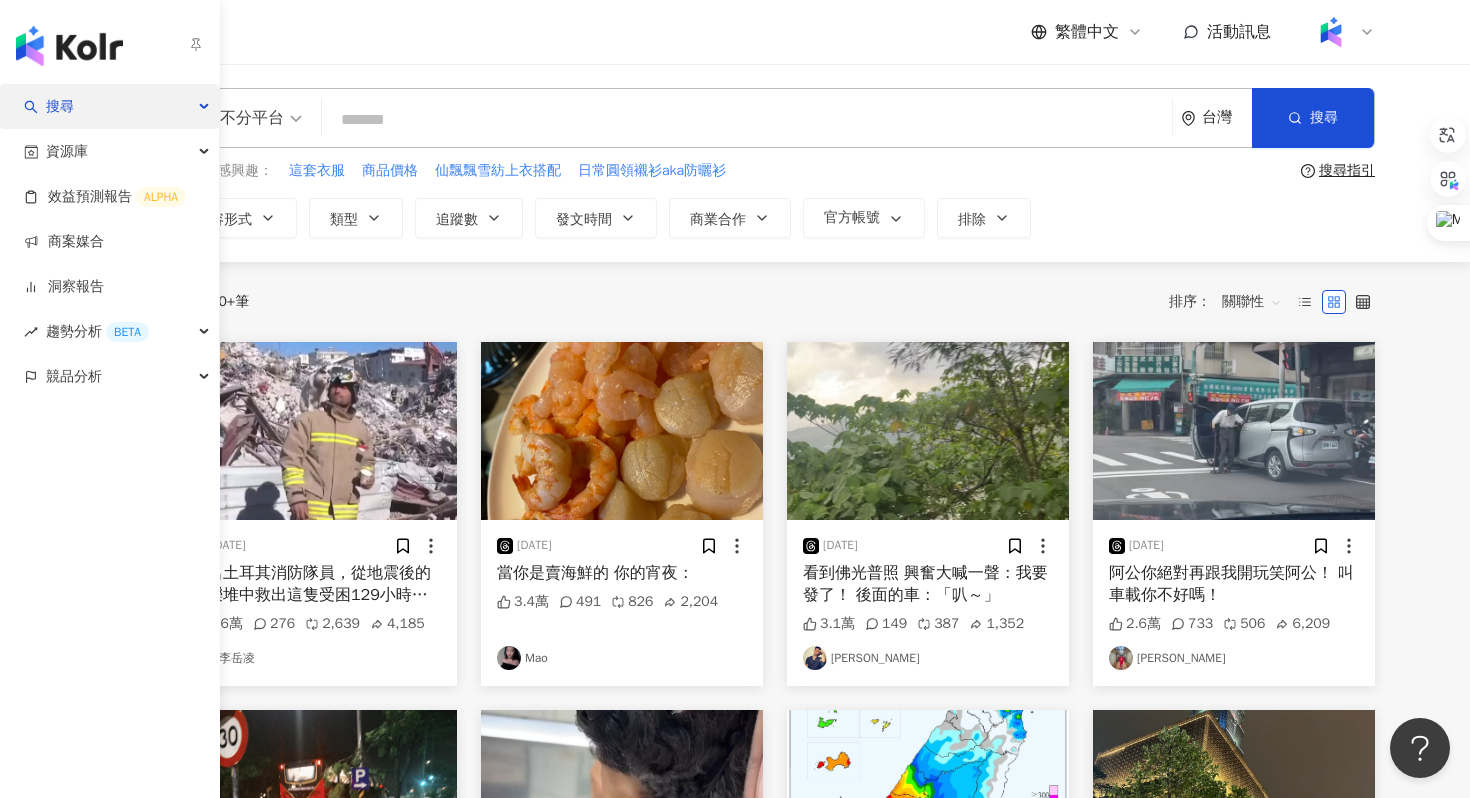 click on "搜尋" at bounding box center [60, 106] 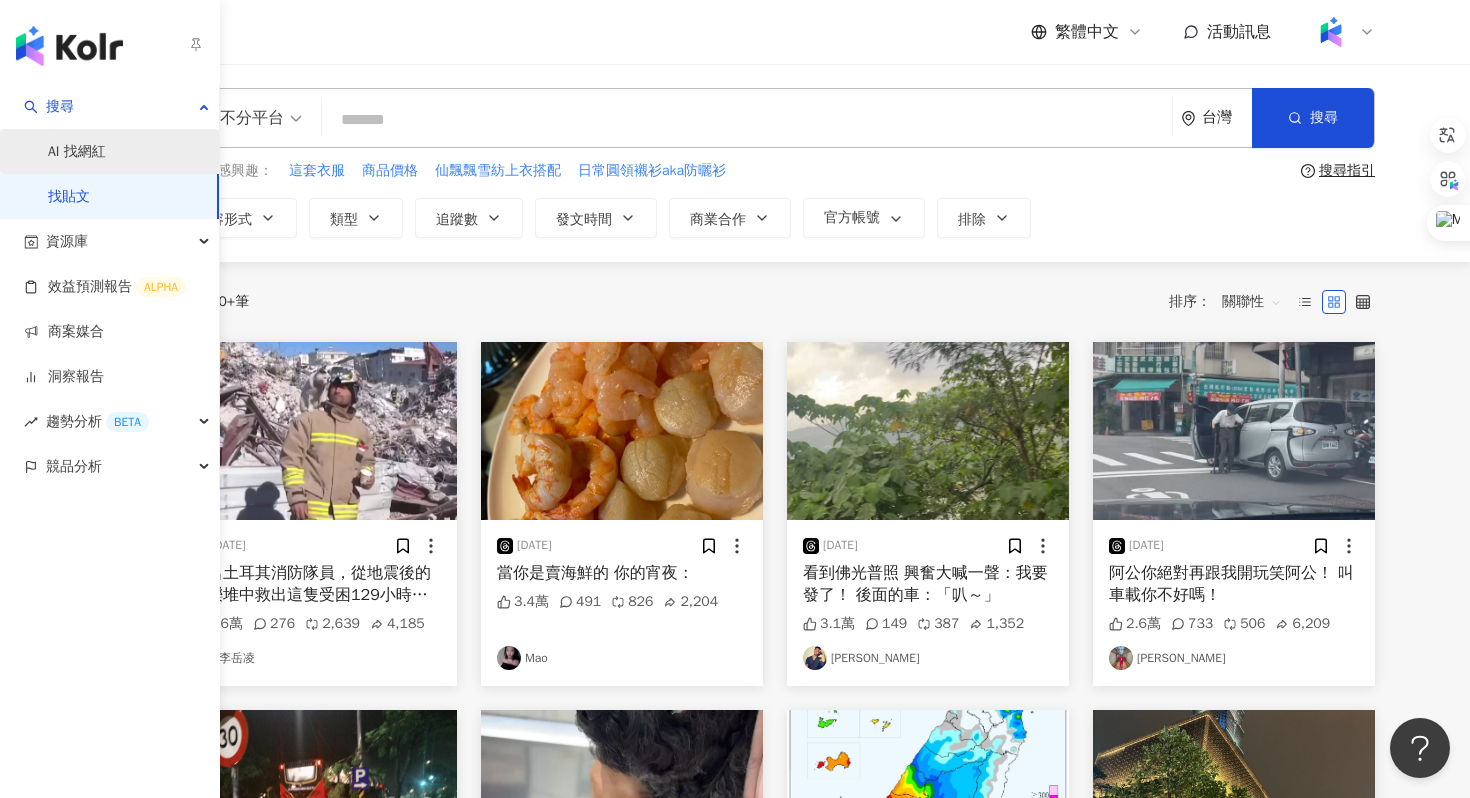 click on "AI 找網紅" at bounding box center (77, 152) 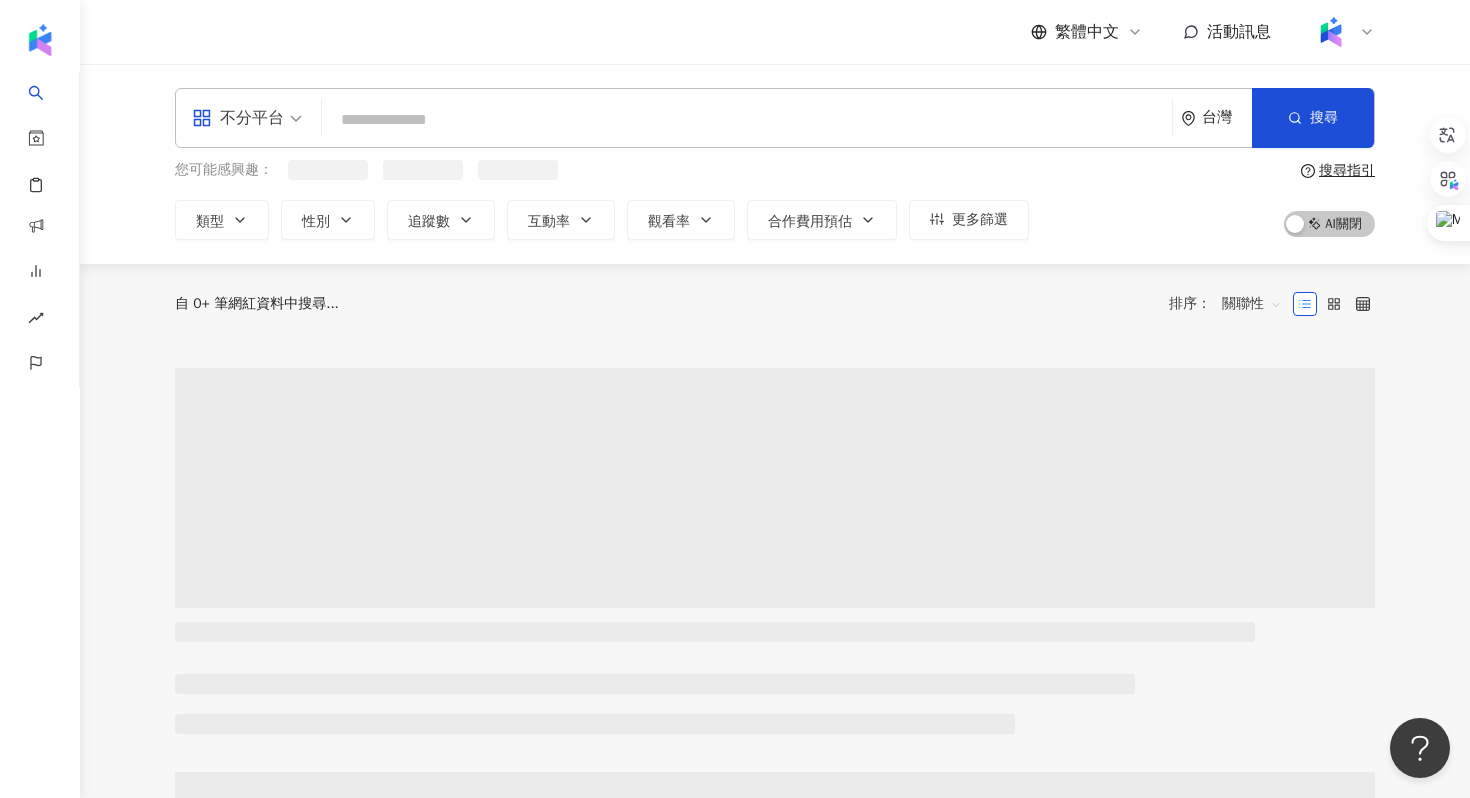click at bounding box center [747, 120] 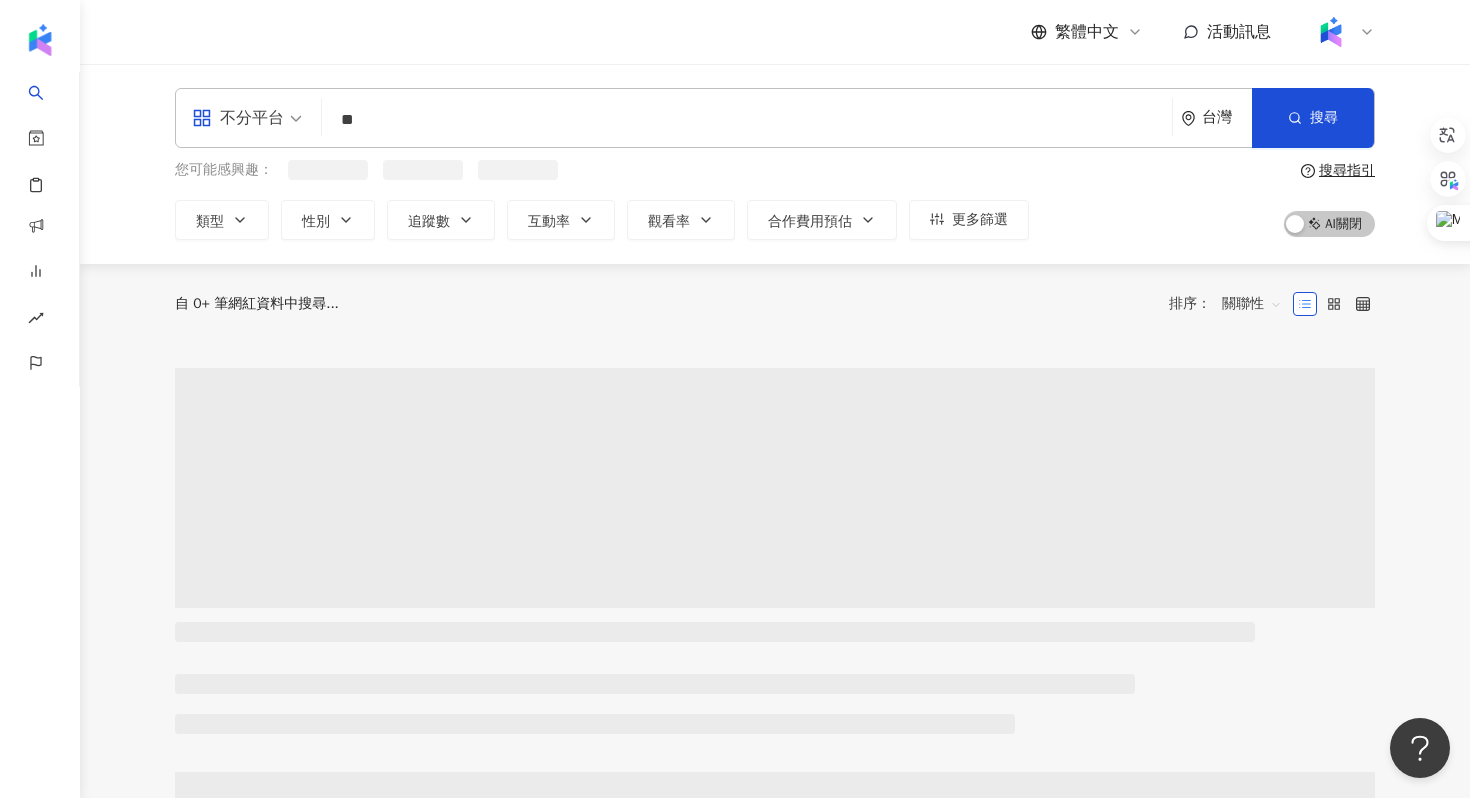 type on "*" 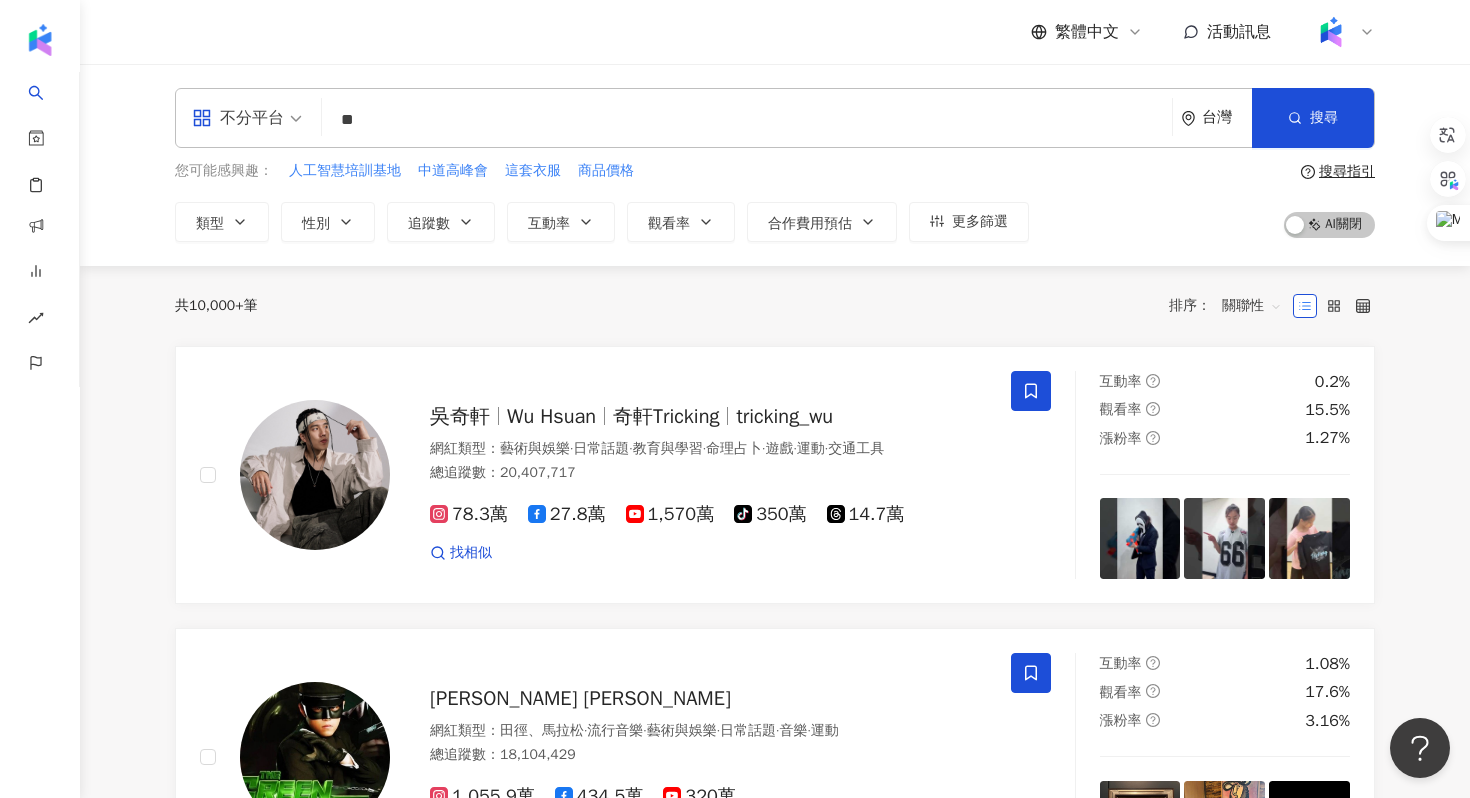 type on "**" 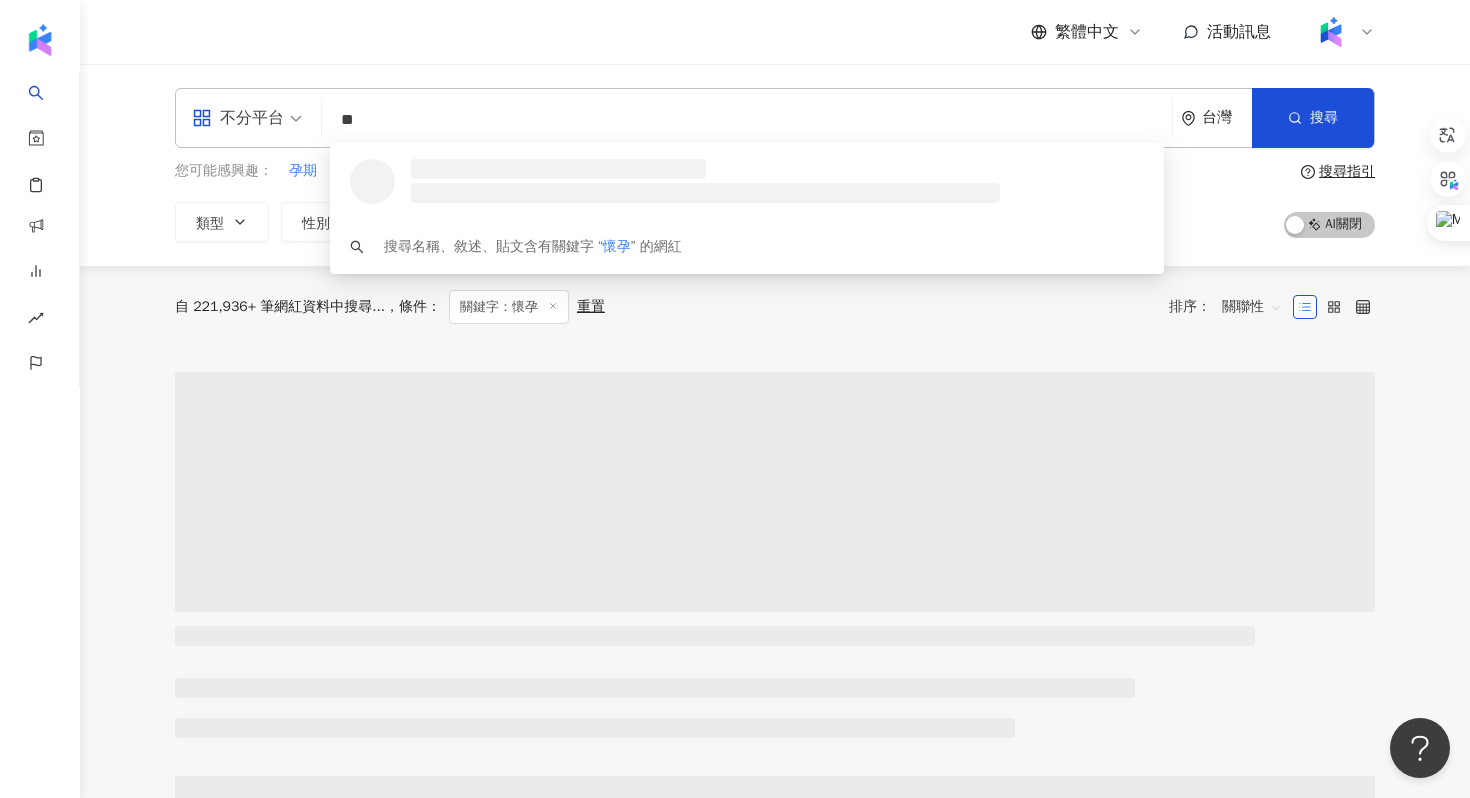 click on "您可能感興趣： 孕期  懷孕期  產後  預產期  孕婦  類型 性別 追蹤數 互動率 觀看率 合作費用預估  更多篩選 搜尋指引 AI  開啟 AI  關閉" at bounding box center [775, 201] 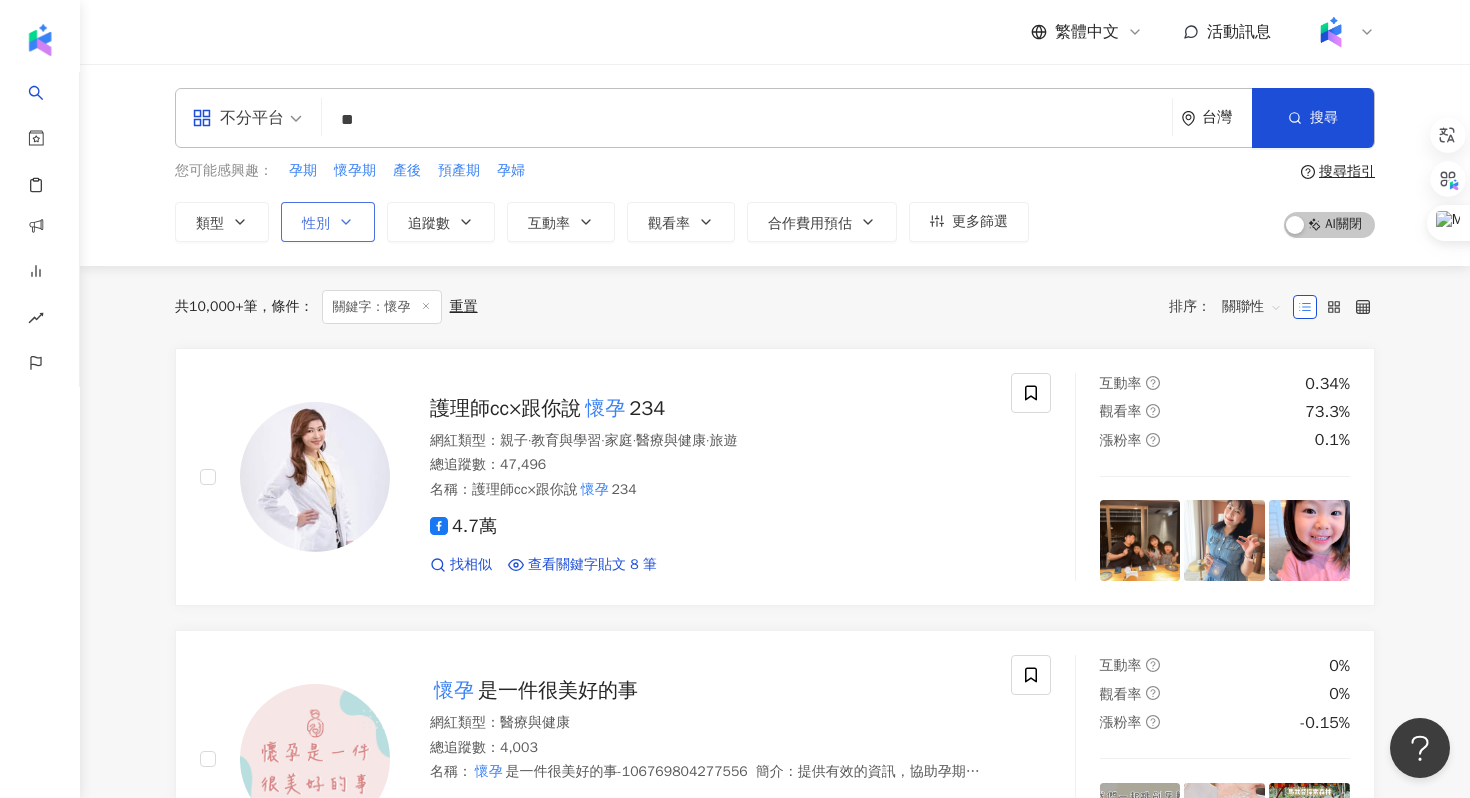 click 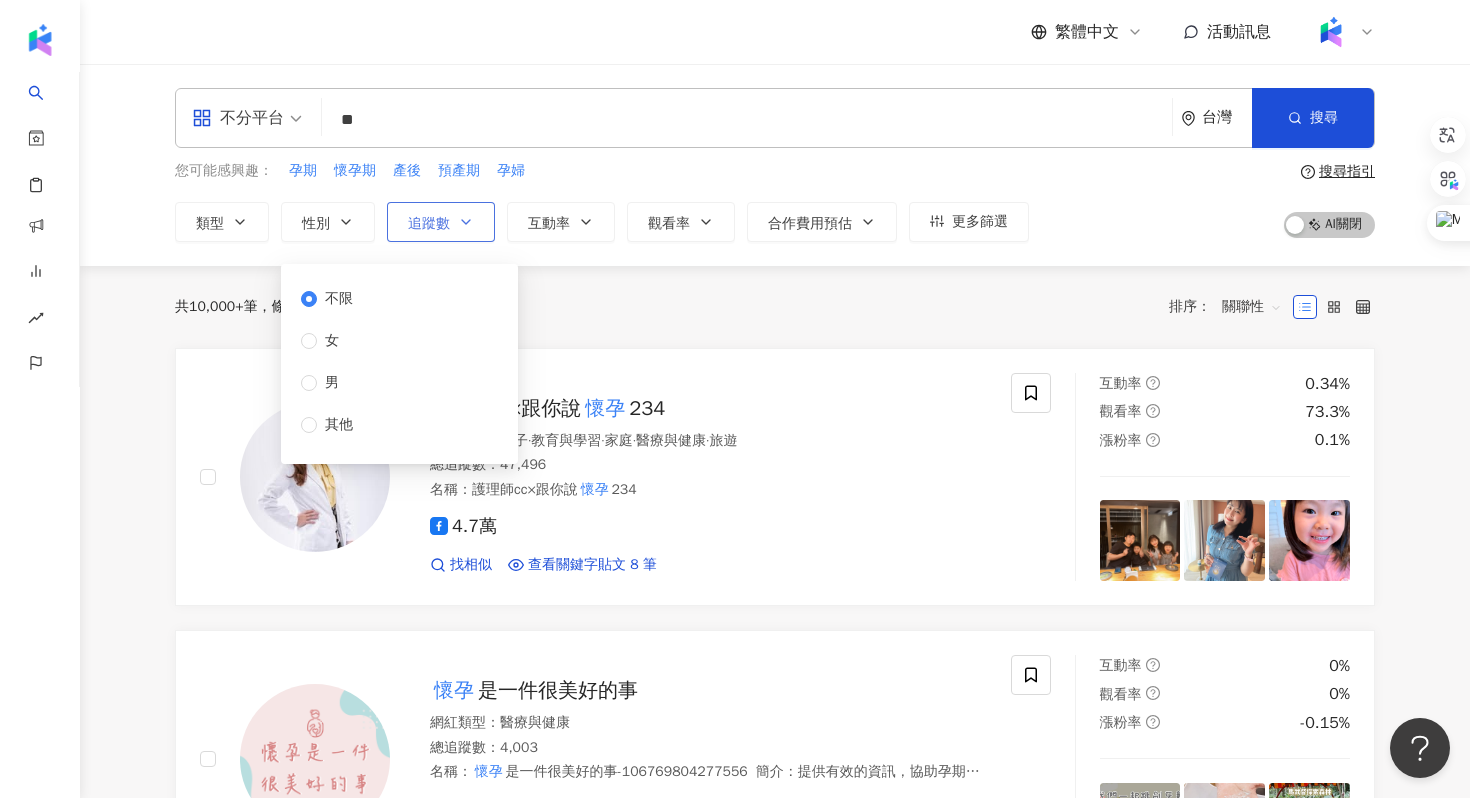 click on "追蹤數" at bounding box center [429, 224] 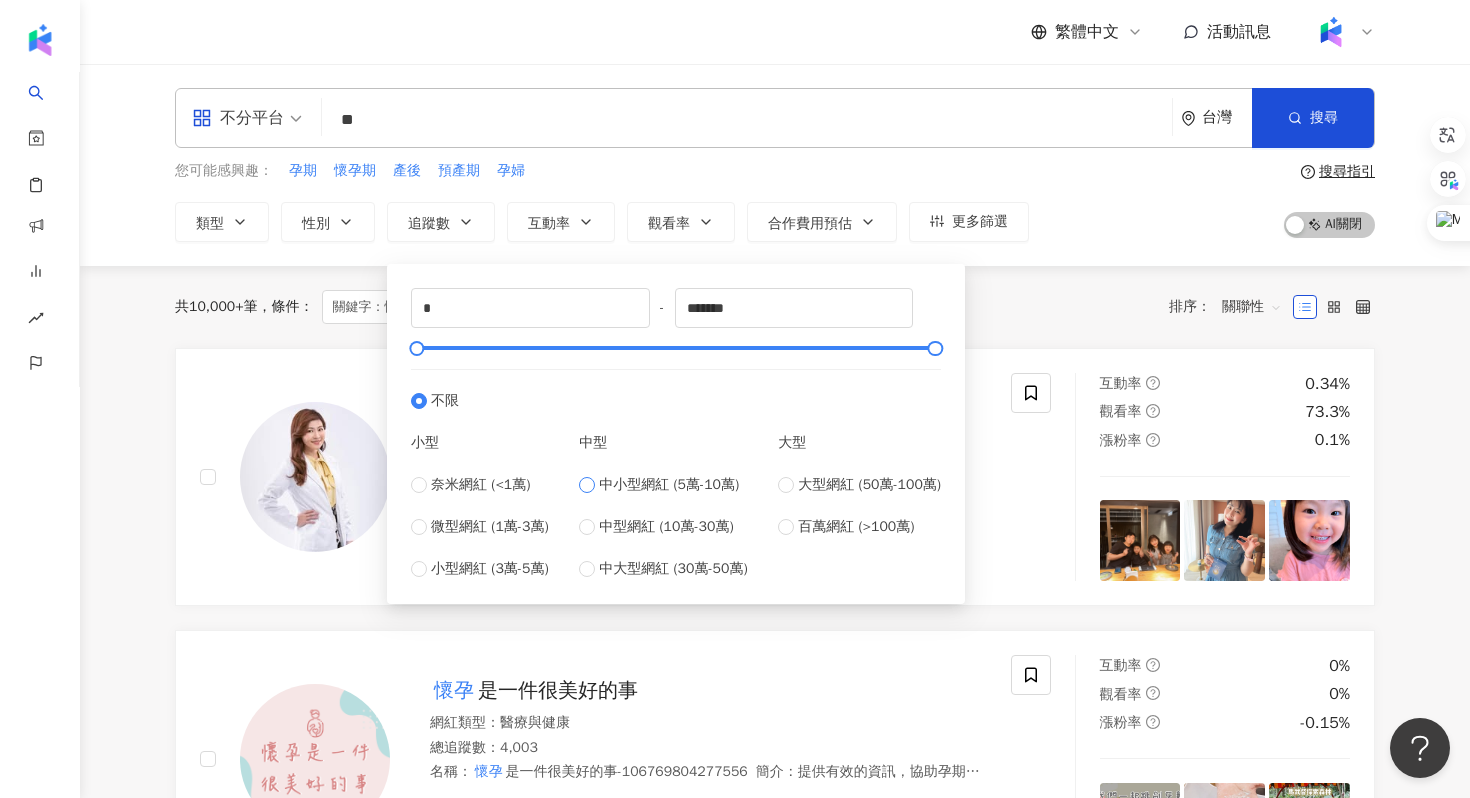click on "中小型網紅 (5萬-10萬)" at bounding box center (669, 485) 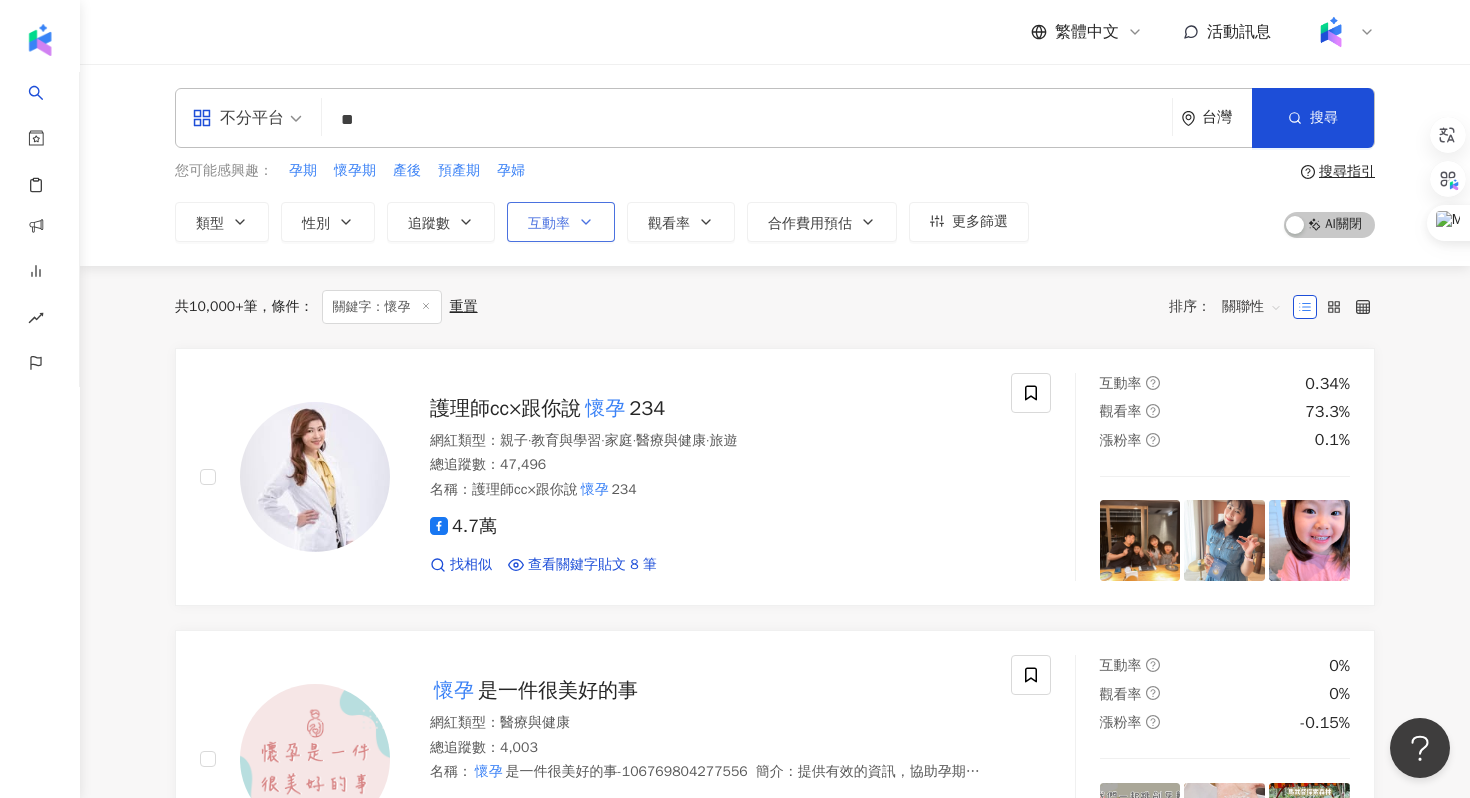 click on "互動率" at bounding box center [561, 222] 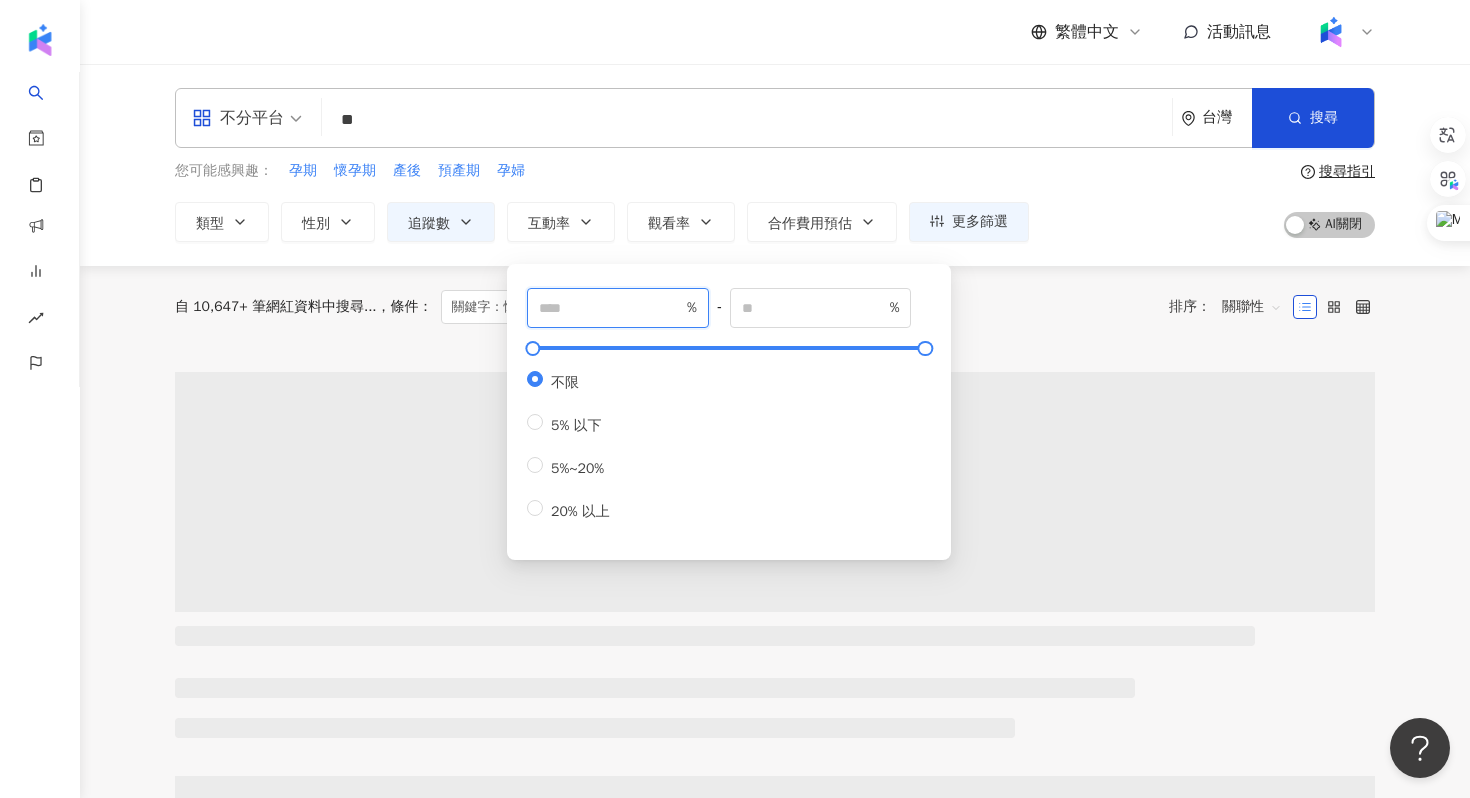 click at bounding box center [611, 308] 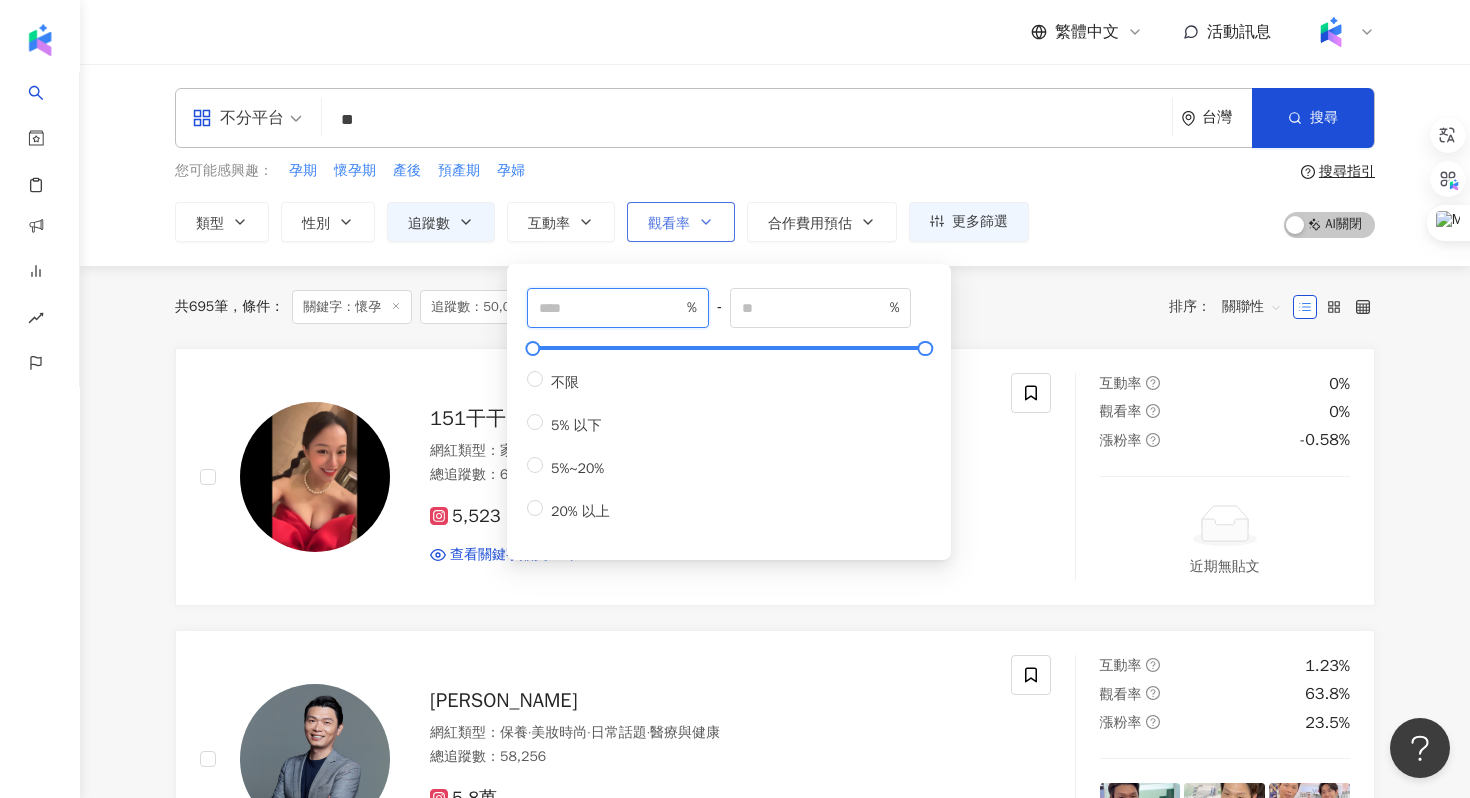 type on "*" 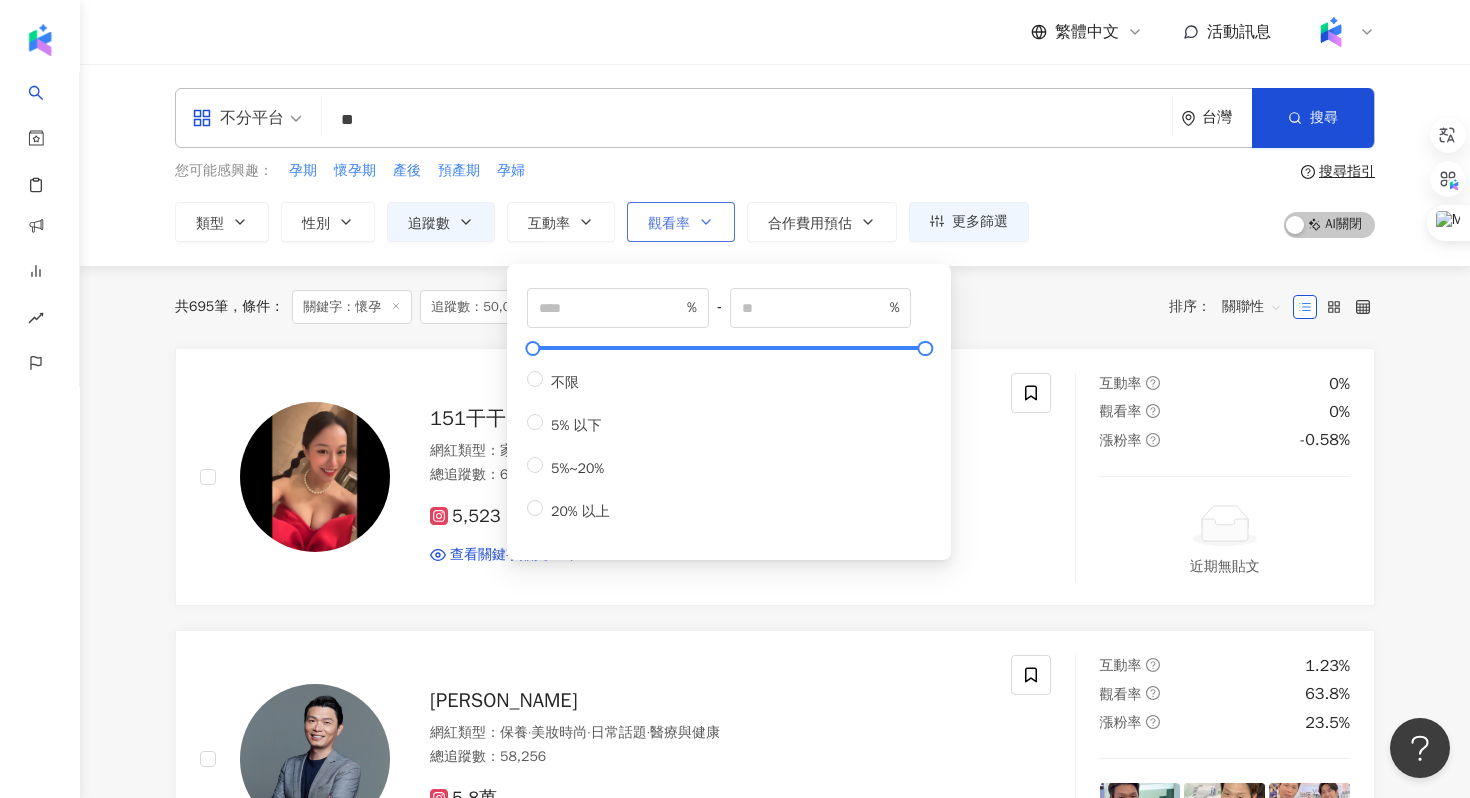 click on "觀看率" at bounding box center (669, 224) 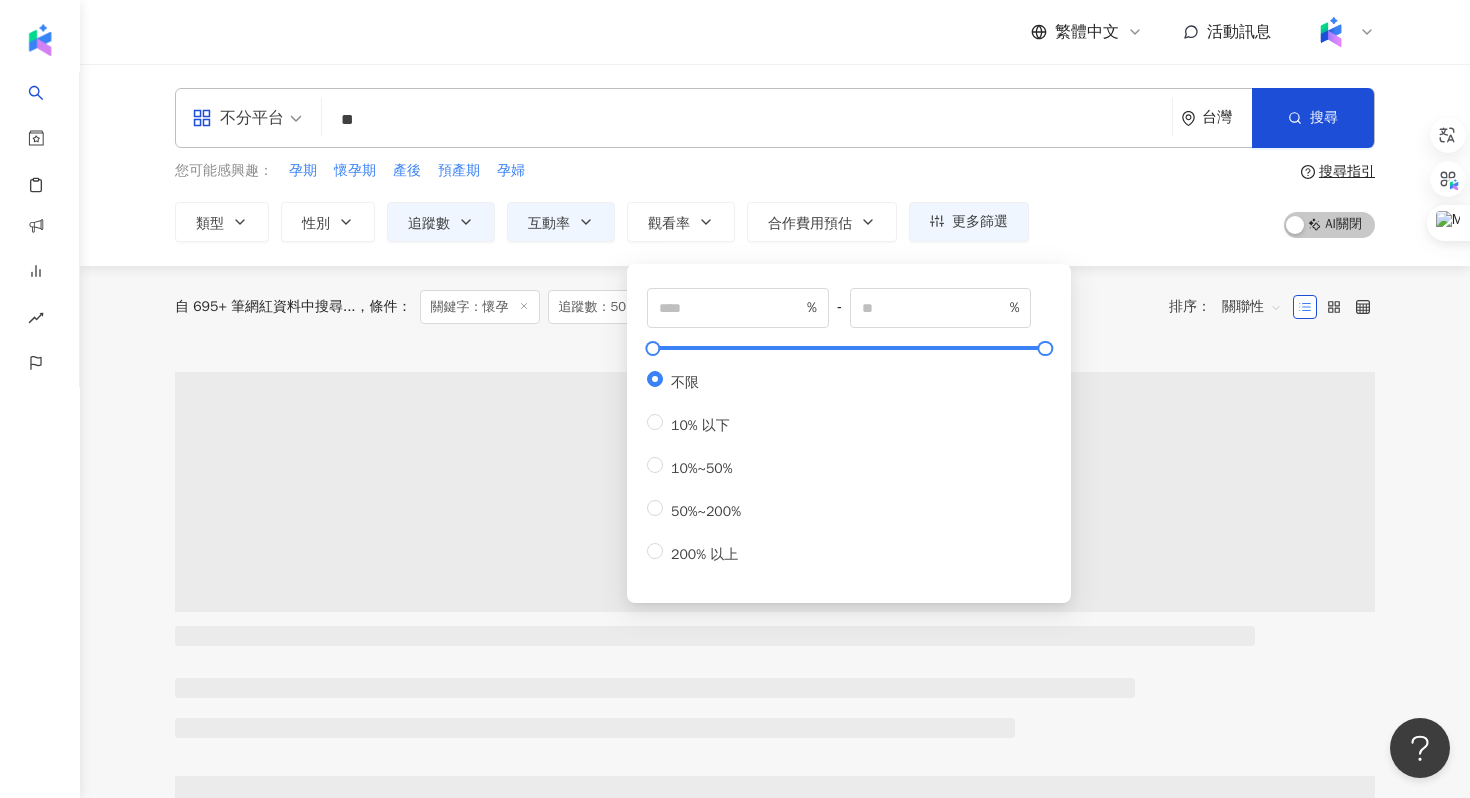 click on "您可能感興趣： 孕期  懷孕期  產後  預產期  孕婦" at bounding box center (602, 171) 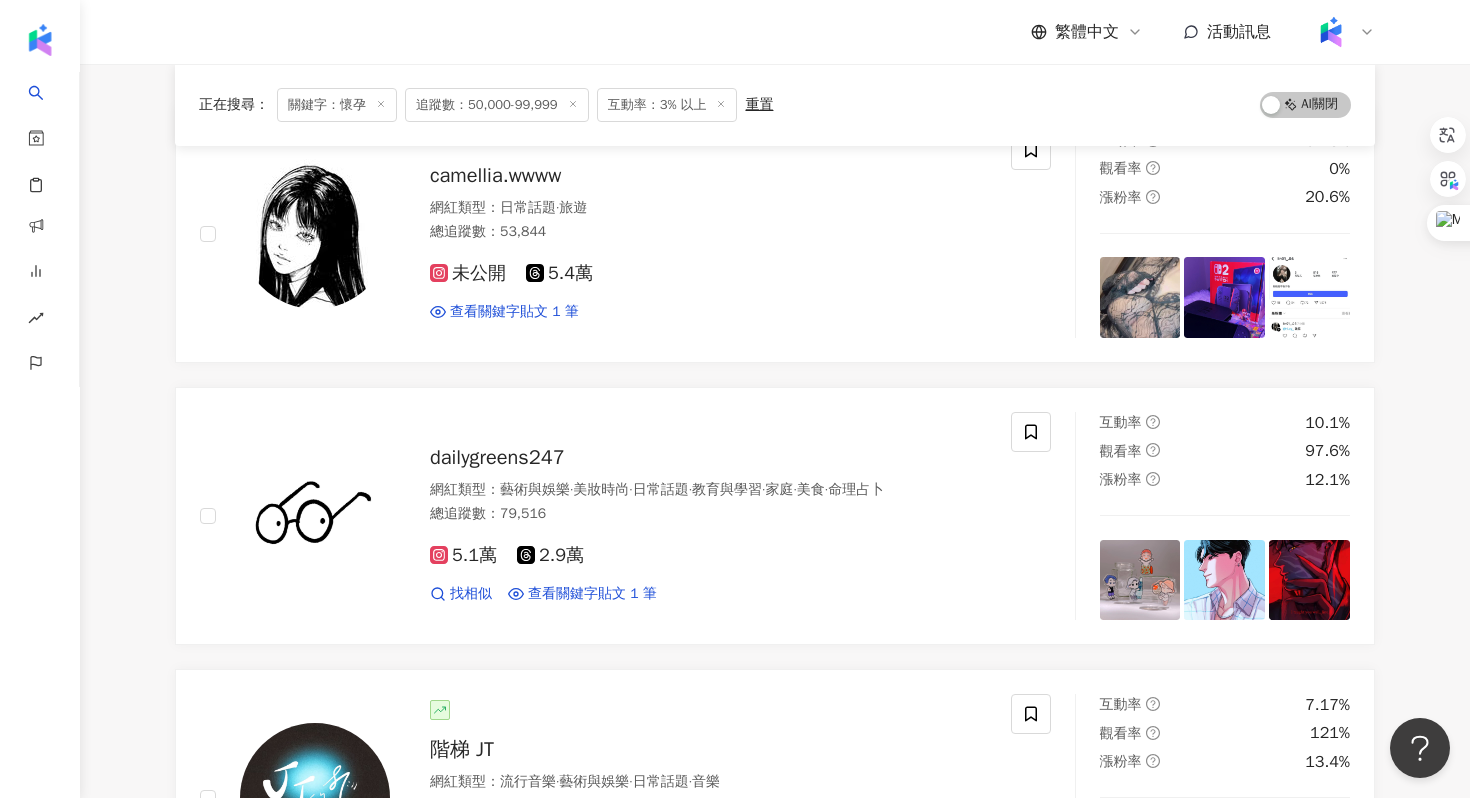 scroll, scrollTop: 0, scrollLeft: 0, axis: both 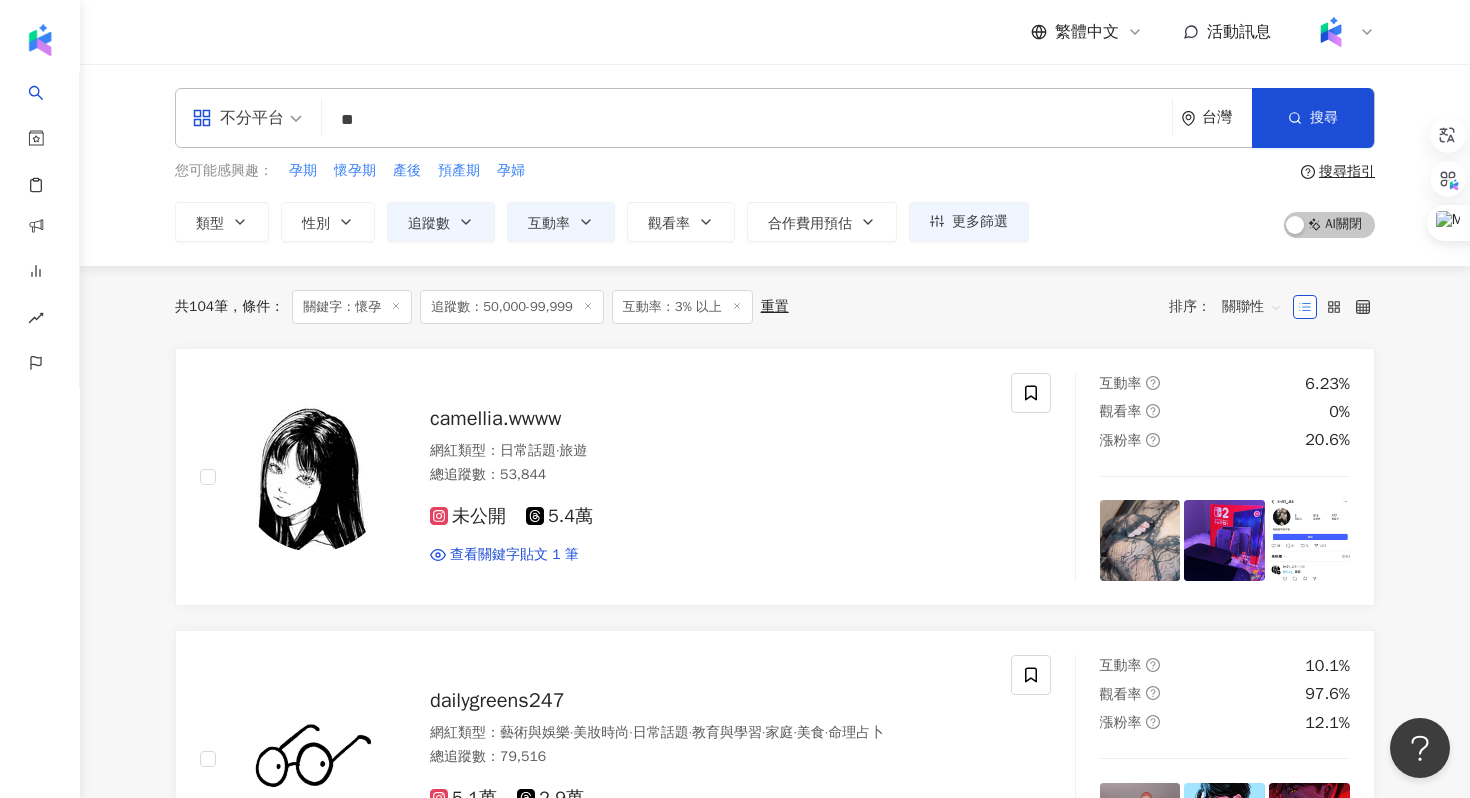 click on "**" at bounding box center (747, 120) 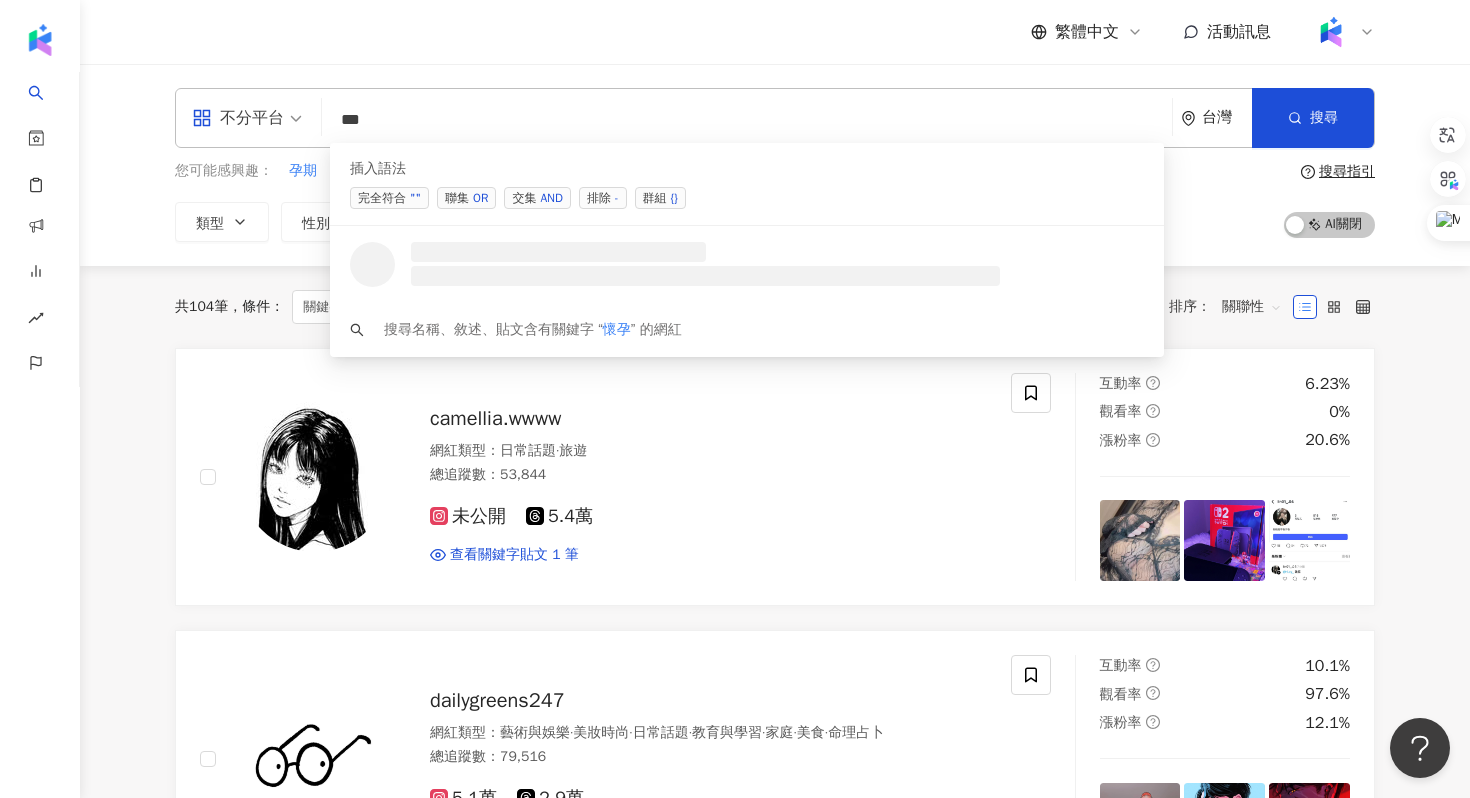 click on "交集 AND" at bounding box center [537, 198] 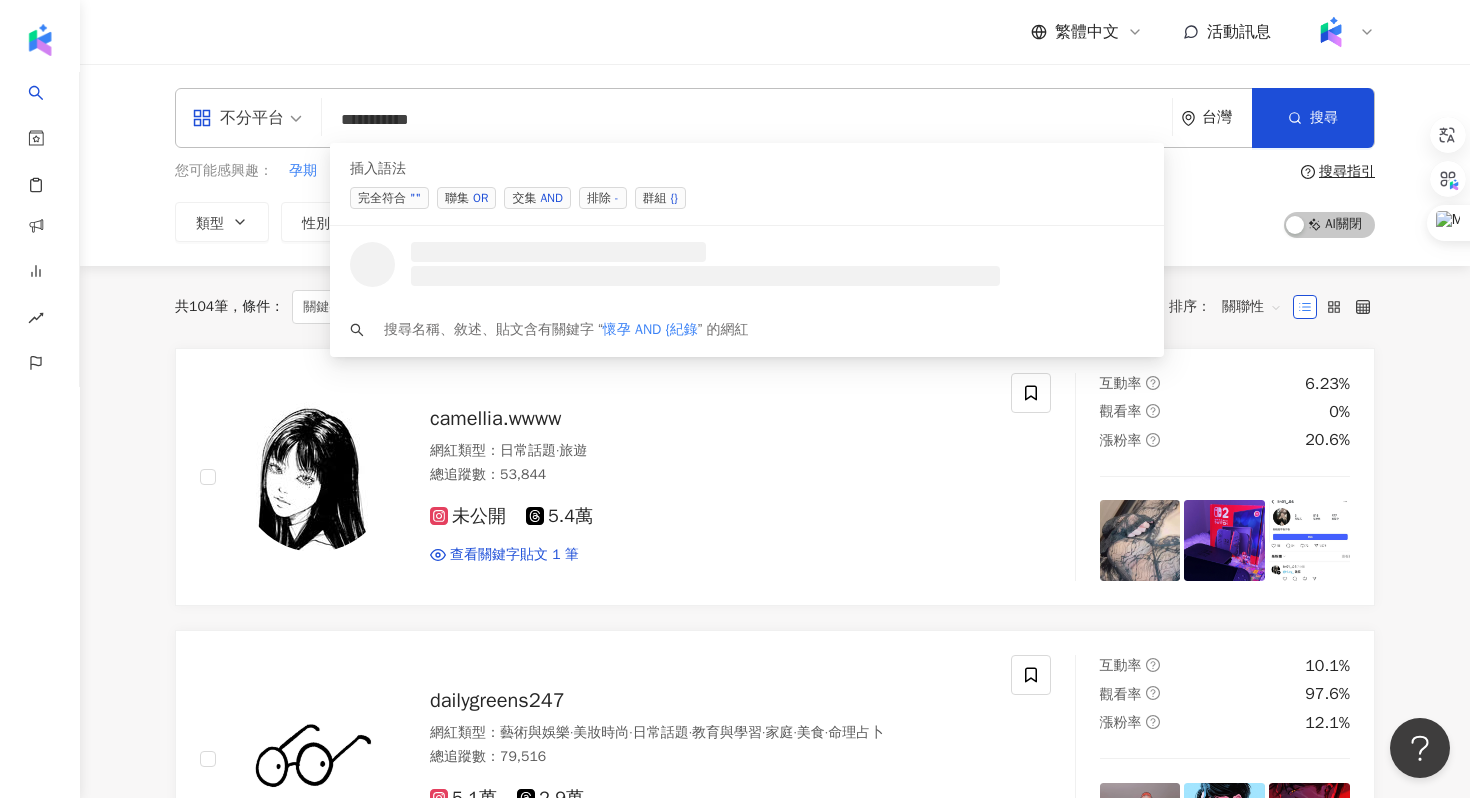 click on "OR" at bounding box center [480, 198] 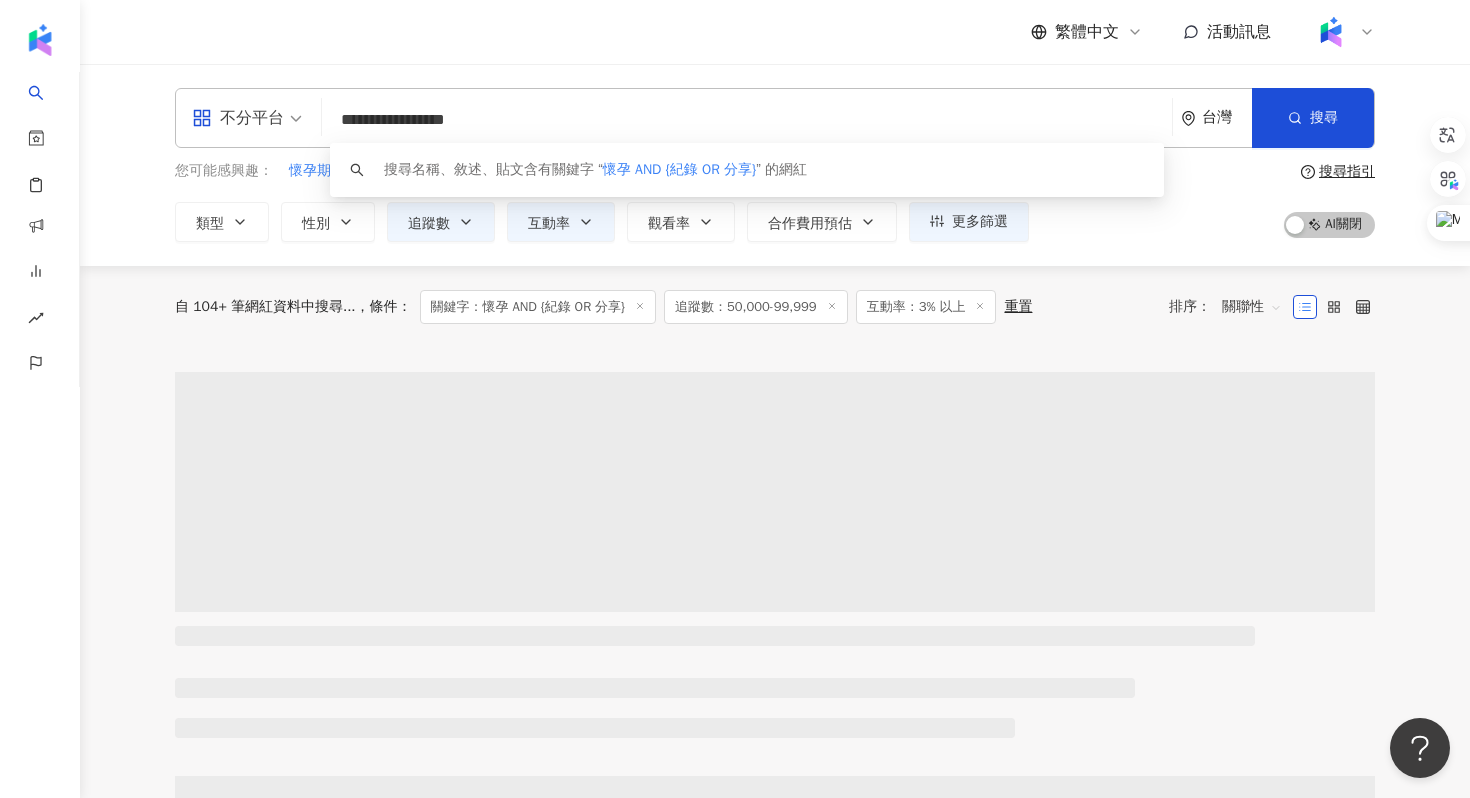 scroll, scrollTop: 4, scrollLeft: 0, axis: vertical 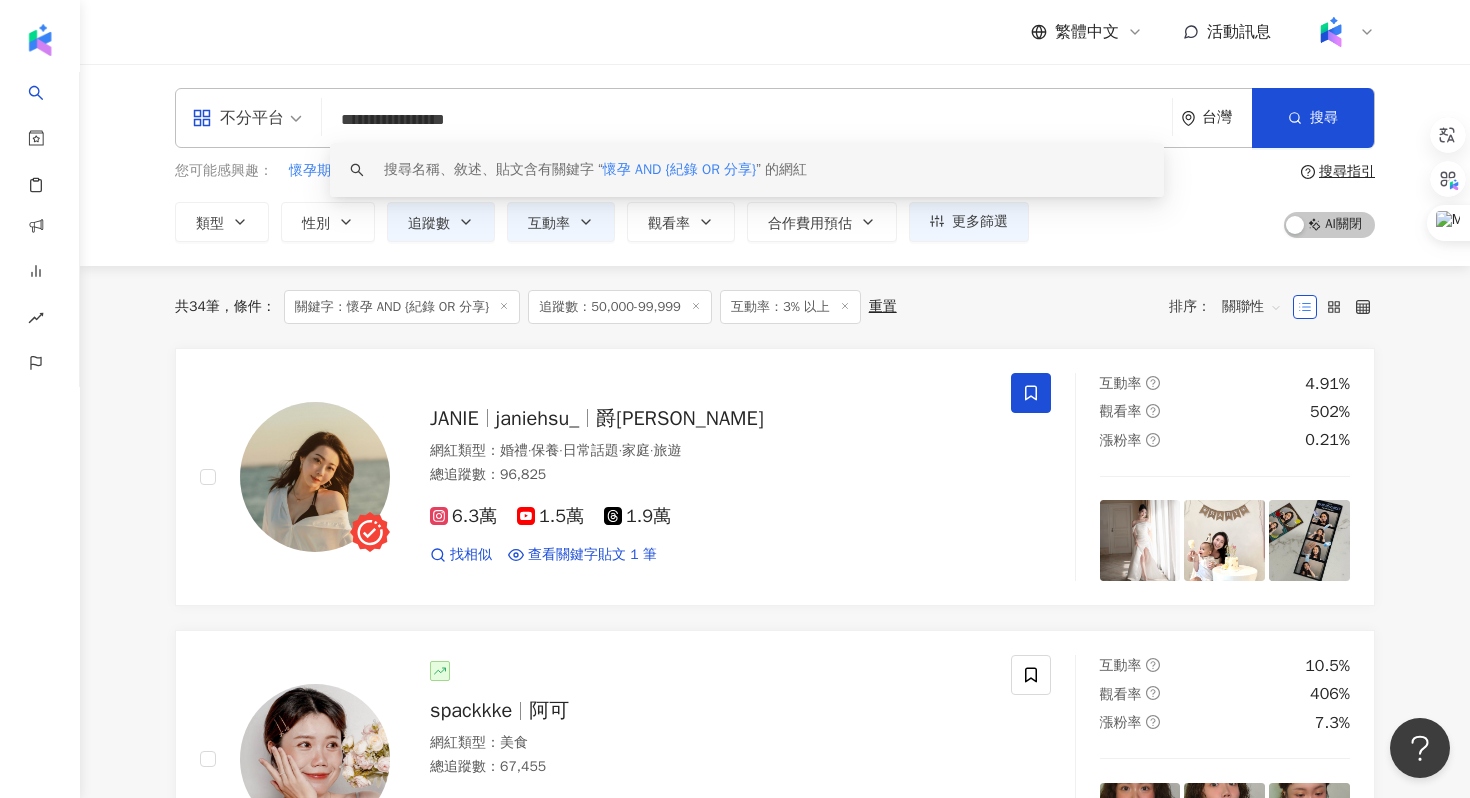 click on "**********" at bounding box center [747, 120] 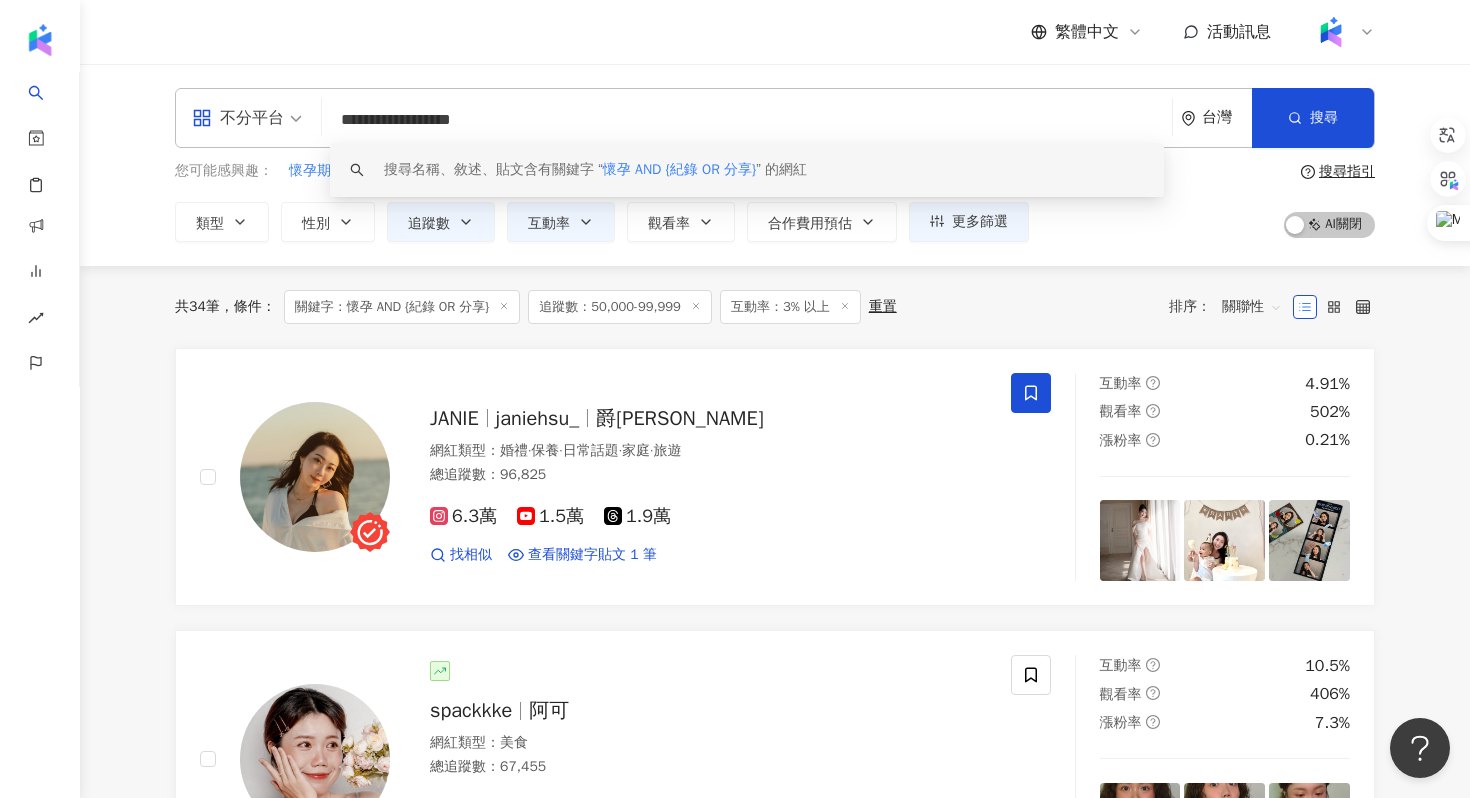 type on "**********" 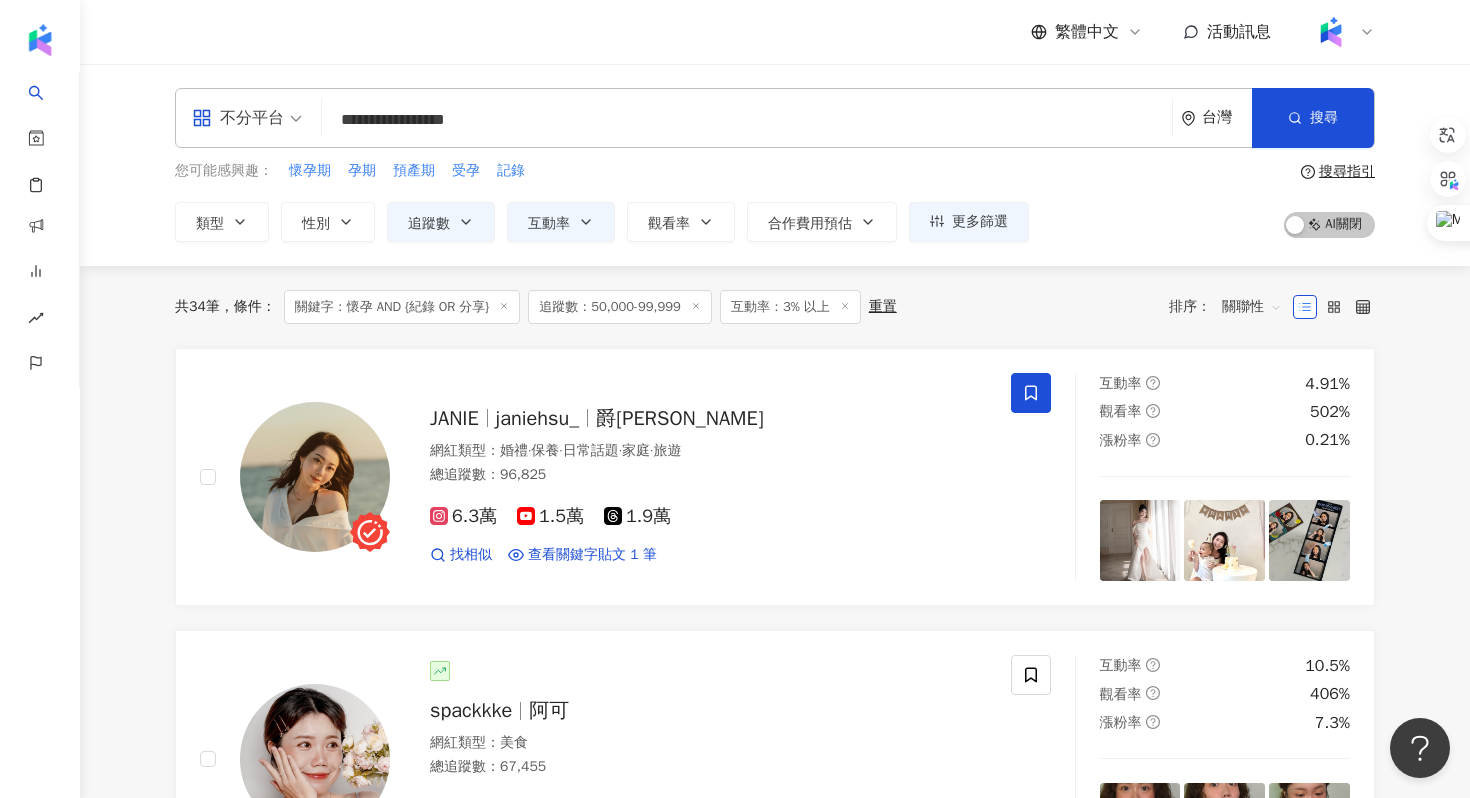 click on "**********" at bounding box center (775, 118) 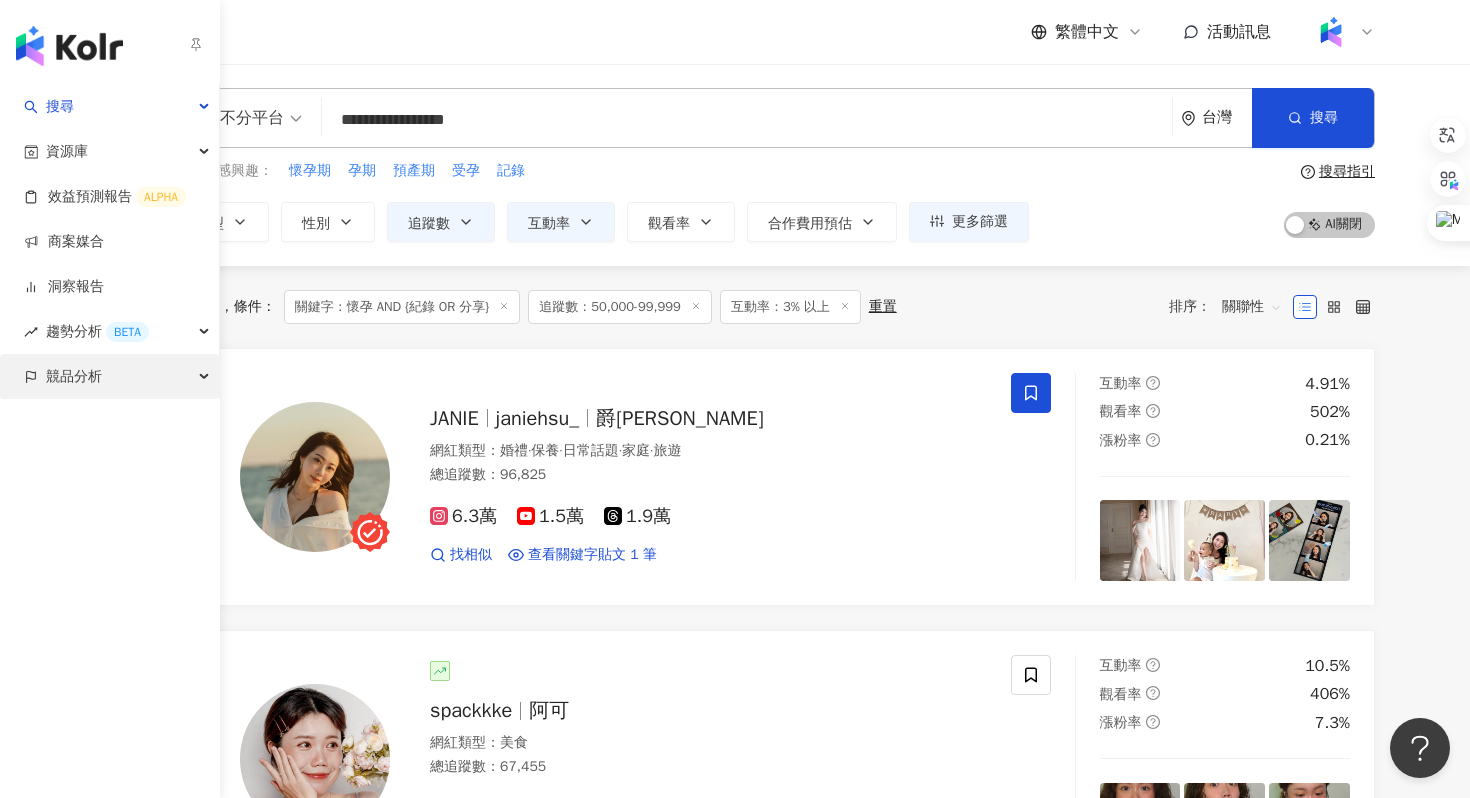 click on "競品分析" at bounding box center (109, 376) 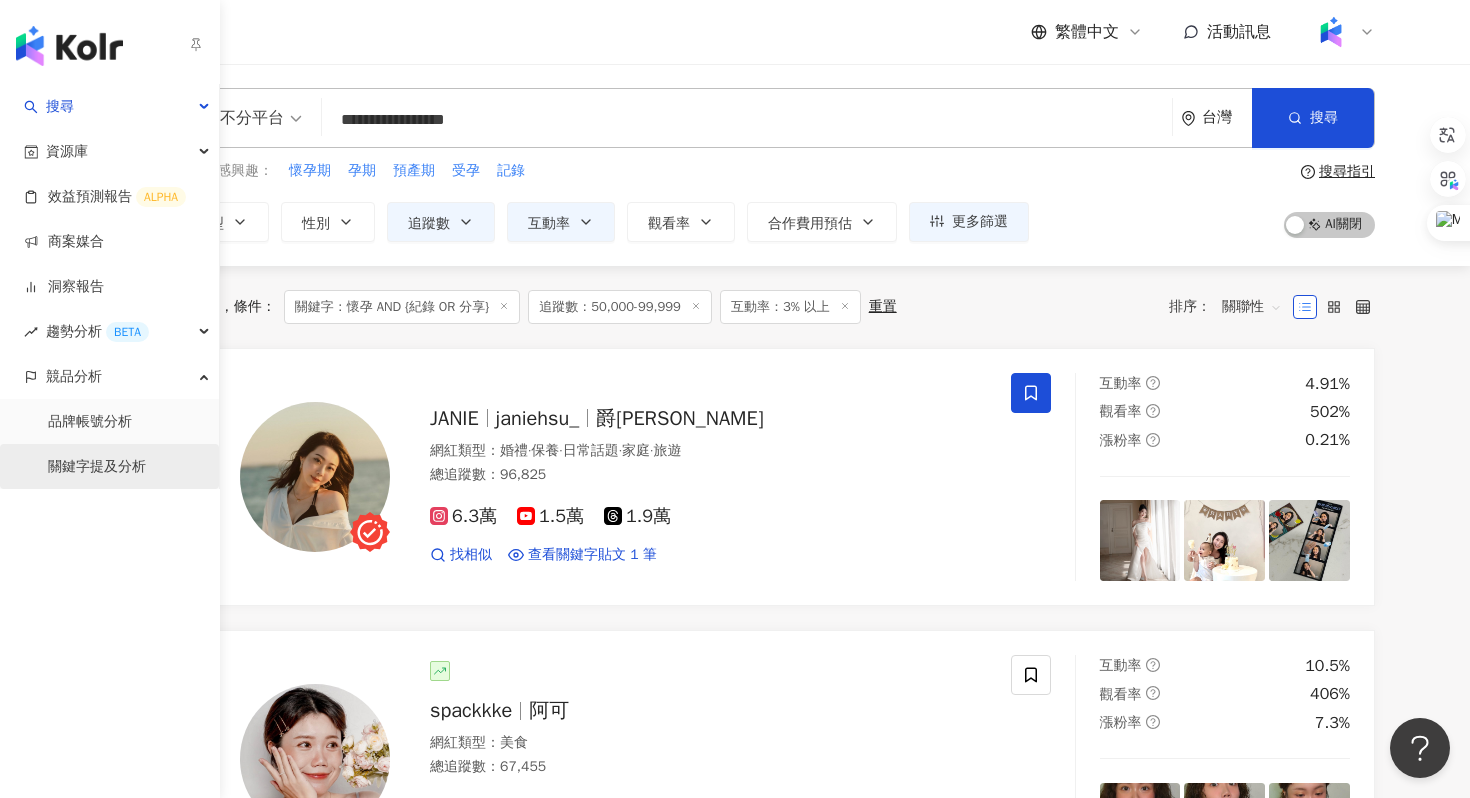 click on "關鍵字提及分析" at bounding box center [97, 467] 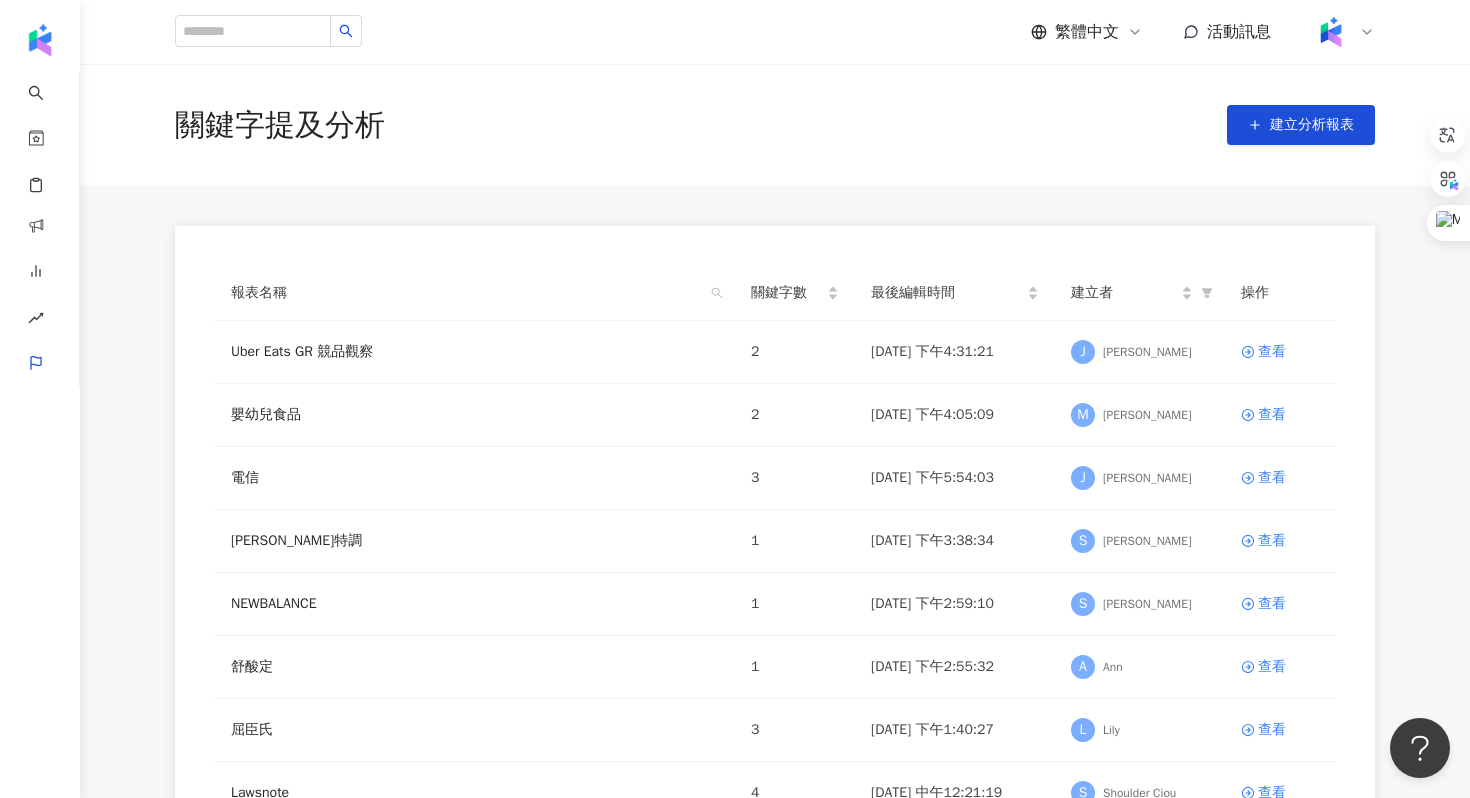 click at bounding box center [1343, 32] 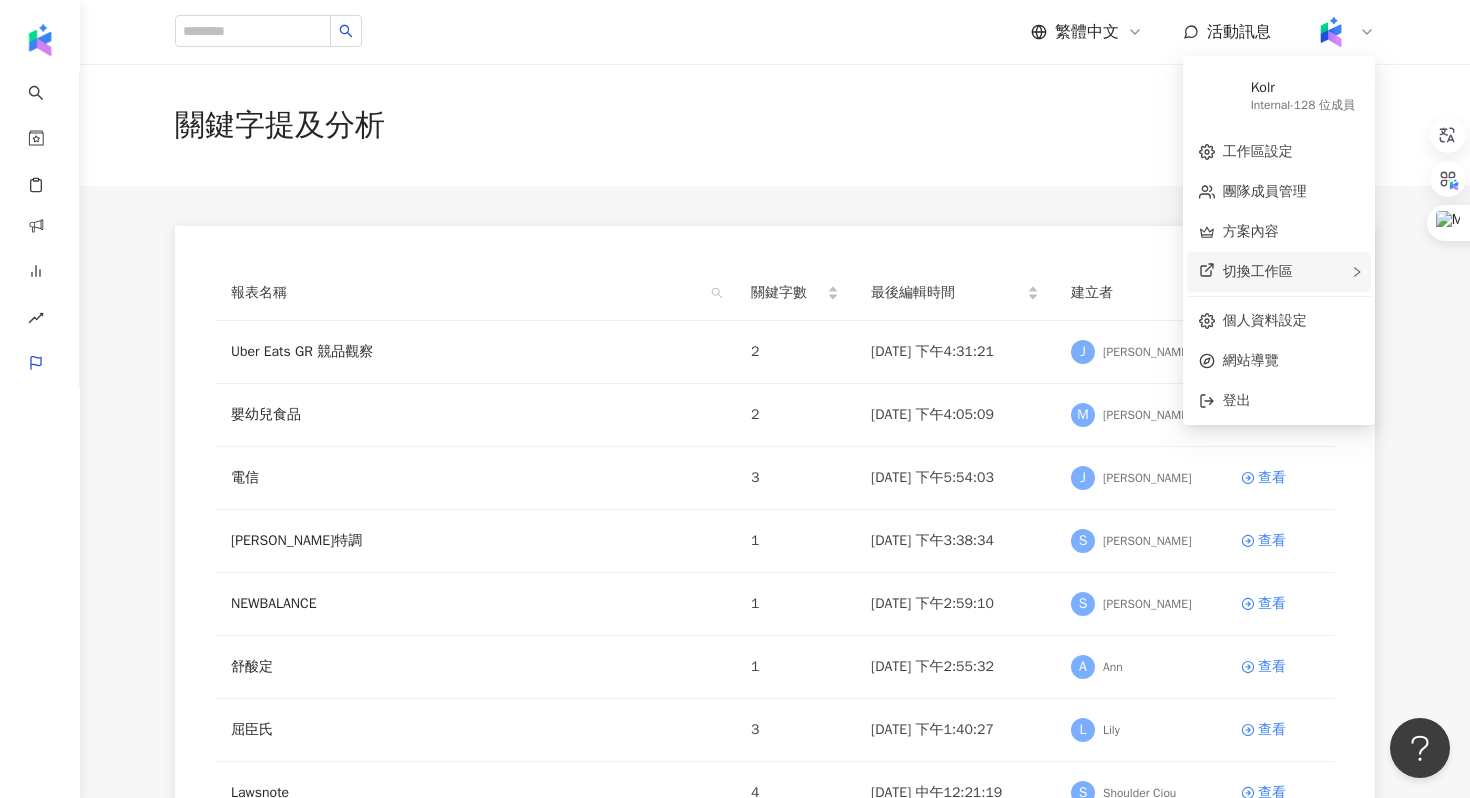 click on "切換工作區" at bounding box center [1279, 272] 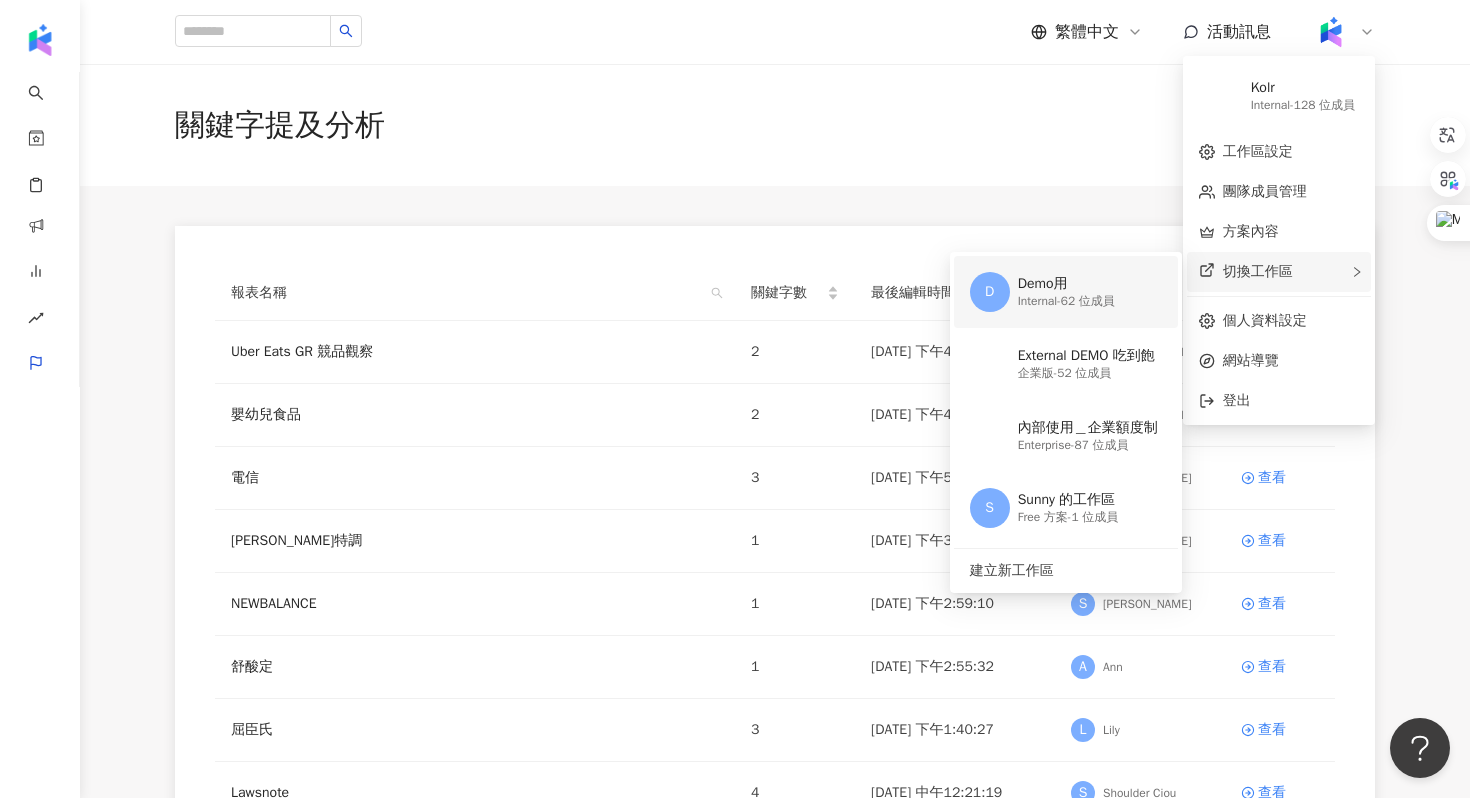 click on "Internal  -  62 位成員" at bounding box center [1066, 301] 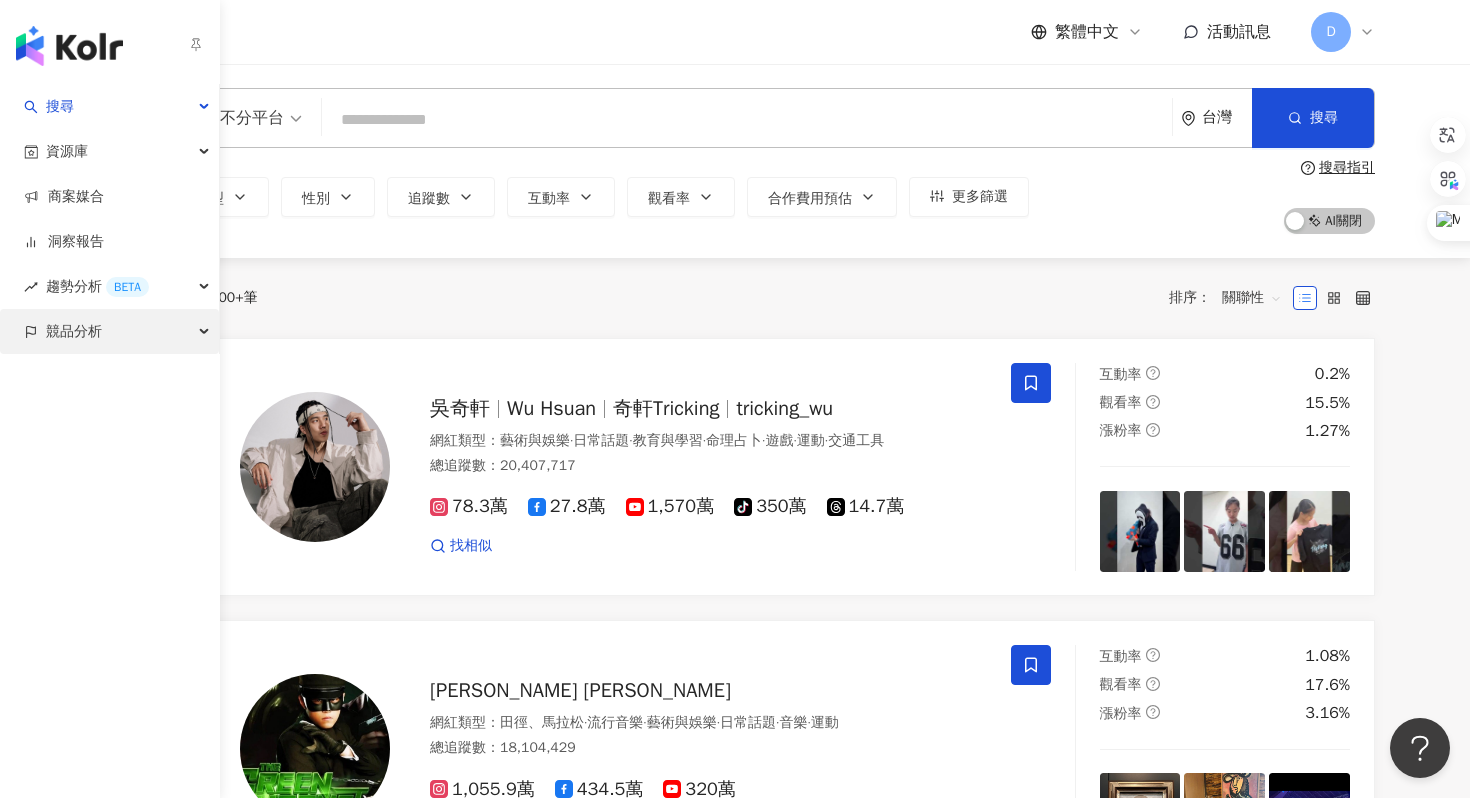 click on "競品分析" at bounding box center (74, 331) 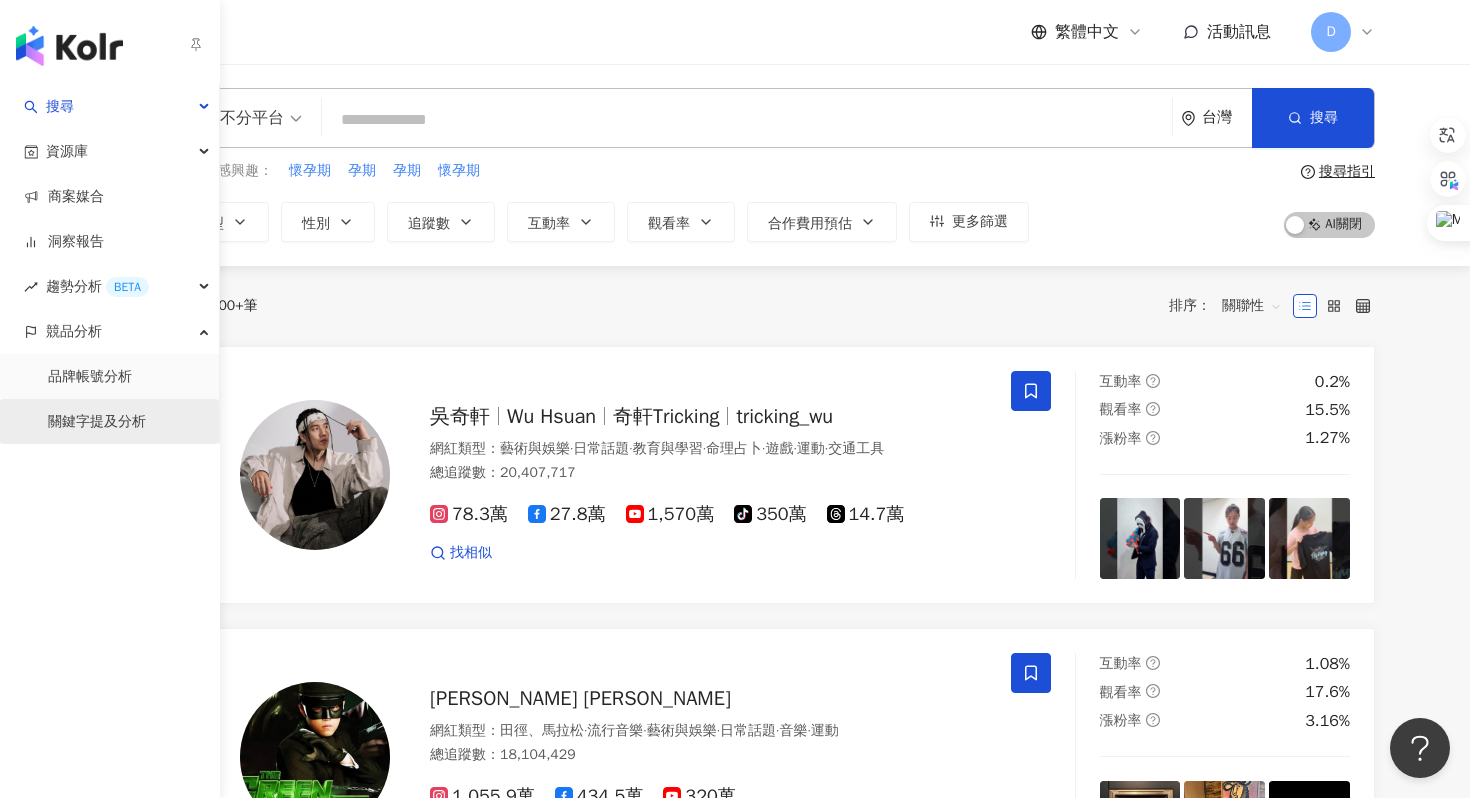 click on "關鍵字提及分析" at bounding box center (97, 422) 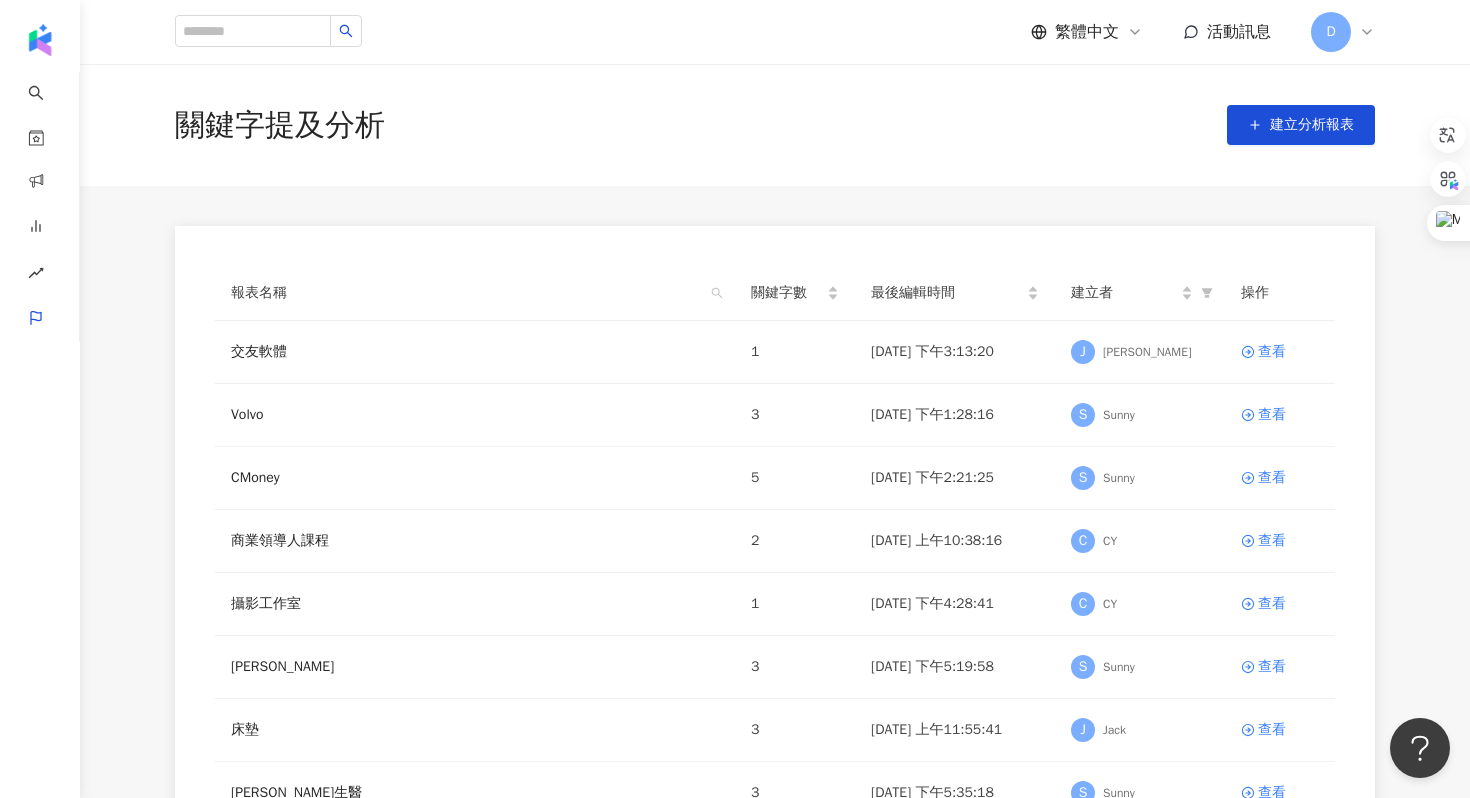 click on "關鍵字提及分析 建立分析報表" at bounding box center (775, 125) 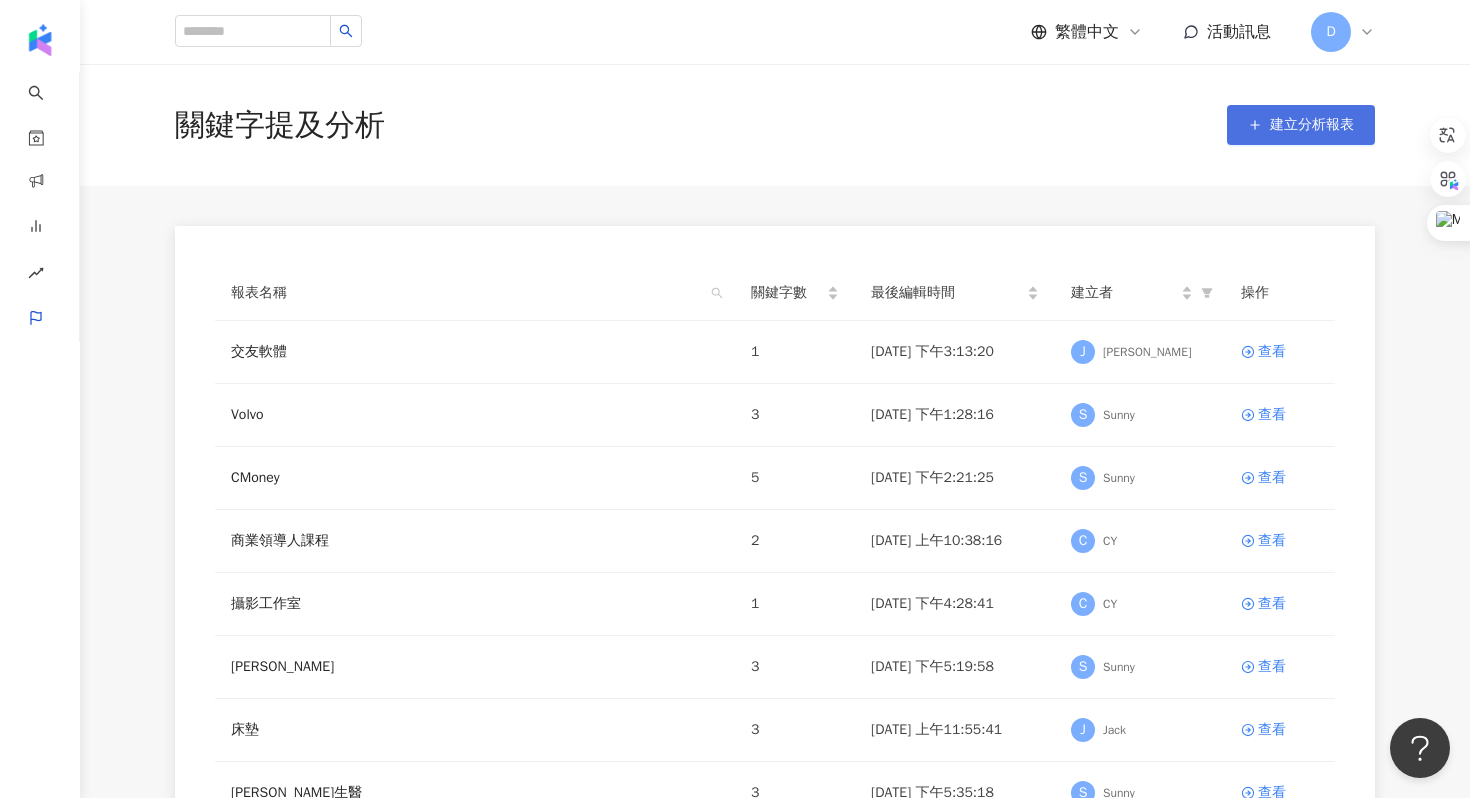 click on "建立分析報表" at bounding box center [1301, 125] 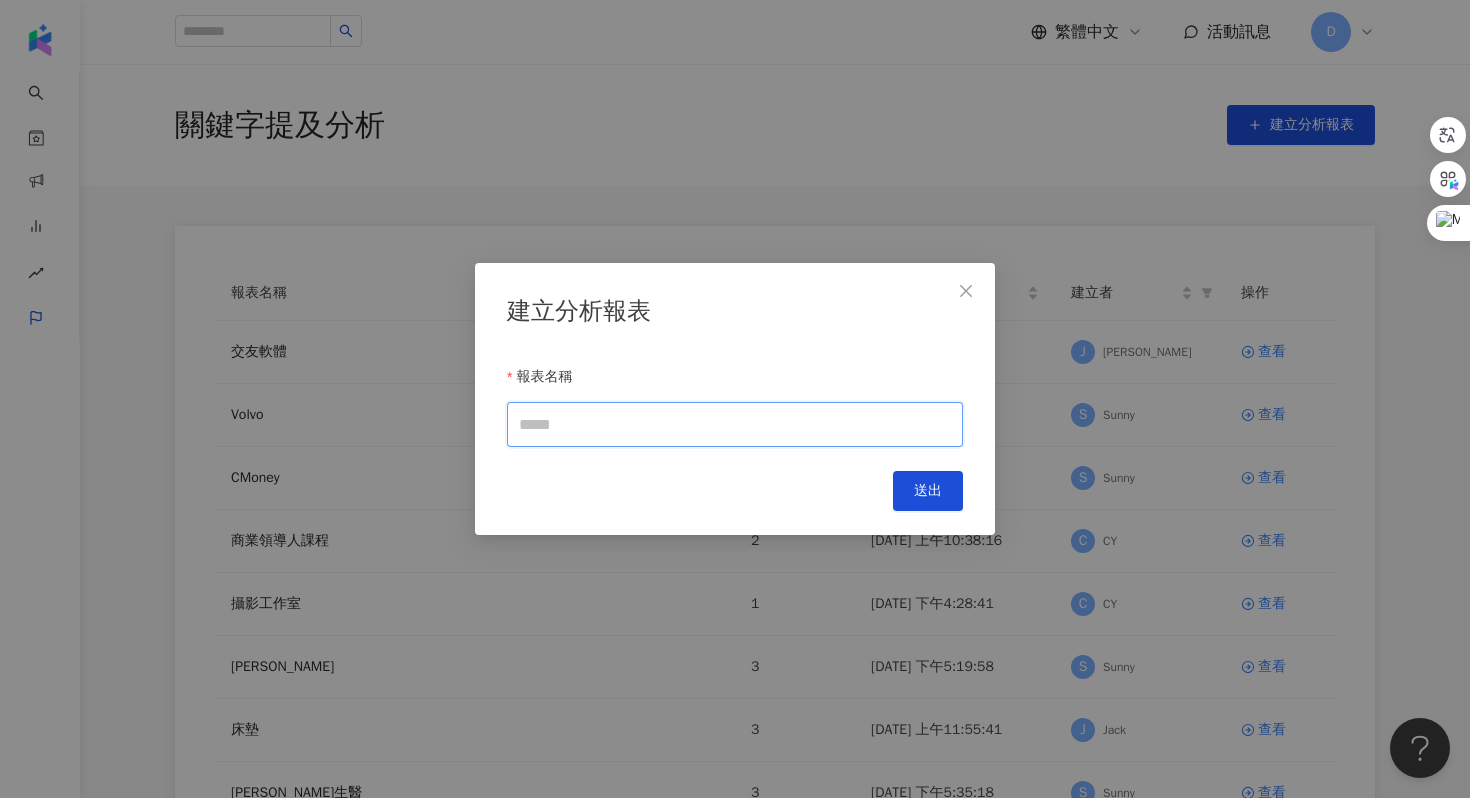 click on "報表名稱" at bounding box center [735, 424] 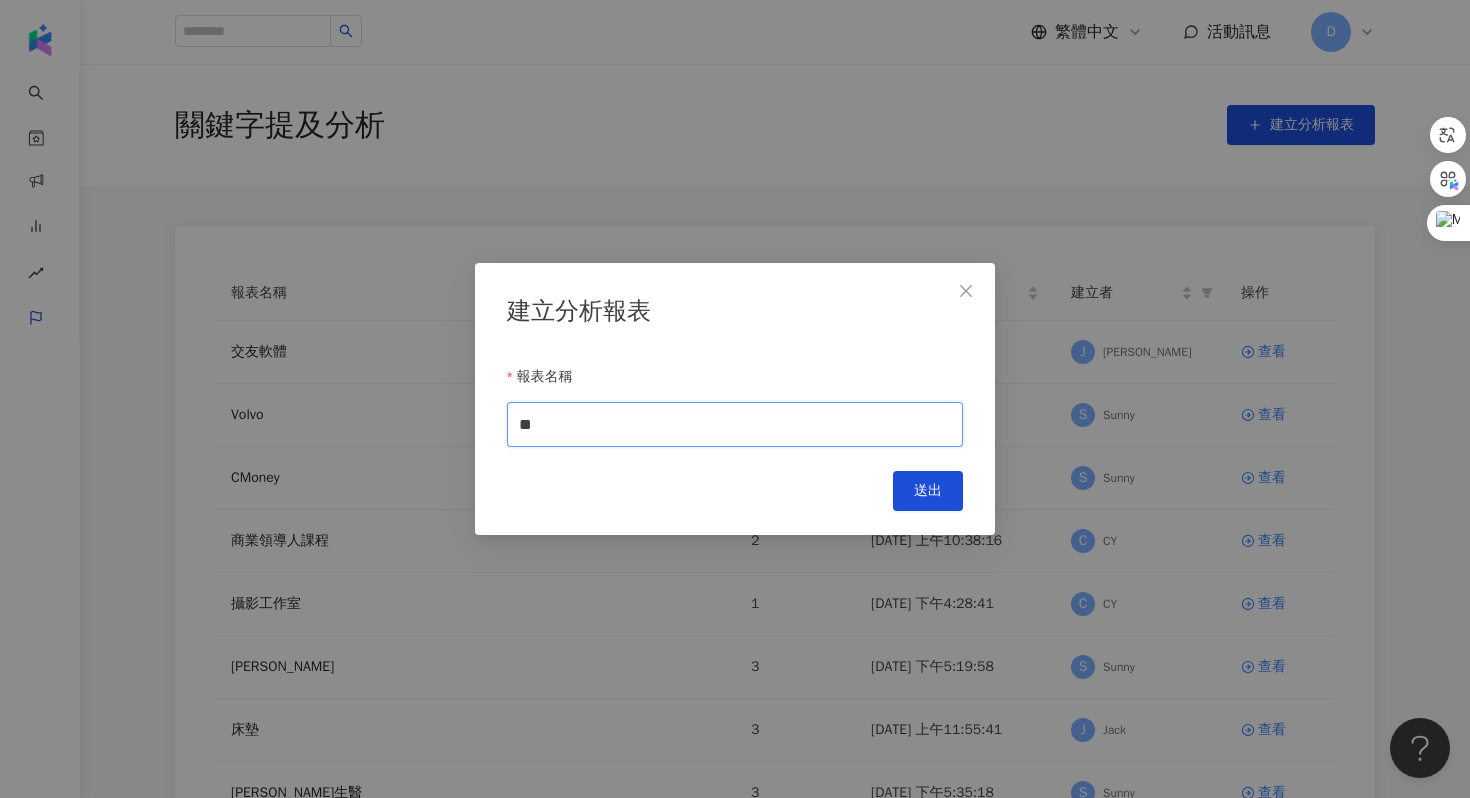 type on "*" 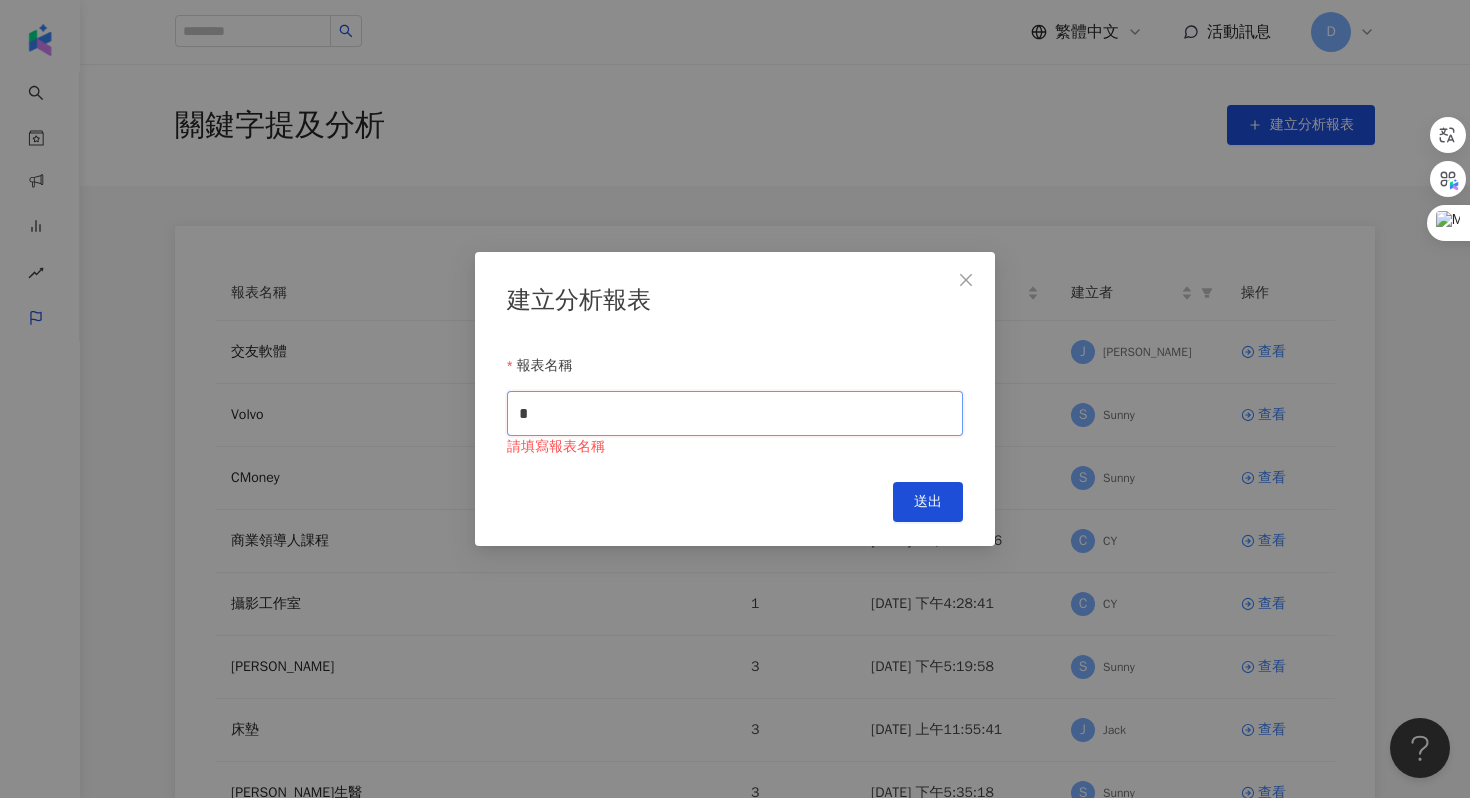 type on "*" 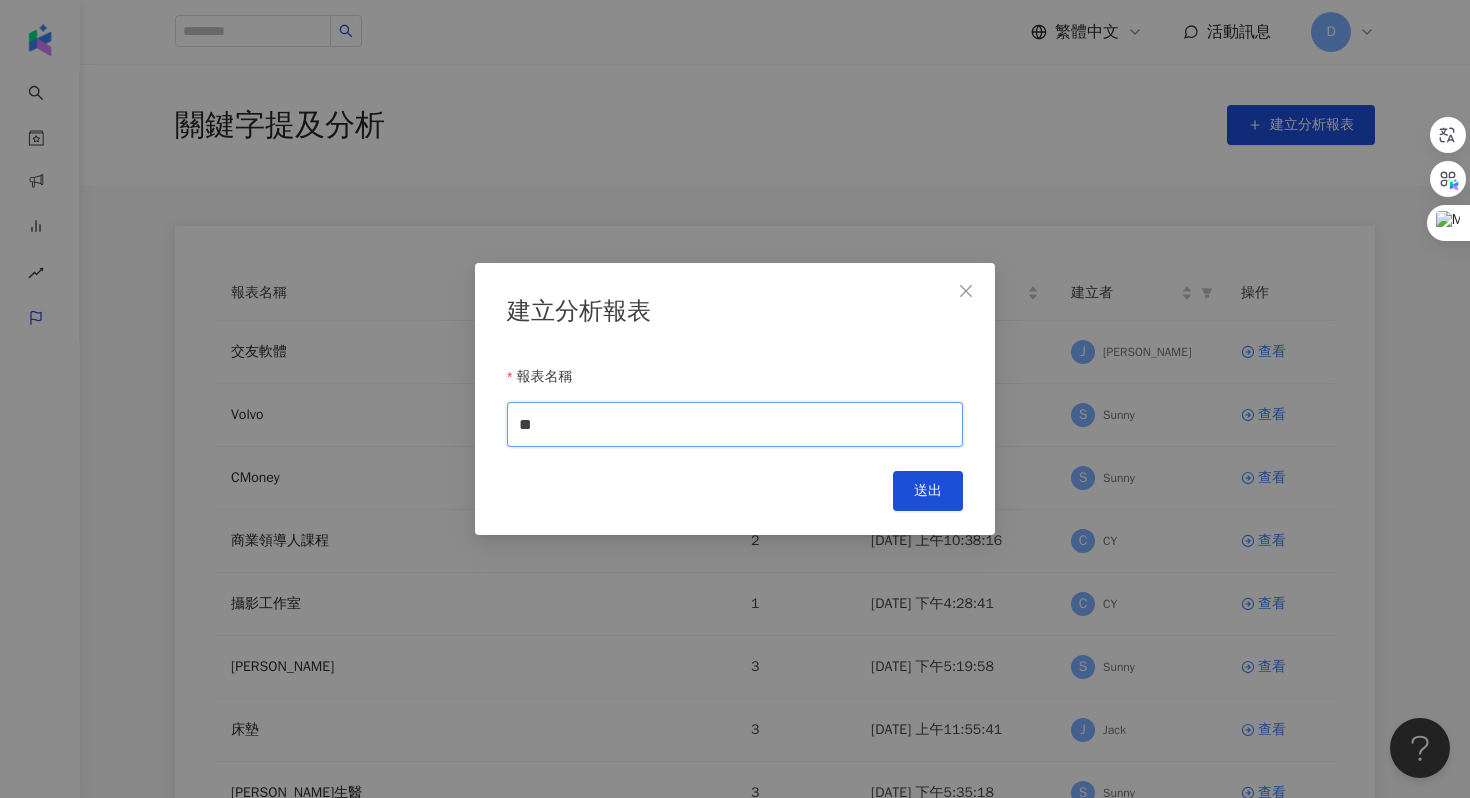 type on "**" 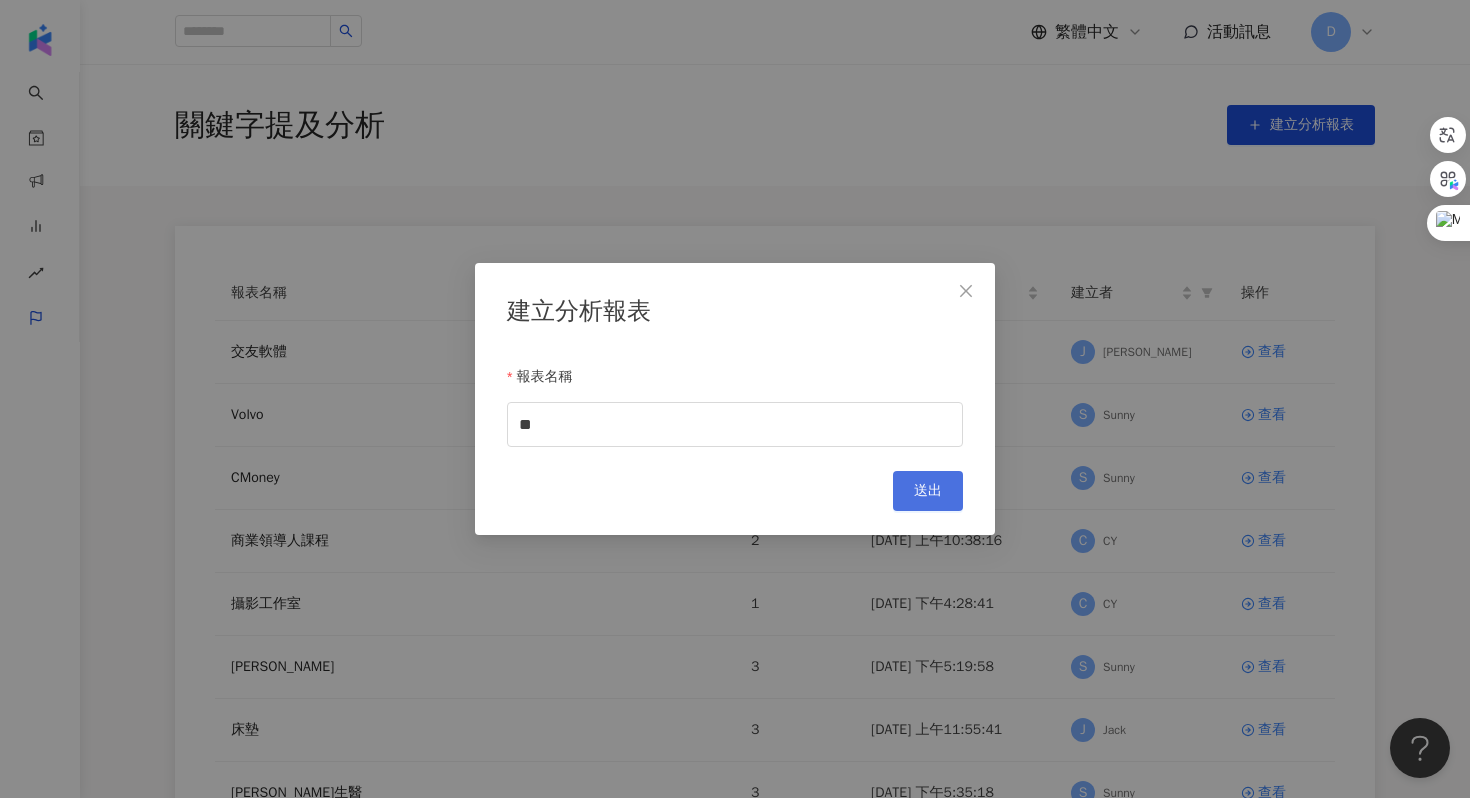 click on "送出" at bounding box center [928, 491] 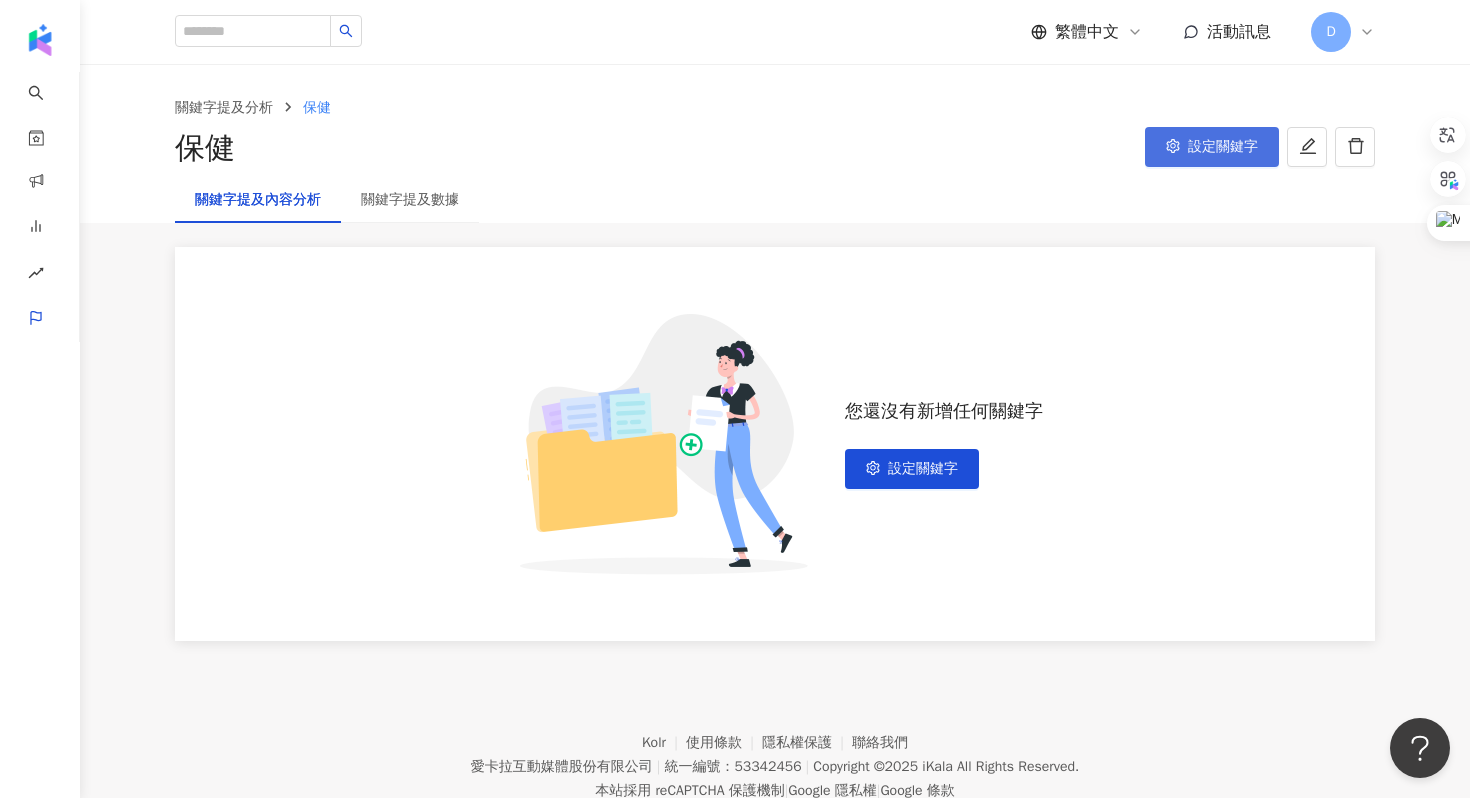 click on "設定關鍵字" at bounding box center [1223, 147] 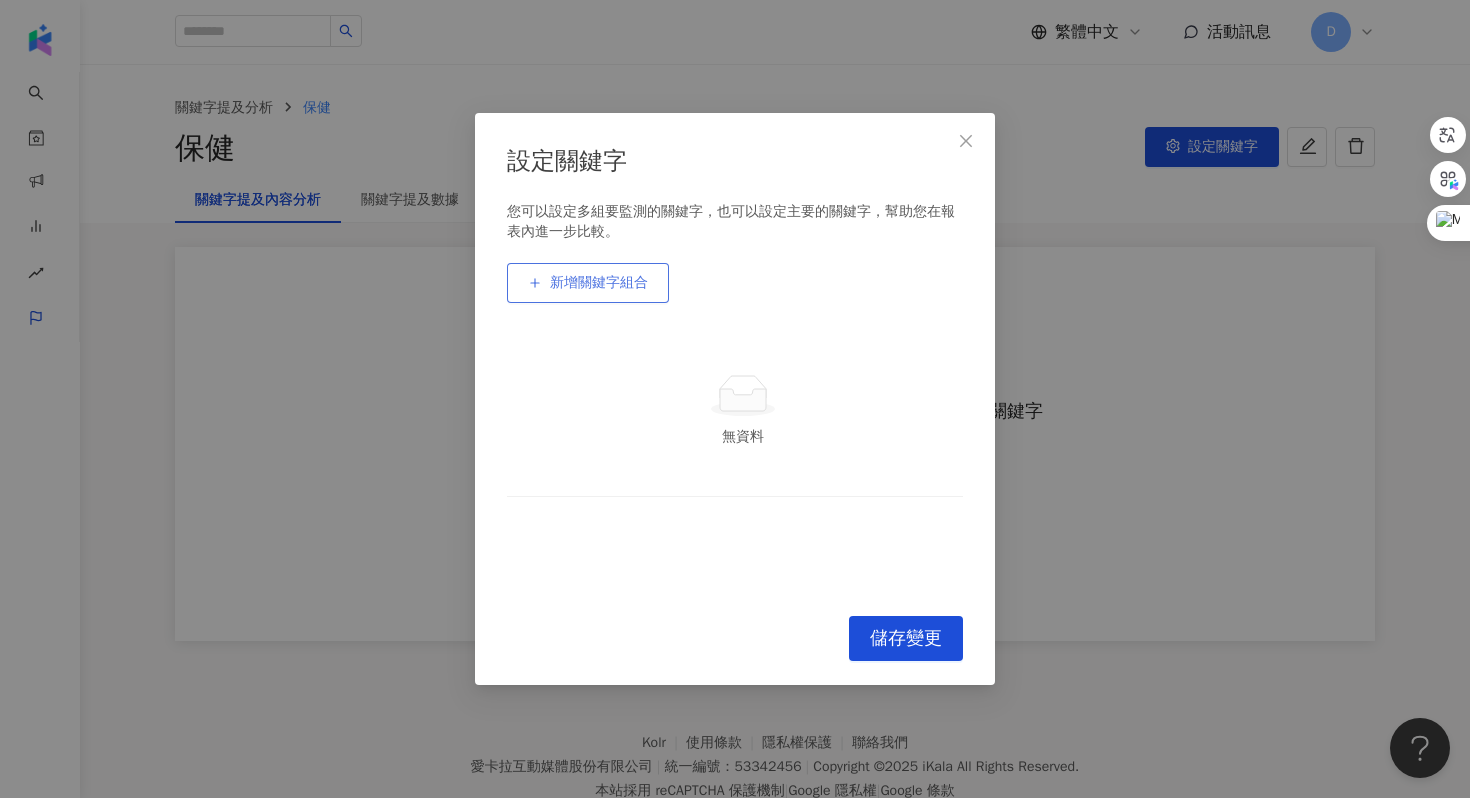 click on "新增關鍵字組合" at bounding box center [588, 283] 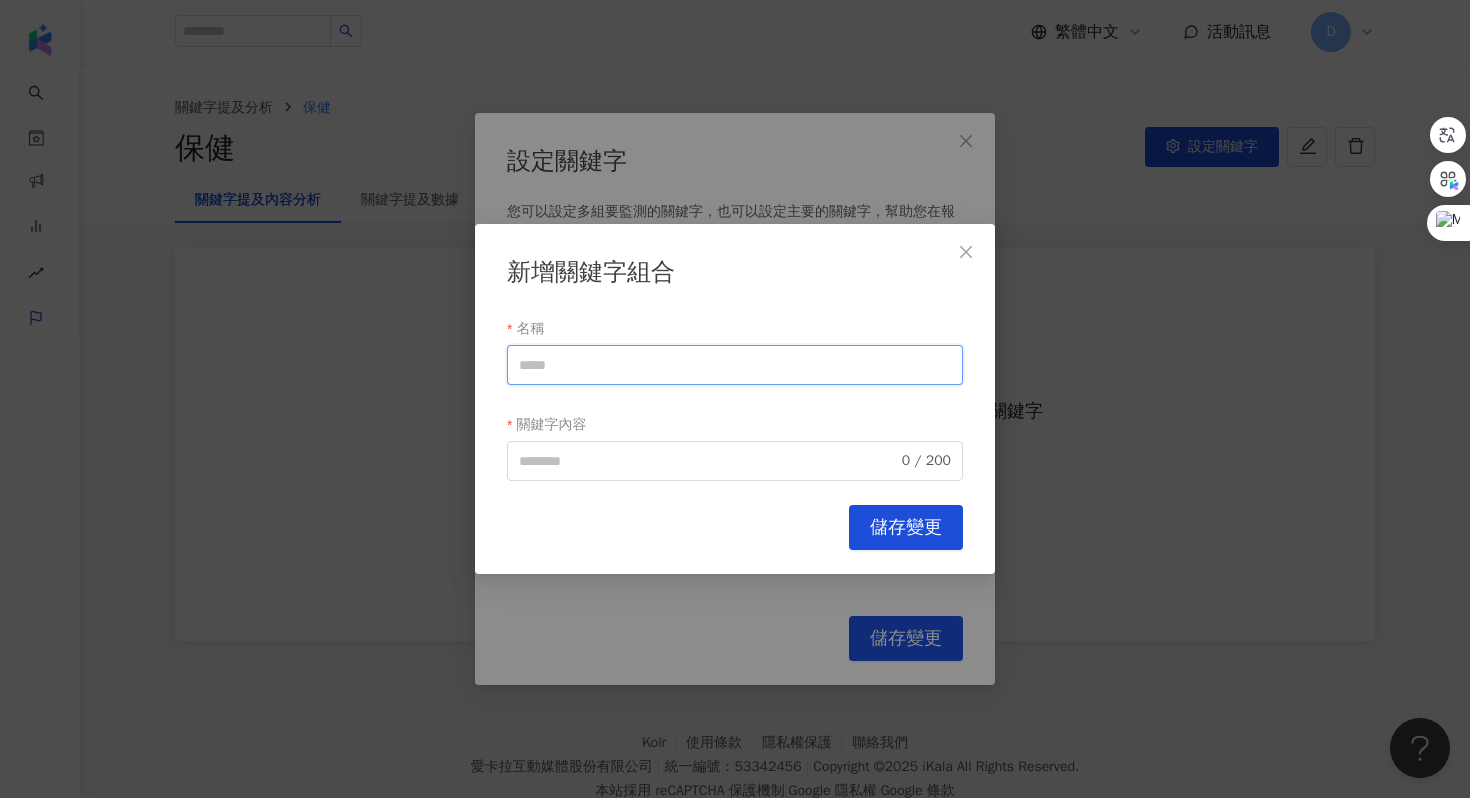 click on "名稱" at bounding box center (735, 365) 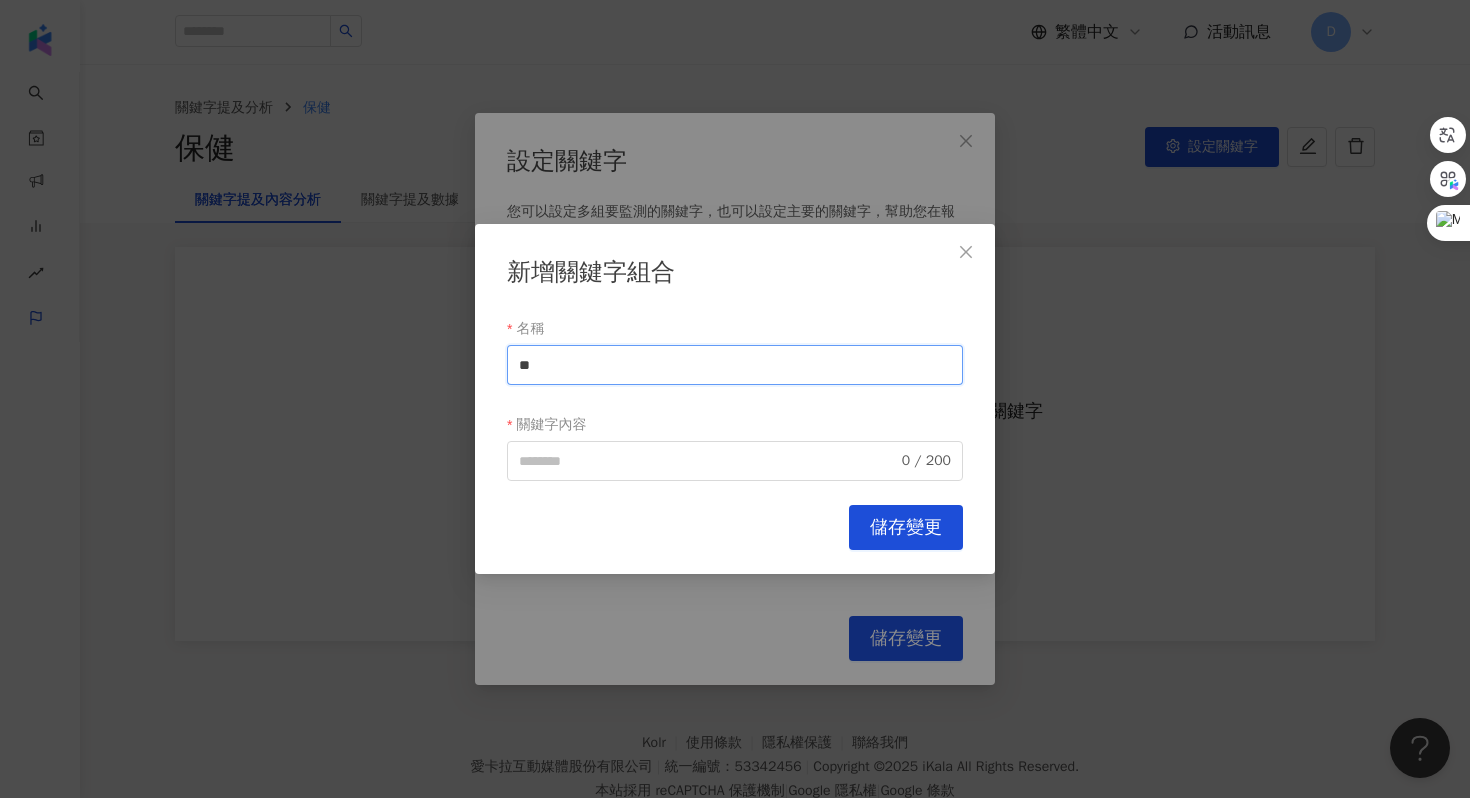 type on "*" 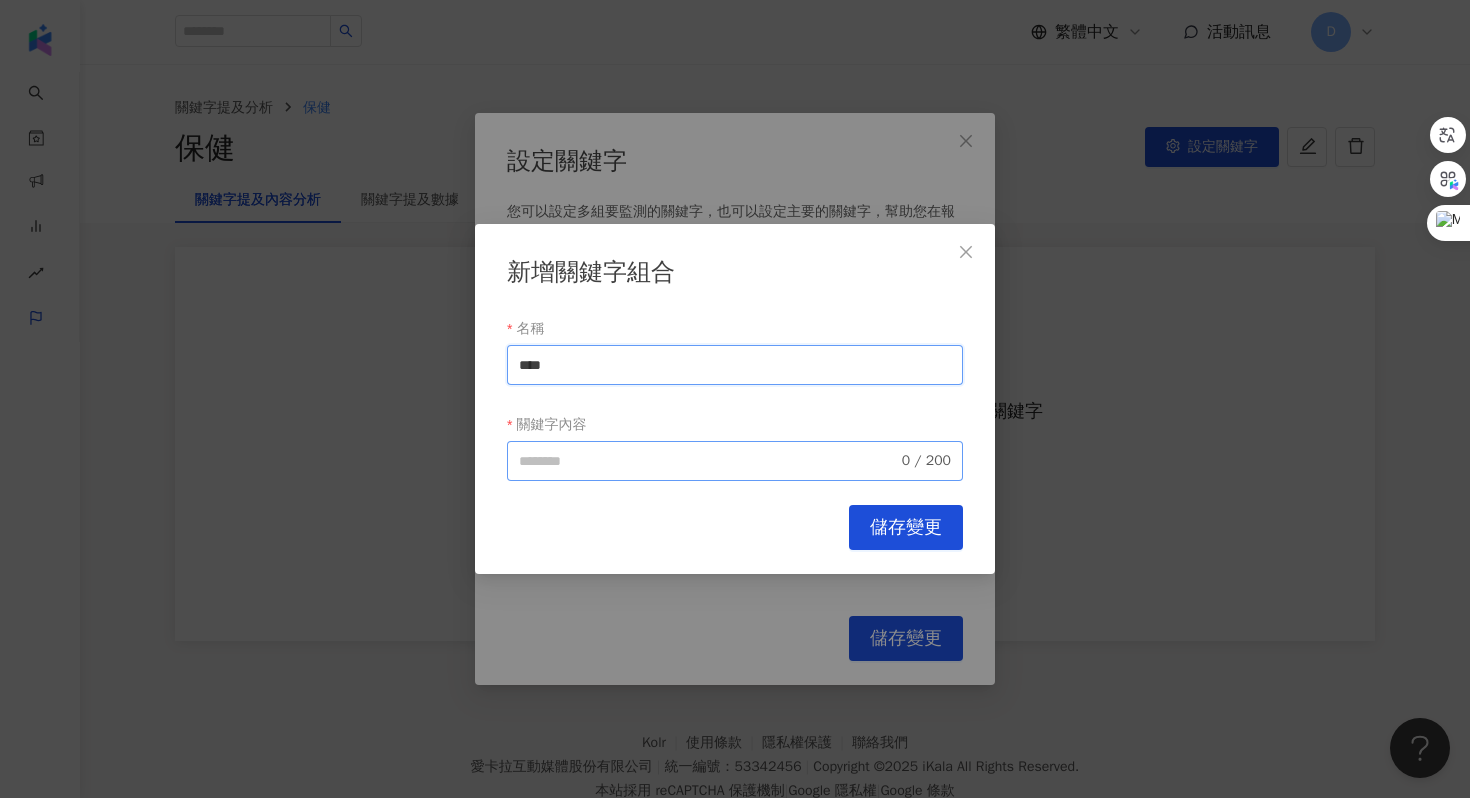 type on "****" 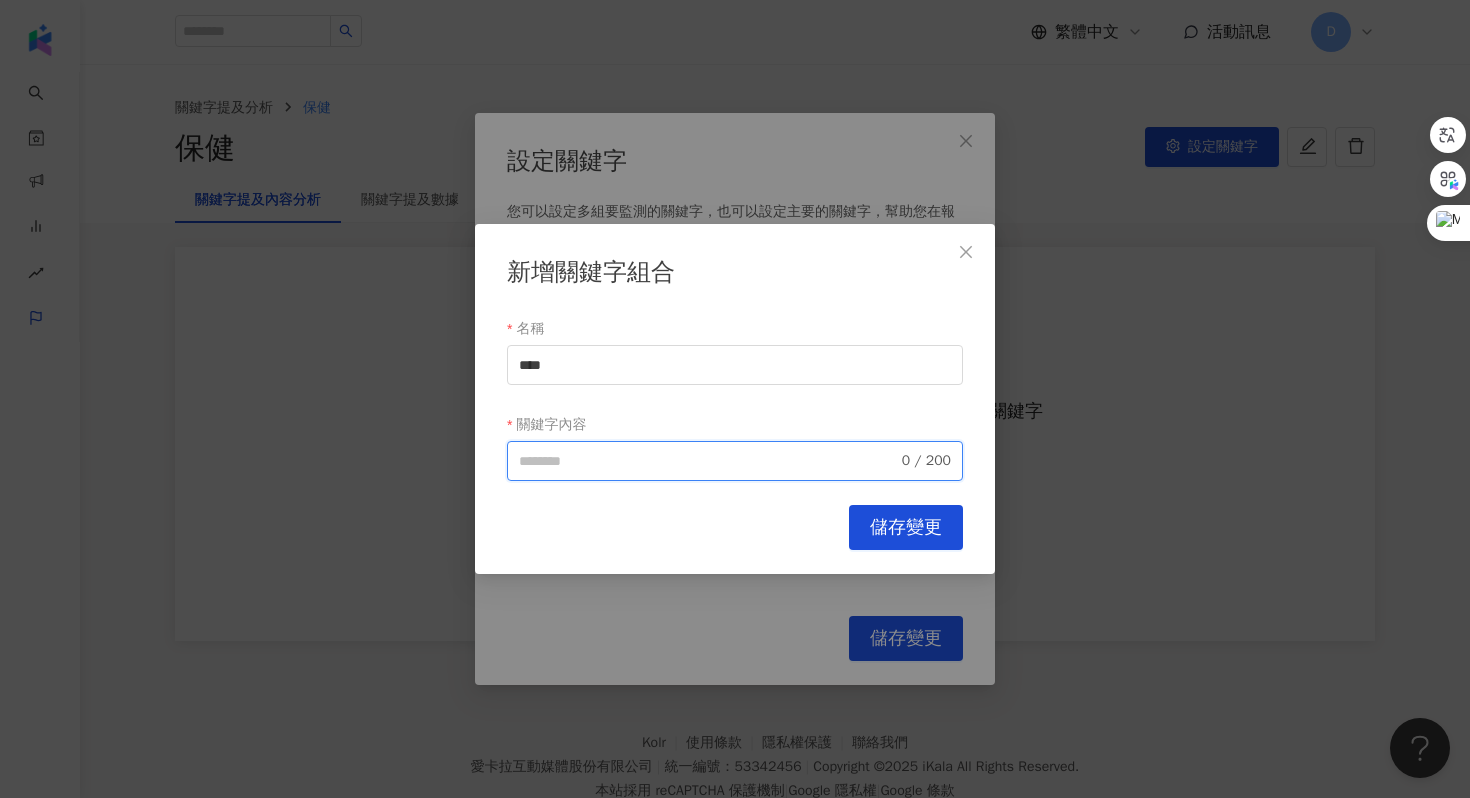 click on "關鍵字內容" at bounding box center (708, 461) 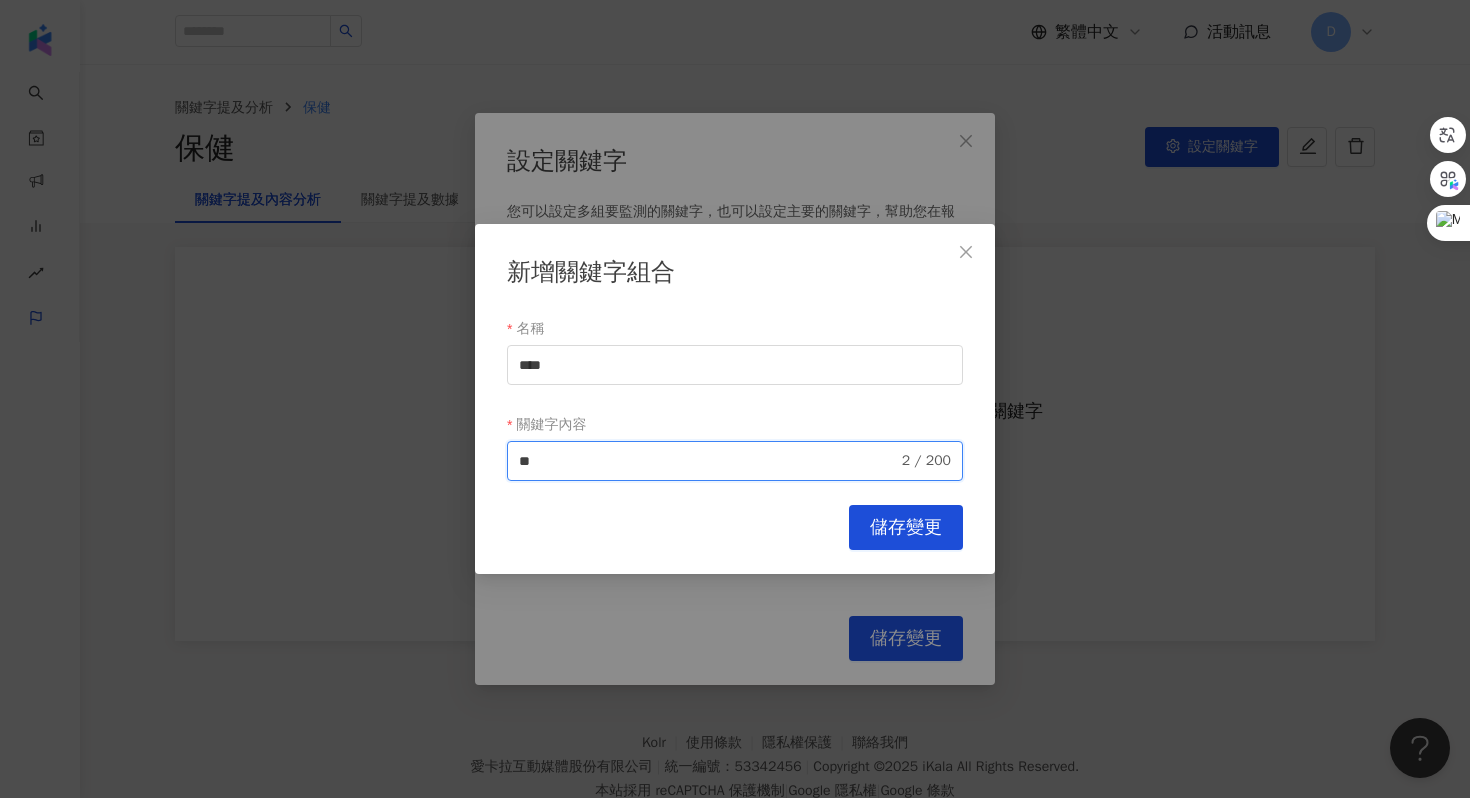 type on "*" 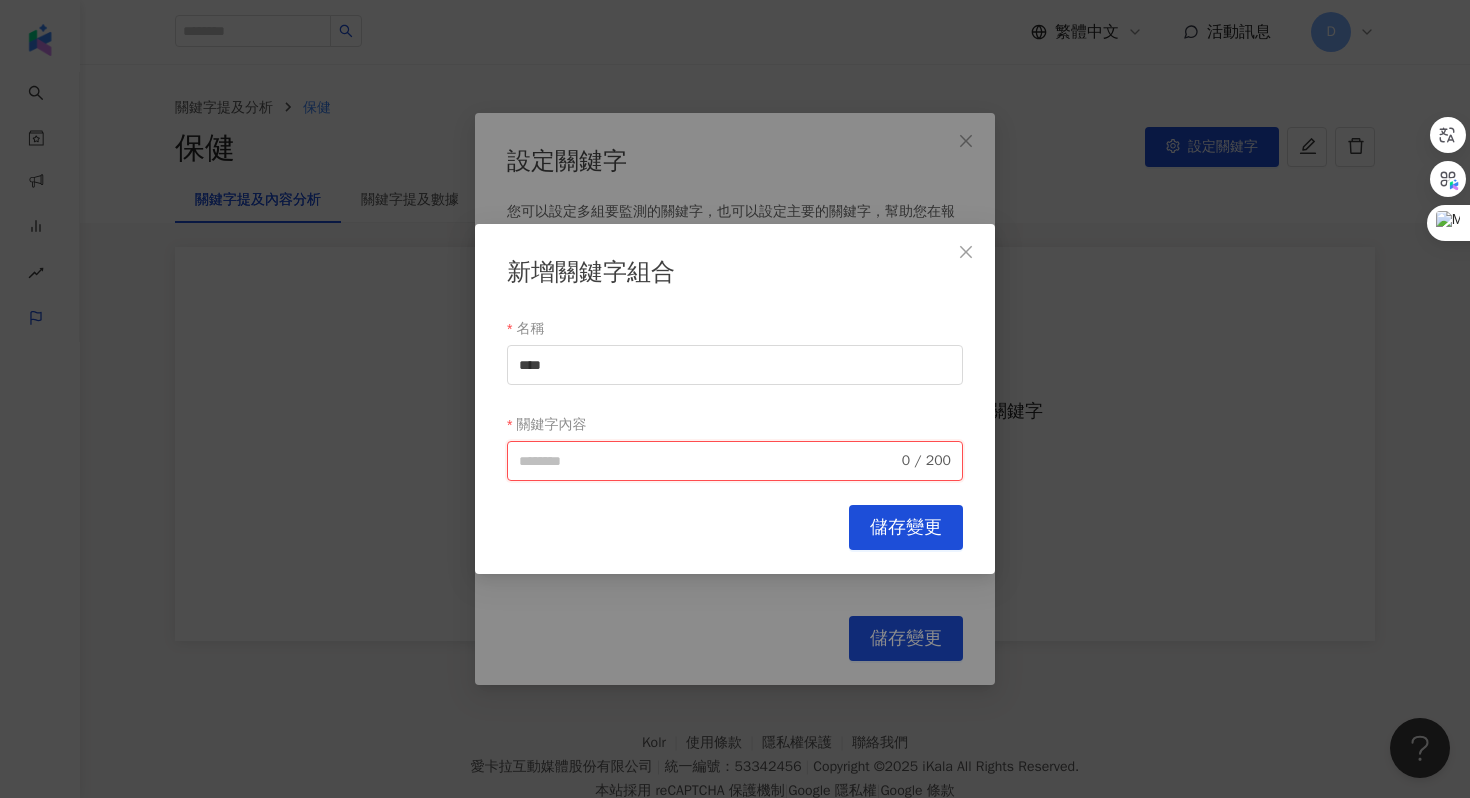 type on "*" 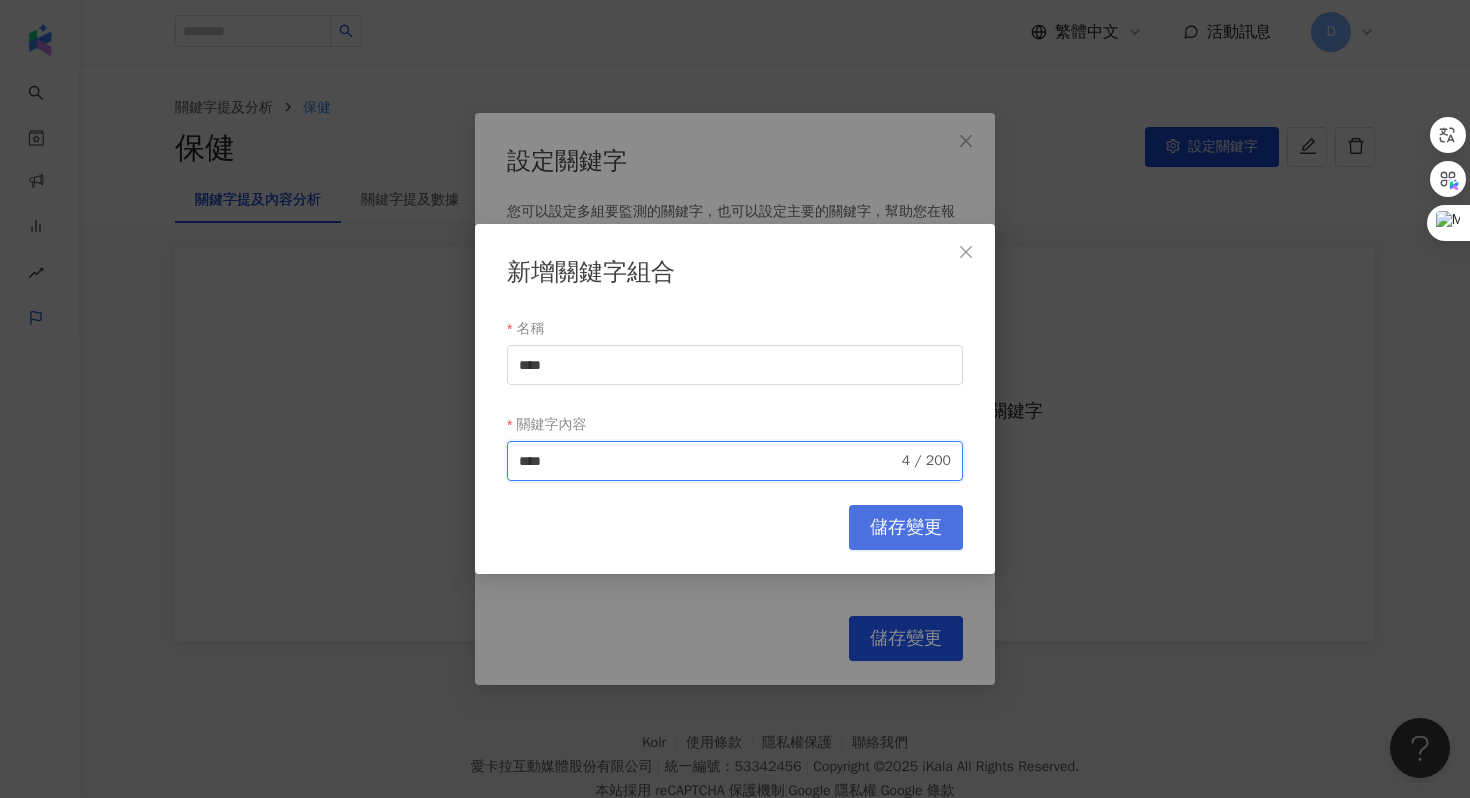 type on "****" 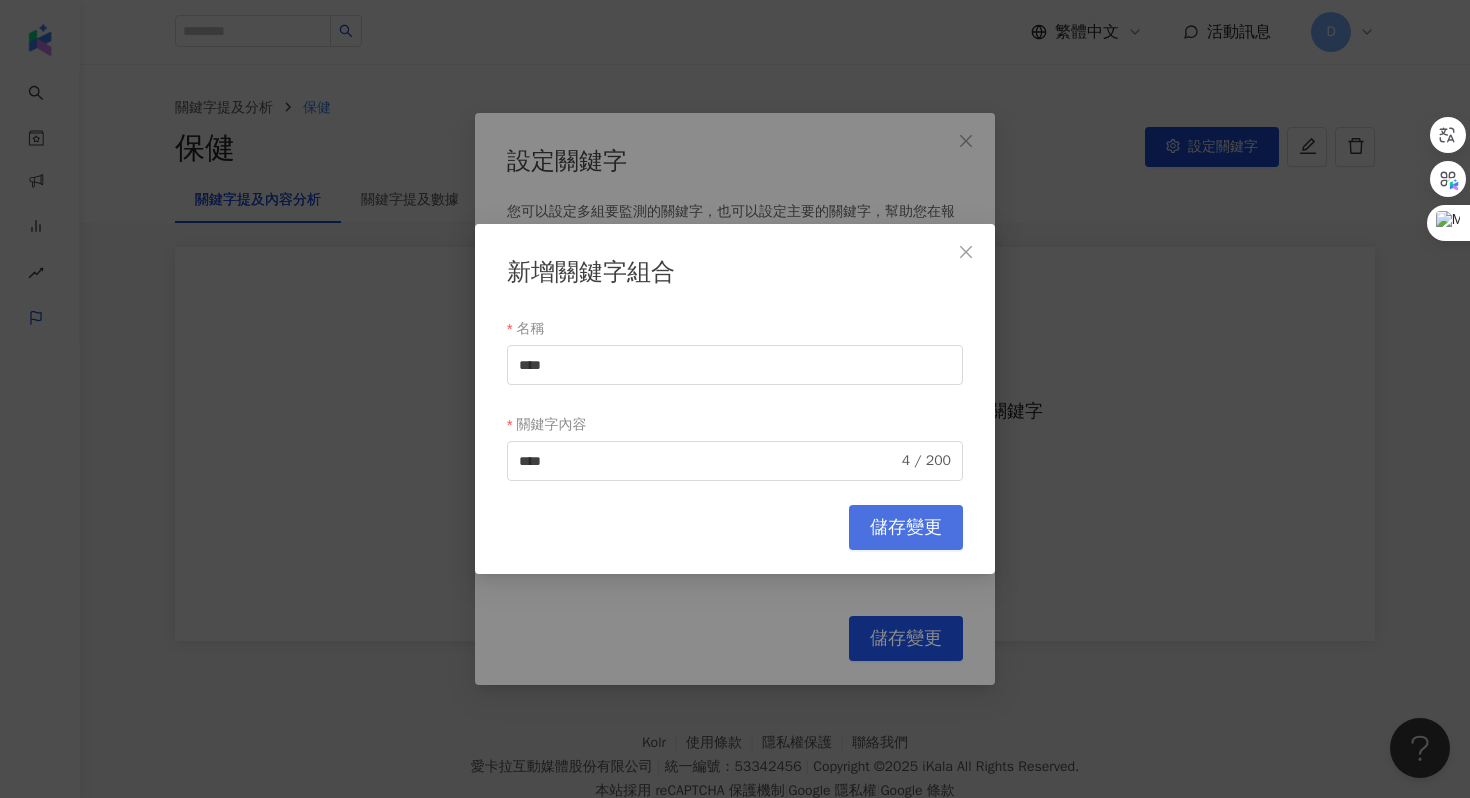 click on "儲存變更" at bounding box center (906, 527) 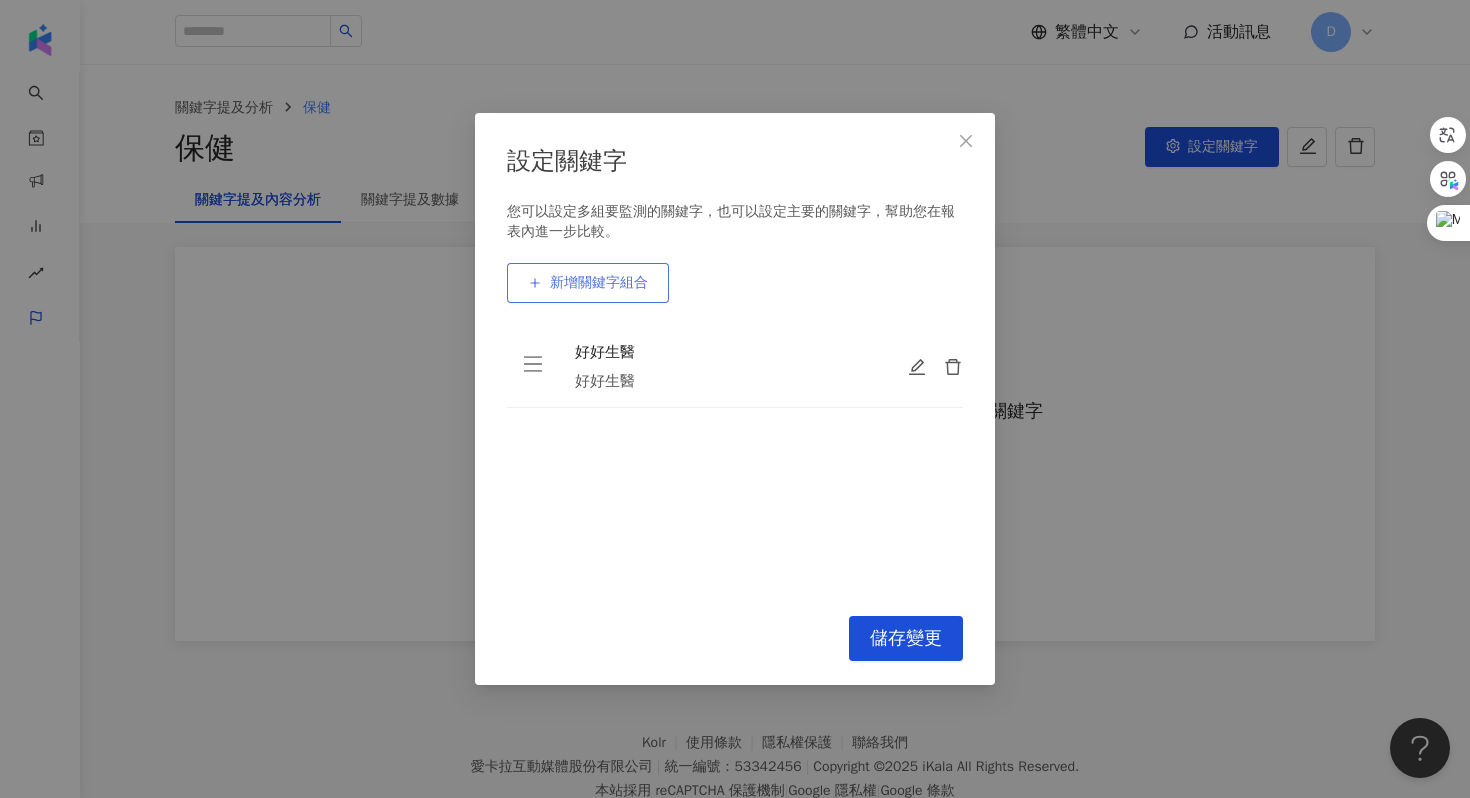 click on "新增關鍵字組合" at bounding box center [588, 283] 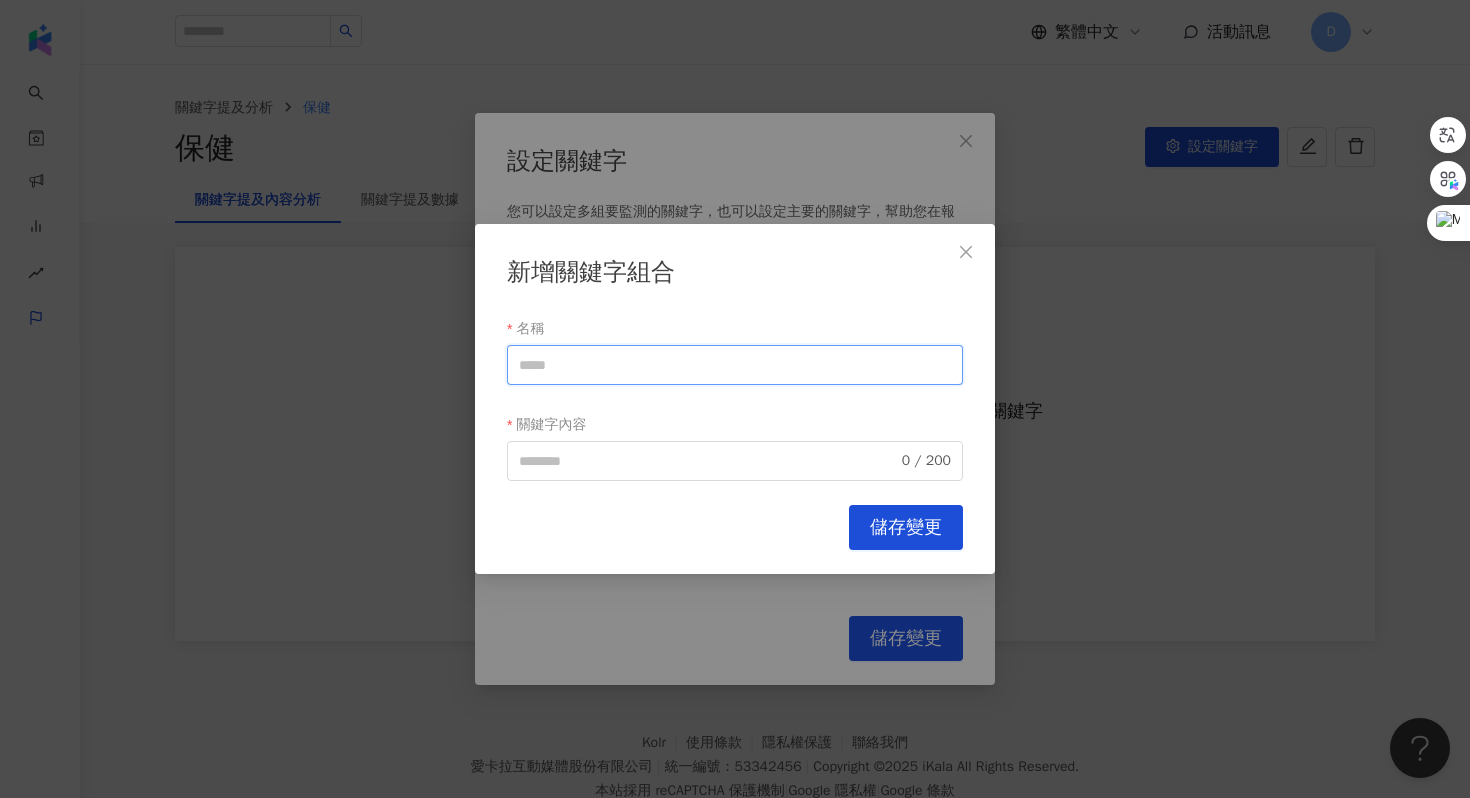 click on "名稱" at bounding box center (735, 365) 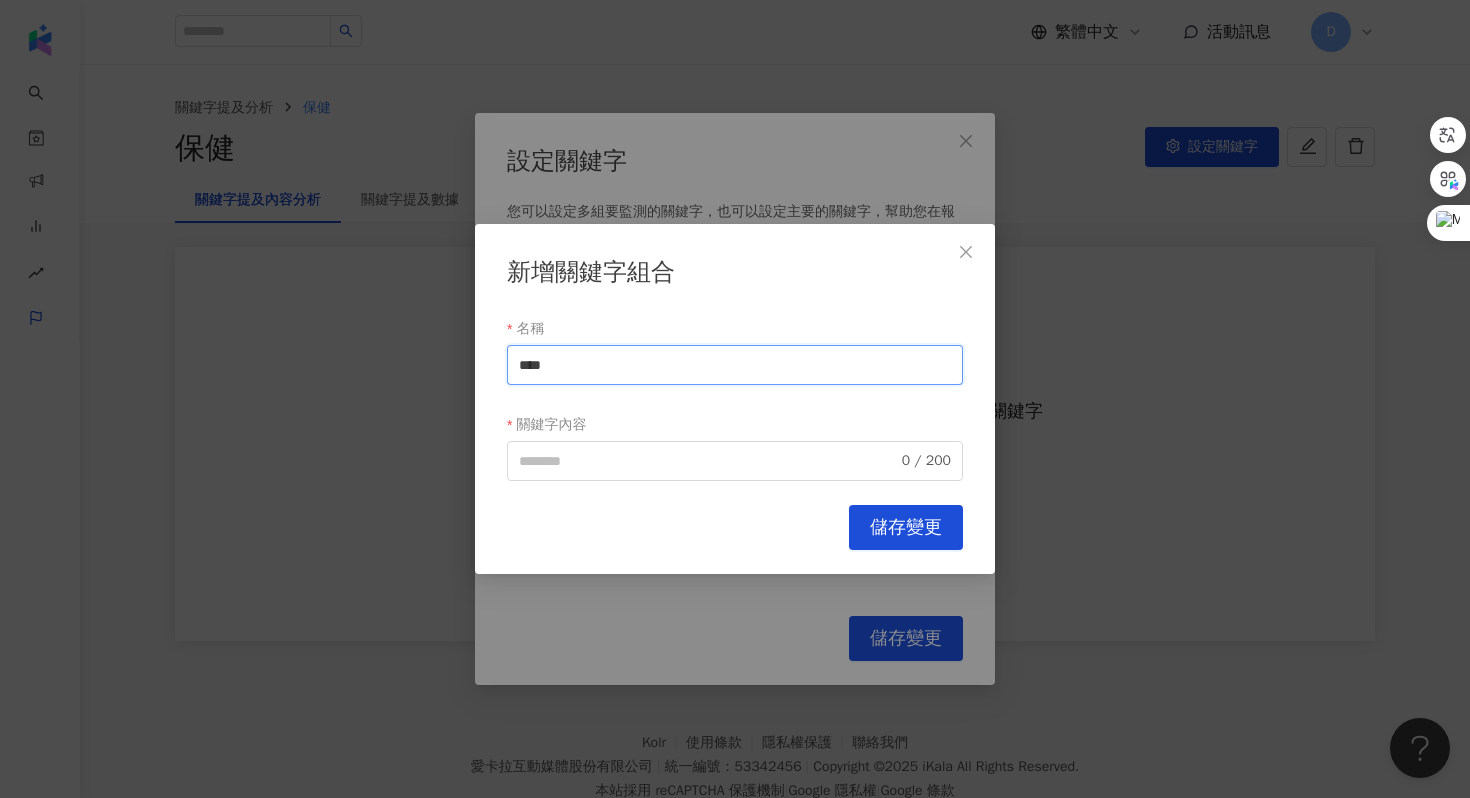 drag, startPoint x: 622, startPoint y: 373, endPoint x: 447, endPoint y: 374, distance: 175.00285 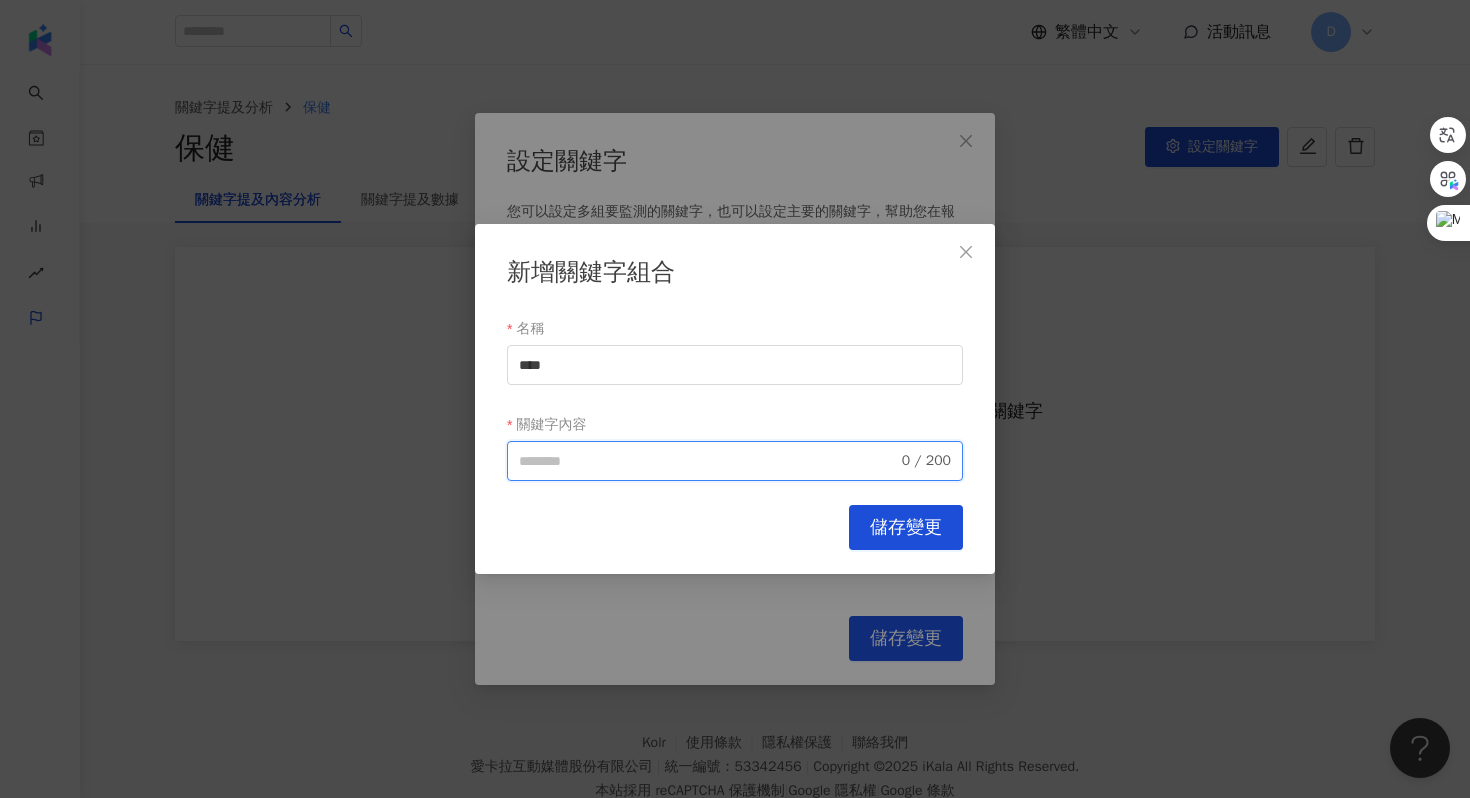 click on "關鍵字內容" at bounding box center [708, 461] 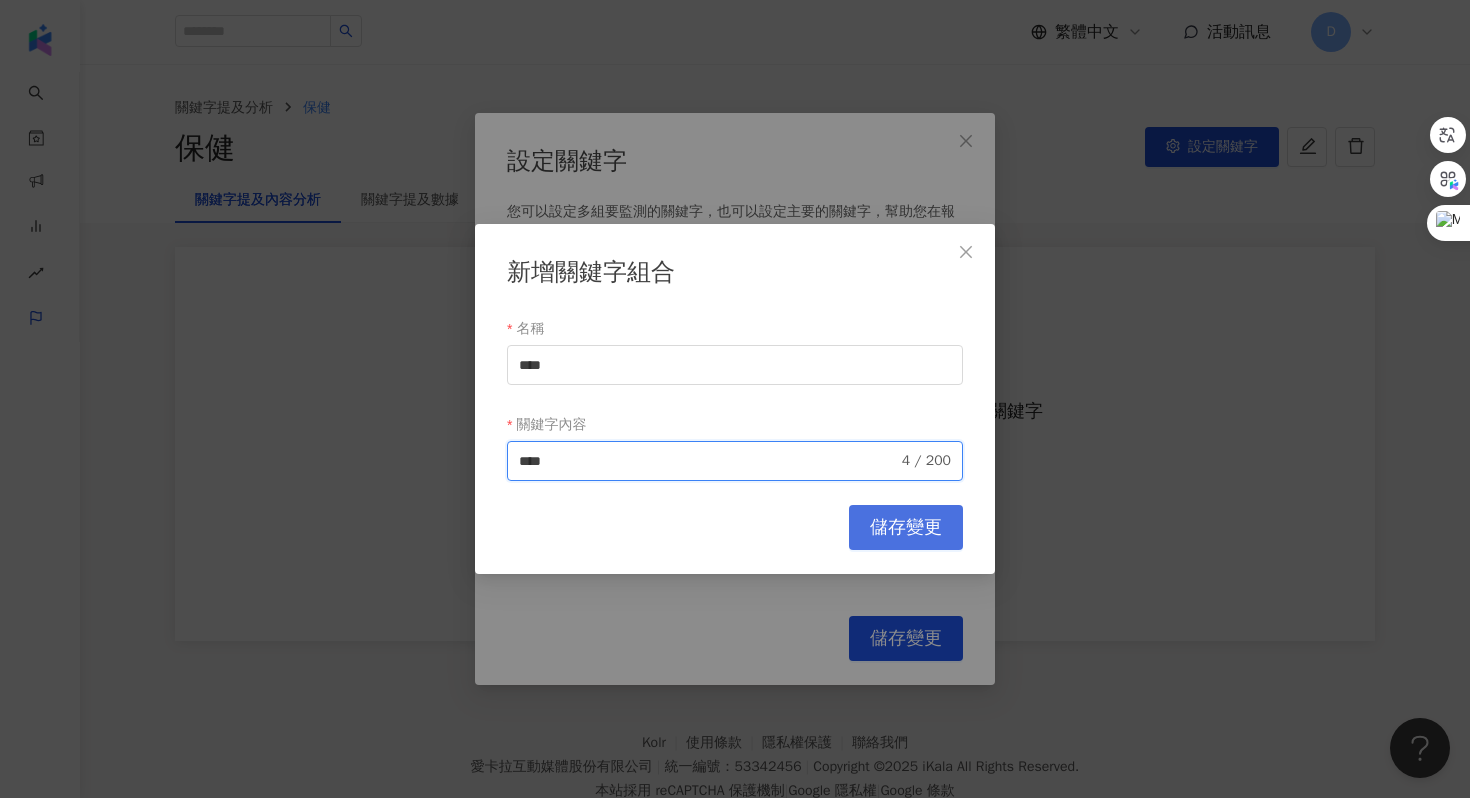 type on "****" 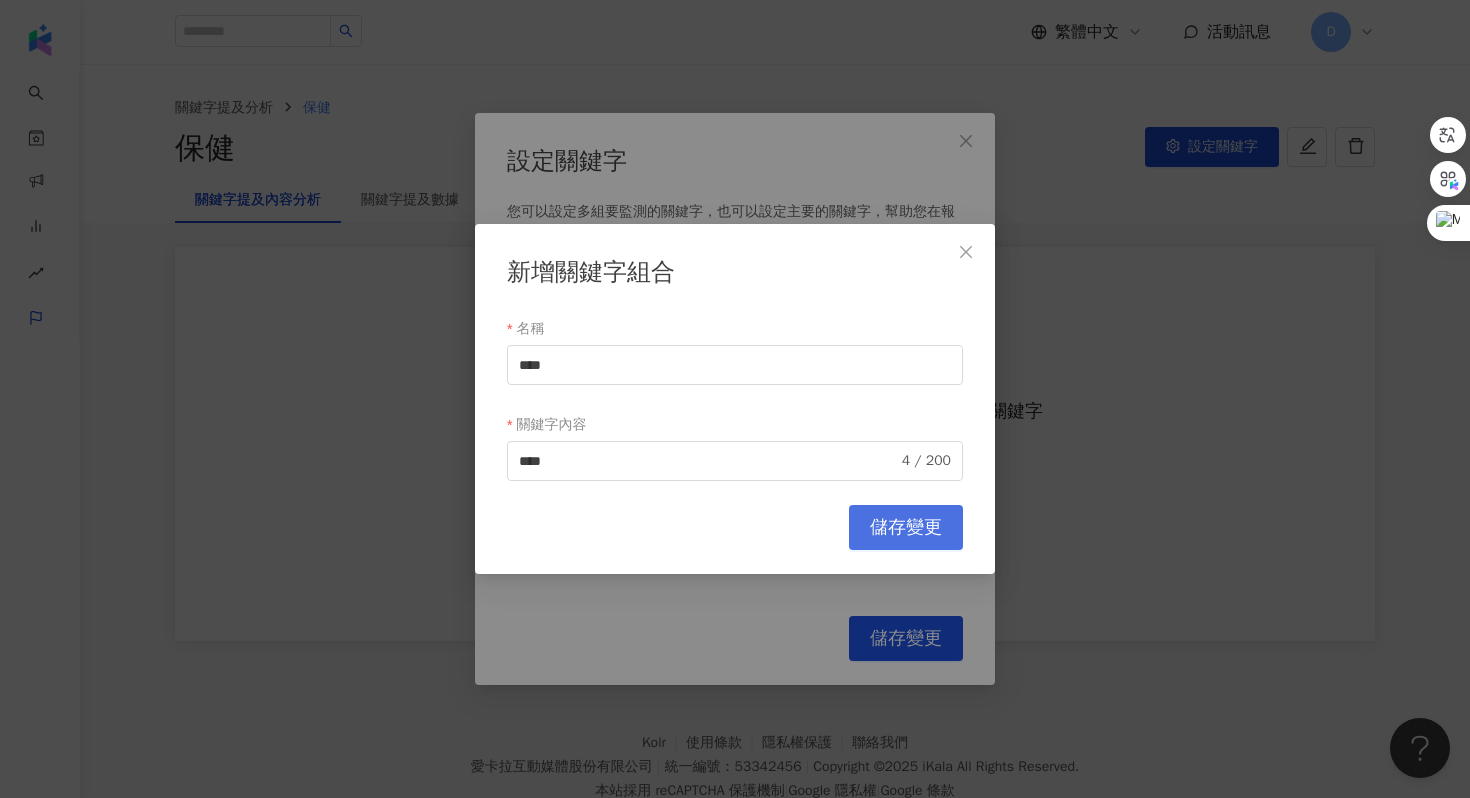 click on "儲存變更" at bounding box center [906, 528] 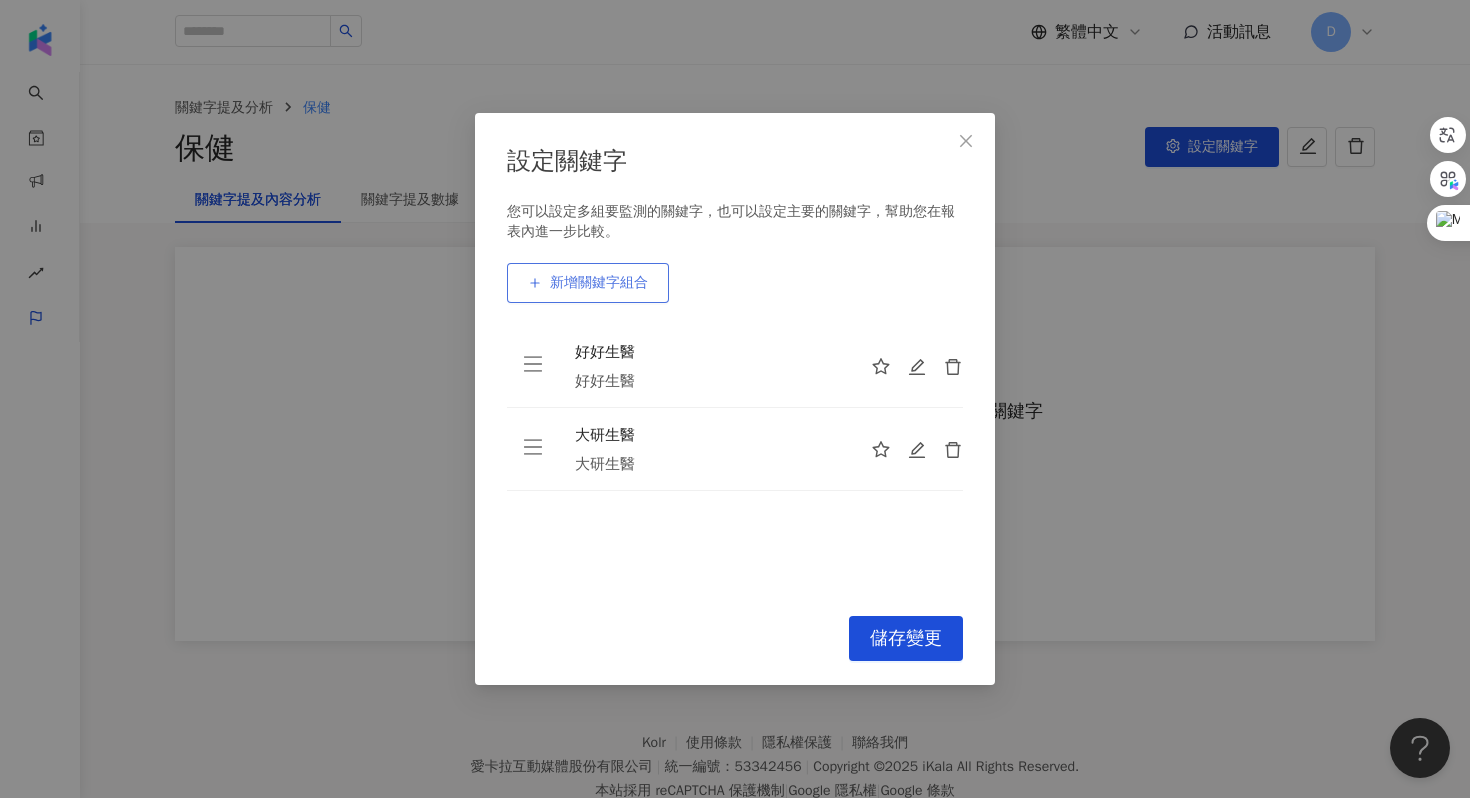 click on "新增關鍵字組合" at bounding box center (599, 283) 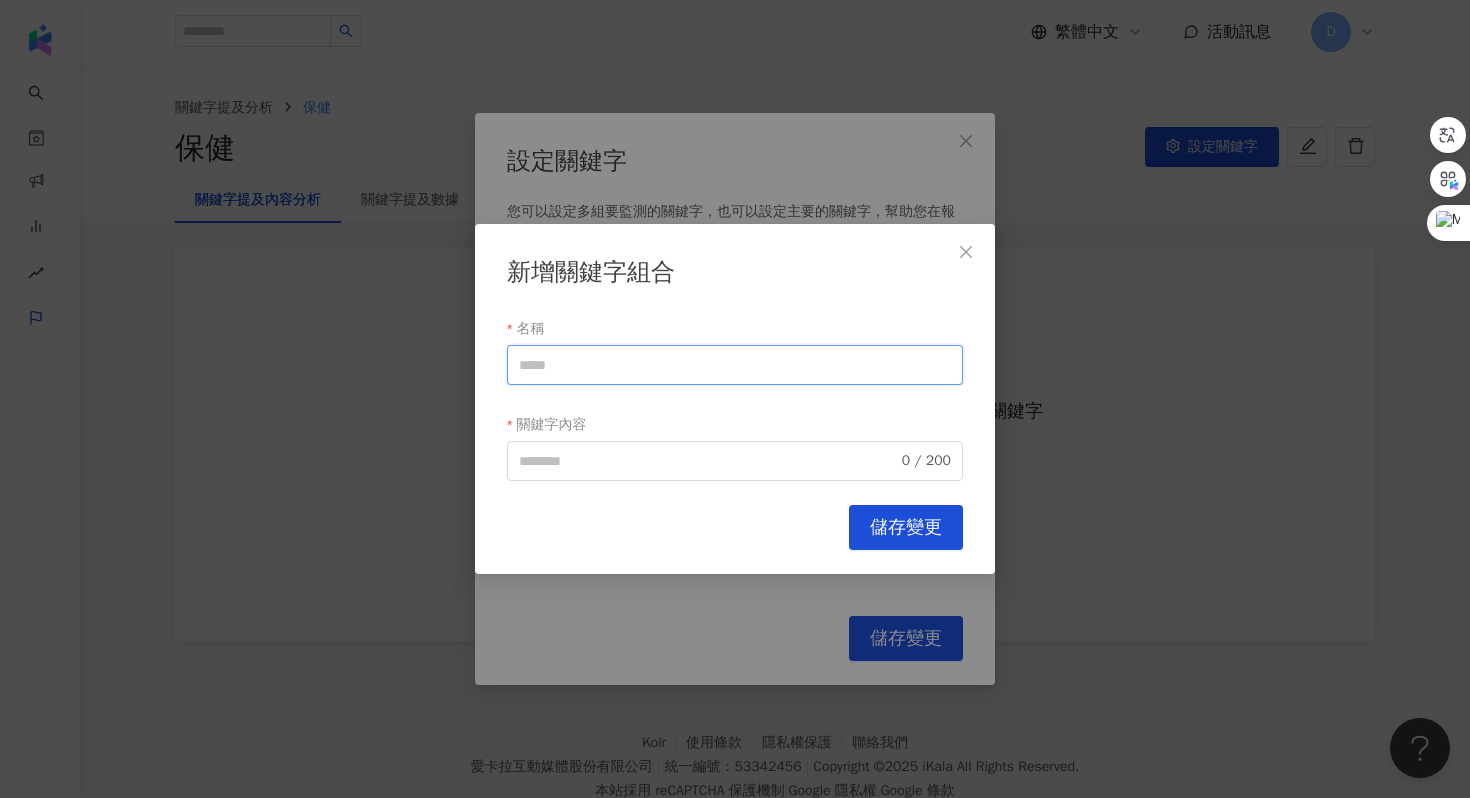 click on "名稱" at bounding box center (735, 365) 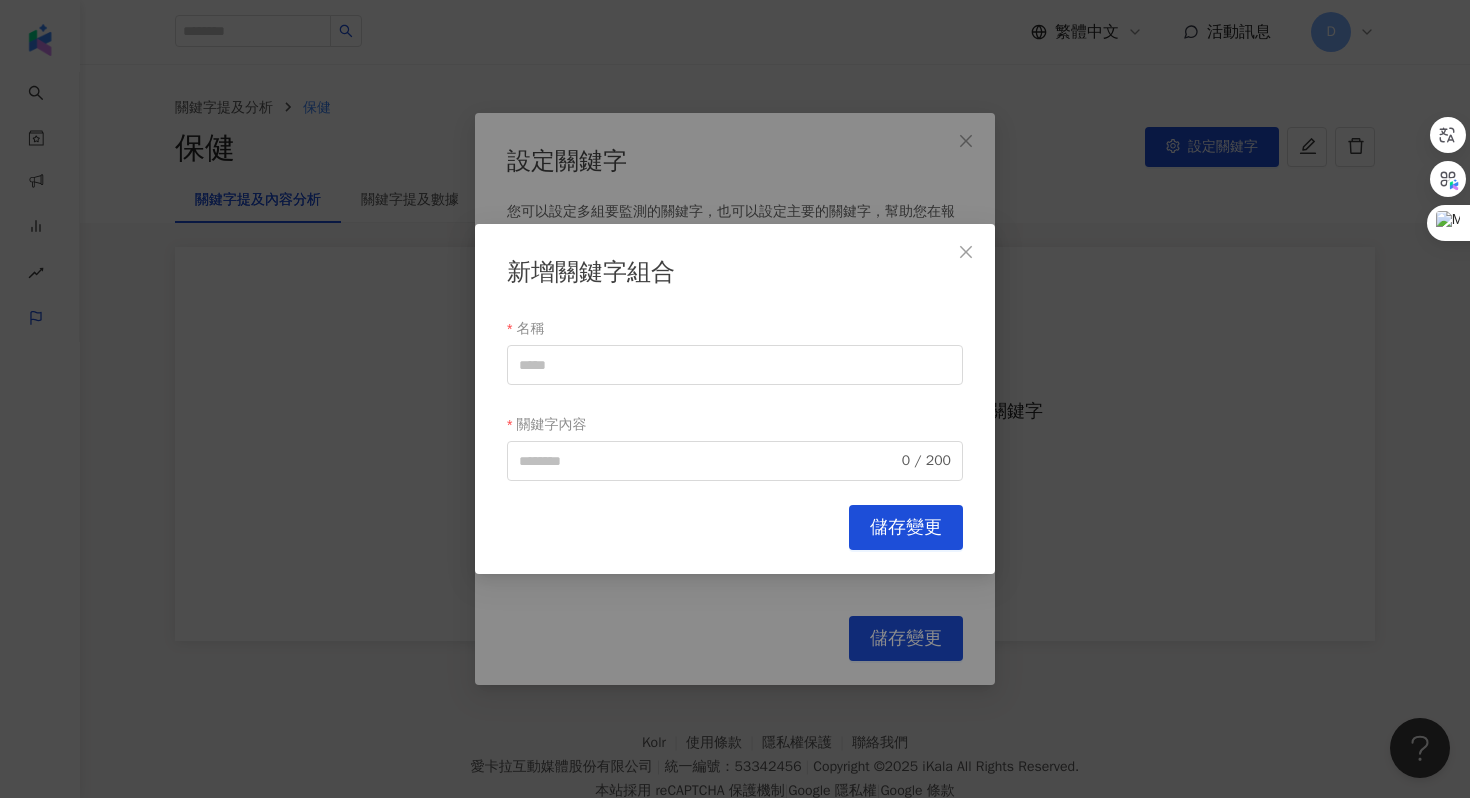 click on "新增關鍵字組合" at bounding box center (735, 273) 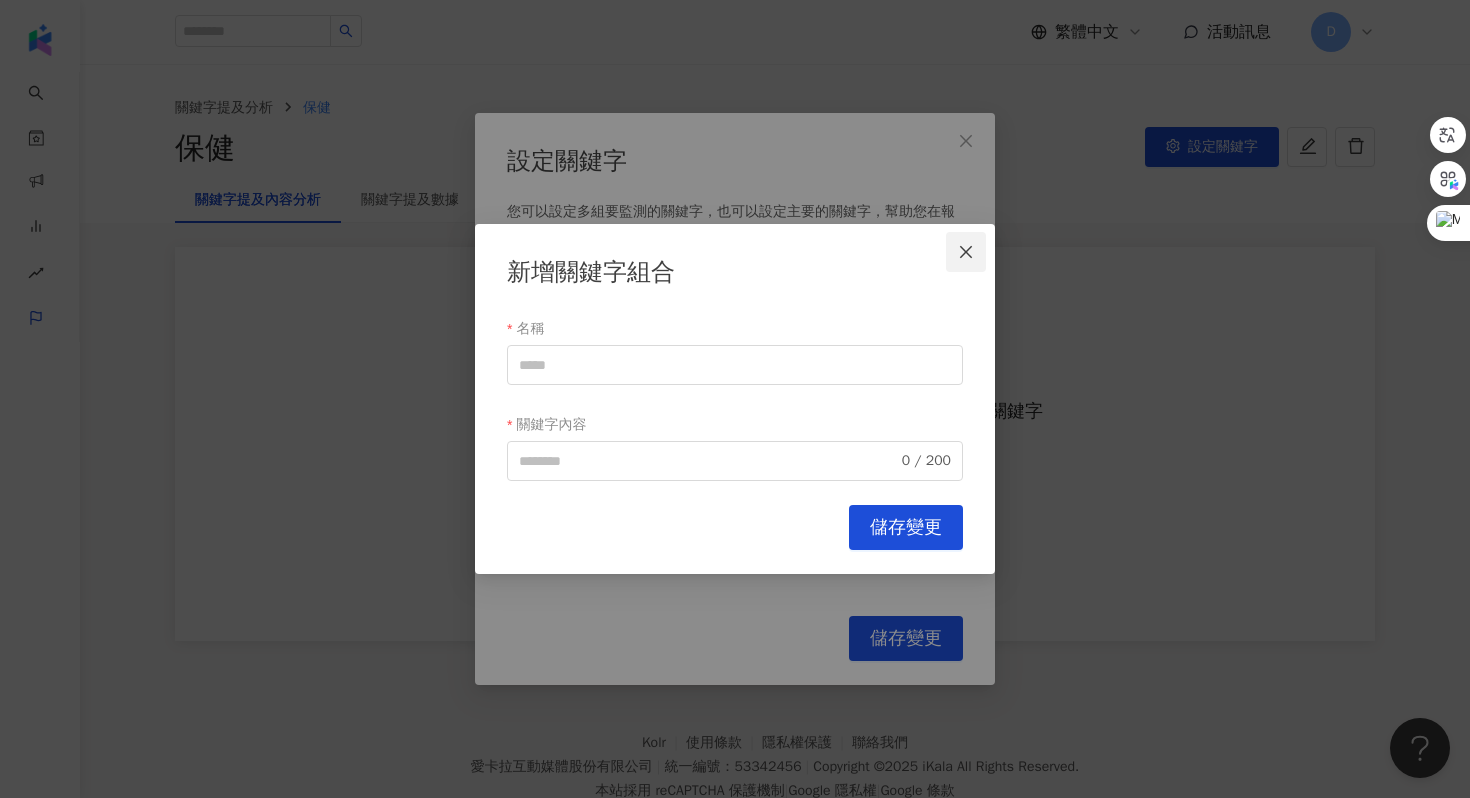 click 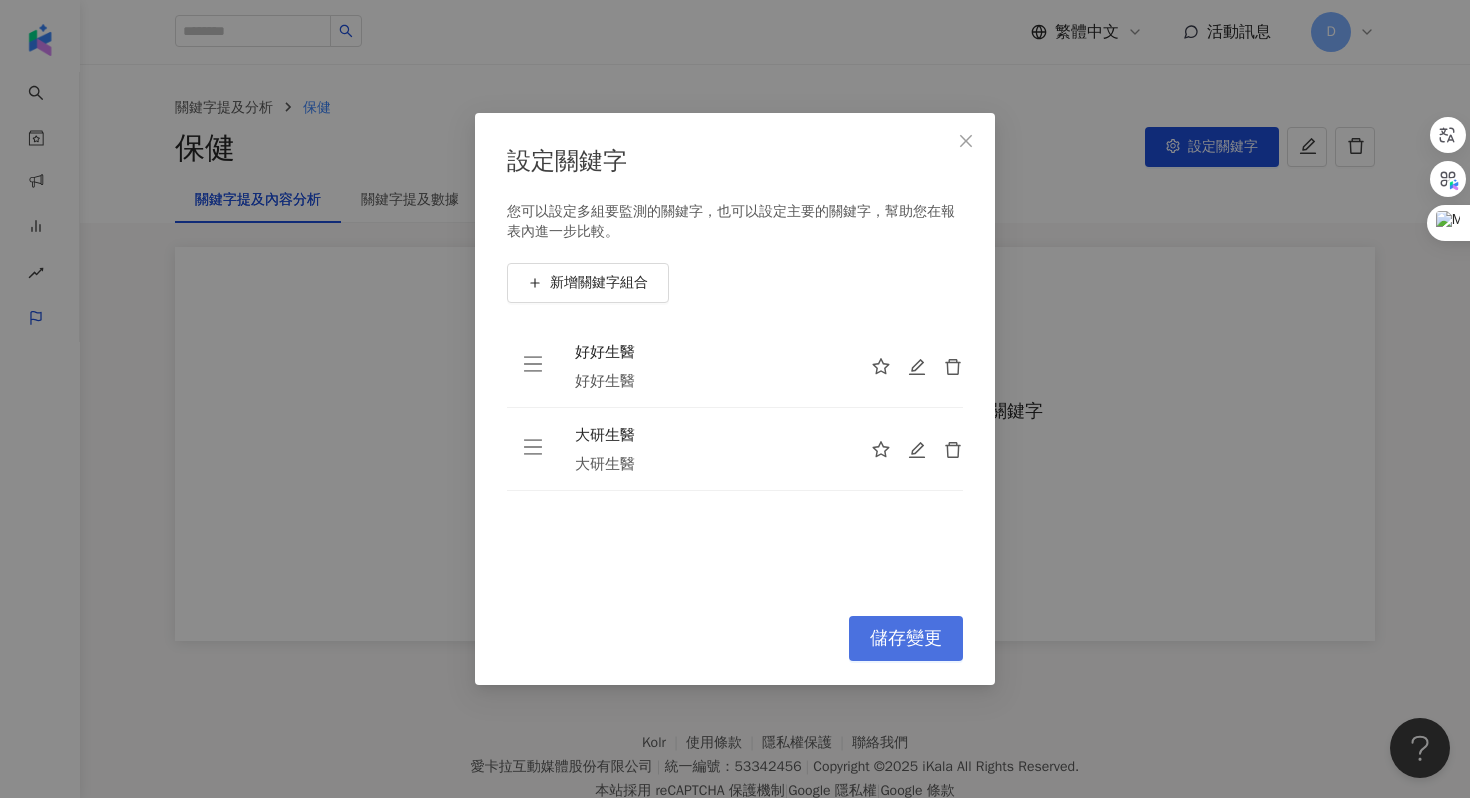 click on "儲存變更" at bounding box center [906, 639] 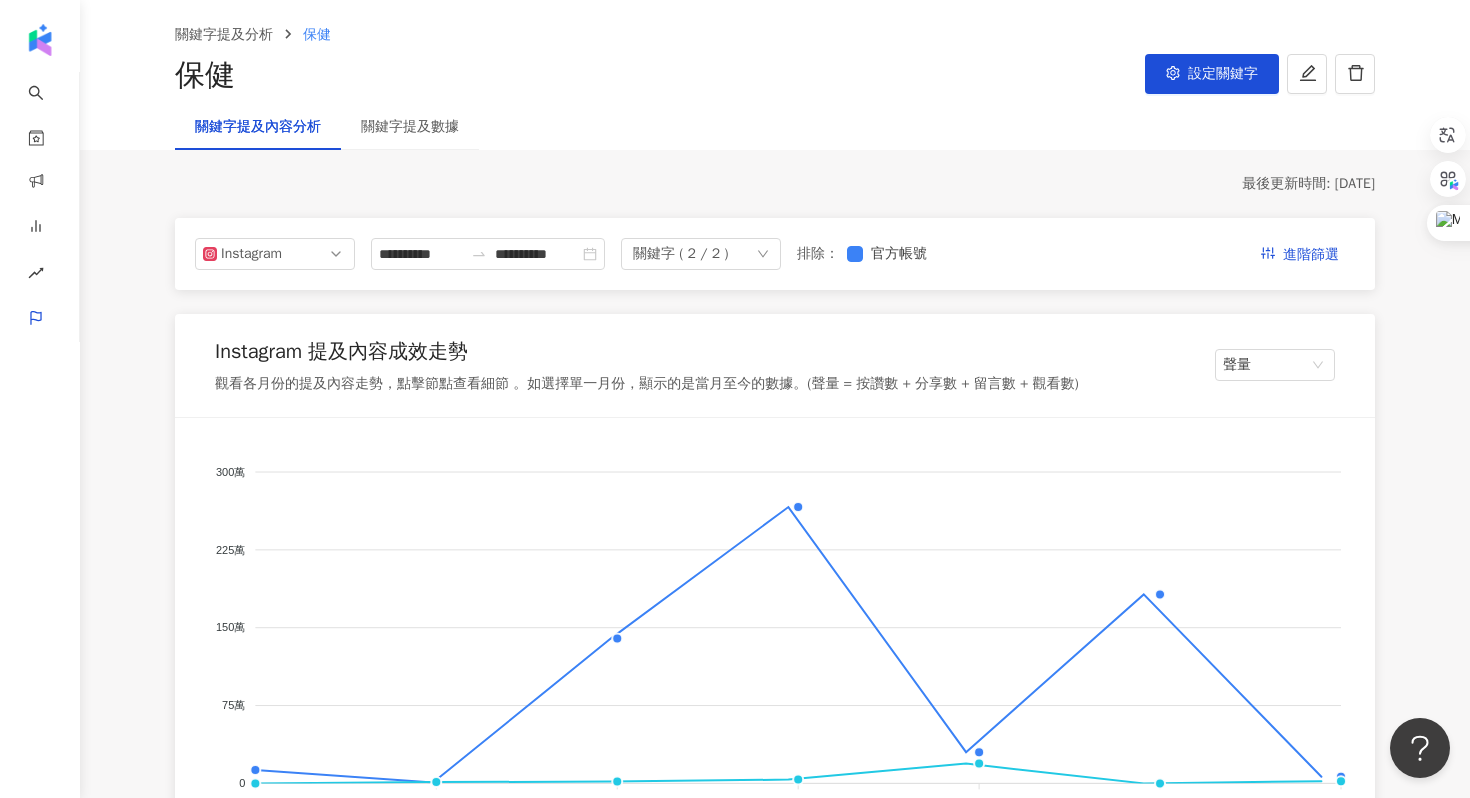 scroll, scrollTop: 74, scrollLeft: 0, axis: vertical 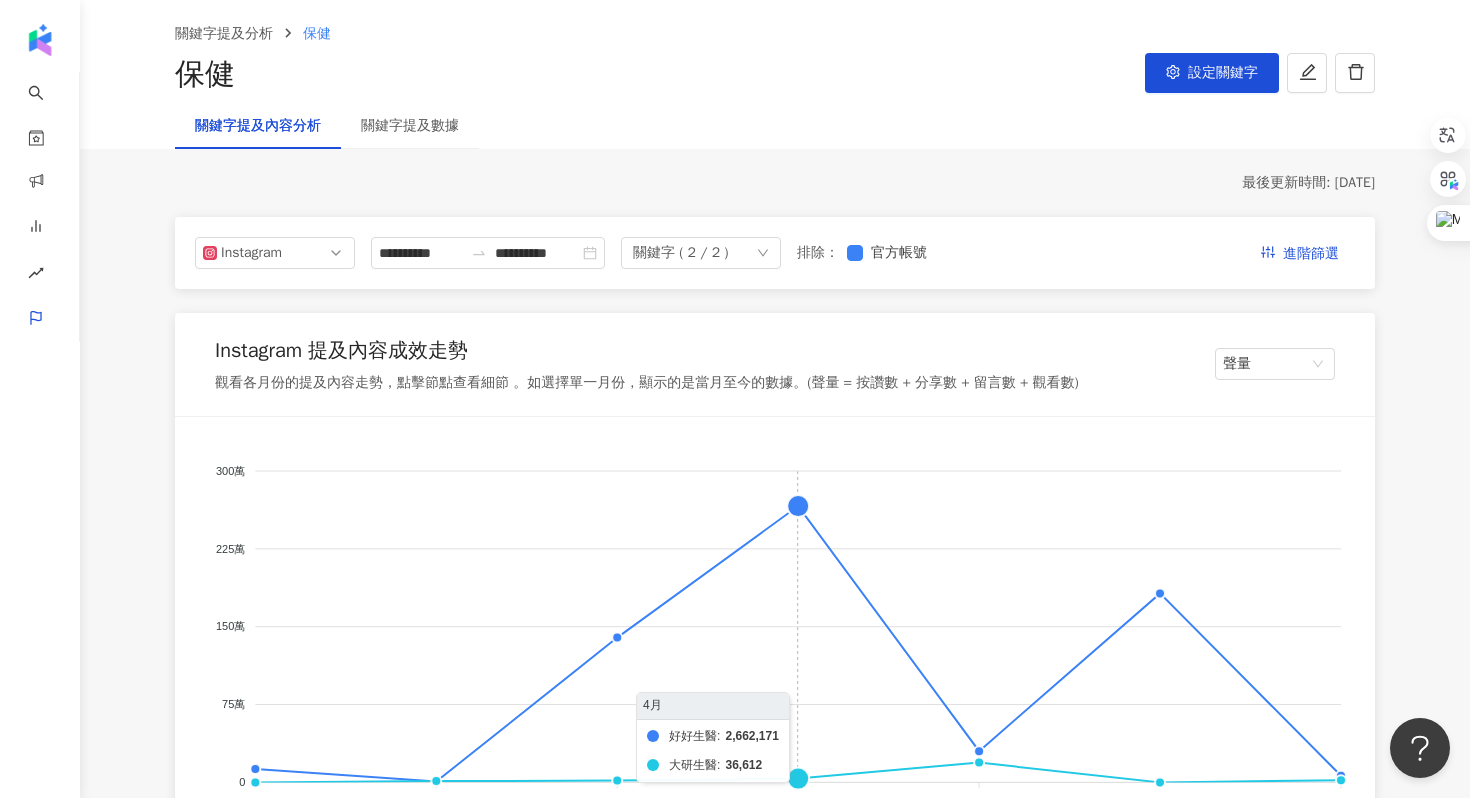 click on "好好生醫 大研生醫" 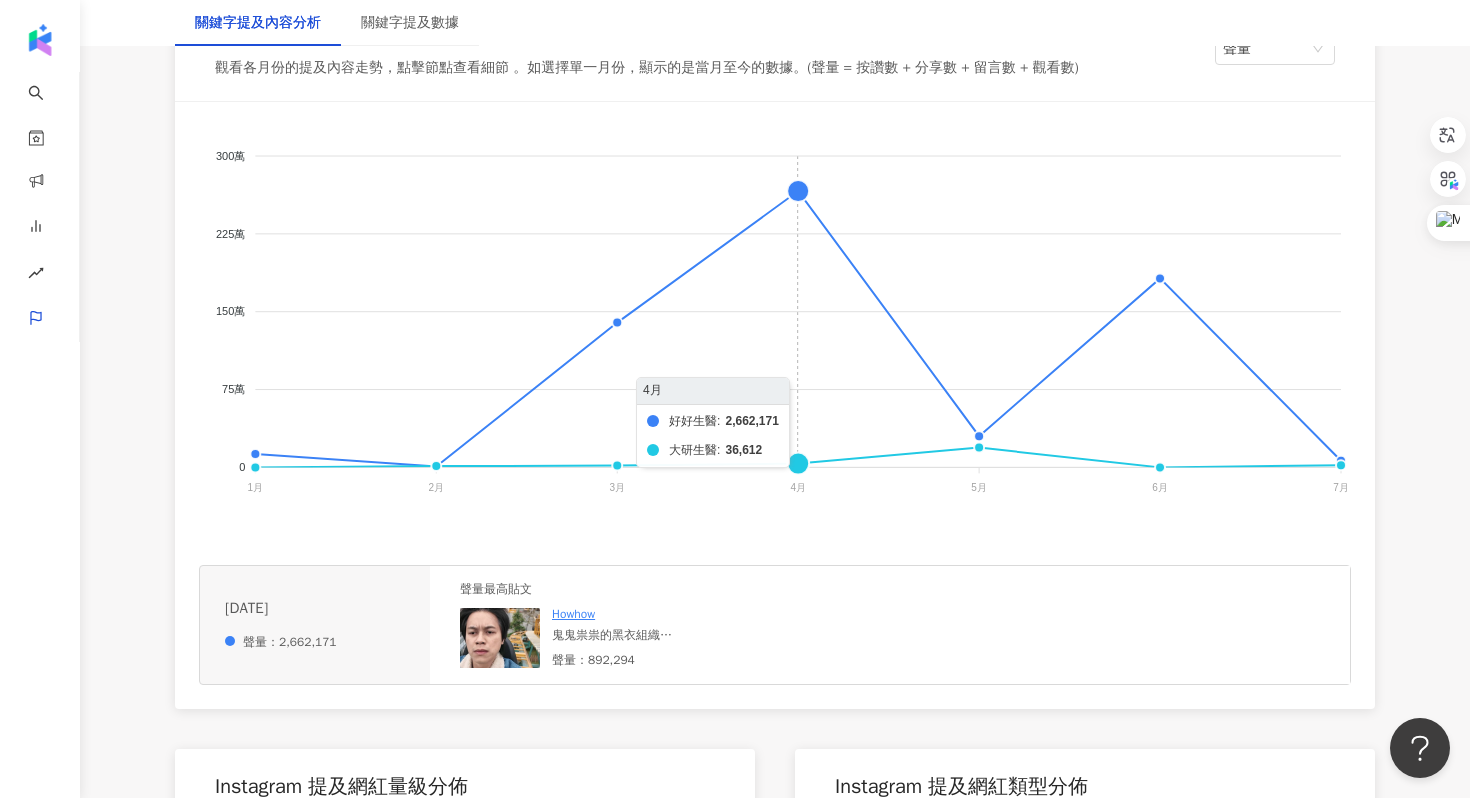 scroll, scrollTop: 411, scrollLeft: 0, axis: vertical 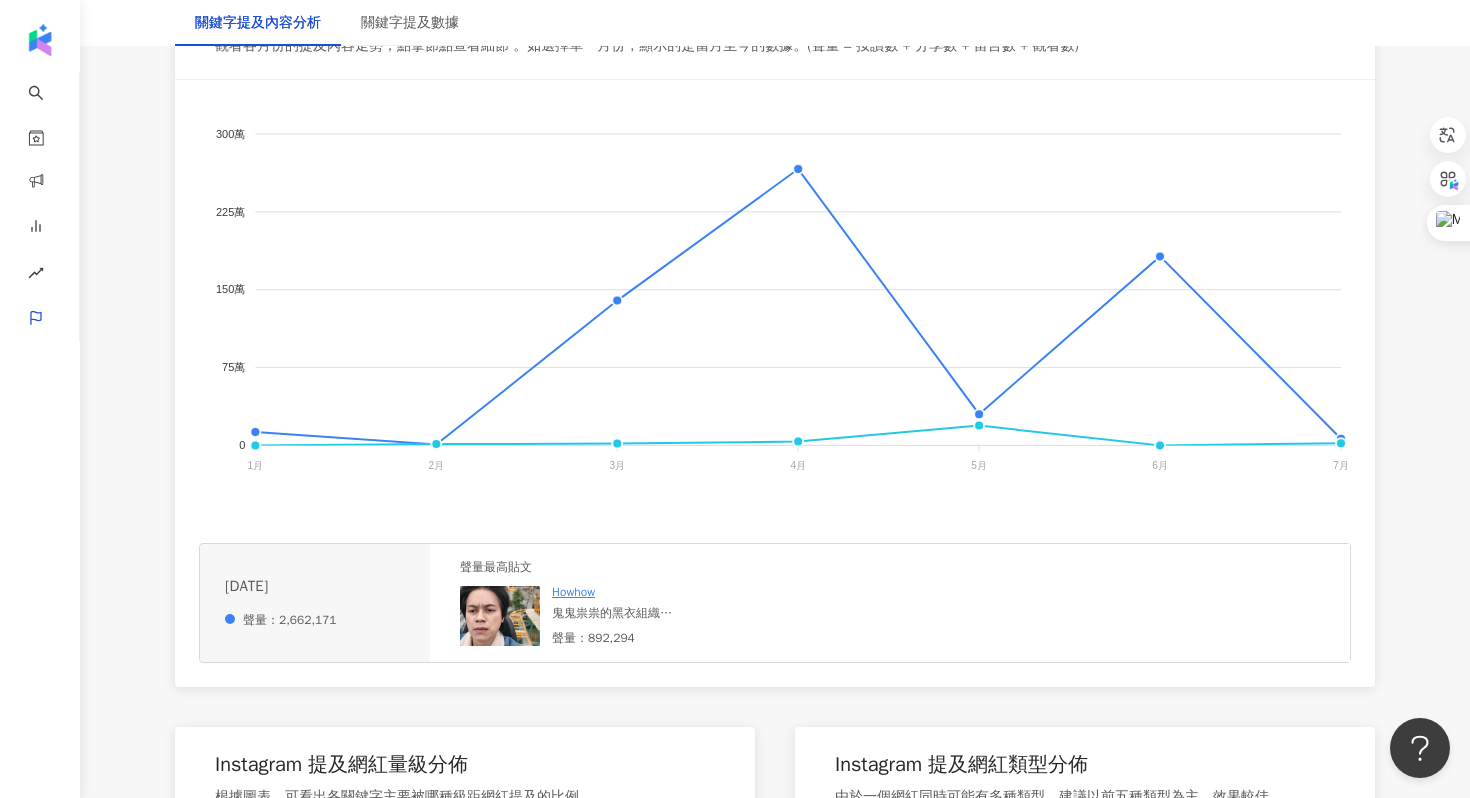 click on "Howhow 鬼鬼祟祟的黑衣組織
不要再吃什麼6969
趕快來吃好吃好速C～
目前好速C 外掛系列現正優惠中
馬上去看我推薦的男孩保健吧！
#好好生醫 @betterbio_official 聲量：892,294" at bounding box center [636, 615] 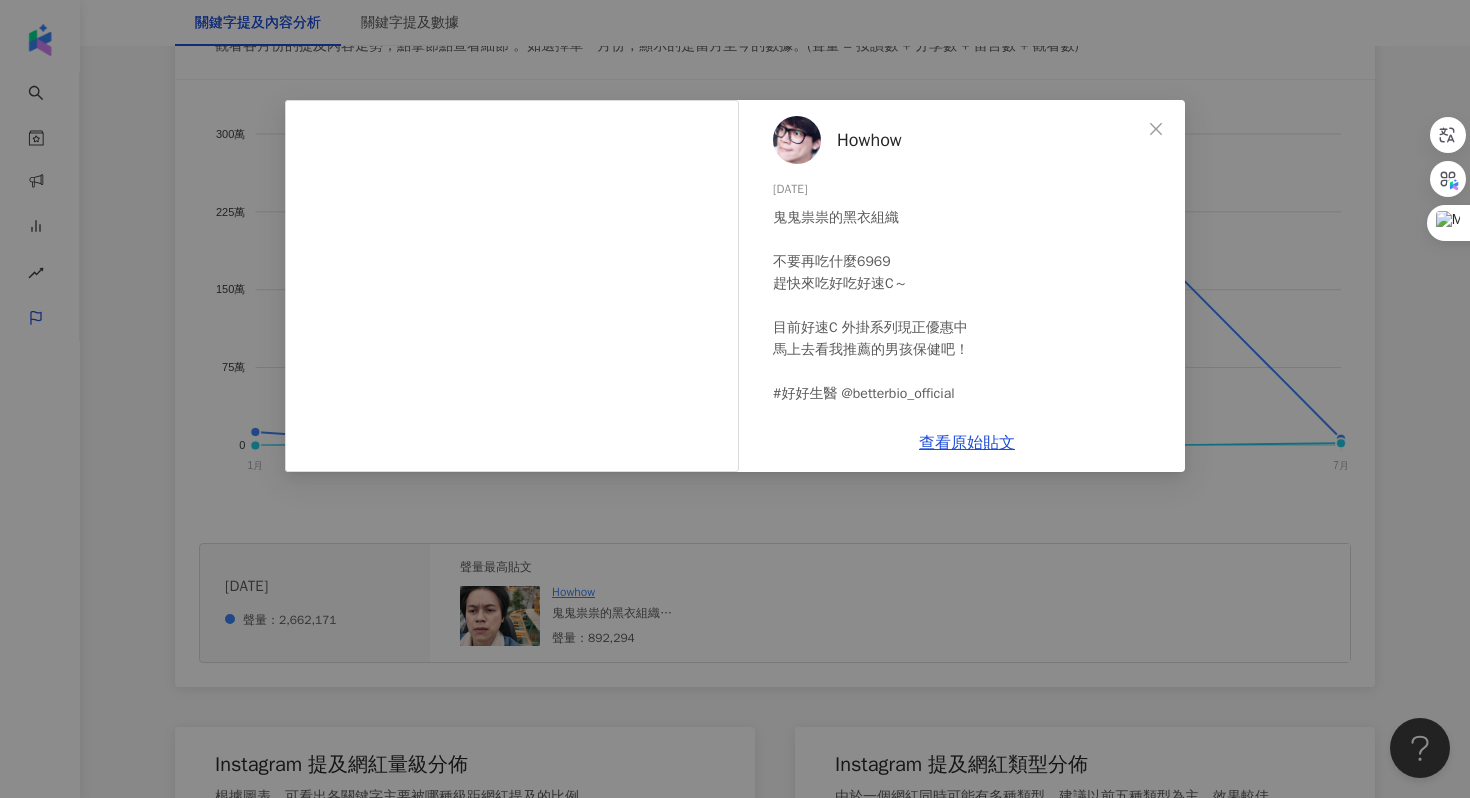click on "Howhow 2025/4/16 鬼鬼祟祟的黑衣組織
不要再吃什麼6969
趕快來吃好吃好速C～
目前好速C 外掛系列現正優惠中
馬上去看我推薦的男孩保健吧！
#好好生醫 @betterbio_official 3.2萬 199 86萬 查看原始貼文" at bounding box center [735, 399] 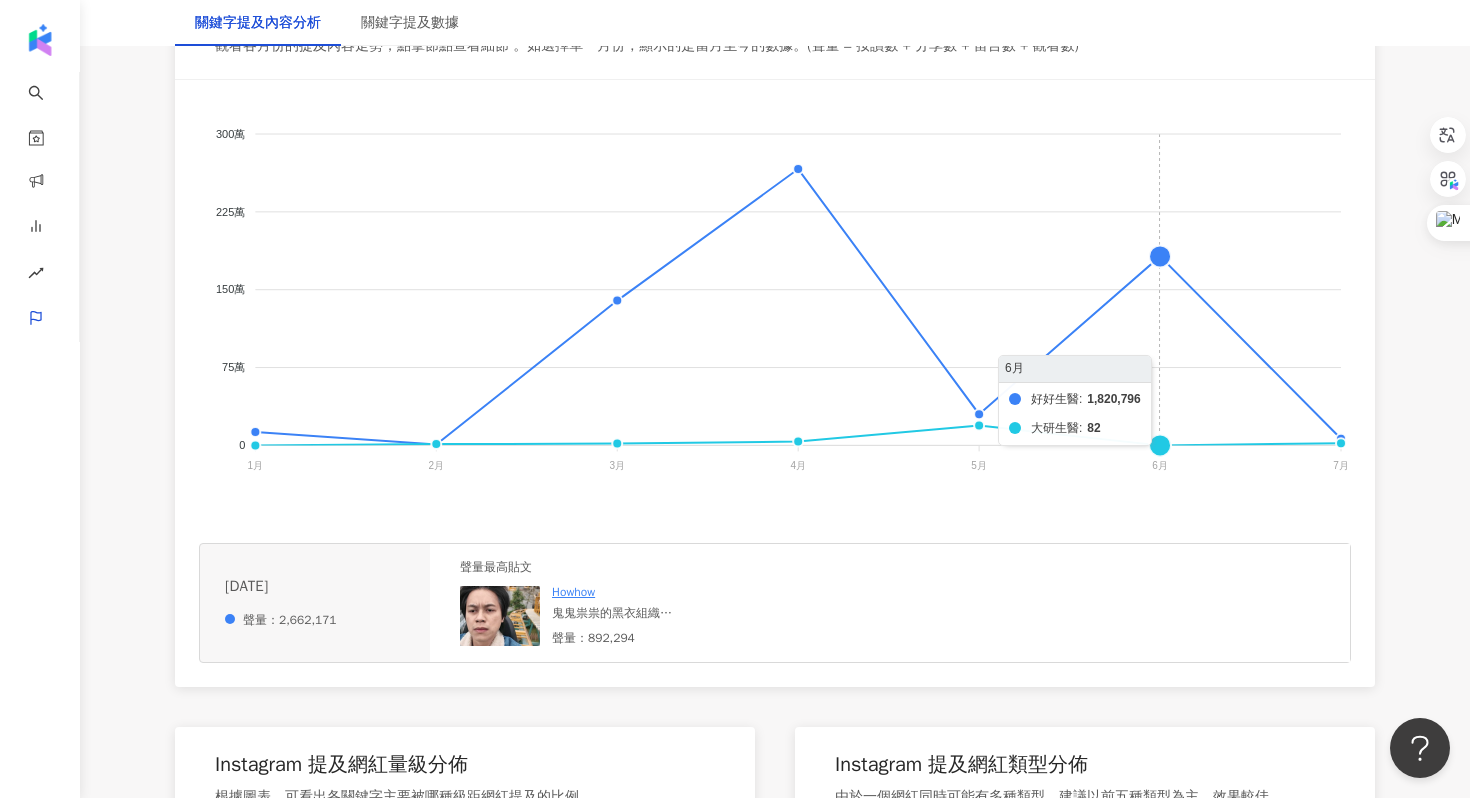 click on "好好生醫 大研生醫" 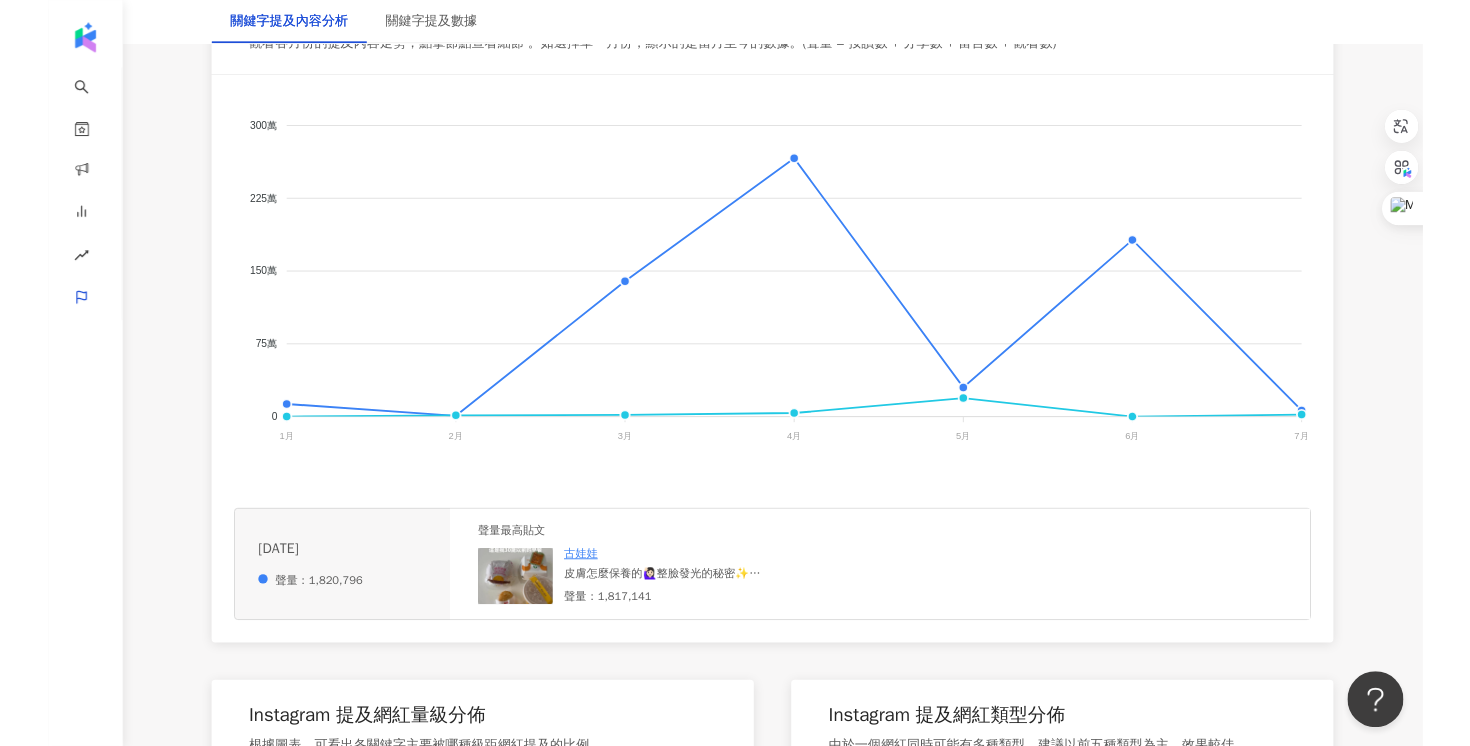 scroll, scrollTop: 0, scrollLeft: 0, axis: both 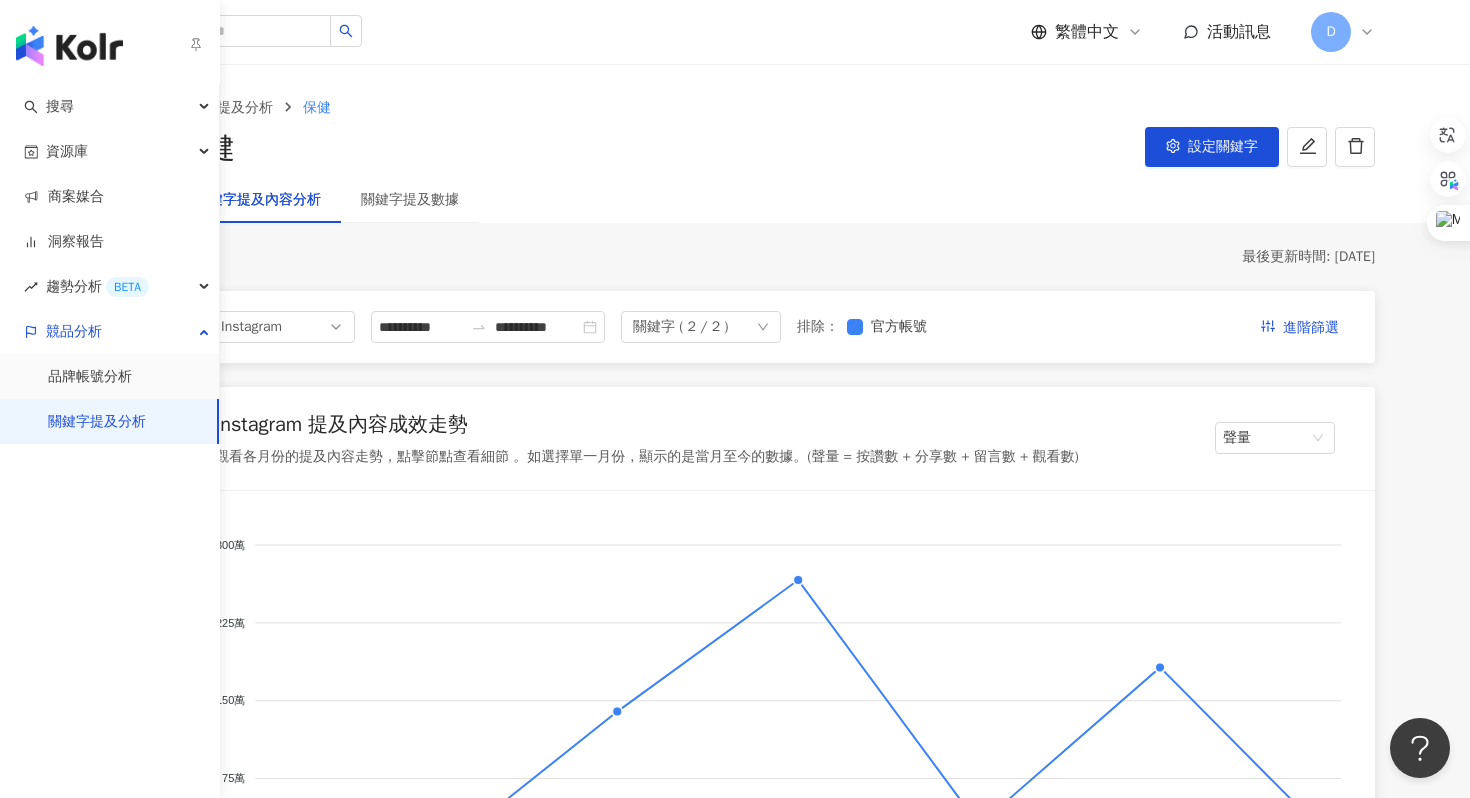 click at bounding box center [69, 46] 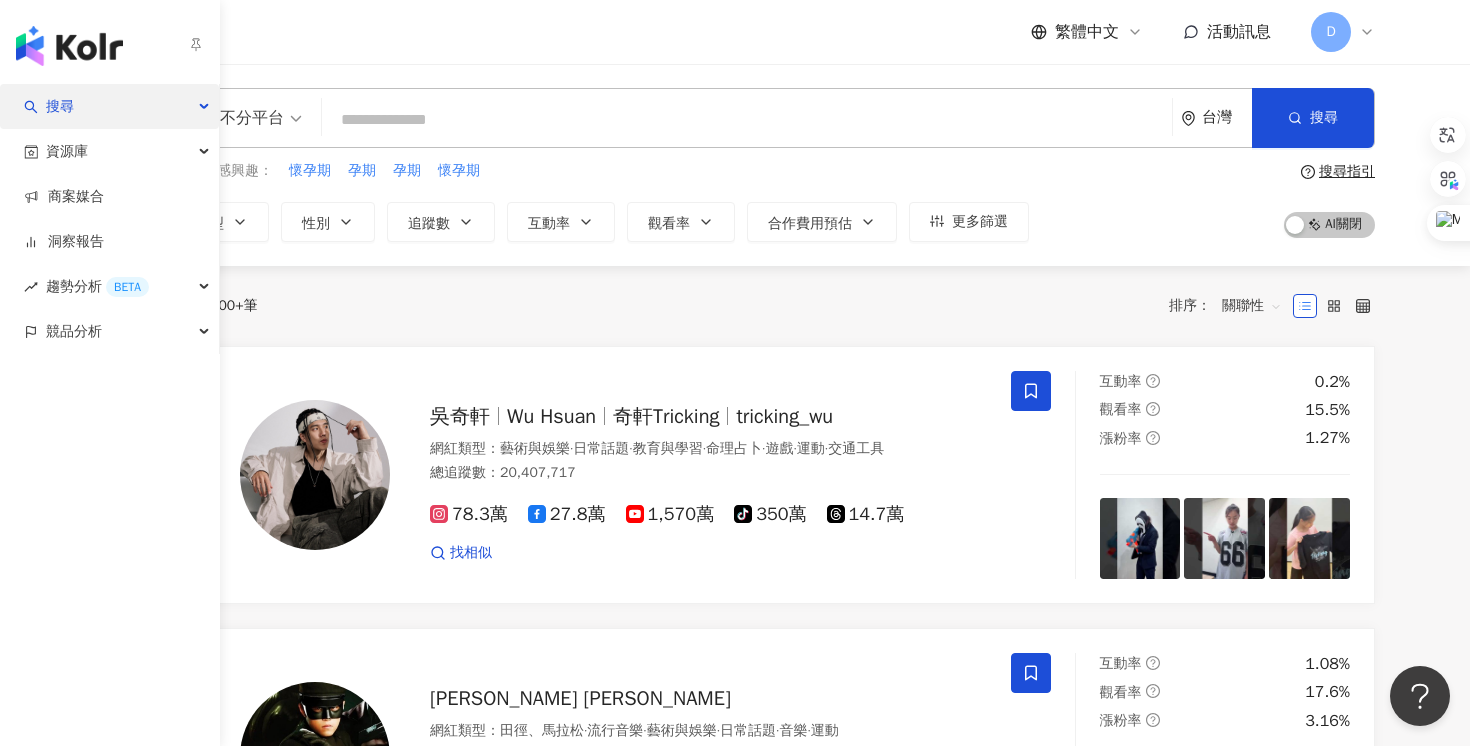 click on "搜尋" at bounding box center [60, 106] 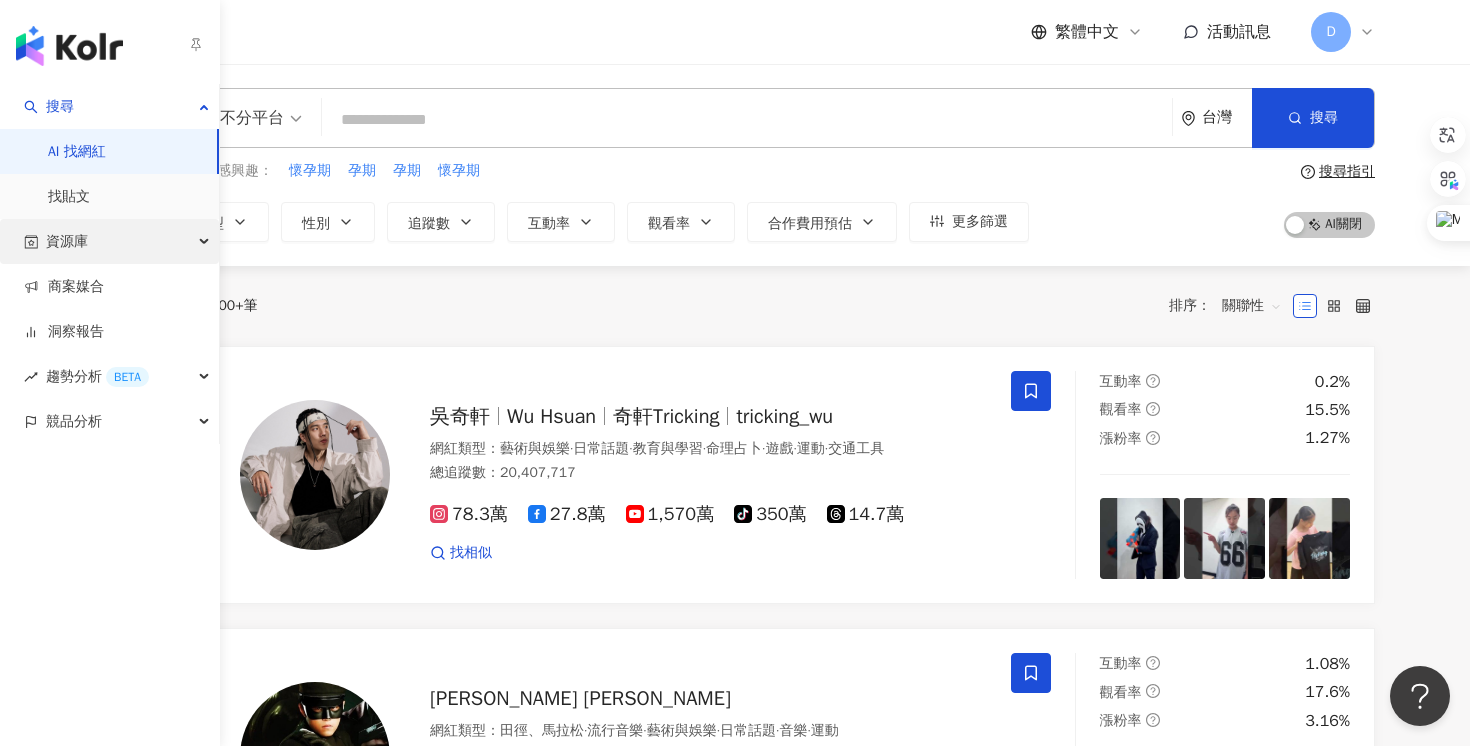 click on "資源庫" at bounding box center (109, 241) 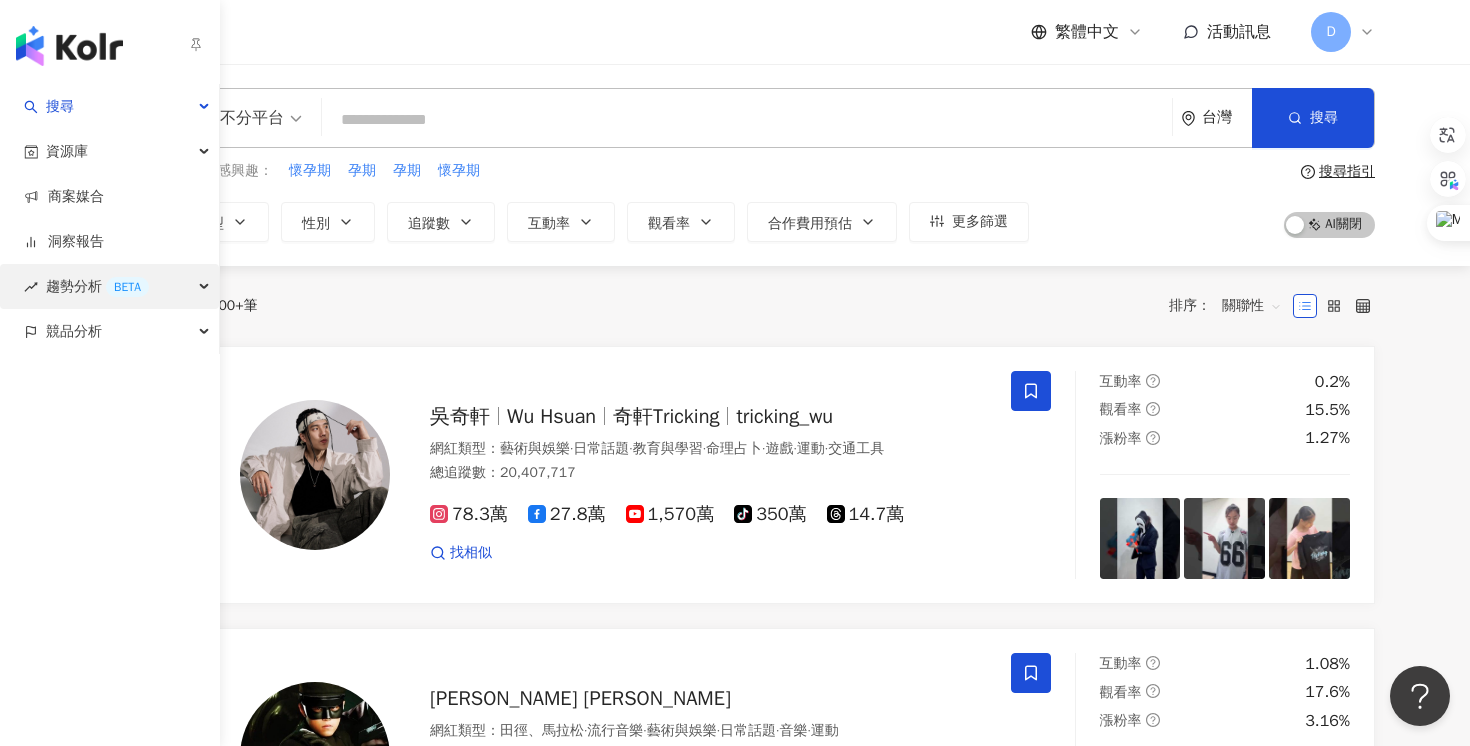 click on "趨勢分析 BETA" at bounding box center (97, 286) 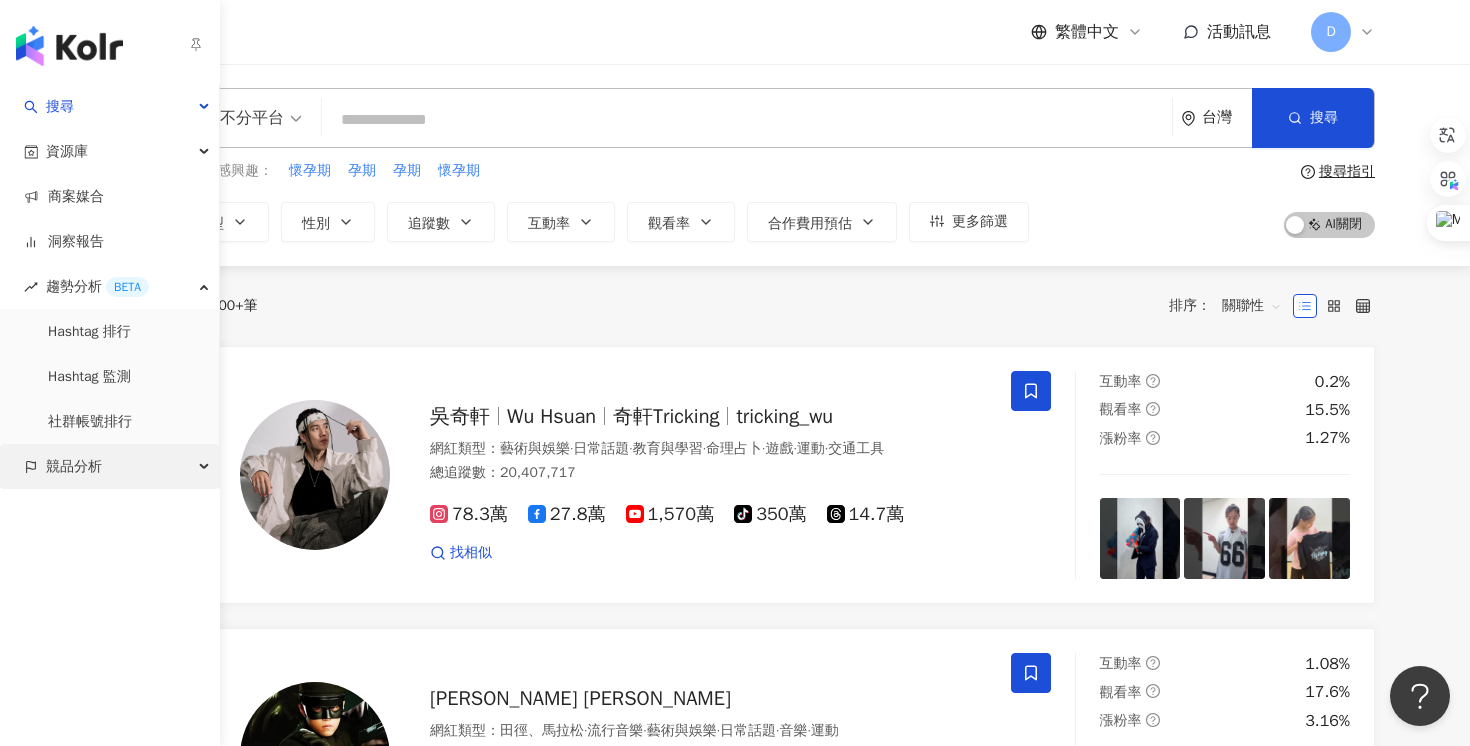 click on "競品分析" at bounding box center [109, 466] 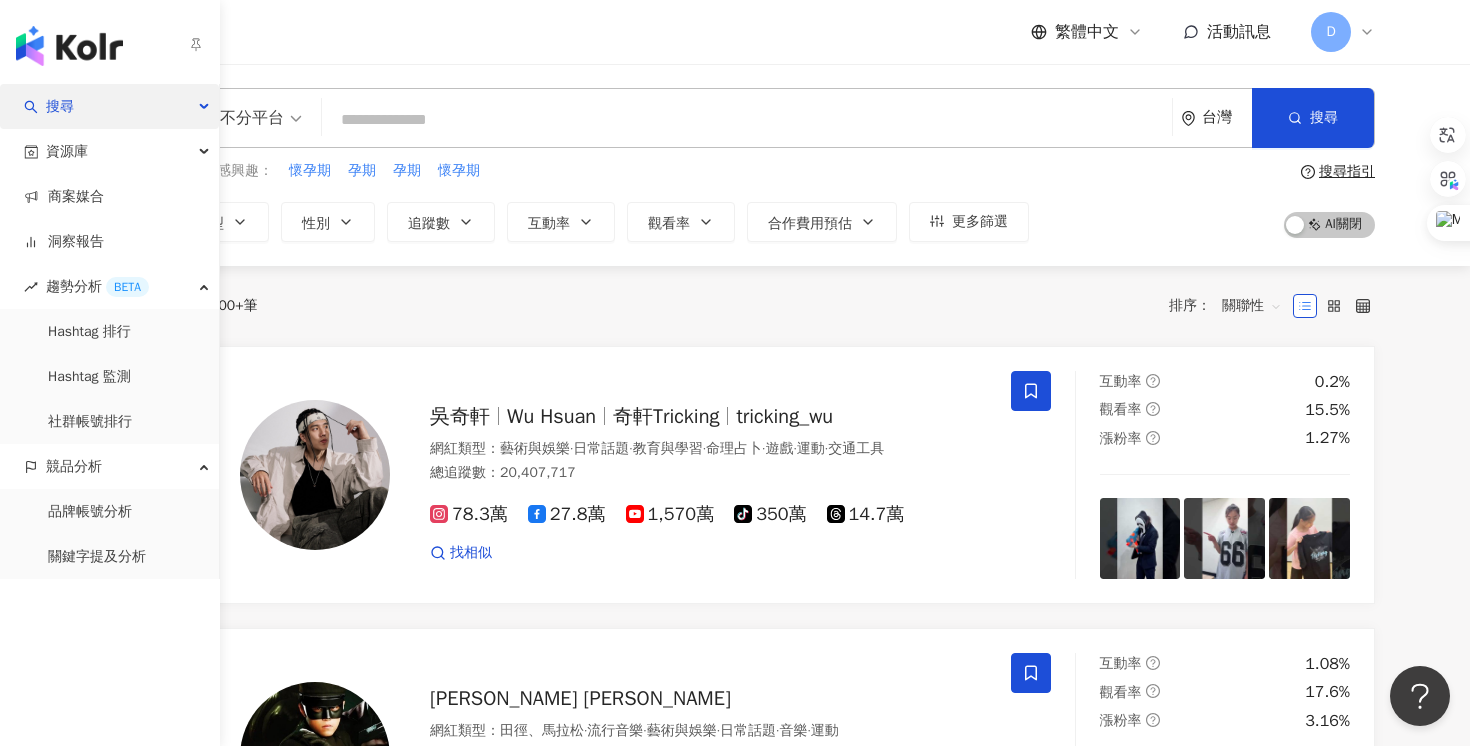 click on "搜尋" at bounding box center (109, 106) 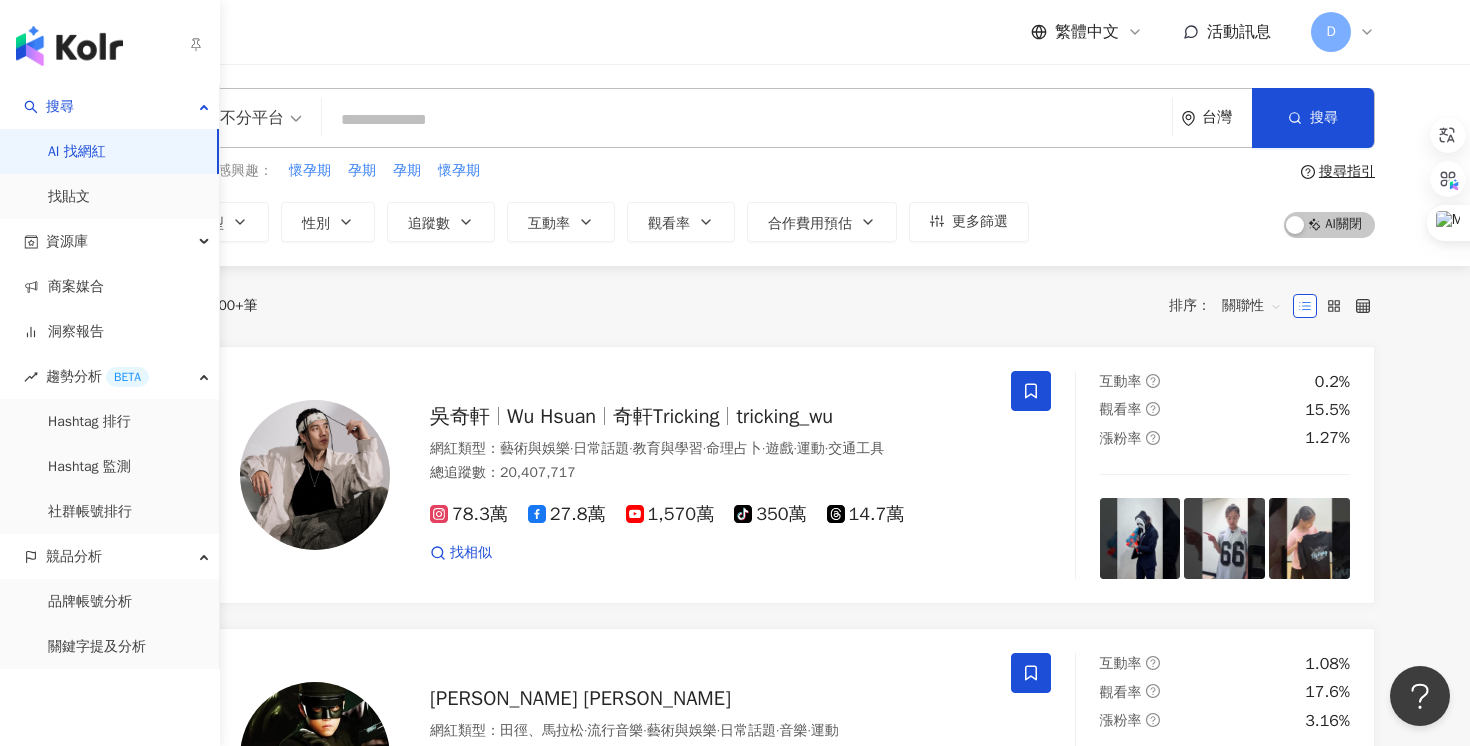 click on "AI 找網紅" at bounding box center (77, 152) 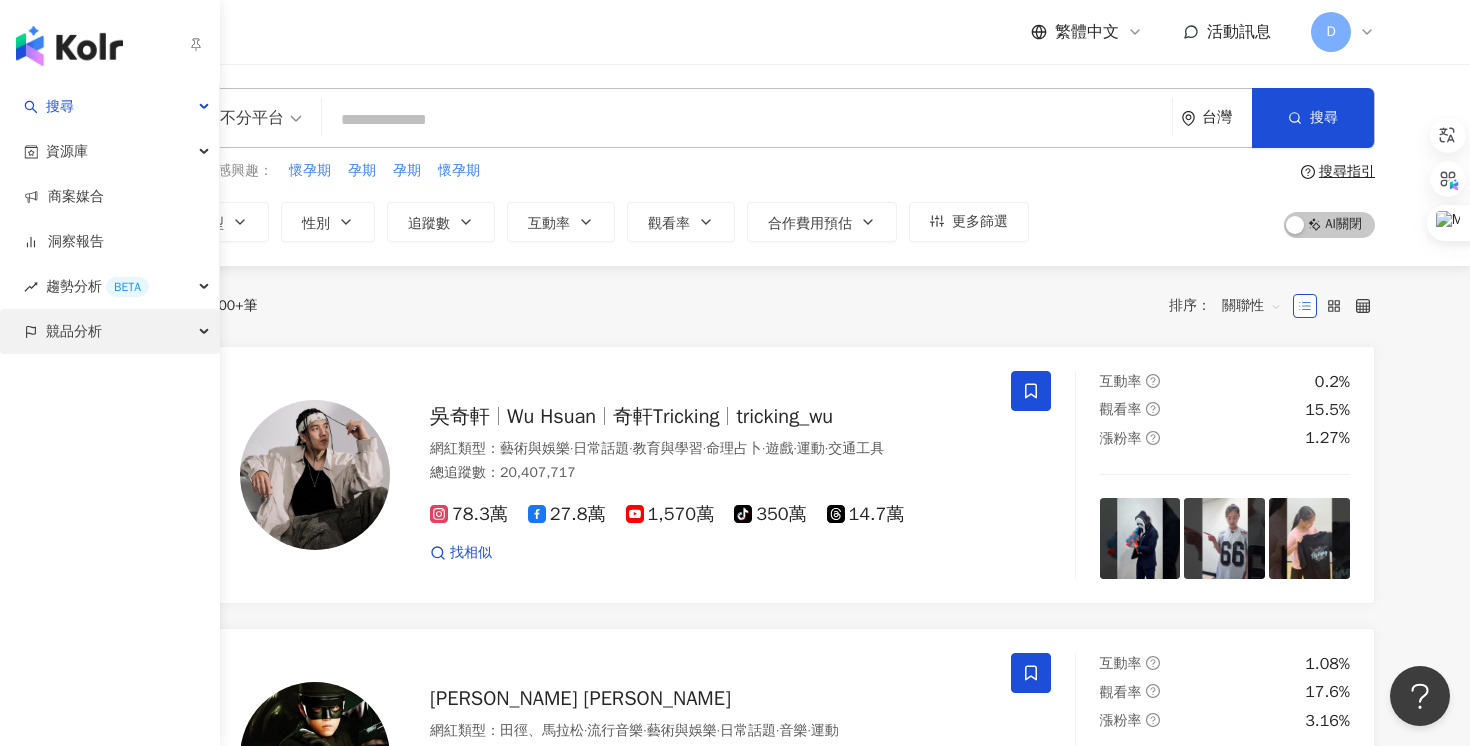click on "競品分析" at bounding box center [74, 331] 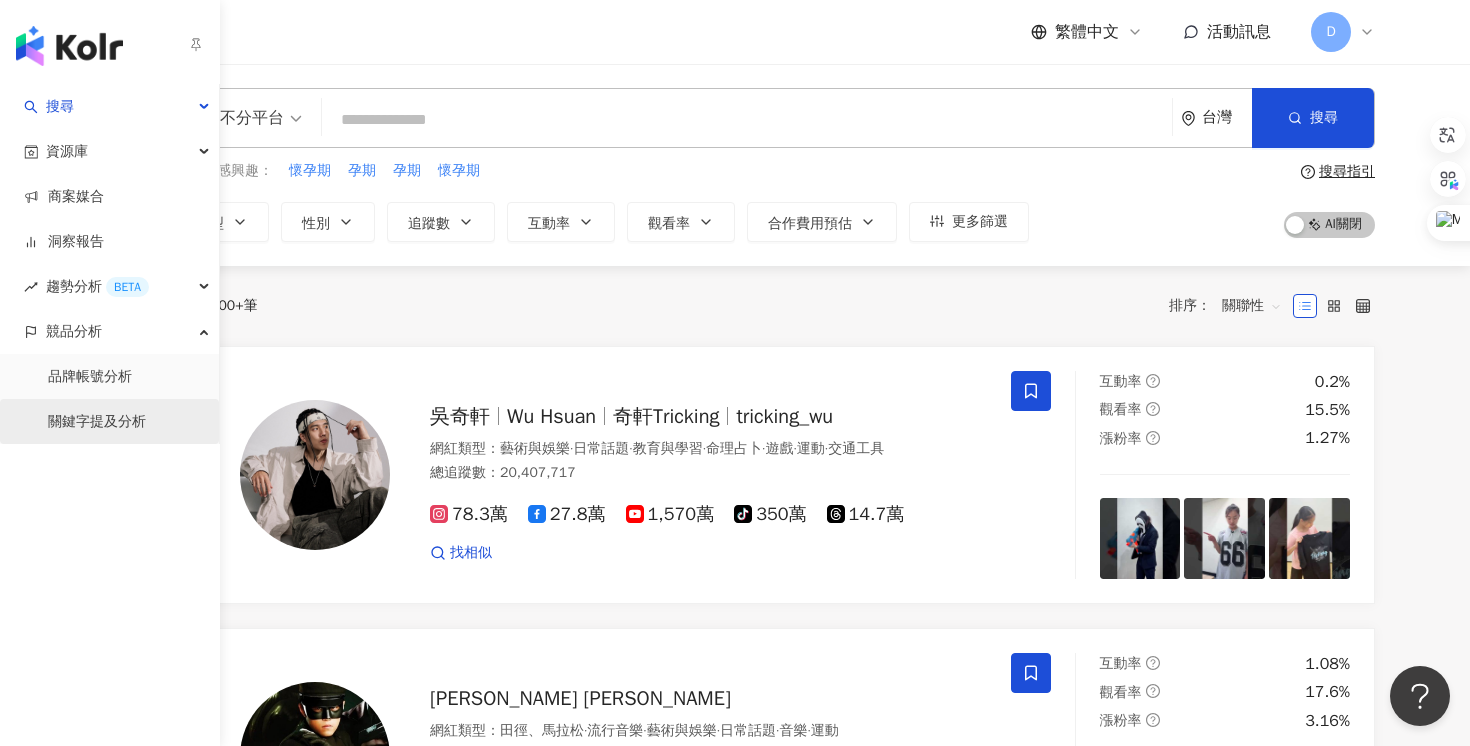 click on "關鍵字提及分析" at bounding box center (97, 422) 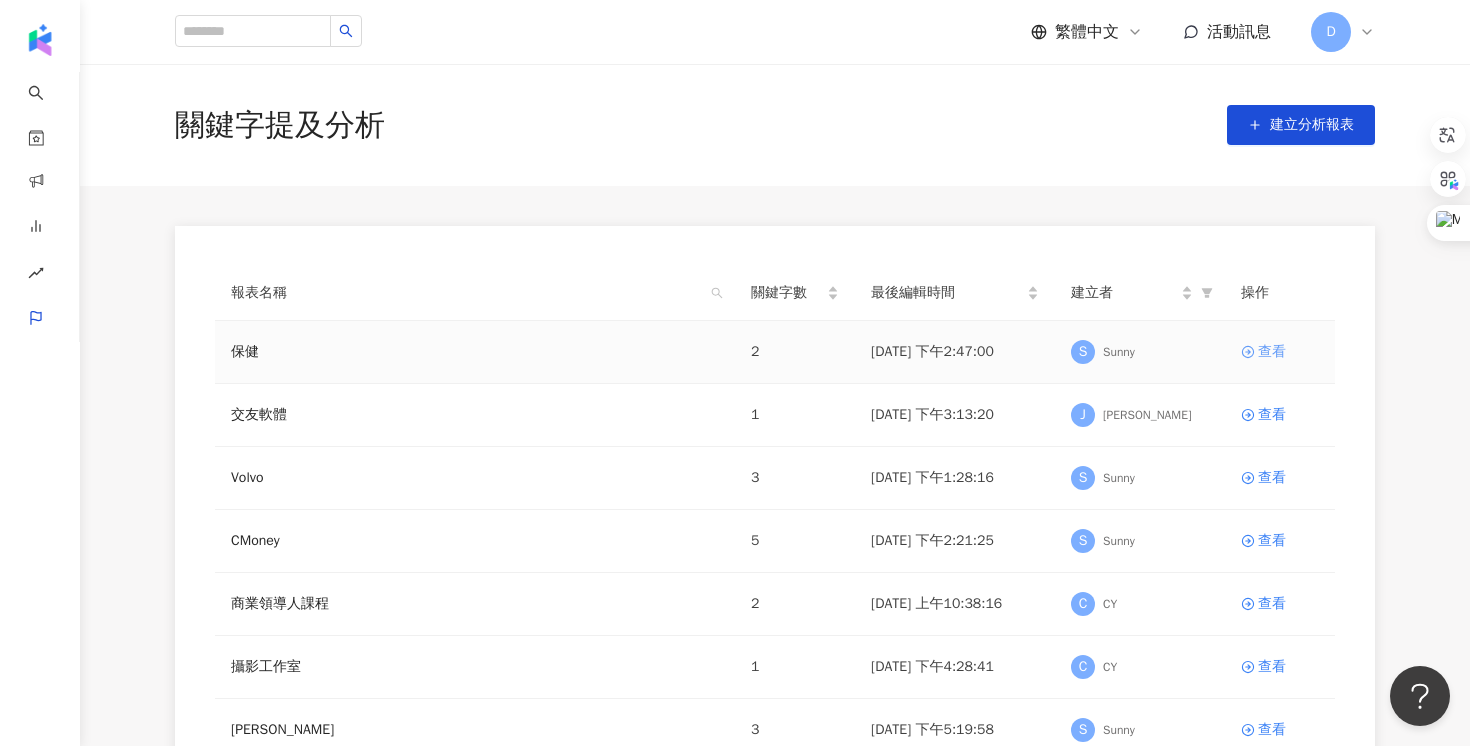 click on "查看" at bounding box center (1280, 352) 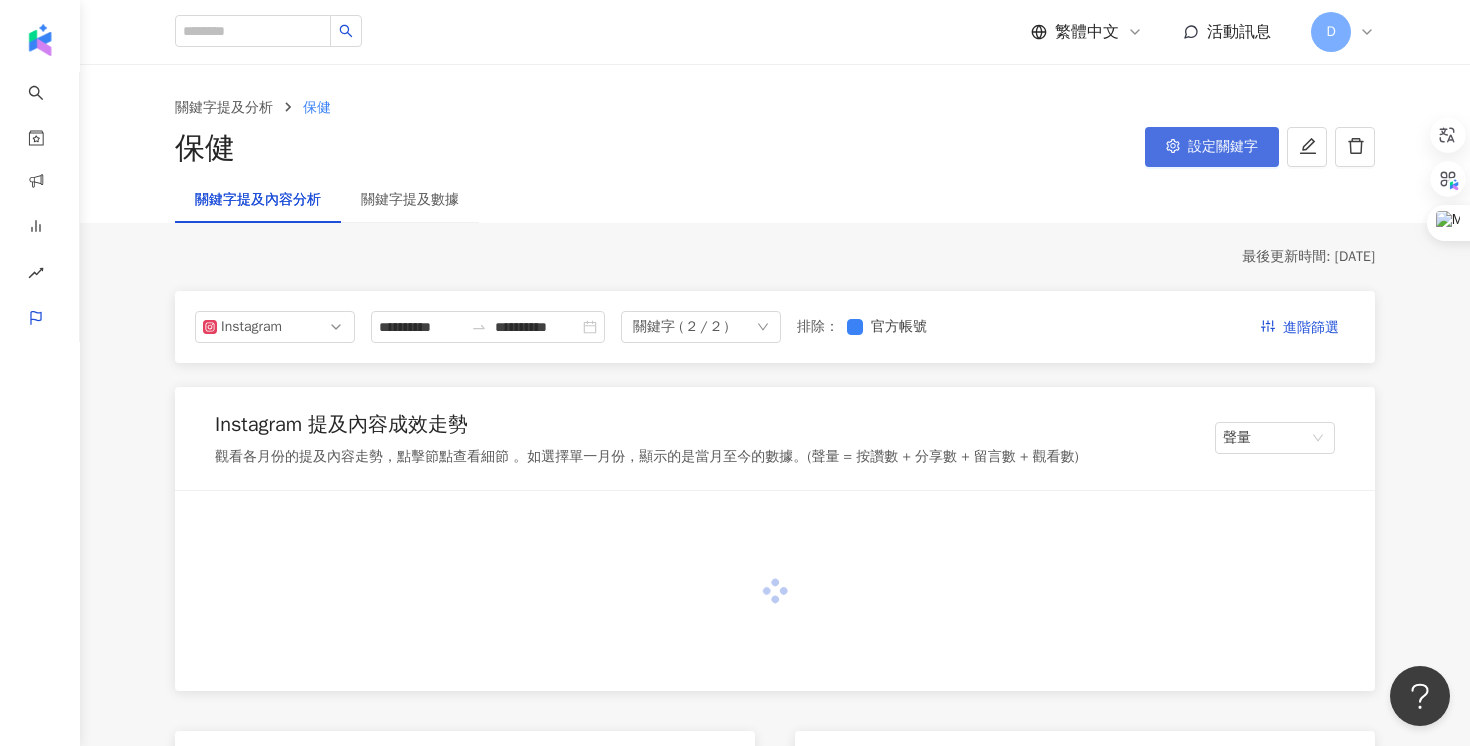 click on "設定關鍵字" at bounding box center (1212, 147) 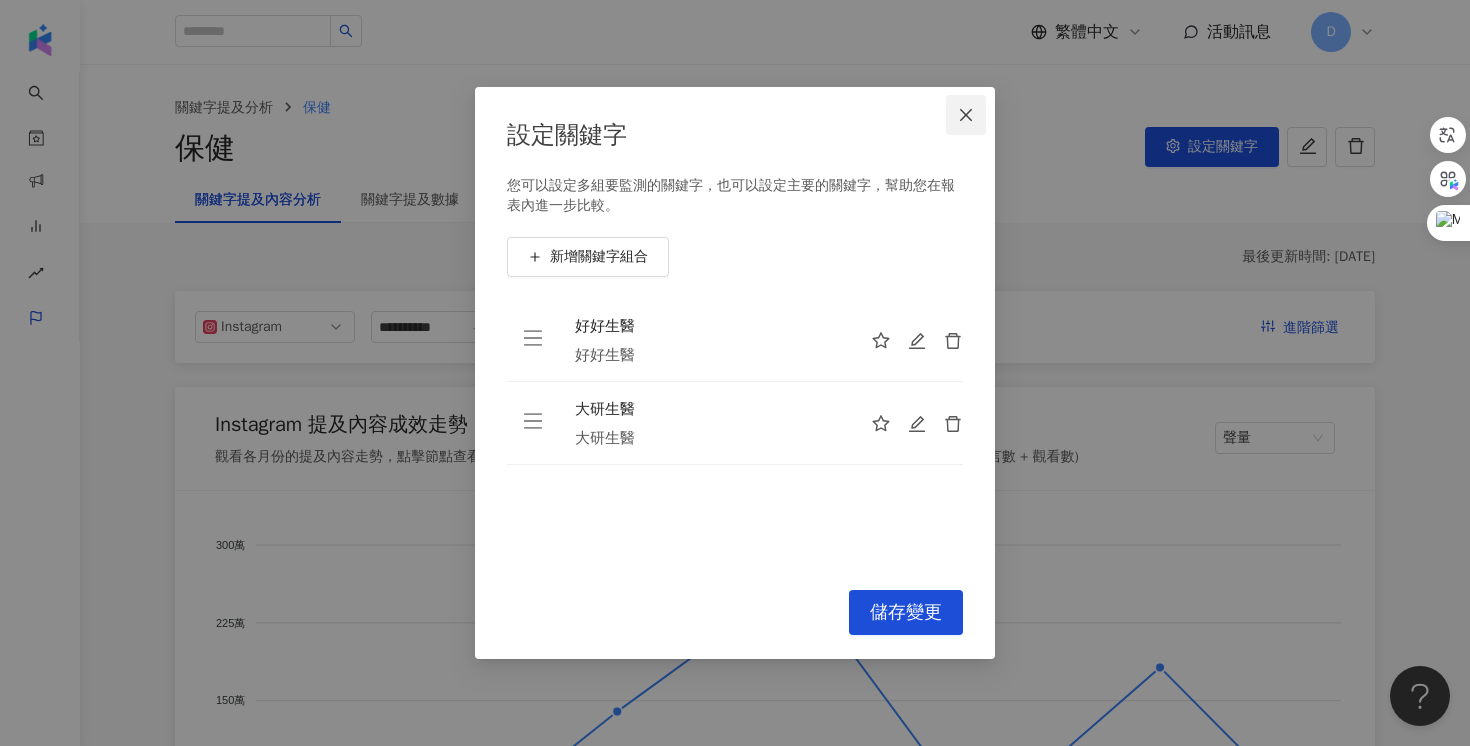 click at bounding box center [966, 115] 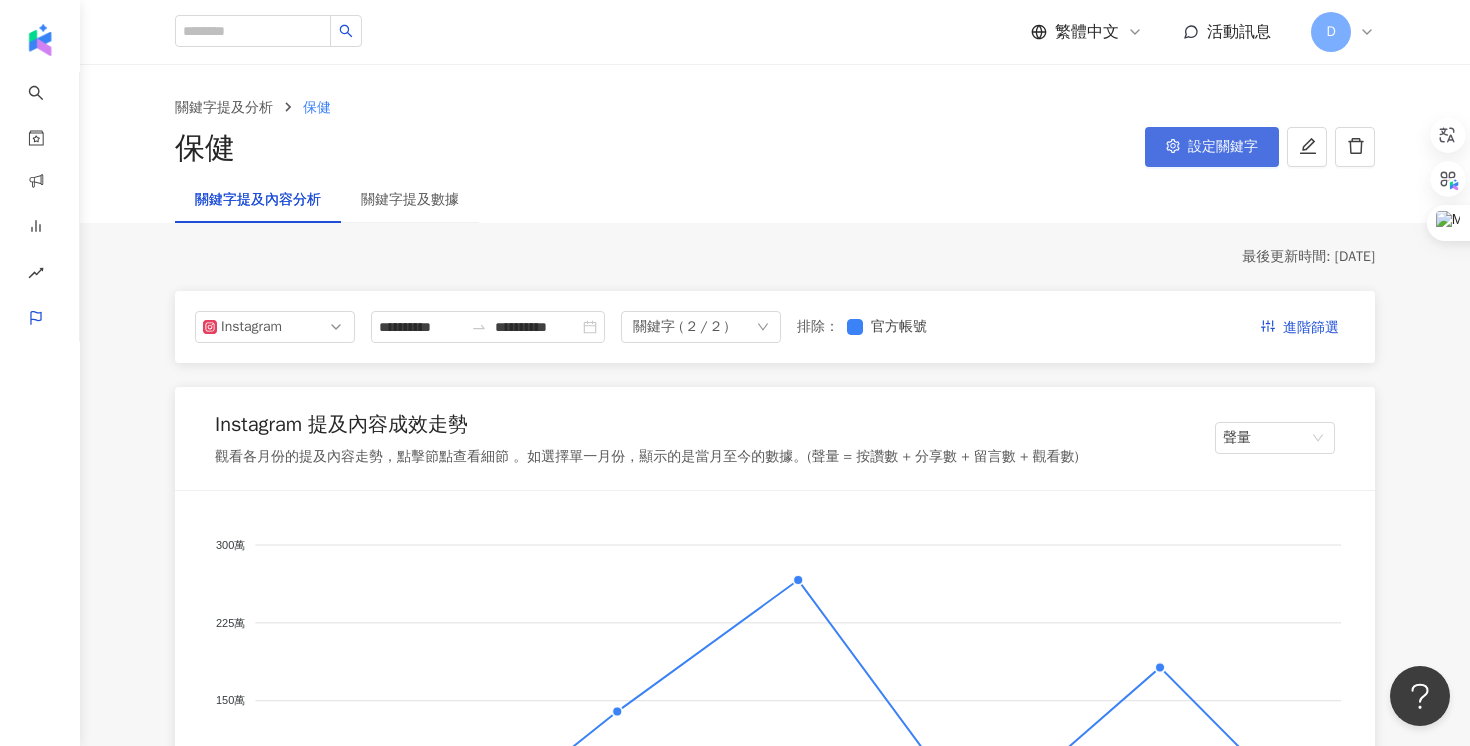 click on "設定關鍵字" at bounding box center (1223, 147) 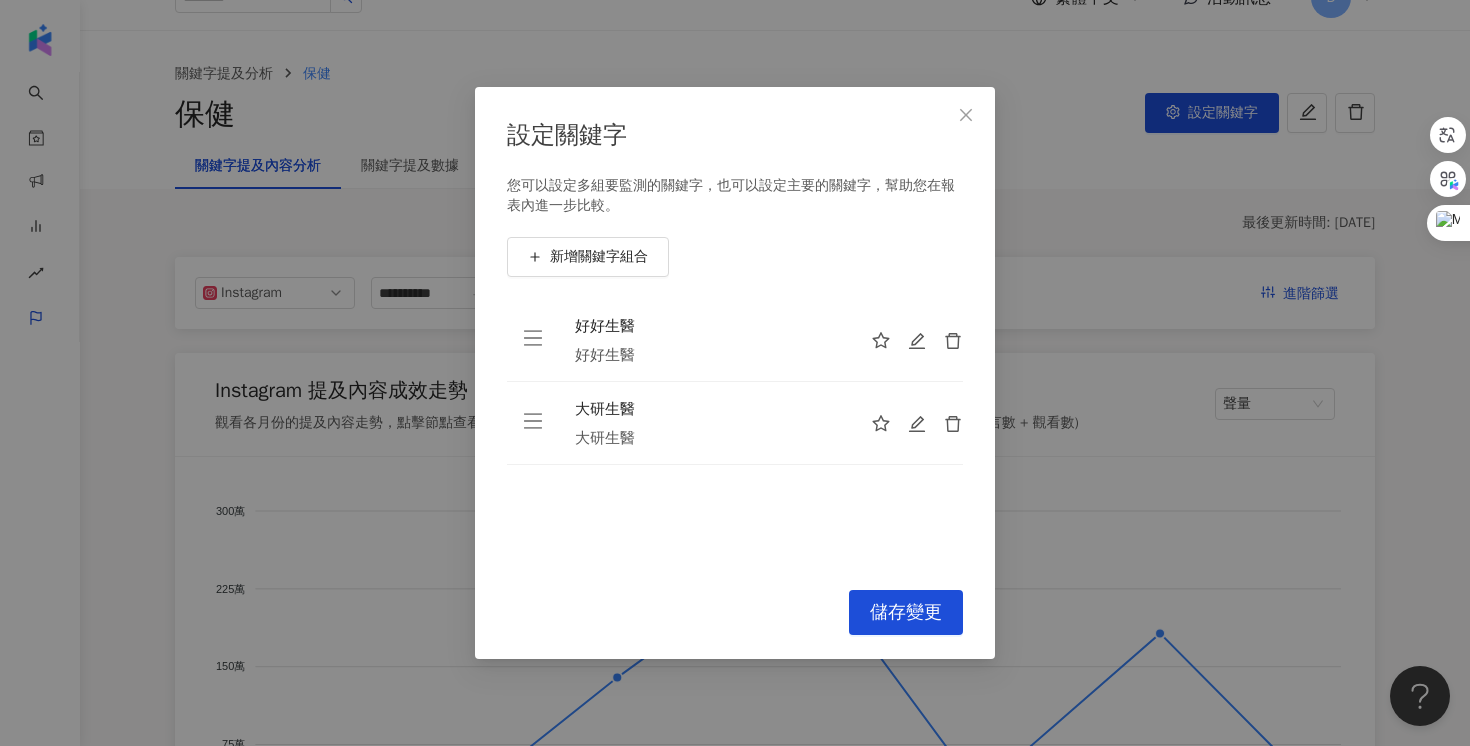 scroll, scrollTop: 36, scrollLeft: 0, axis: vertical 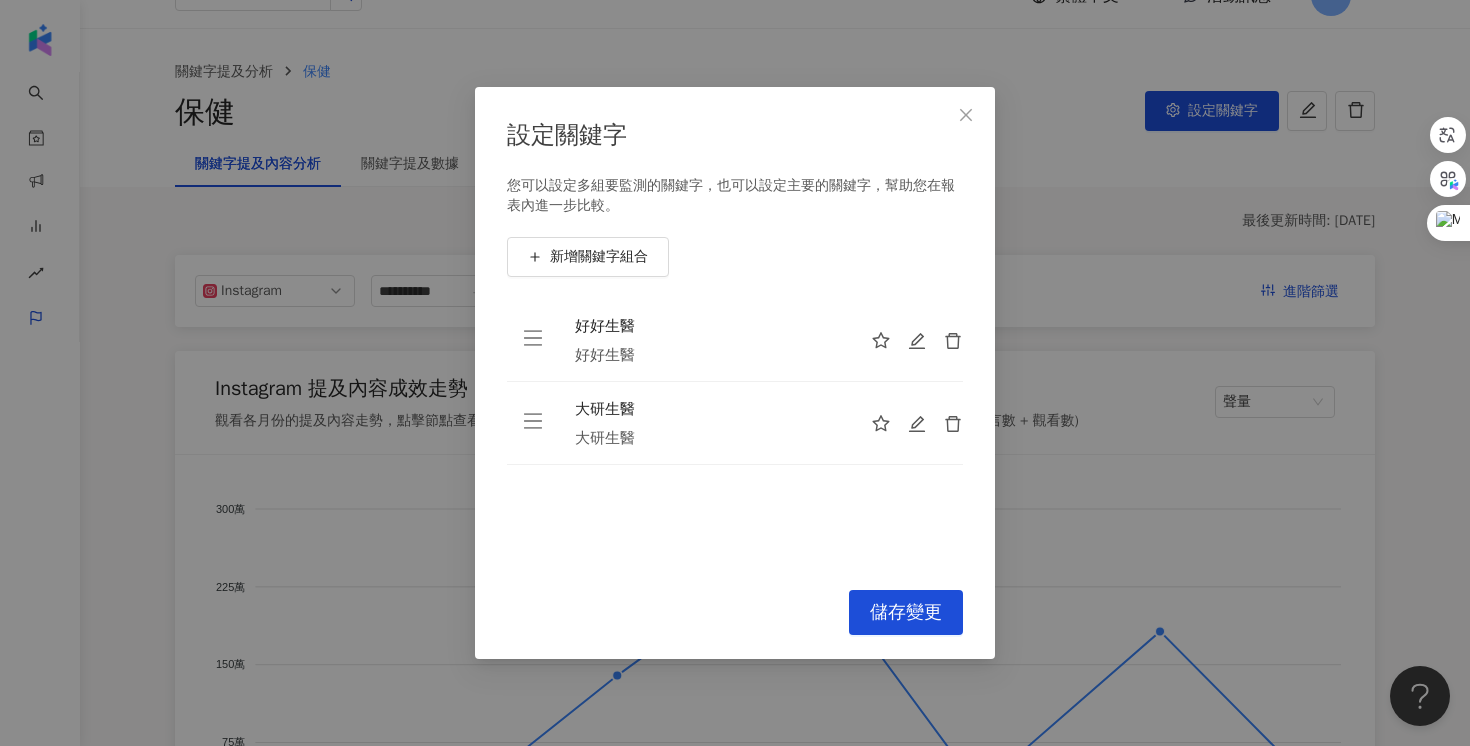 click at bounding box center (909, 340) 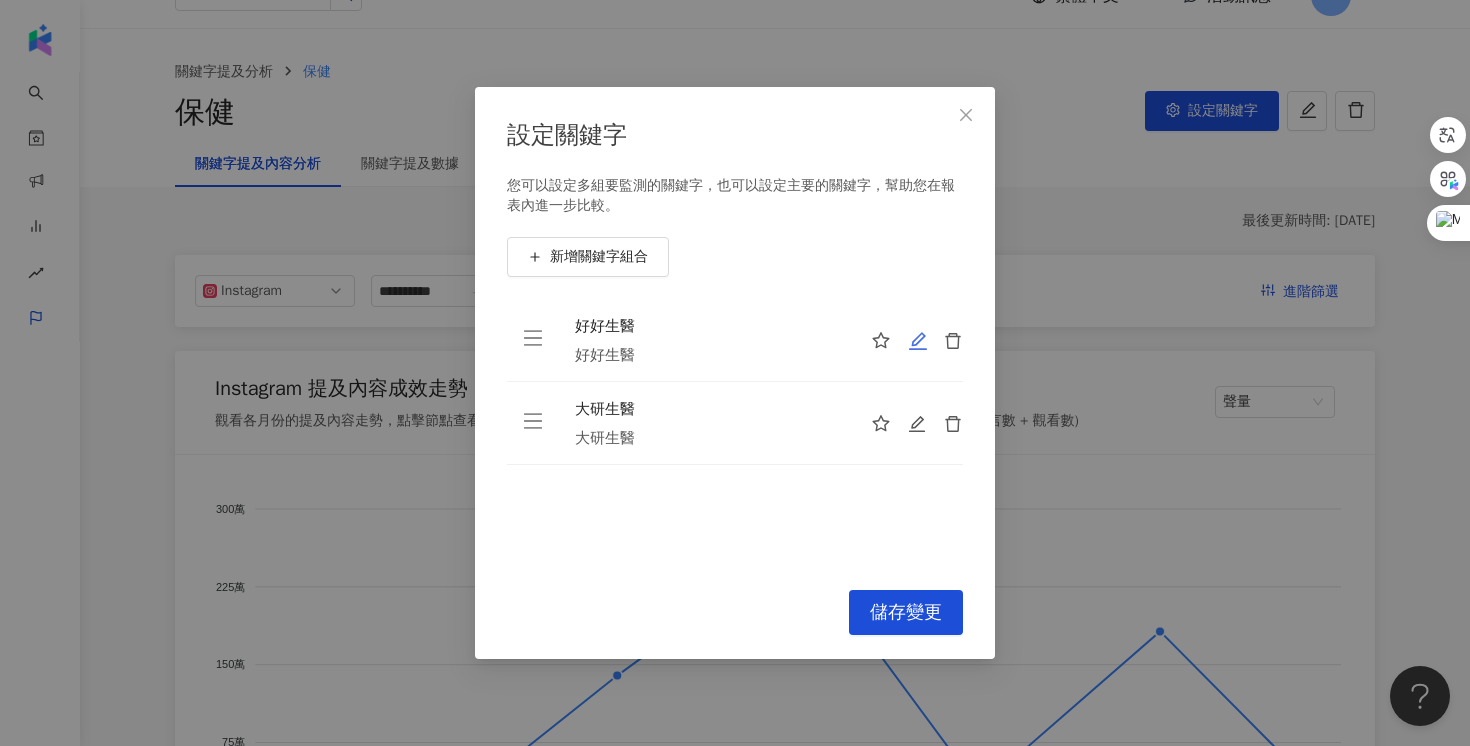 click 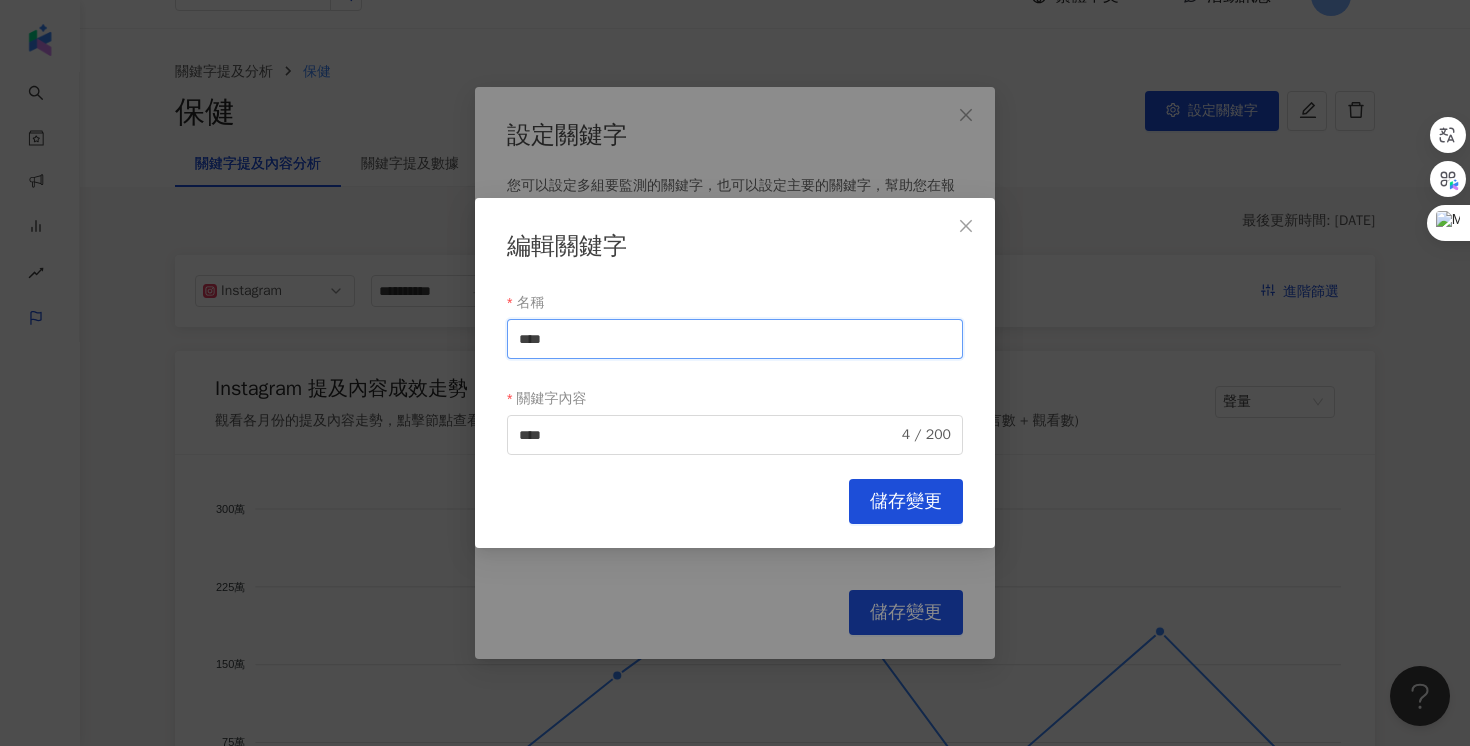 click on "****" at bounding box center (735, 339) 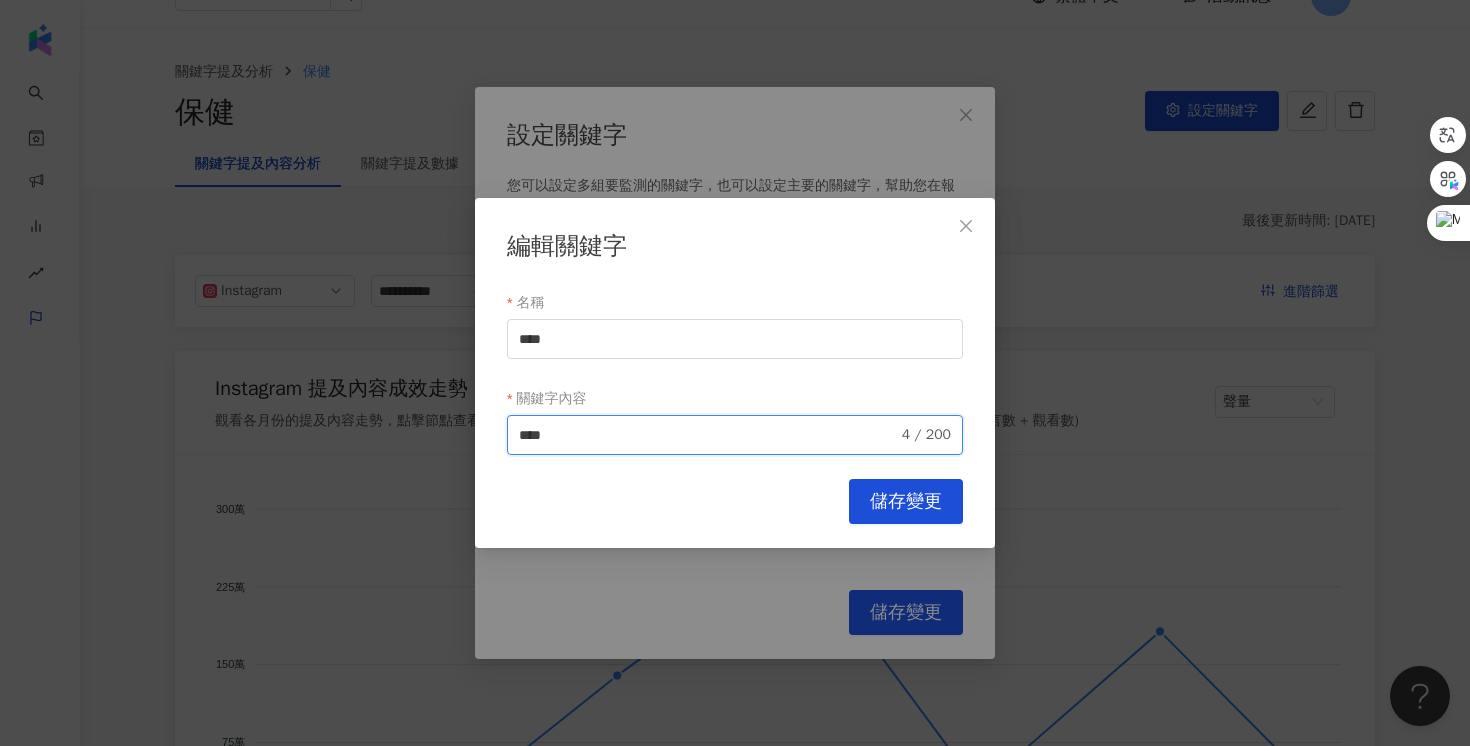 click on "****" at bounding box center [708, 435] 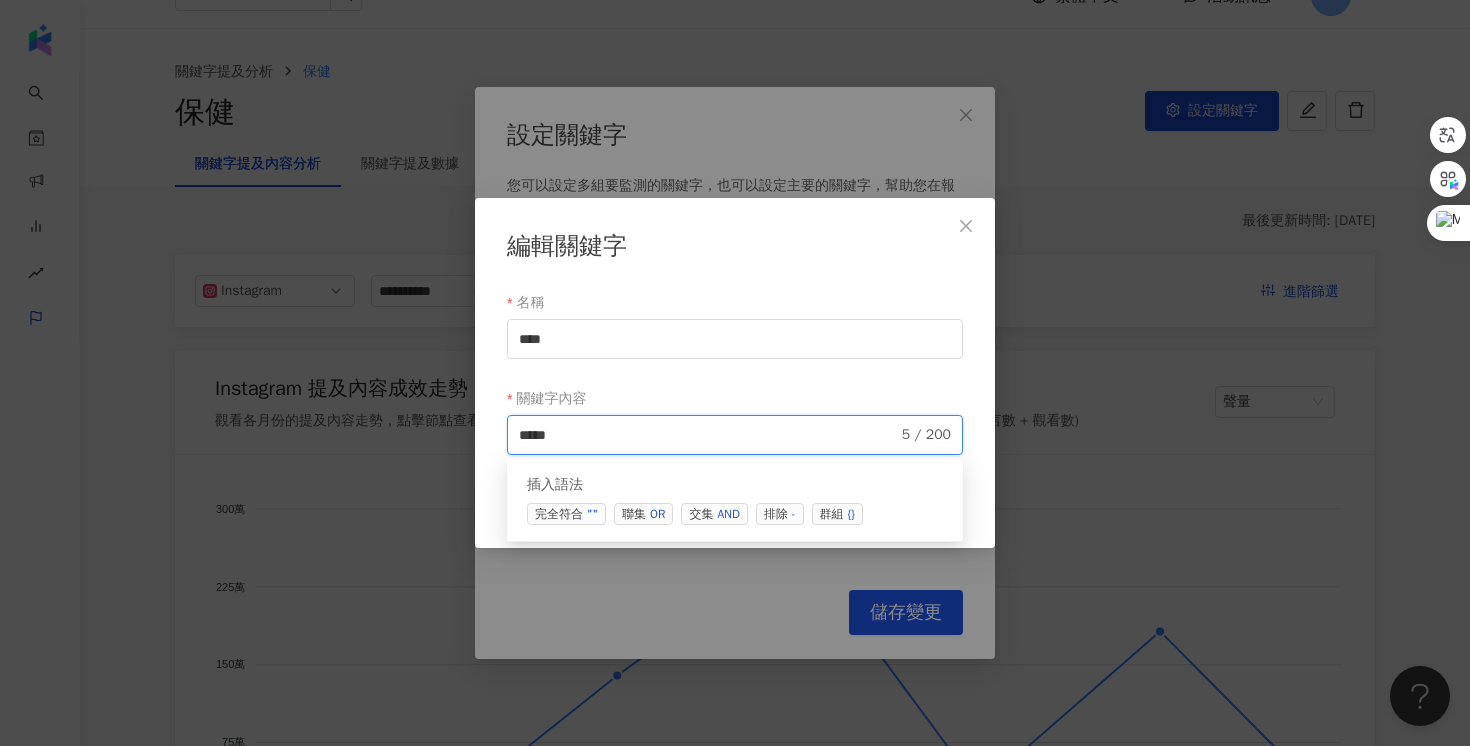 click on "AND" at bounding box center [728, 514] 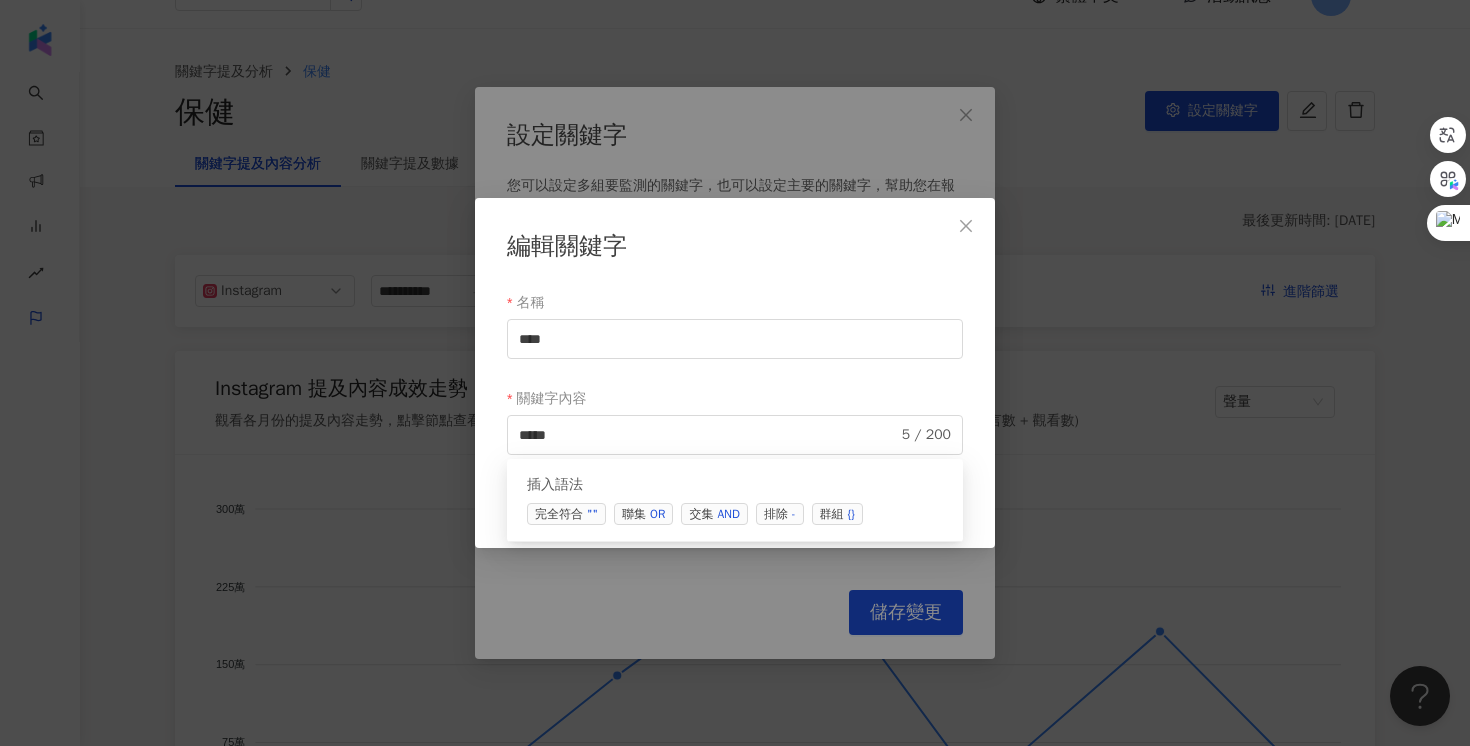 click on "關鍵字內容" at bounding box center (735, 399) 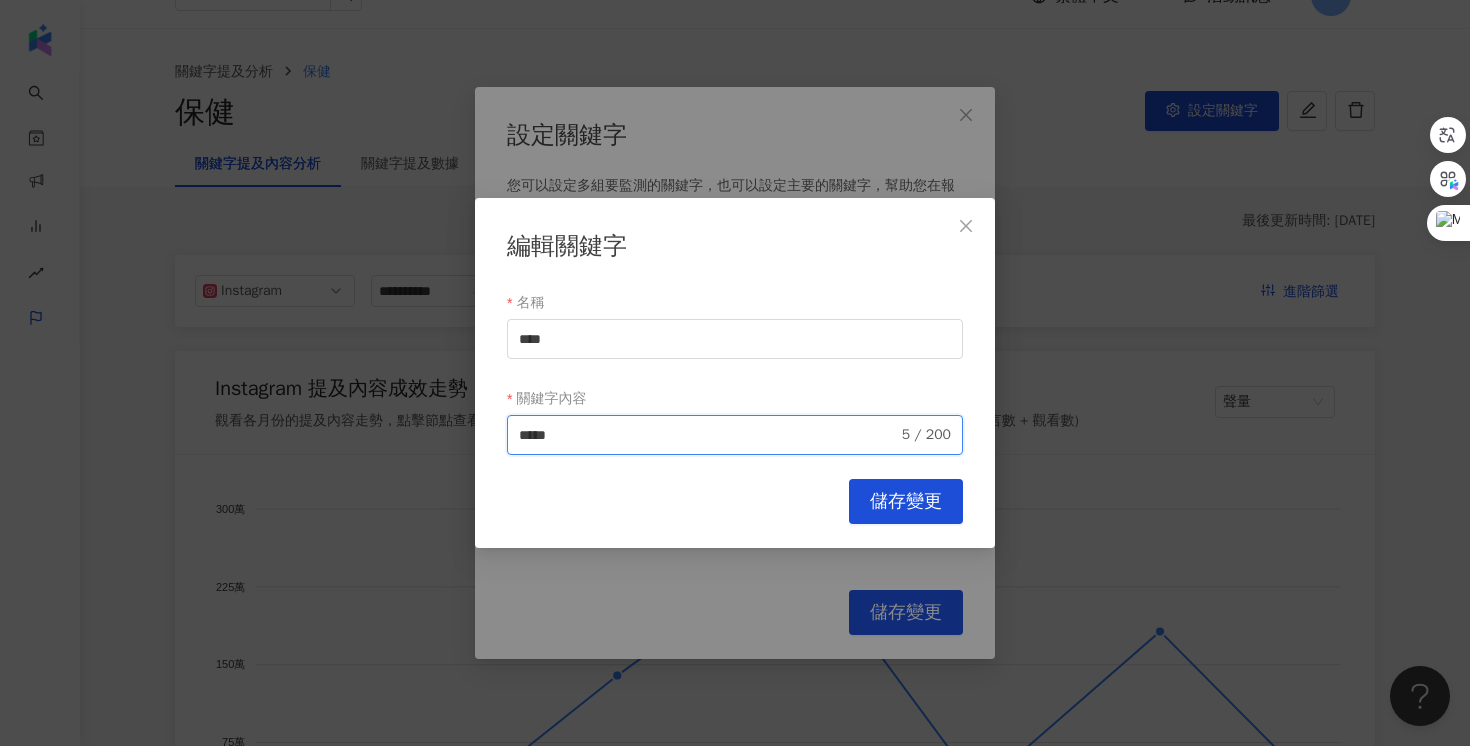 click on "****" at bounding box center (708, 435) 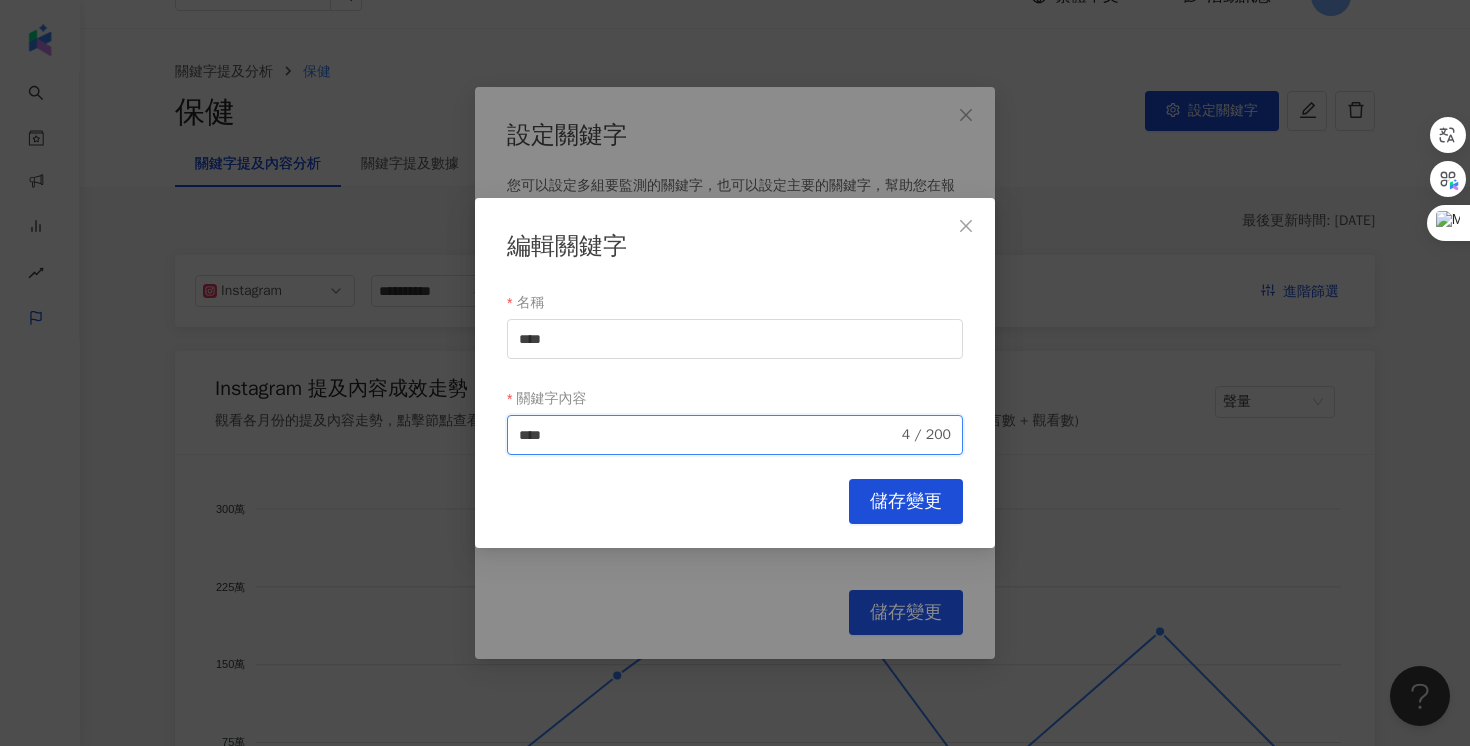 type on "****" 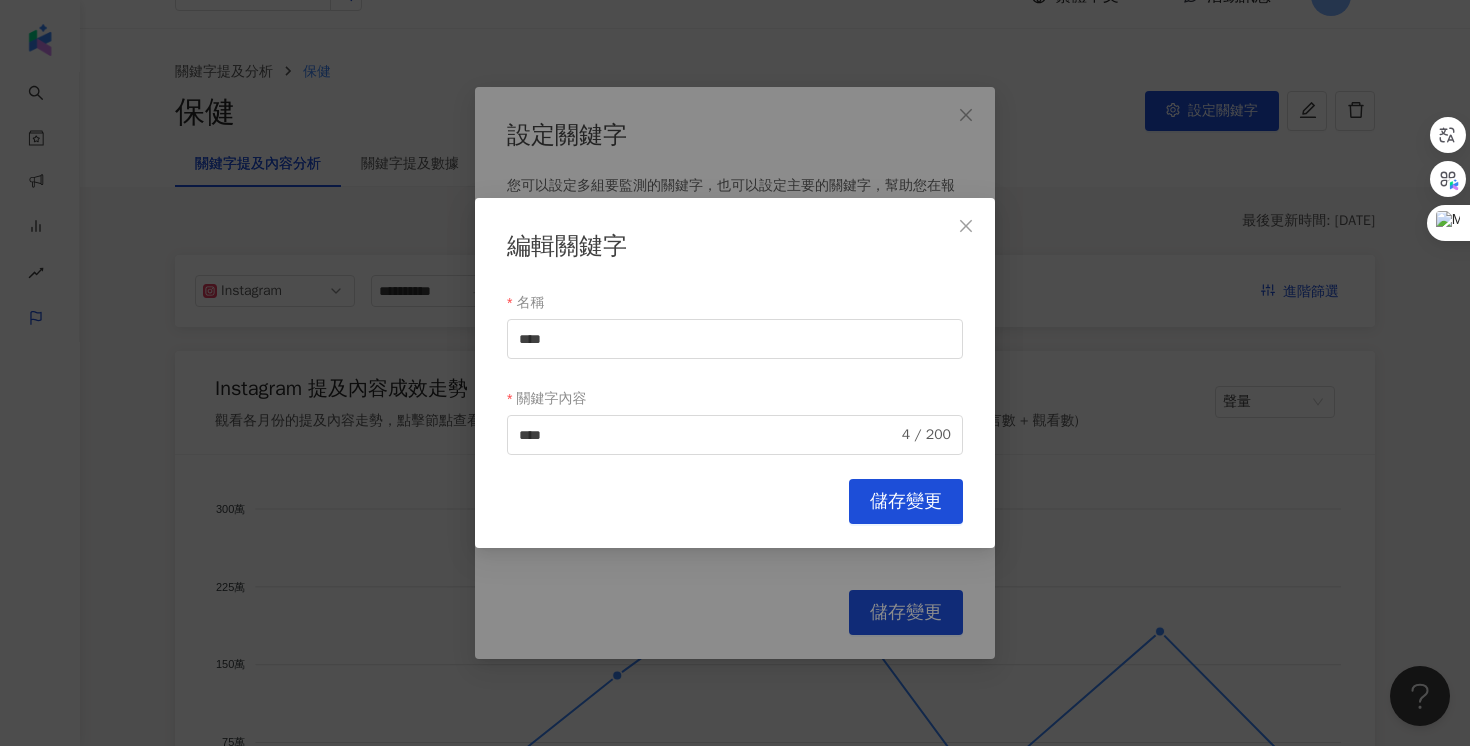 click on "名稱 **** 關鍵字內容 好好生醫 **** 4 / 200 searchOperator 插入語法 完全符合 "" 聯集 OR 交集 AND 排除 - 群組 {}" at bounding box center [735, 371] 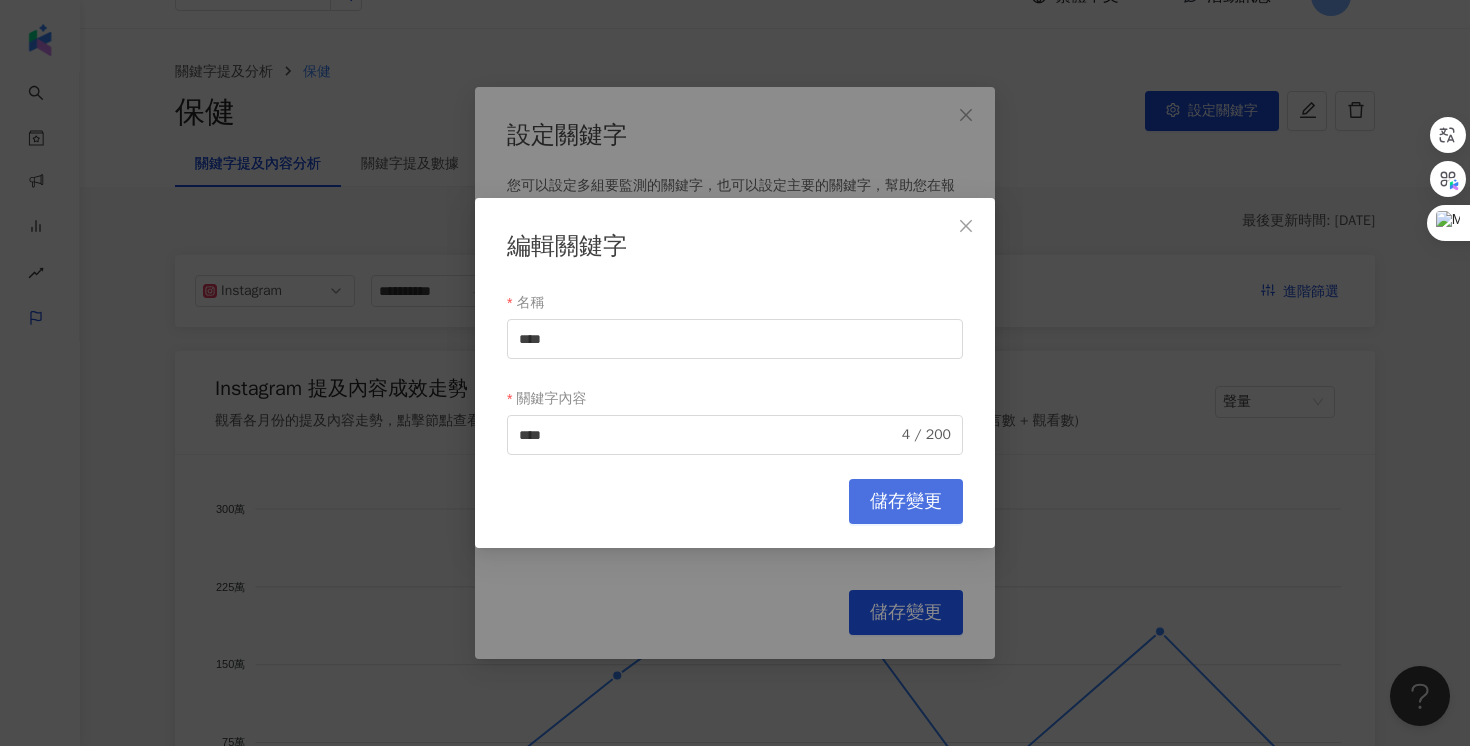 click on "儲存變更" at bounding box center (906, 502) 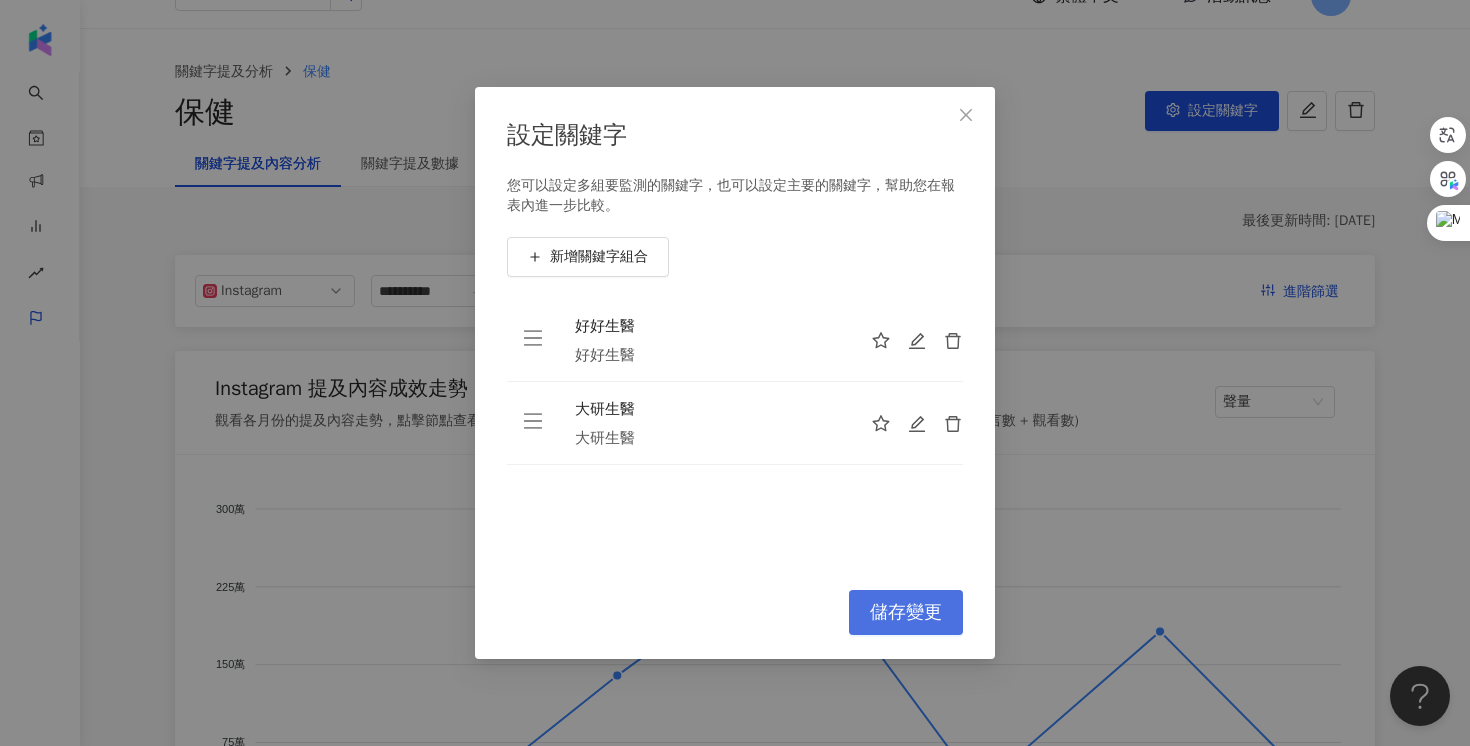 click on "儲存變更" at bounding box center (906, 612) 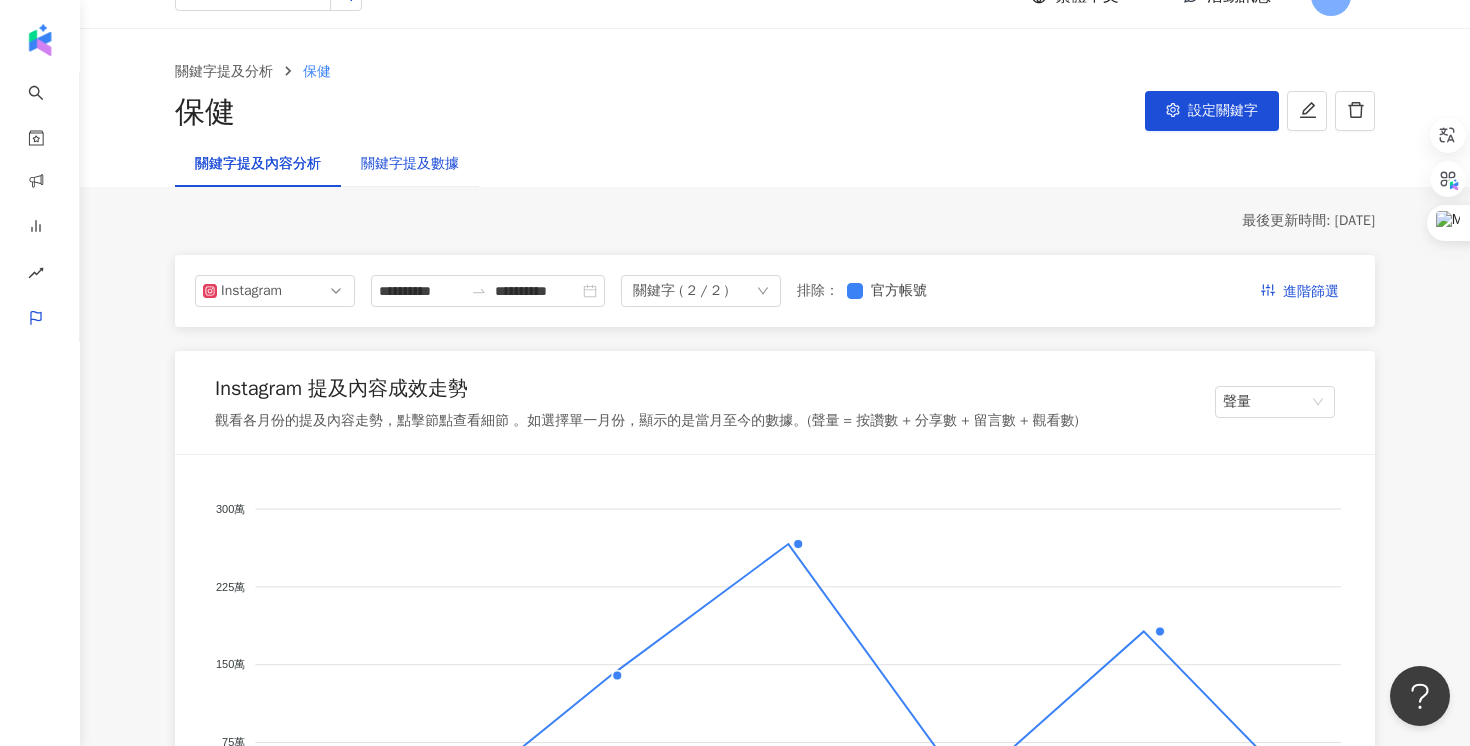 click on "關鍵字提及數據" at bounding box center (410, 164) 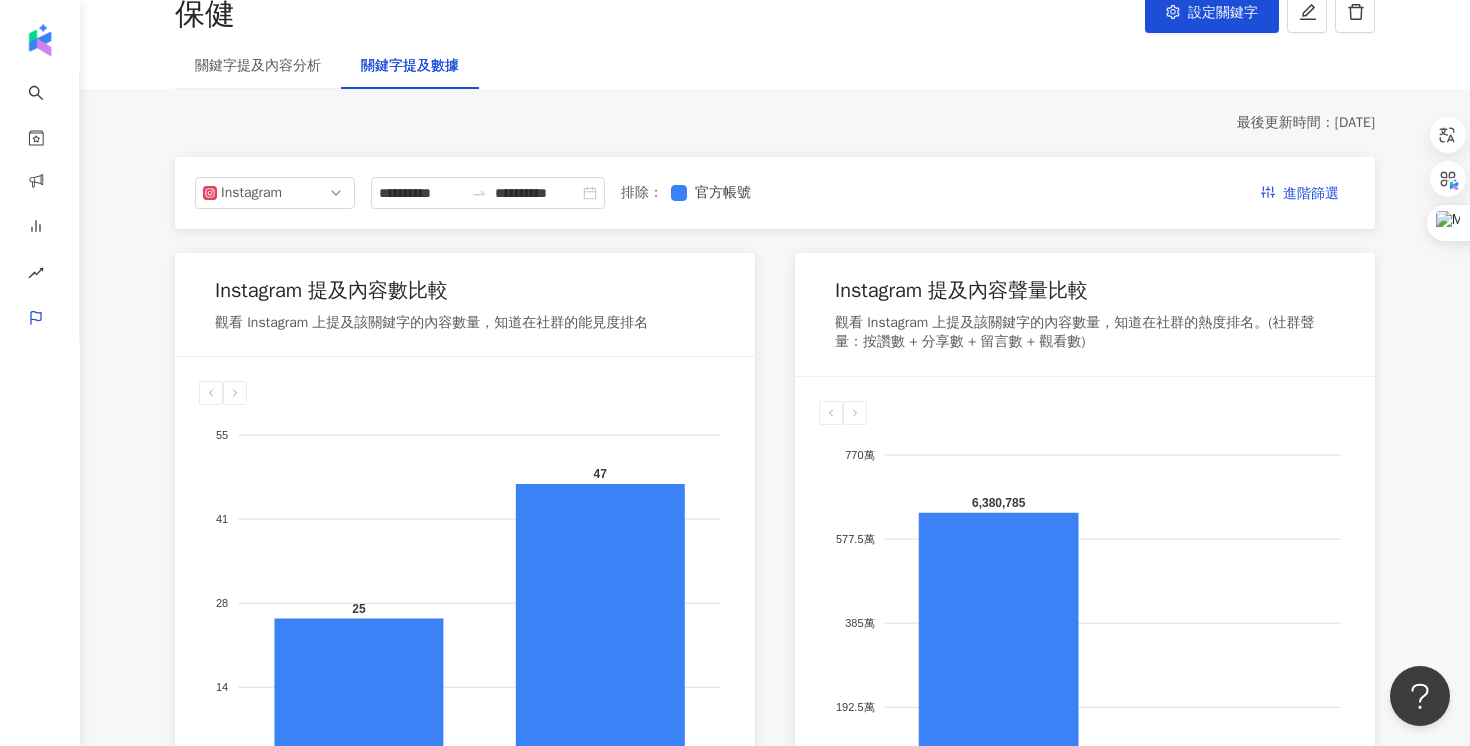 scroll, scrollTop: 158, scrollLeft: 0, axis: vertical 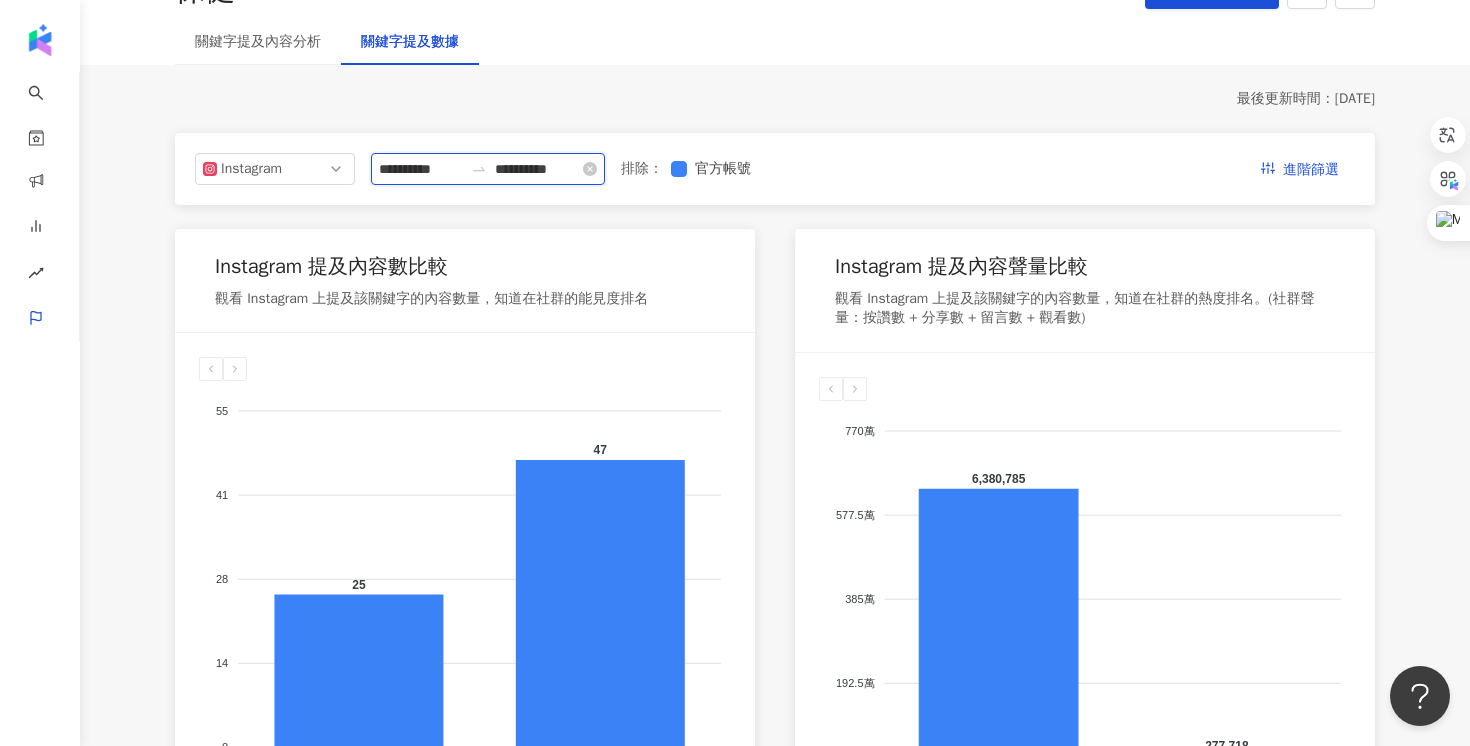 click on "**********" at bounding box center (421, 169) 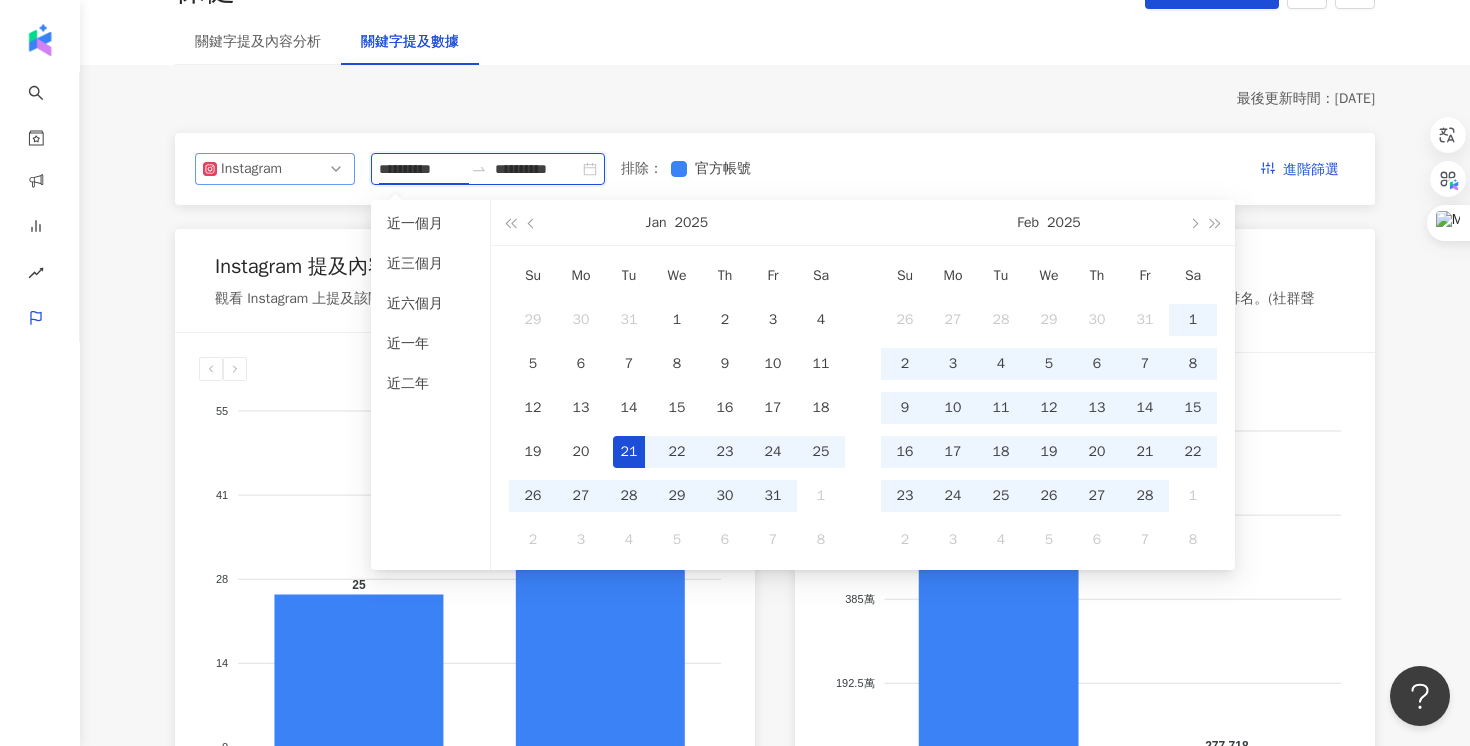click on "Instagram" at bounding box center (275, 169) 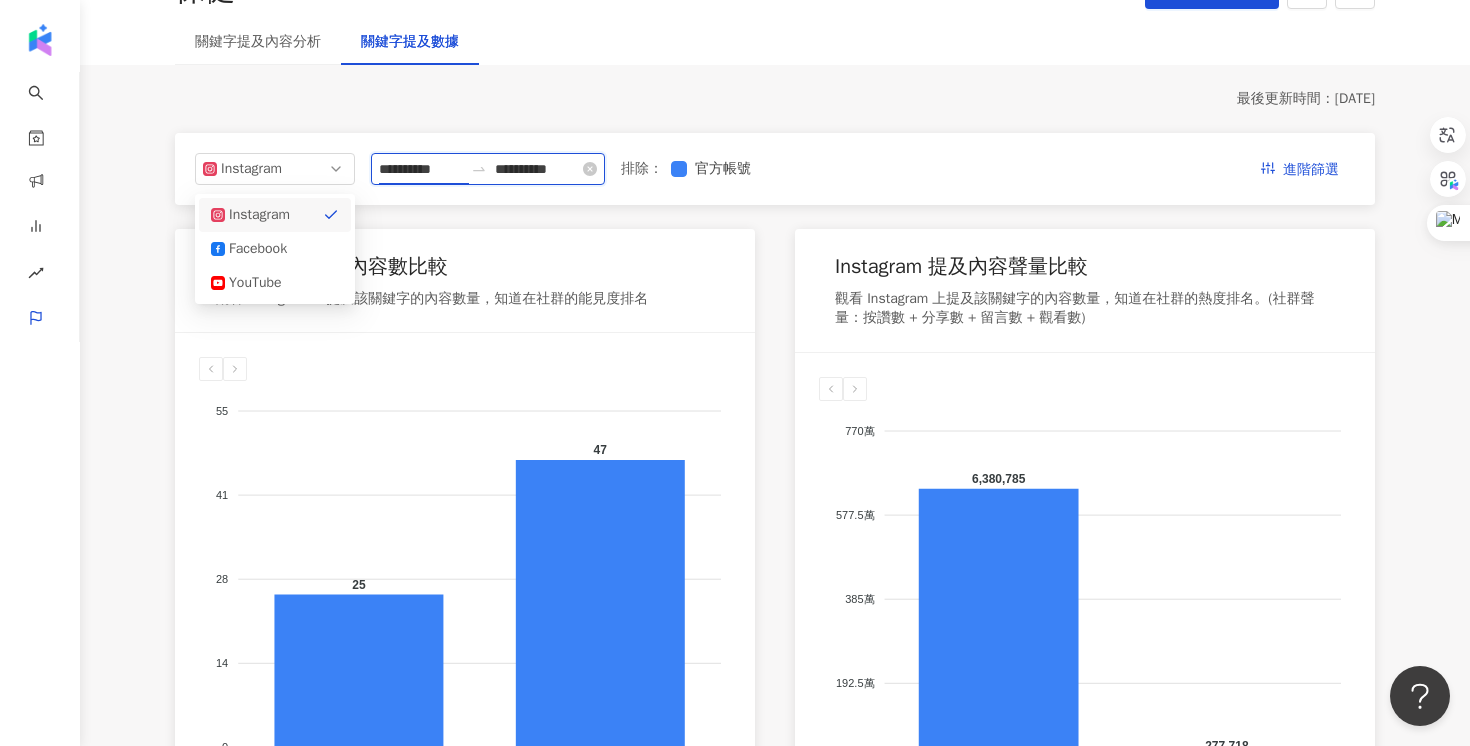 click on "**********" at bounding box center [421, 169] 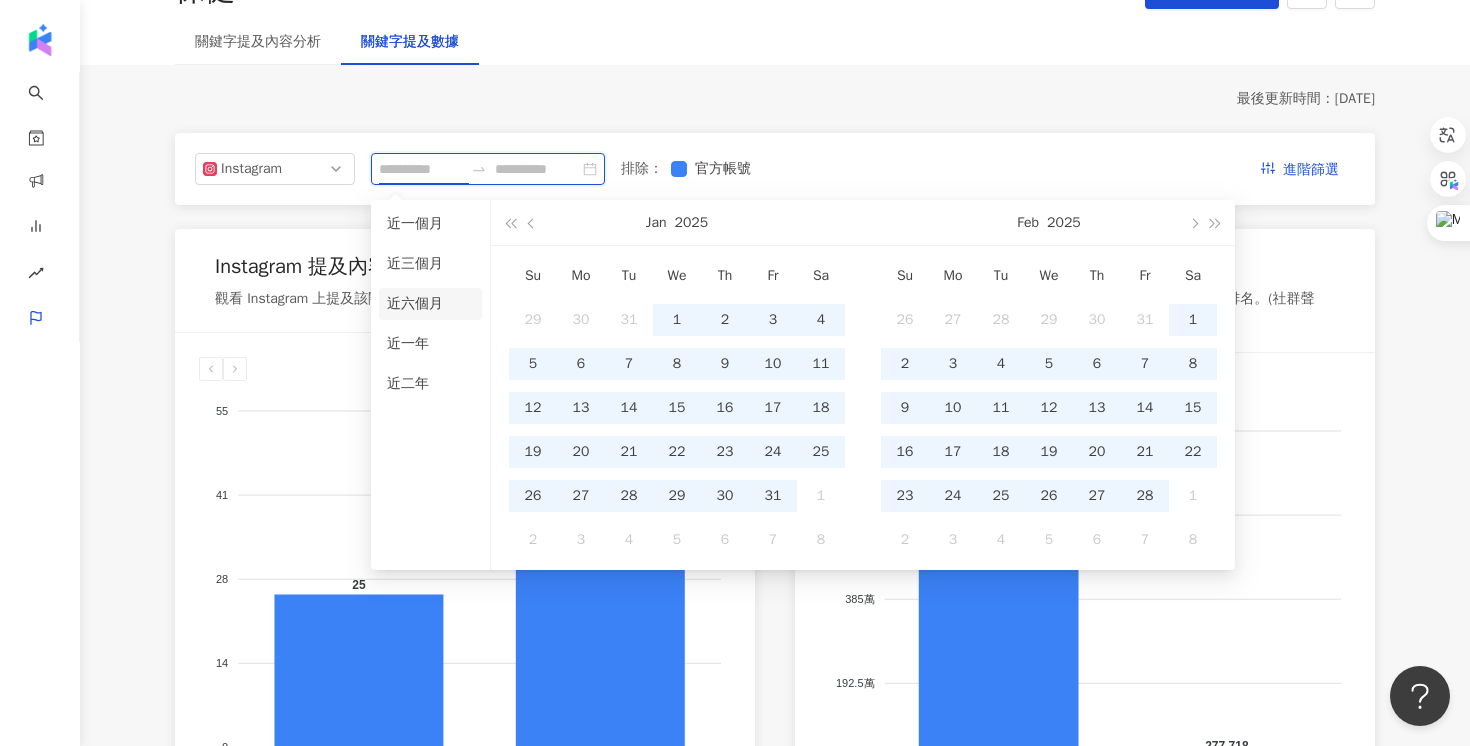 type on "**********" 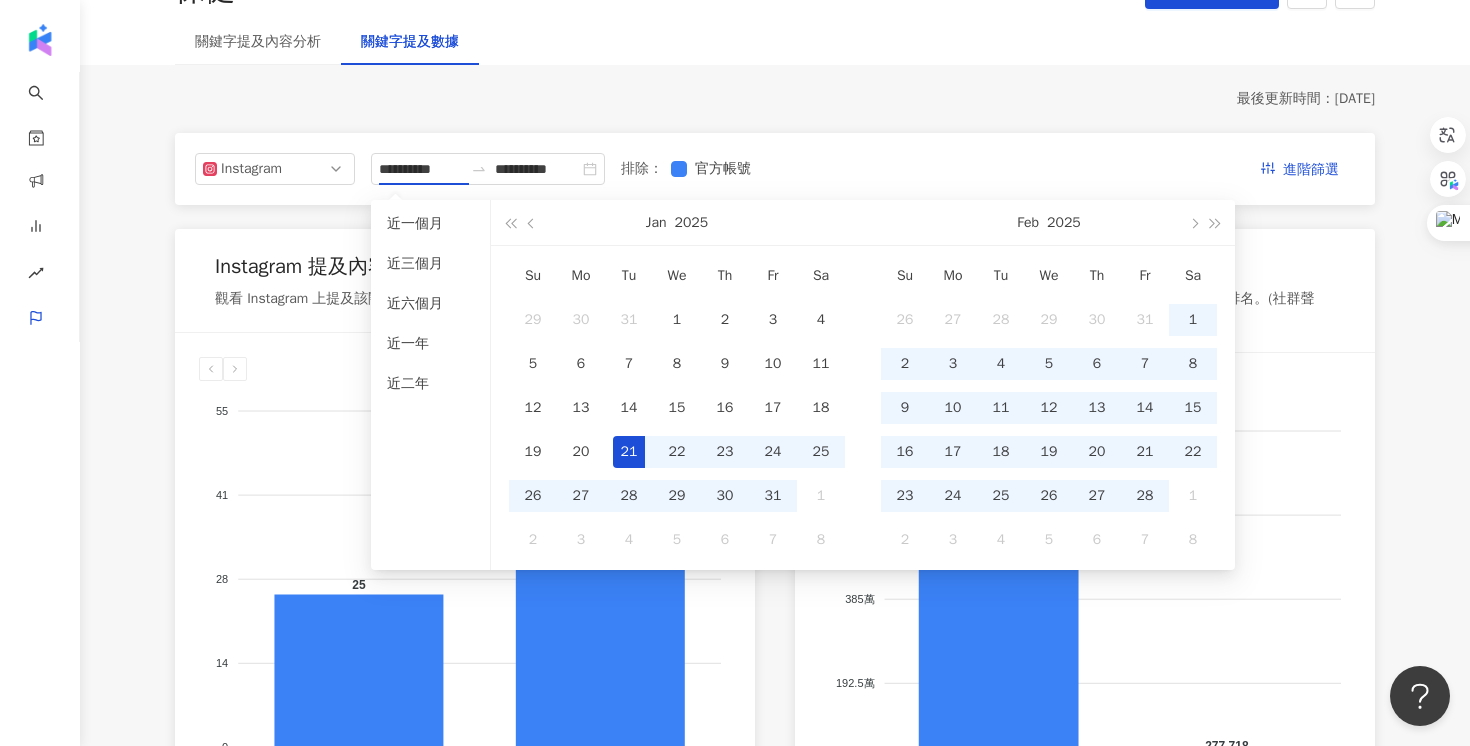 click on "最後更新時間 ： 2025/7/20" at bounding box center [775, 99] 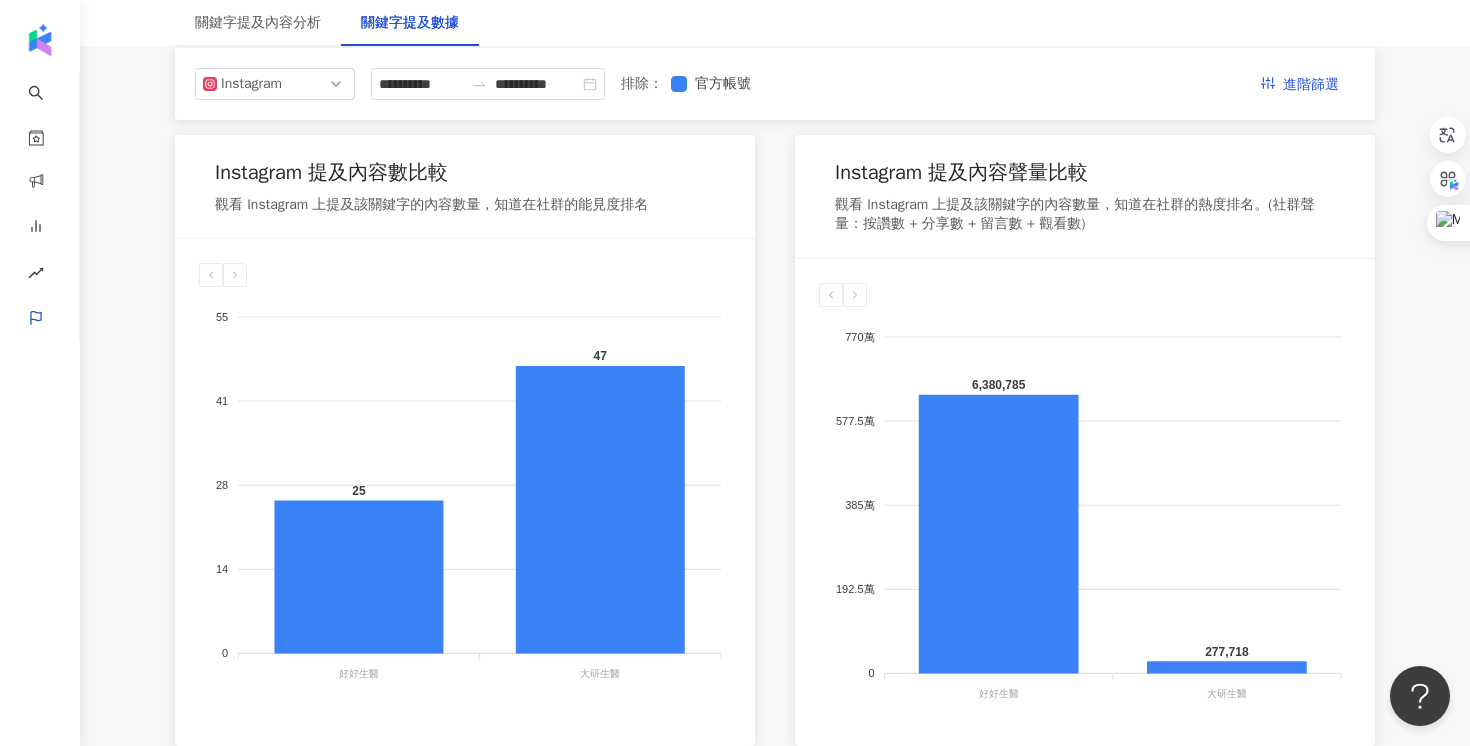 scroll, scrollTop: 248, scrollLeft: 0, axis: vertical 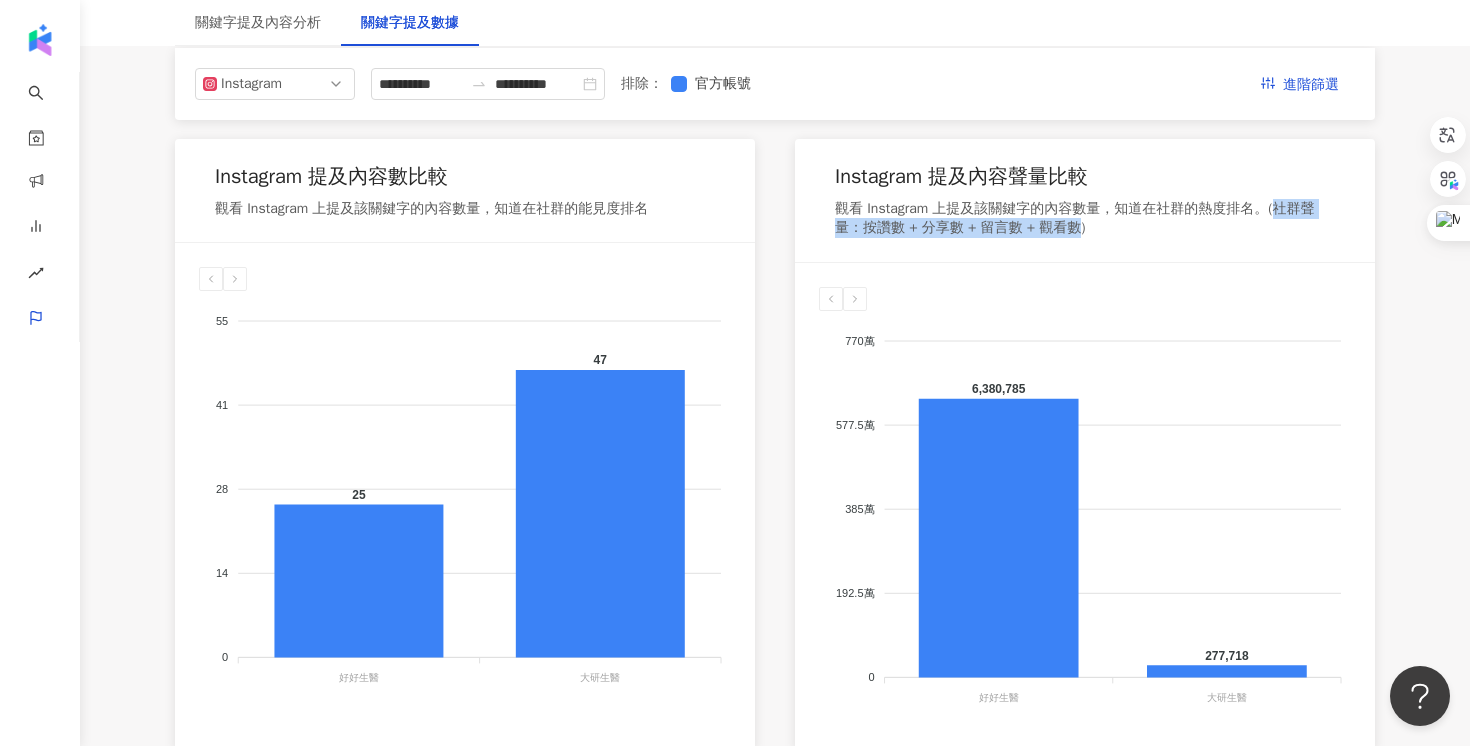 drag, startPoint x: 1279, startPoint y: 206, endPoint x: 1084, endPoint y: 231, distance: 196.59604 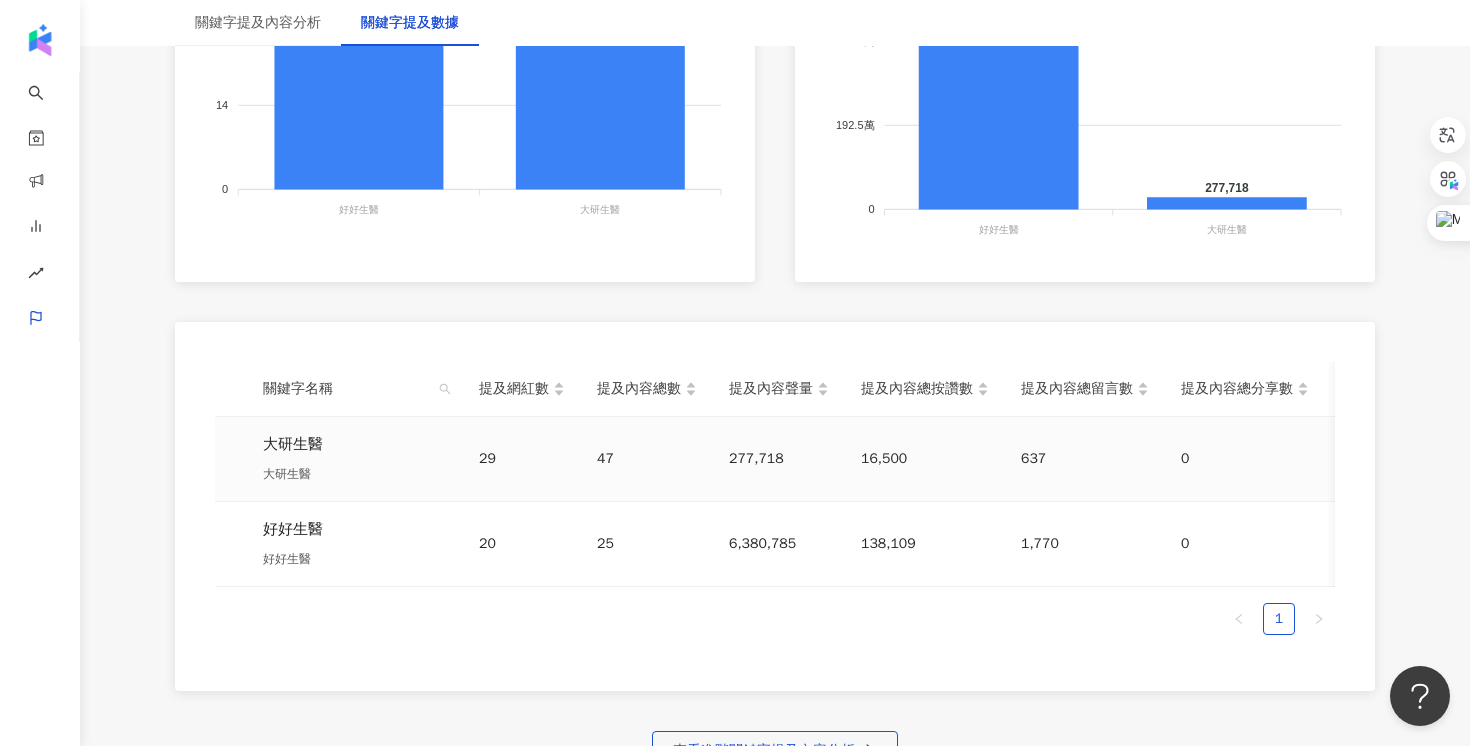scroll, scrollTop: 729, scrollLeft: 0, axis: vertical 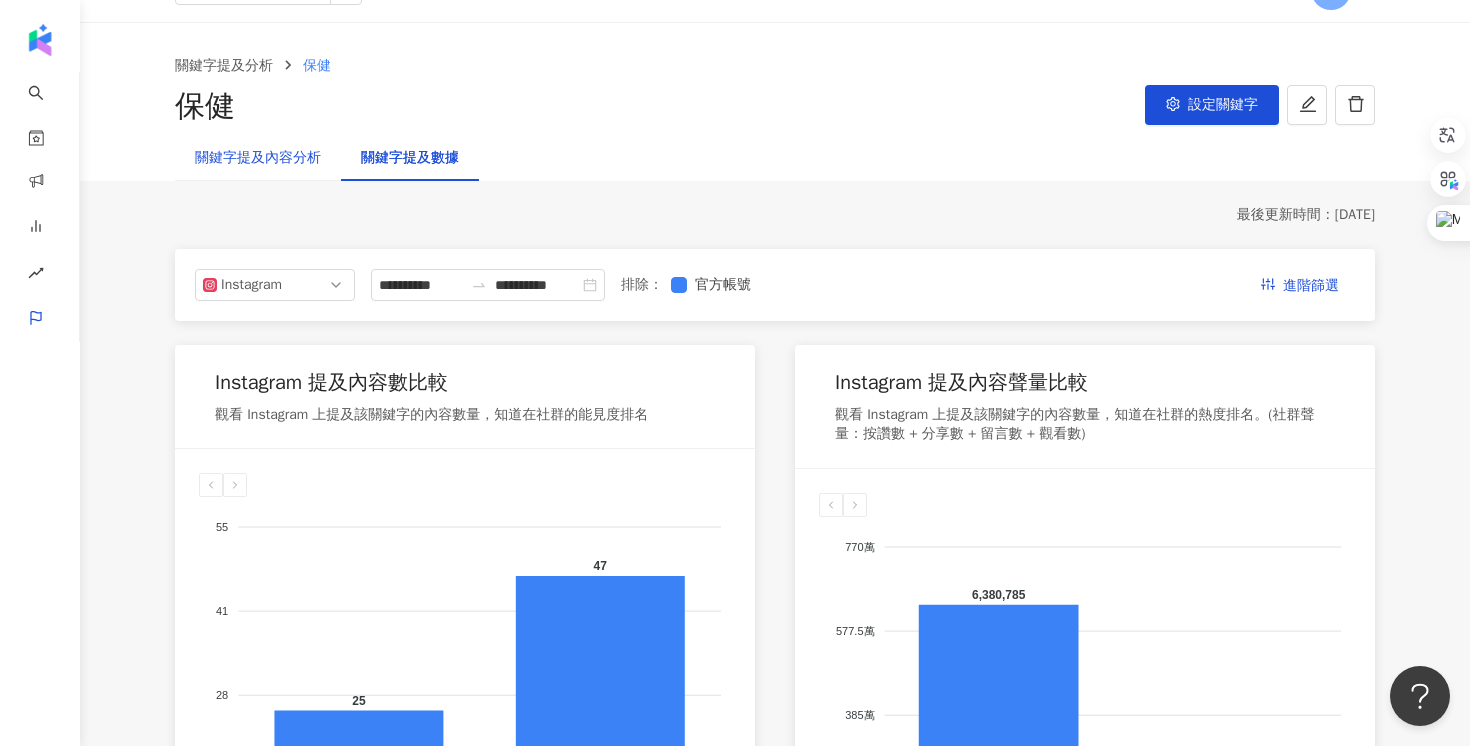 click on "關鍵字提及內容分析" at bounding box center (258, 158) 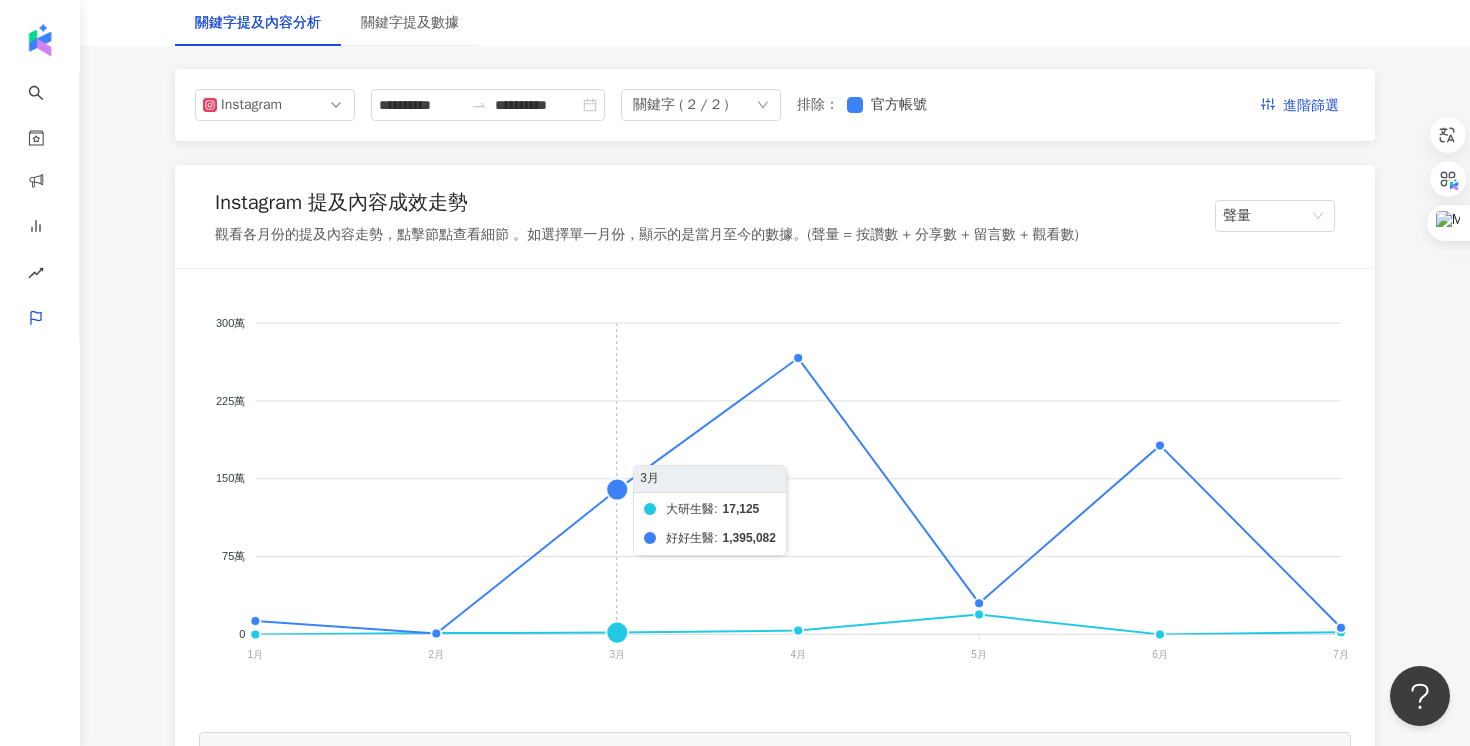 scroll, scrollTop: 249, scrollLeft: 0, axis: vertical 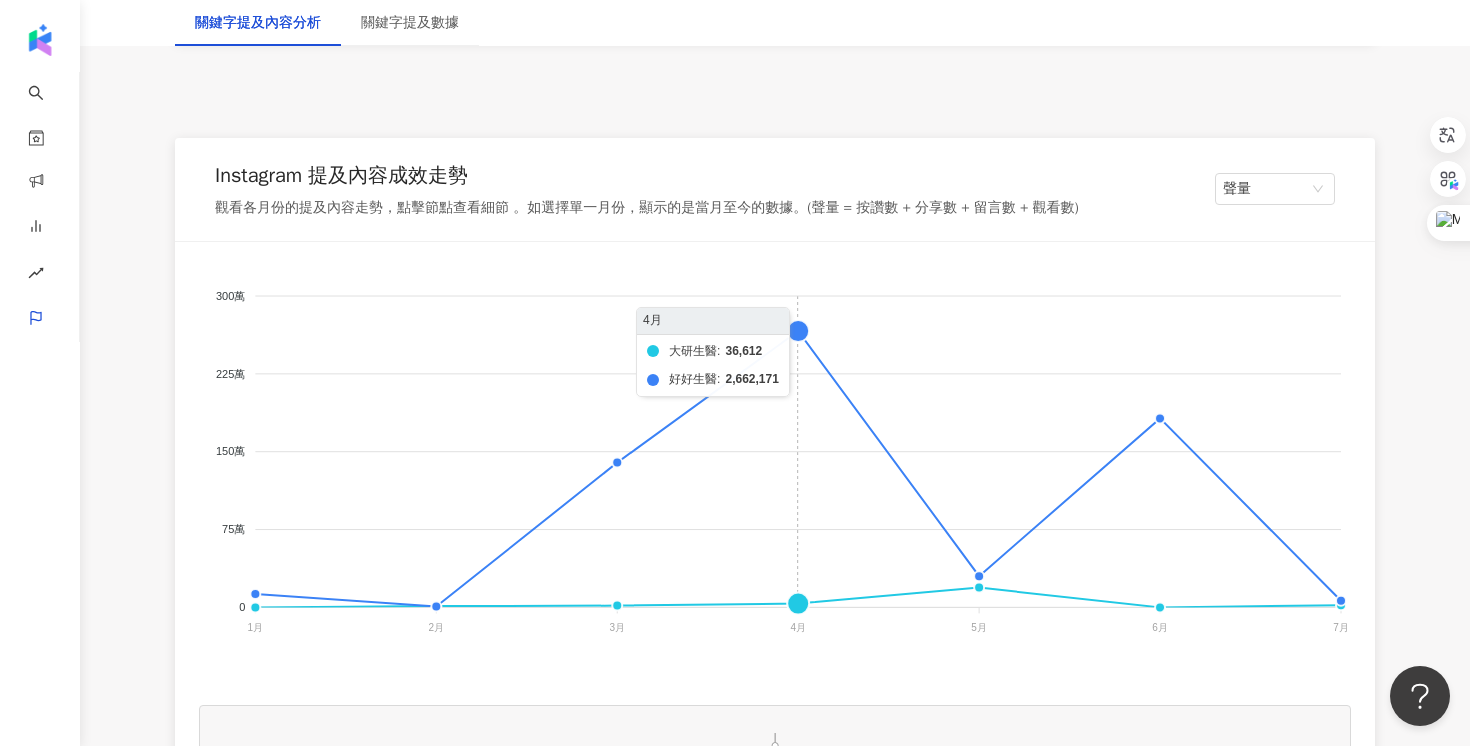 click on "大研生醫 好好生醫" 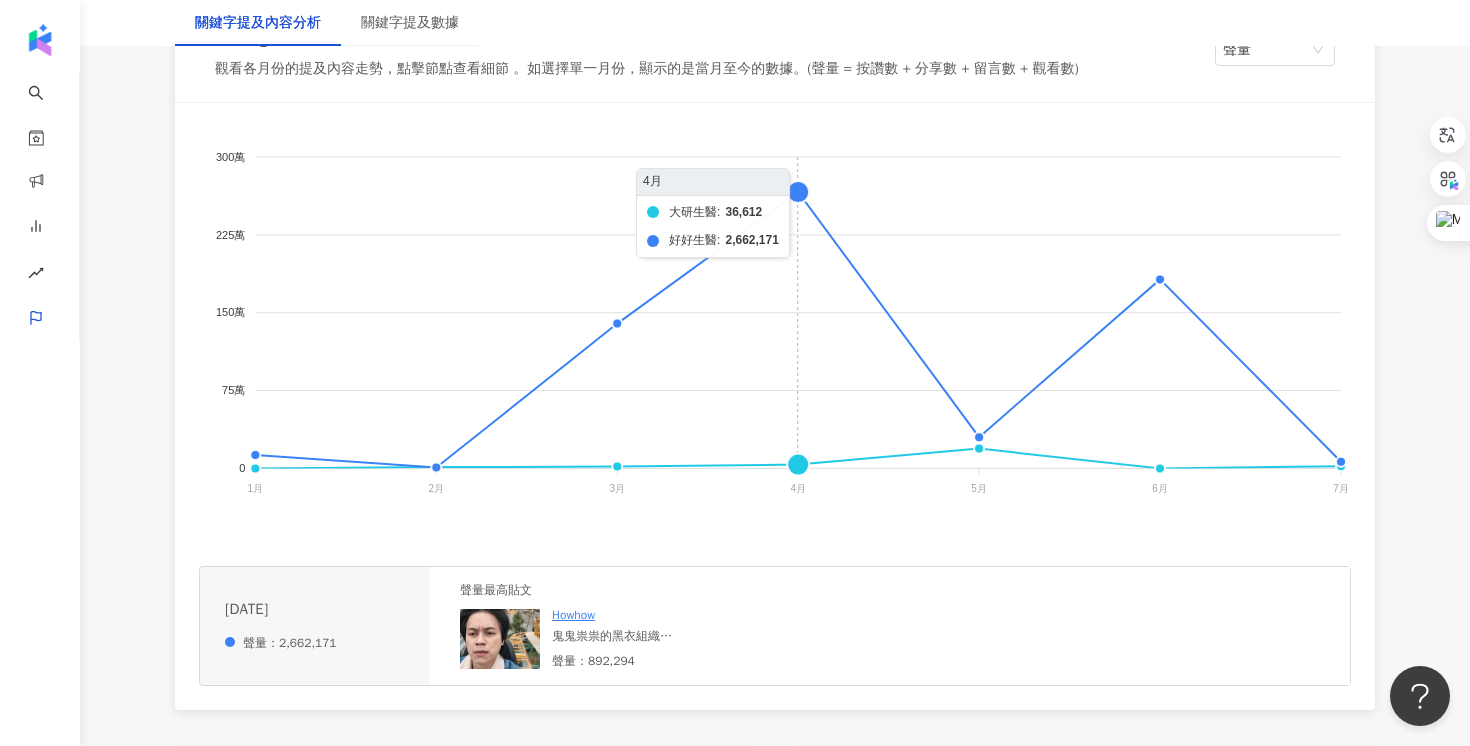 scroll, scrollTop: 404, scrollLeft: 0, axis: vertical 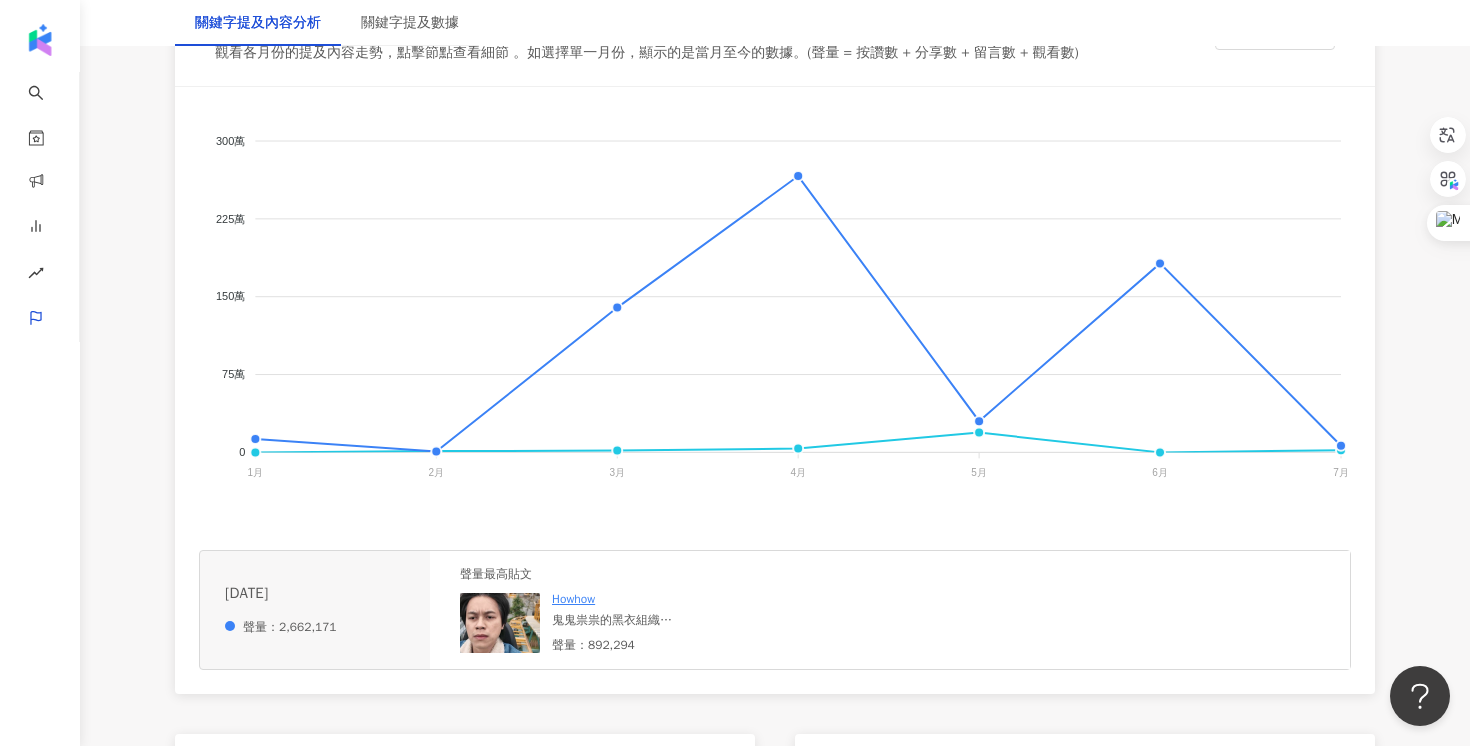click on "鬼鬼祟祟的黑衣組織
不要再吃什麼6969
趕快來吃好吃好速C～
目前好速C 外掛系列現正優惠中
馬上去看我推薦的男孩保健吧！
#好好生醫 @betterbio_official" at bounding box center (636, 620) 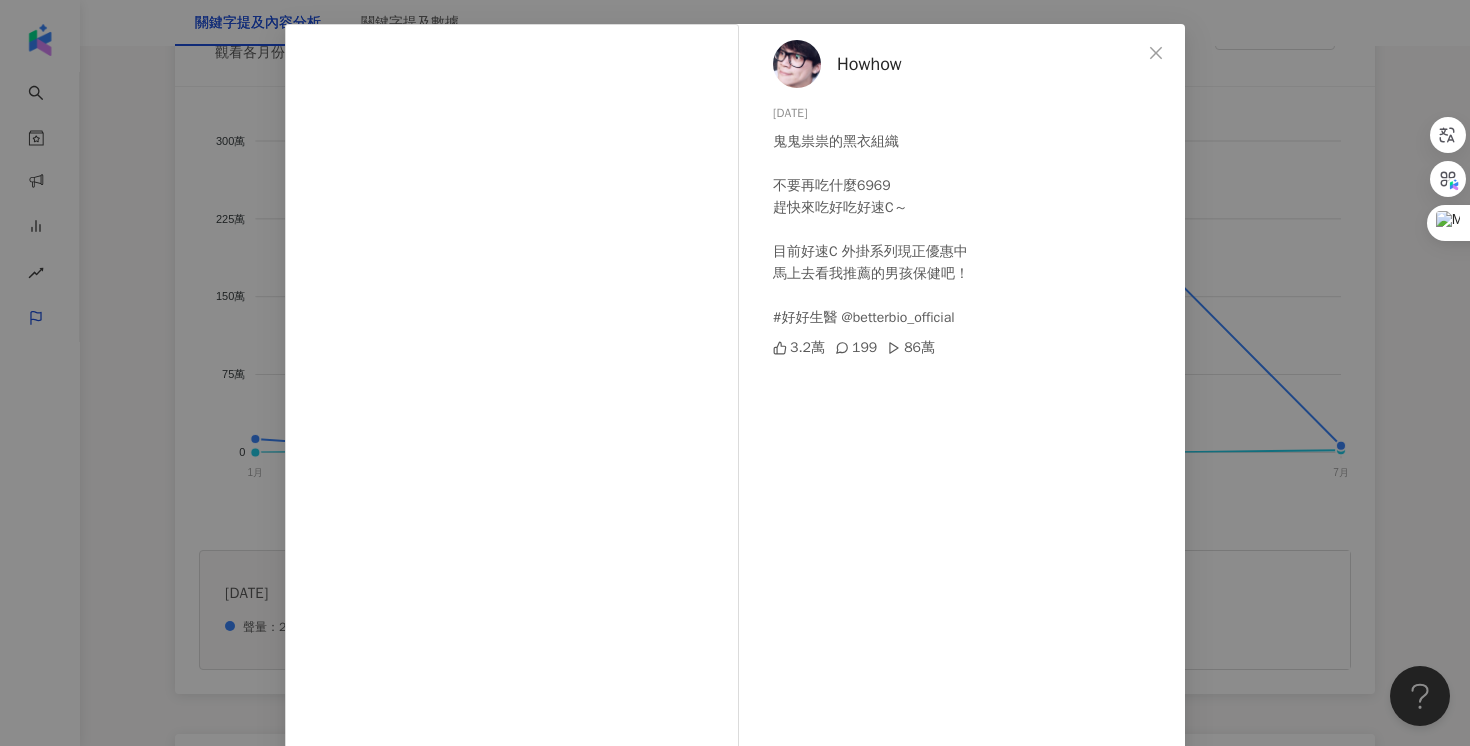 scroll, scrollTop: 73, scrollLeft: 0, axis: vertical 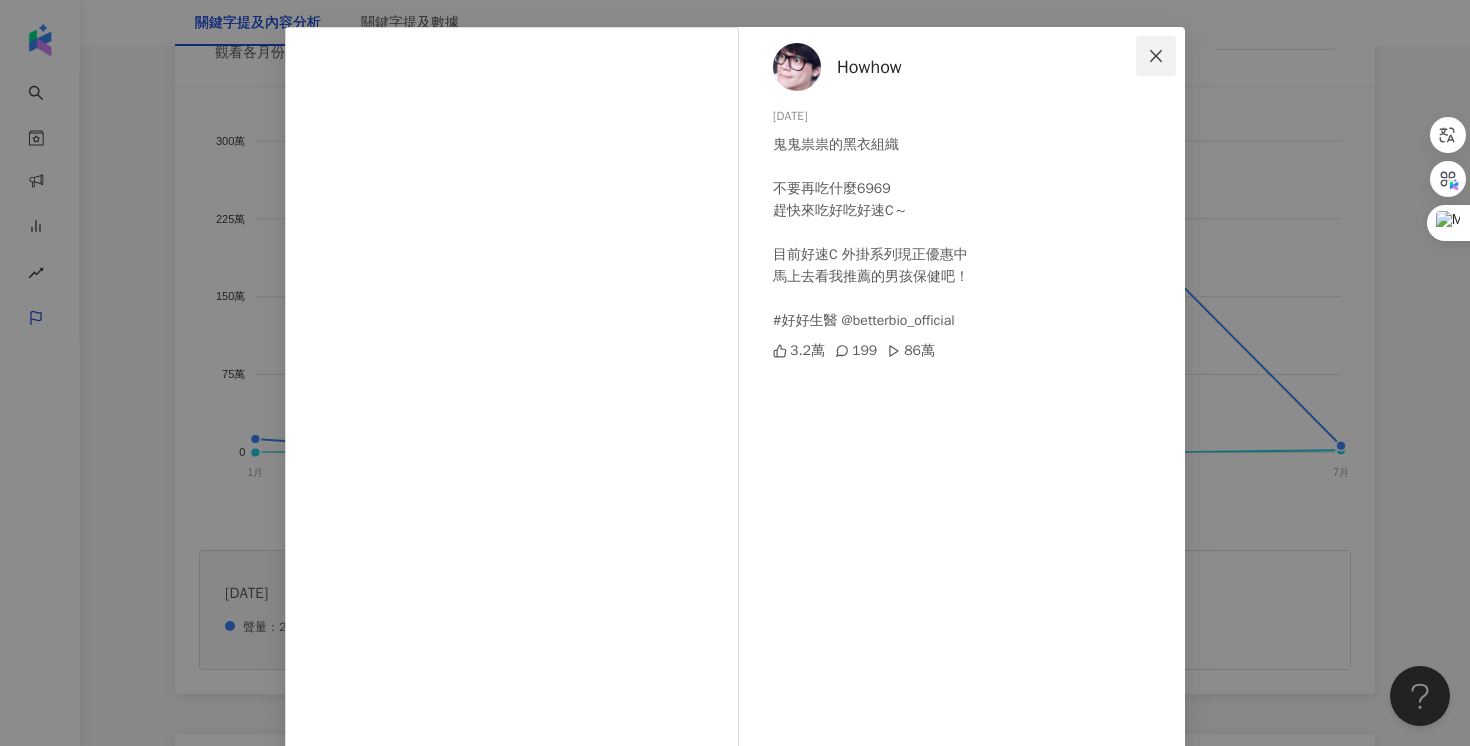 click at bounding box center [1156, 56] 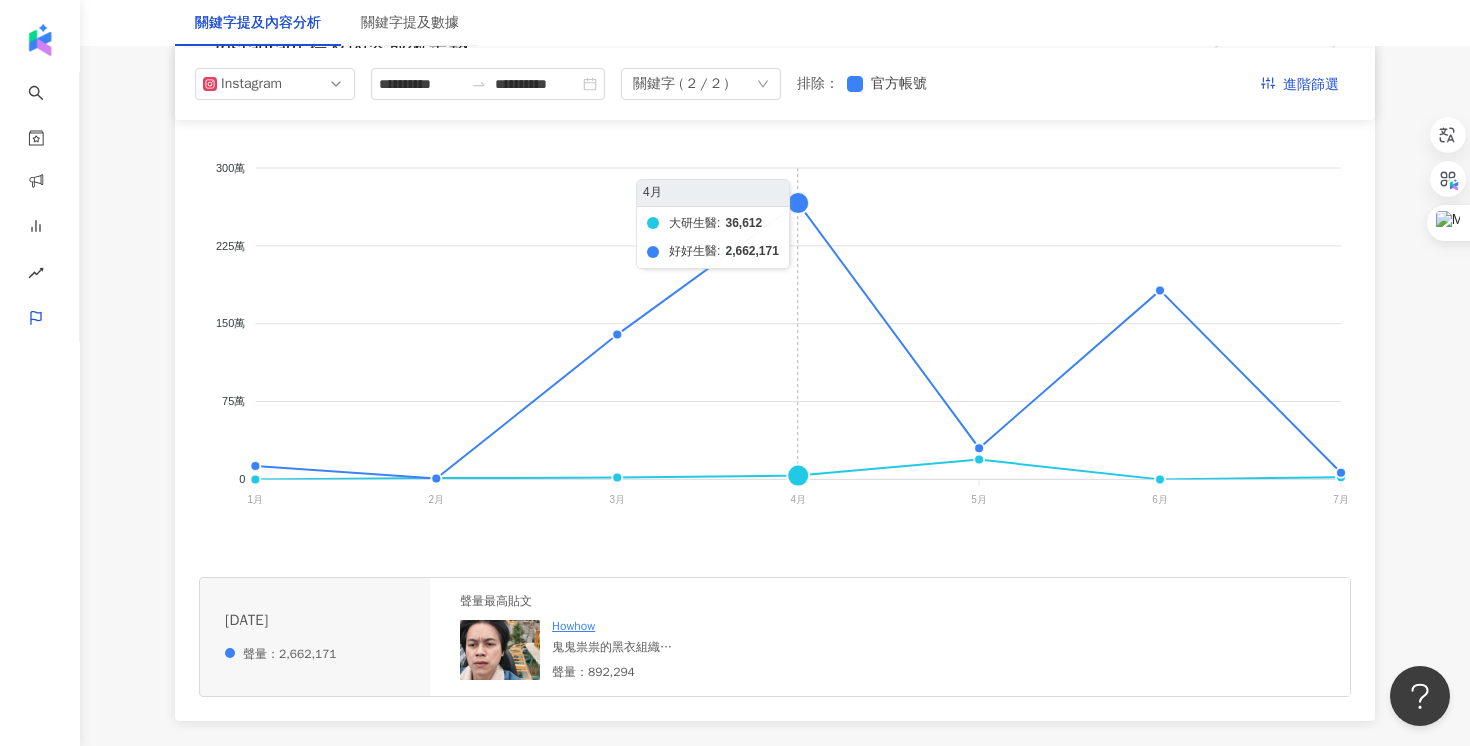 scroll, scrollTop: 375, scrollLeft: 0, axis: vertical 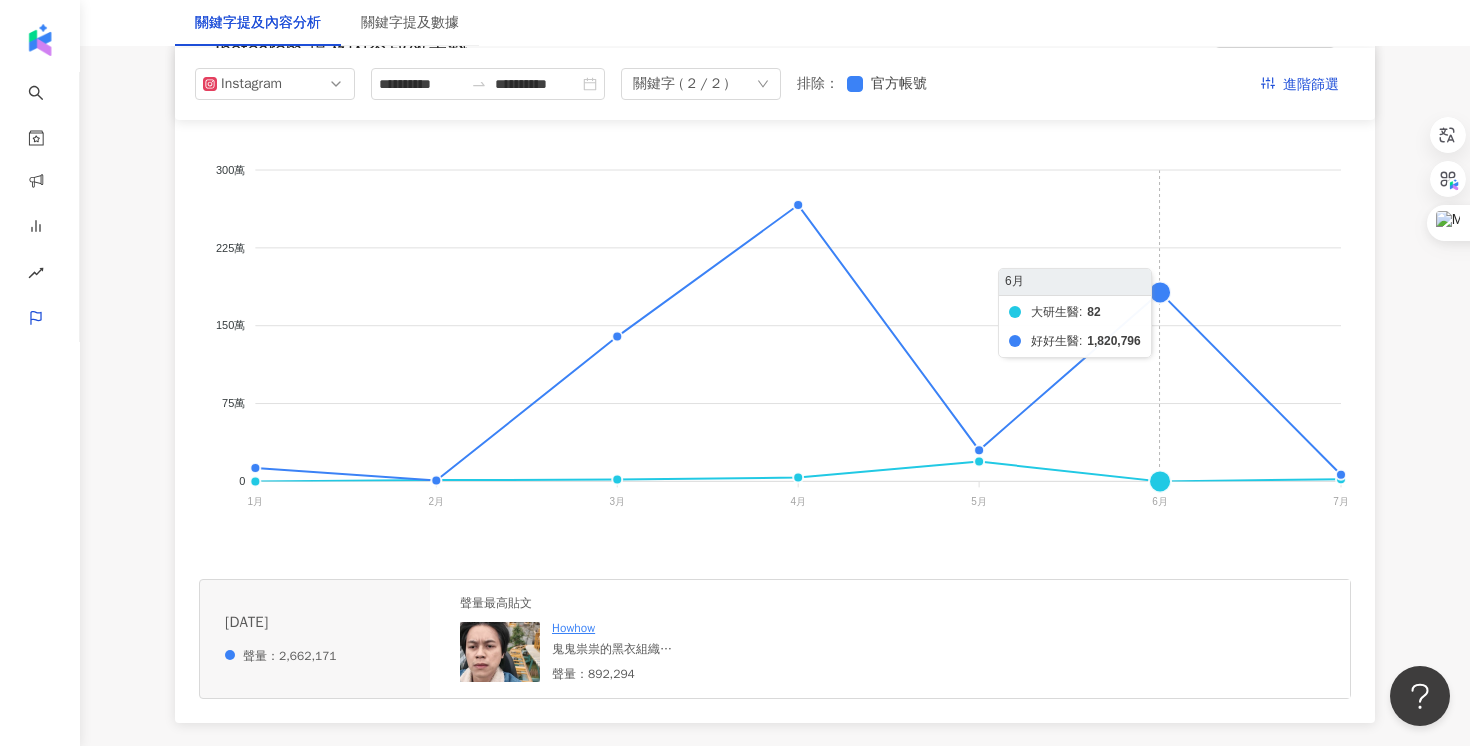 click on "大研生醫 好好生醫" 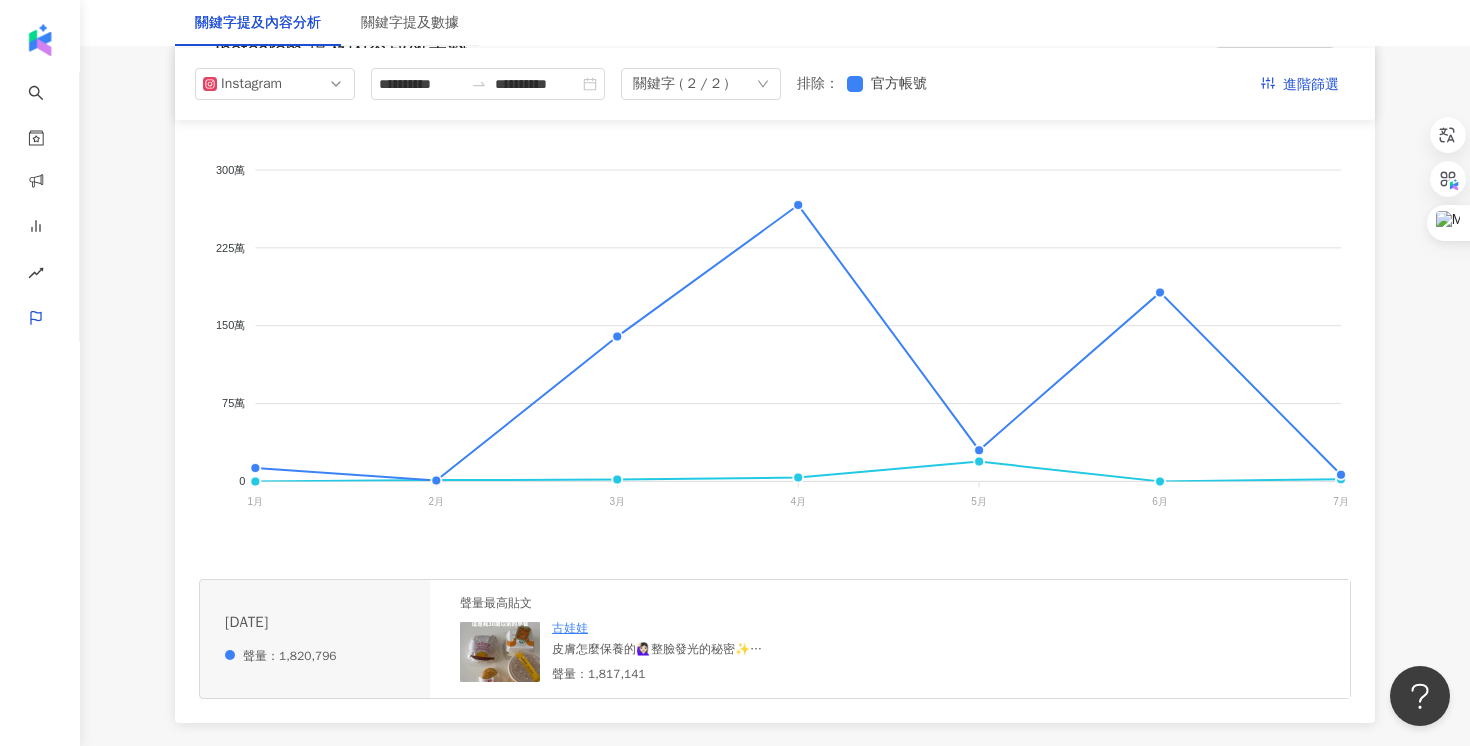 click on "皮膚怎麼保養的🙋🏻‍♀️整臉發光的秘密✨
#留言抽2位送燕窩酸益生菌
⁡ 《好好生醫限時補貨團》
⏰團購優惠6/9 23:59截止
🔗下單請點主頁上方網址
⁡
古娃娃團購優惠：
▪全台下單即免運、港澳$1500免運
▪下單即送「快充模式一日包*3包」（限量300包）
▪訂單滿$1500贈「限定藥盒」（限量800個）
▪訂單滿$5500贈「飛航模式補充包*1包」限量100包
⁡
🚚 現貨下單並付款完成後3-5個工作天出貨 (六日不出貨)" at bounding box center [701, 649] 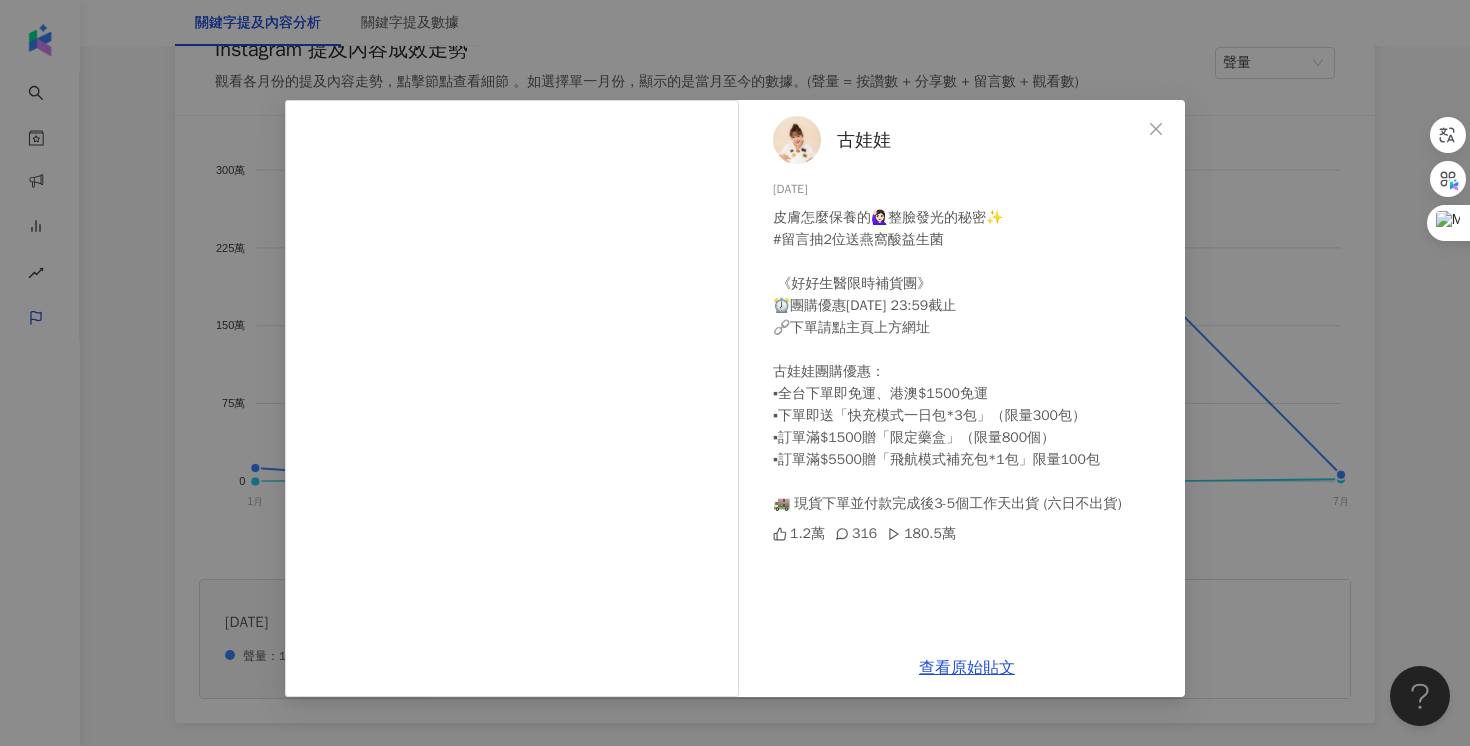 scroll, scrollTop: 397, scrollLeft: 0, axis: vertical 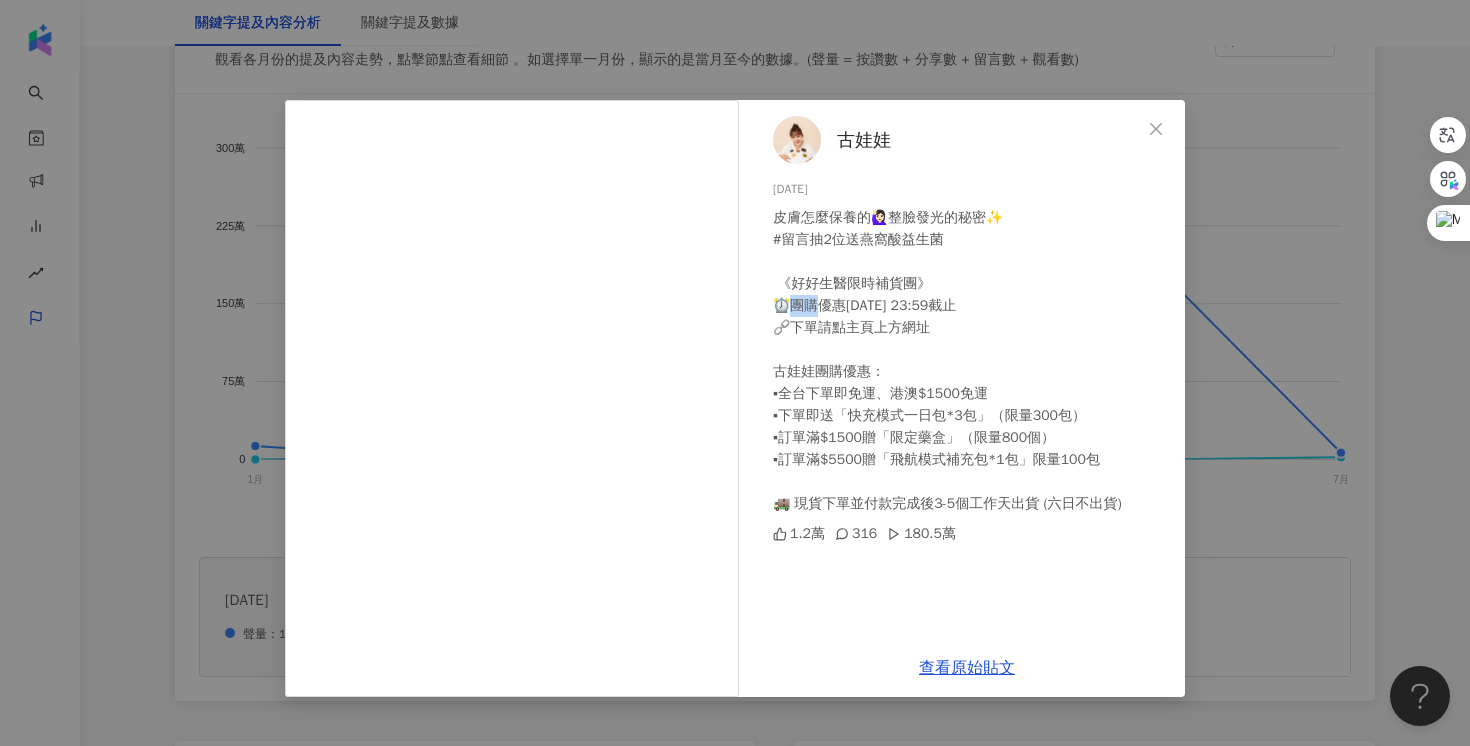 drag, startPoint x: 789, startPoint y: 306, endPoint x: 817, endPoint y: 306, distance: 28 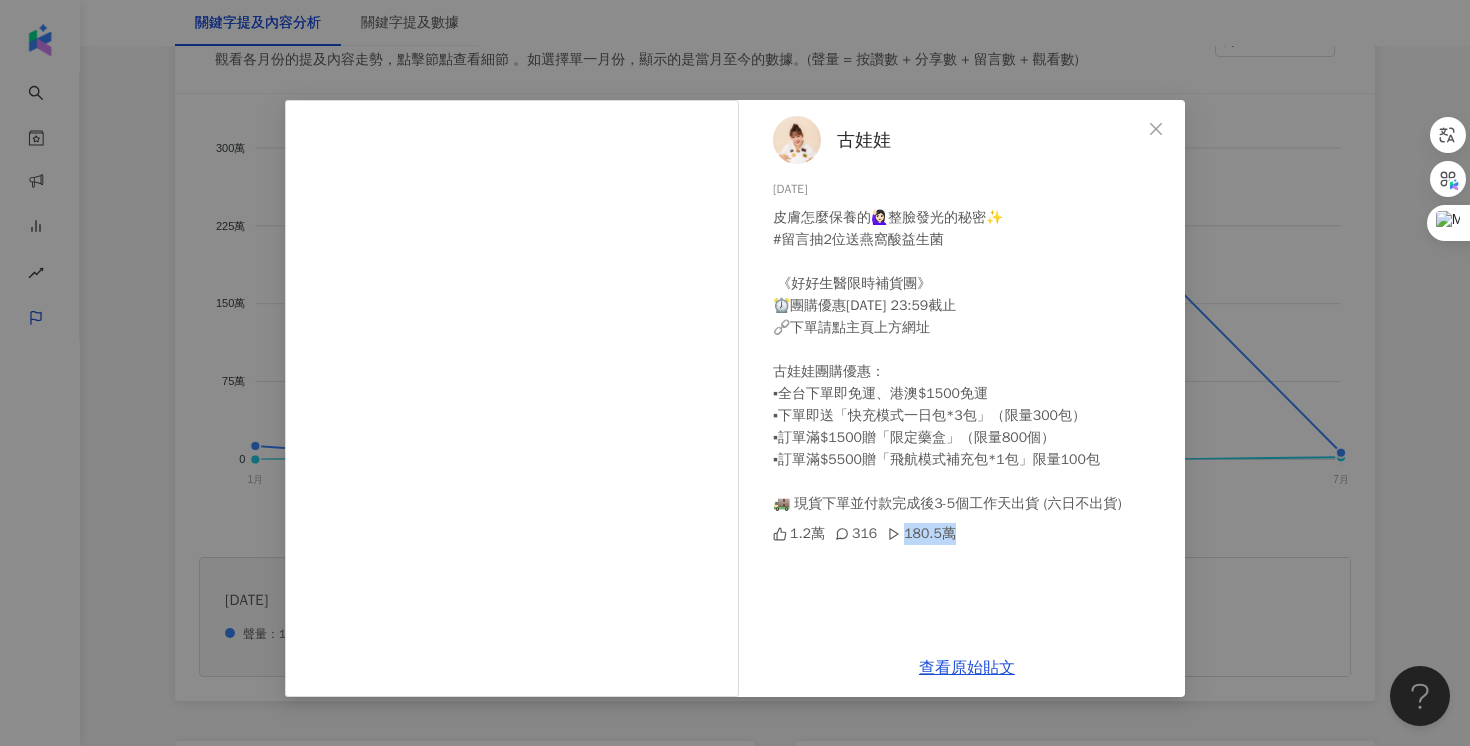 drag, startPoint x: 956, startPoint y: 541, endPoint x: 899, endPoint y: 535, distance: 57.31492 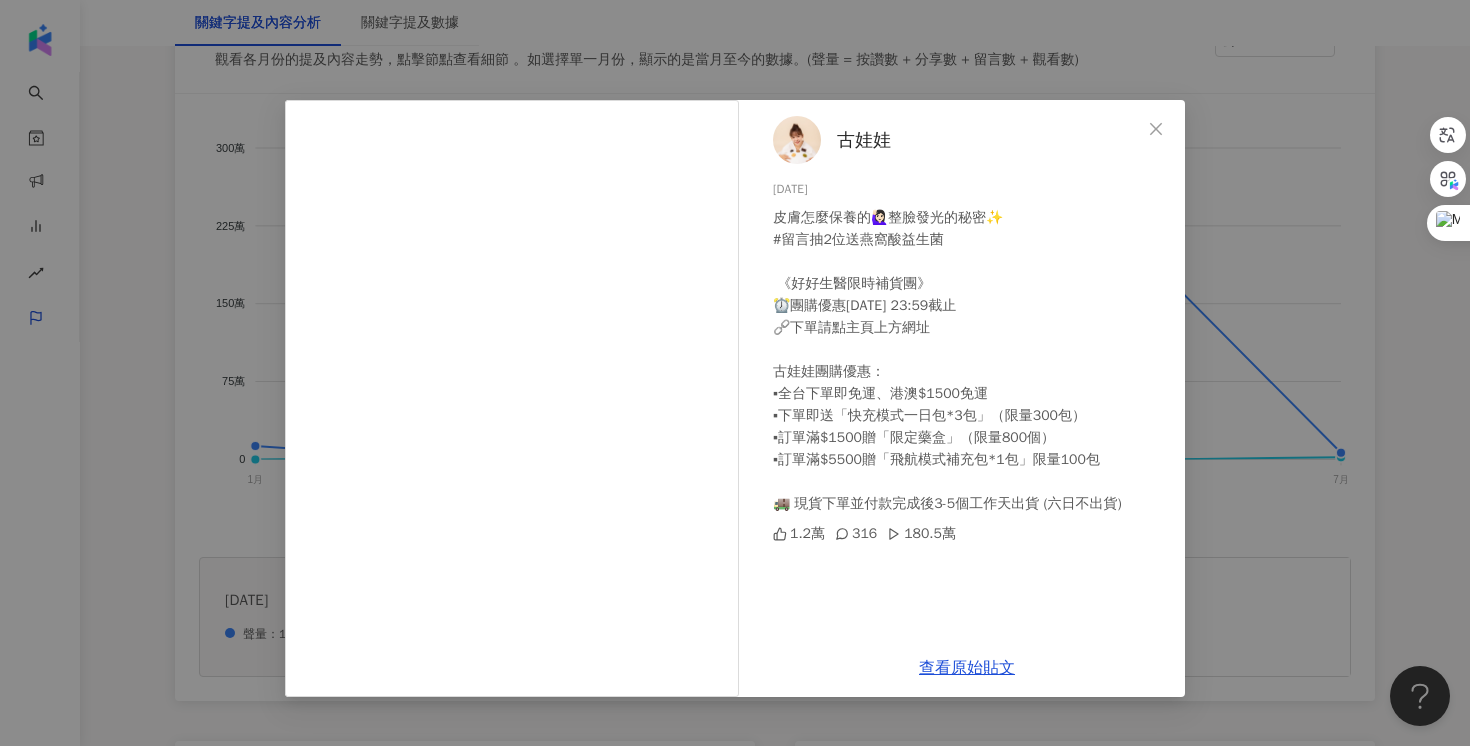 click on "180.5萬" at bounding box center [921, 534] 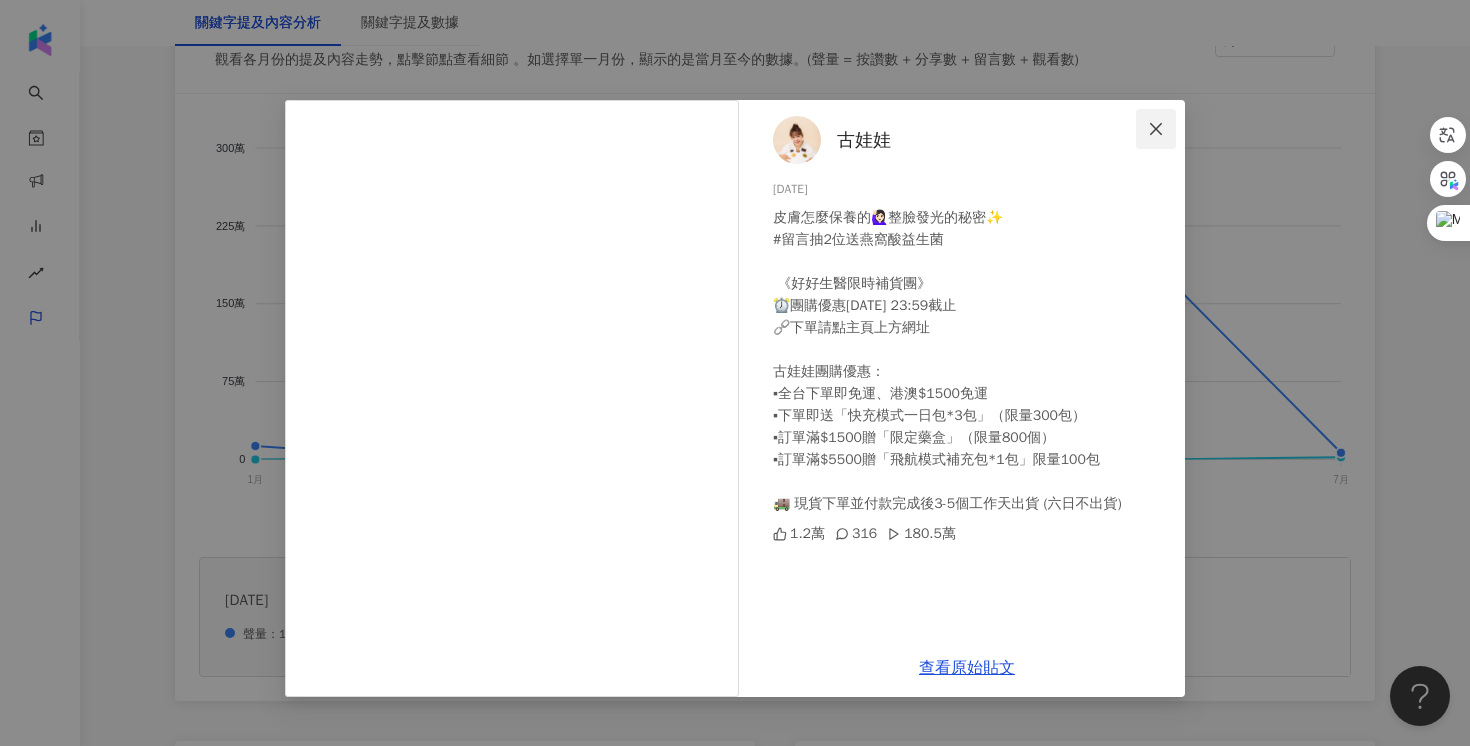 click 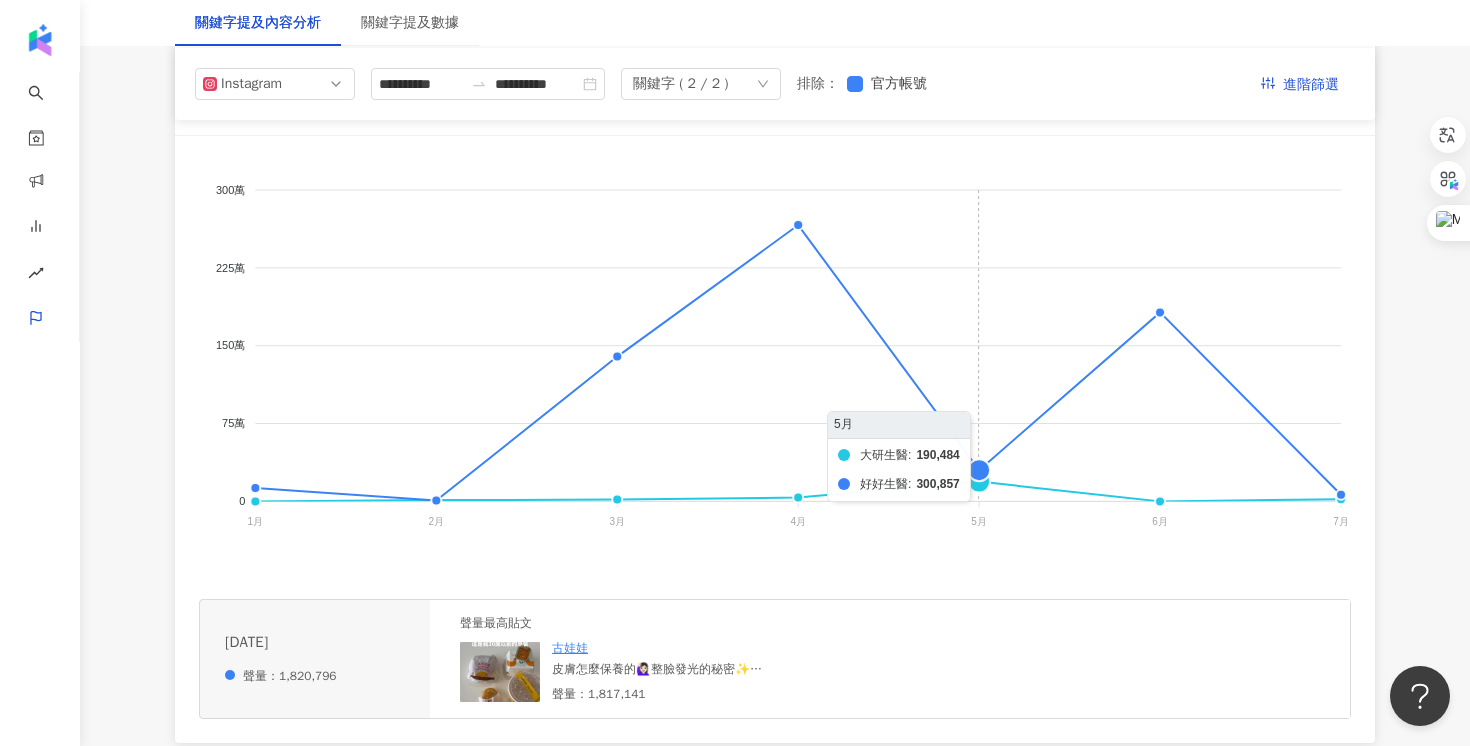scroll, scrollTop: 348, scrollLeft: 0, axis: vertical 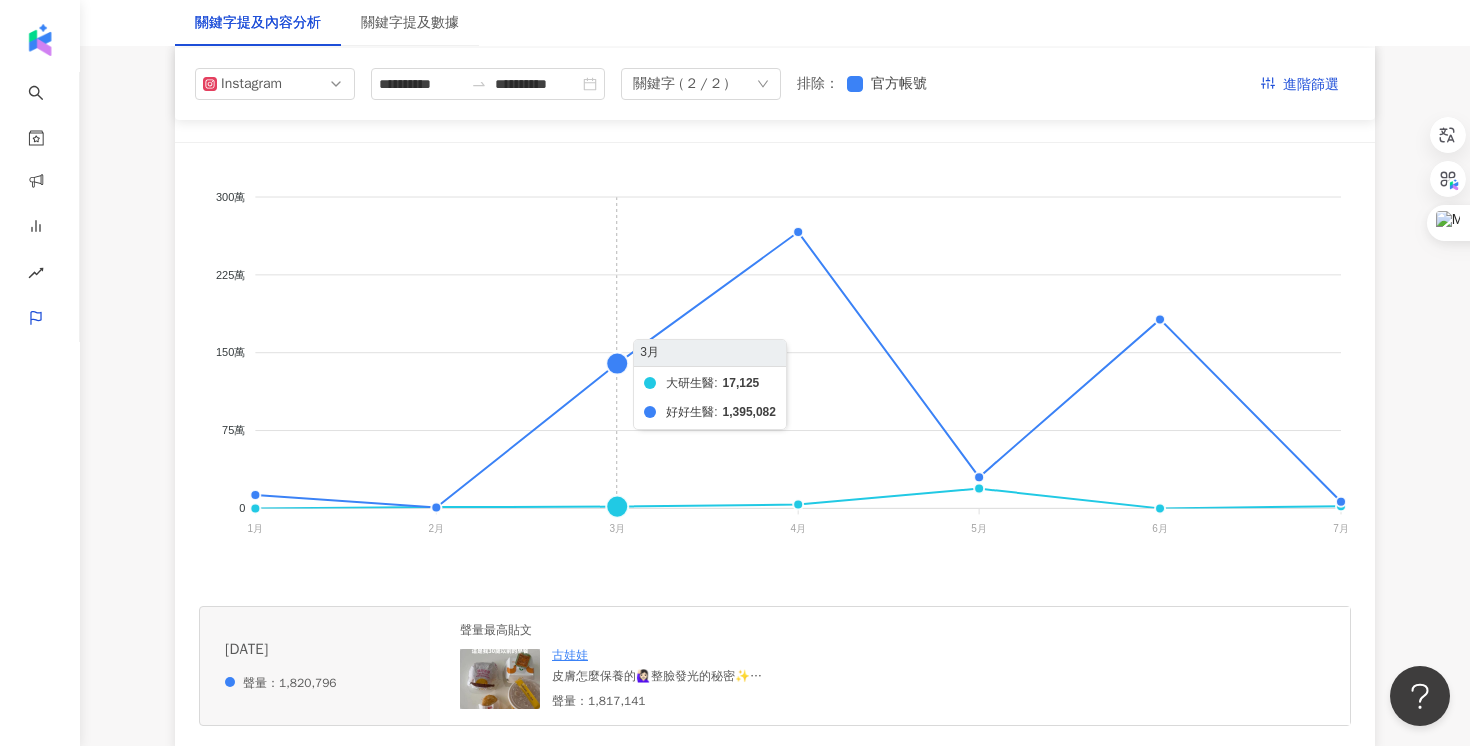 click on "大研生醫 好好生醫" 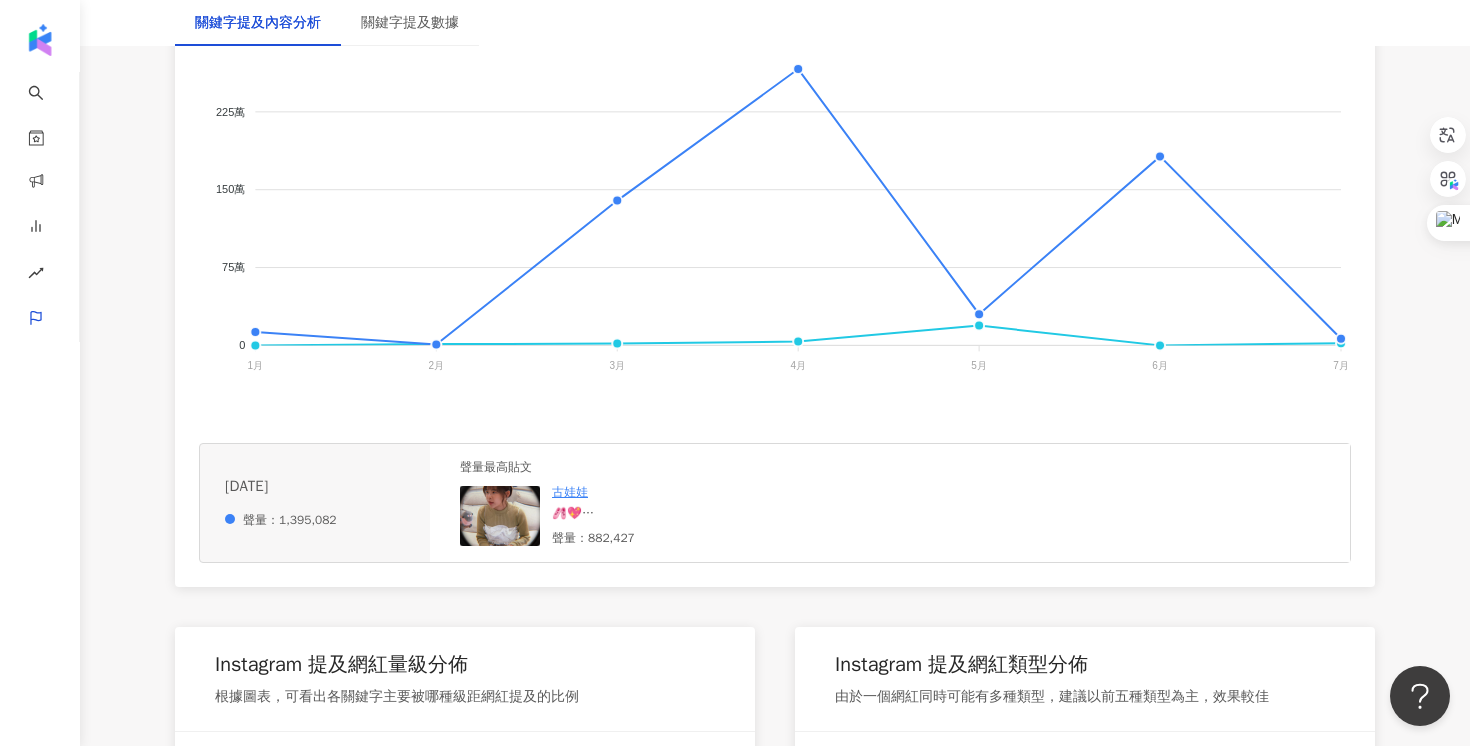 scroll, scrollTop: 513, scrollLeft: 0, axis: vertical 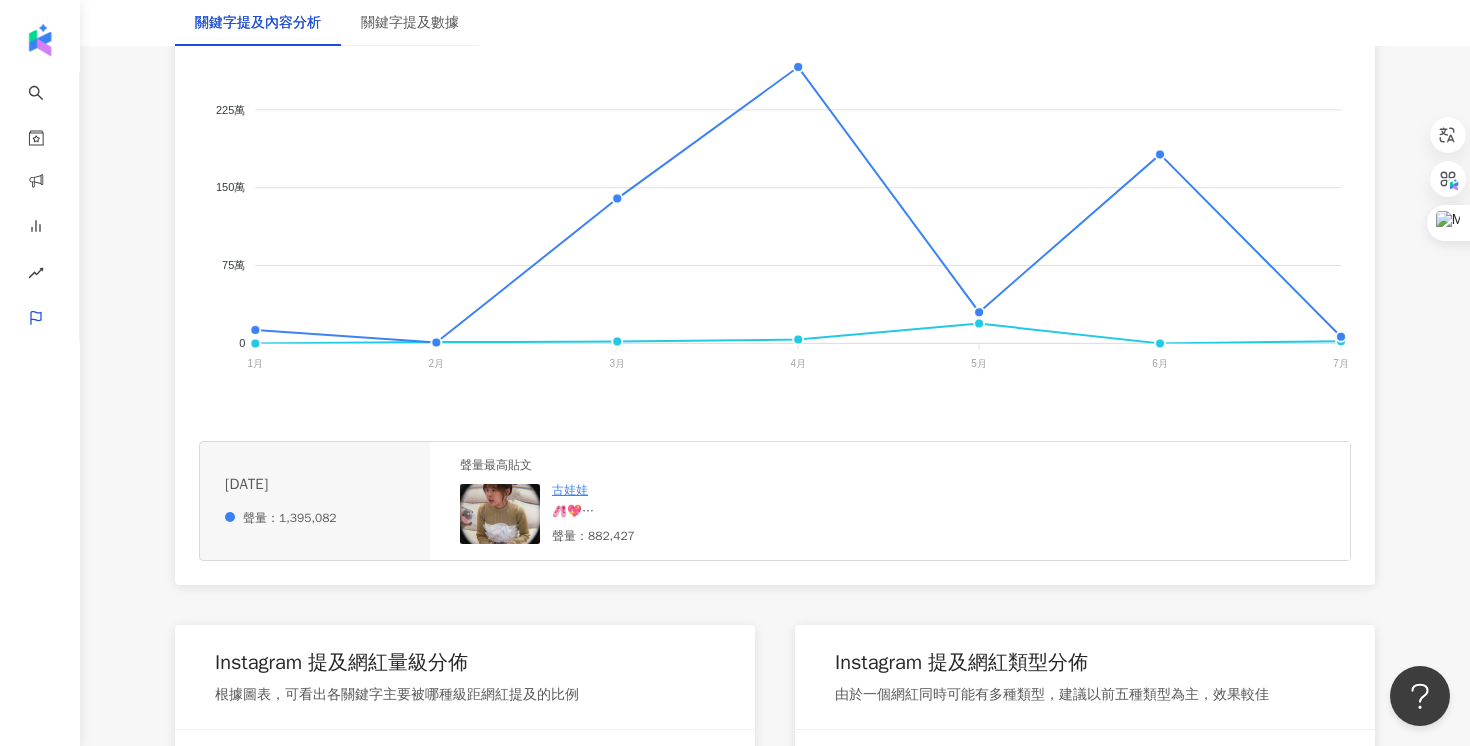 click on "🩰💖
「你現在想做的事情無法實現也沒關係，你總有一天會在別的領域發光發熱！」
小時候的我夢想當一位舞蹈家，直到有一天被老師罵「沒救了」將我打回現實⋯⋯乖乖上課乖乖唸書，走原本我不打算走的路，但我還是可以闖出自己的一片天，成就今天的我！
感謝 @betterbio_official 本次3月女子月的活動邀約♡現在燕窩酸益生菌活動75折起，有興趣補貨的可以去看看！
#好好生醫 #女子月 #好的標準由我定義" at bounding box center (702, 511) 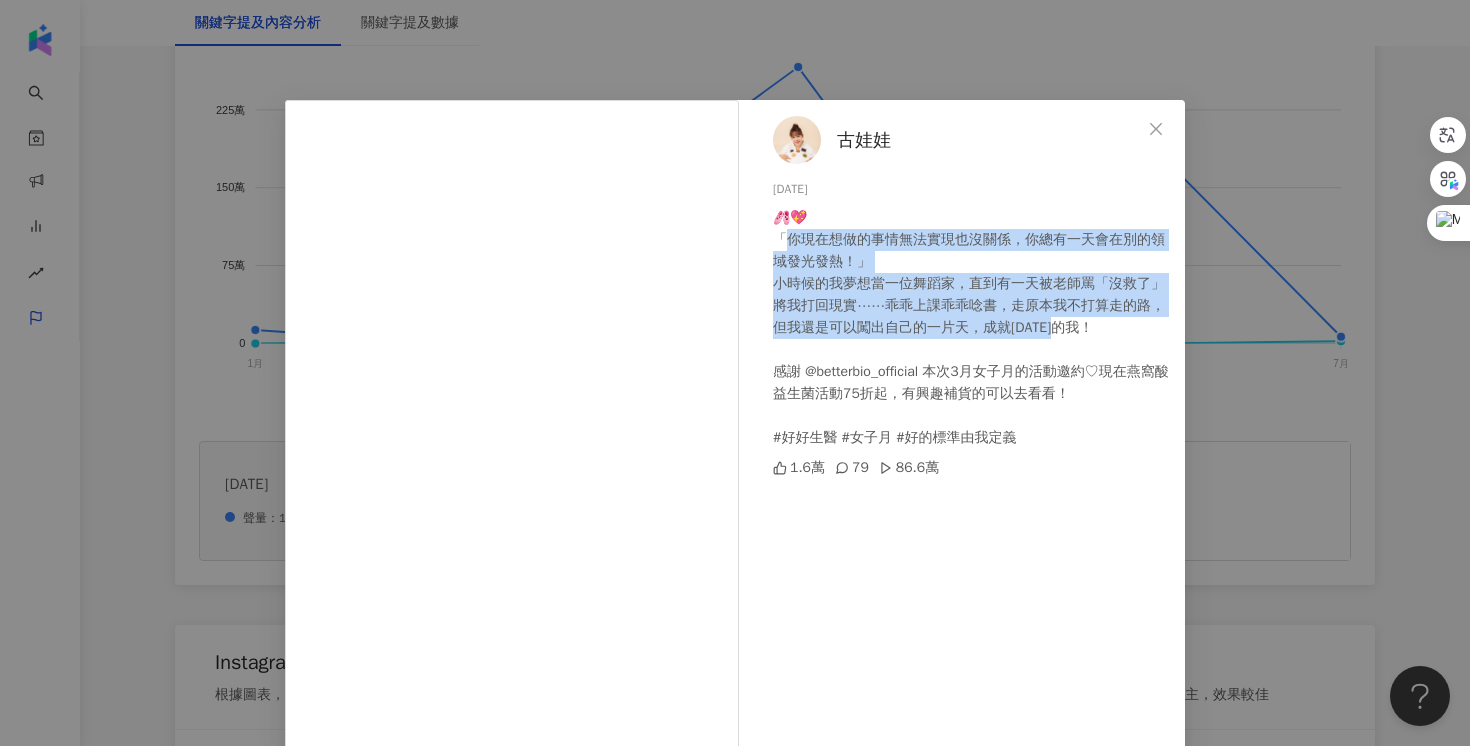 drag, startPoint x: 791, startPoint y: 246, endPoint x: 985, endPoint y: 342, distance: 216.45323 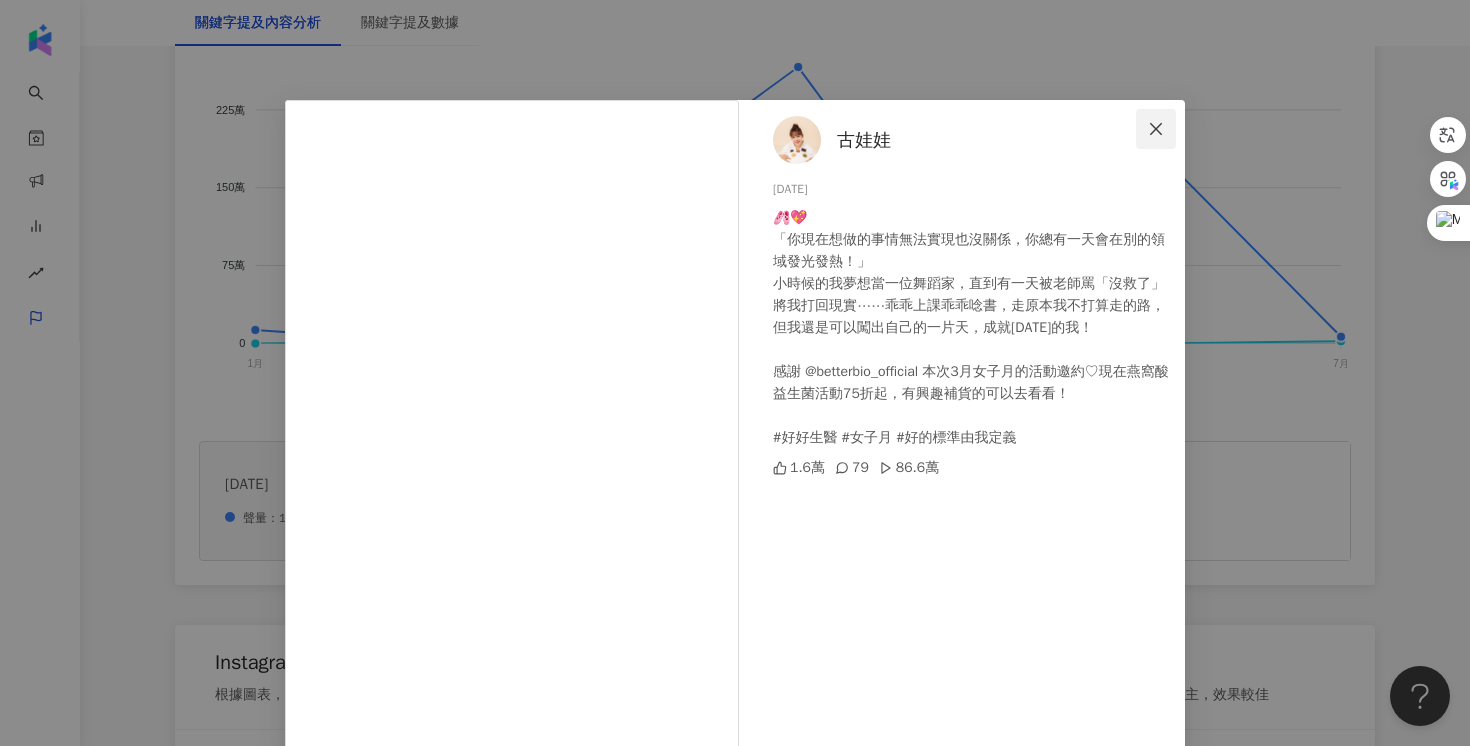 click 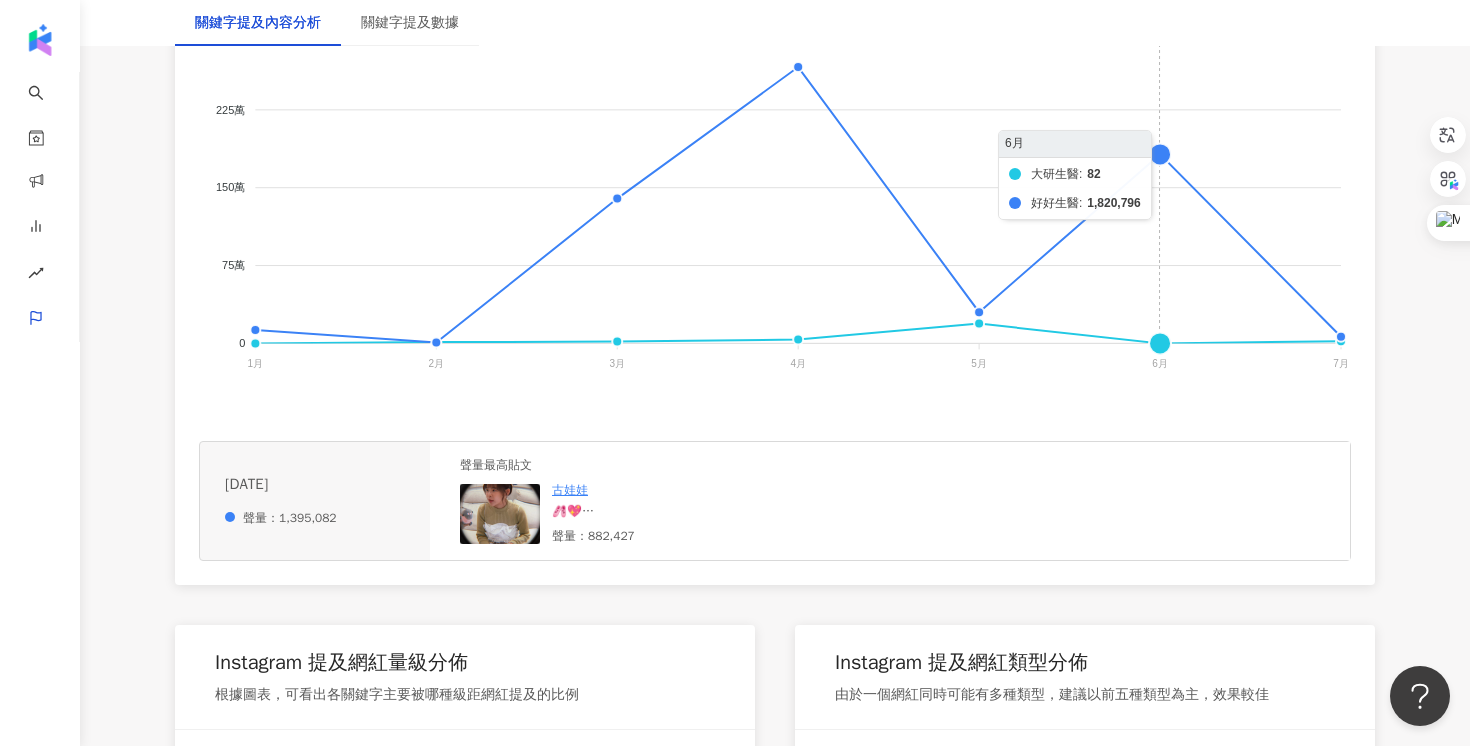 click on "大研生醫 好好生醫" 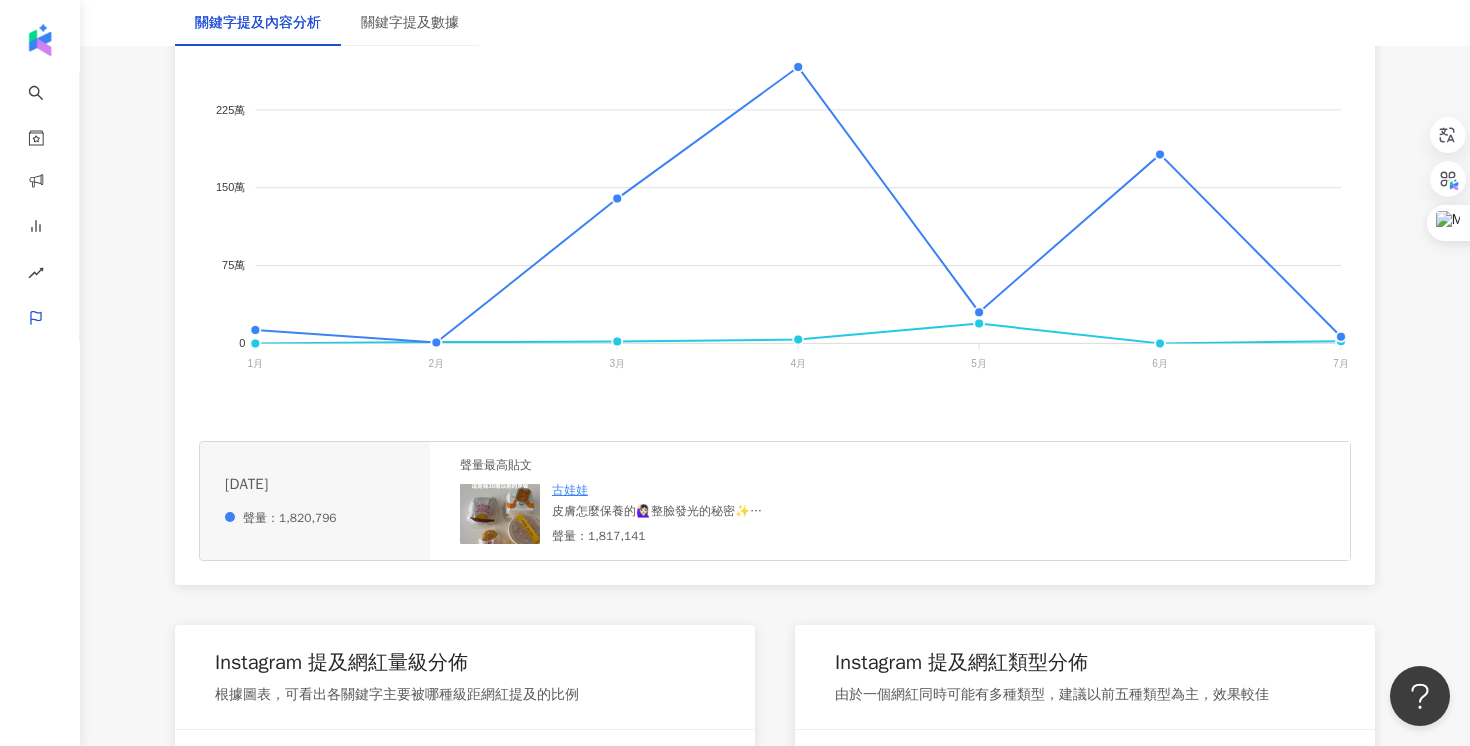 click on "皮膚怎麼保養的🙋🏻‍♀️整臉發光的秘密✨
#留言抽2位送燕窩酸益生菌
⁡ 《好好生醫限時補貨團》
⏰團購優惠6/9 23:59截止
🔗下單請點主頁上方網址
⁡
古娃娃團購優惠：
▪全台下單即免運、港澳$1500免運
▪下單即送「快充模式一日包*3包」（限量300包）
▪訂單滿$1500贈「限定藥盒」（限量800個）
▪訂單滿$5500贈「飛航模式補充包*1包」限量100包
⁡
🚚 現貨下單並付款完成後3-5個工作天出貨 (六日不出貨)" at bounding box center [701, 511] 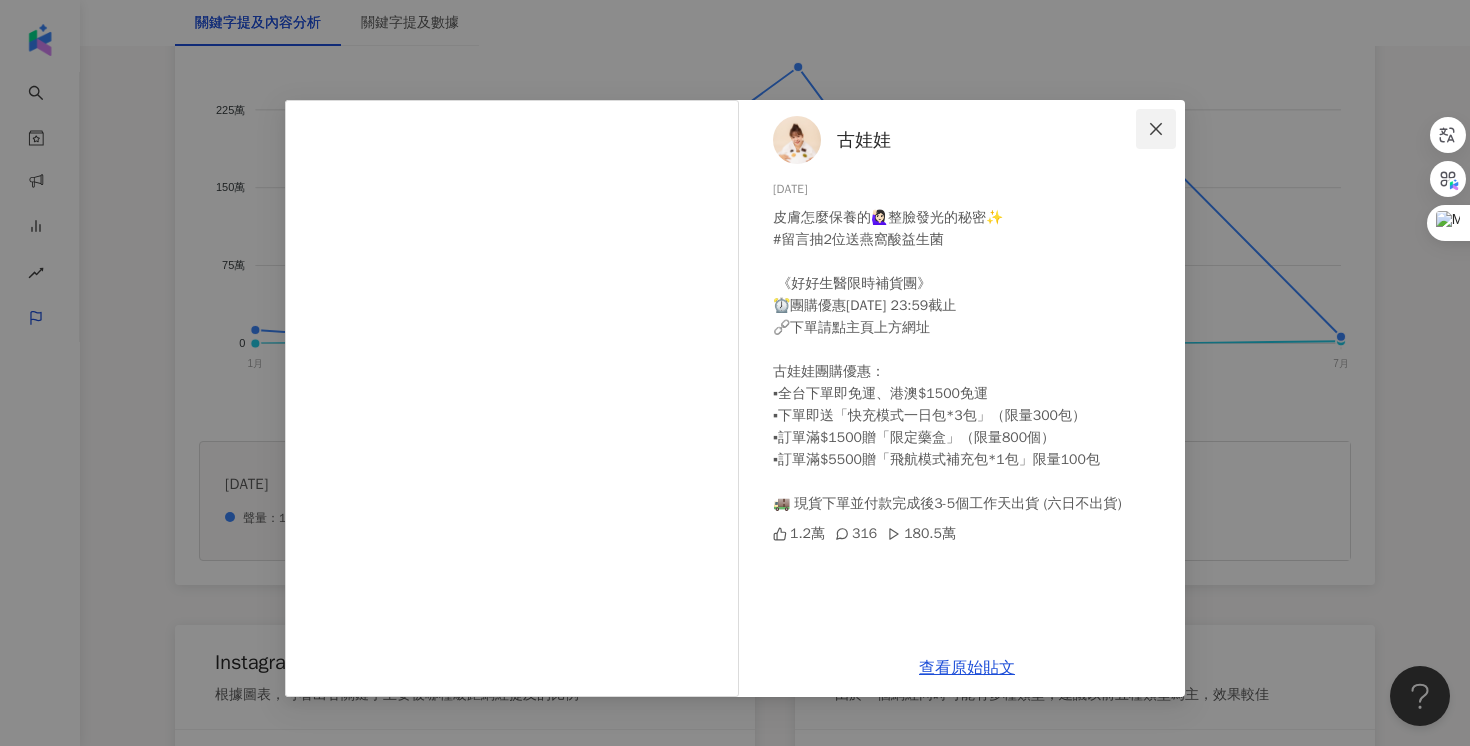 click 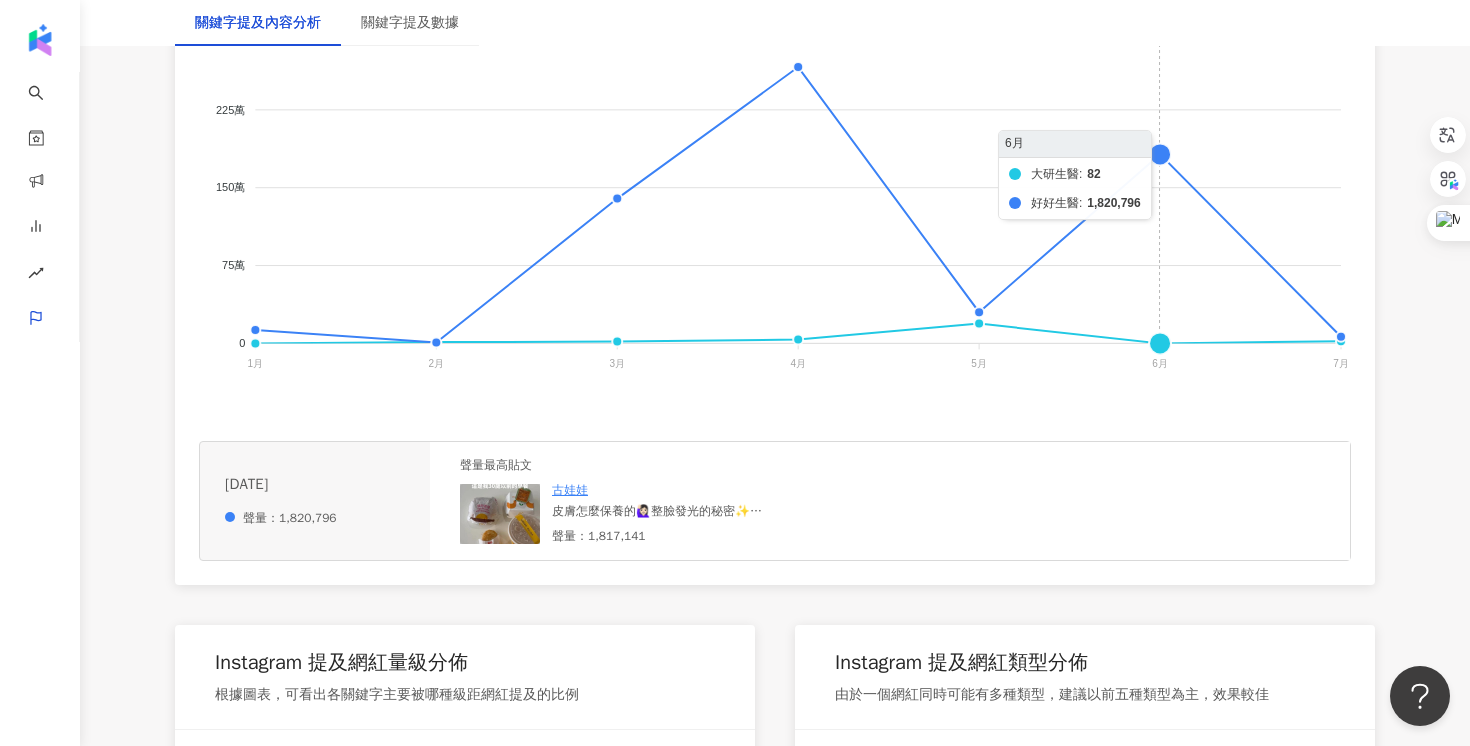 click on "大研生醫 好好生醫" 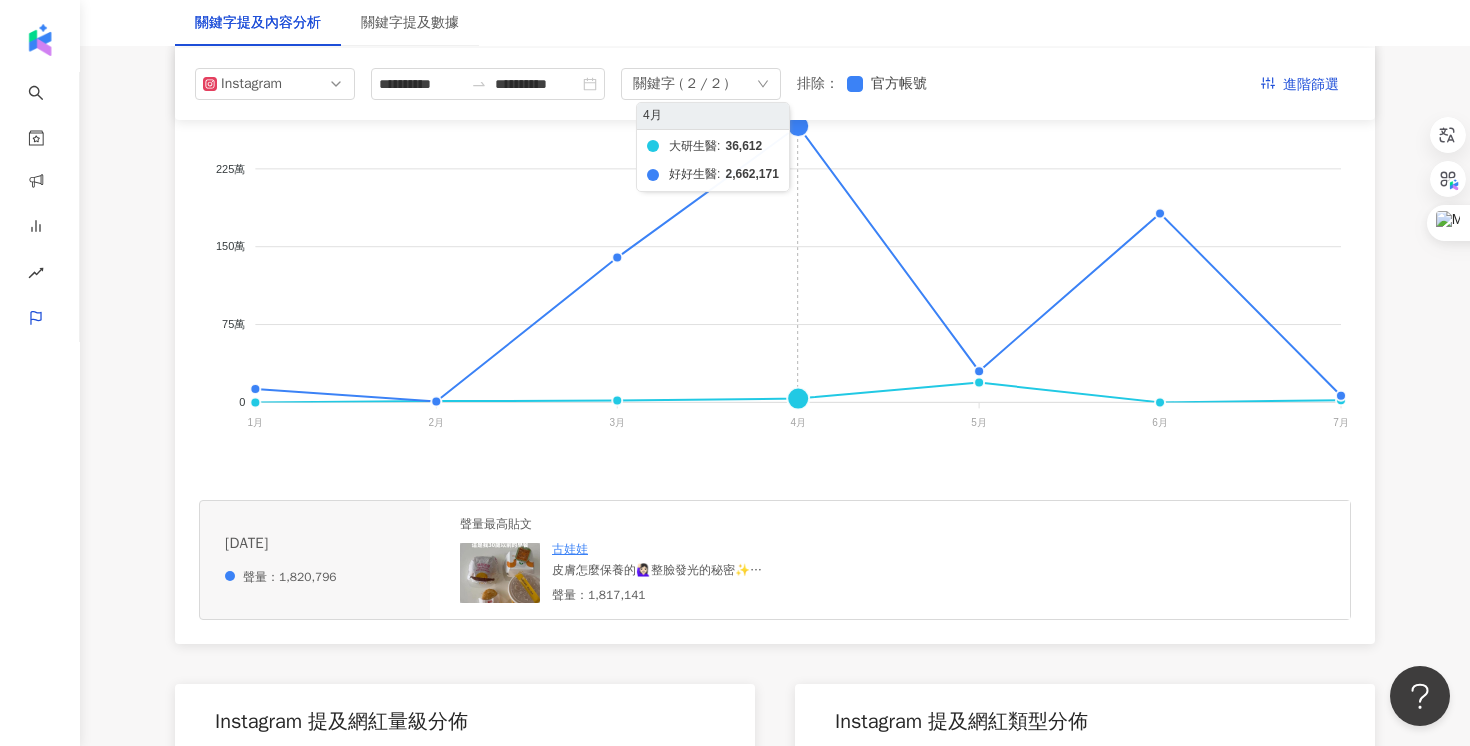 scroll, scrollTop: 448, scrollLeft: 0, axis: vertical 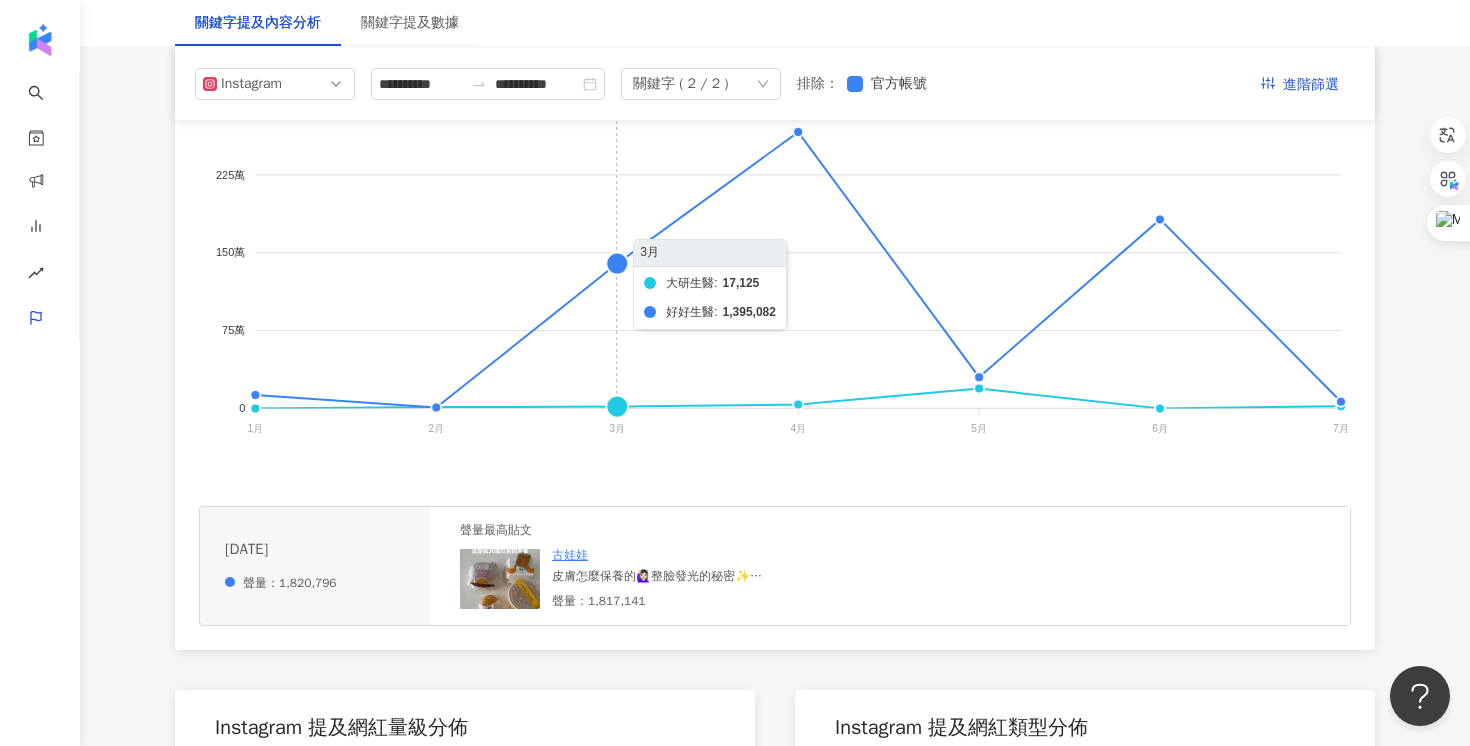 click on "大研生醫 好好生醫" 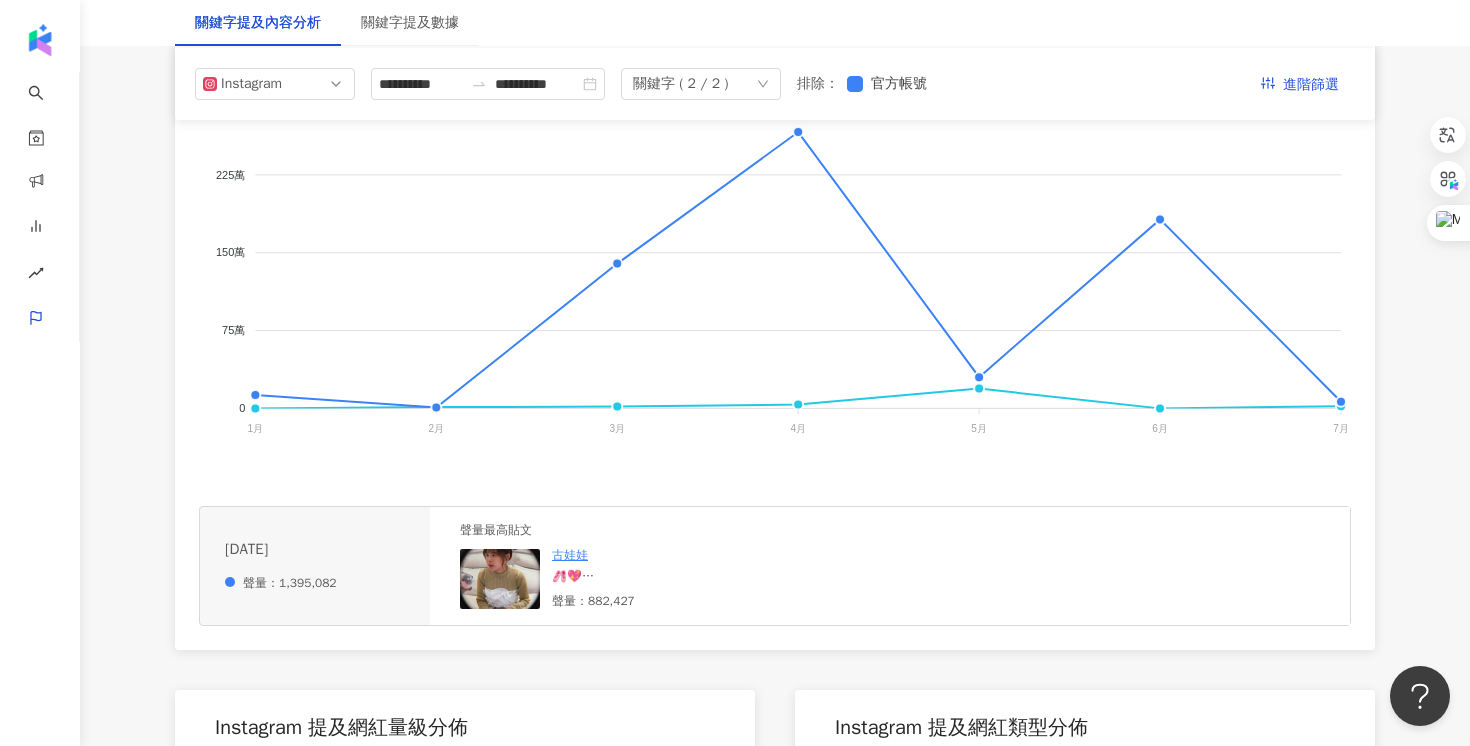 click on "🩰💖
「你現在想做的事情無法實現也沒關係，你總有一天會在別的領域發光發熱！」
小時候的我夢想當一位舞蹈家，直到有一天被老師罵「沒救了」將我打回現實⋯⋯乖乖上課乖乖唸書，走原本我不打算走的路，但我還是可以闖出自己的一片天，成就今天的我！
感謝 @betterbio_official 本次3月女子月的活動邀約♡現在燕窩酸益生菌活動75折起，有興趣補貨的可以去看看！
#好好生醫 #女子月 #好的標準由我定義" at bounding box center [702, 576] 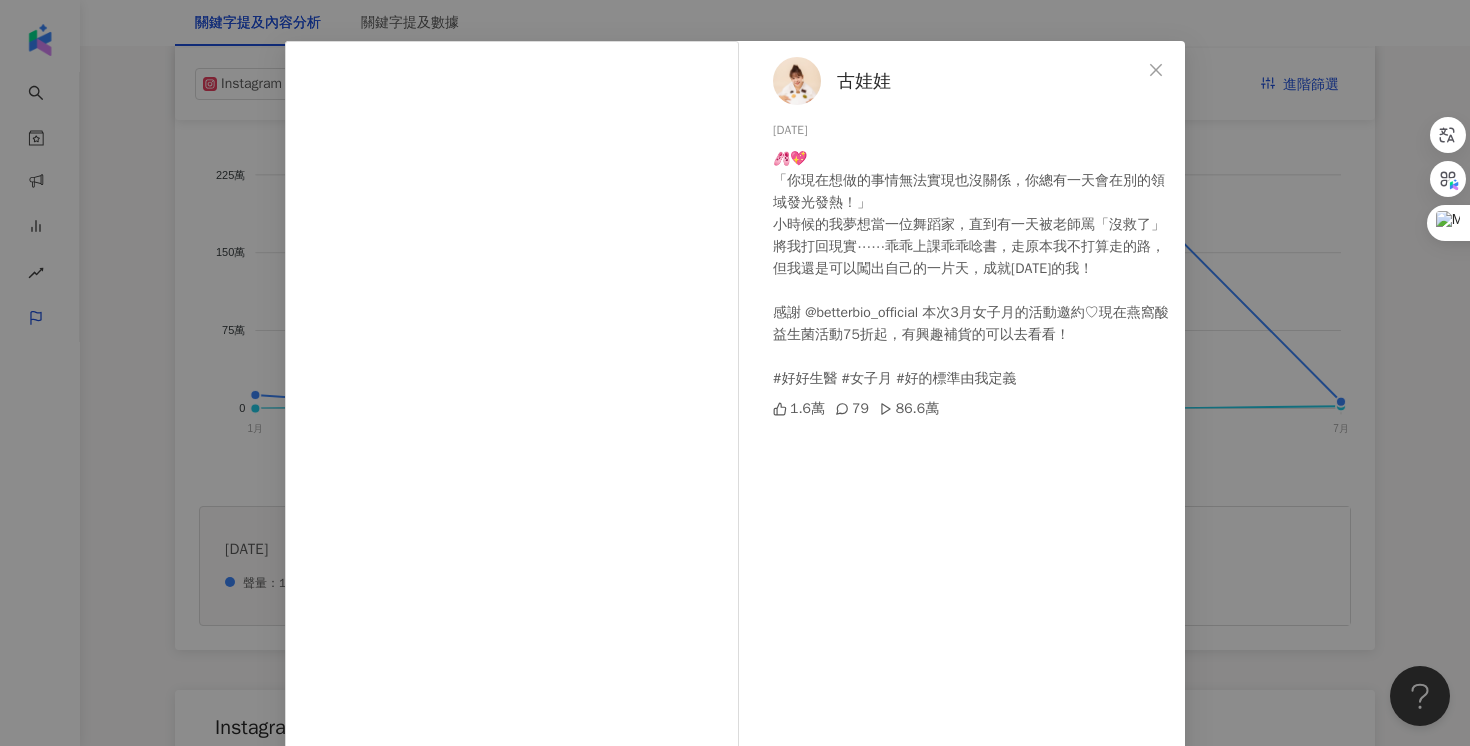 scroll, scrollTop: 151, scrollLeft: 0, axis: vertical 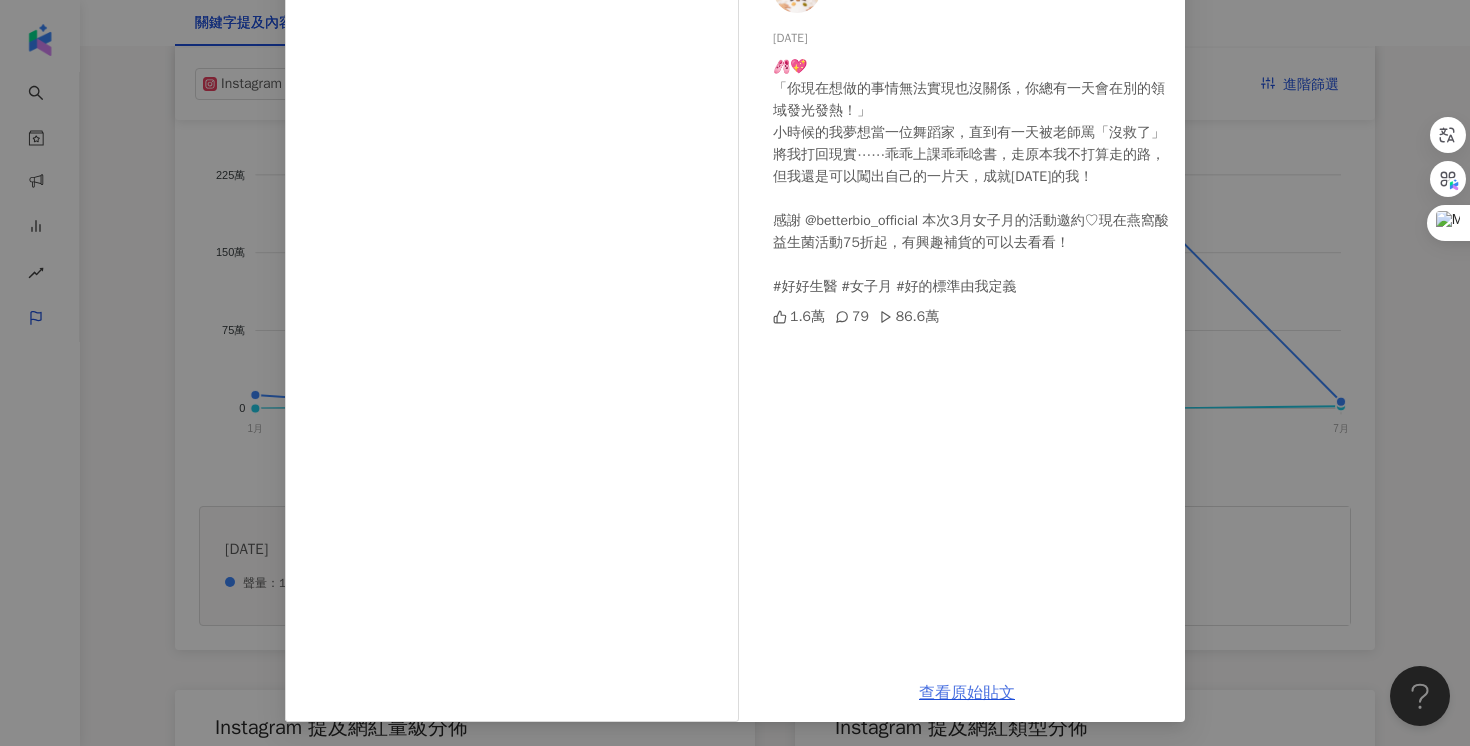 click on "查看原始貼文" at bounding box center (967, 693) 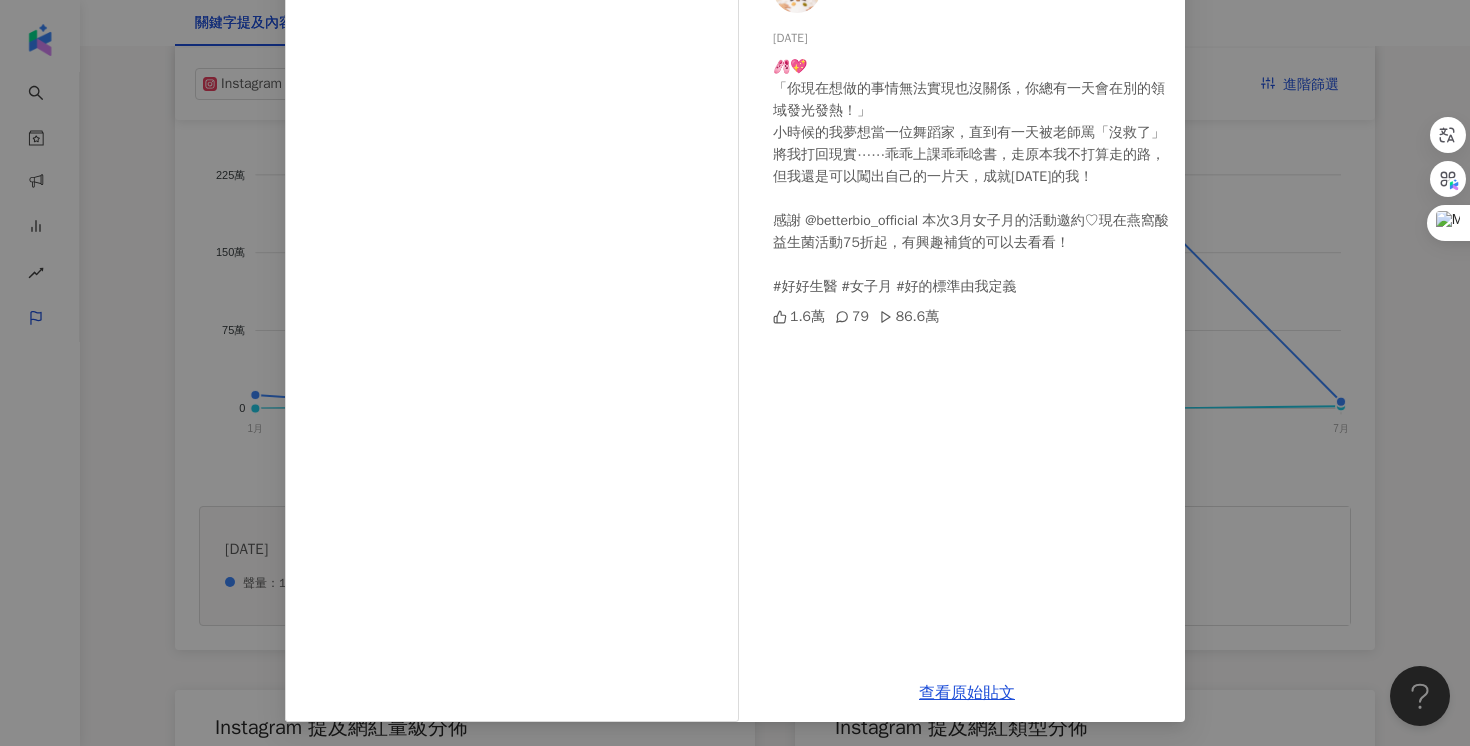 click on "古娃娃 2025/3/9 🩰💖
「你現在想做的事情無法實現也沒關係，你總有一天會在別的領域發光發熱！」
小時候的我夢想當一位舞蹈家，直到有一天被老師罵「沒救了」將我打回現實⋯⋯乖乖上課乖乖唸書，走原本我不打算走的路，但我還是可以闖出自己的一片天，成就今天的我！
感謝 @betterbio_official 本次3月女子月的活動邀約♡現在燕窩酸益生菌活動75折起，有興趣補貨的可以去看看！
#好好生醫 #女子月 #好的標準由我定義 1.6萬 79 86.6萬 查看原始貼文" at bounding box center (735, 373) 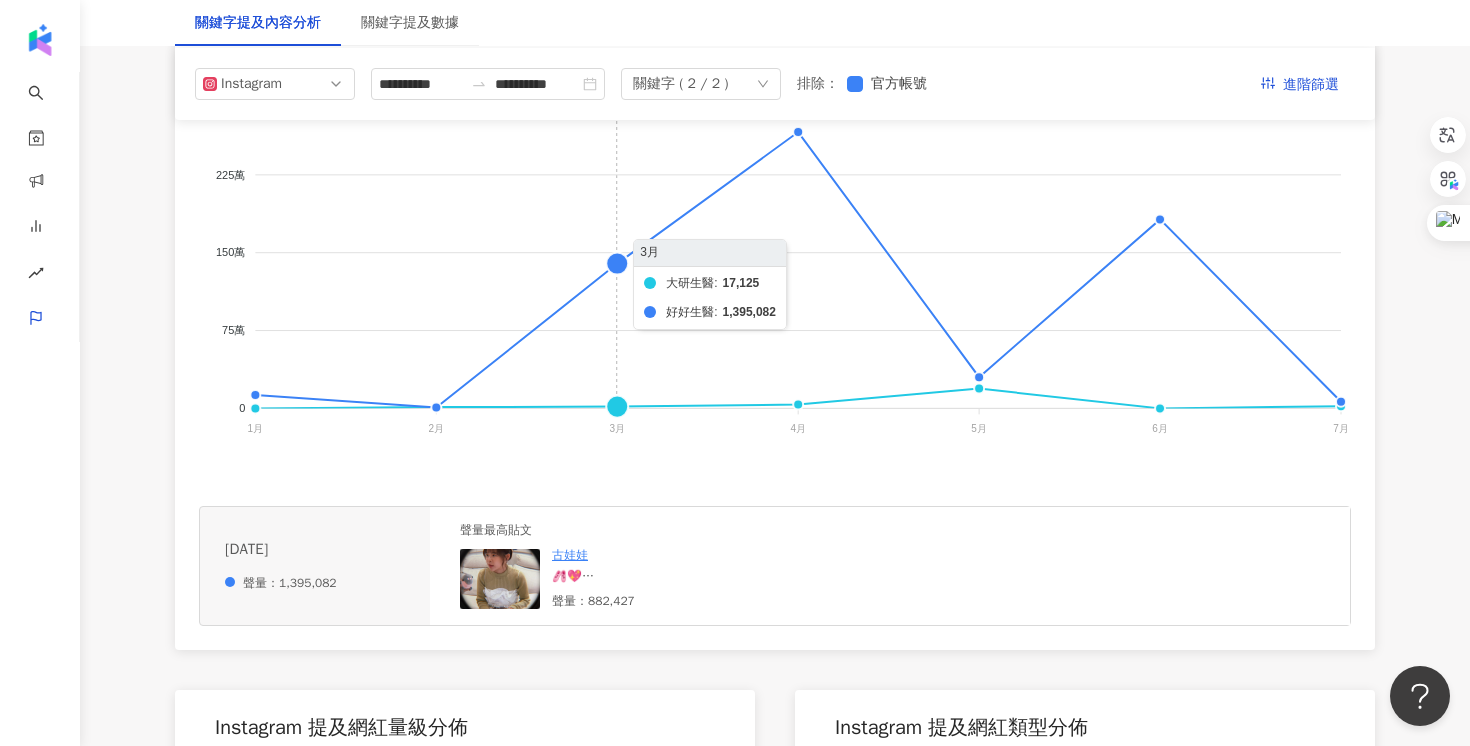 click on "大研生醫 好好生醫" 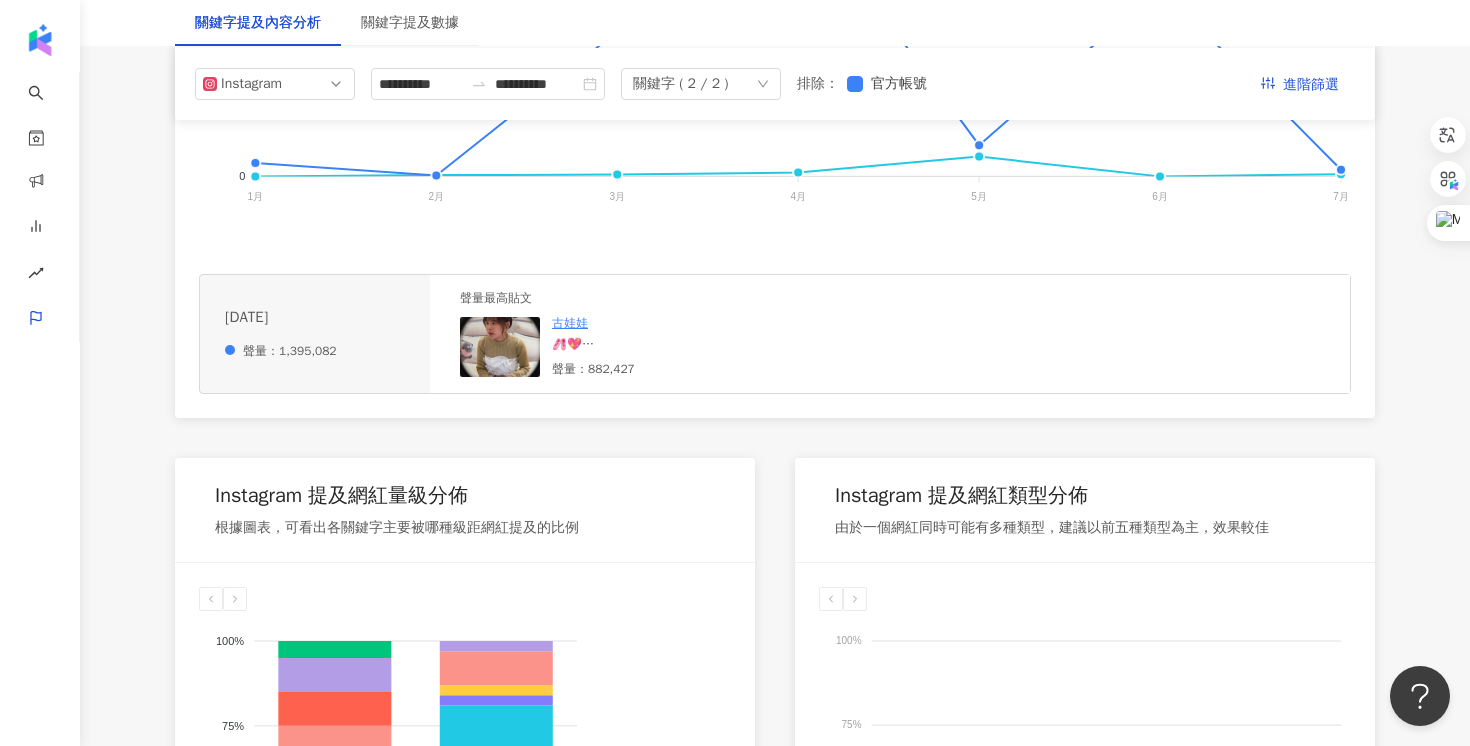 scroll, scrollTop: 561, scrollLeft: 0, axis: vertical 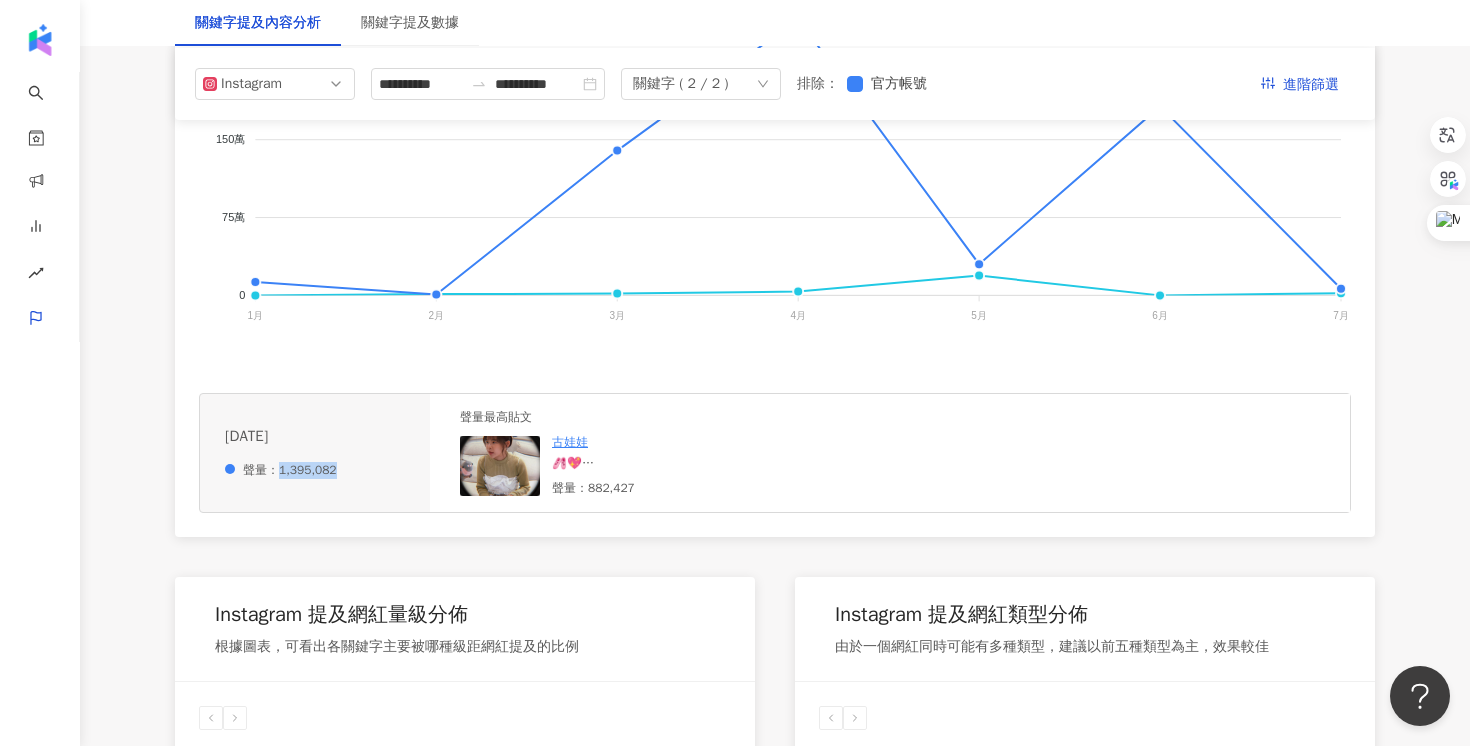 drag, startPoint x: 362, startPoint y: 477, endPoint x: 279, endPoint y: 476, distance: 83.00603 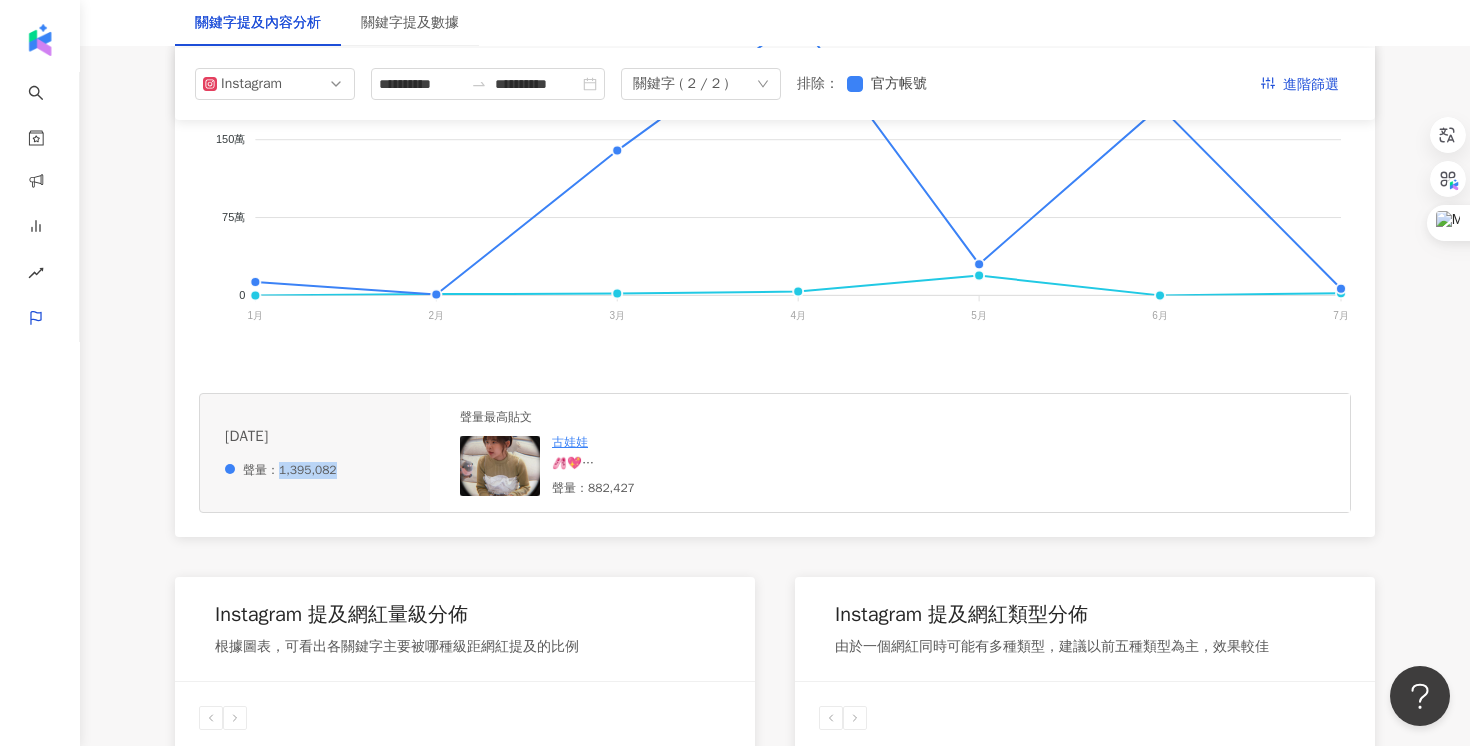 scroll, scrollTop: 440, scrollLeft: 0, axis: vertical 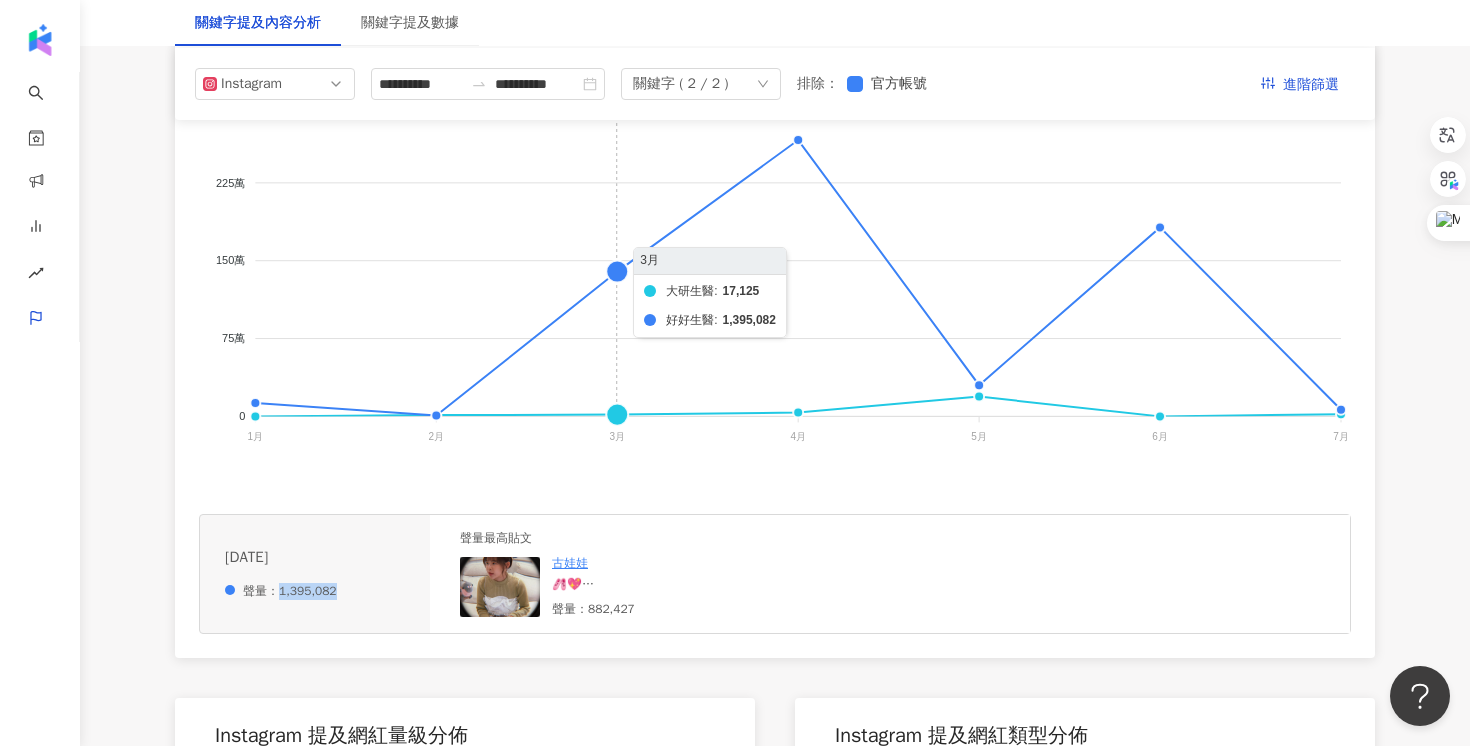 click on "大研生醫 好好生醫" 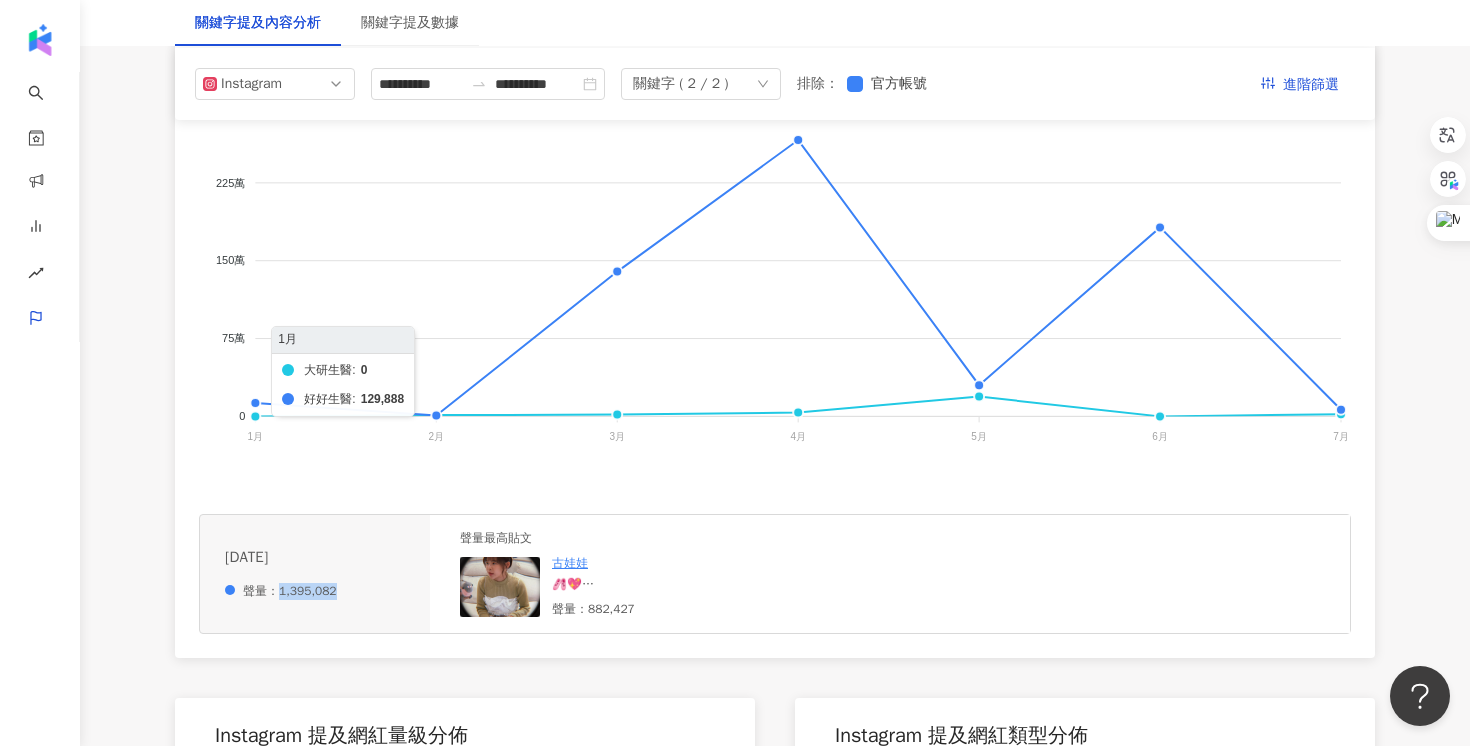 click on "大研生醫 好好生醫" 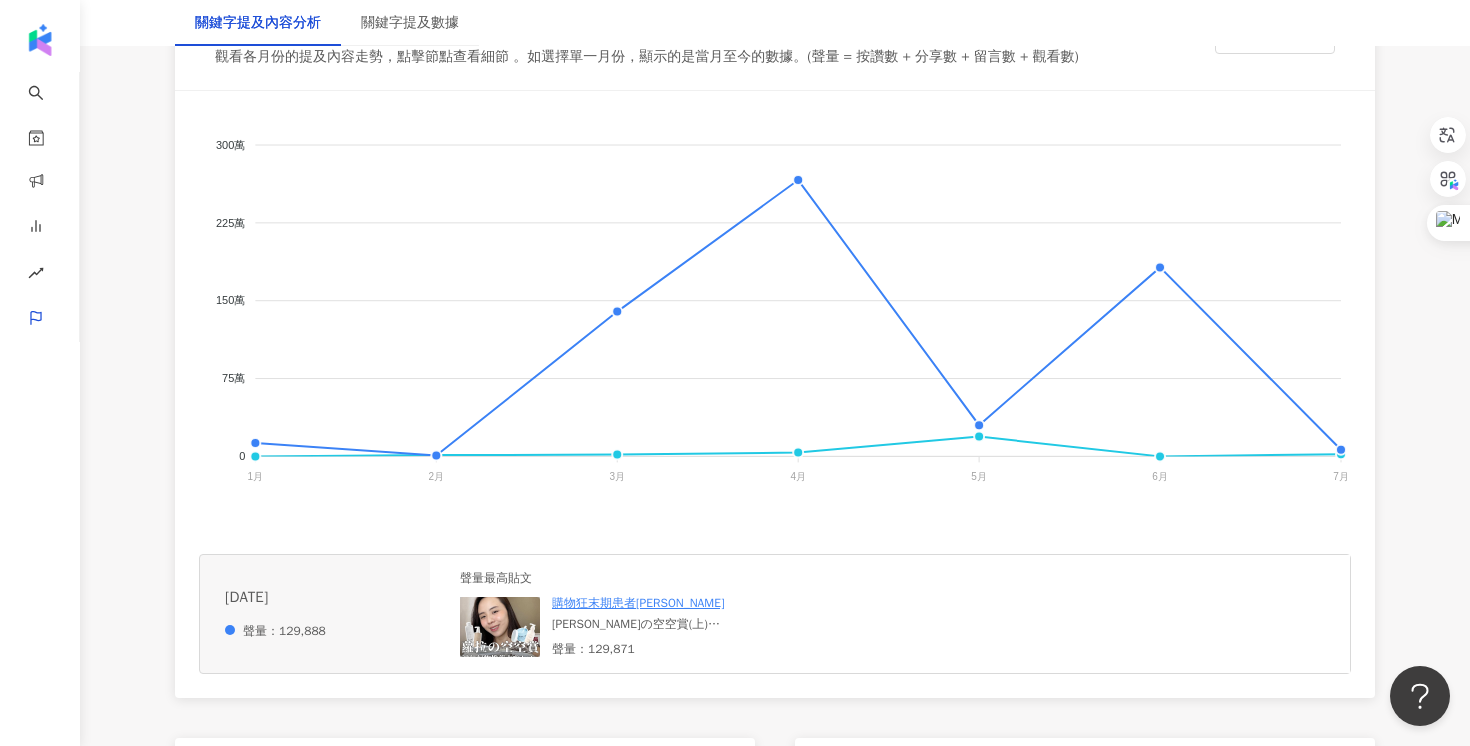 scroll, scrollTop: 401, scrollLeft: 0, axis: vertical 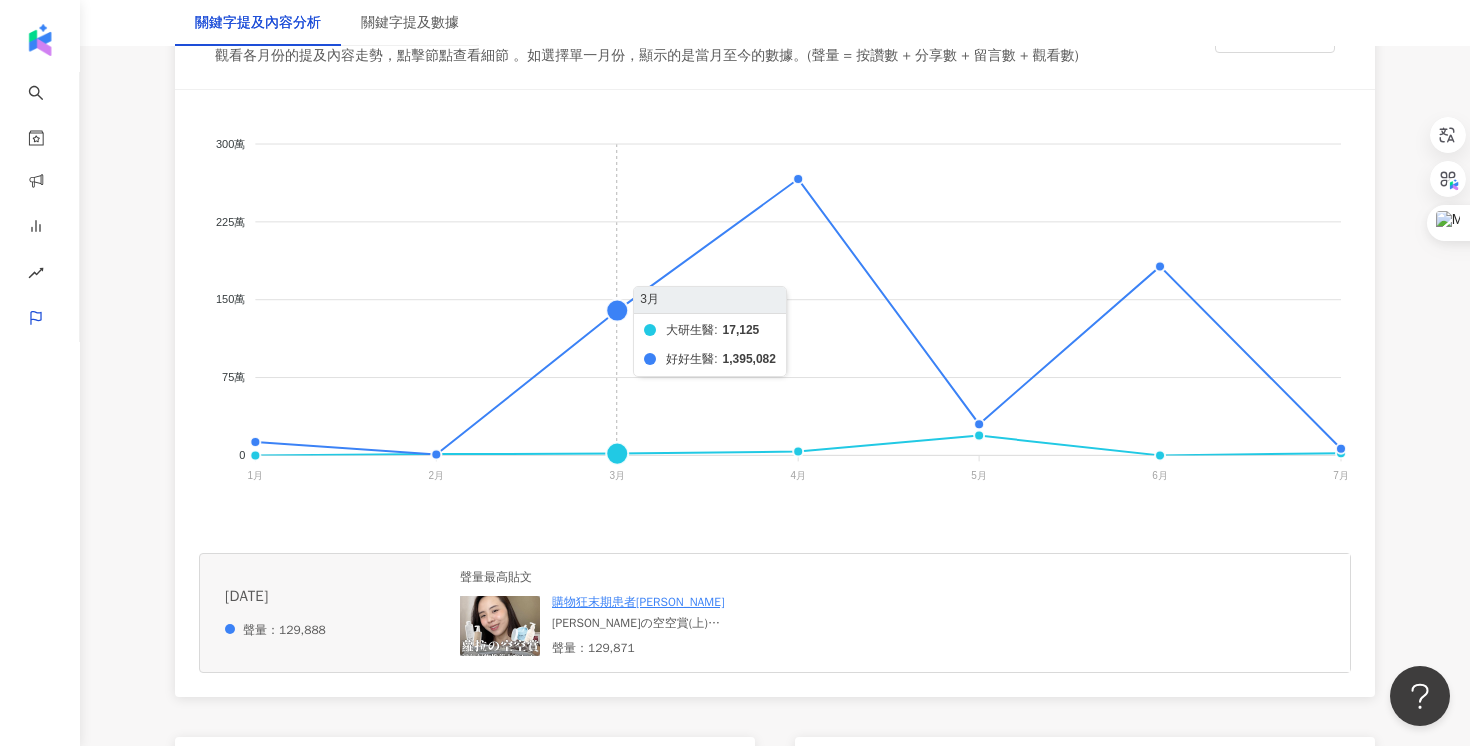 click on "大研生醫 好好生醫" 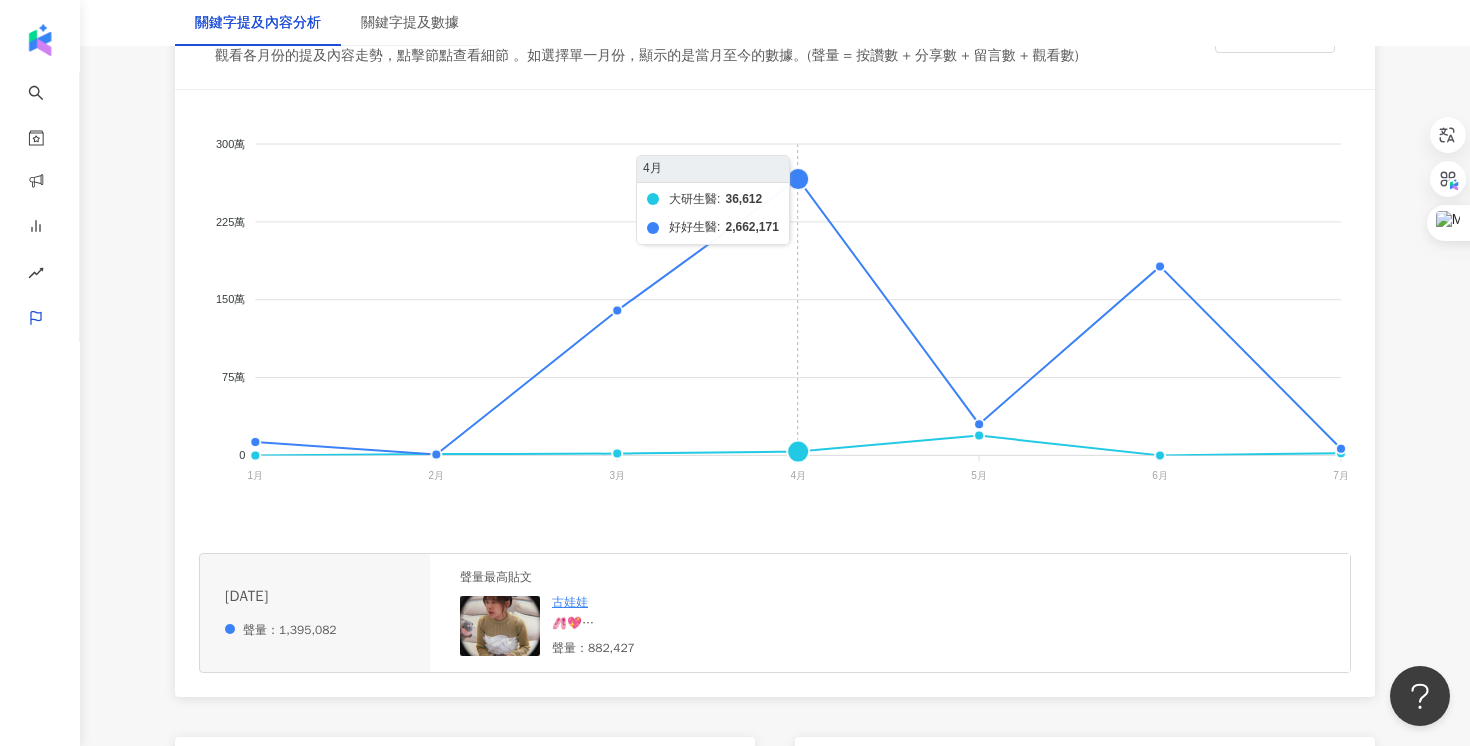 click on "大研生醫 好好生醫" 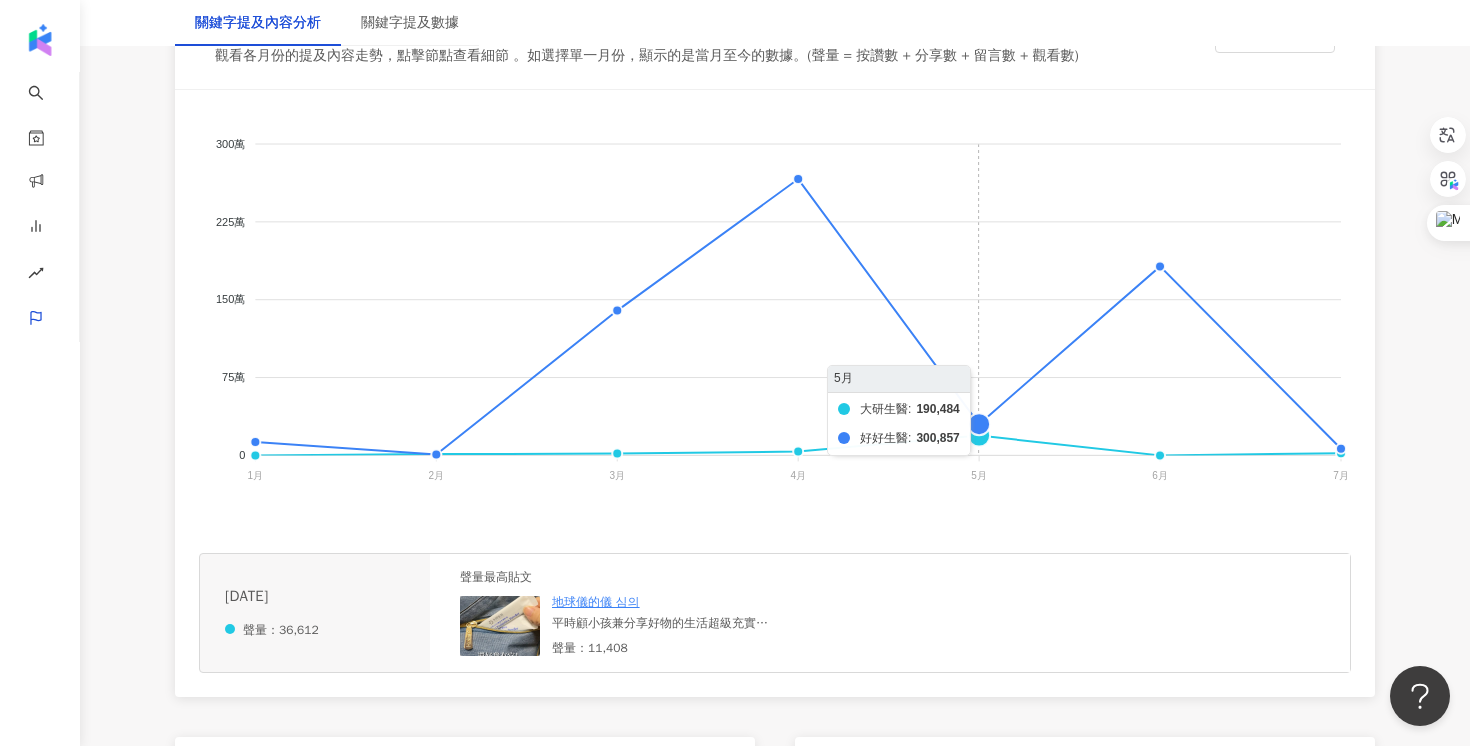 click on "大研生醫 好好生醫" 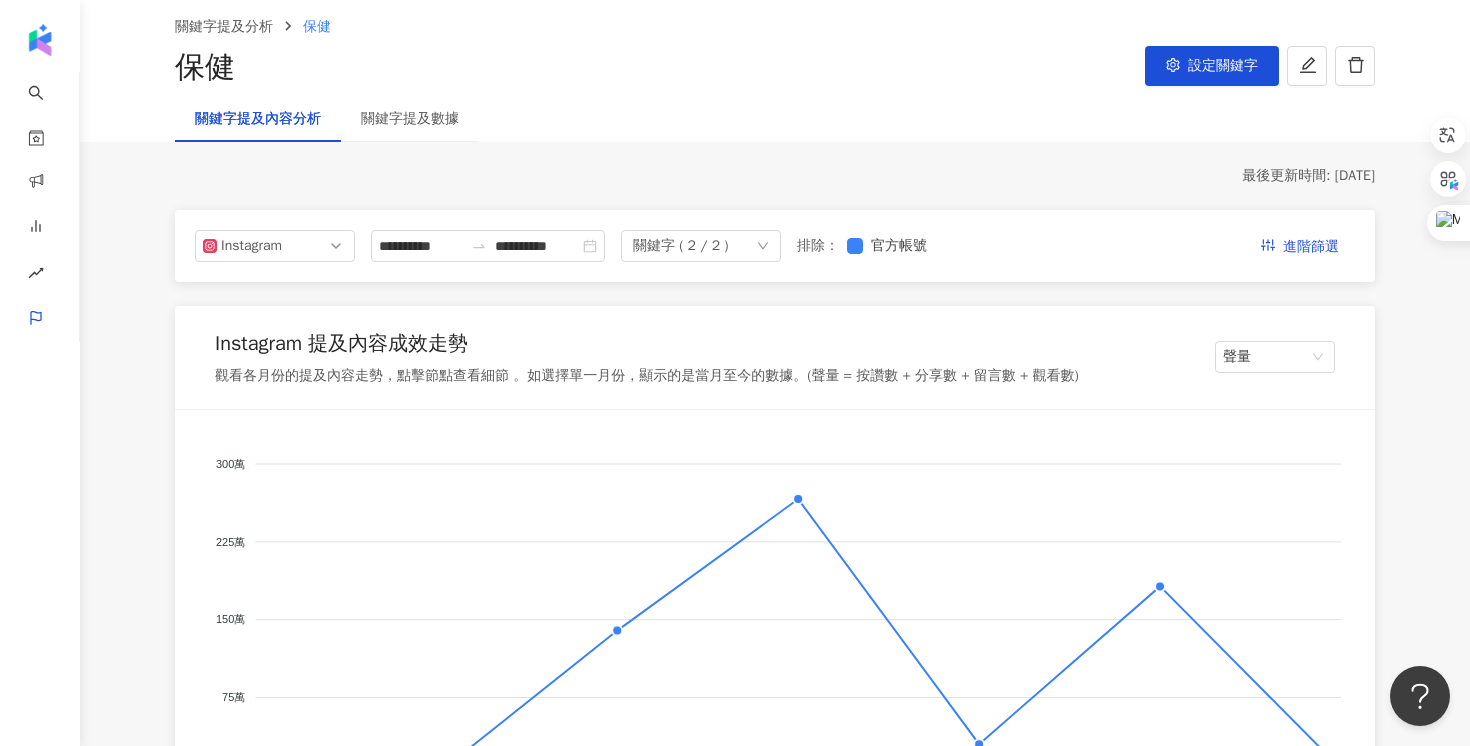 scroll, scrollTop: 69, scrollLeft: 0, axis: vertical 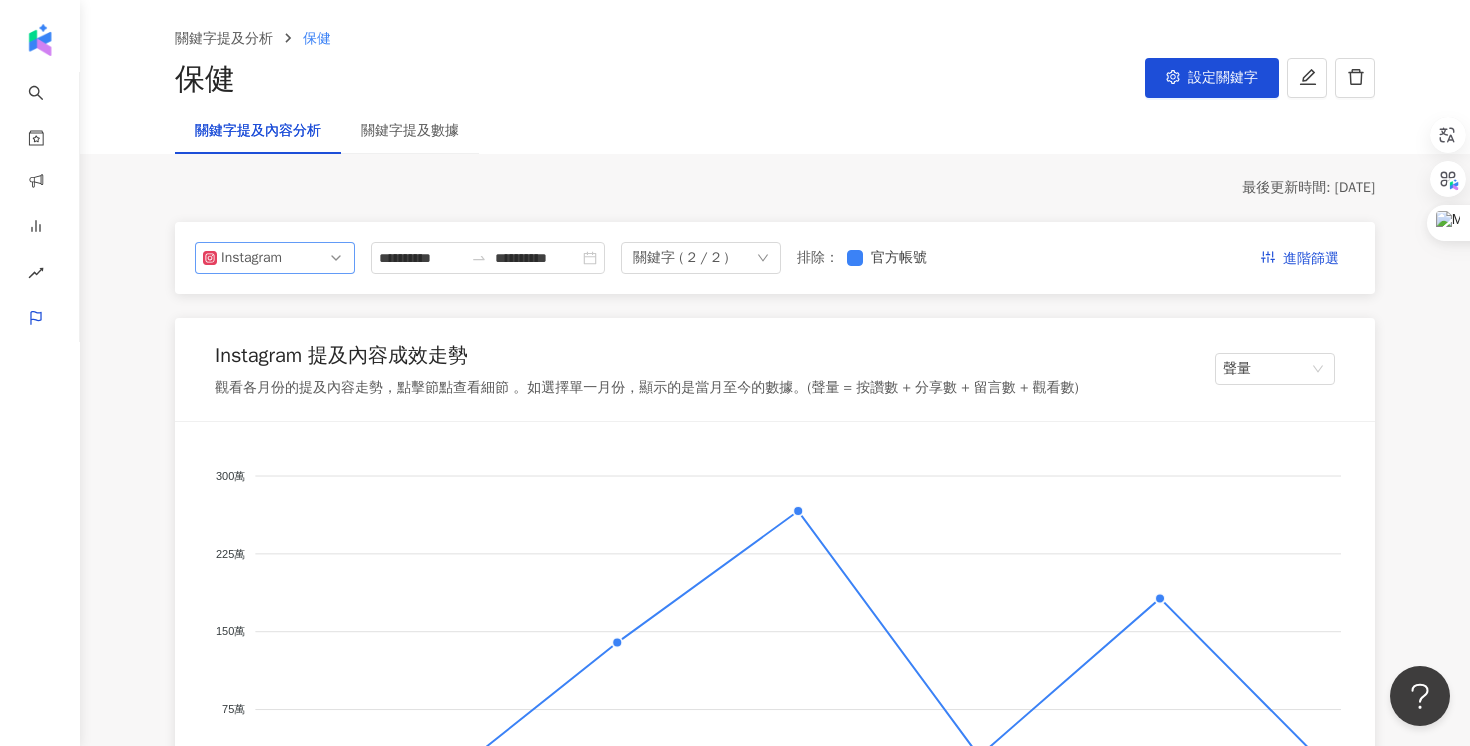 click on "Instagram" at bounding box center [275, 258] 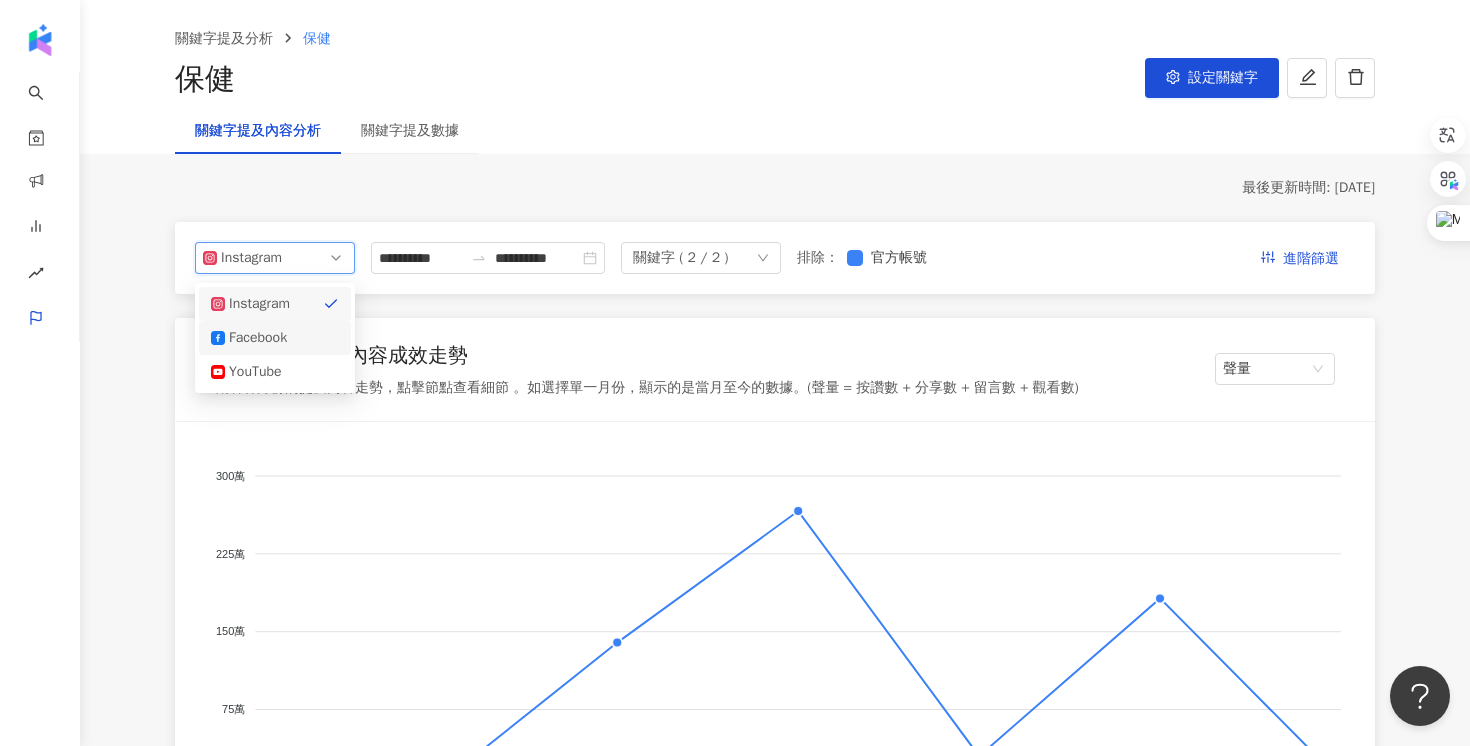 click on "**********" at bounding box center (775, 2860) 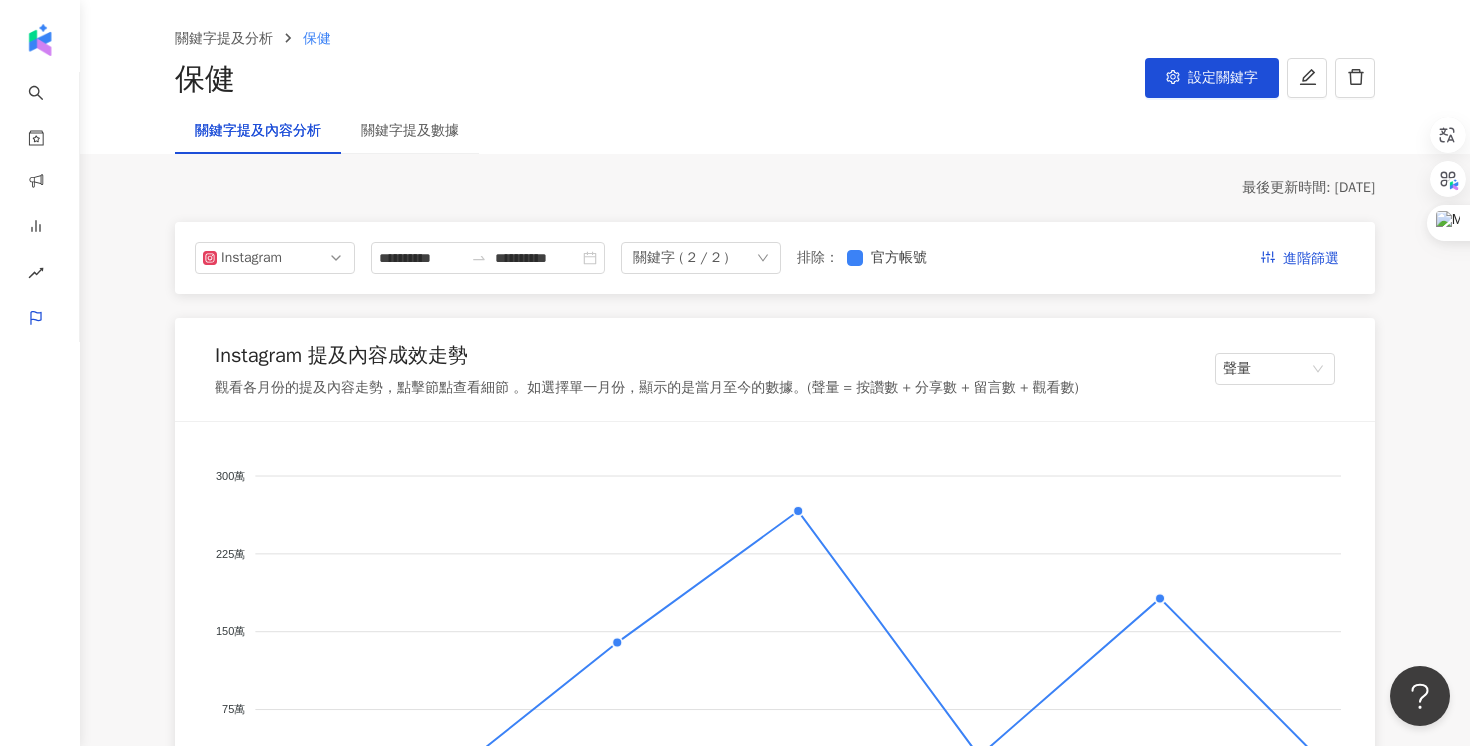 scroll, scrollTop: 104, scrollLeft: 0, axis: vertical 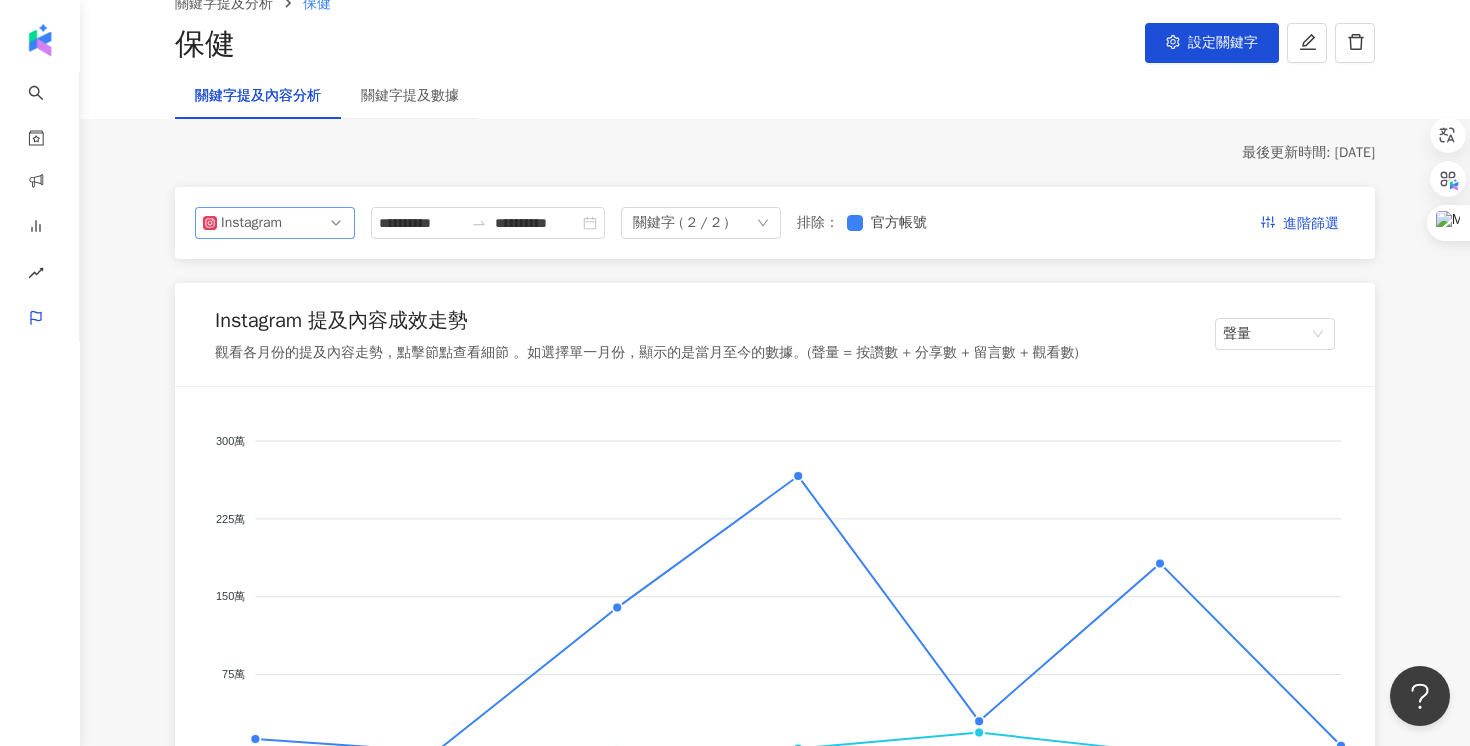 click on "Instagram" at bounding box center [275, 223] 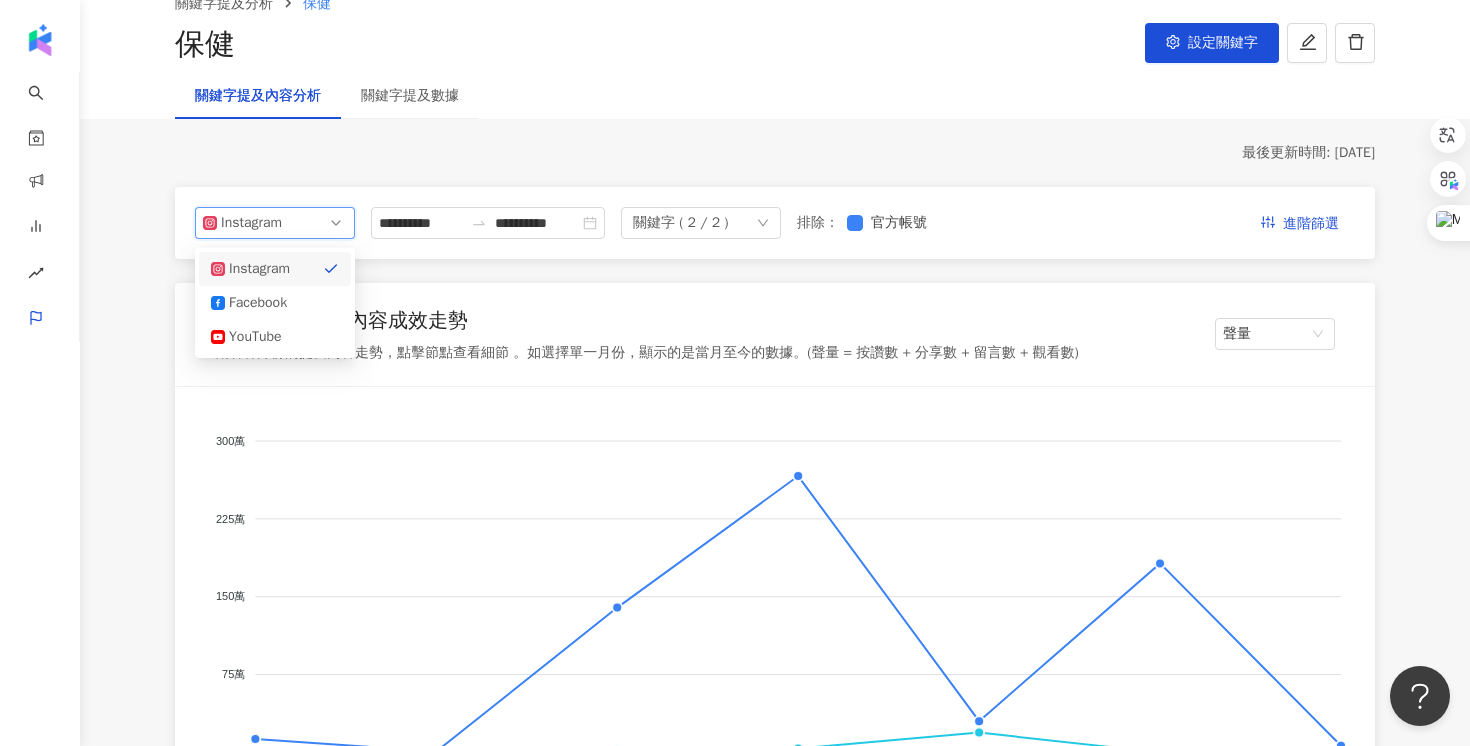 click on "**********" at bounding box center [775, 2825] 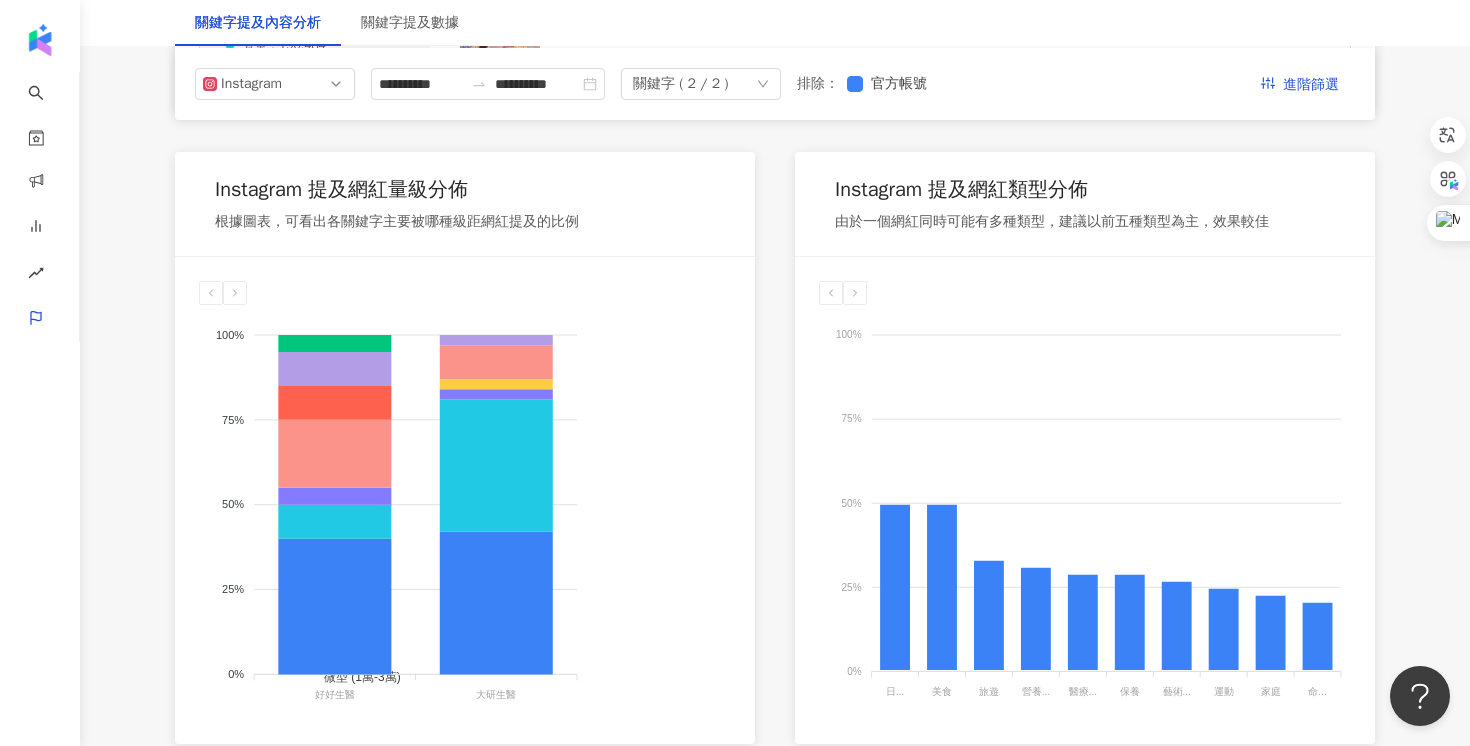 scroll, scrollTop: 984, scrollLeft: 0, axis: vertical 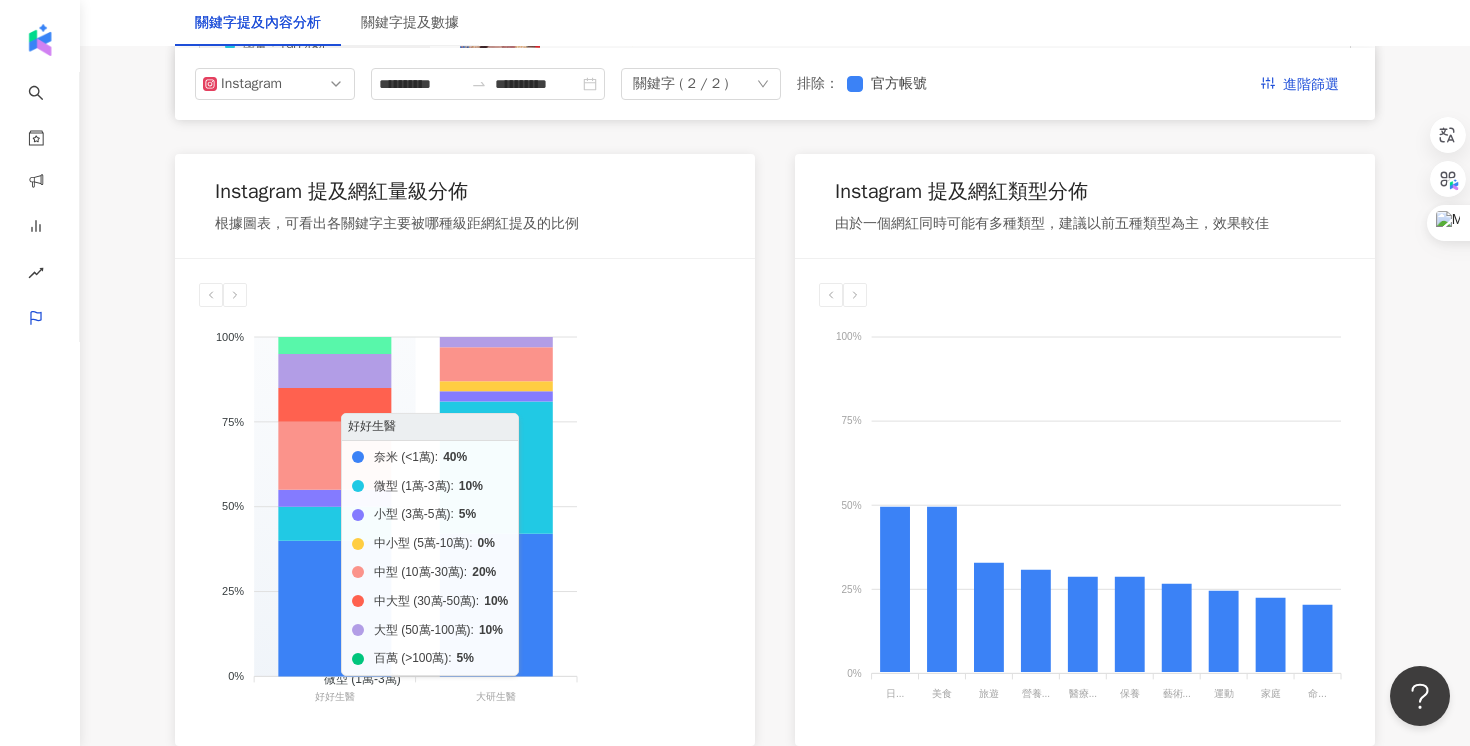 click 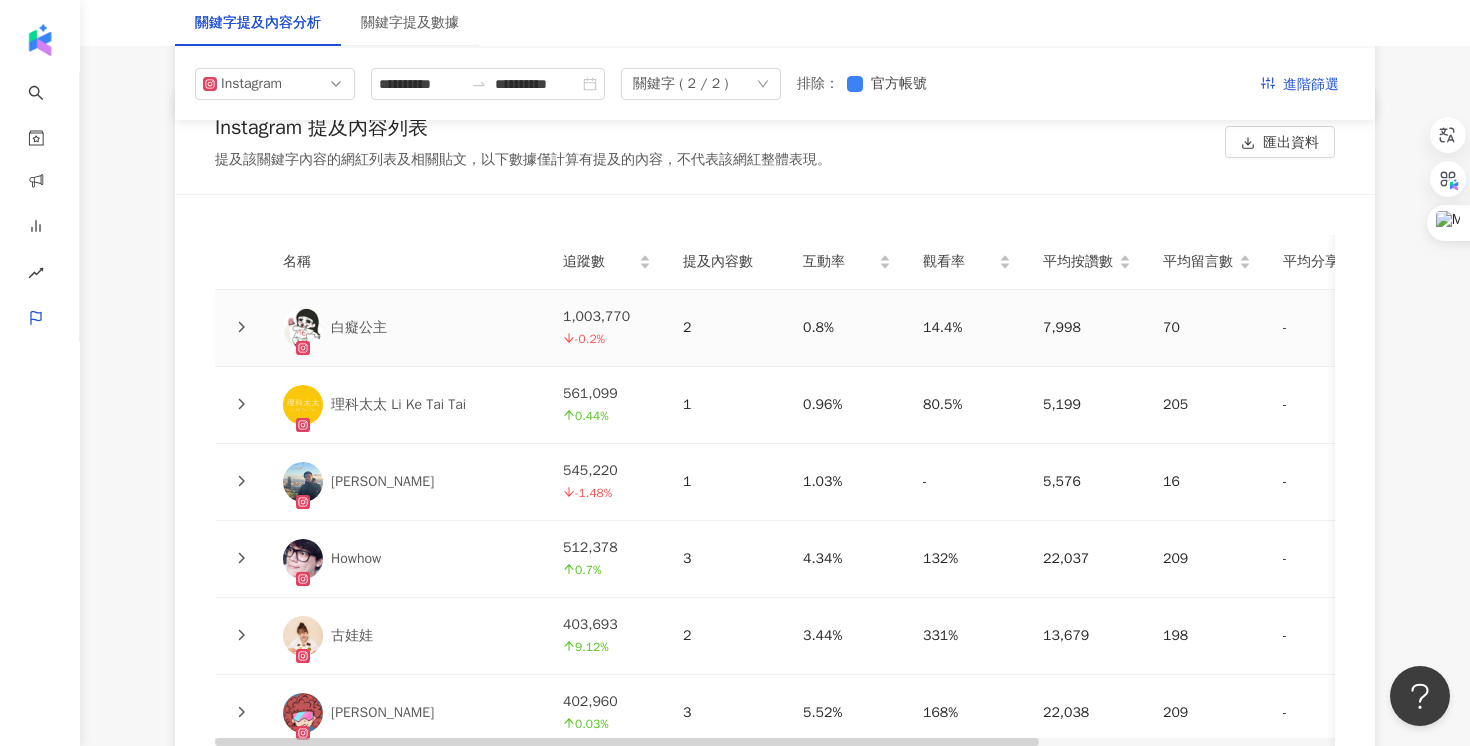 scroll, scrollTop: 4371, scrollLeft: 0, axis: vertical 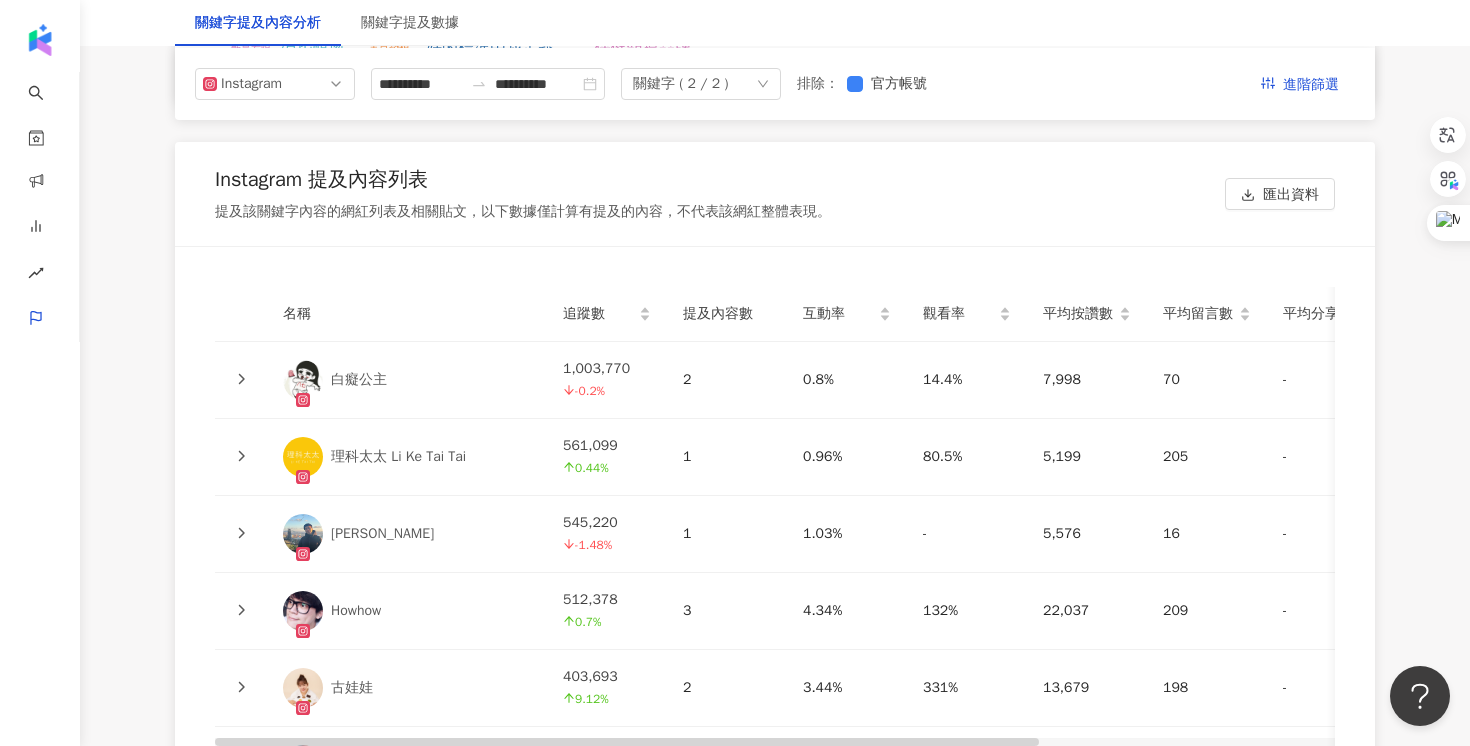 click 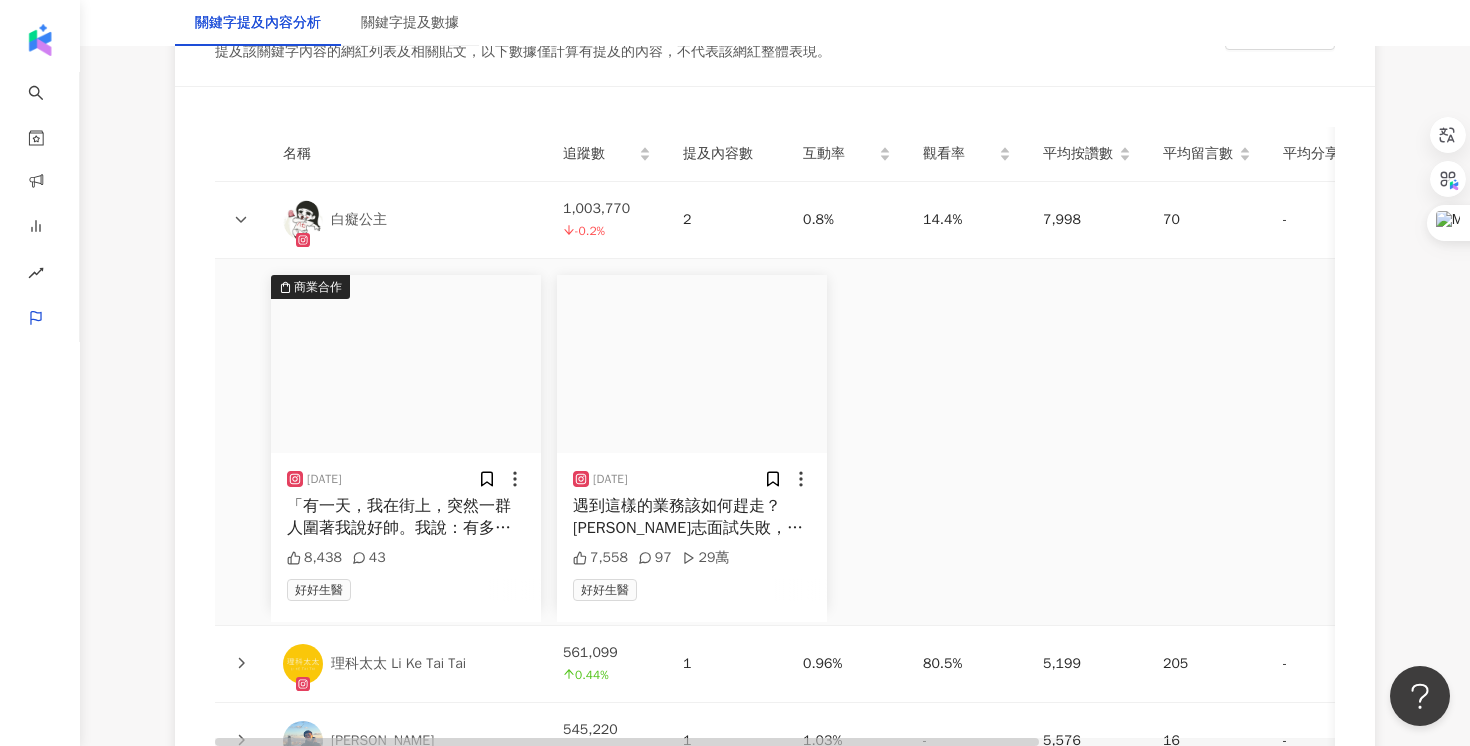 scroll, scrollTop: 4654, scrollLeft: 0, axis: vertical 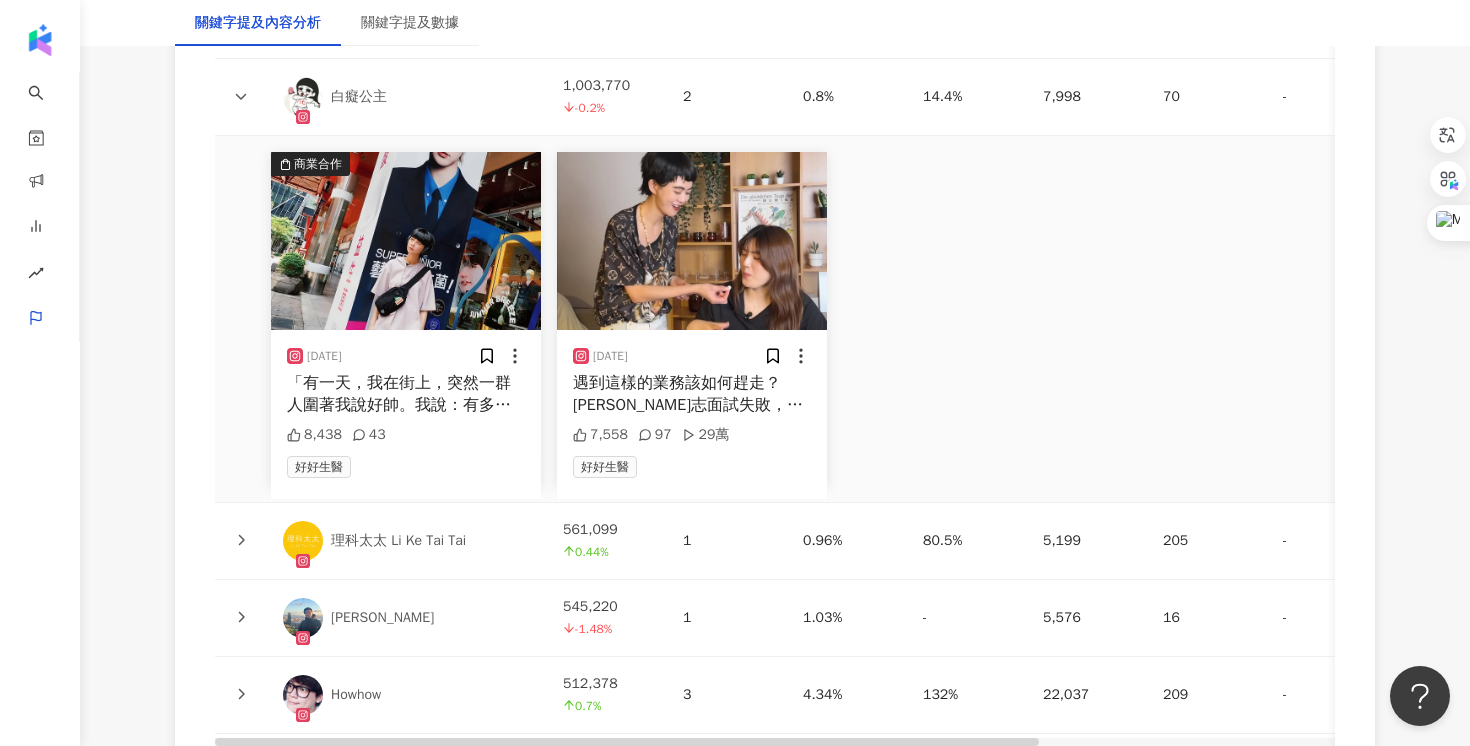 click at bounding box center (241, 541) 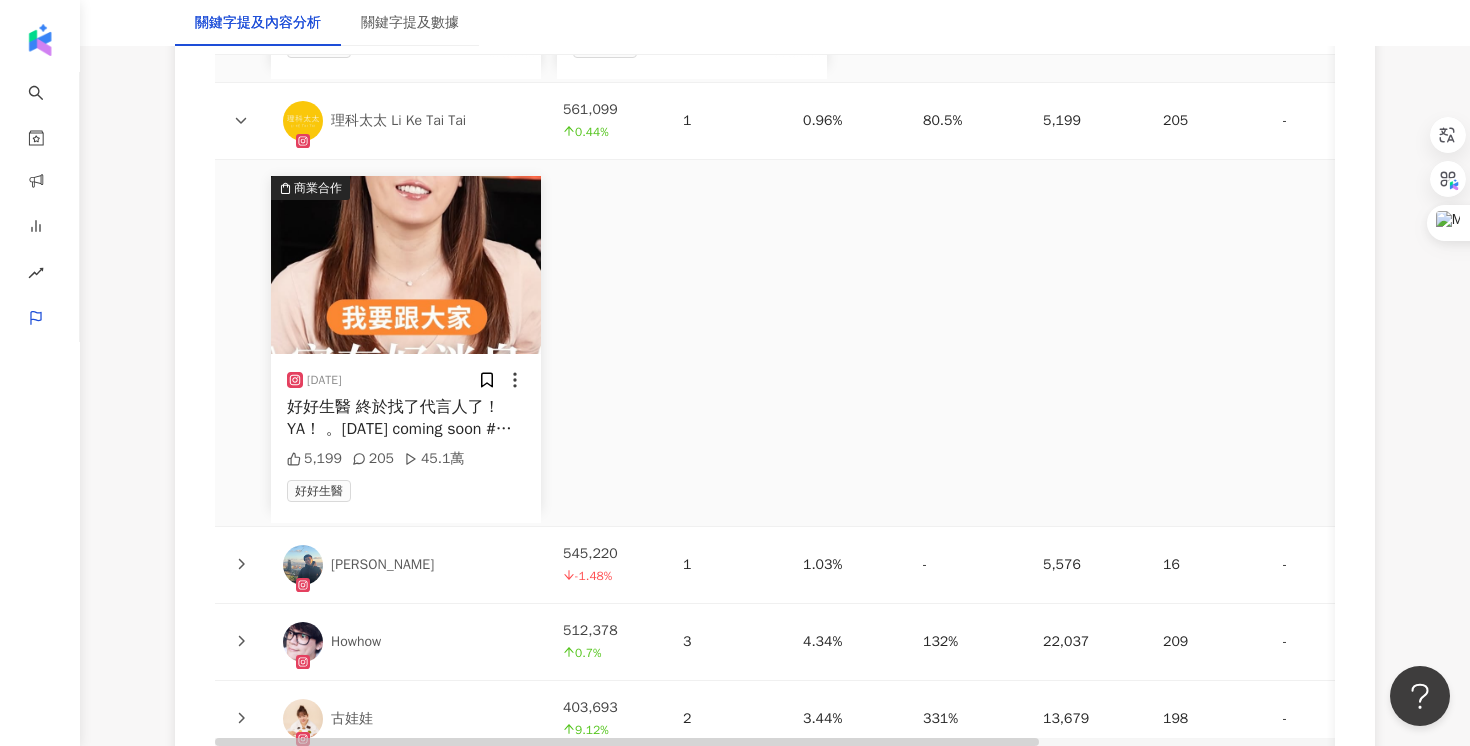 scroll, scrollTop: 5077, scrollLeft: 0, axis: vertical 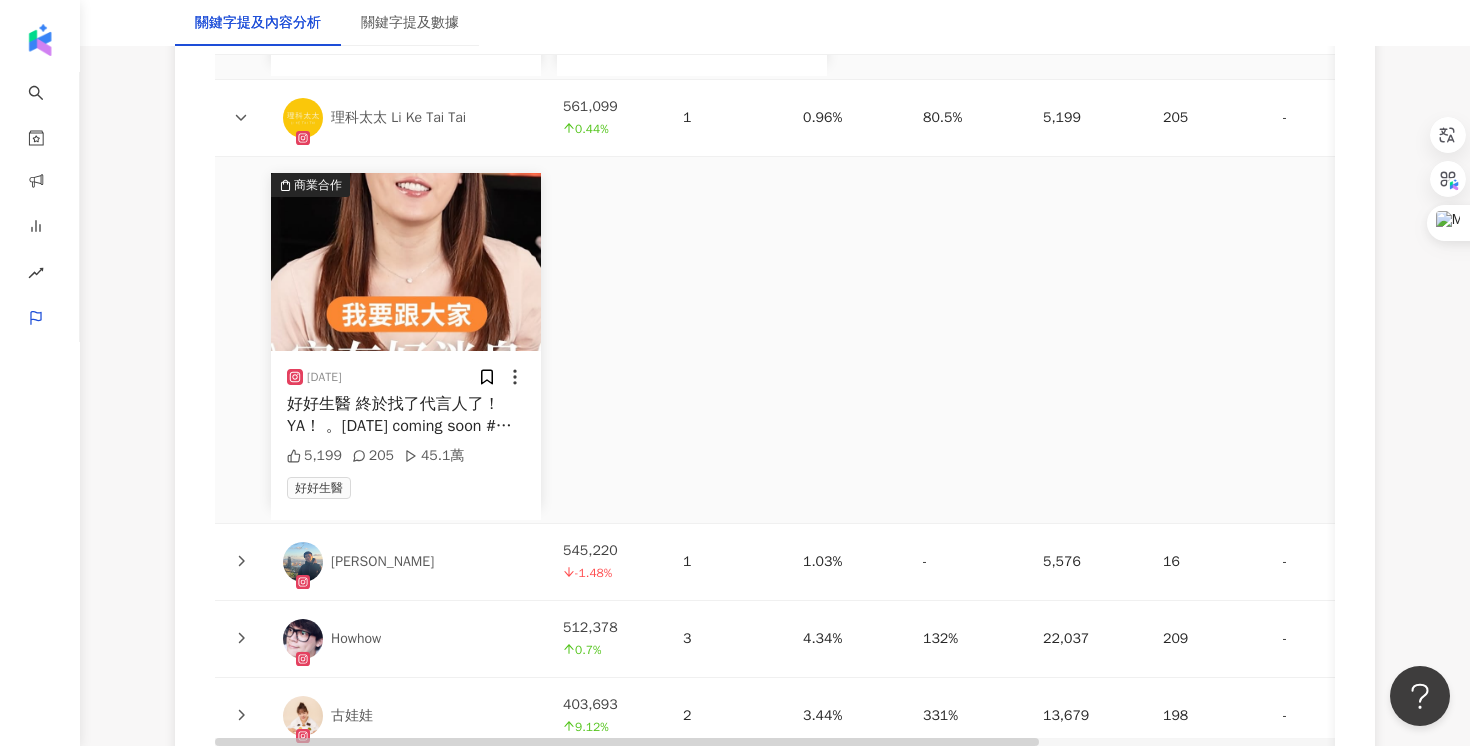 click at bounding box center [241, 562] 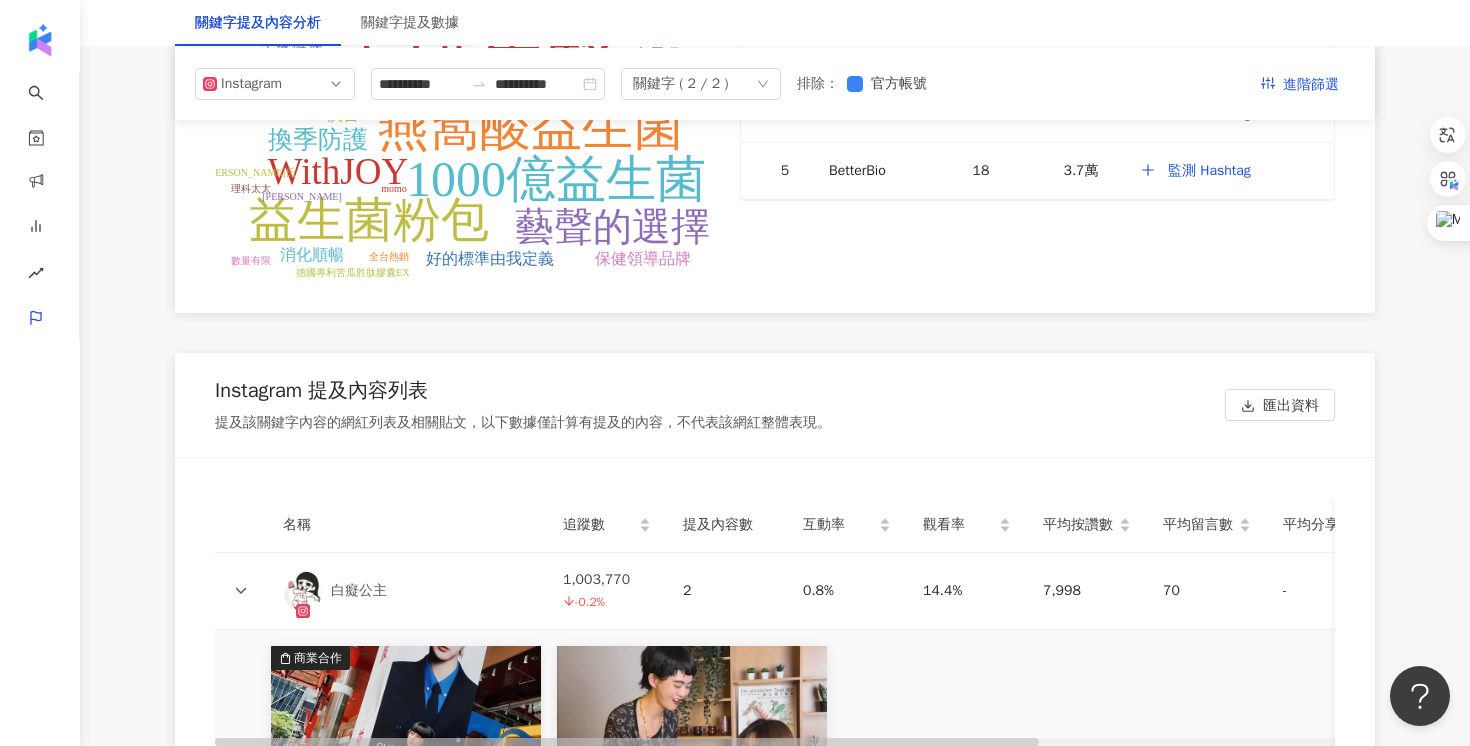 scroll, scrollTop: 3889, scrollLeft: 0, axis: vertical 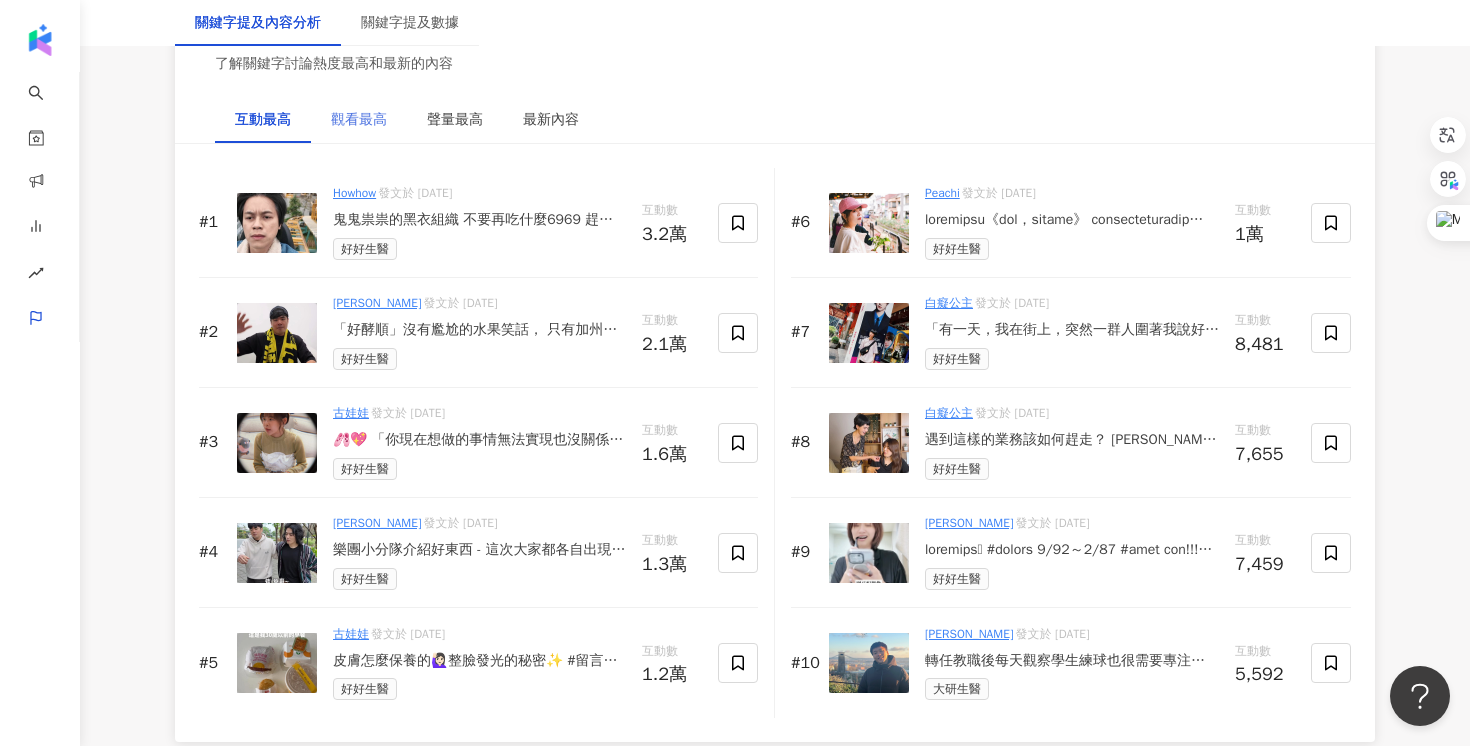 click on "觀看最高" at bounding box center (359, 120) 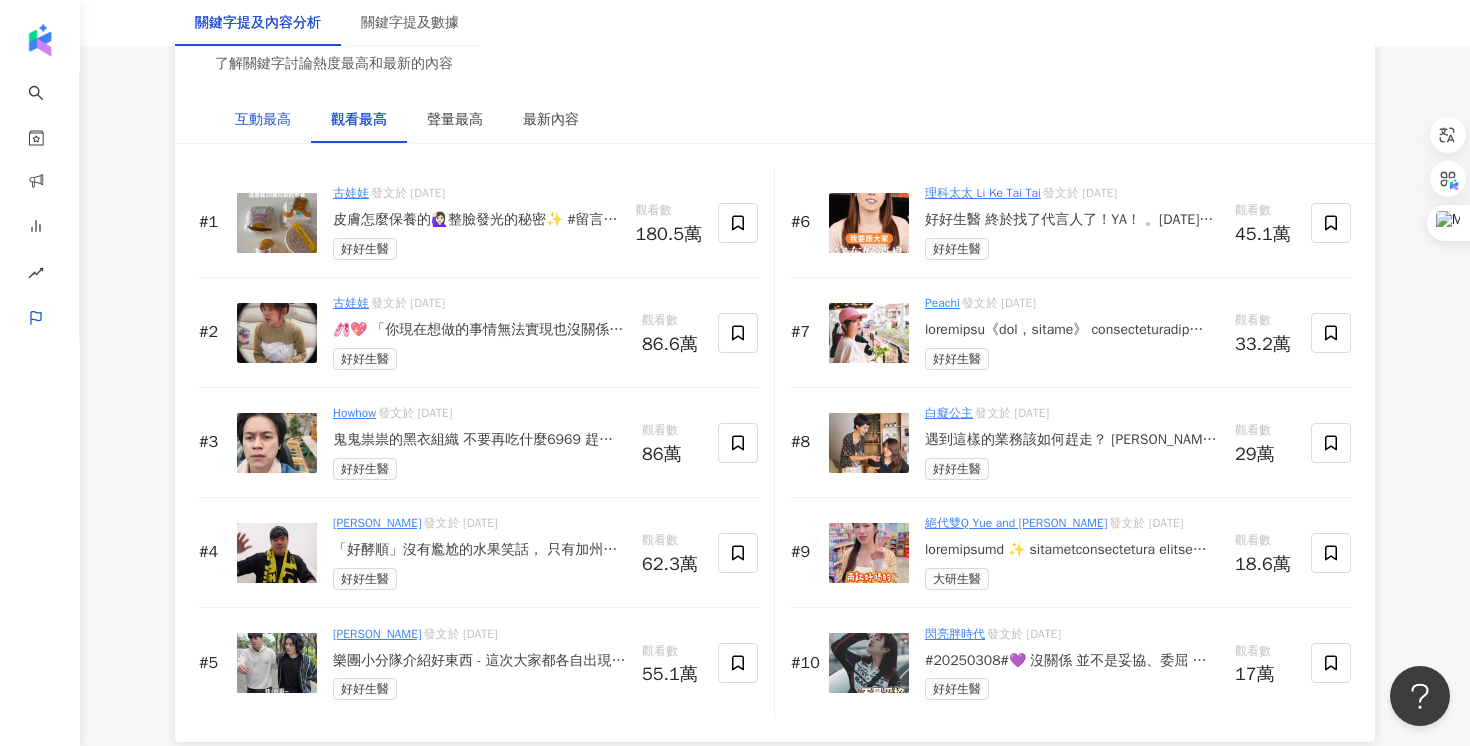 click on "互動最高" at bounding box center (263, 120) 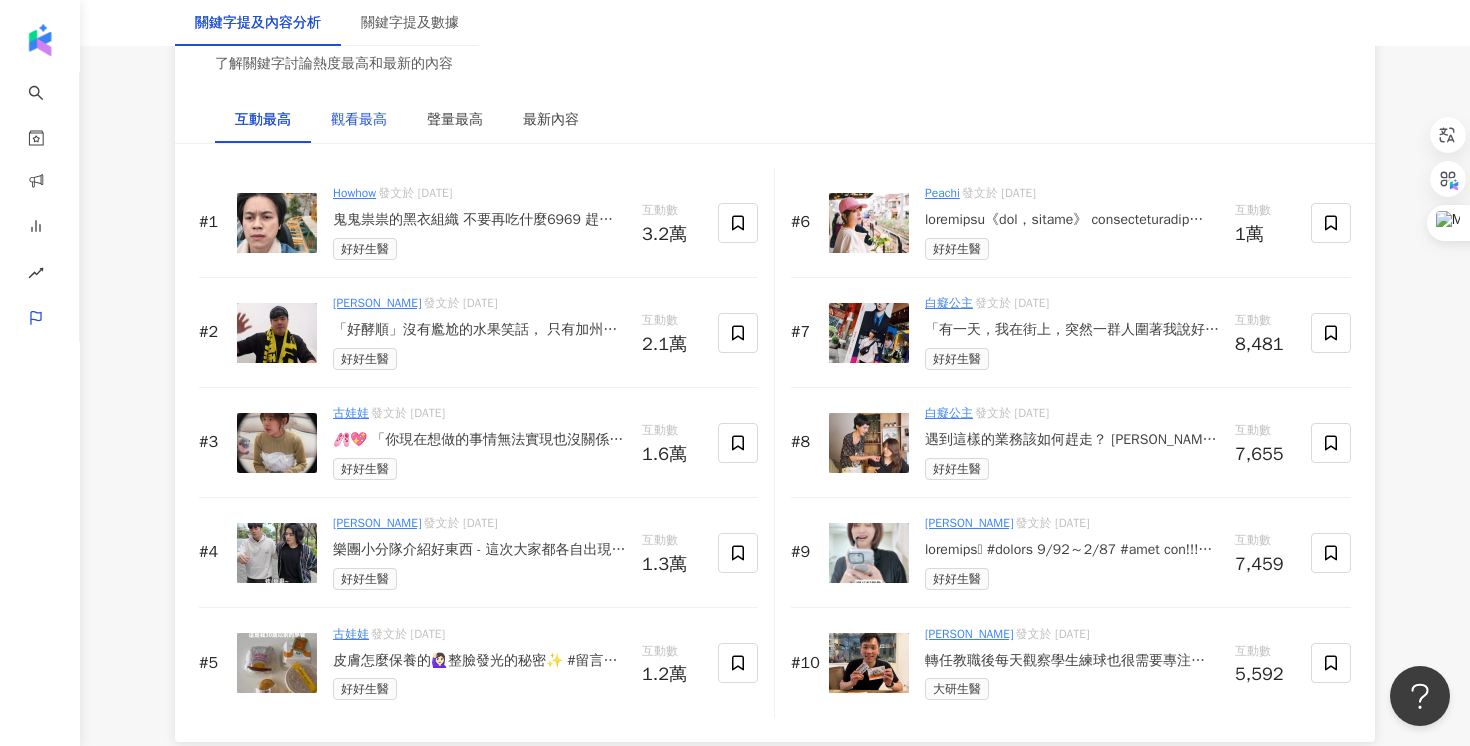 click on "觀看最高" at bounding box center [359, 120] 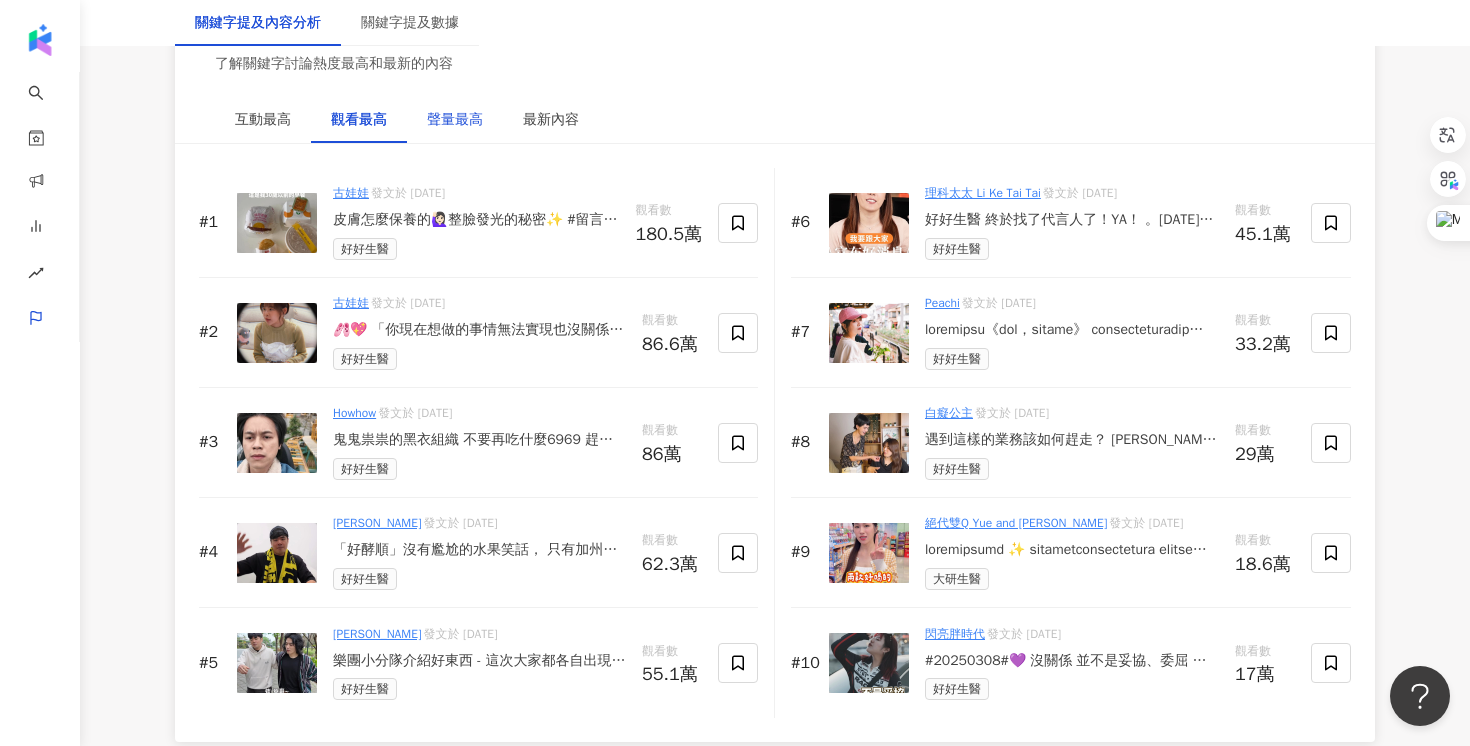 click on "聲量最高" at bounding box center [455, 120] 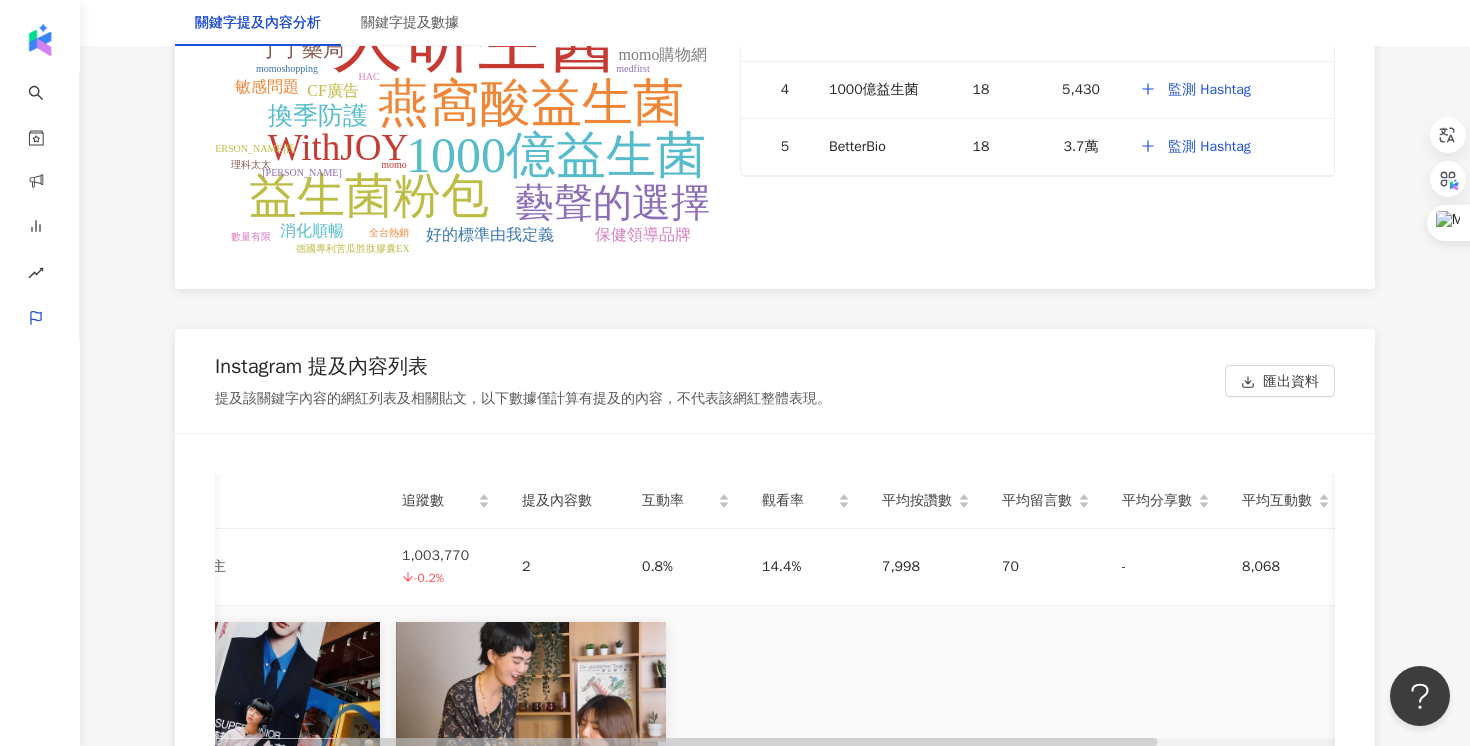 scroll, scrollTop: 4468, scrollLeft: 0, axis: vertical 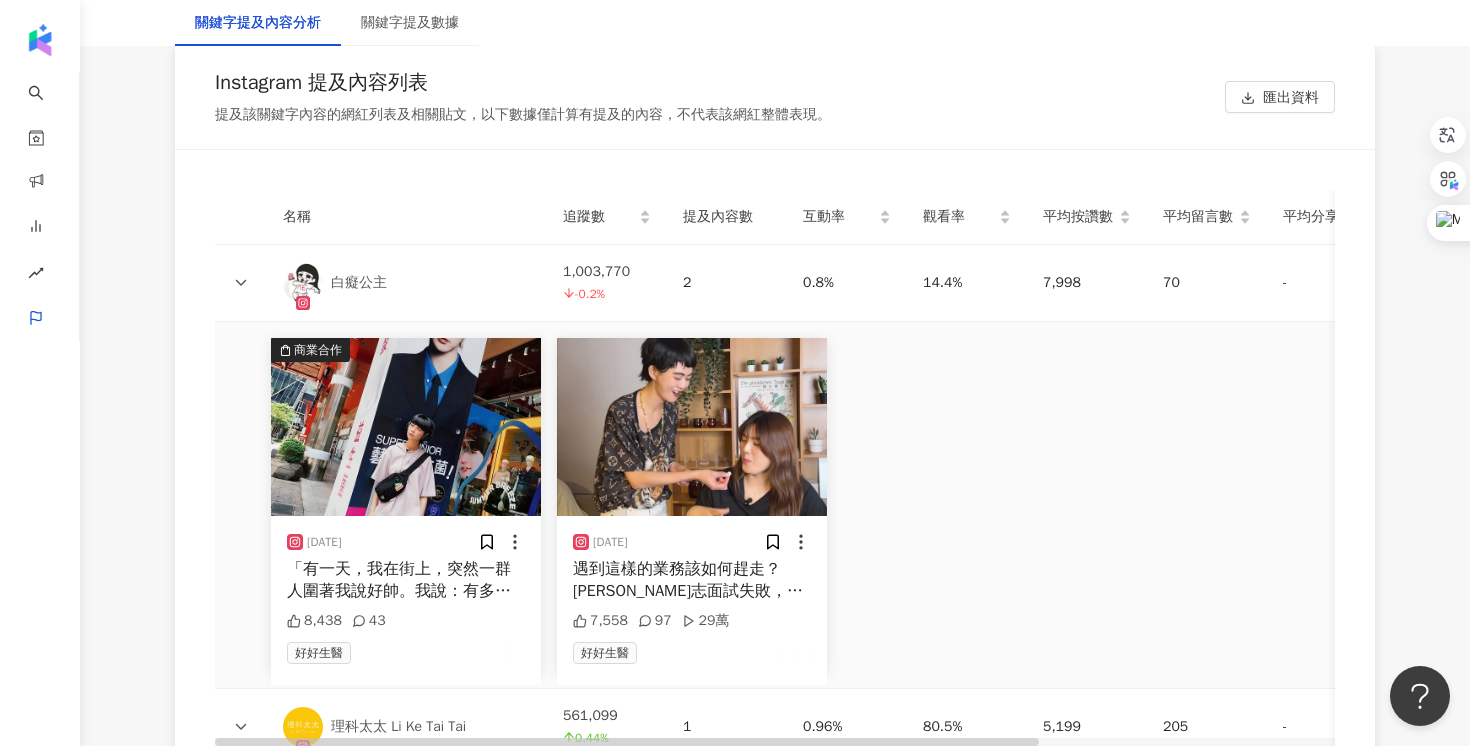 click 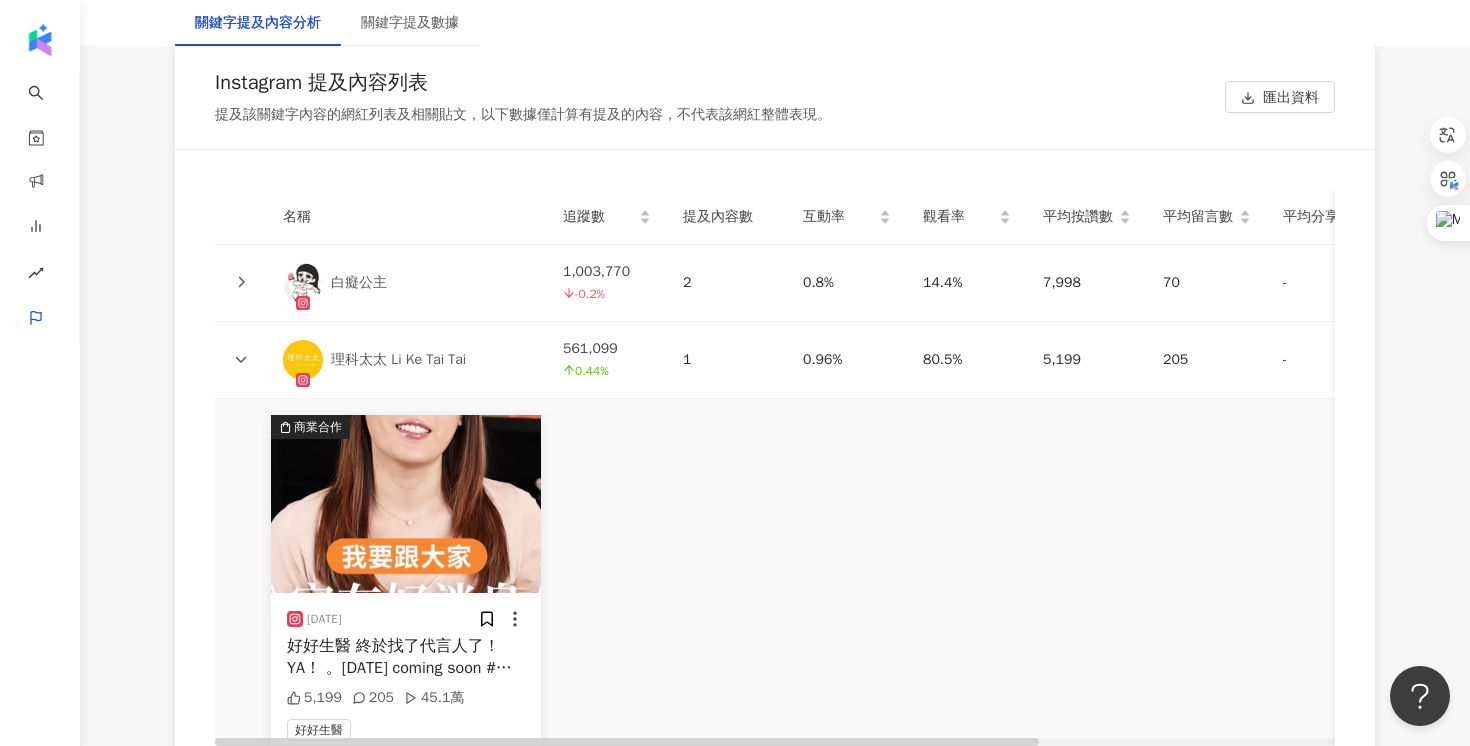 click at bounding box center [241, 360] 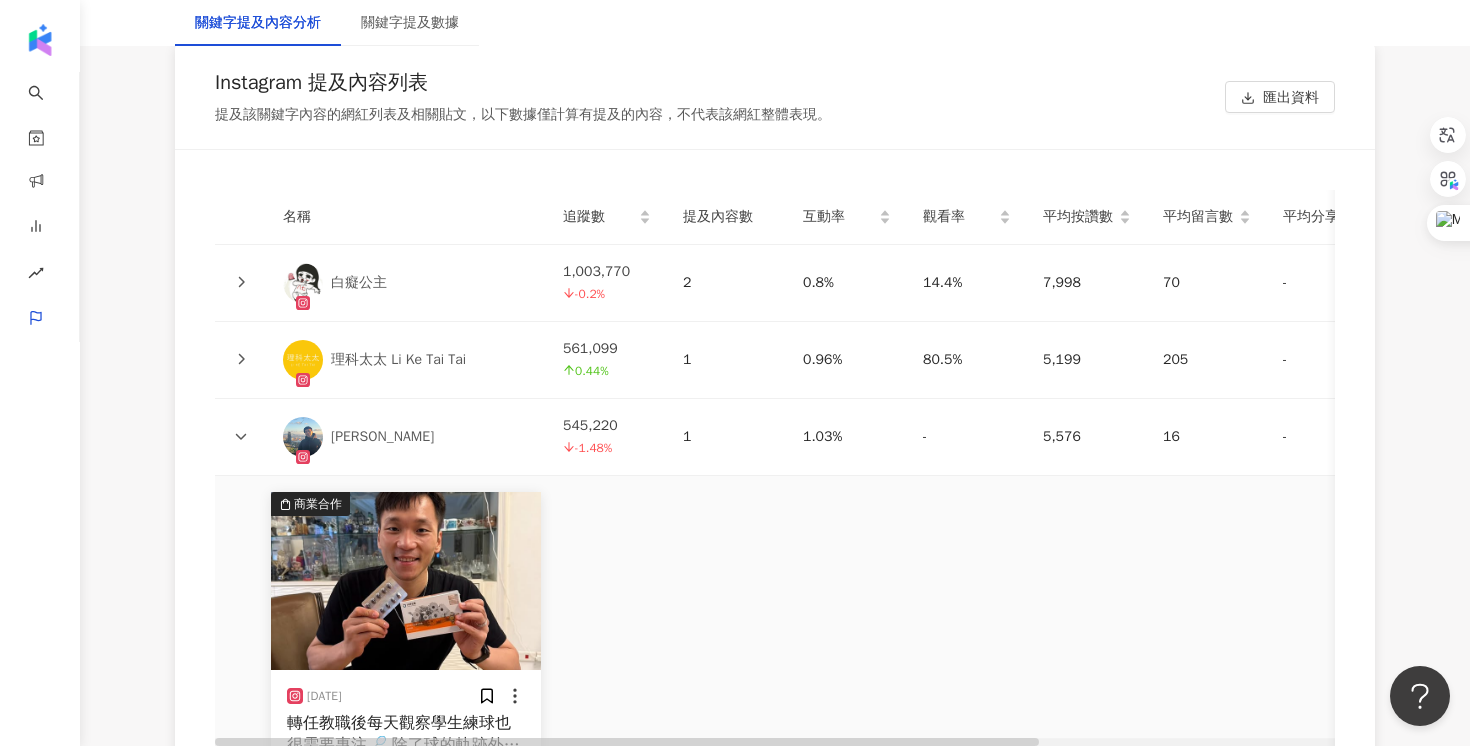 click 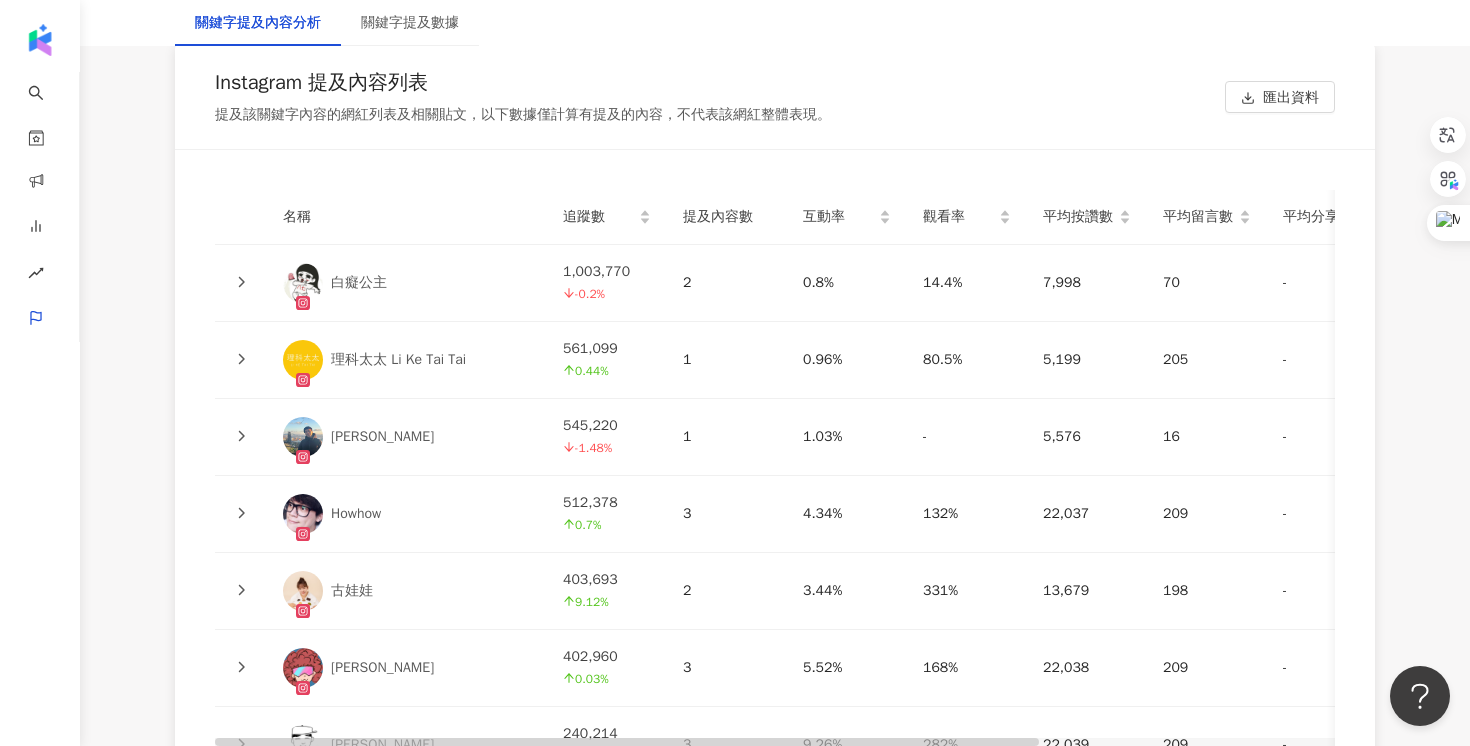scroll, scrollTop: 4481, scrollLeft: 0, axis: vertical 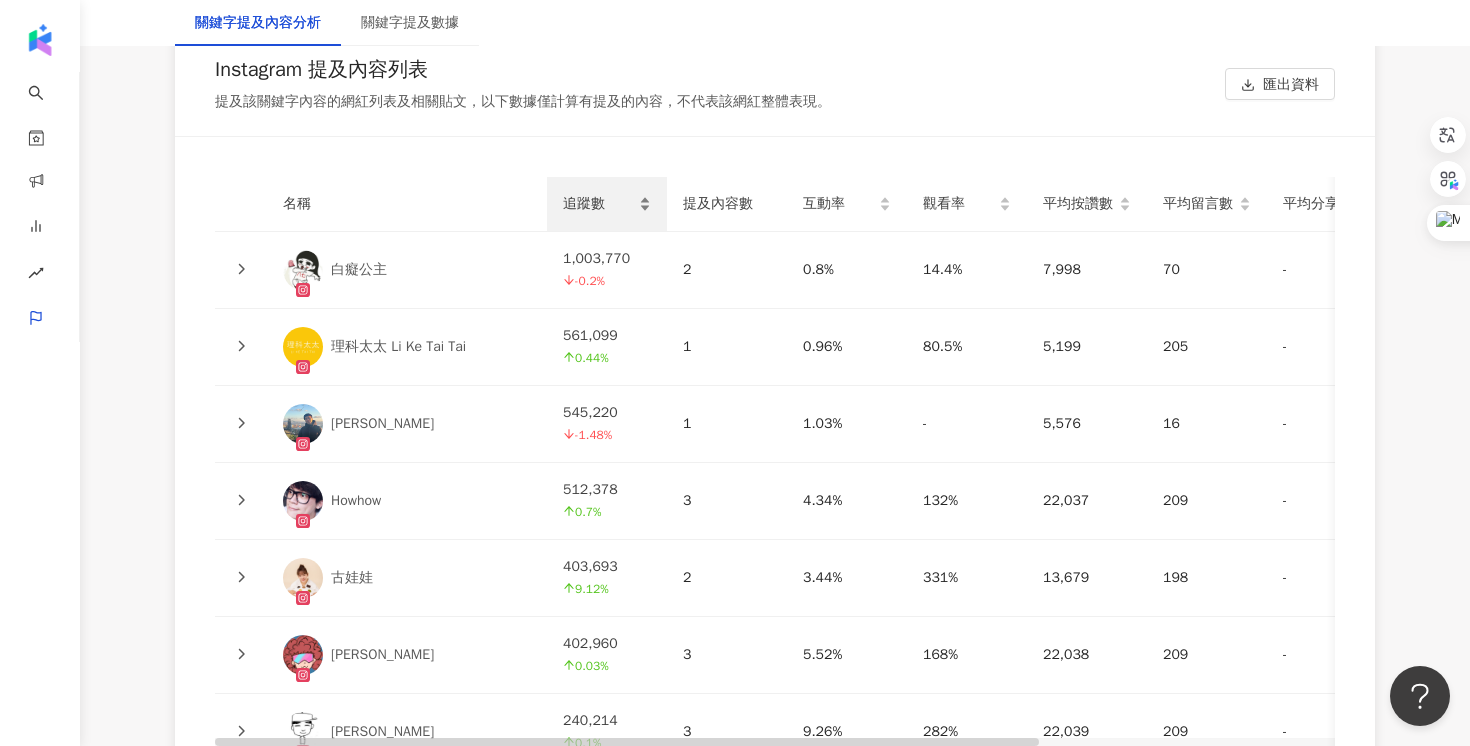 click on "追蹤數" at bounding box center [607, 204] 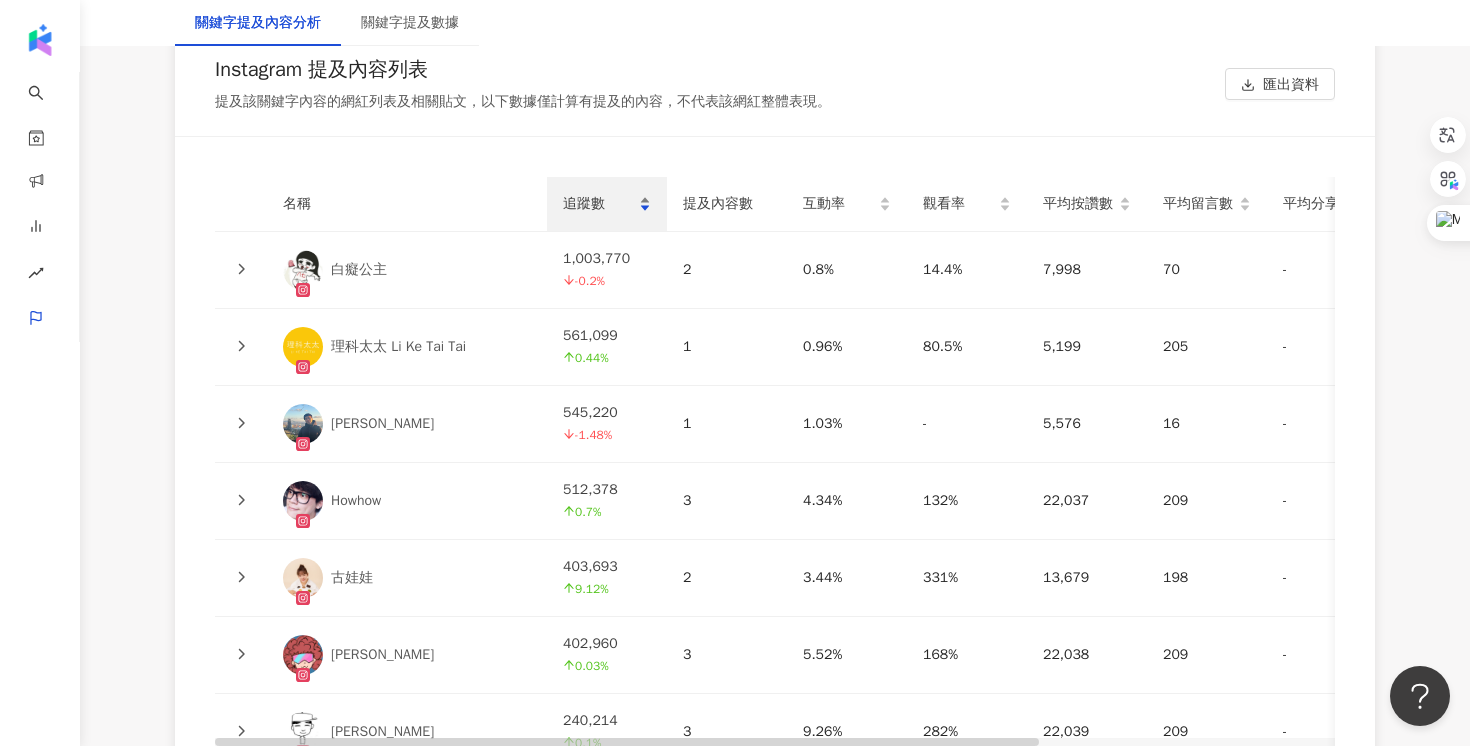 click on "追蹤數" at bounding box center [607, 204] 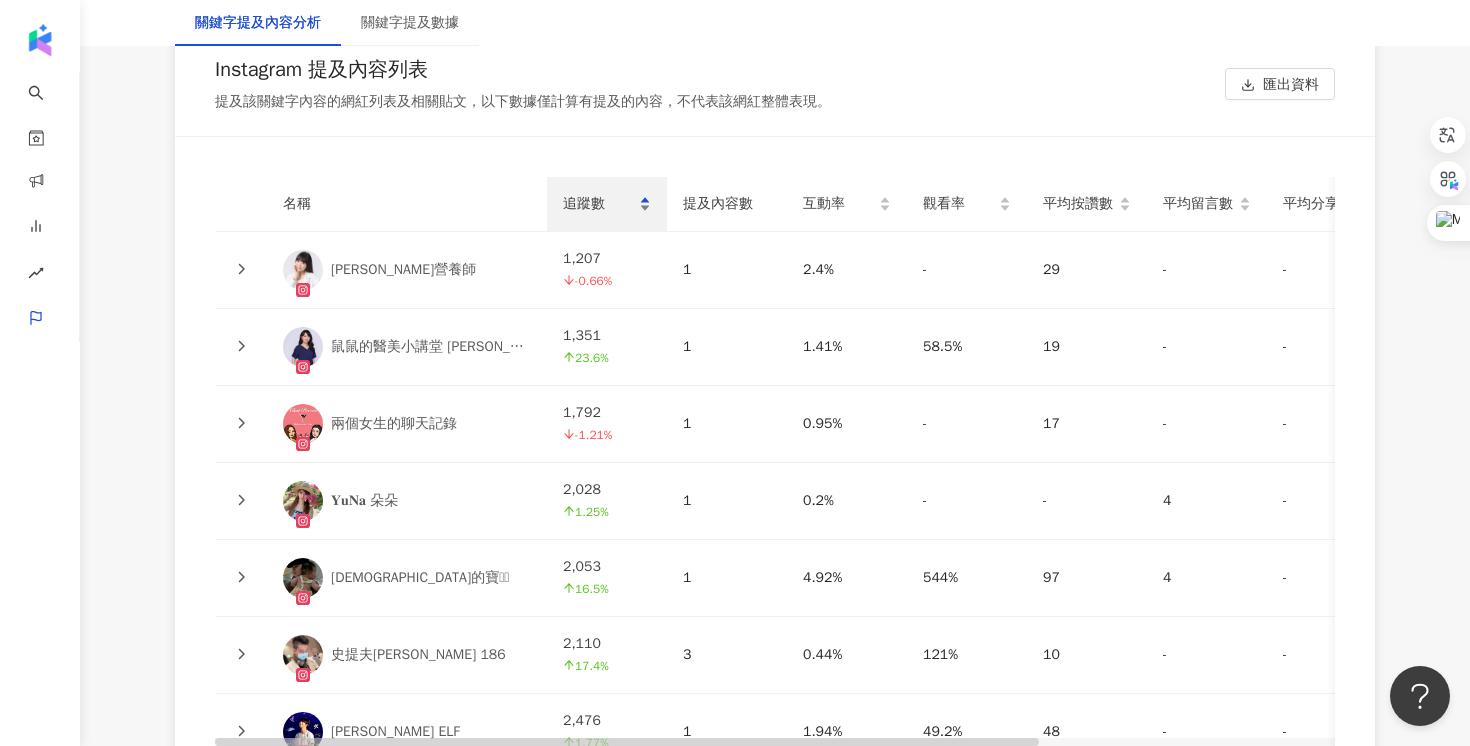 click on "追蹤數" at bounding box center [607, 204] 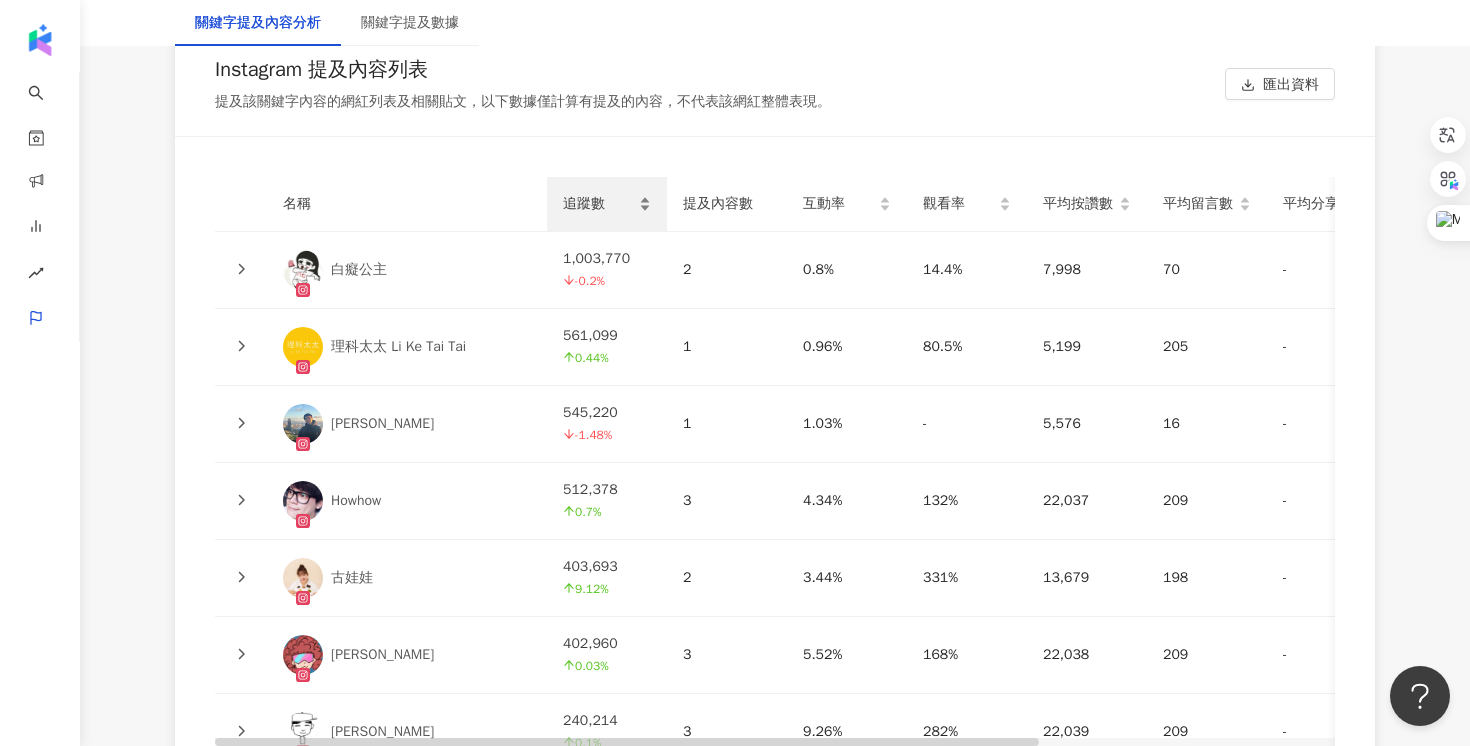 click on "追蹤數" at bounding box center [607, 204] 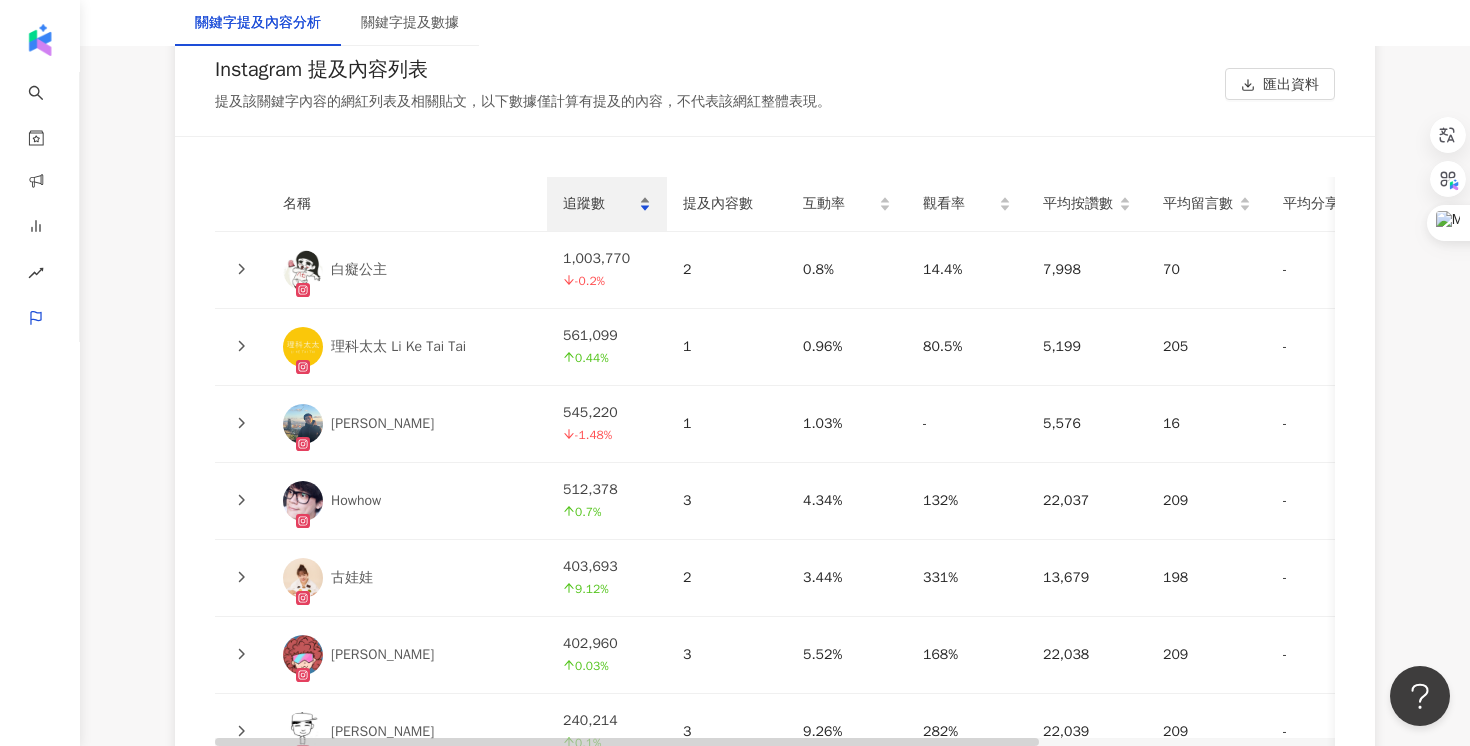 click on "追蹤數" at bounding box center (607, 204) 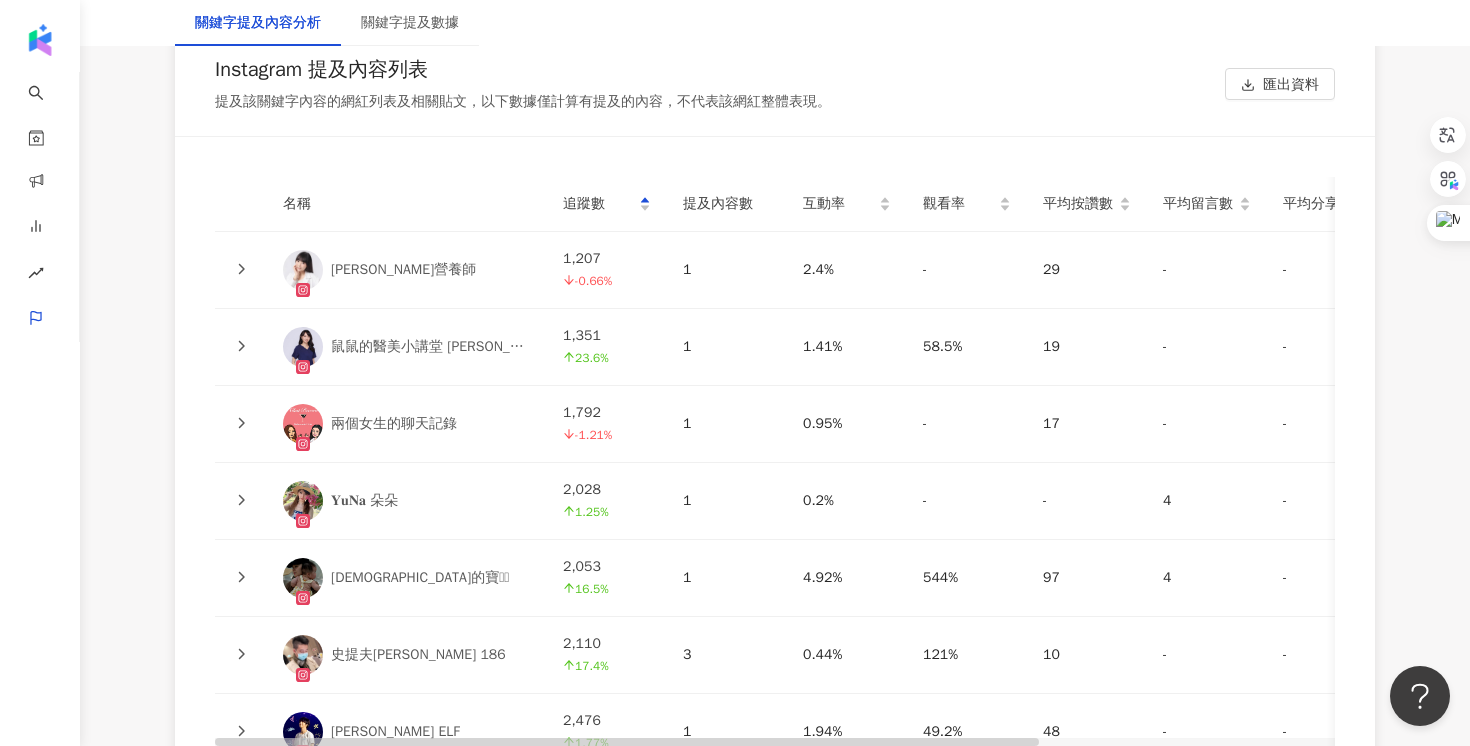 click 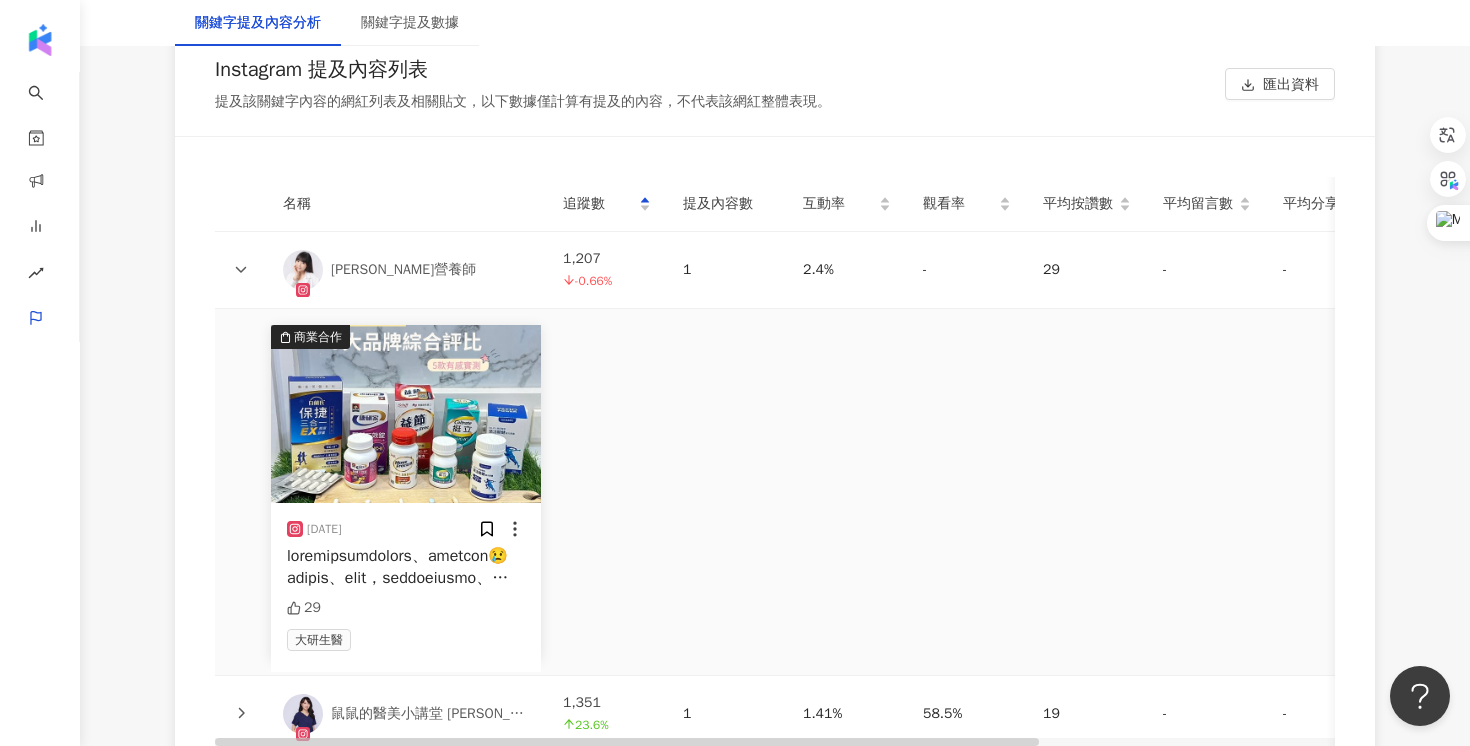 click 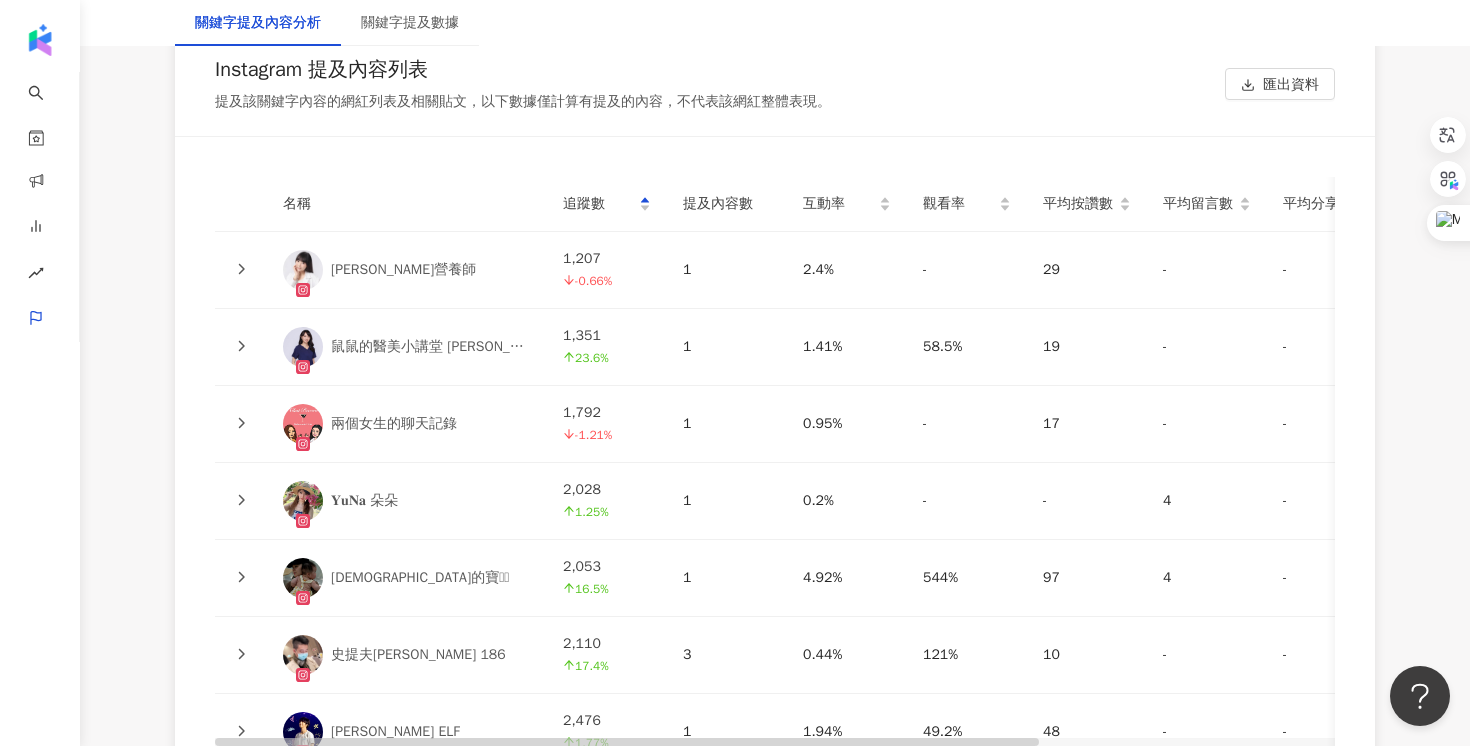 click 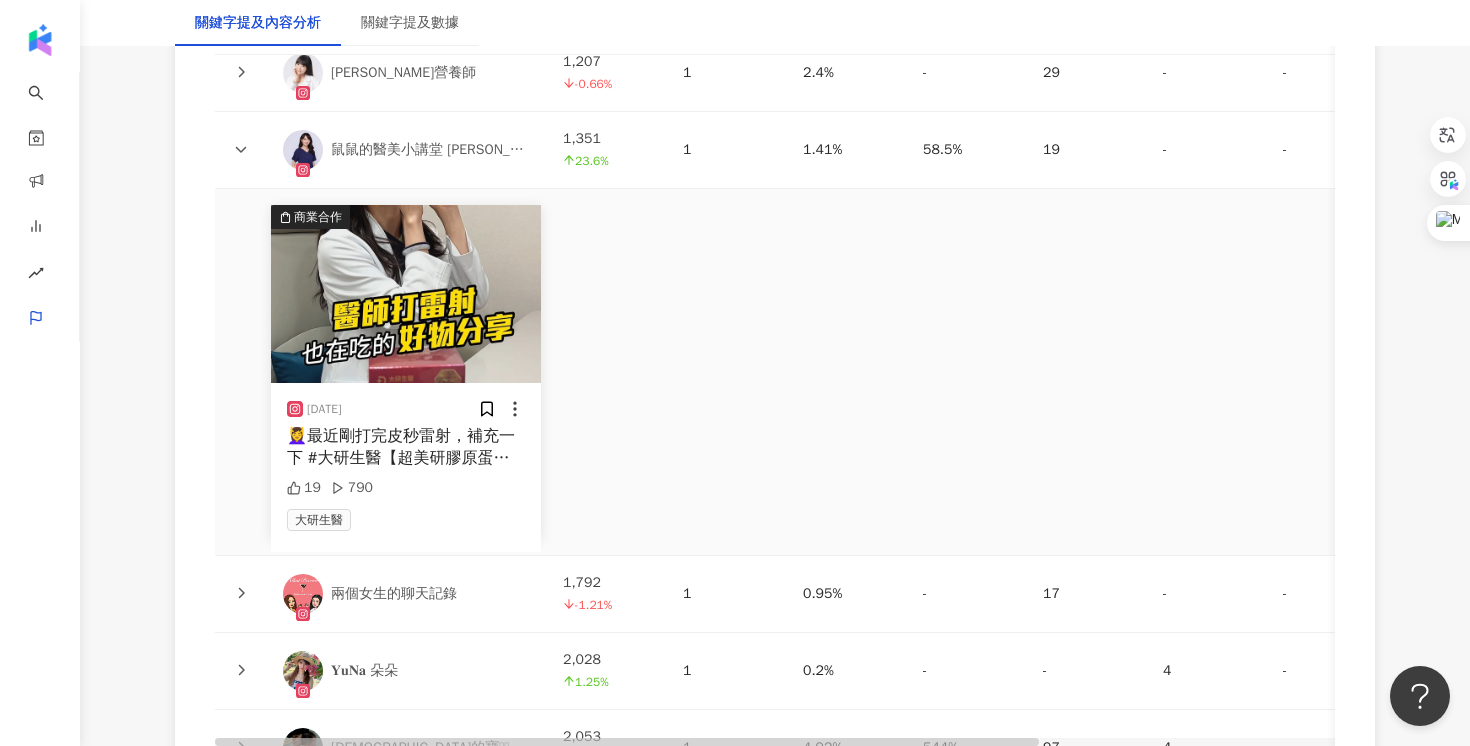 scroll, scrollTop: 4690, scrollLeft: 0, axis: vertical 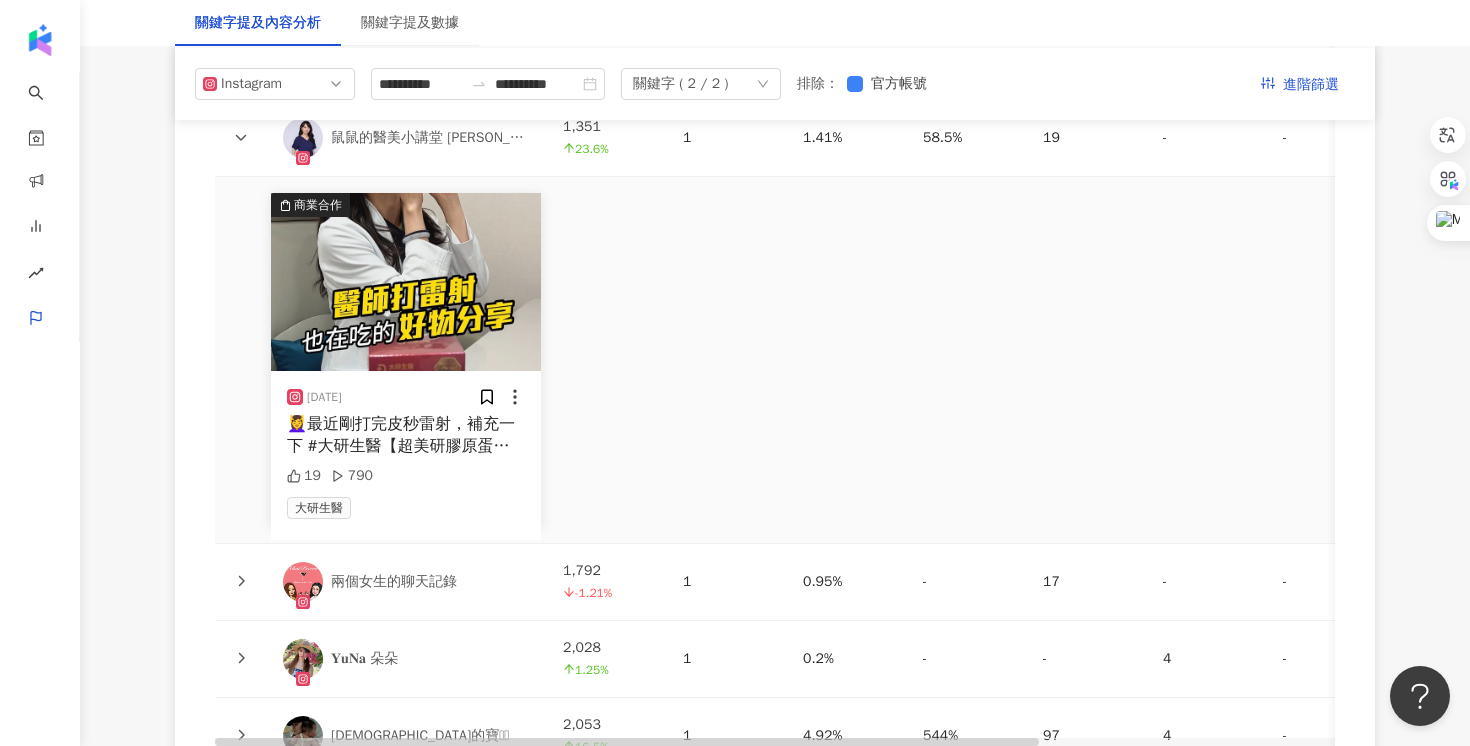 click at bounding box center (241, 138) 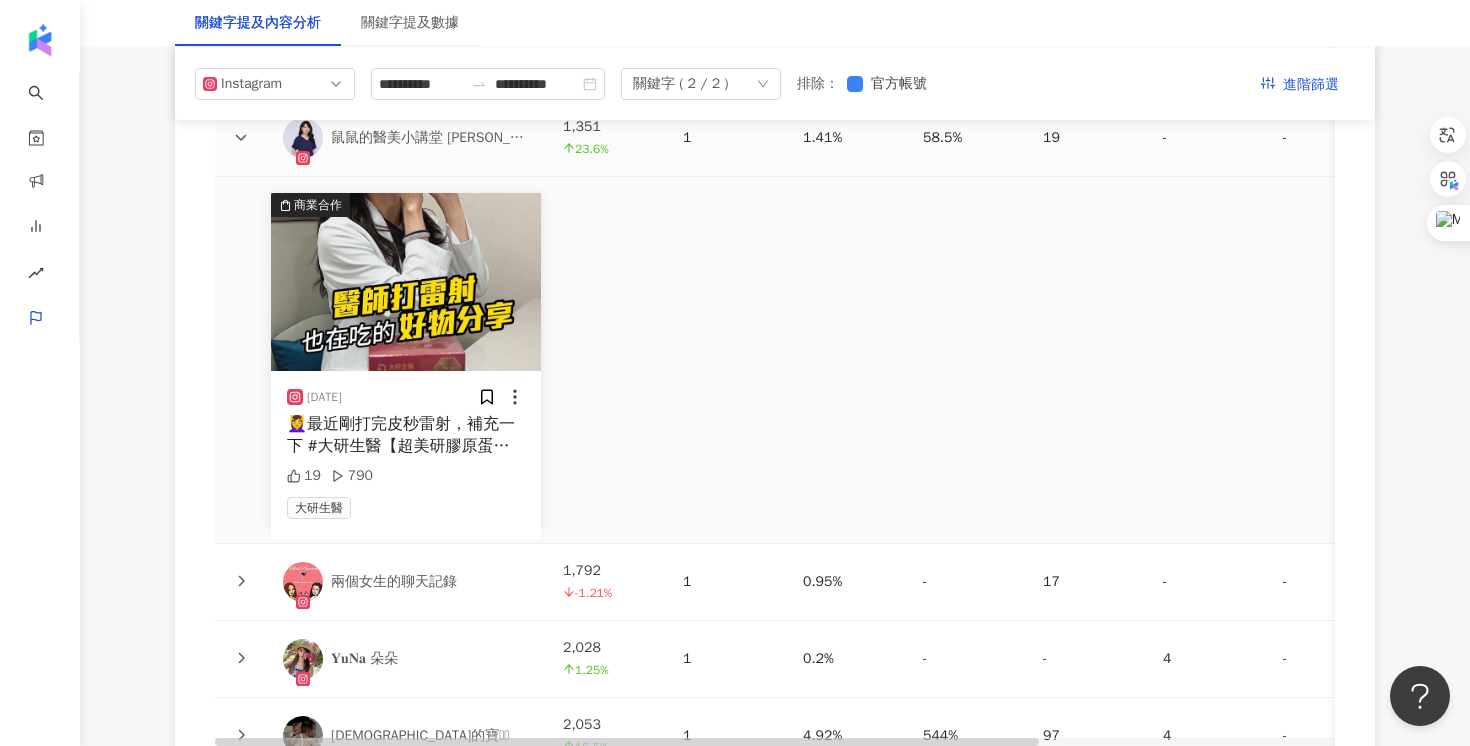 click 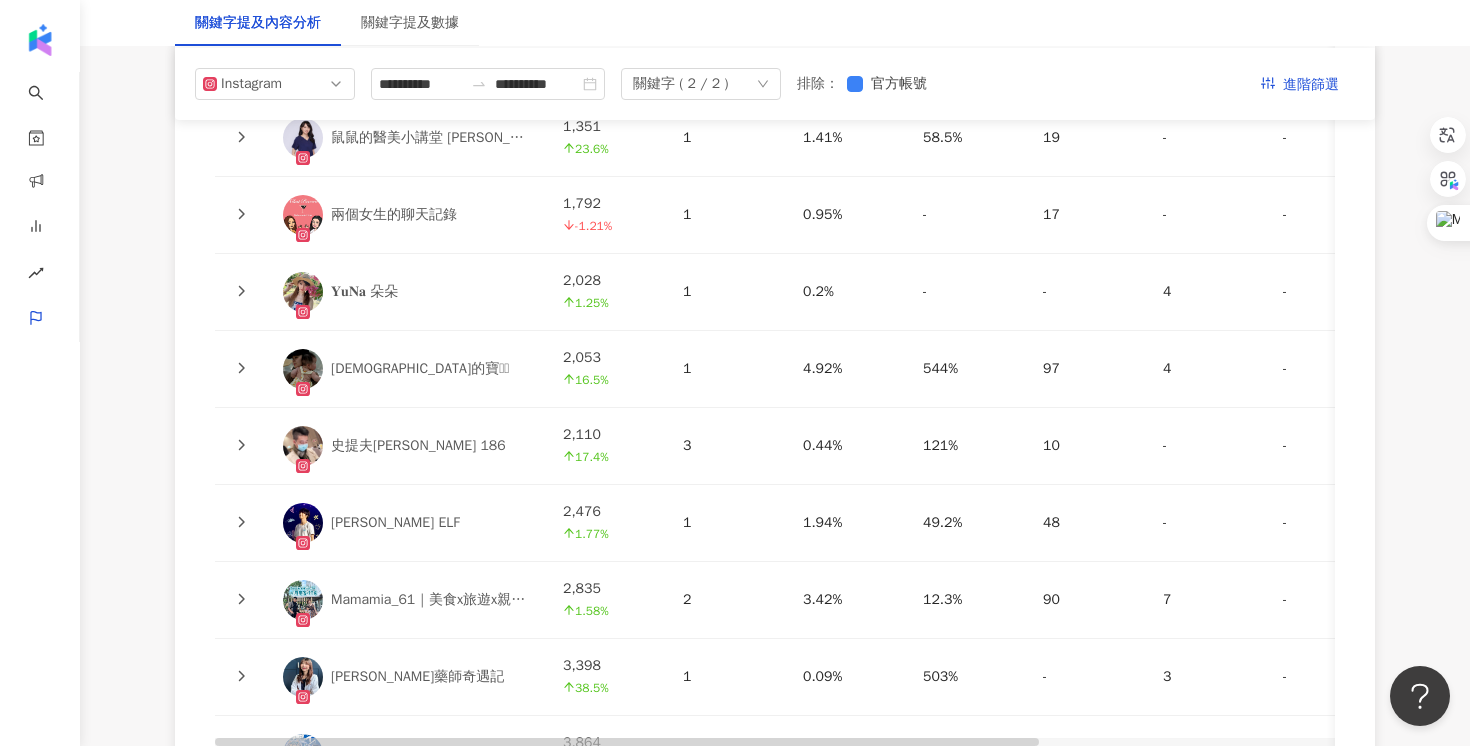 click 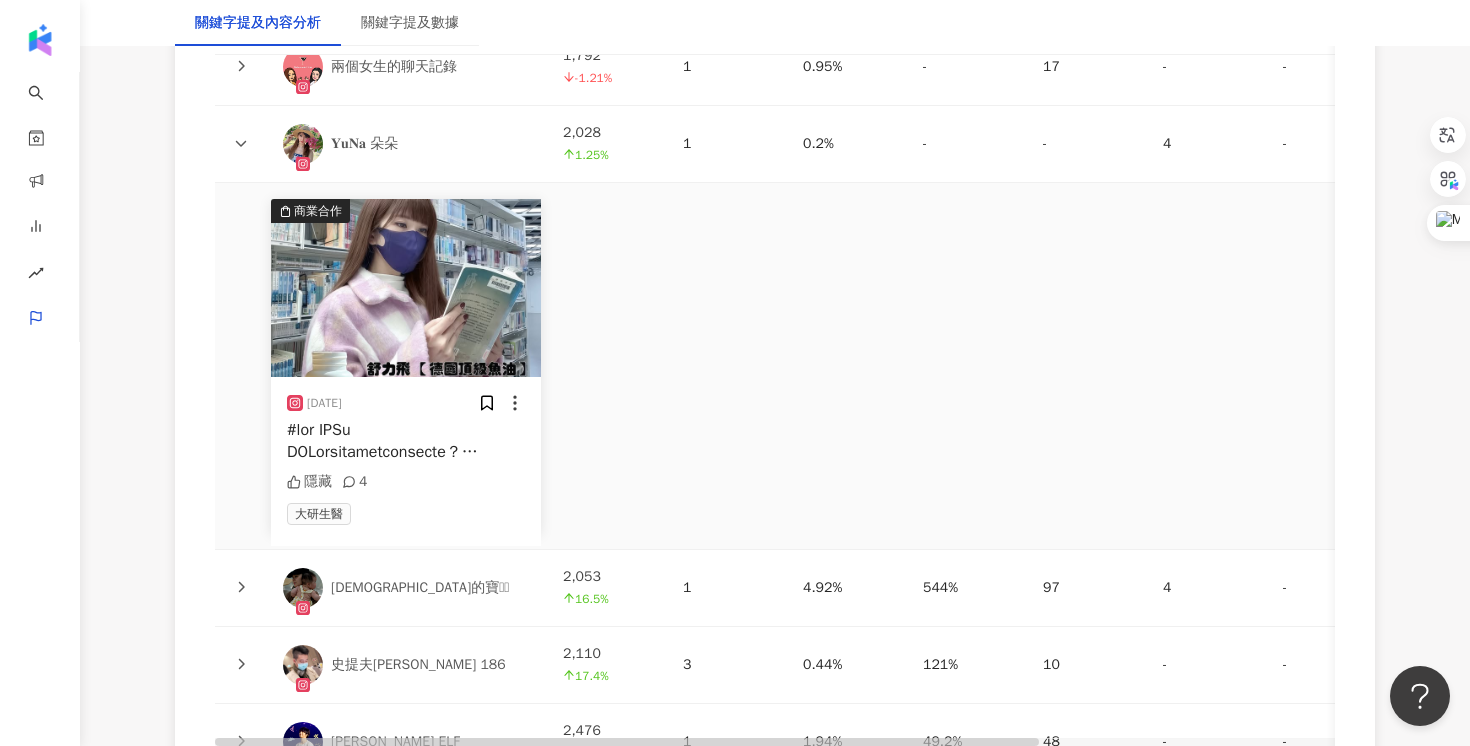 scroll, scrollTop: 4866, scrollLeft: 0, axis: vertical 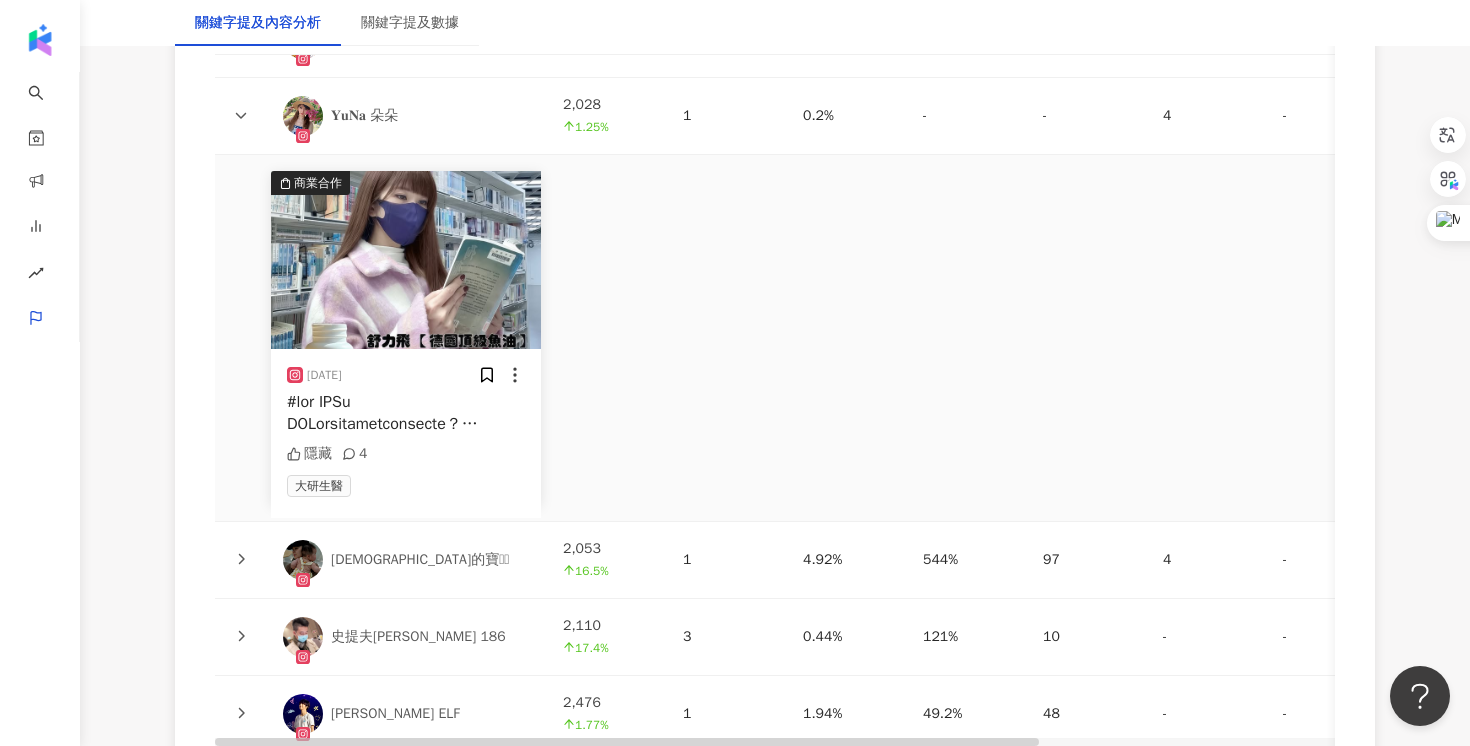 click 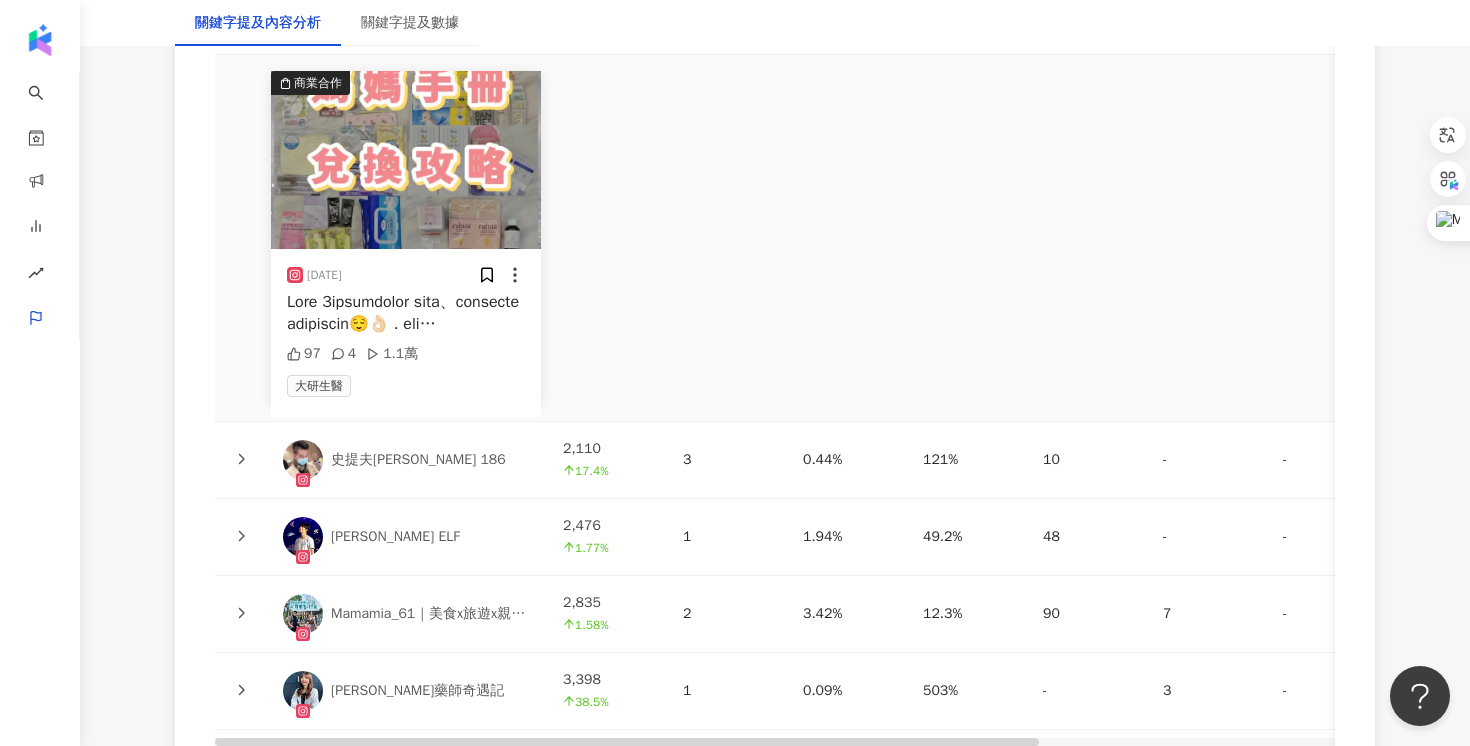 scroll, scrollTop: 5436, scrollLeft: 0, axis: vertical 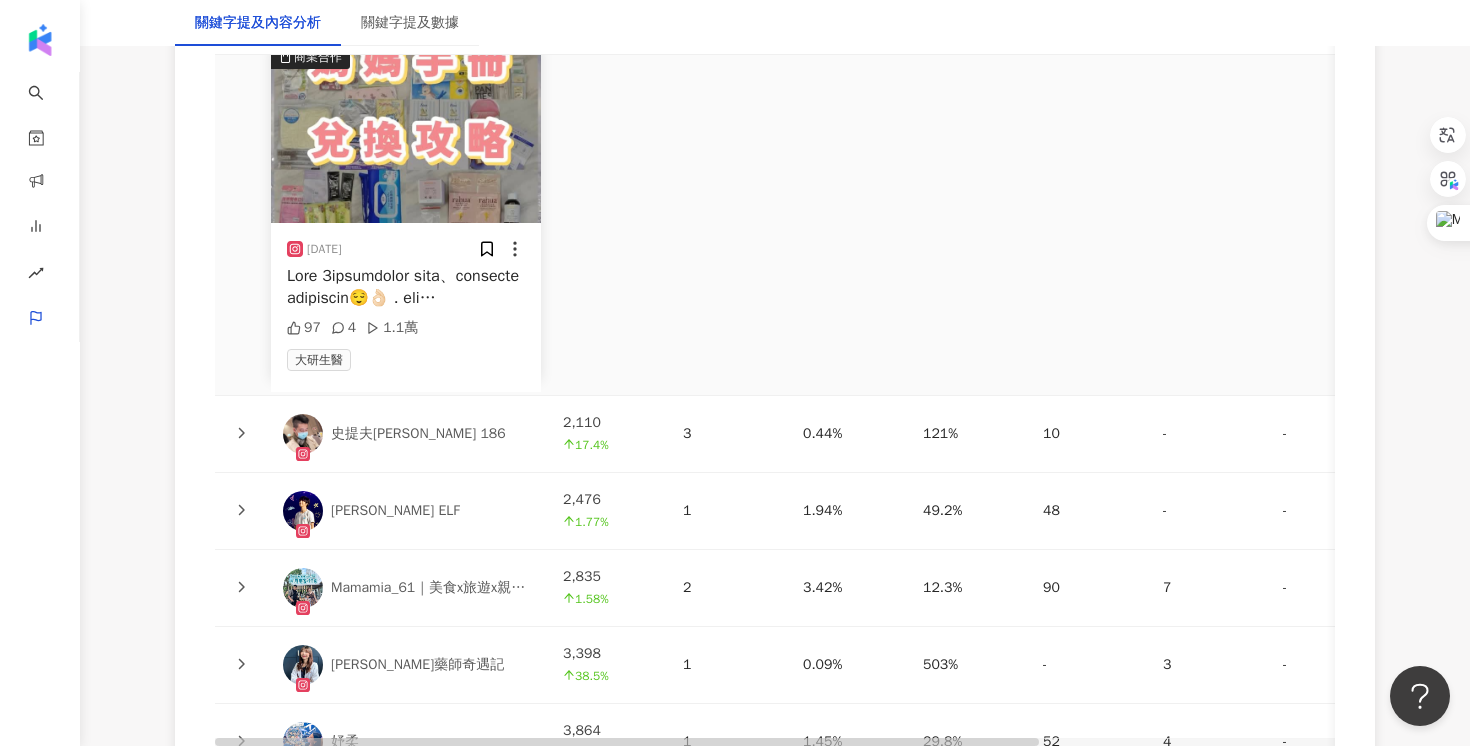 click at bounding box center [241, 434] 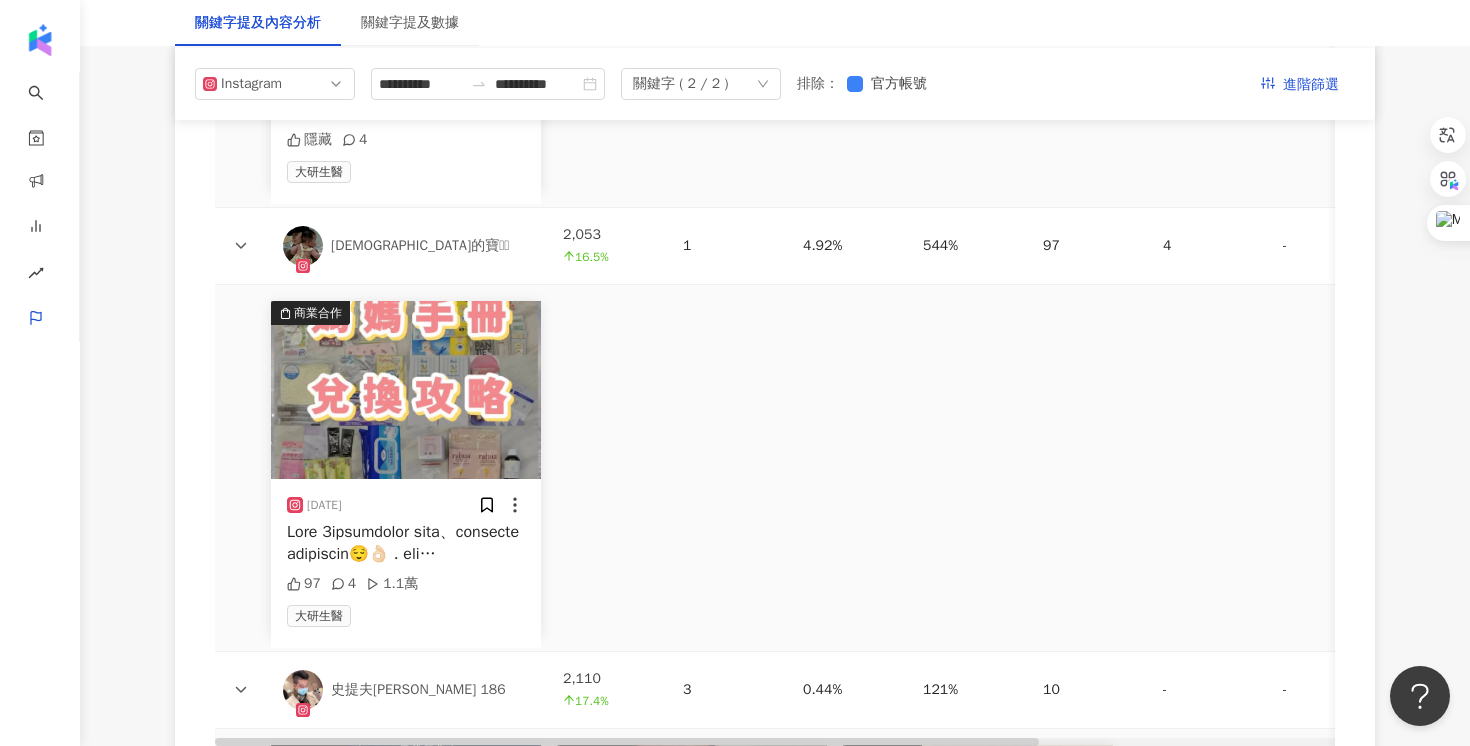 scroll, scrollTop: 5172, scrollLeft: 0, axis: vertical 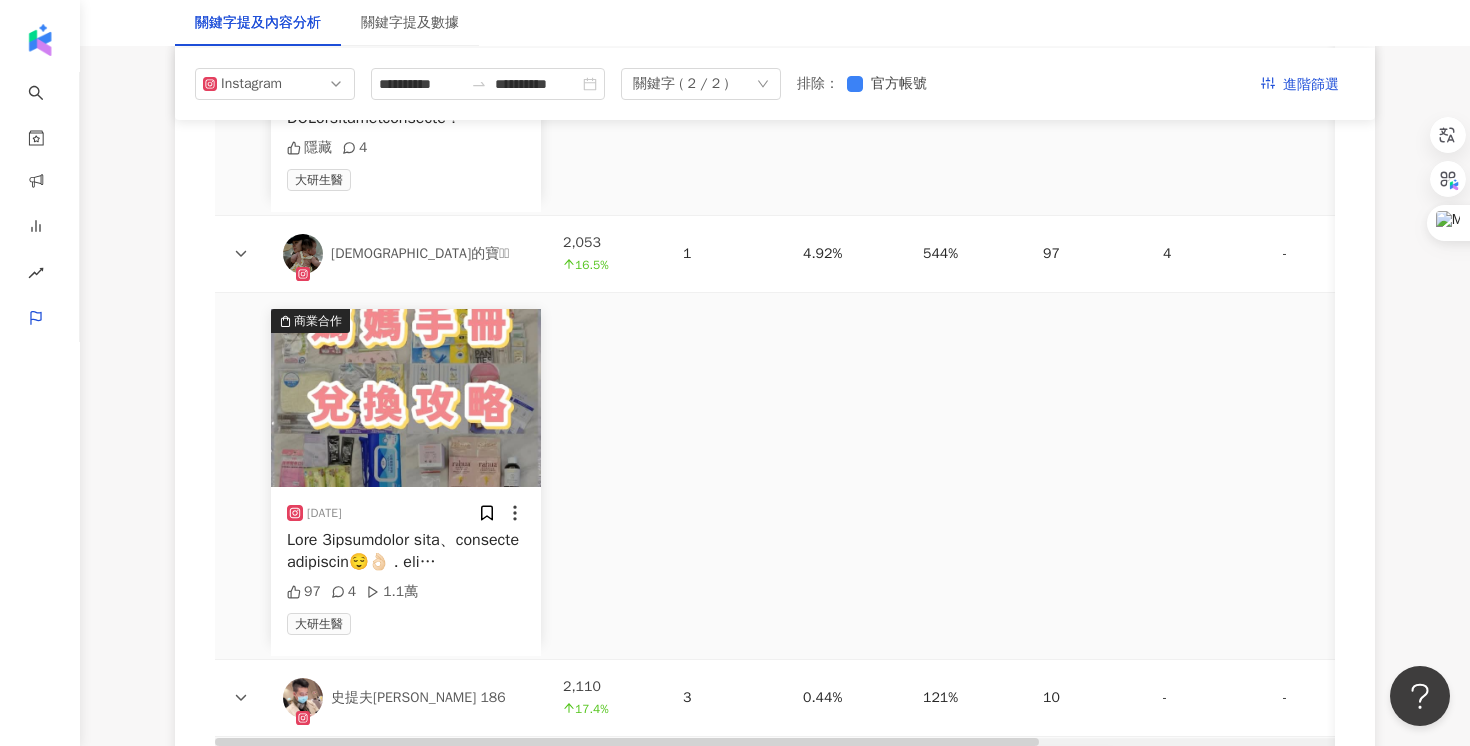 click at bounding box center [241, 254] 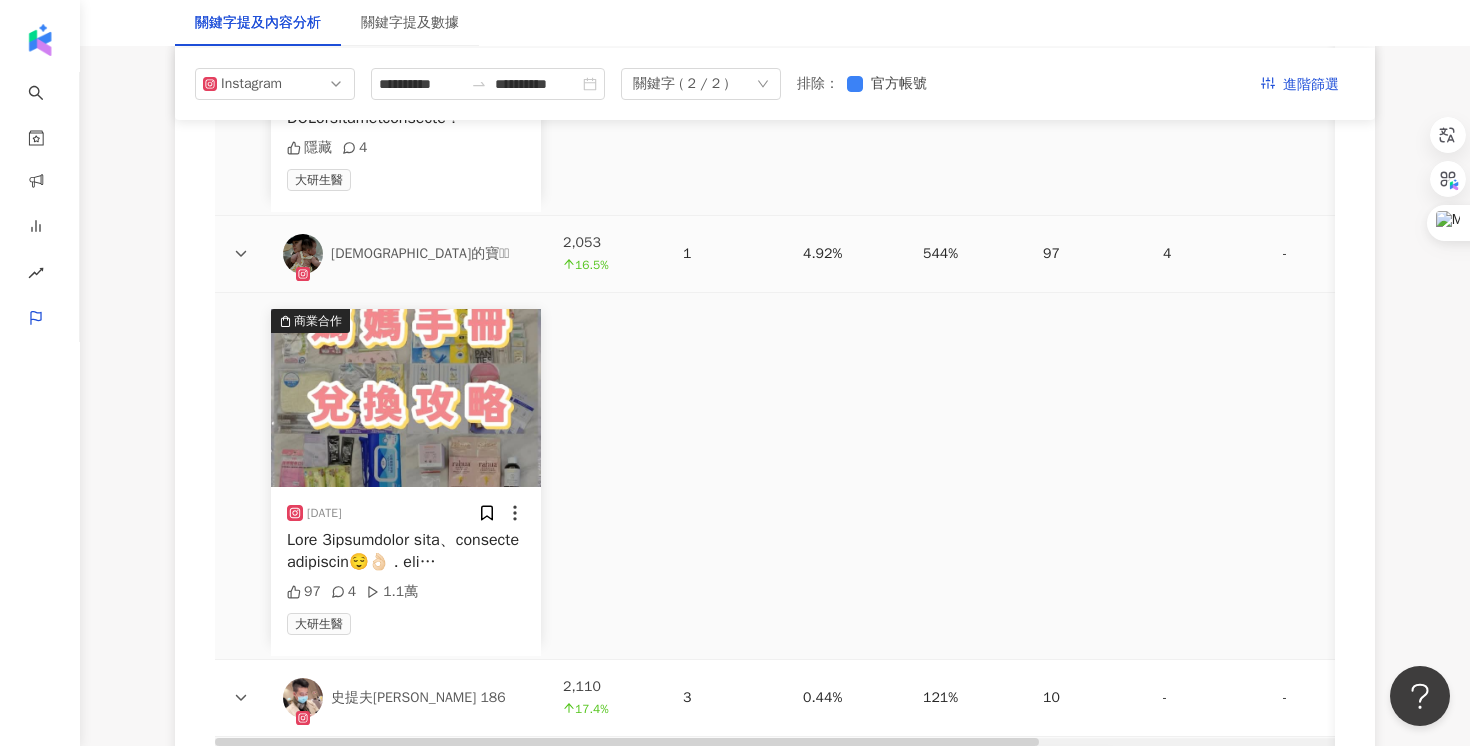 click 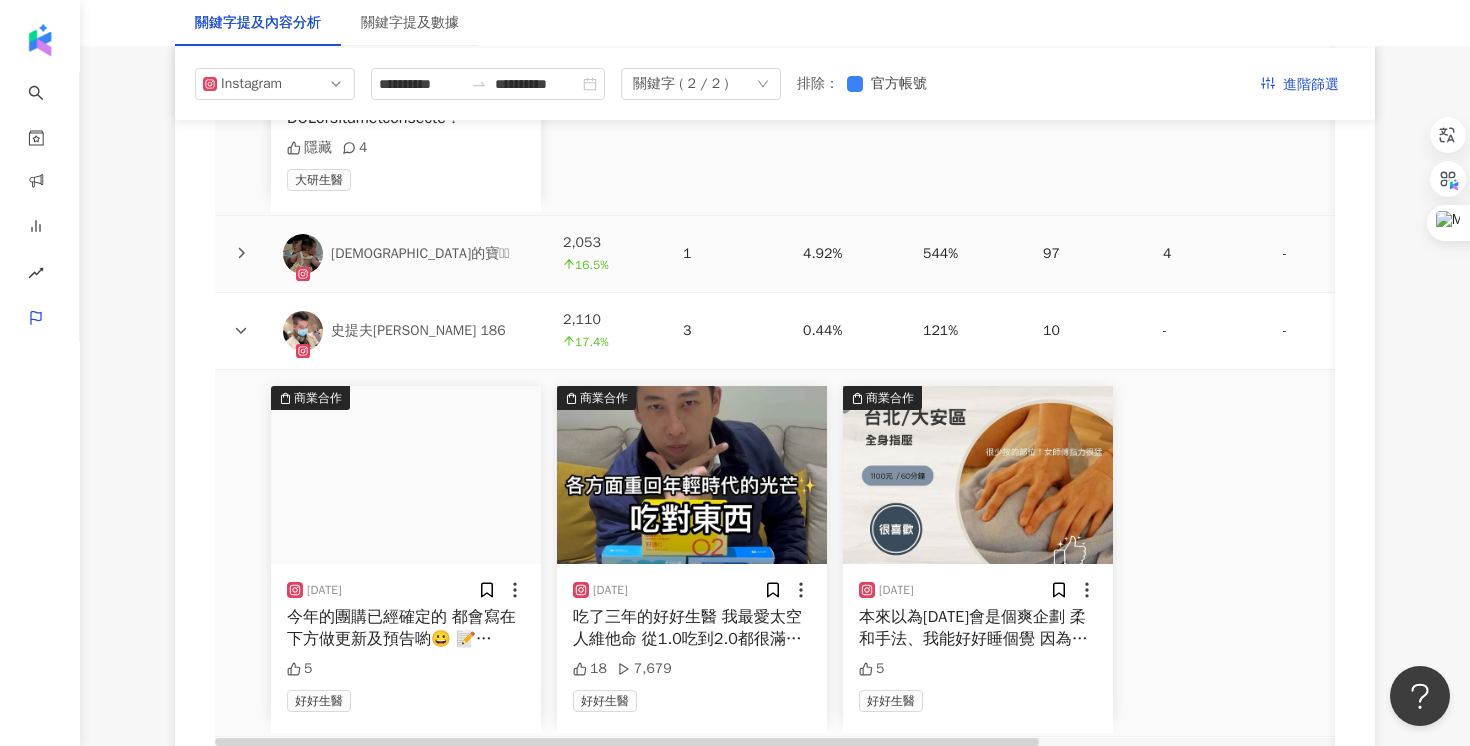 click 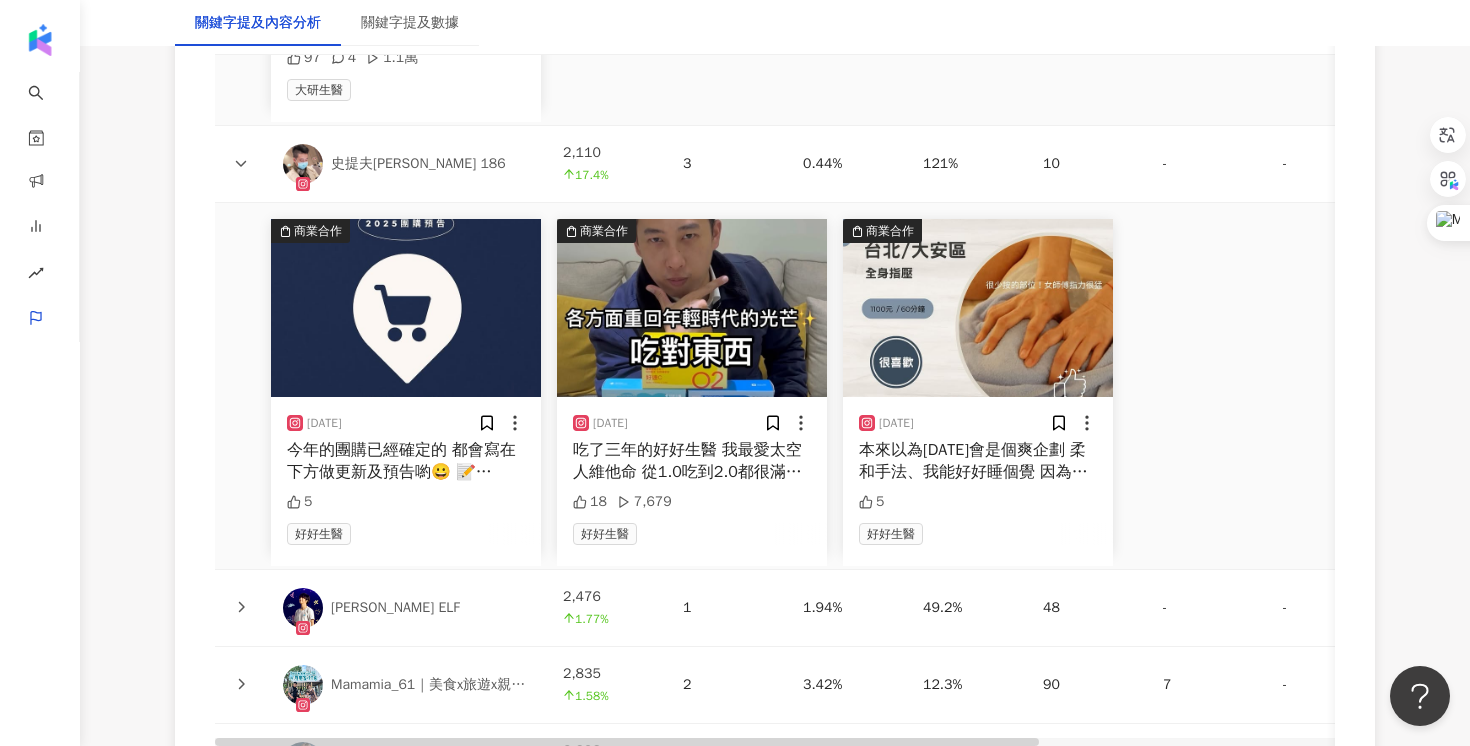 scroll, scrollTop: 5707, scrollLeft: 0, axis: vertical 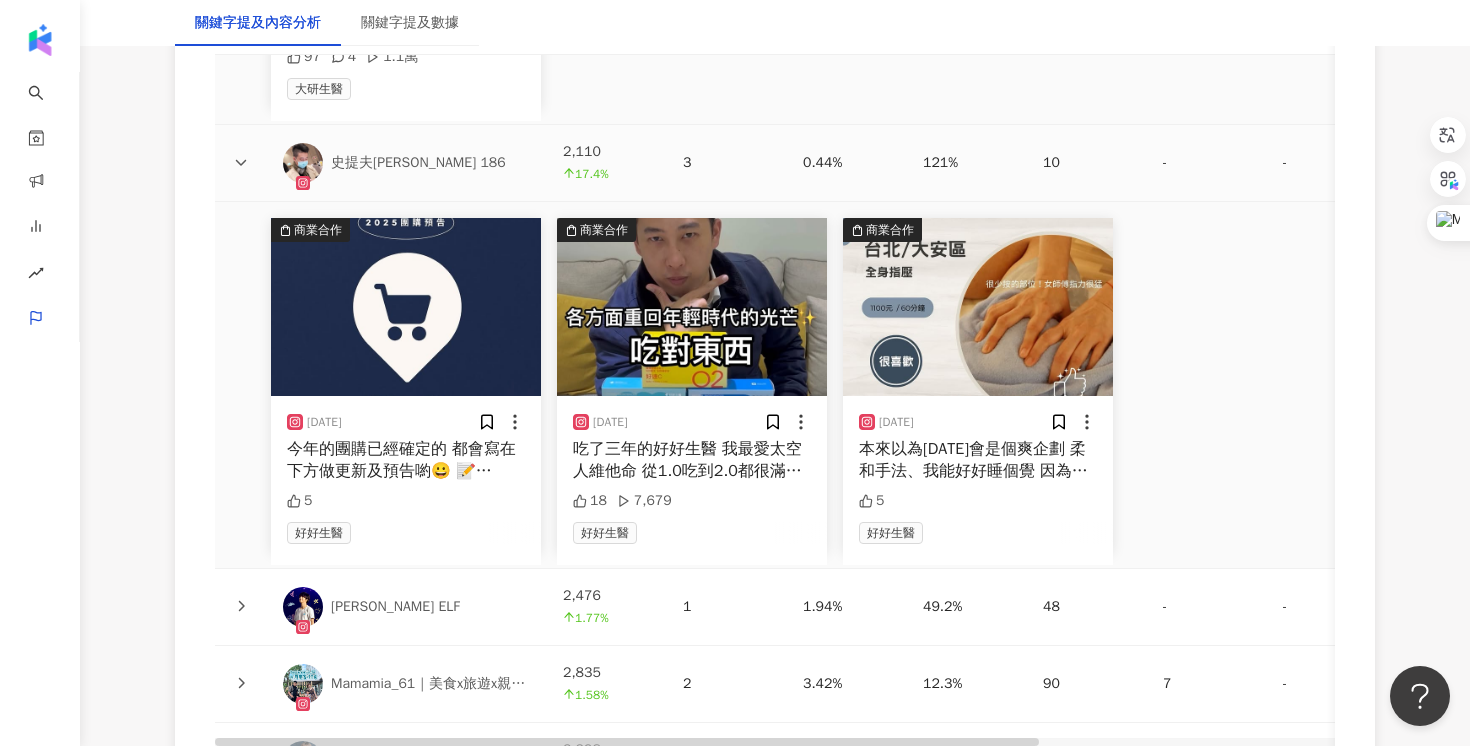 click 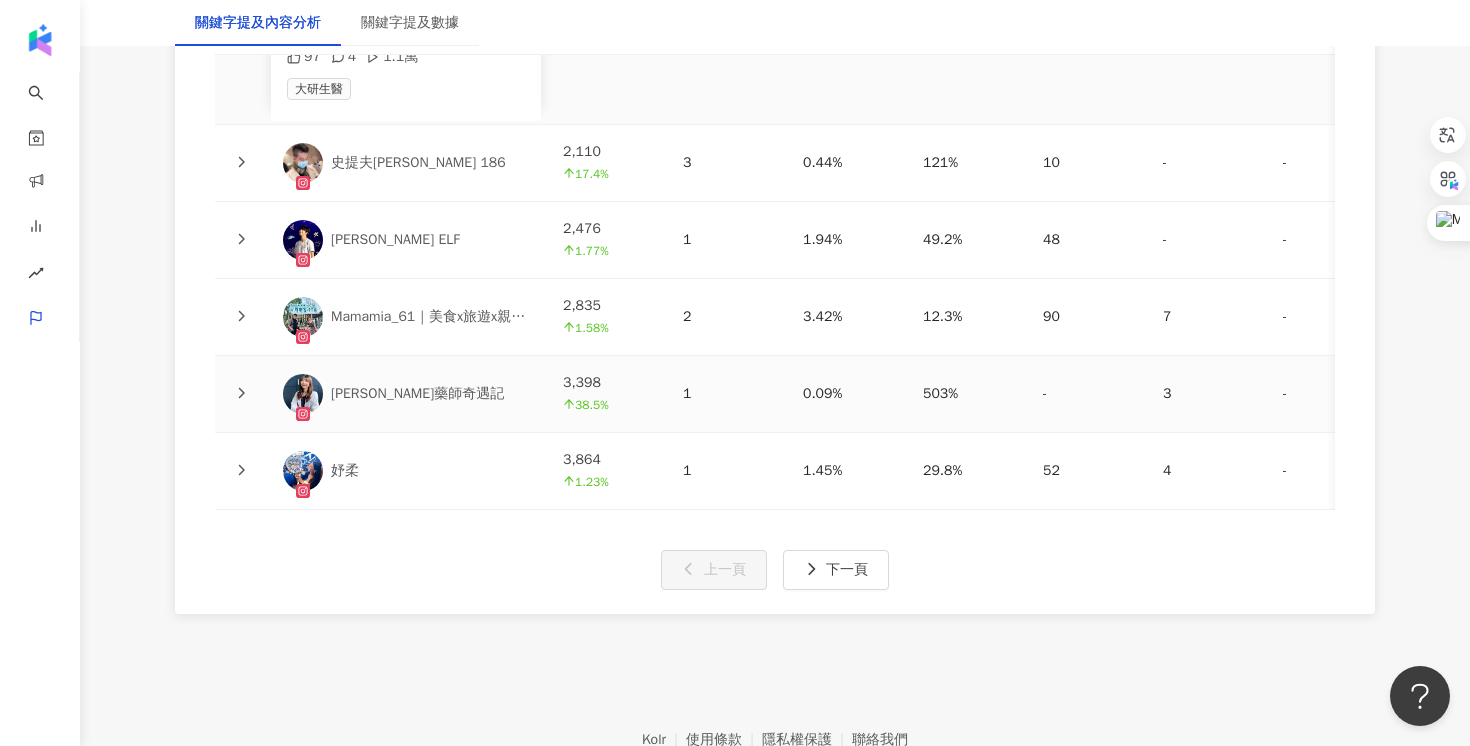 scroll, scrollTop: 5794, scrollLeft: 0, axis: vertical 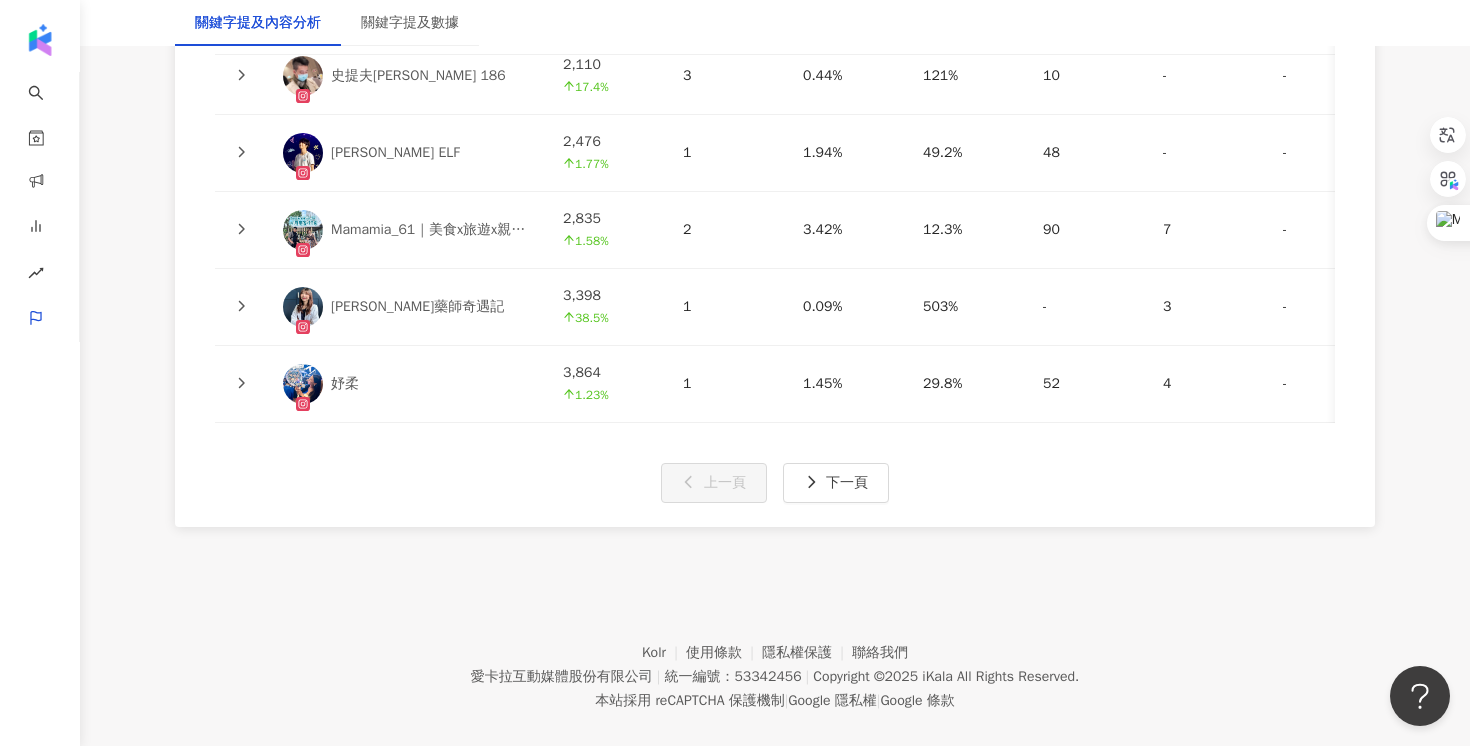 click 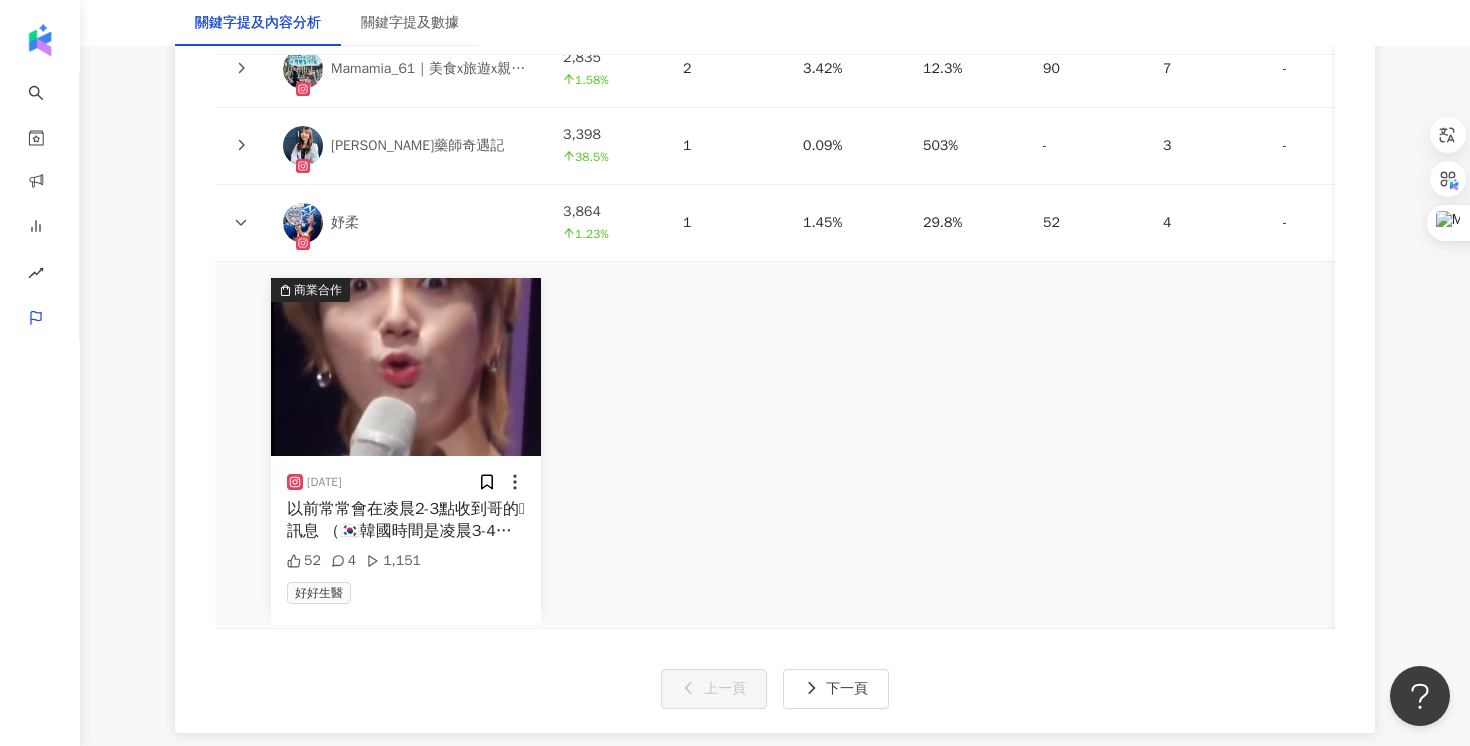 scroll, scrollTop: 5956, scrollLeft: 0, axis: vertical 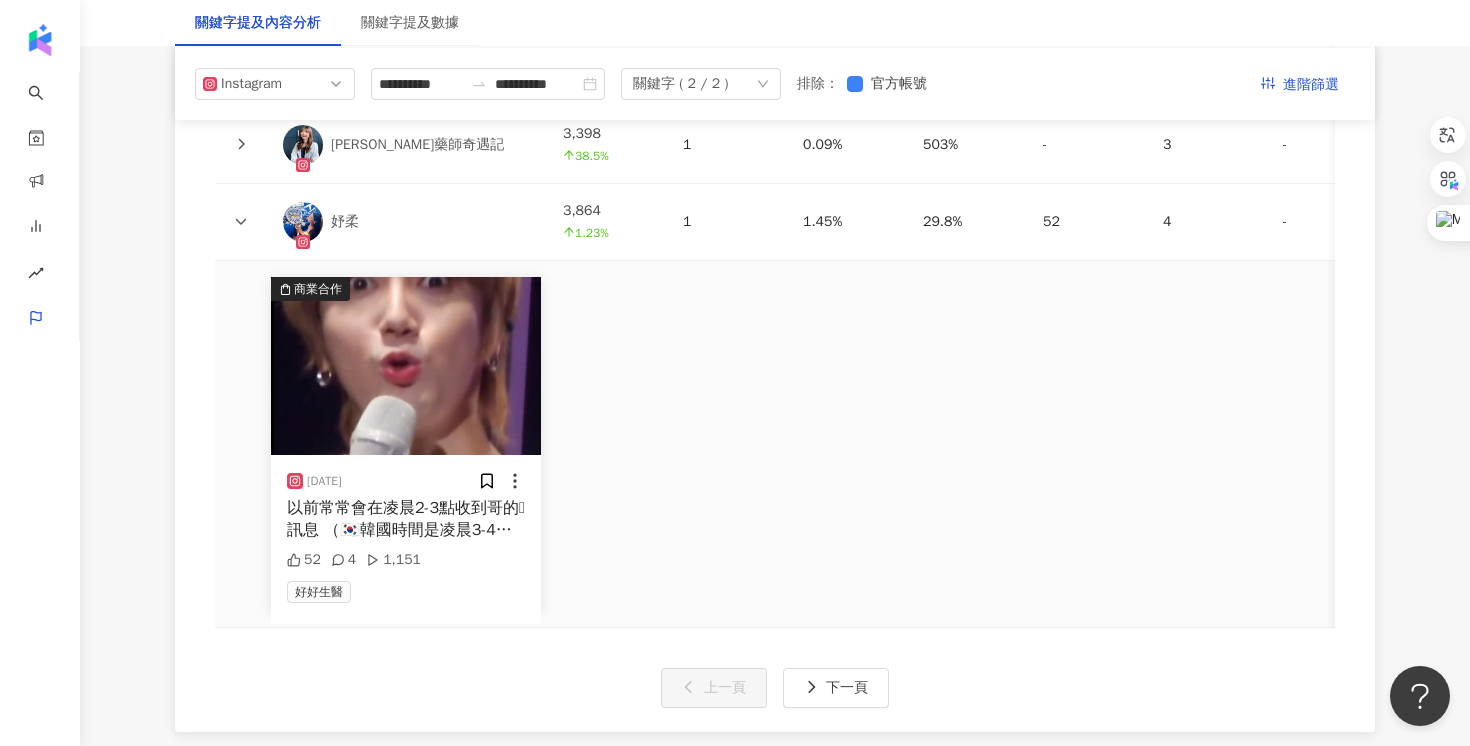 click 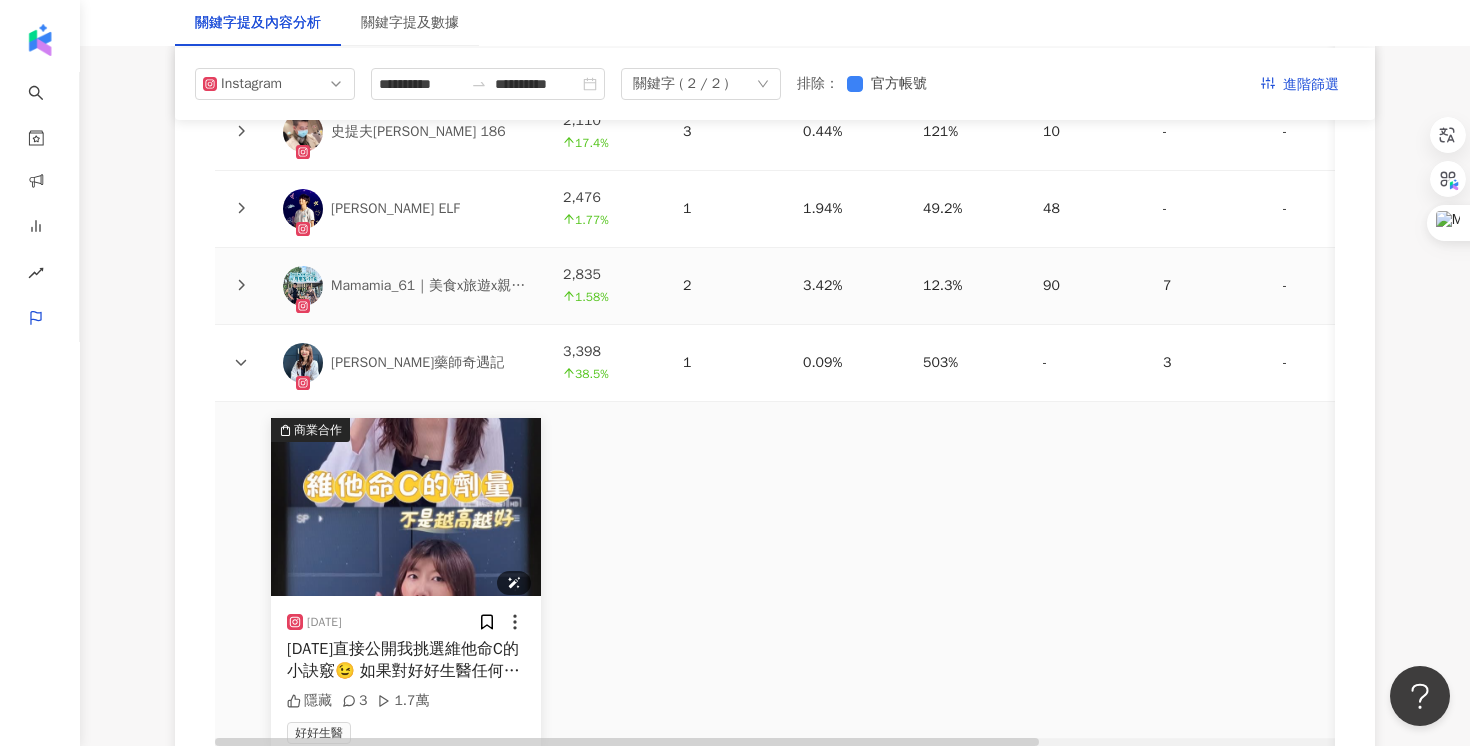 scroll, scrollTop: 5727, scrollLeft: 0, axis: vertical 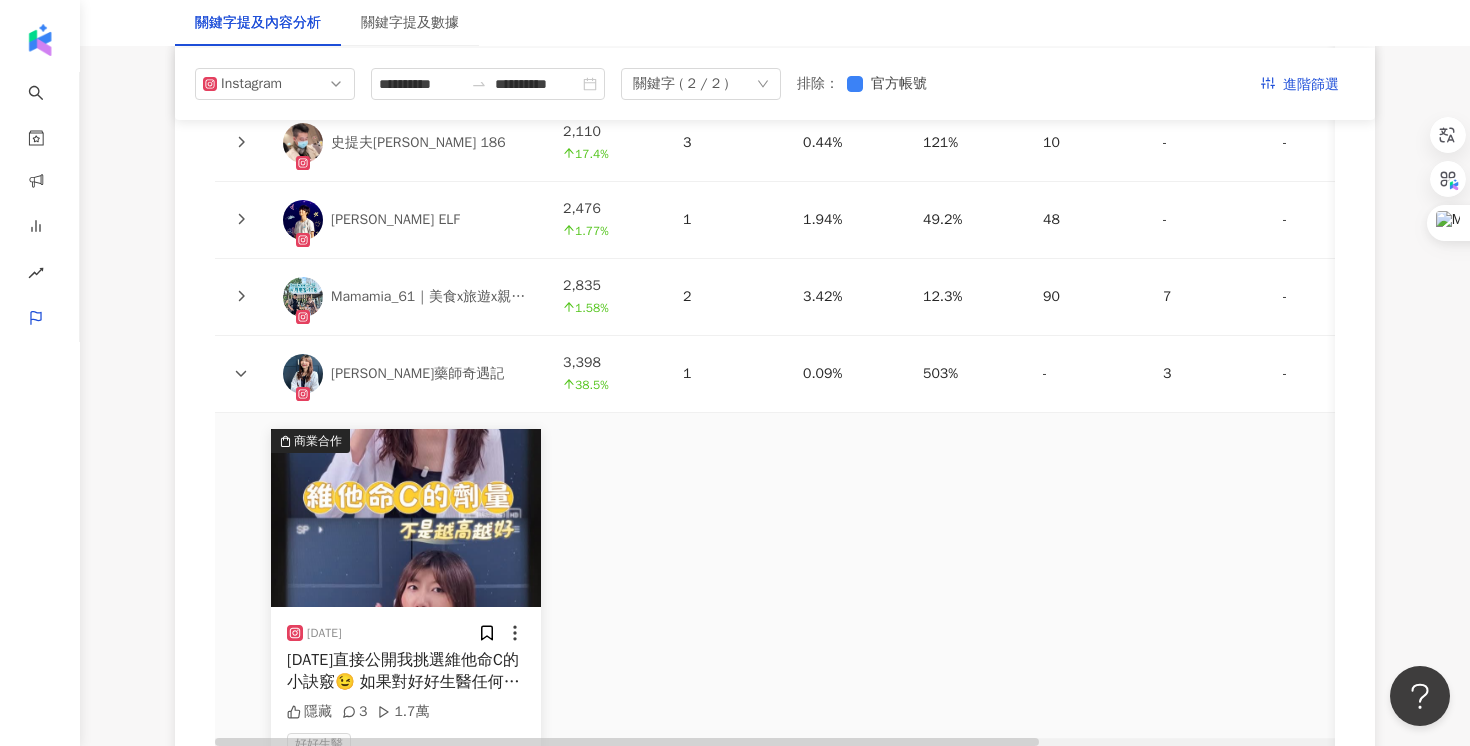 click at bounding box center [241, 297] 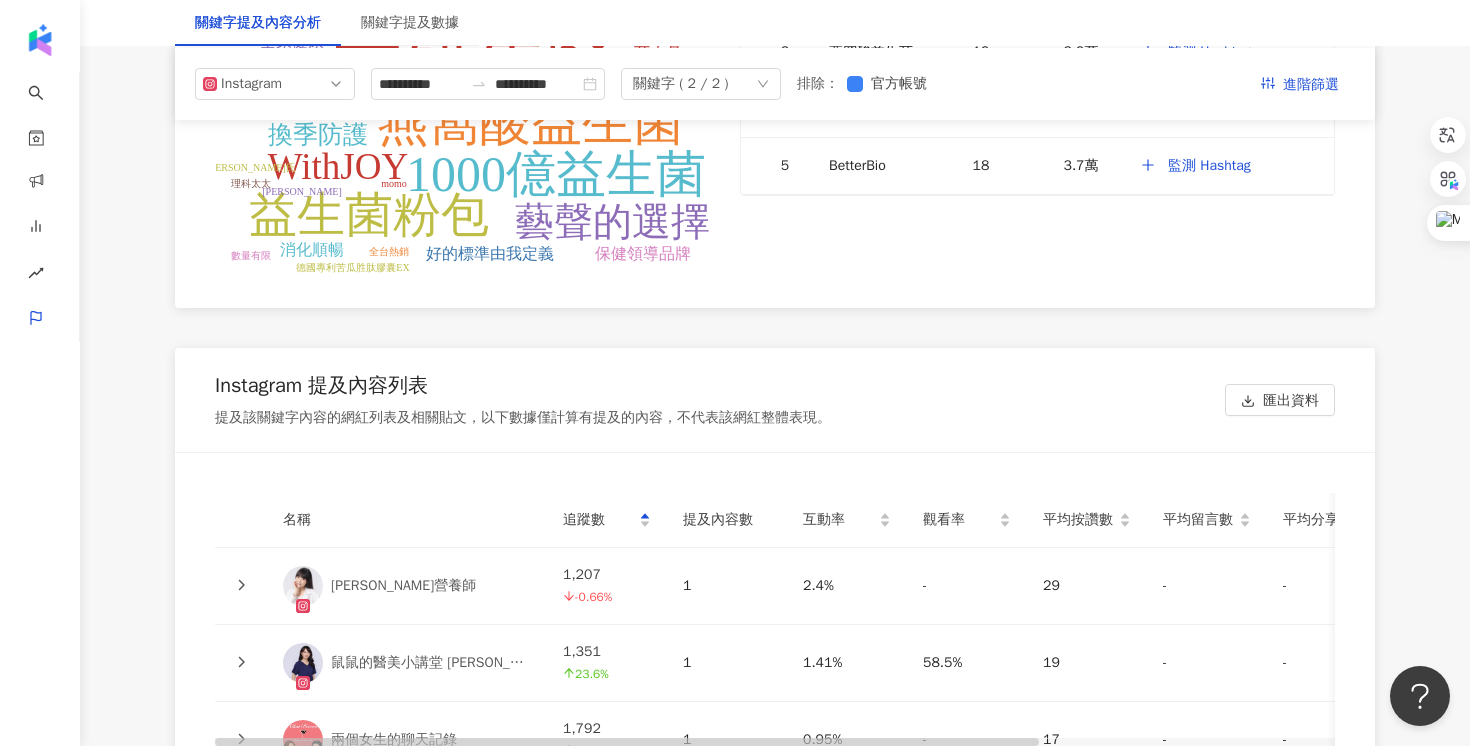 scroll, scrollTop: 4104, scrollLeft: 0, axis: vertical 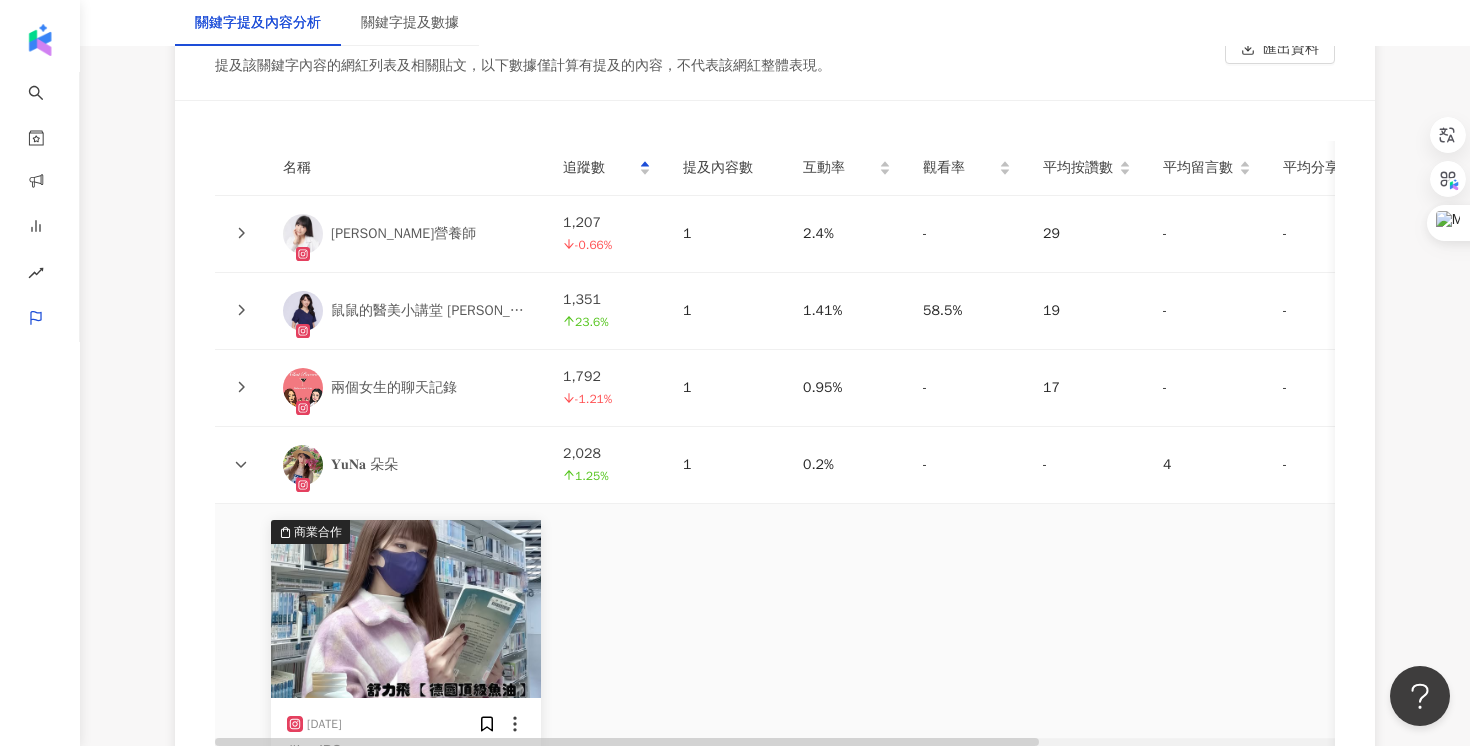 click 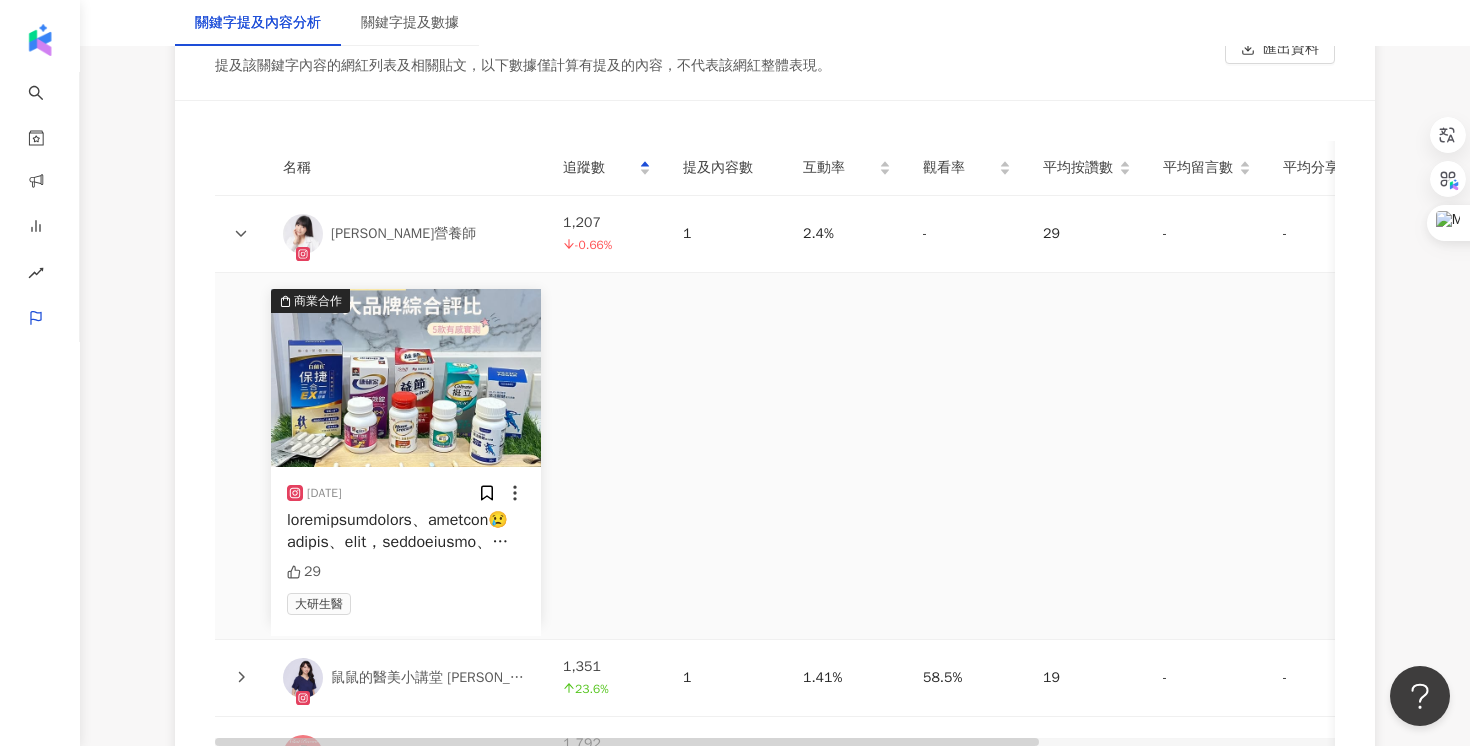 scroll, scrollTop: 0, scrollLeft: 91, axis: horizontal 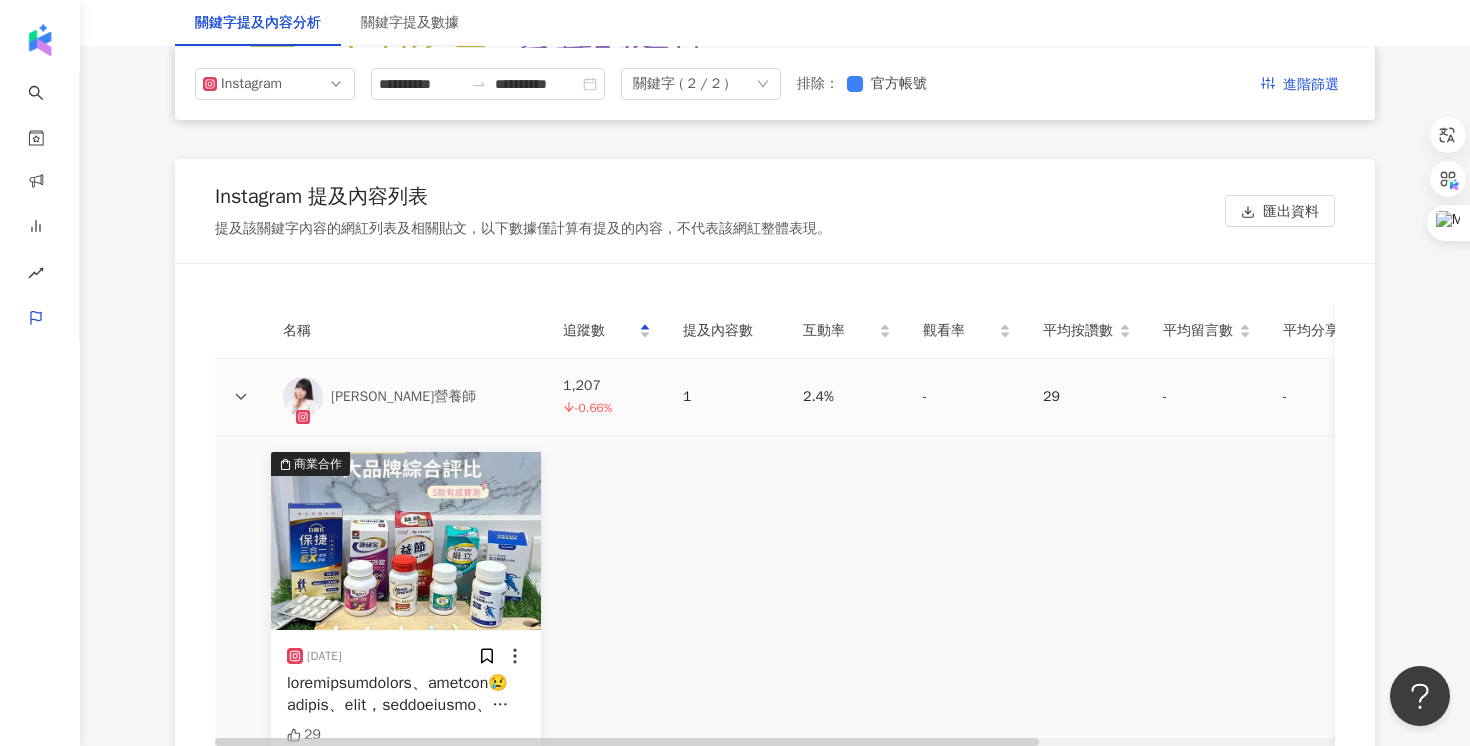 click 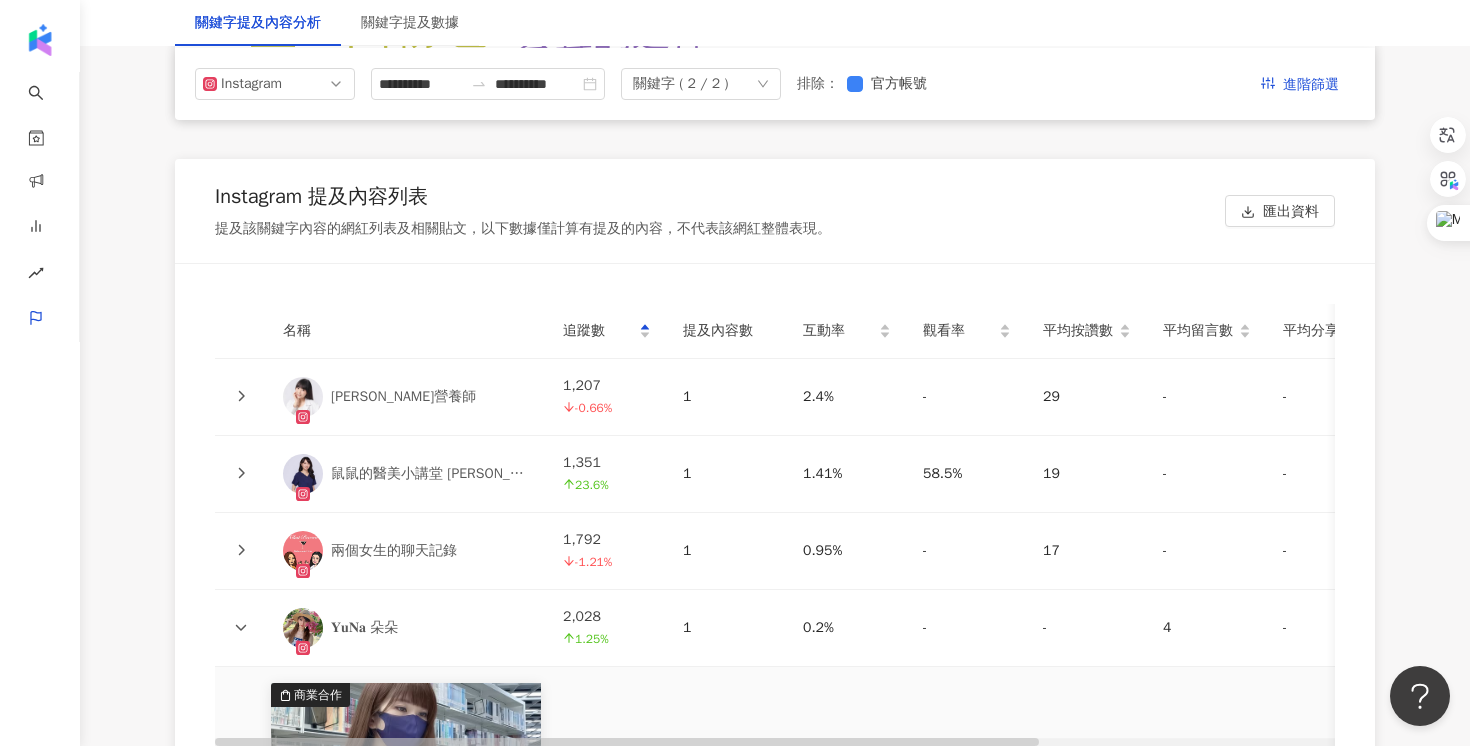 click at bounding box center (241, 474) 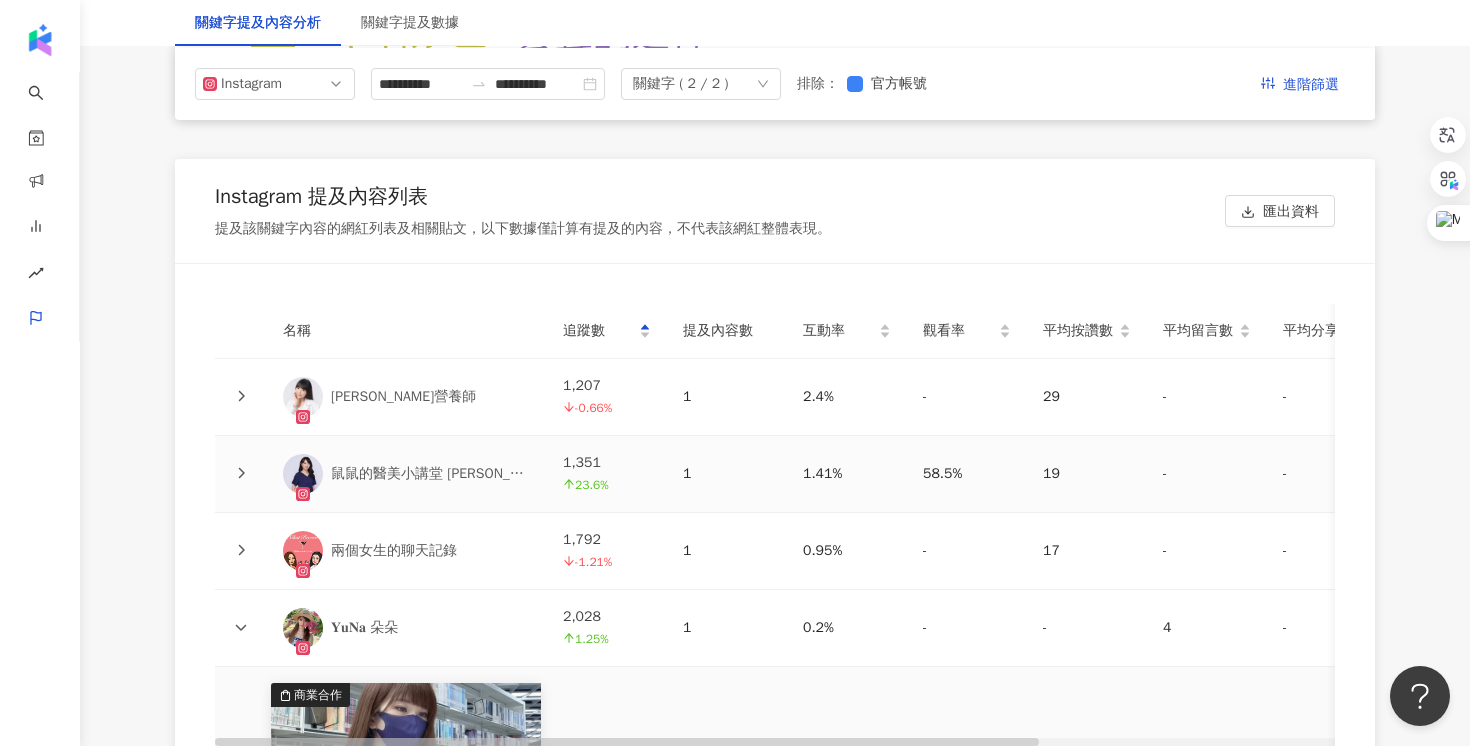 click 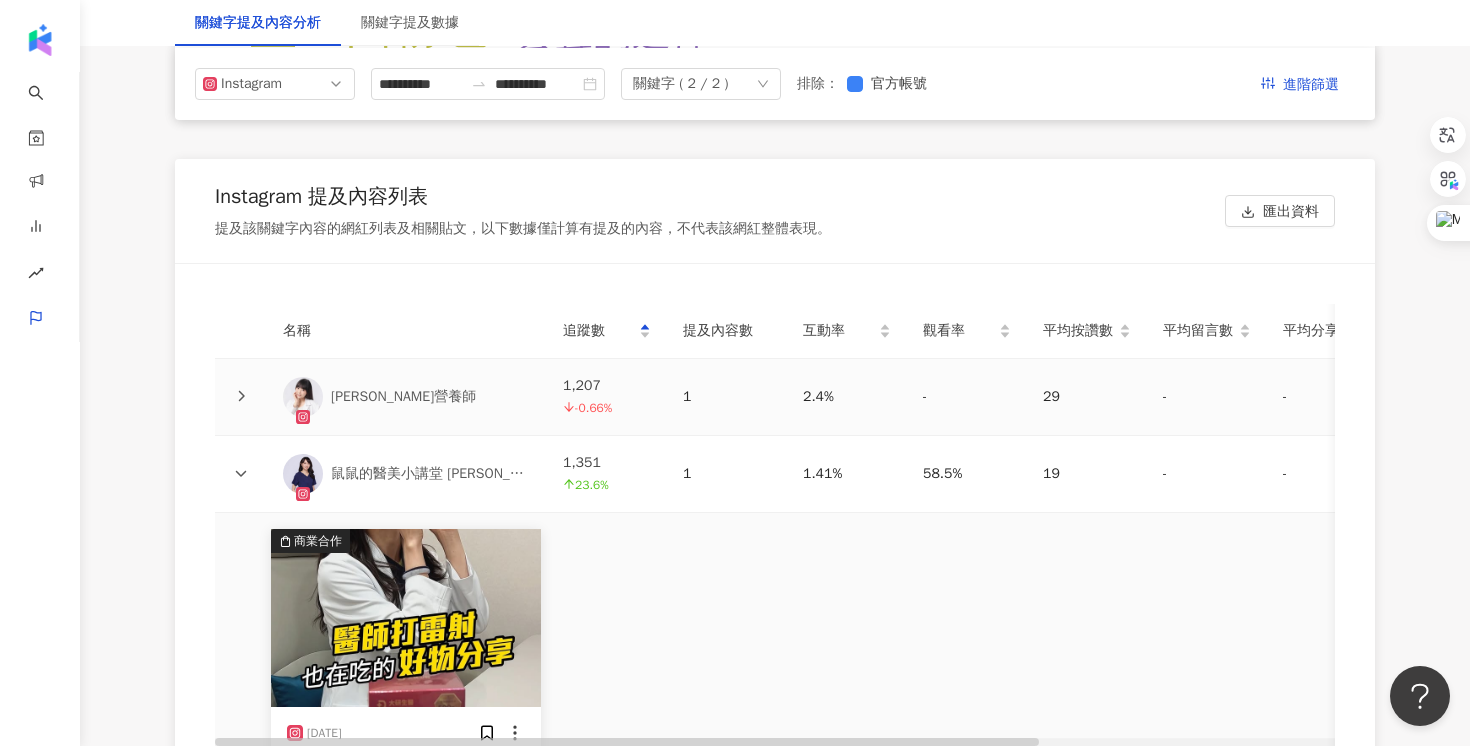 click at bounding box center [241, 397] 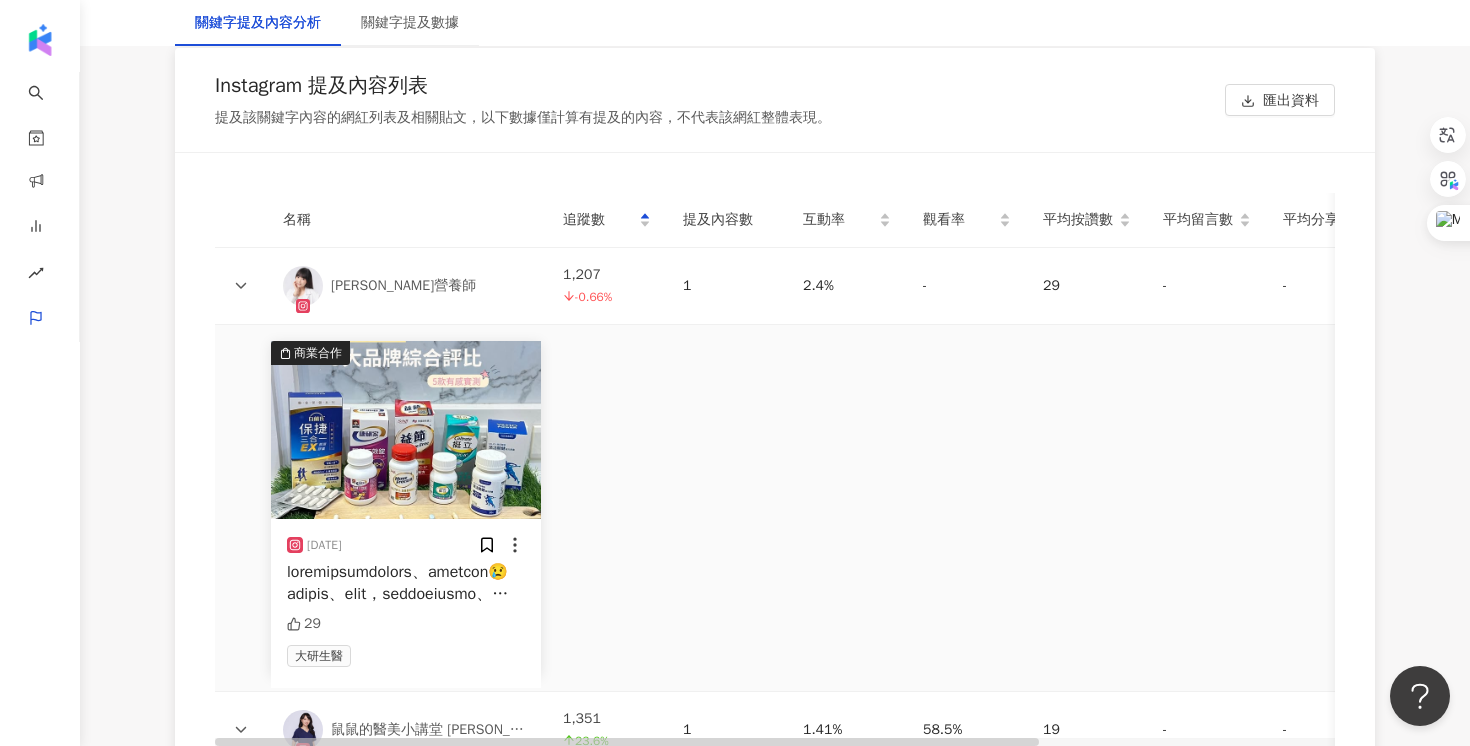 scroll, scrollTop: 4467, scrollLeft: 0, axis: vertical 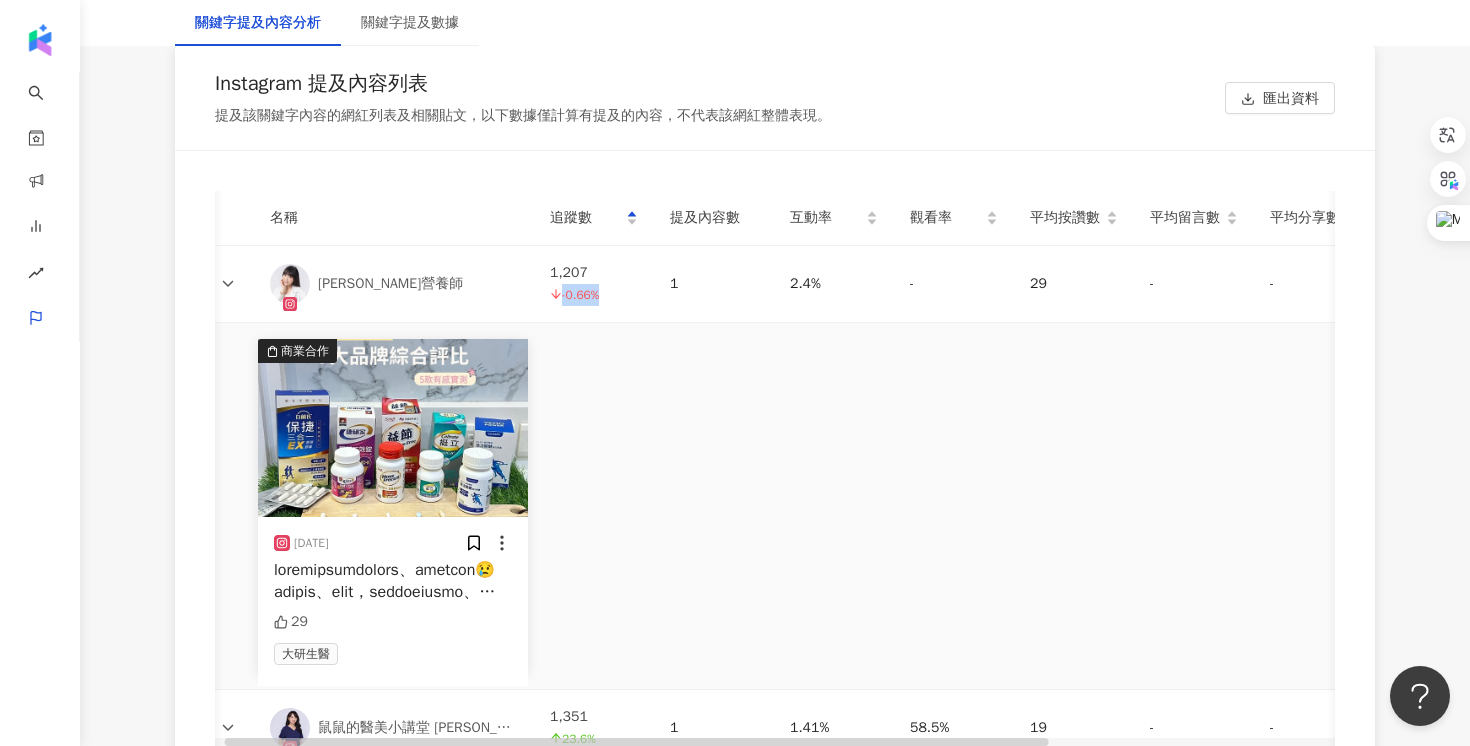 drag, startPoint x: 604, startPoint y: 300, endPoint x: 540, endPoint y: 298, distance: 64.03124 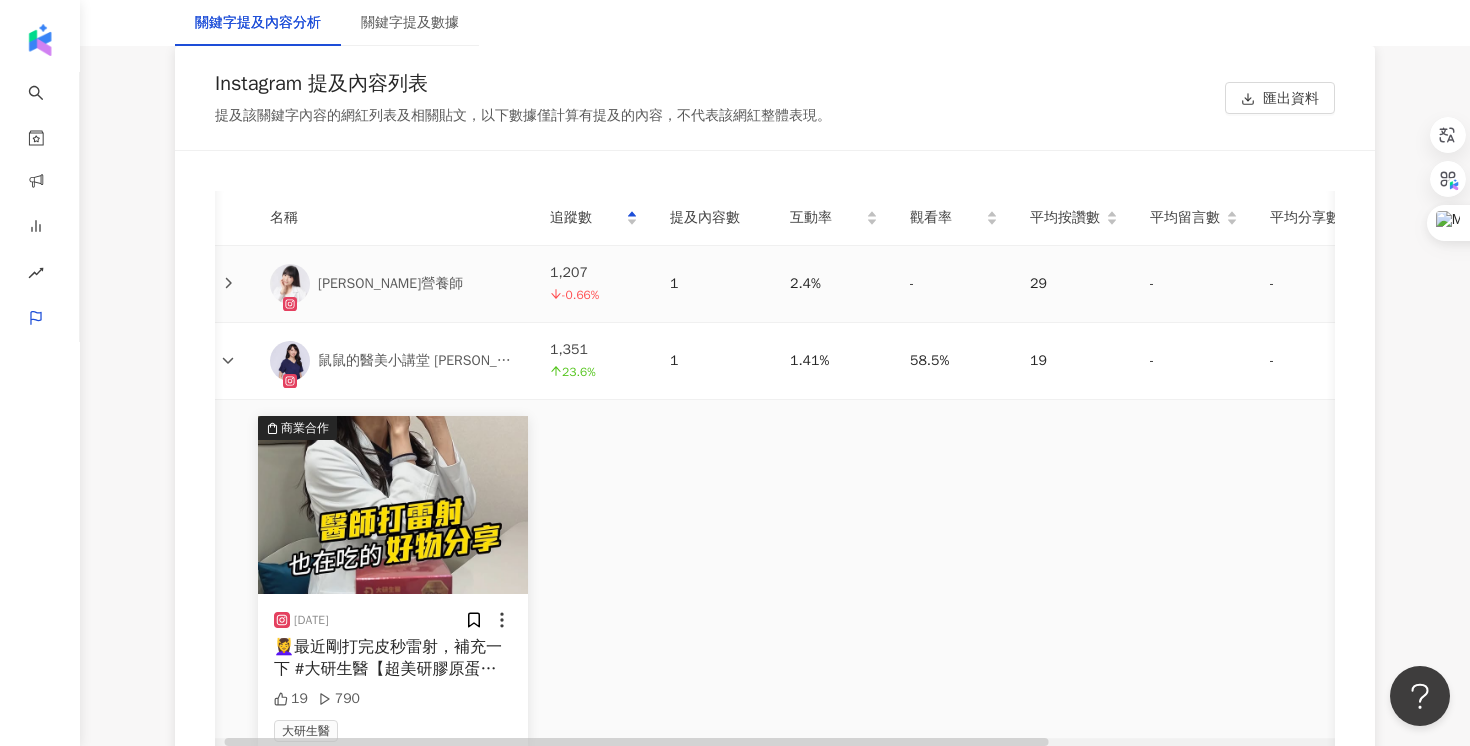 click at bounding box center [228, 284] 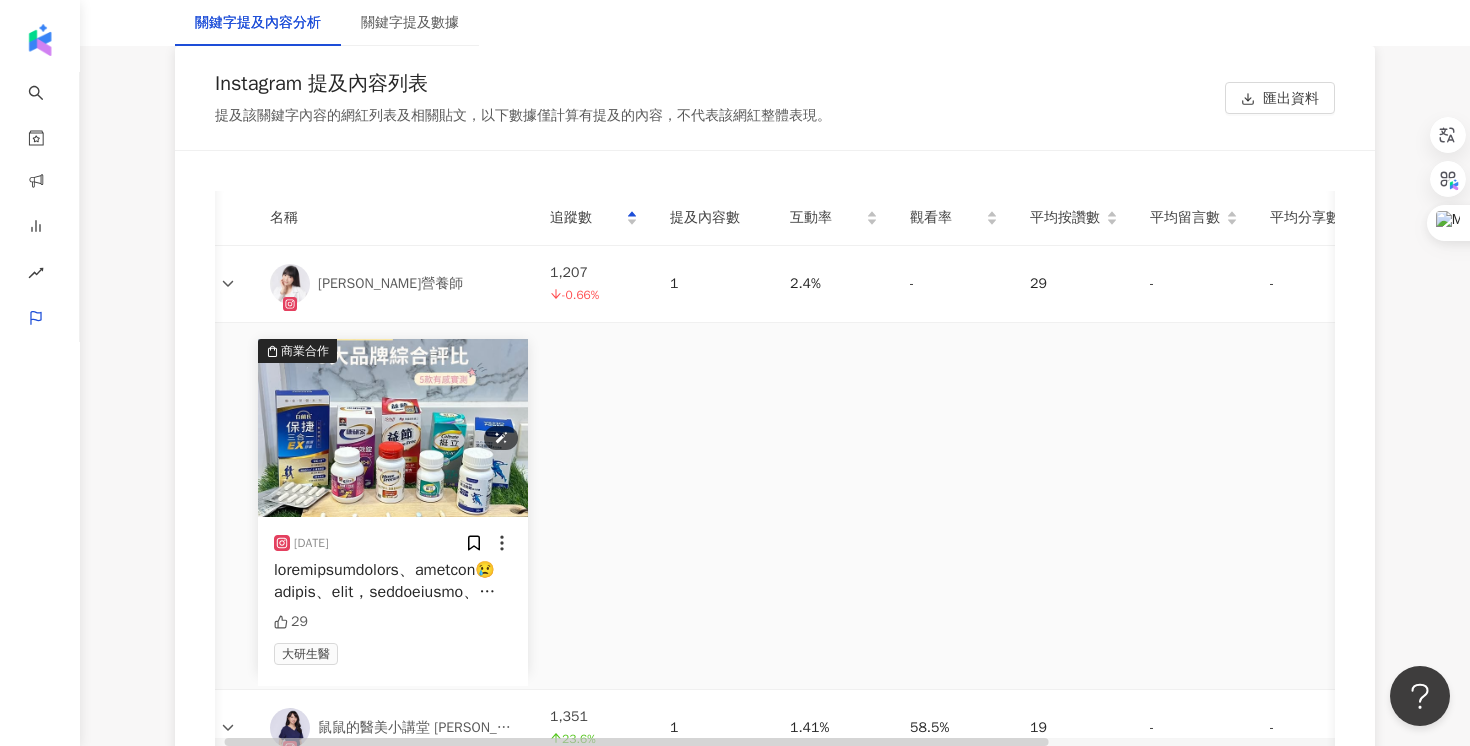 scroll, scrollTop: 4529, scrollLeft: 0, axis: vertical 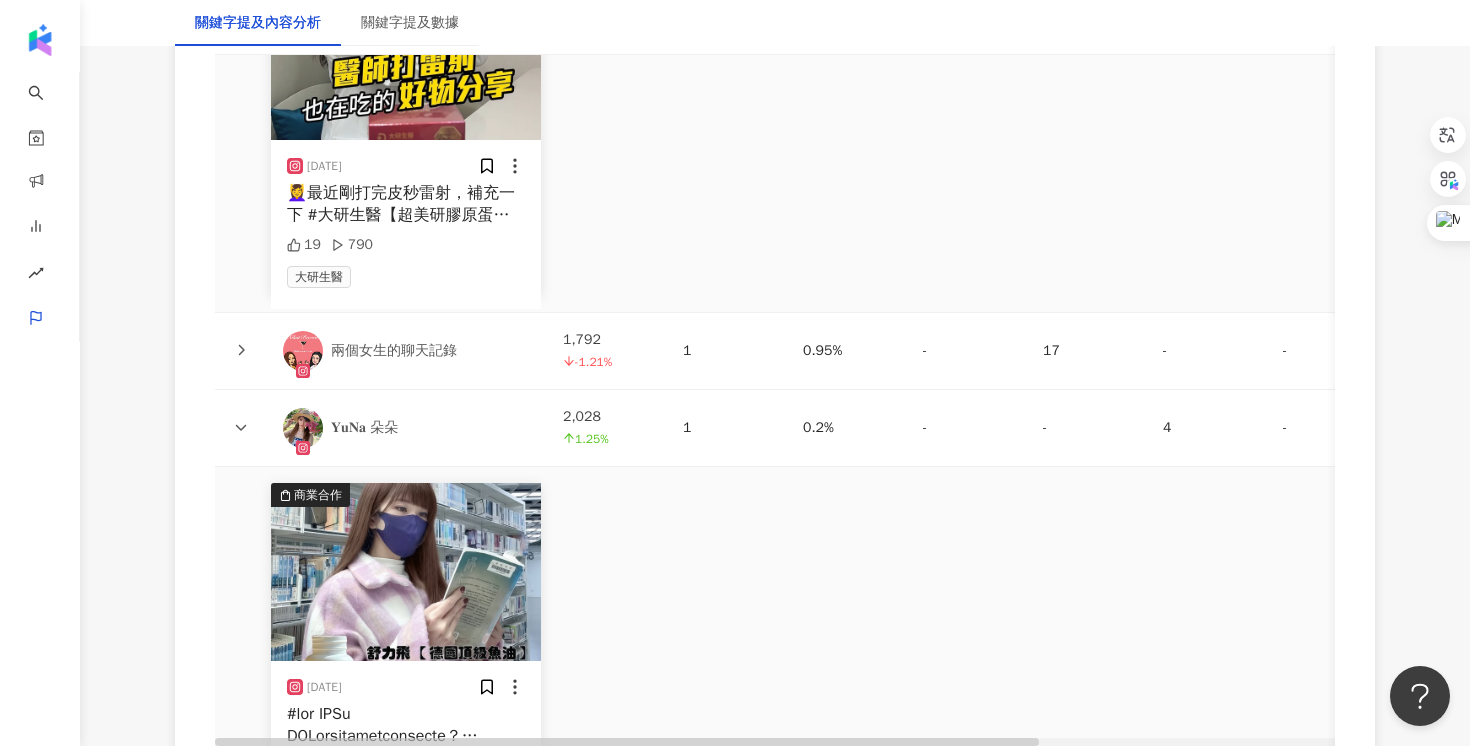 click 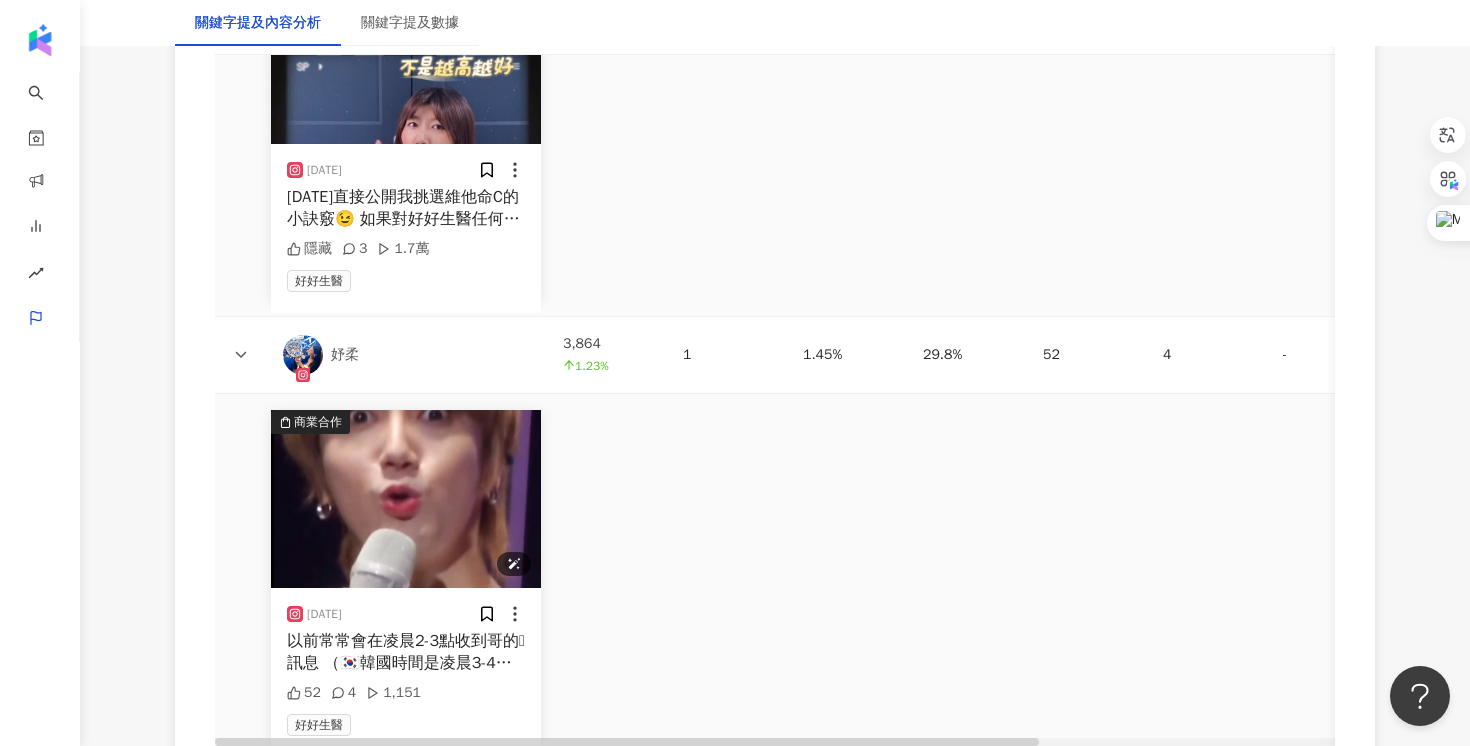 scroll, scrollTop: 7656, scrollLeft: 0, axis: vertical 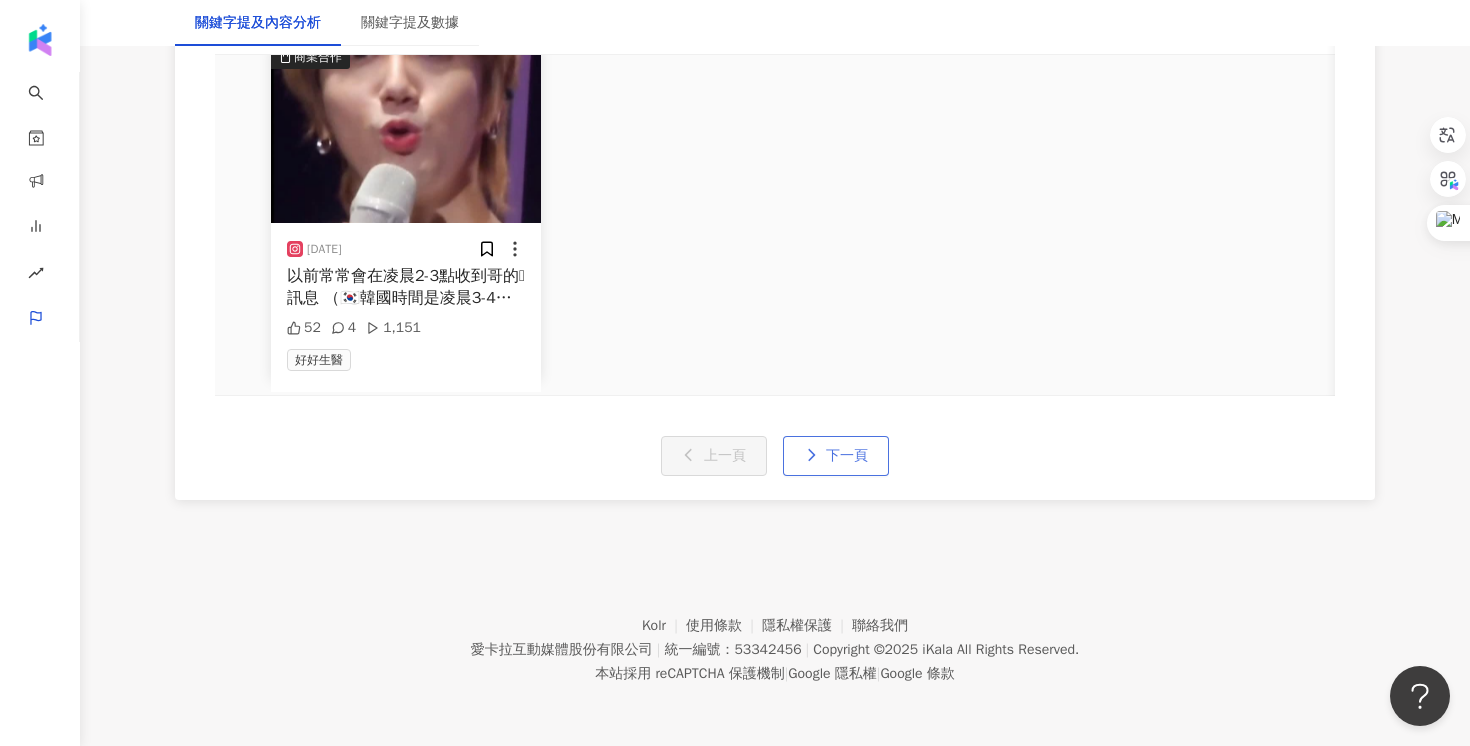 click on "下一頁" at bounding box center [847, 456] 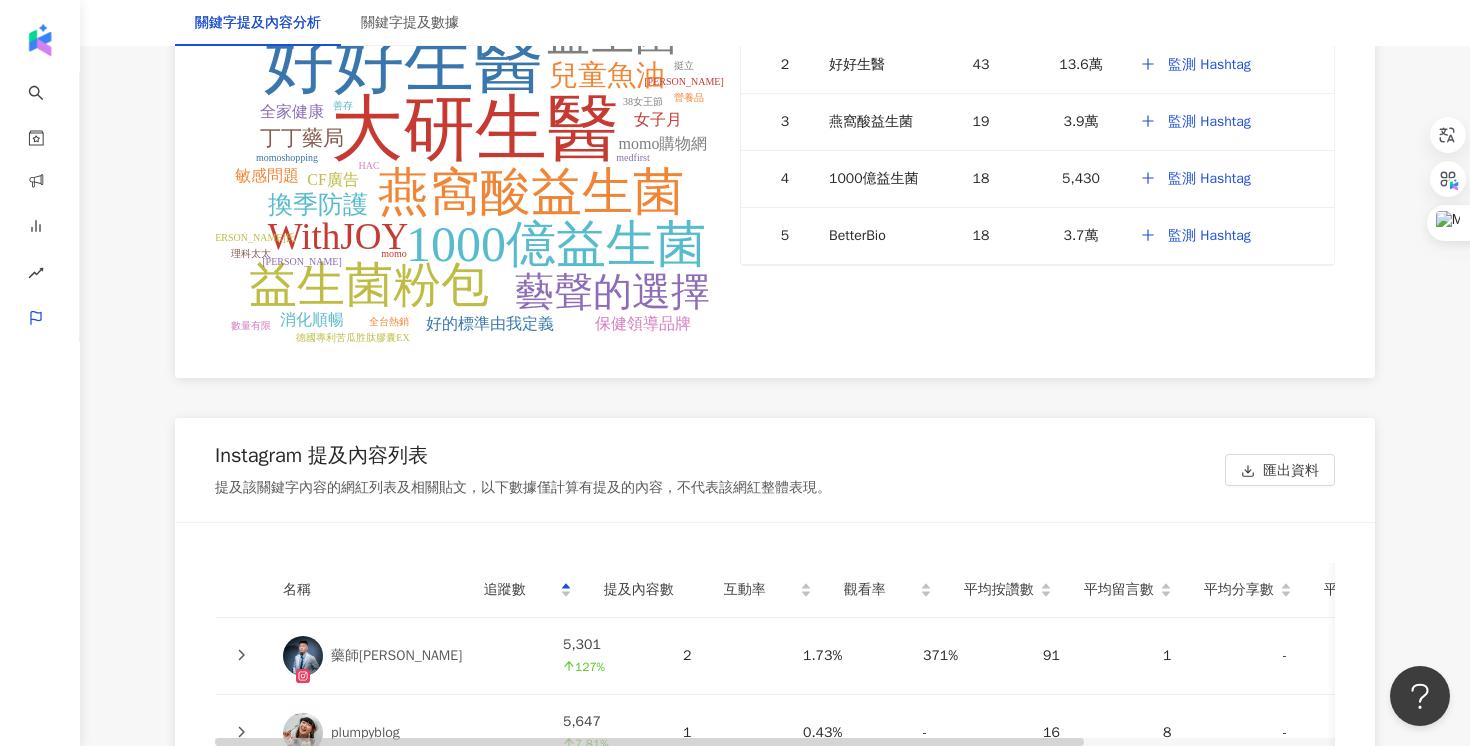 scroll, scrollTop: 4229, scrollLeft: 0, axis: vertical 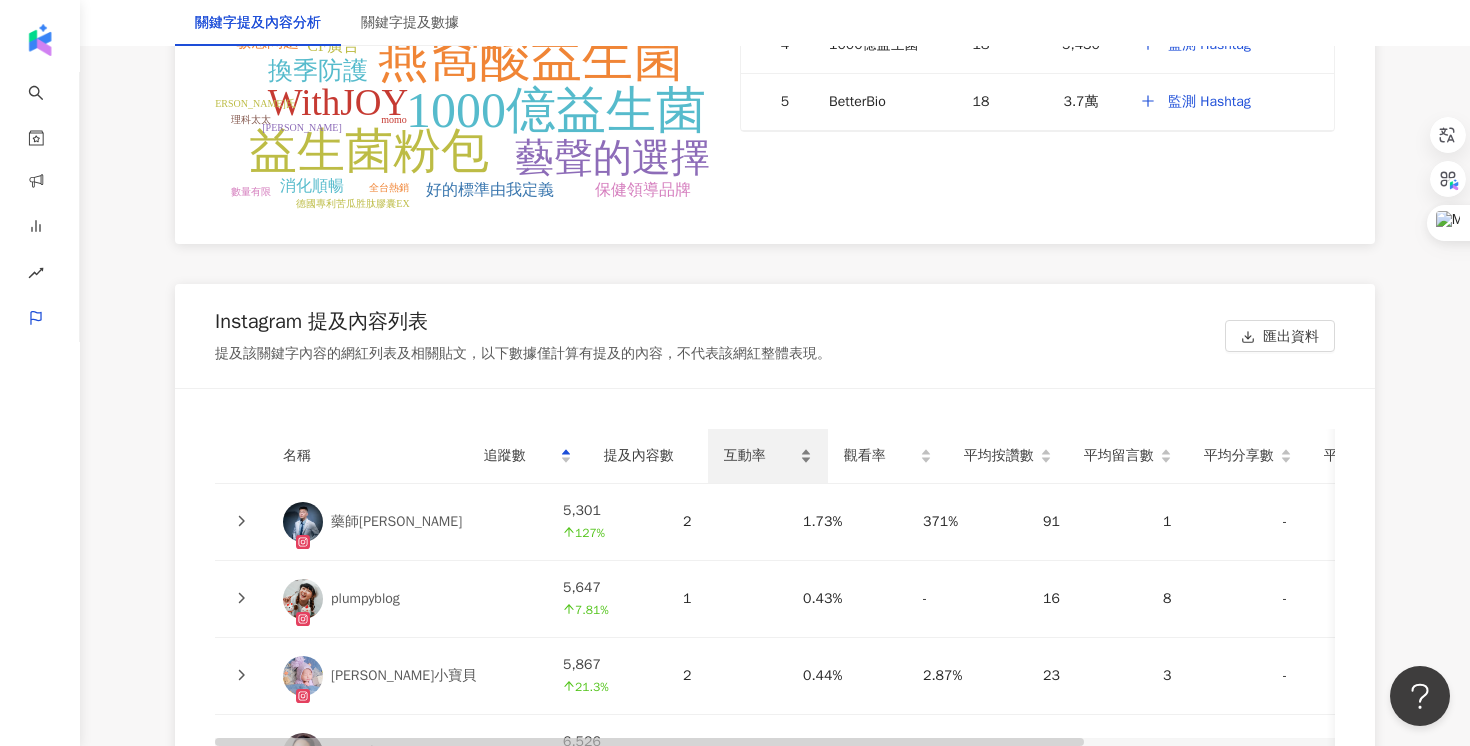 click on "互動率" at bounding box center [768, 456] 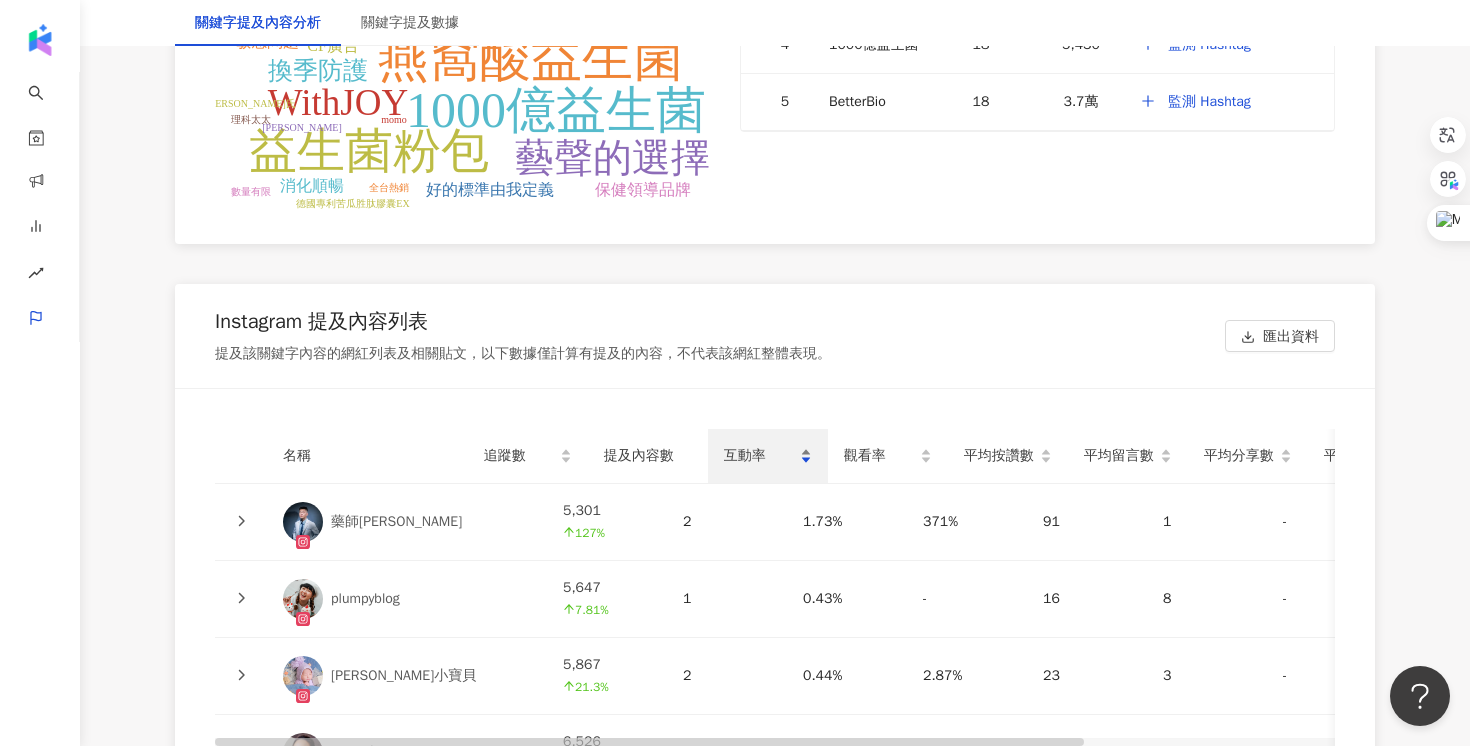 click on "互動率" at bounding box center (768, 456) 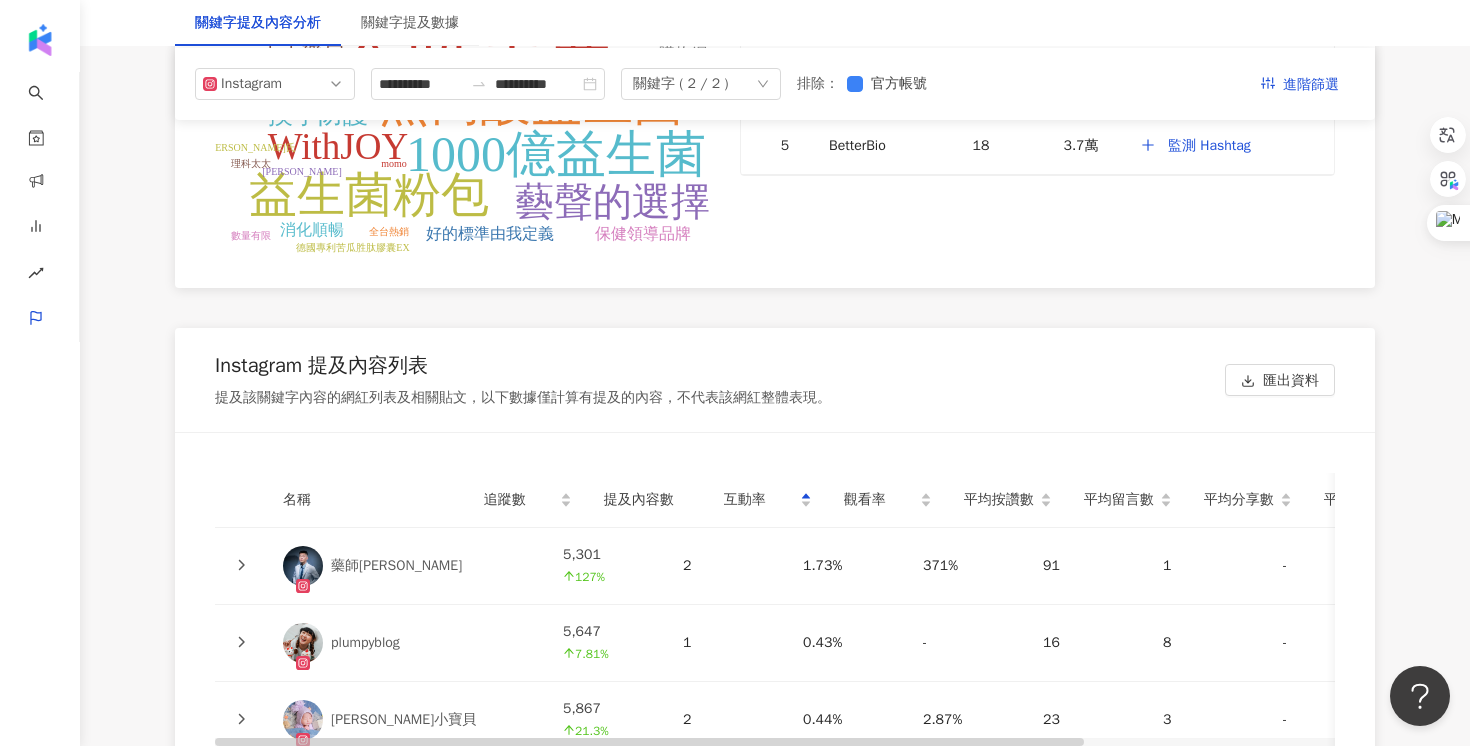 scroll, scrollTop: 4069, scrollLeft: 0, axis: vertical 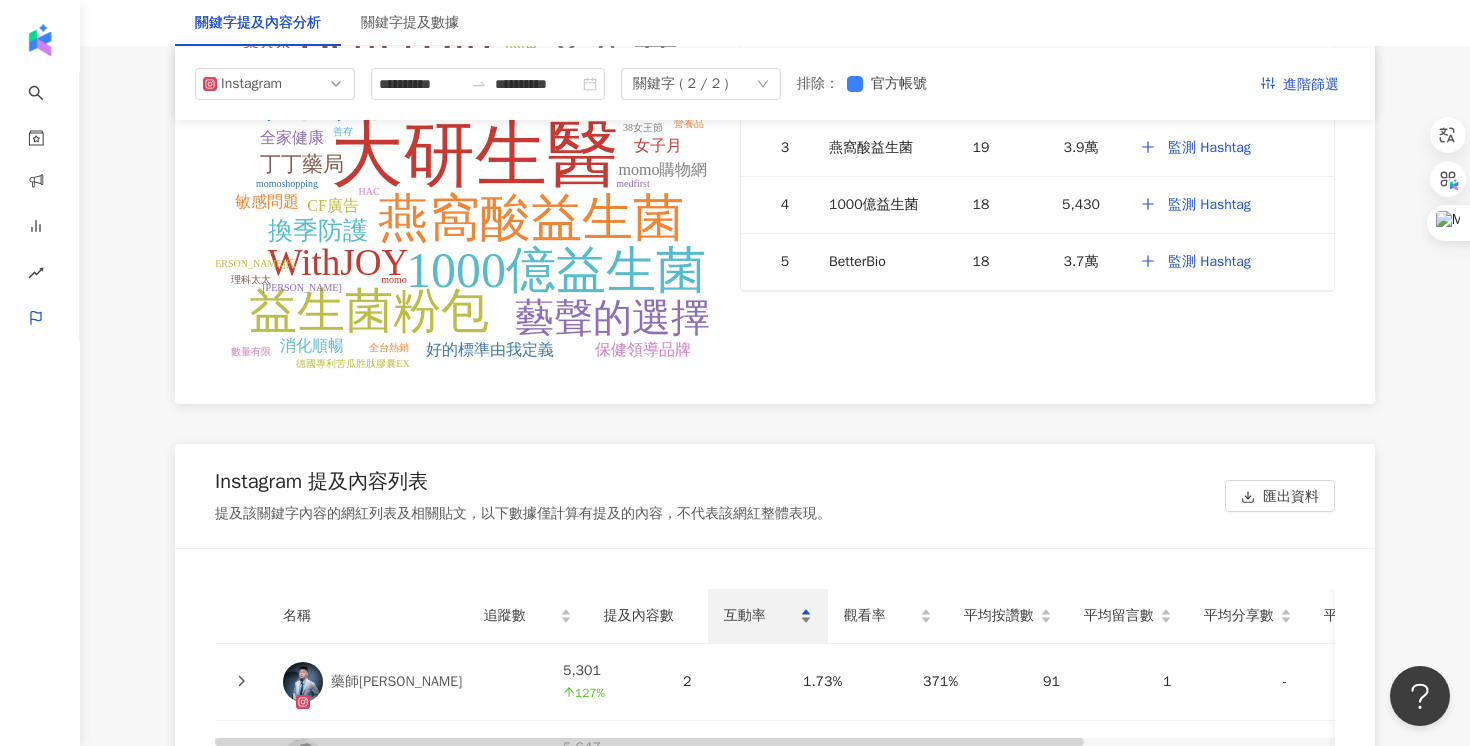click on "互動率" at bounding box center (768, 616) 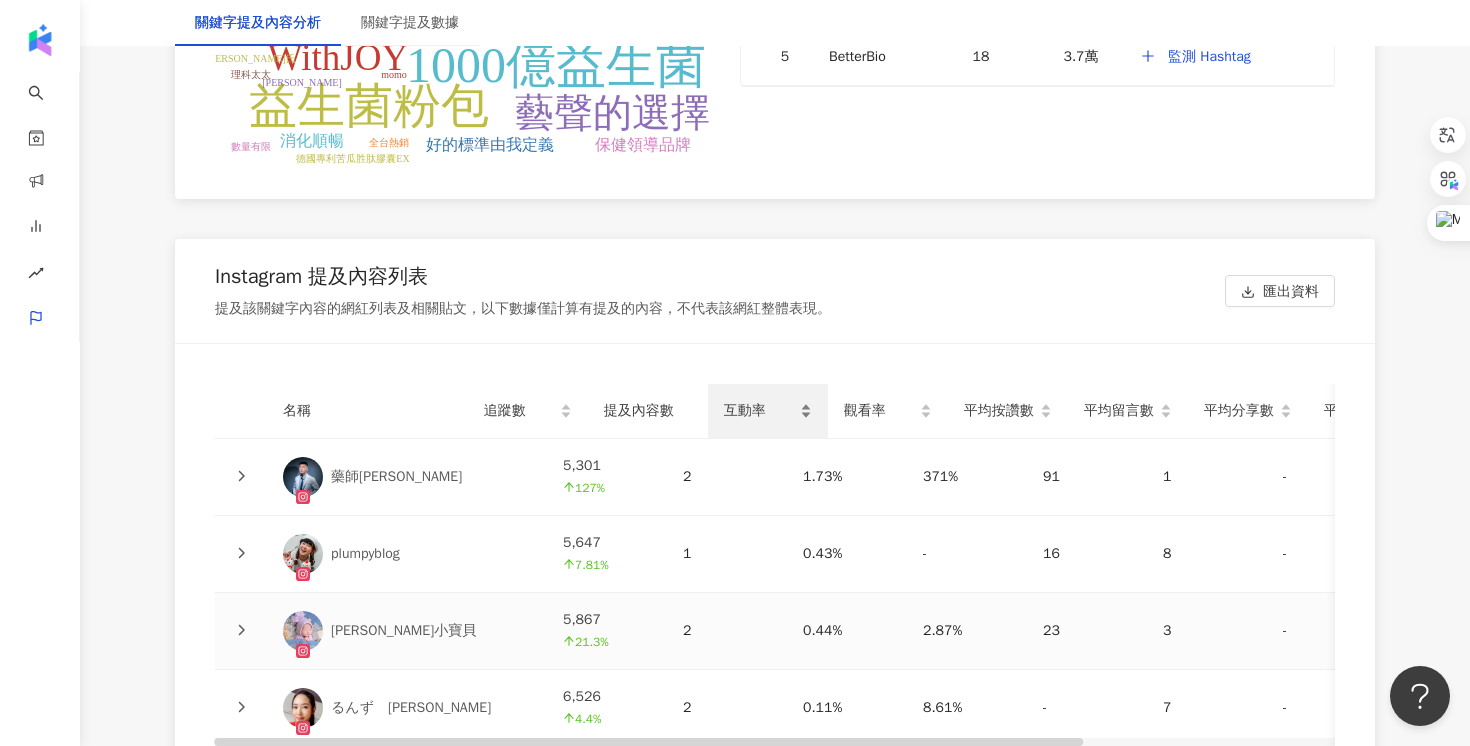 scroll, scrollTop: 4297, scrollLeft: 0, axis: vertical 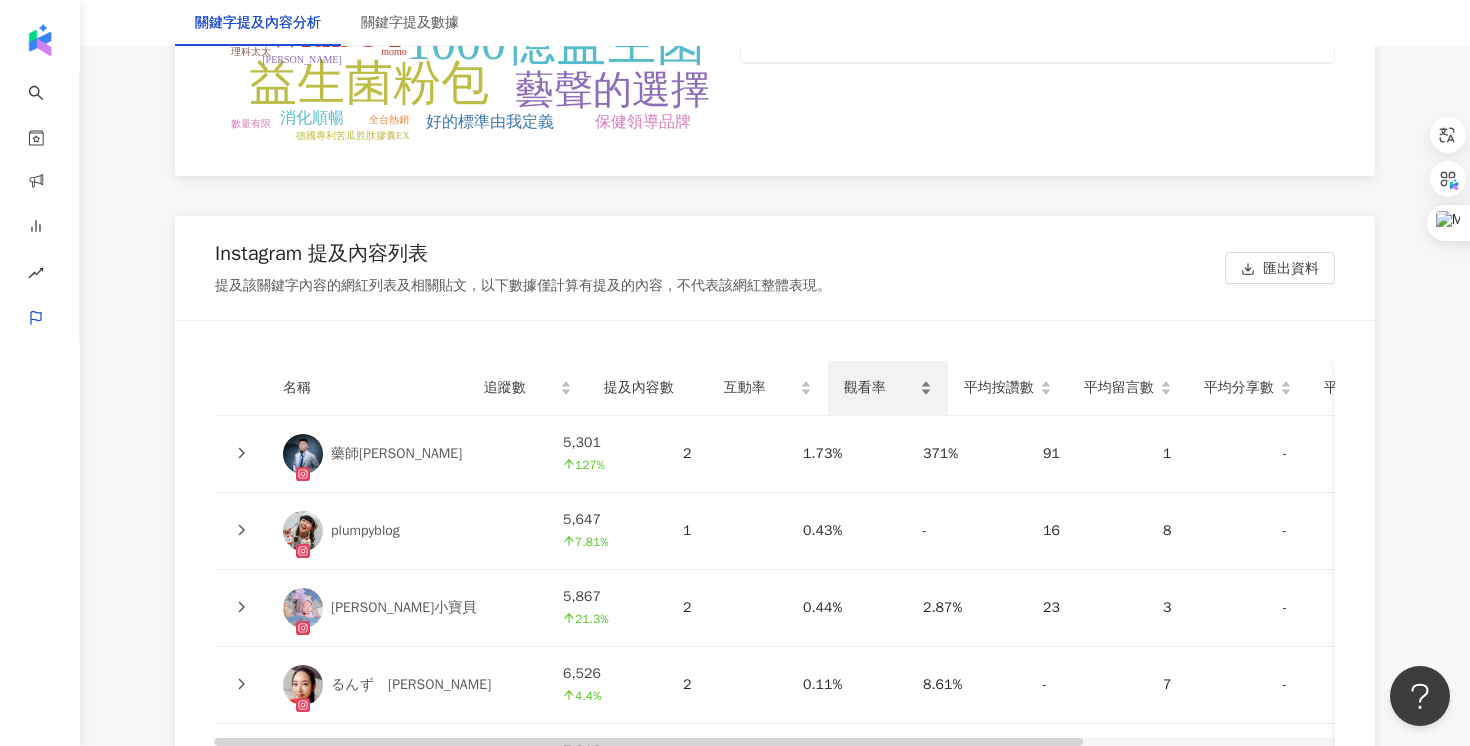 click on "觀看率" at bounding box center [888, 388] 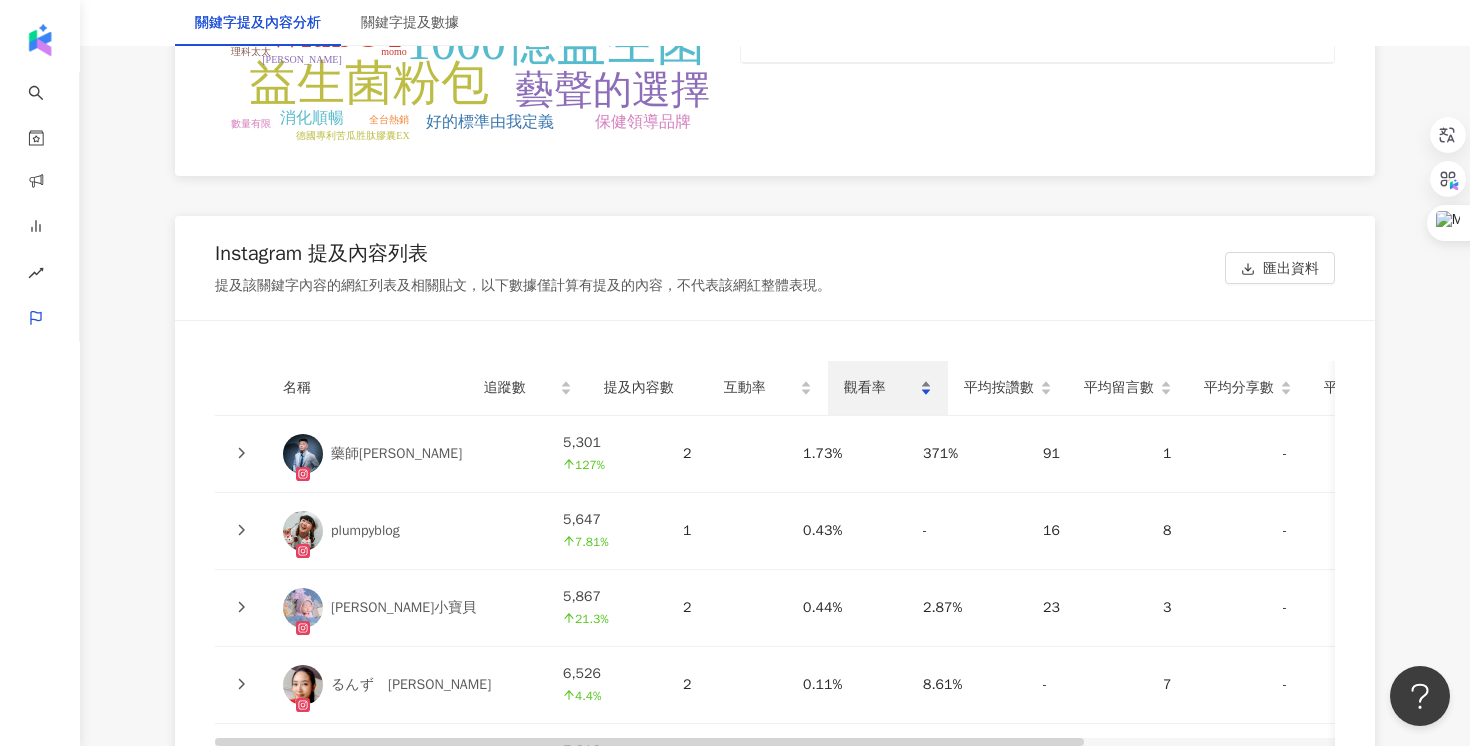 click on "觀看率" at bounding box center (888, 388) 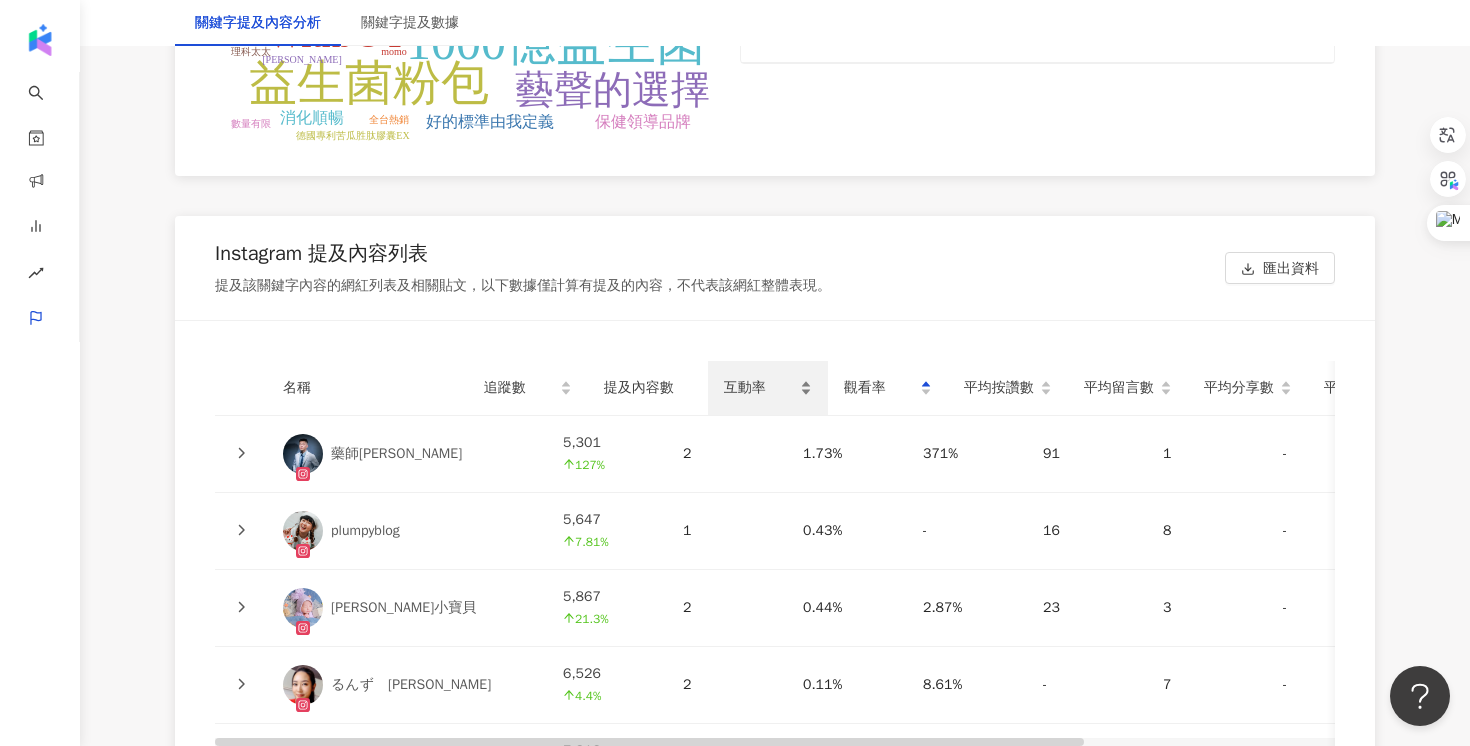 click on "互動率" at bounding box center (768, 388) 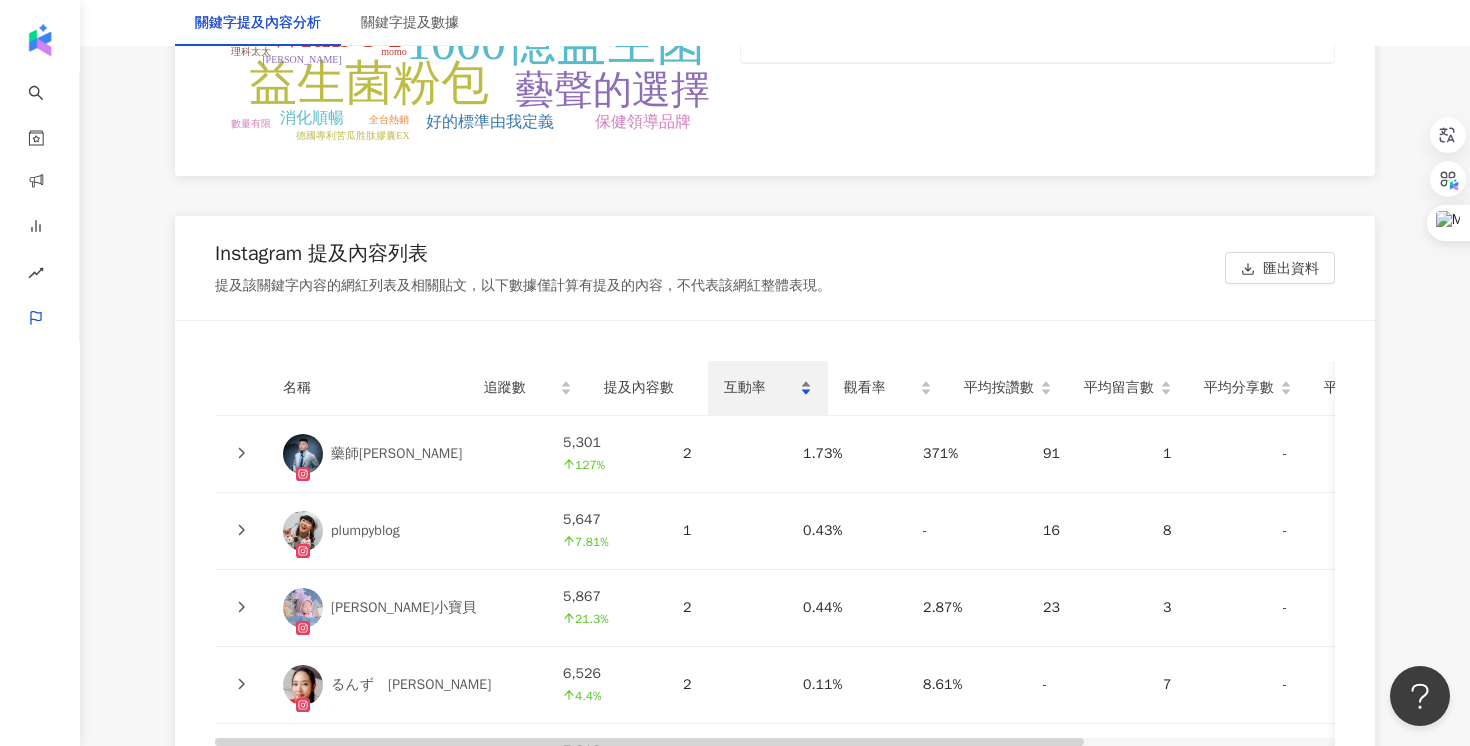 click on "互動率" at bounding box center [768, 388] 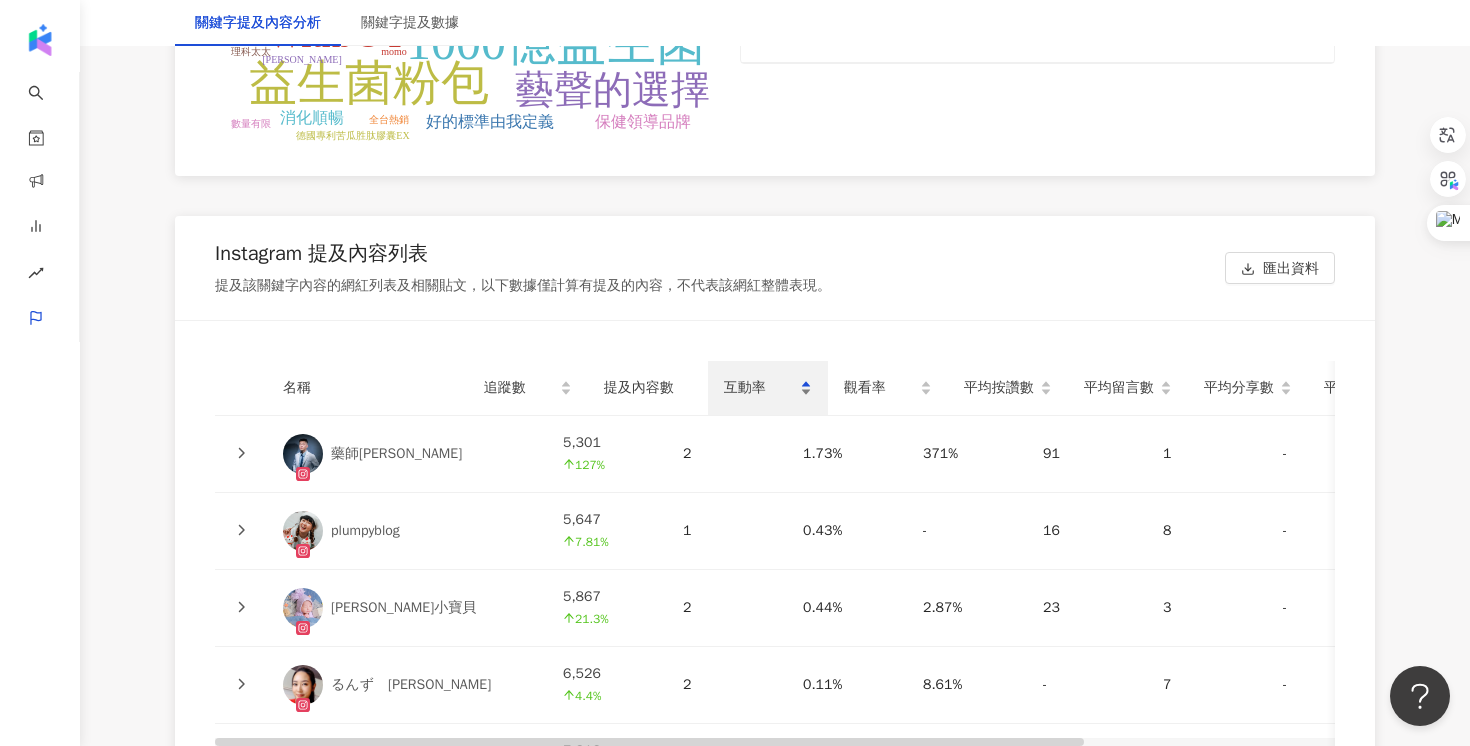 click on "互動率" at bounding box center [768, 388] 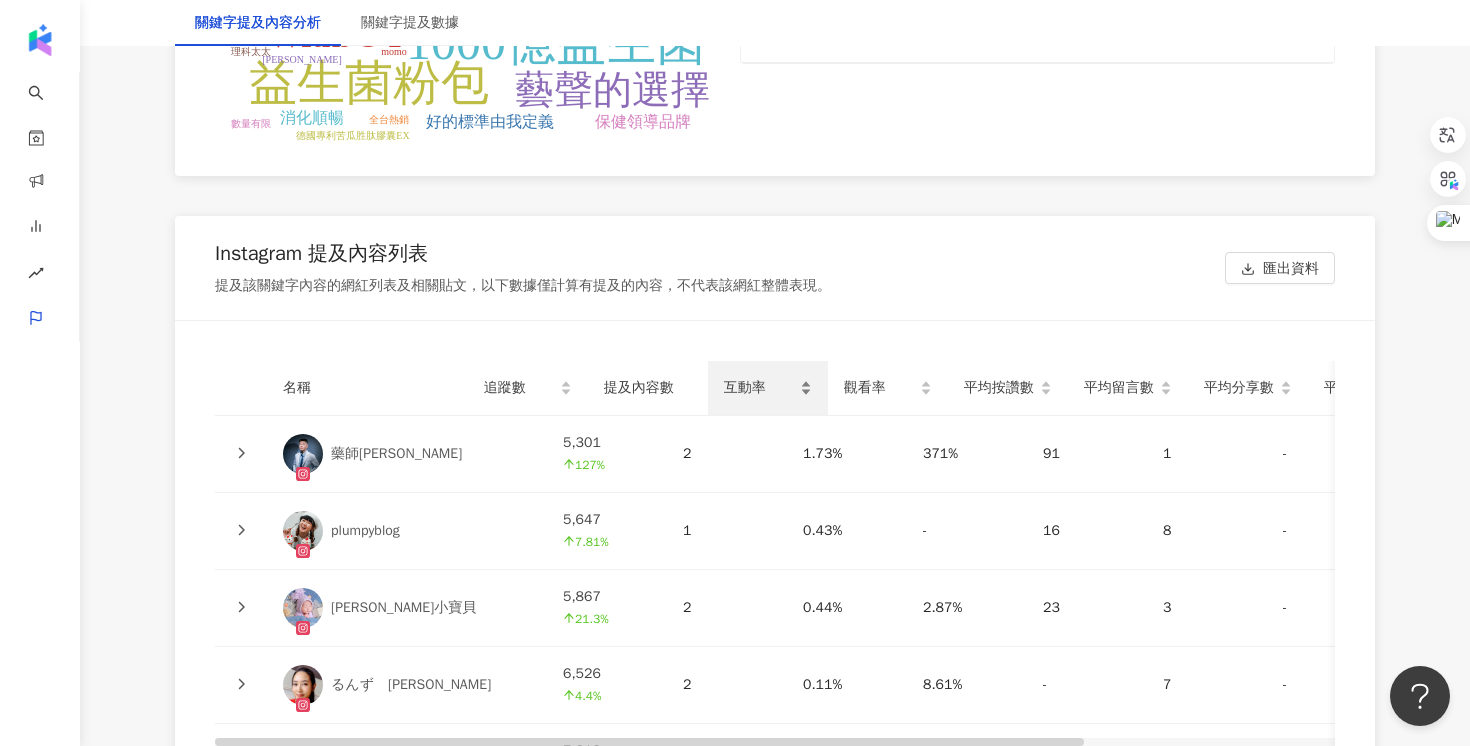 click on "互動率" at bounding box center [768, 388] 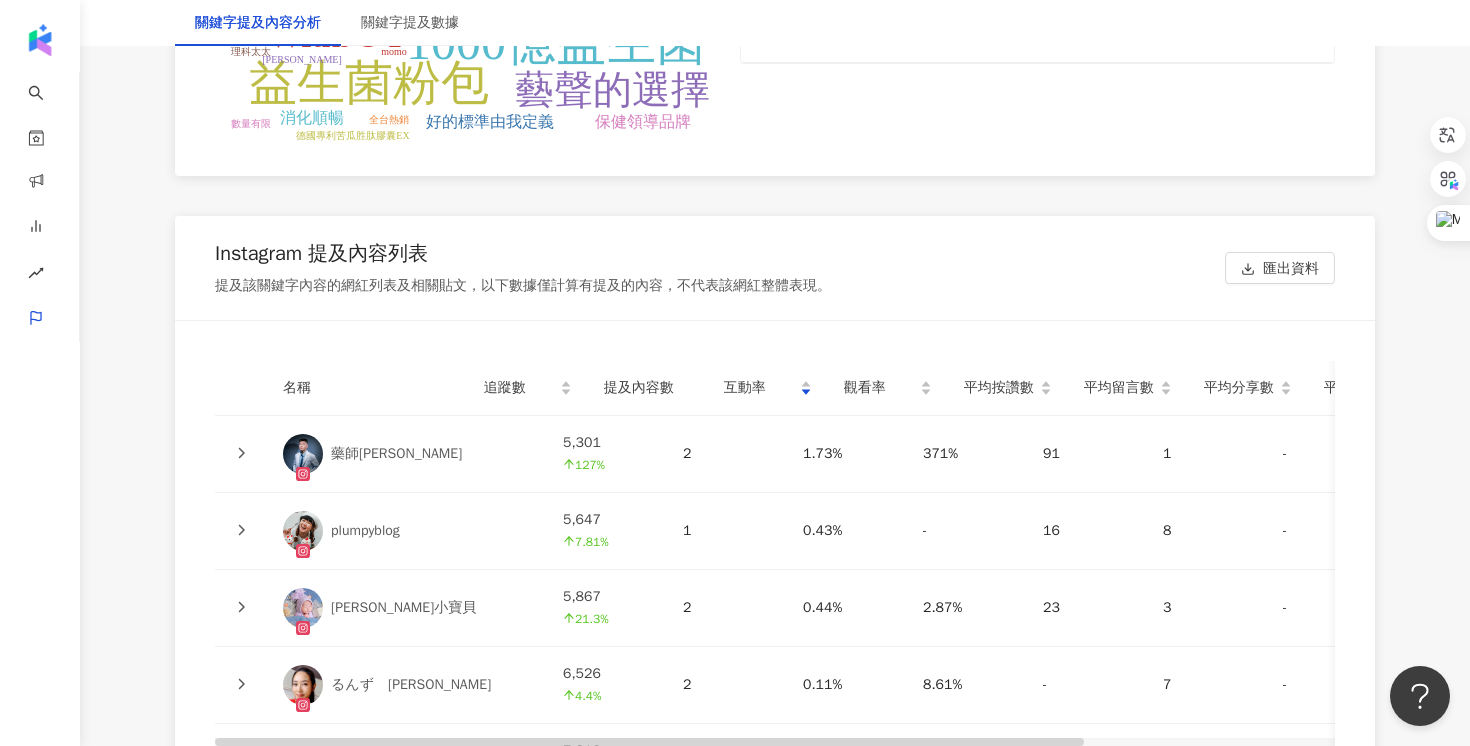 click on "提及內容數" at bounding box center (648, 388) 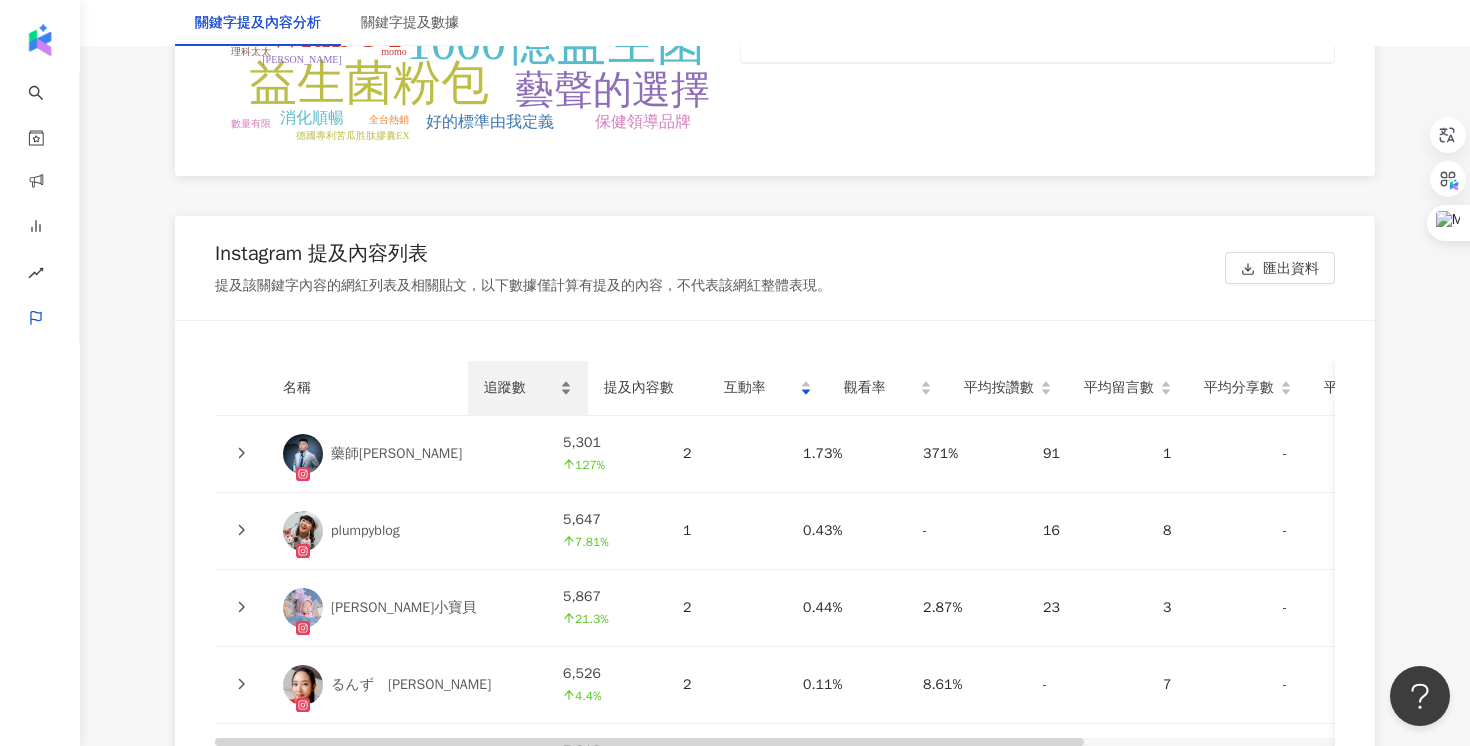 click on "追蹤數" at bounding box center [528, 388] 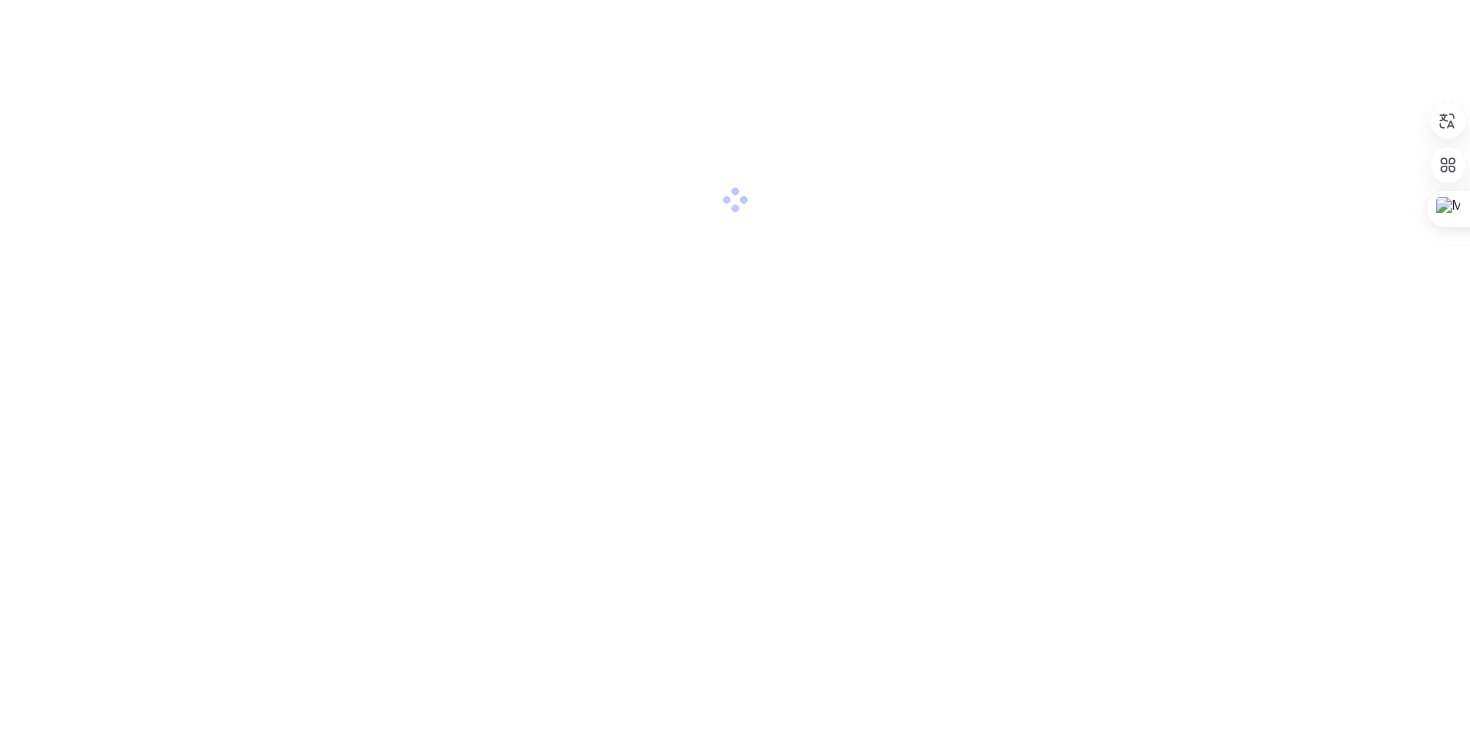 scroll, scrollTop: 0, scrollLeft: 0, axis: both 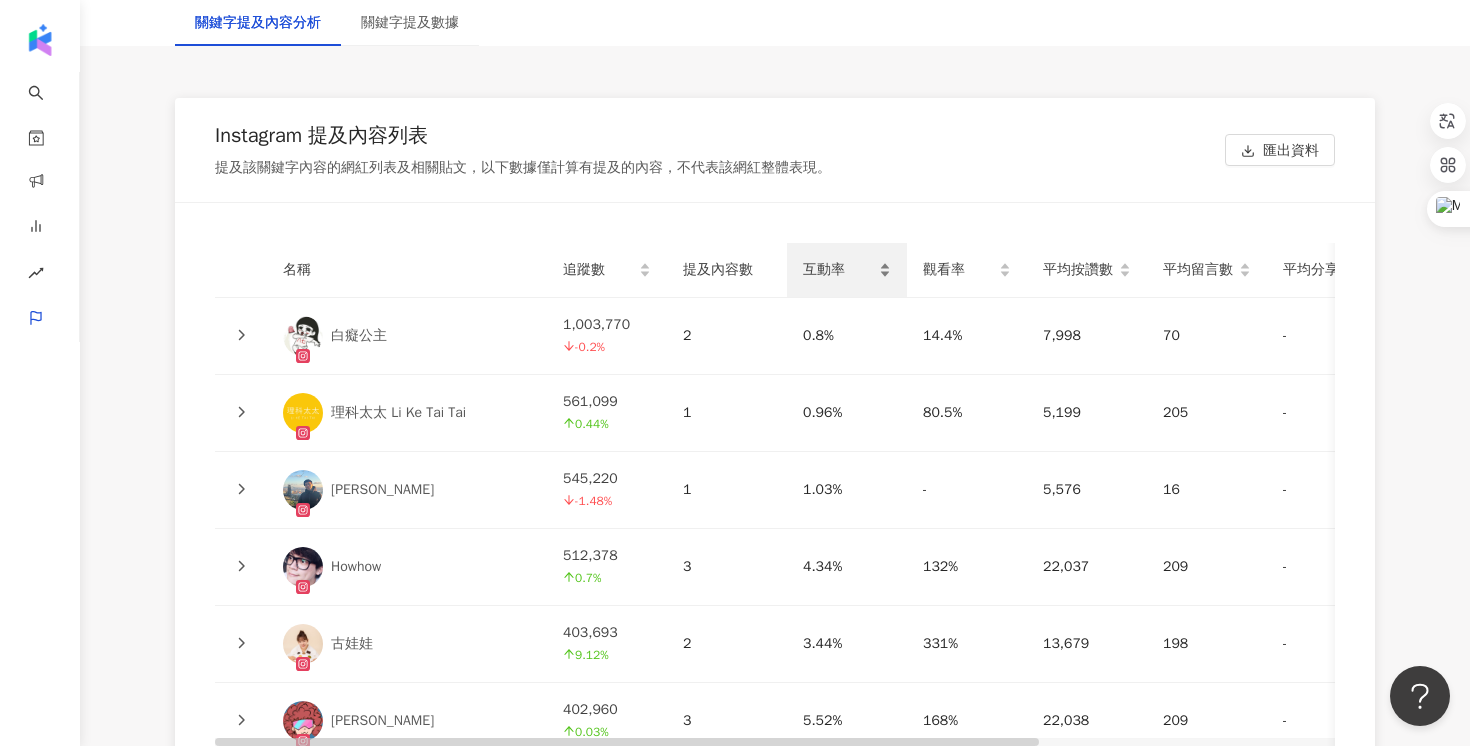 click on "互動率" at bounding box center (847, 270) 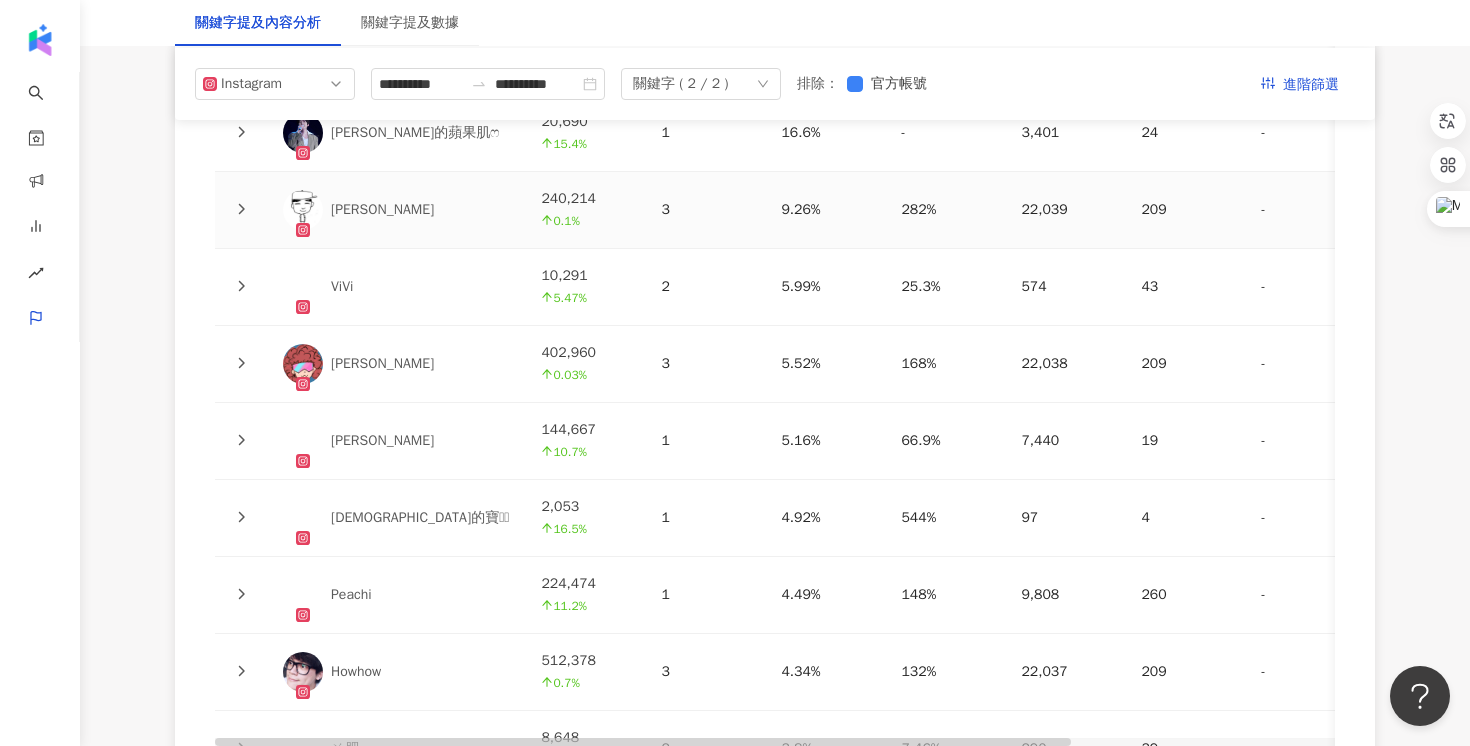 scroll, scrollTop: 4481, scrollLeft: 0, axis: vertical 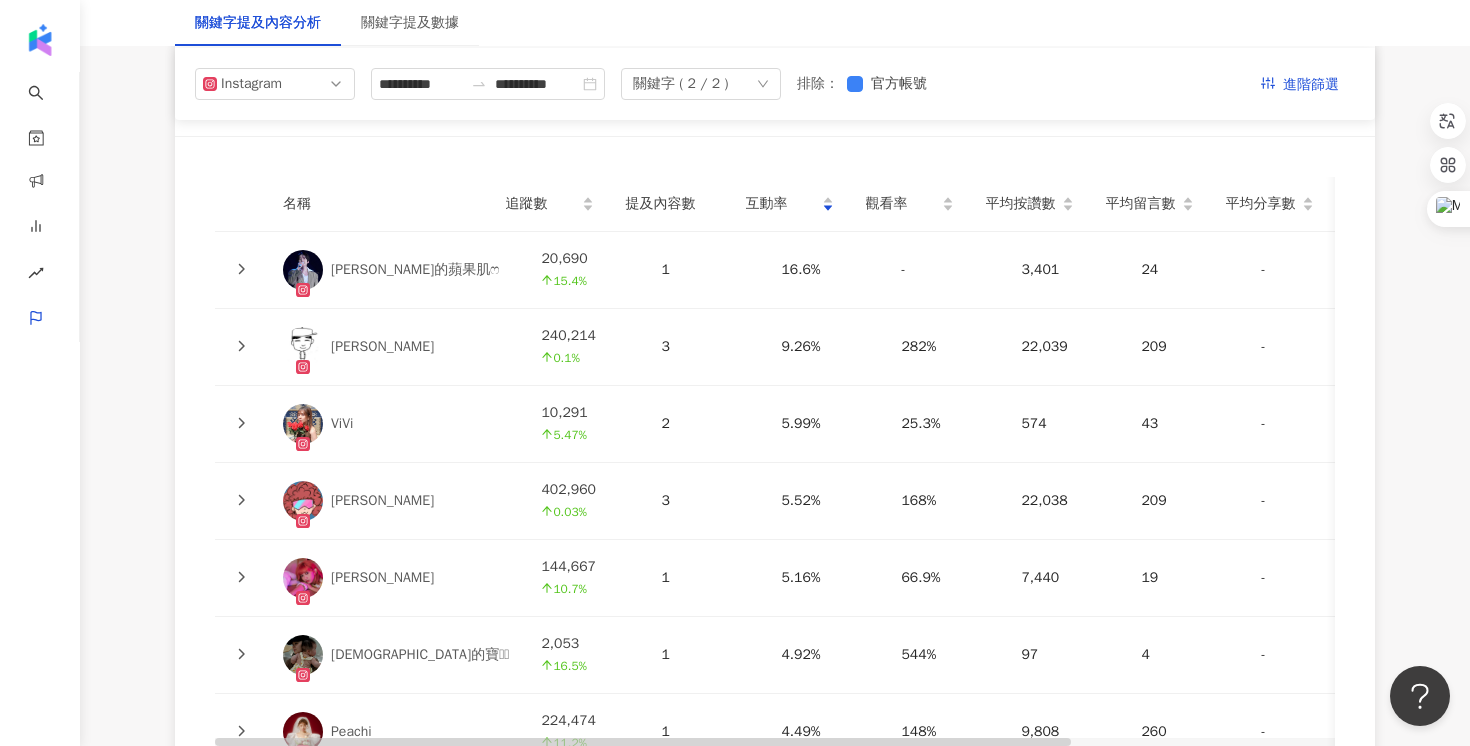 click 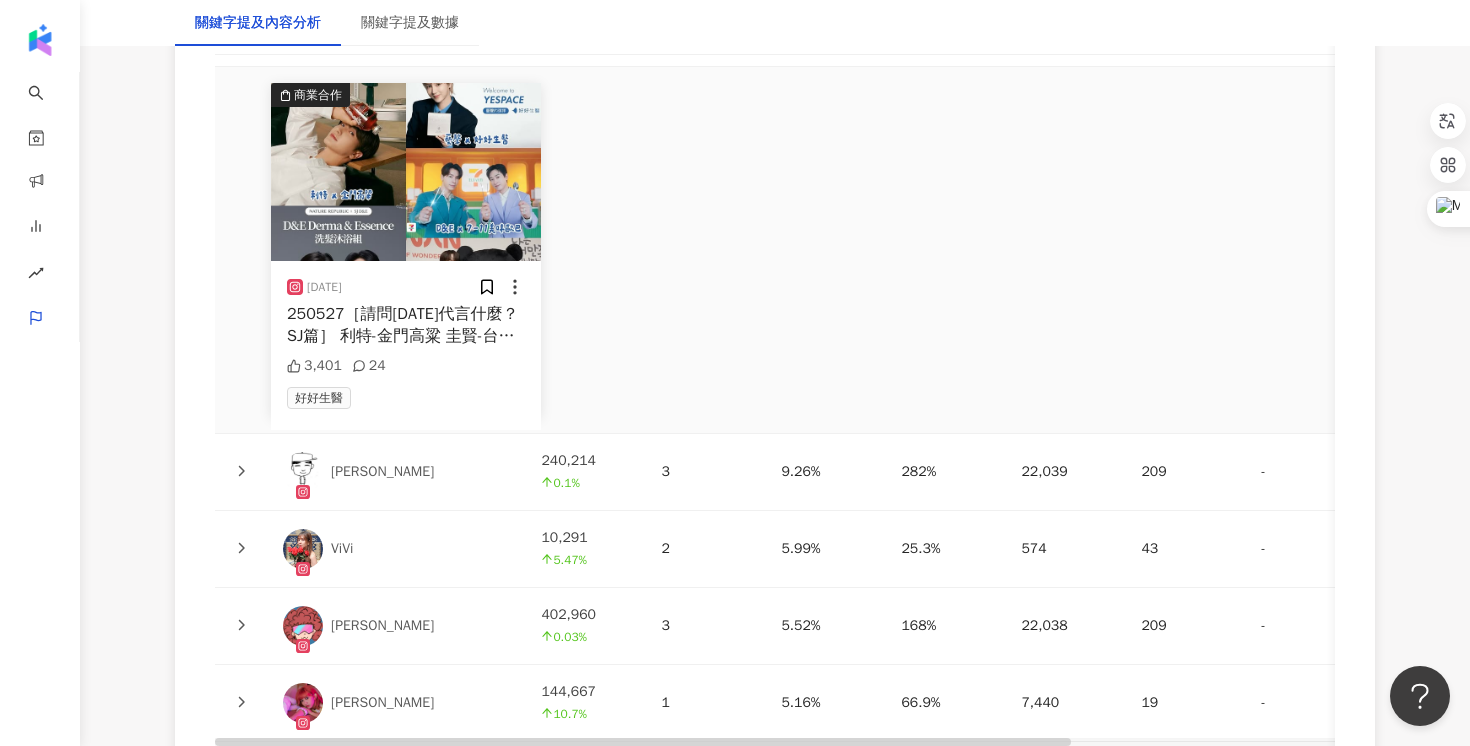 scroll, scrollTop: 4738, scrollLeft: 0, axis: vertical 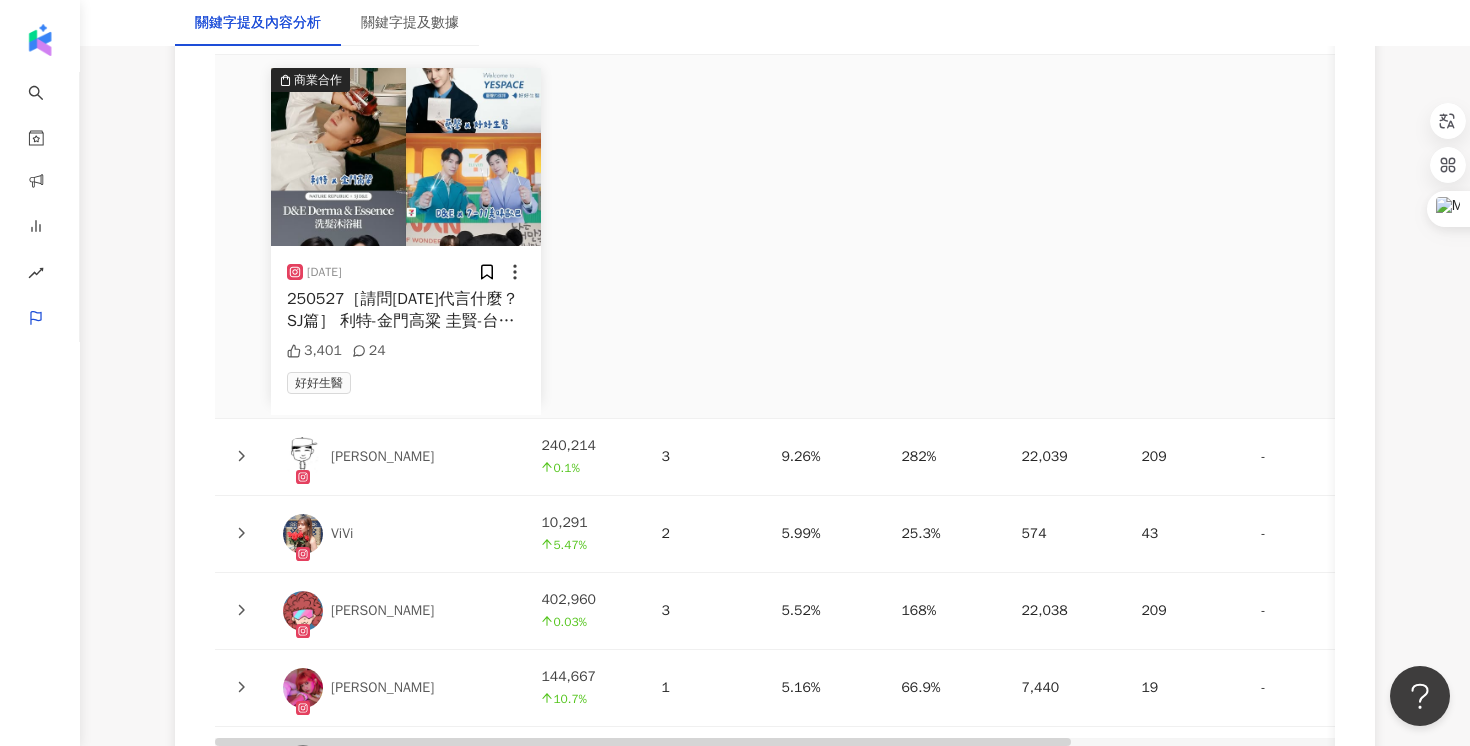 click 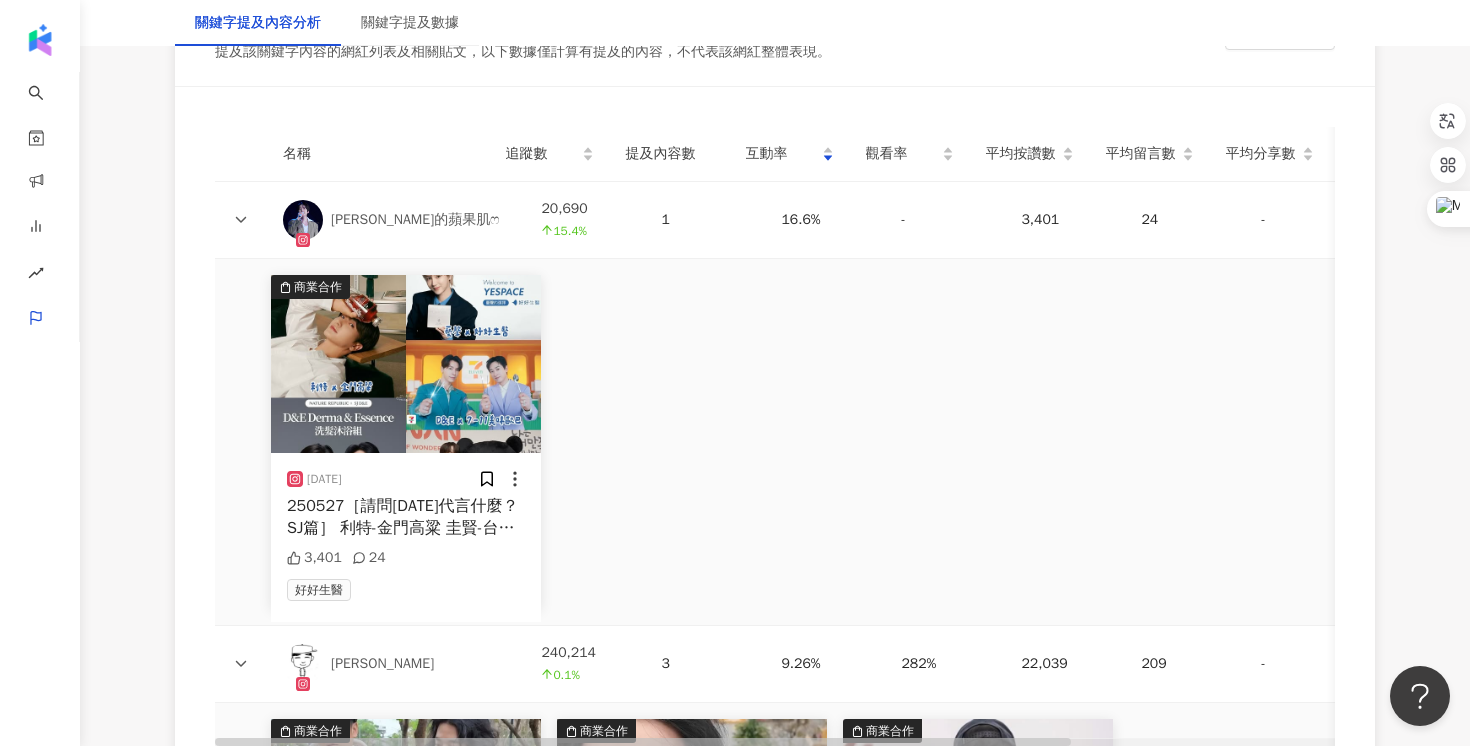scroll, scrollTop: 4532, scrollLeft: 0, axis: vertical 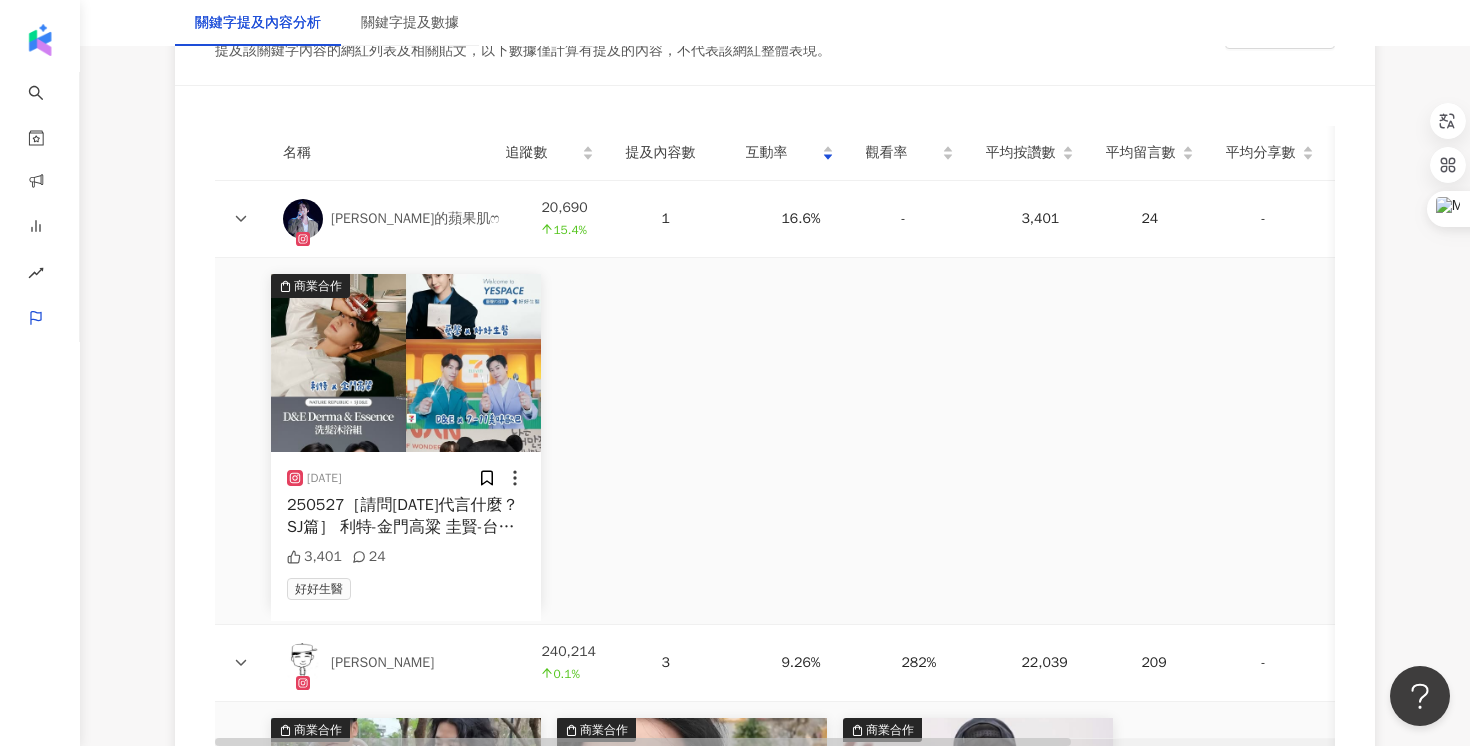 click at bounding box center (241, 219) 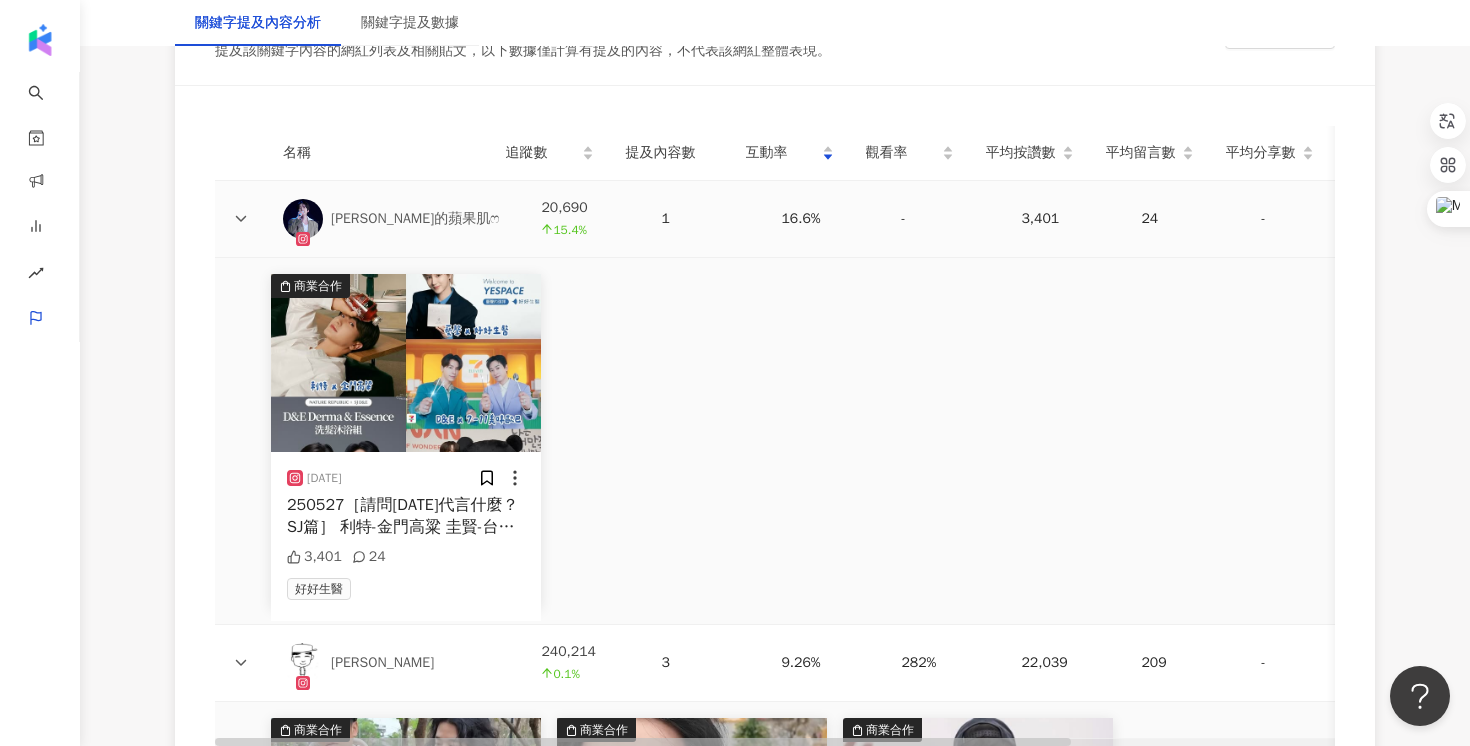 click 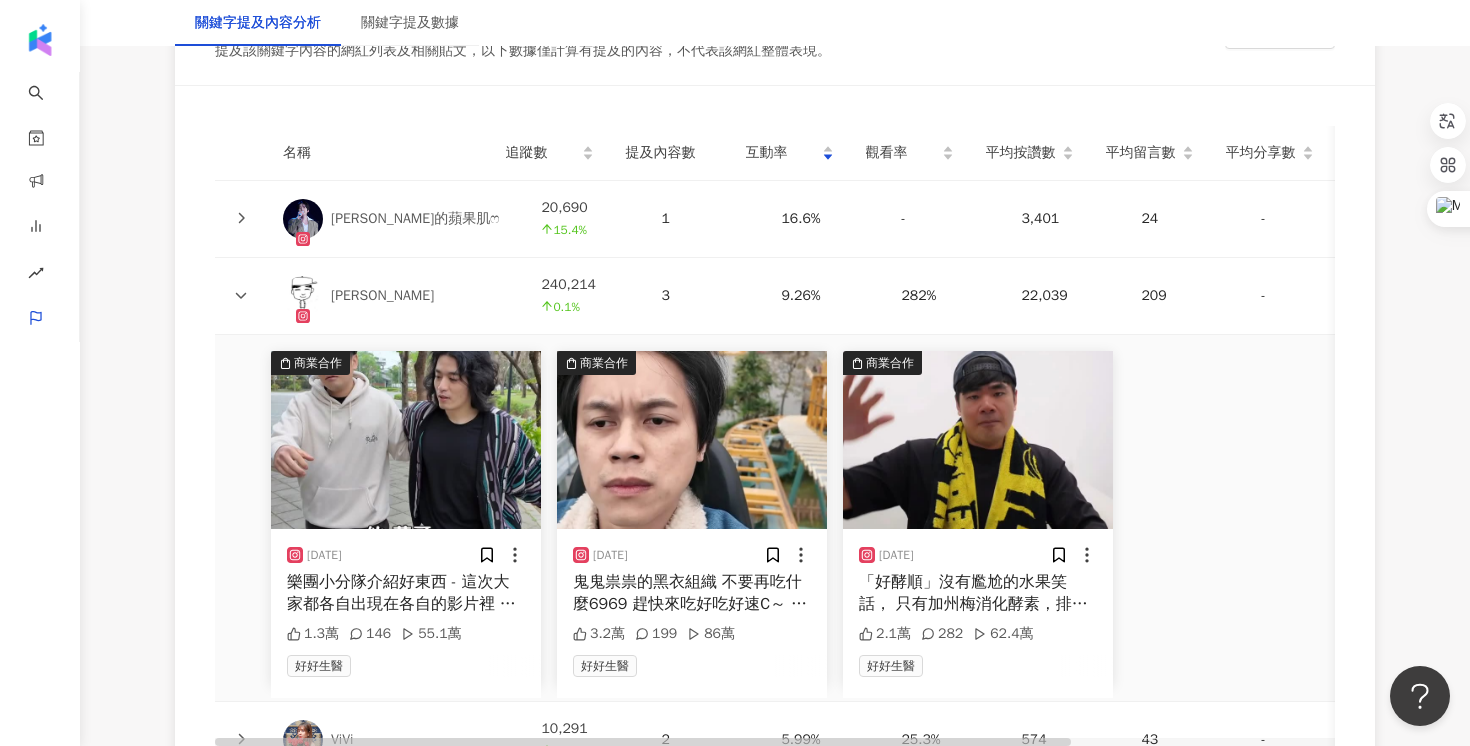 click 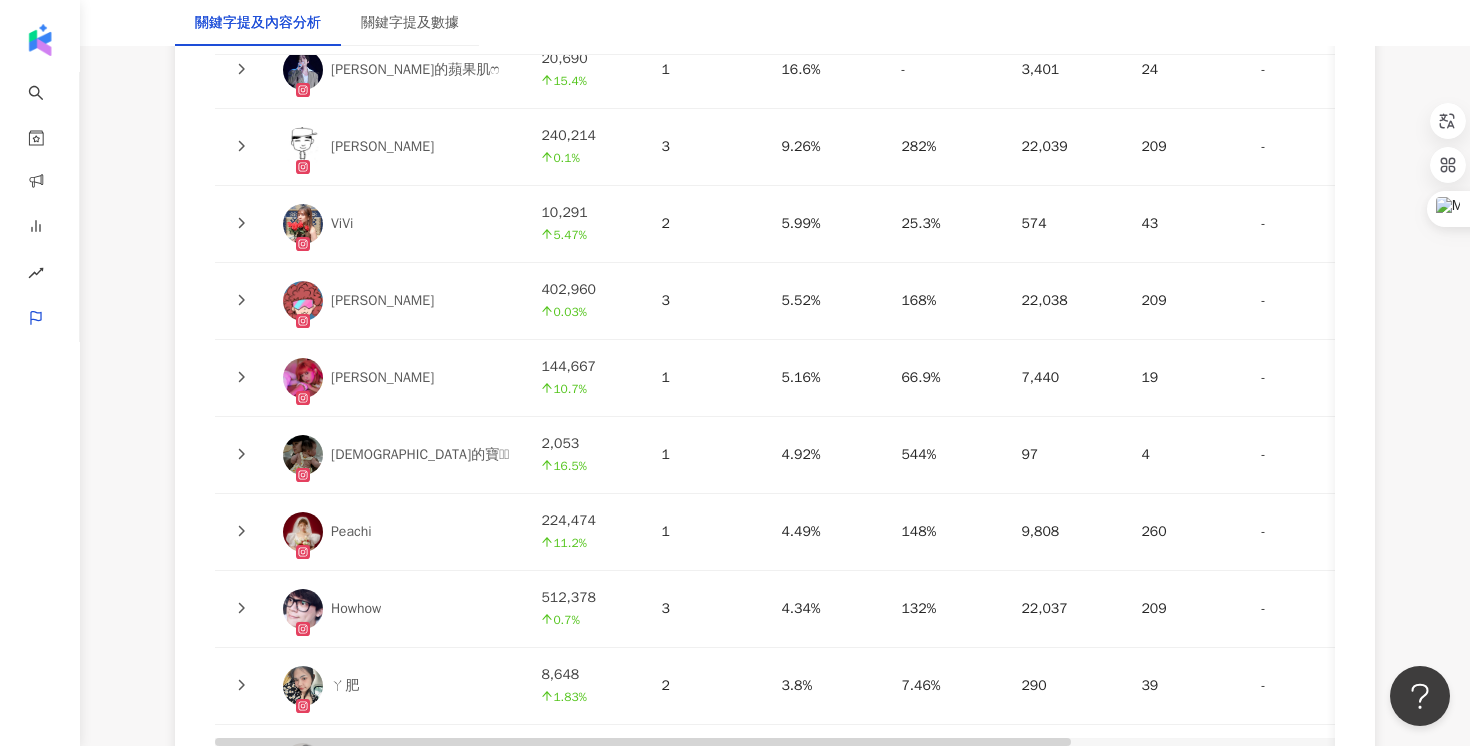 scroll, scrollTop: 4701, scrollLeft: 0, axis: vertical 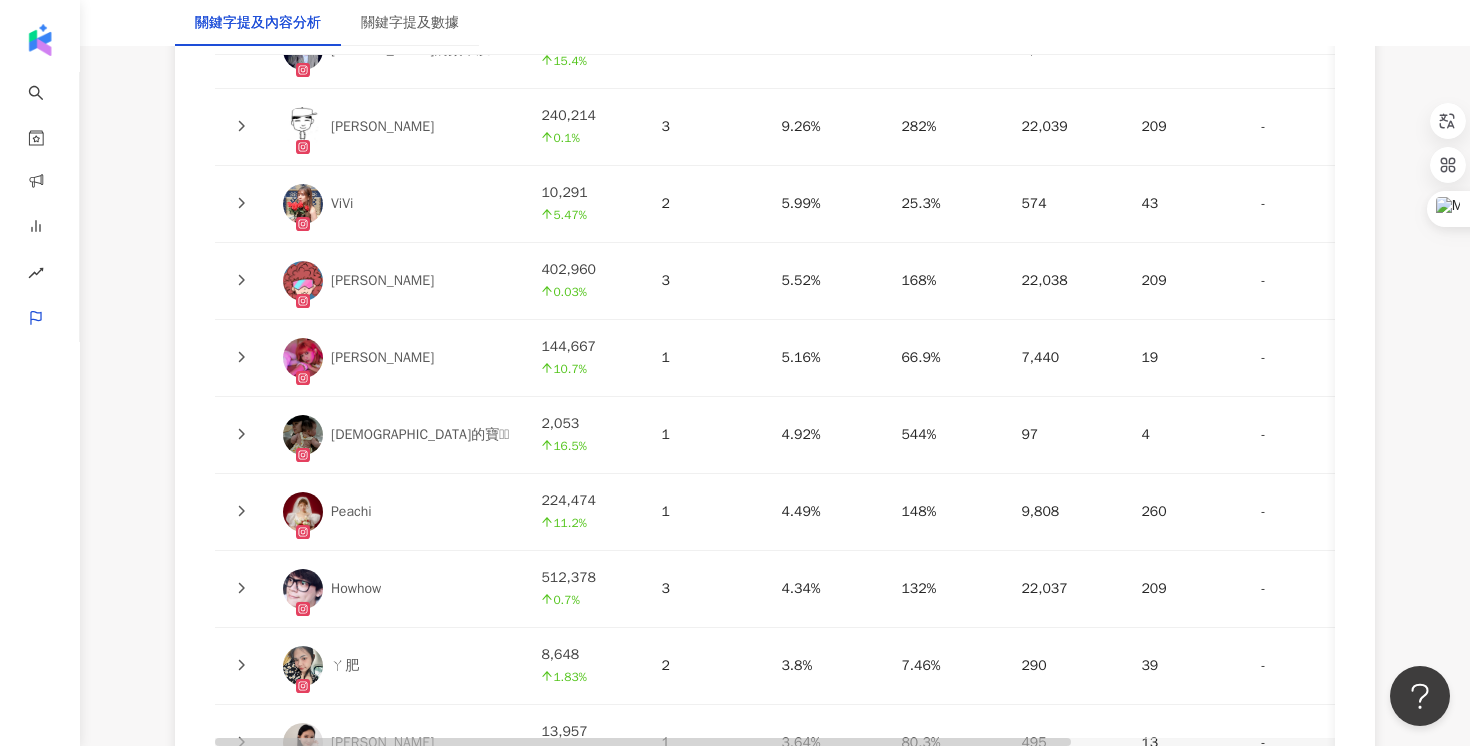 click 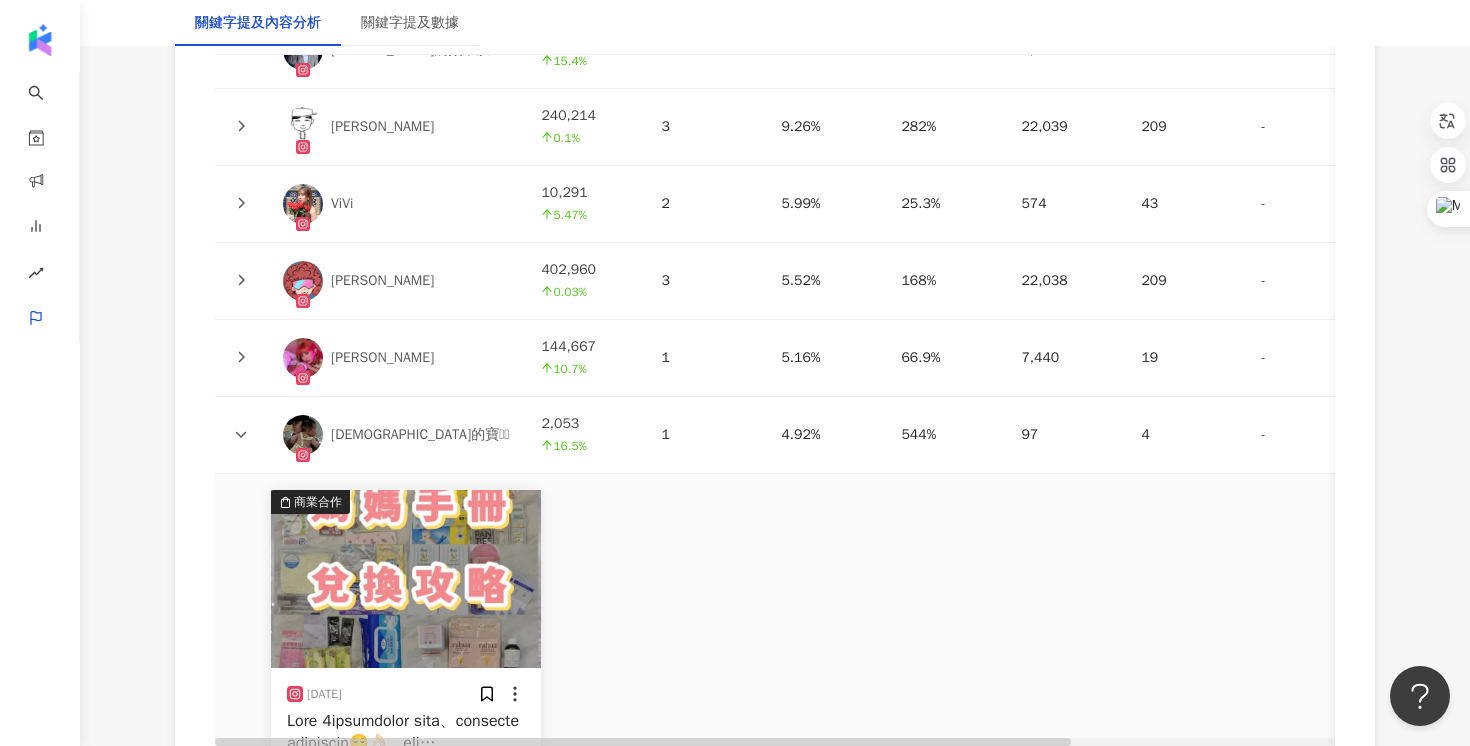 scroll, scrollTop: 4860, scrollLeft: 0, axis: vertical 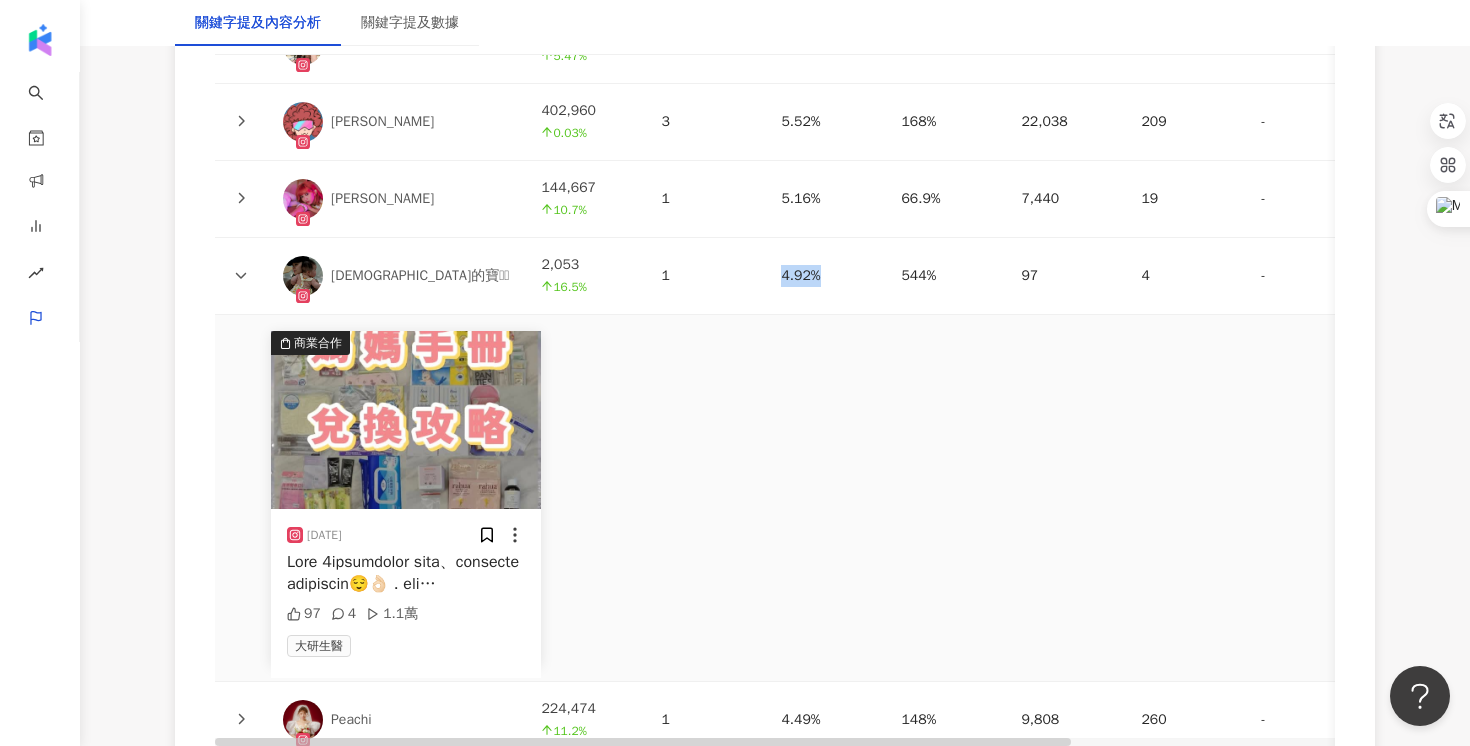 drag, startPoint x: 791, startPoint y: 276, endPoint x: 744, endPoint y: 274, distance: 47.042534 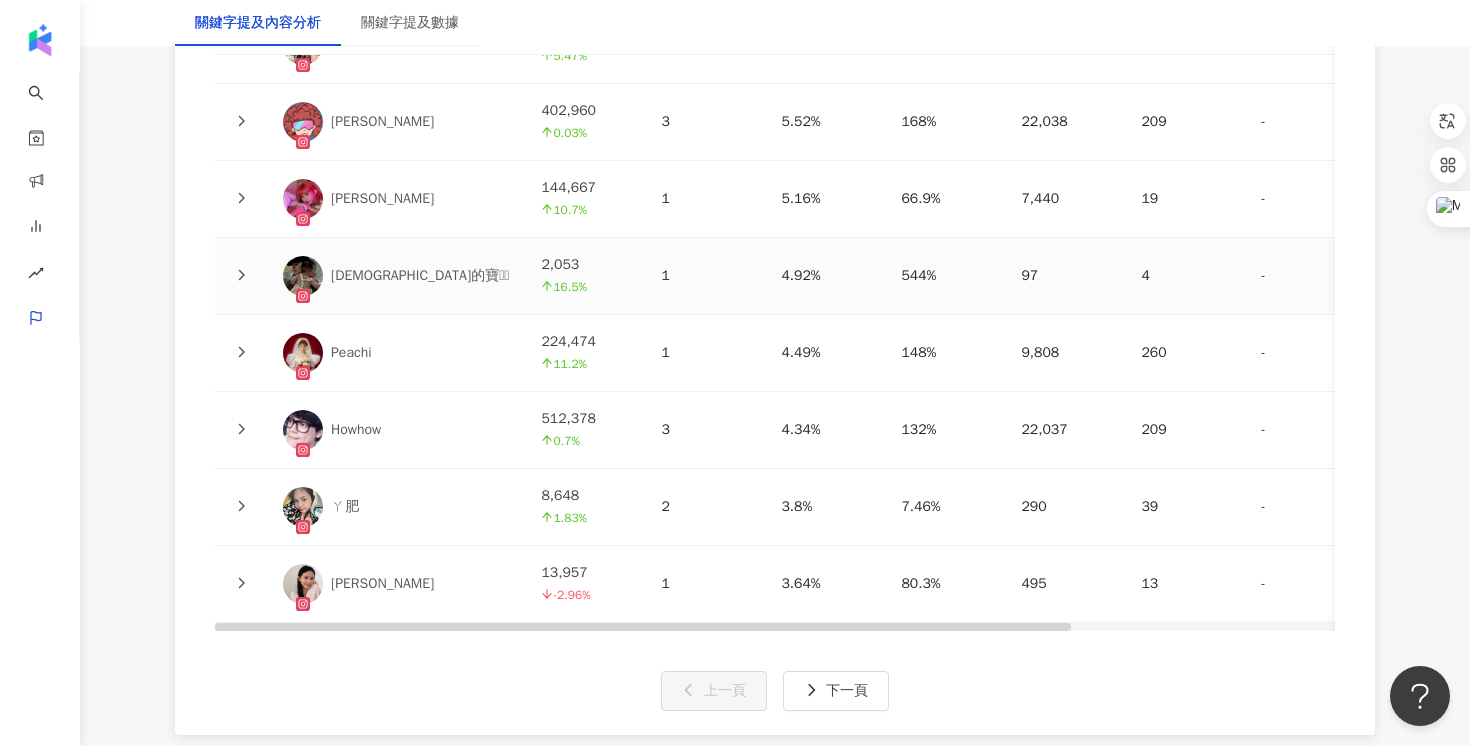click at bounding box center [241, 276] 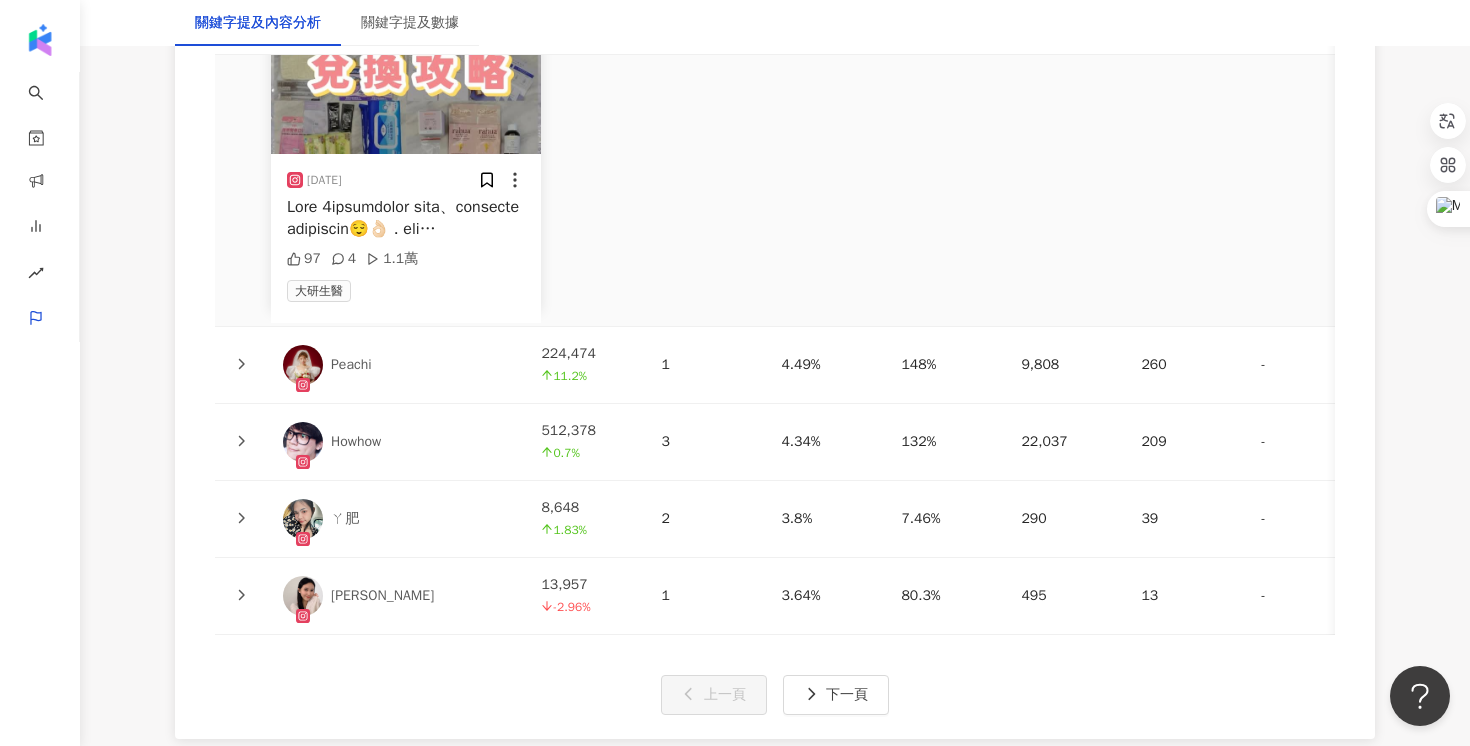 scroll, scrollTop: 5228, scrollLeft: 0, axis: vertical 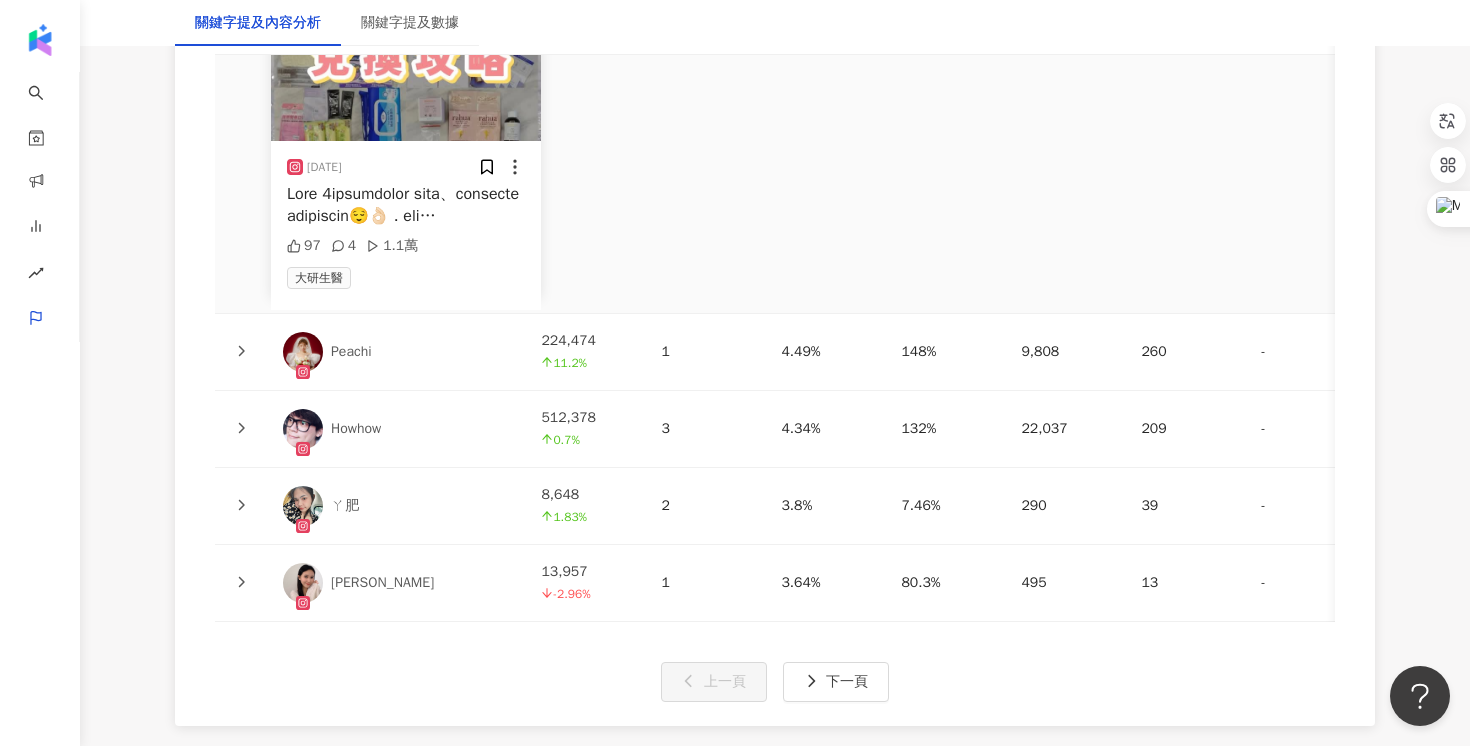 click 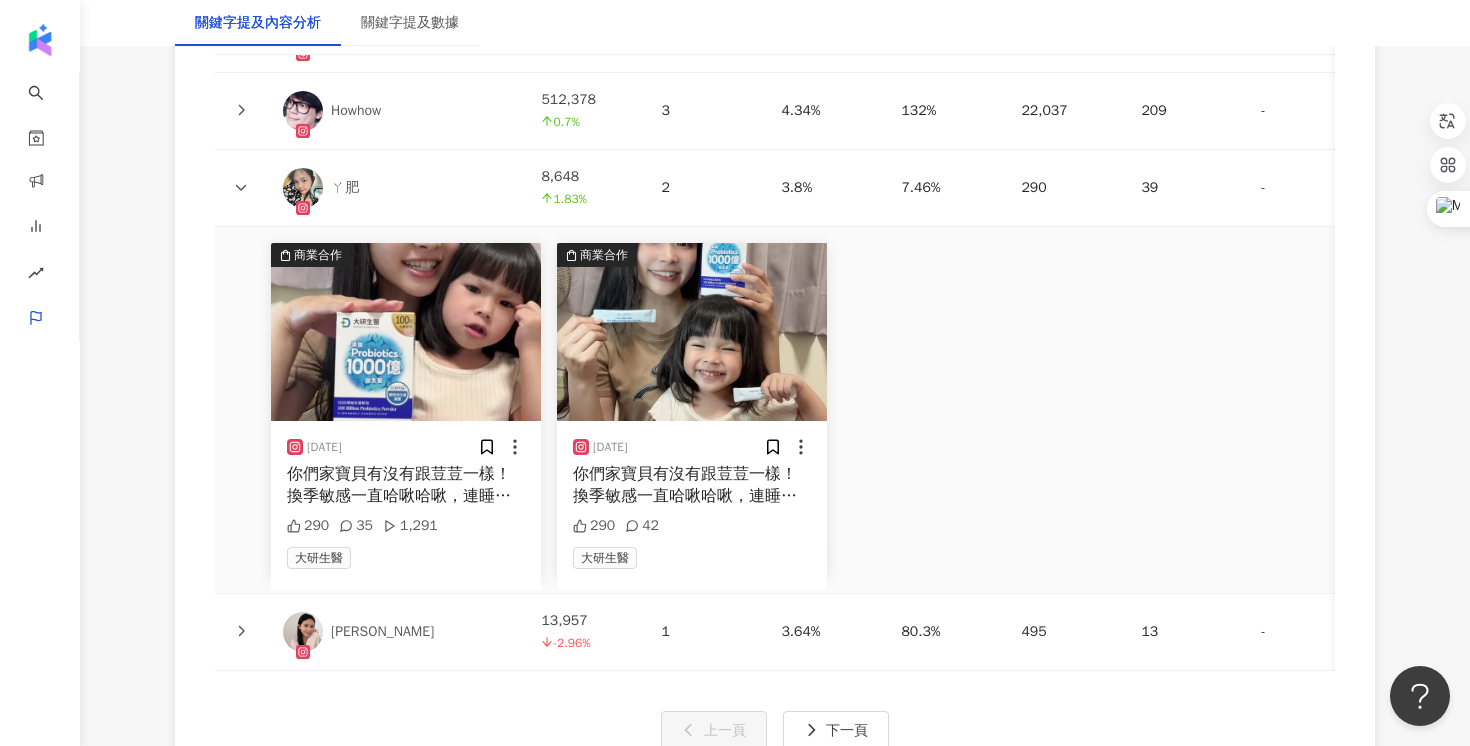 scroll, scrollTop: 5760, scrollLeft: 0, axis: vertical 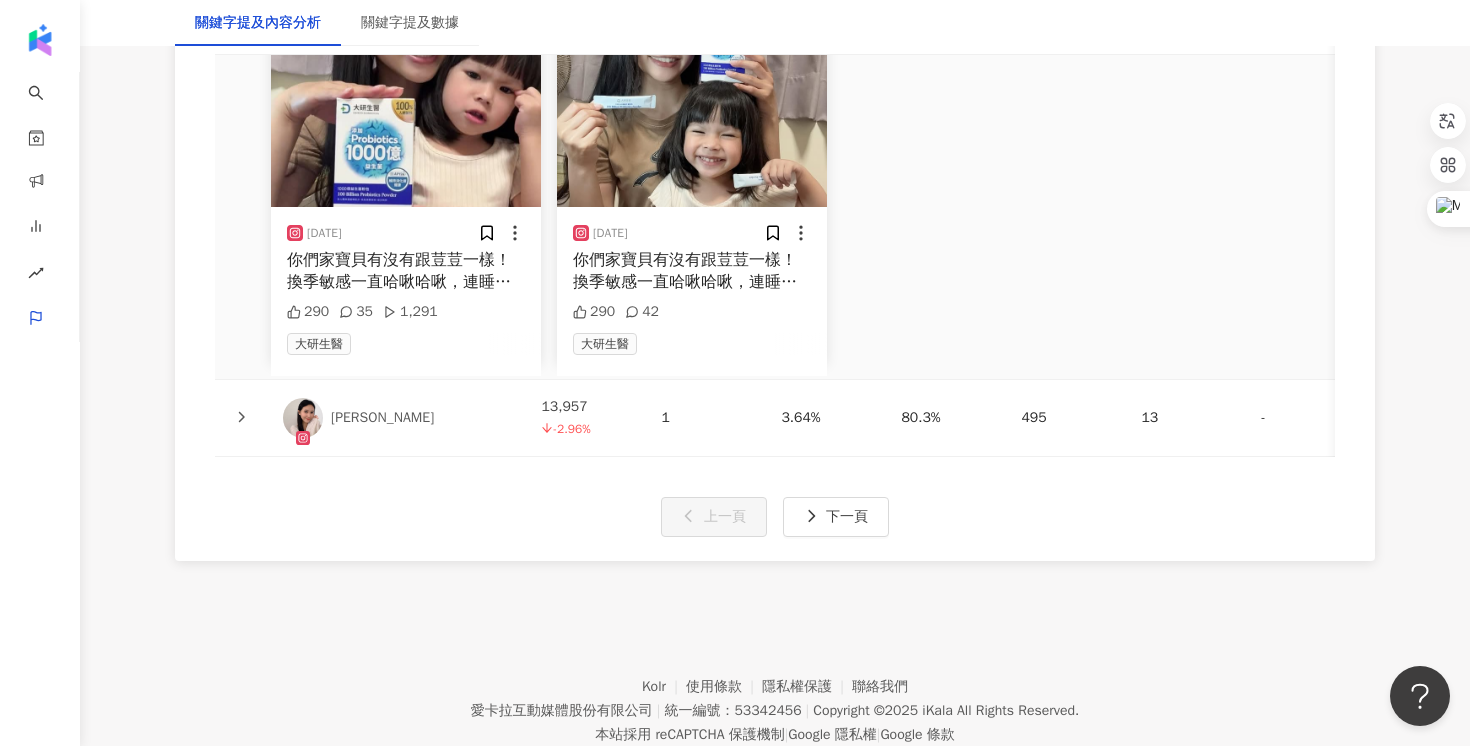 drag, startPoint x: 816, startPoint y: 520, endPoint x: 697, endPoint y: 634, distance: 164.79381 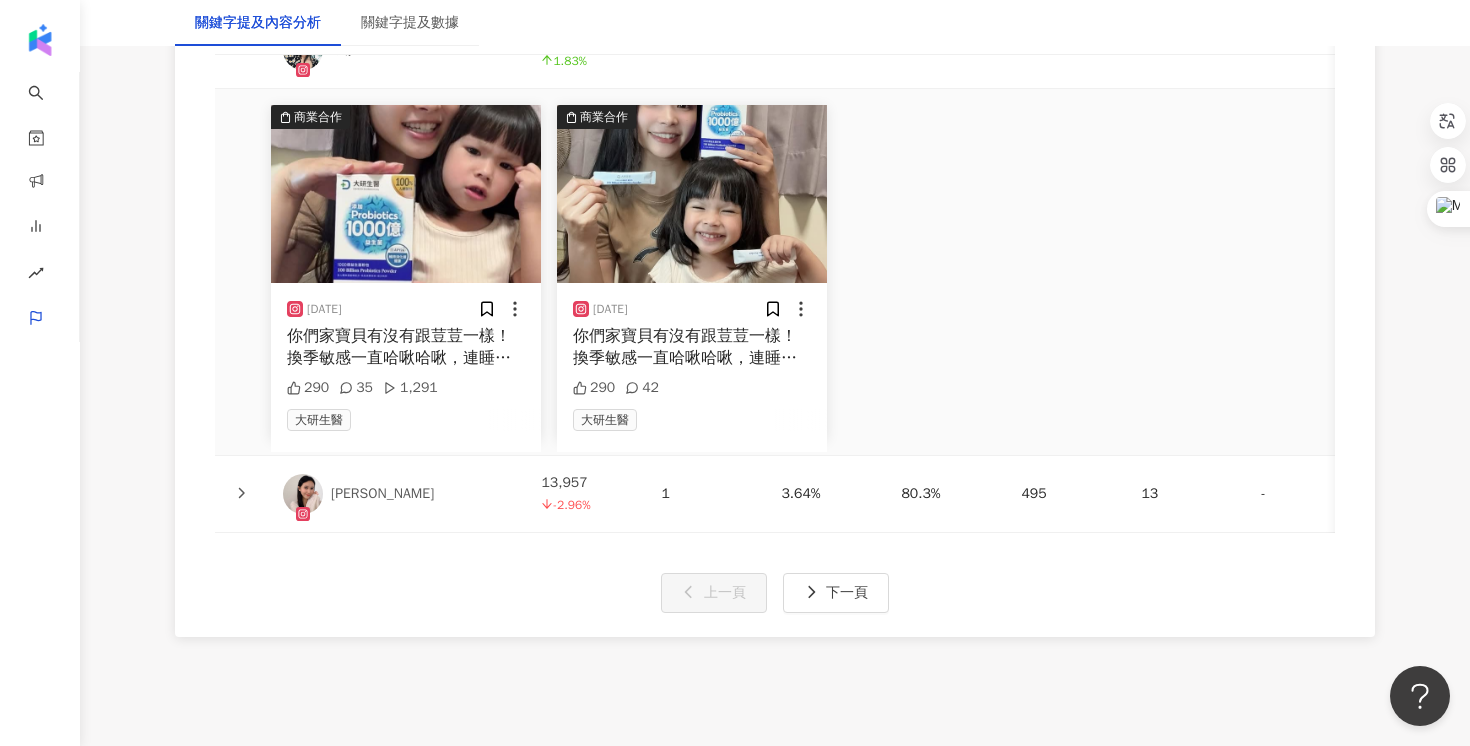 scroll, scrollTop: 5686, scrollLeft: 0, axis: vertical 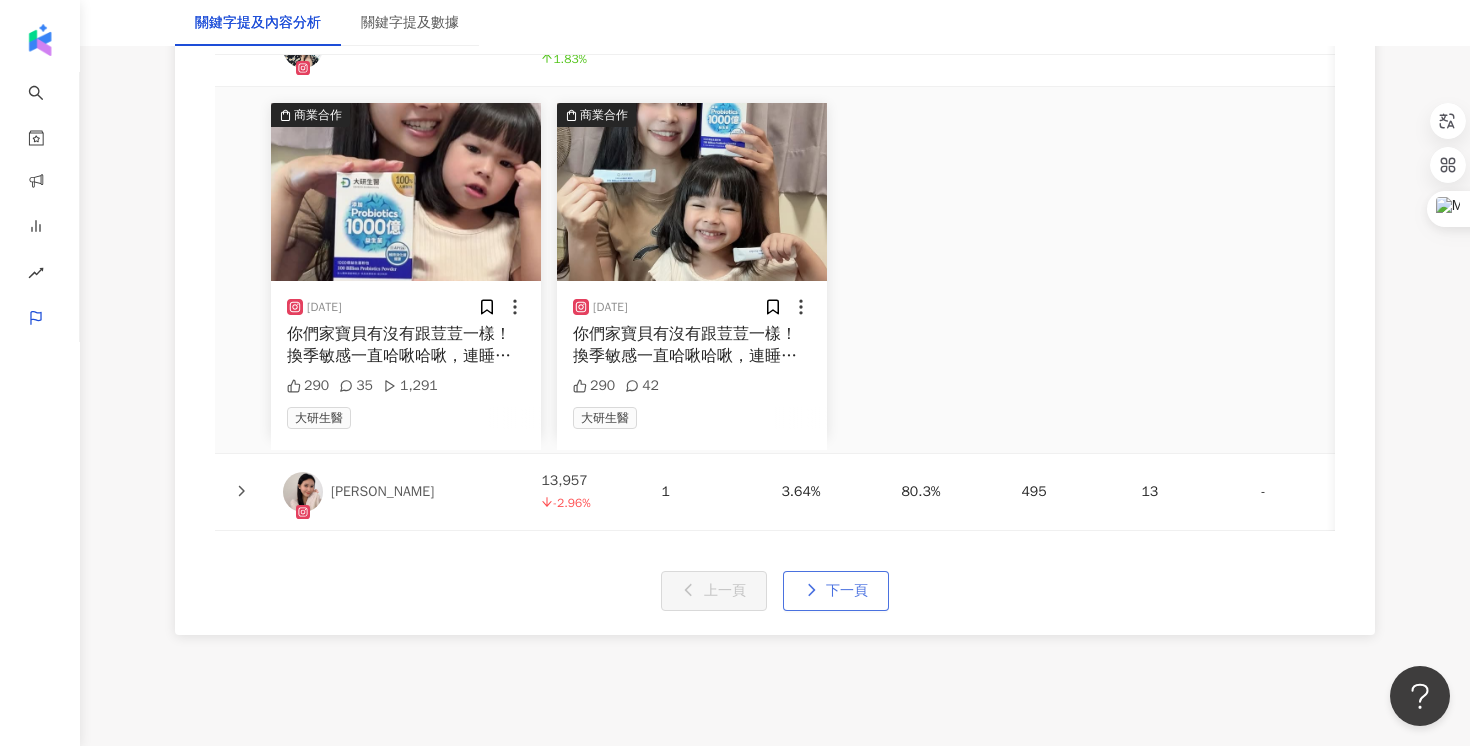 click on "下一頁" at bounding box center [847, 591] 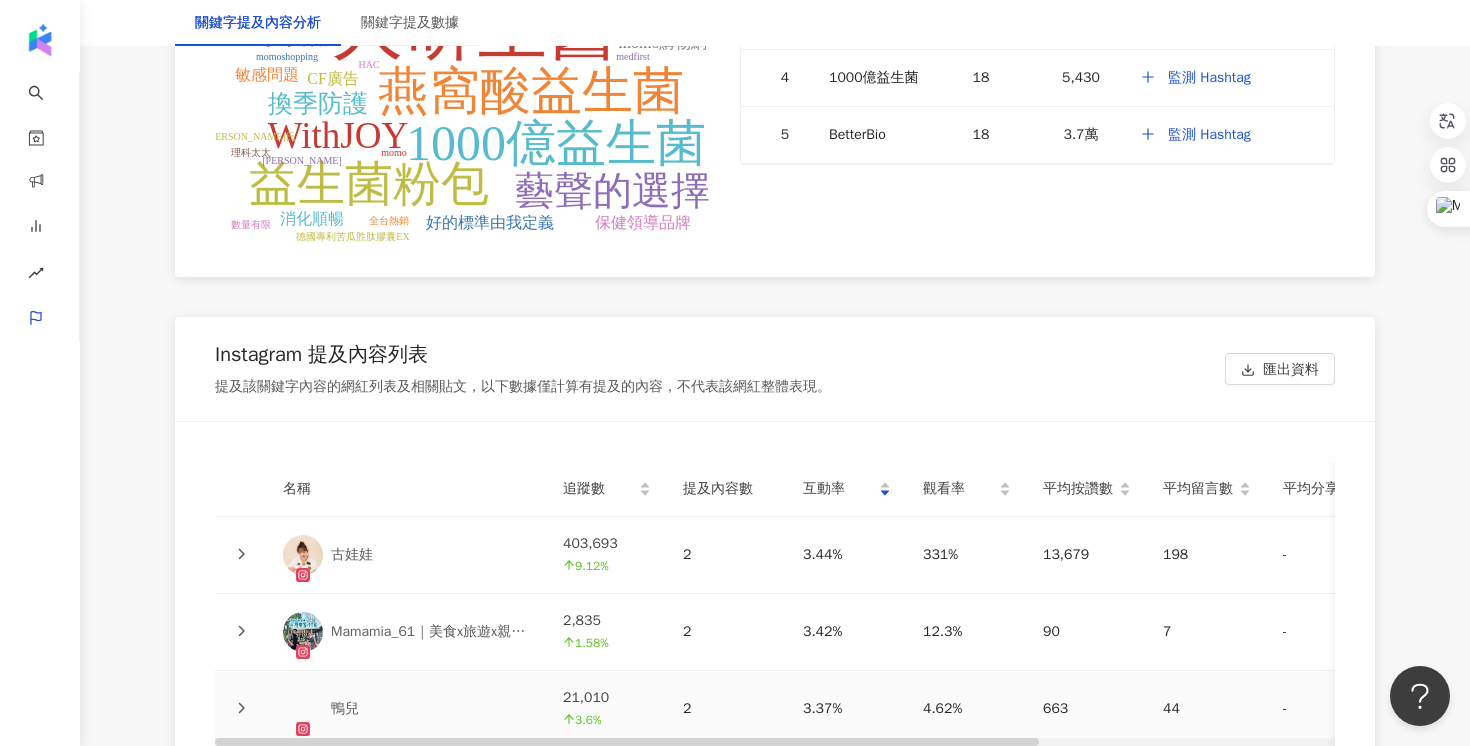 scroll, scrollTop: 4504, scrollLeft: 0, axis: vertical 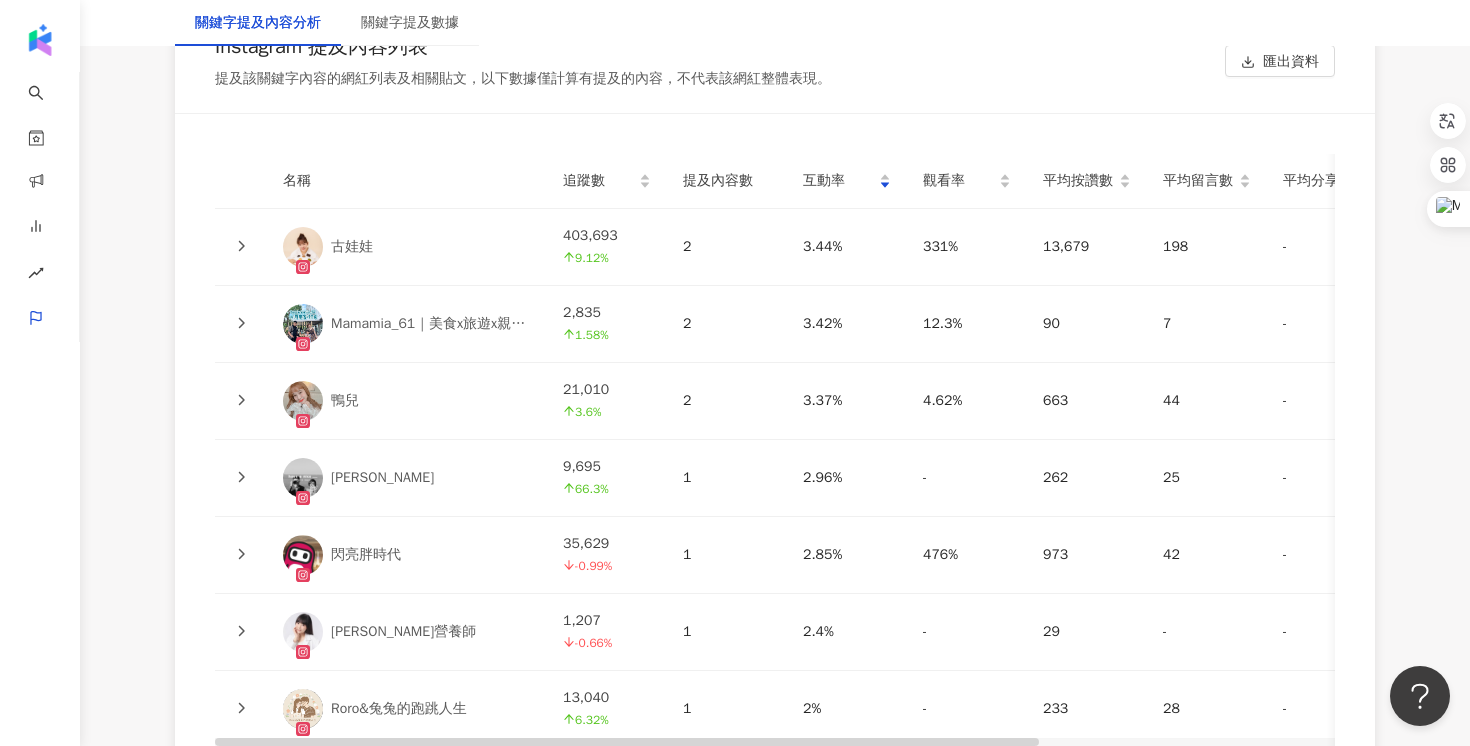 click 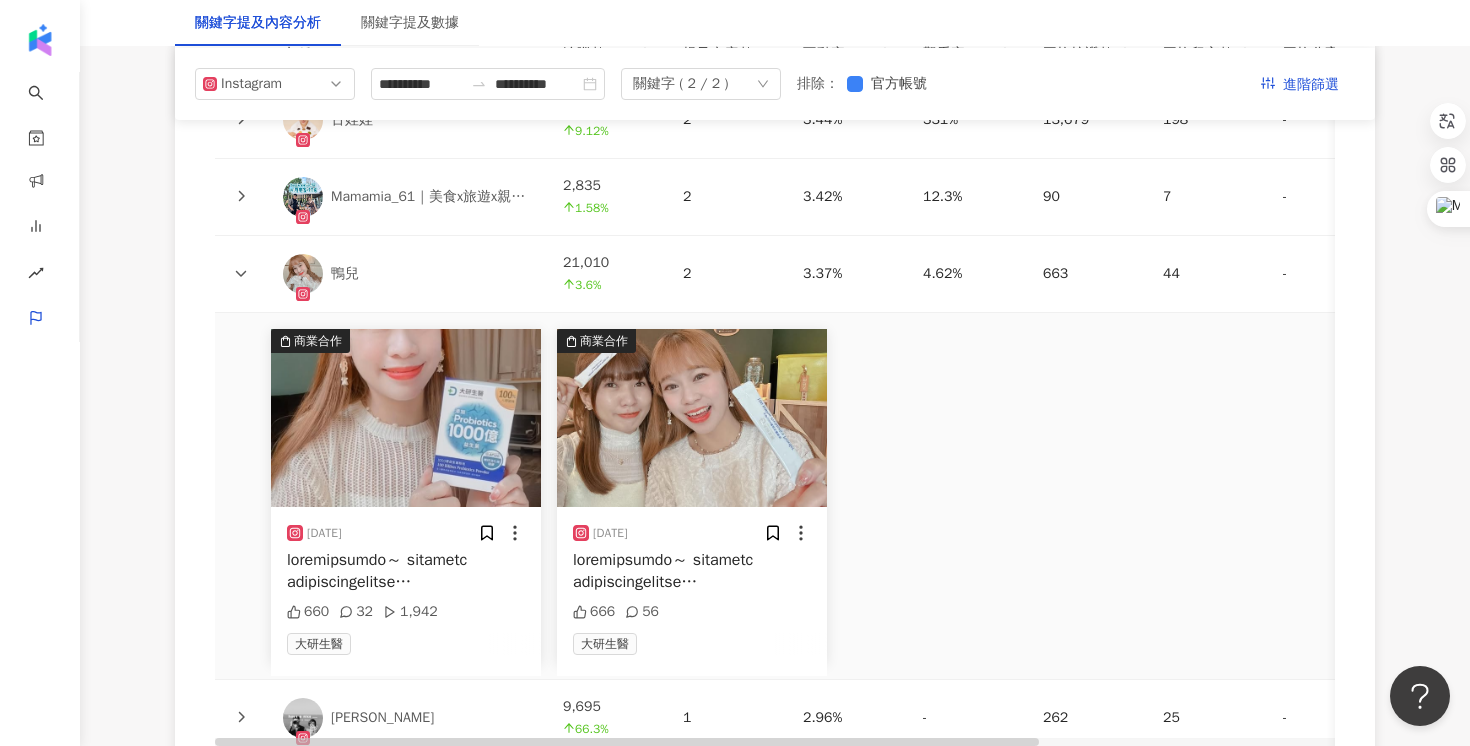 scroll, scrollTop: 4629, scrollLeft: 0, axis: vertical 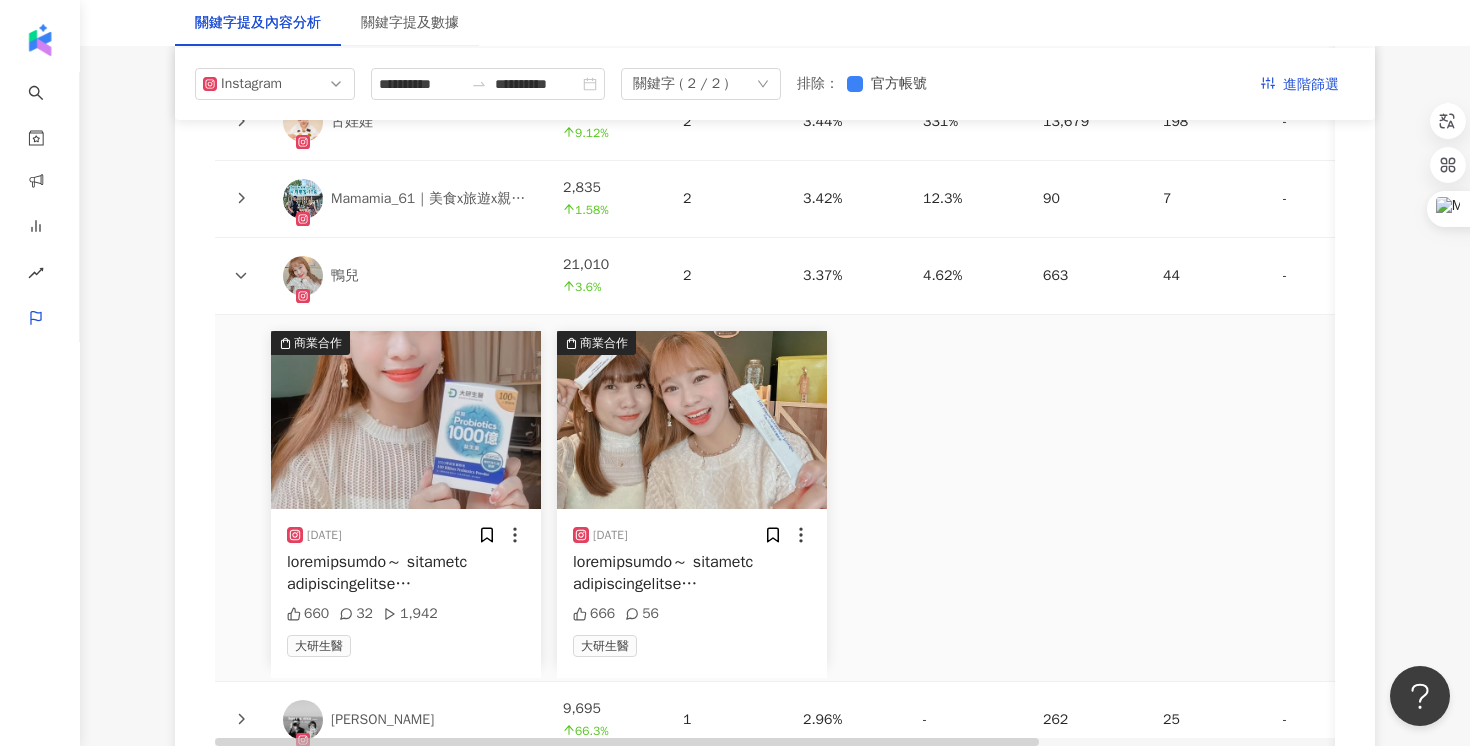 click on "鴨兒" at bounding box center [345, 276] 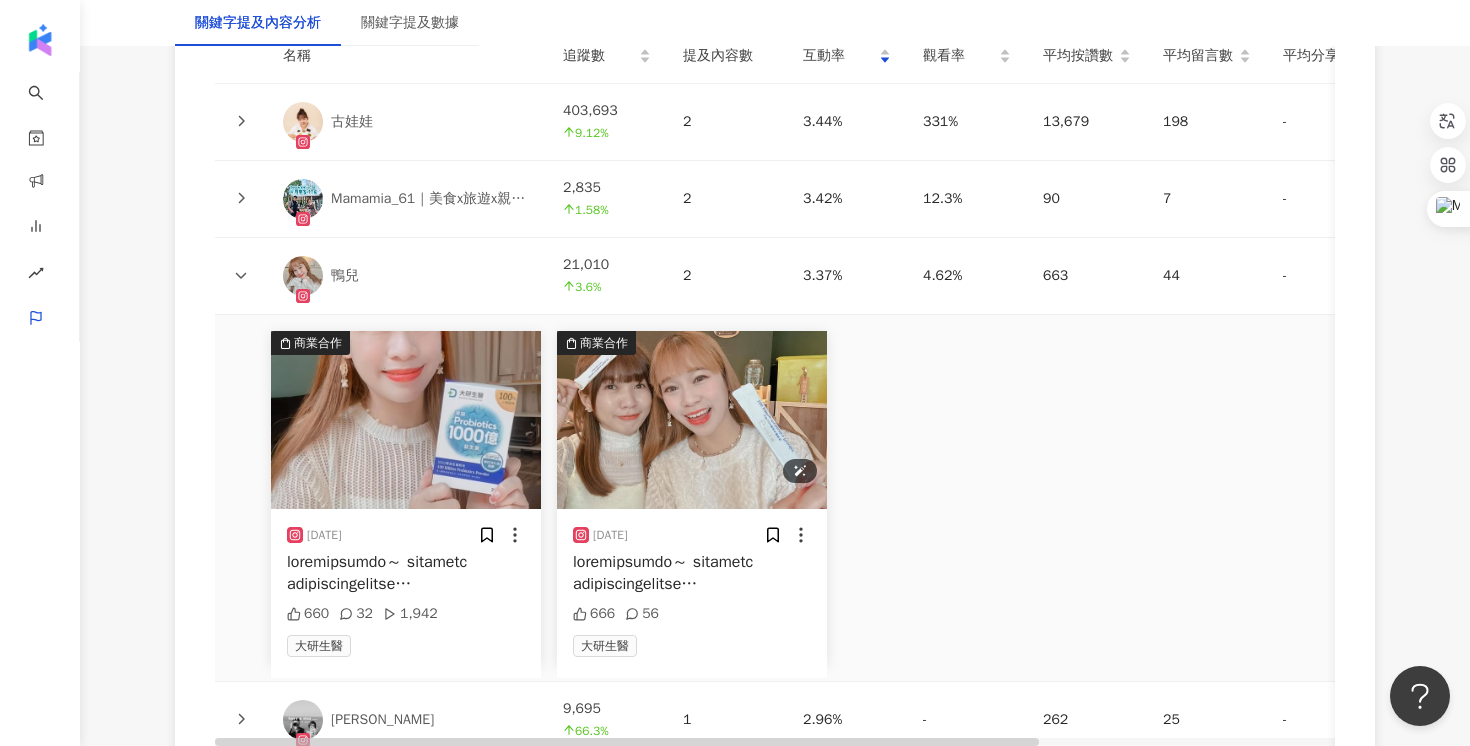 scroll, scrollTop: 4869, scrollLeft: 0, axis: vertical 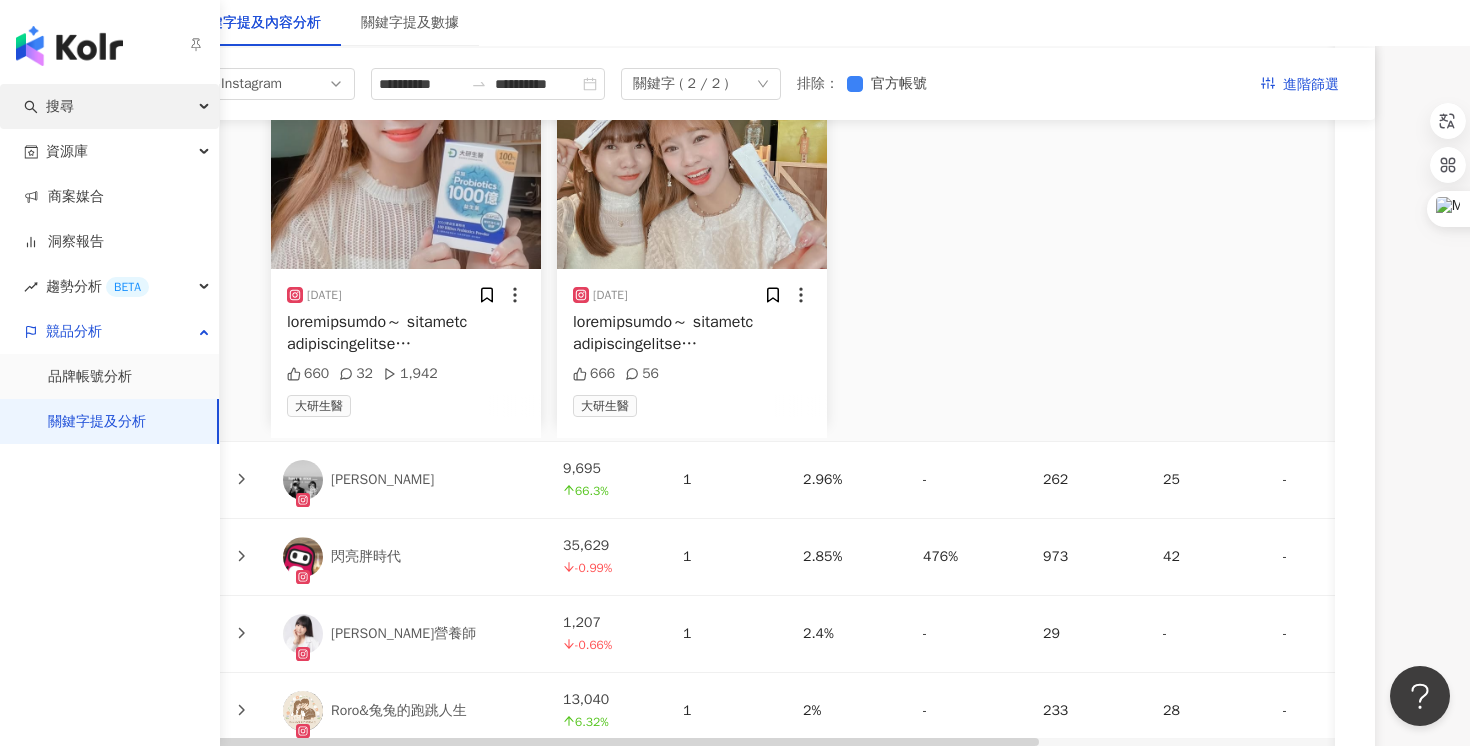 click on "搜尋" at bounding box center (60, 106) 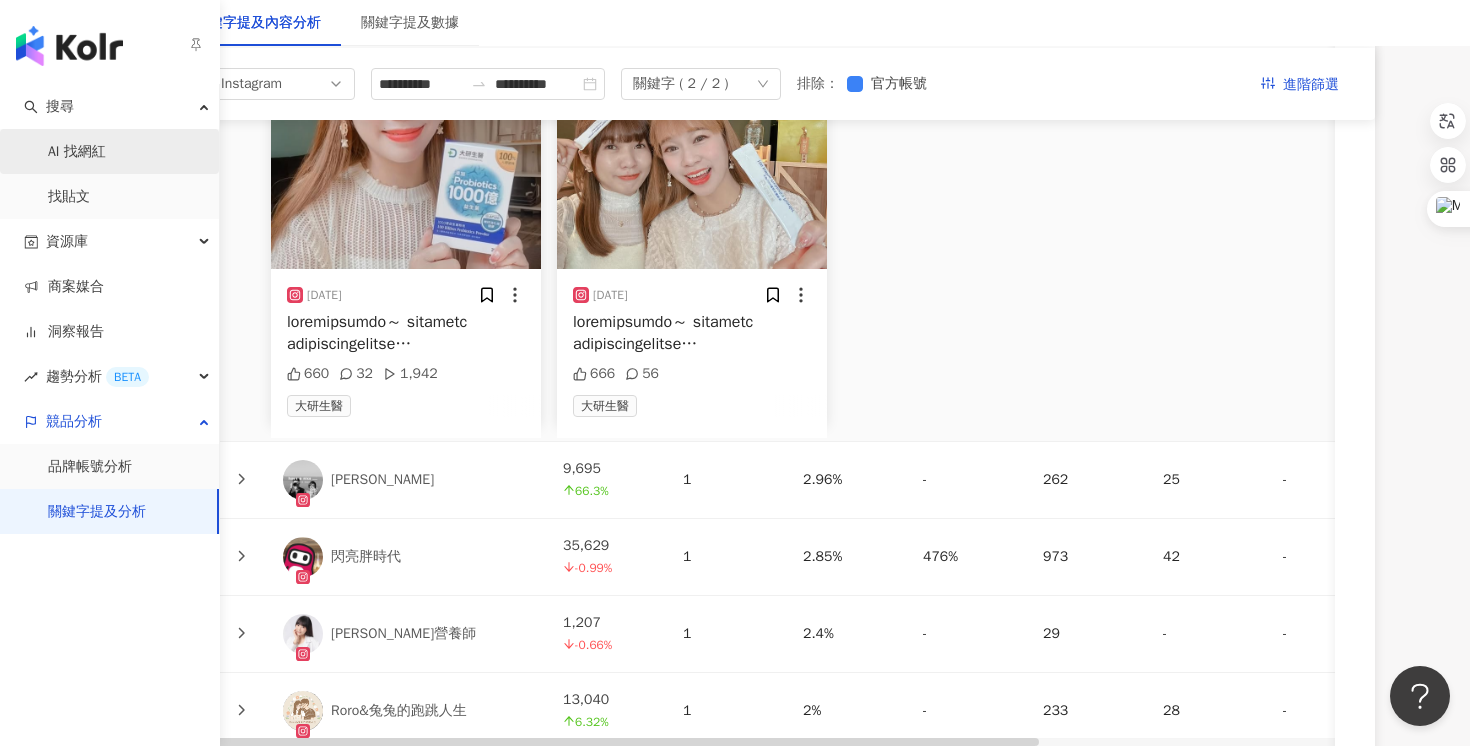 click on "AI 找網紅" at bounding box center (77, 152) 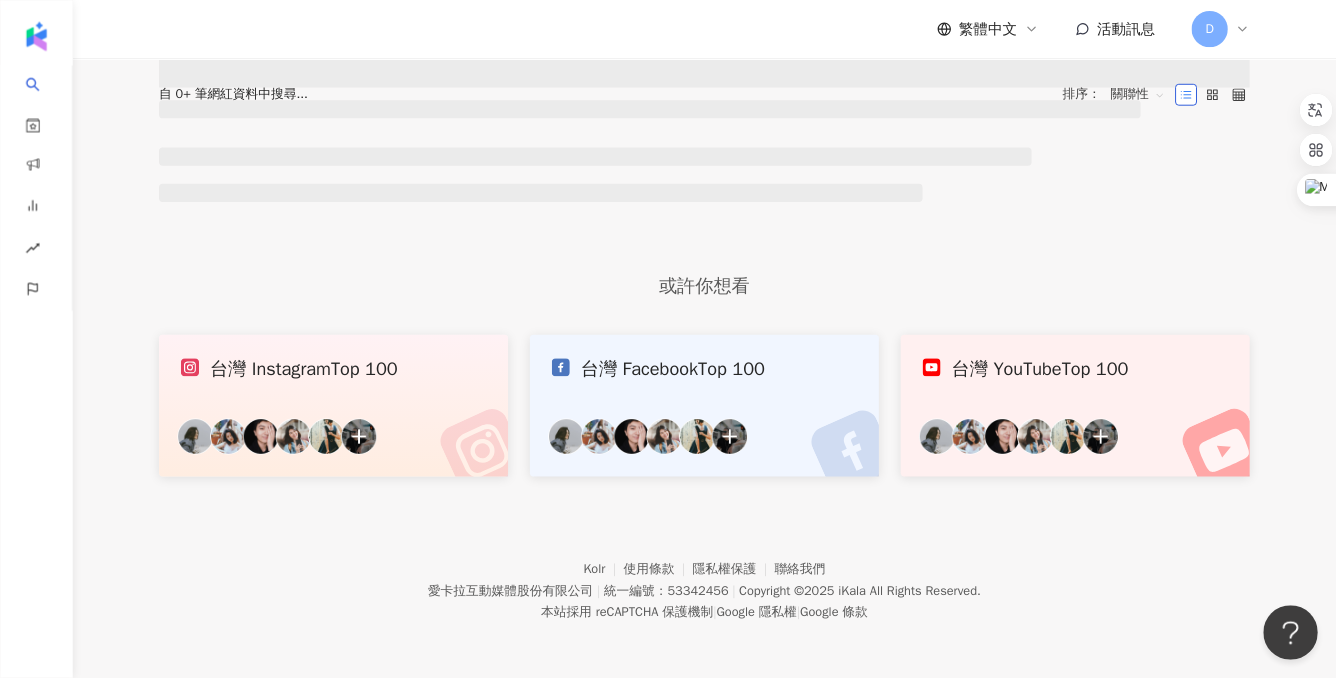 scroll, scrollTop: 0, scrollLeft: 0, axis: both 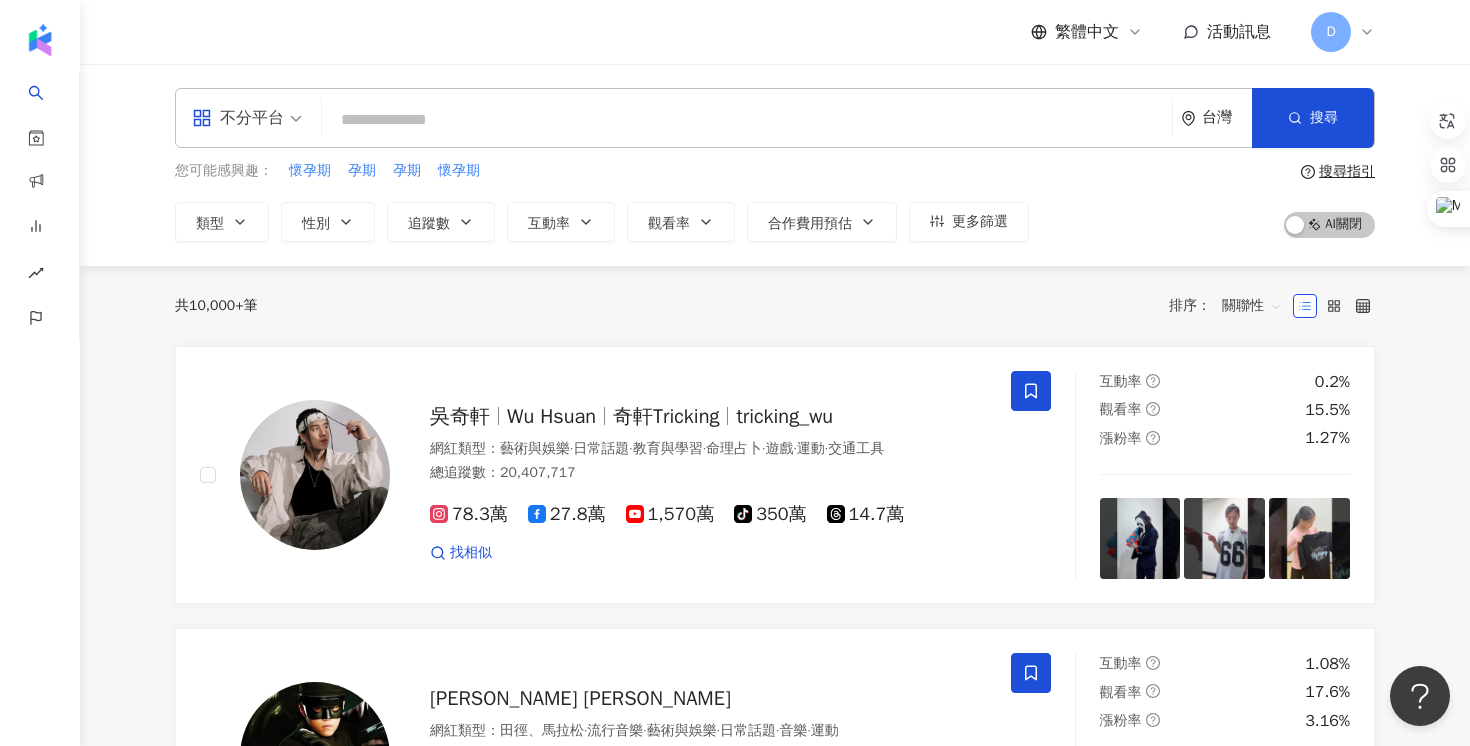 click at bounding box center [747, 120] 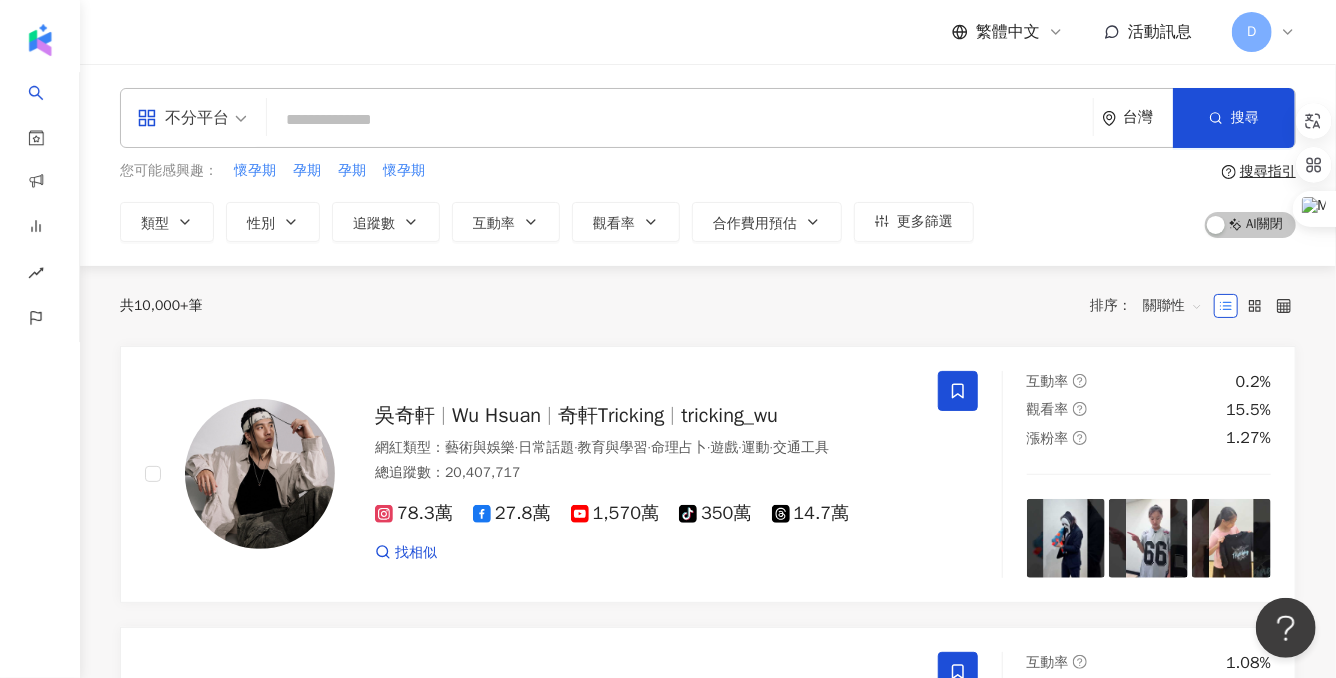 click at bounding box center [680, 120] 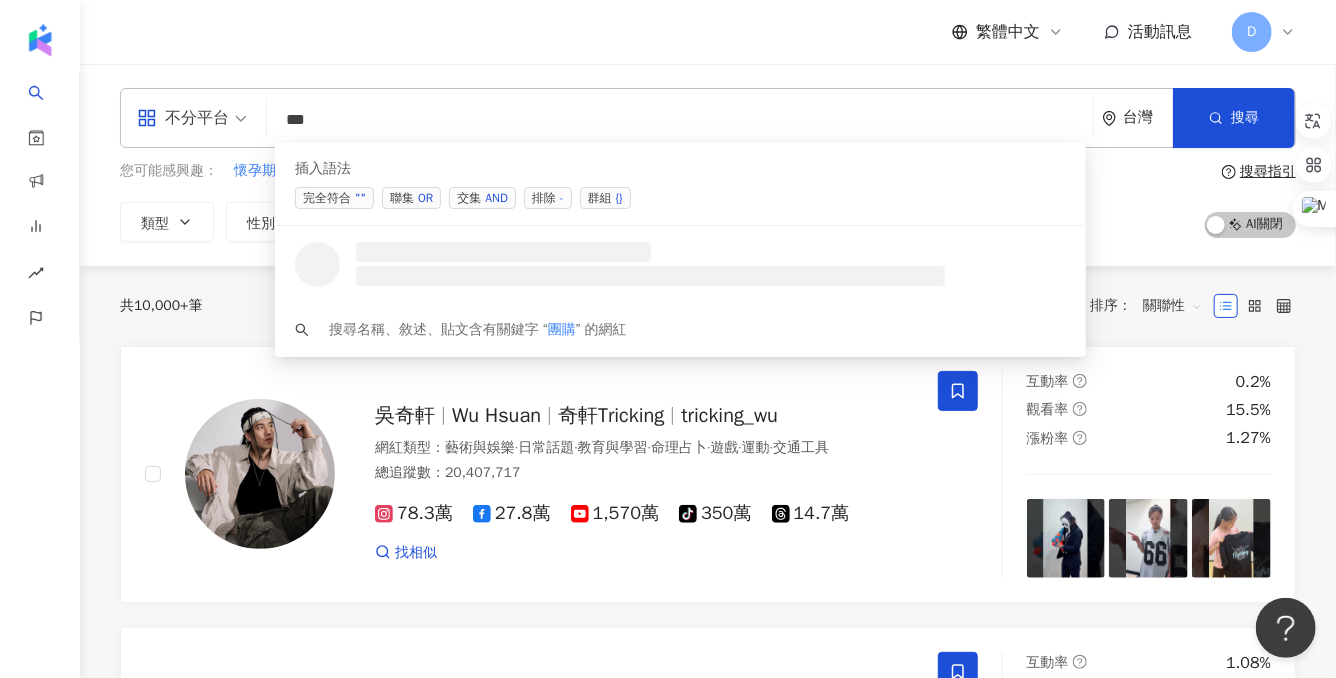 click on "交集 AND" at bounding box center (482, 198) 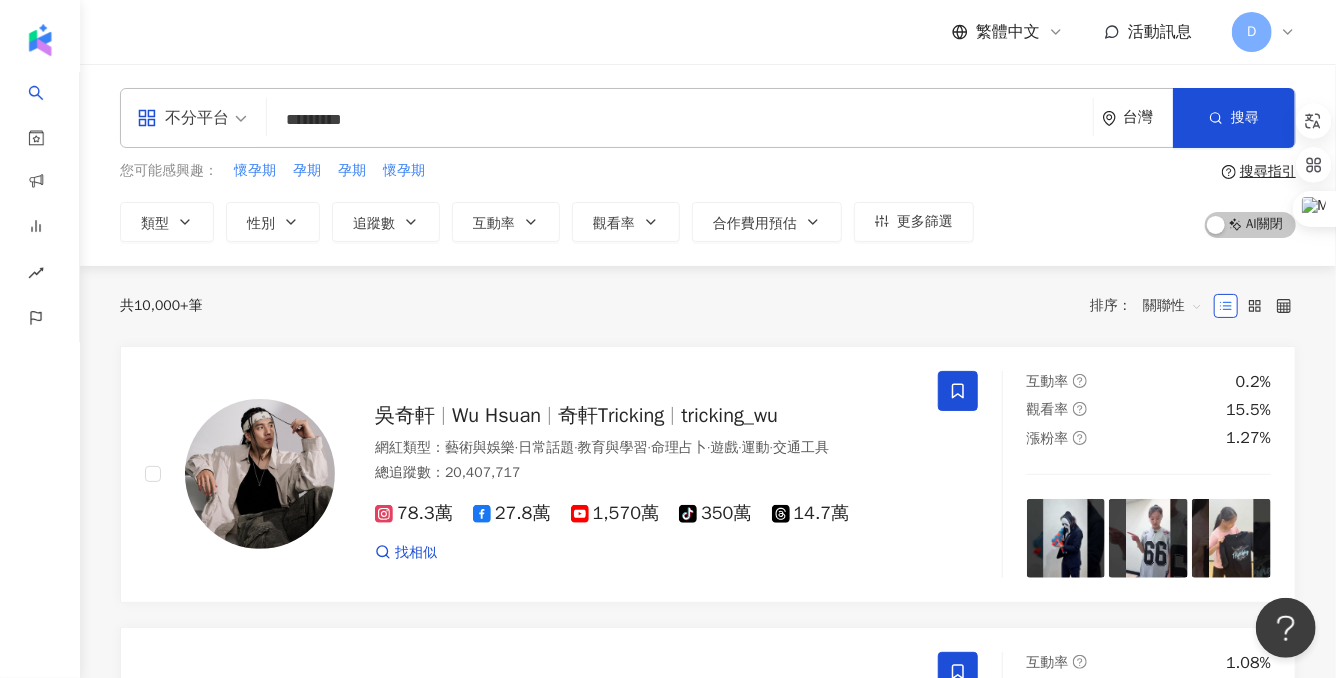 type on "*********" 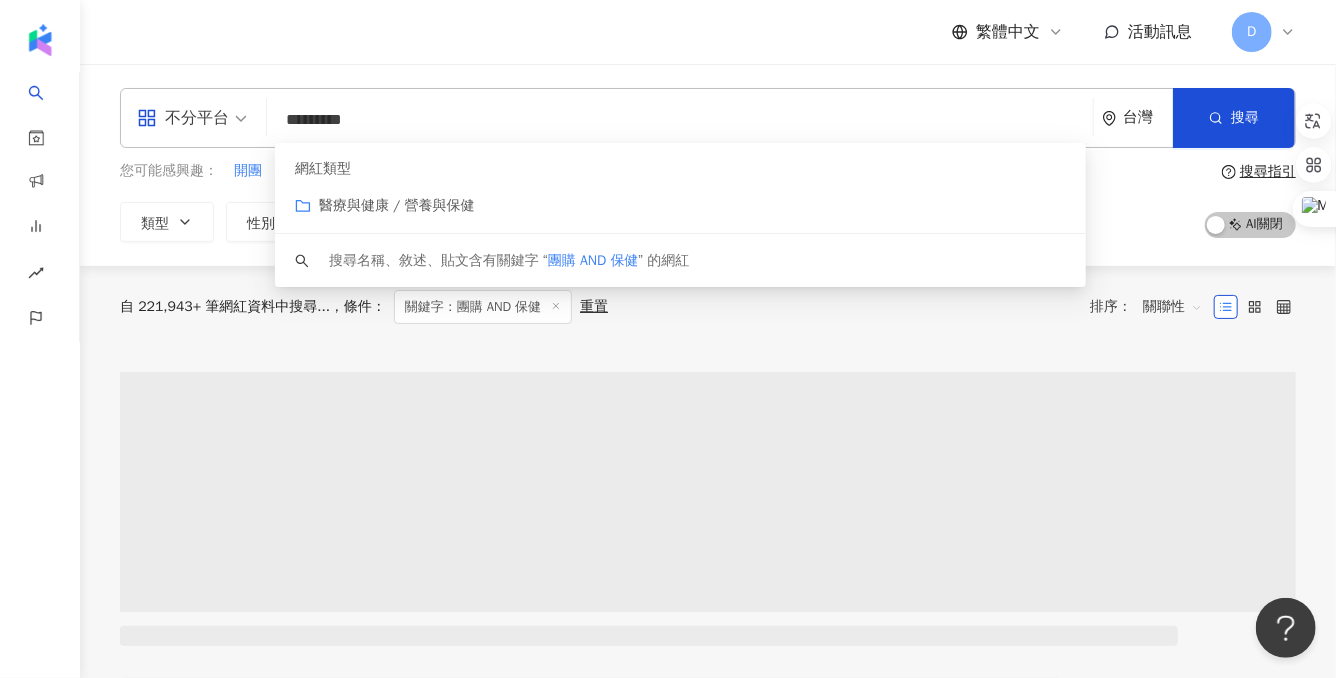 click on "不分平台 ********* 台灣 搜尋 customizedTag keyword 網紅類型 醫療與健康 / 營養與保健 搜尋名稱、敘述、貼文含有關鍵字 “ 團購 AND 保健 ” 的網紅 您可能感興趣： 開團  保健產品  艾力康  聯合購買  輕養生  類型 性別 追蹤數 互動率 觀看率 合作費用預估  更多篩選 搜尋指引 AI  開啟 AI  關閉" at bounding box center [708, 165] 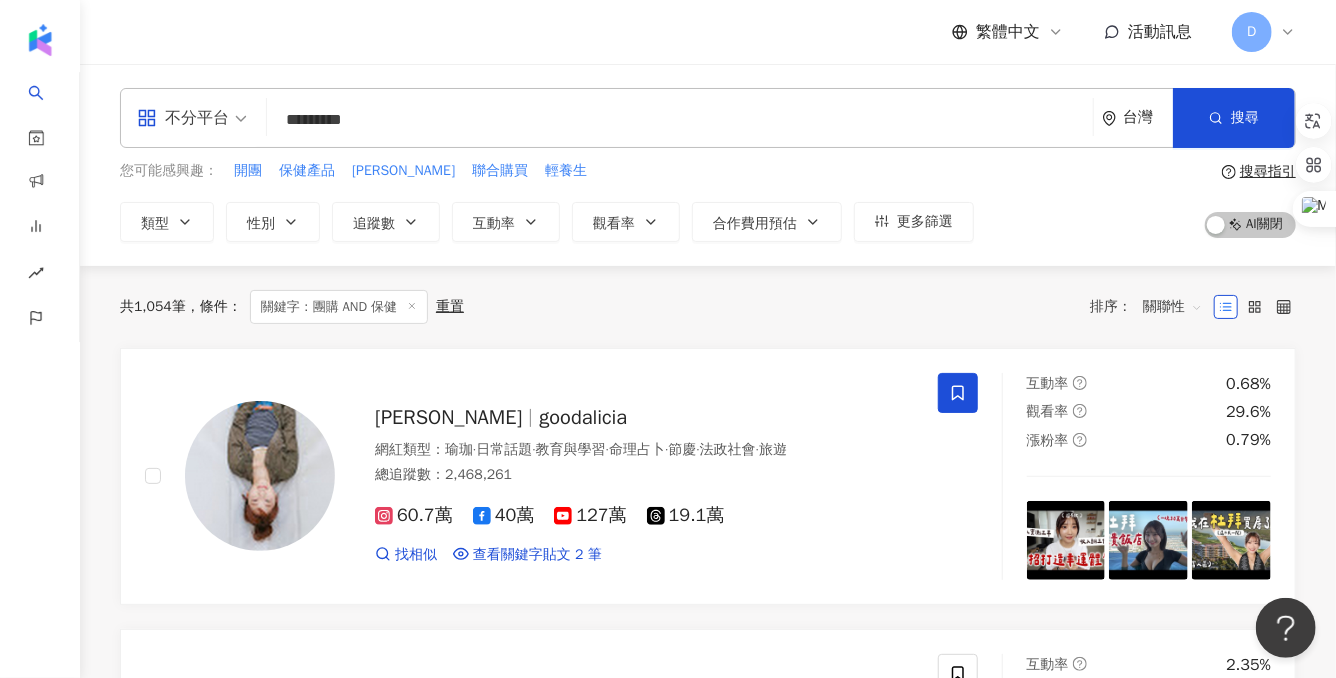 click on "共  1,054  筆 條件 ： 關鍵字：團購 AND 保健 重置 排序： 關聯性" at bounding box center [708, 307] 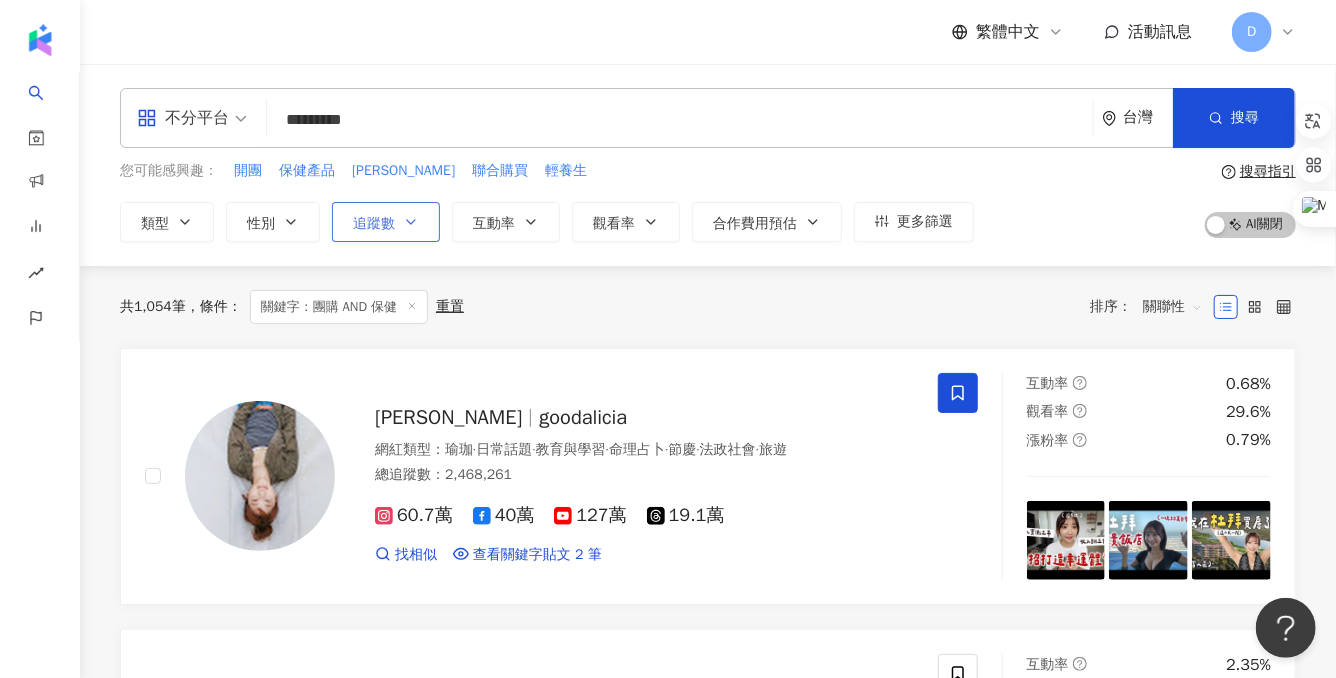 click on "追蹤數" at bounding box center (386, 222) 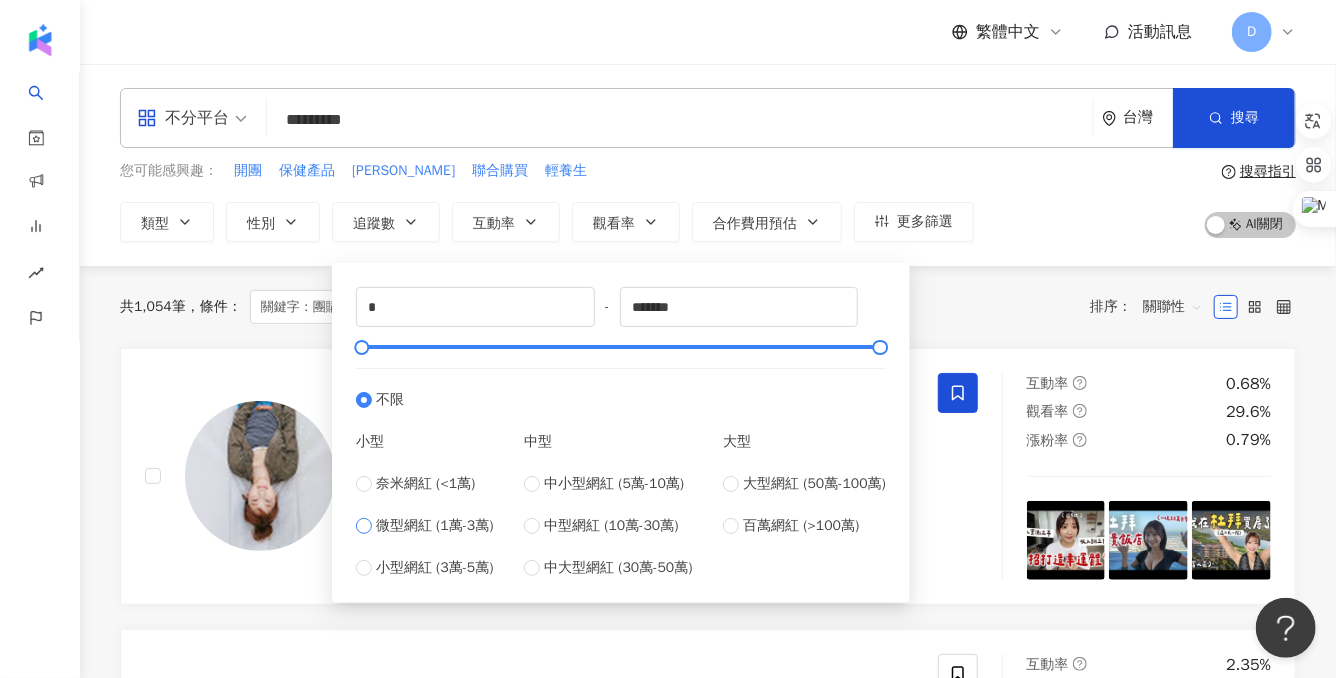 click on "微型網紅 (1萬-3萬)" at bounding box center [435, 526] 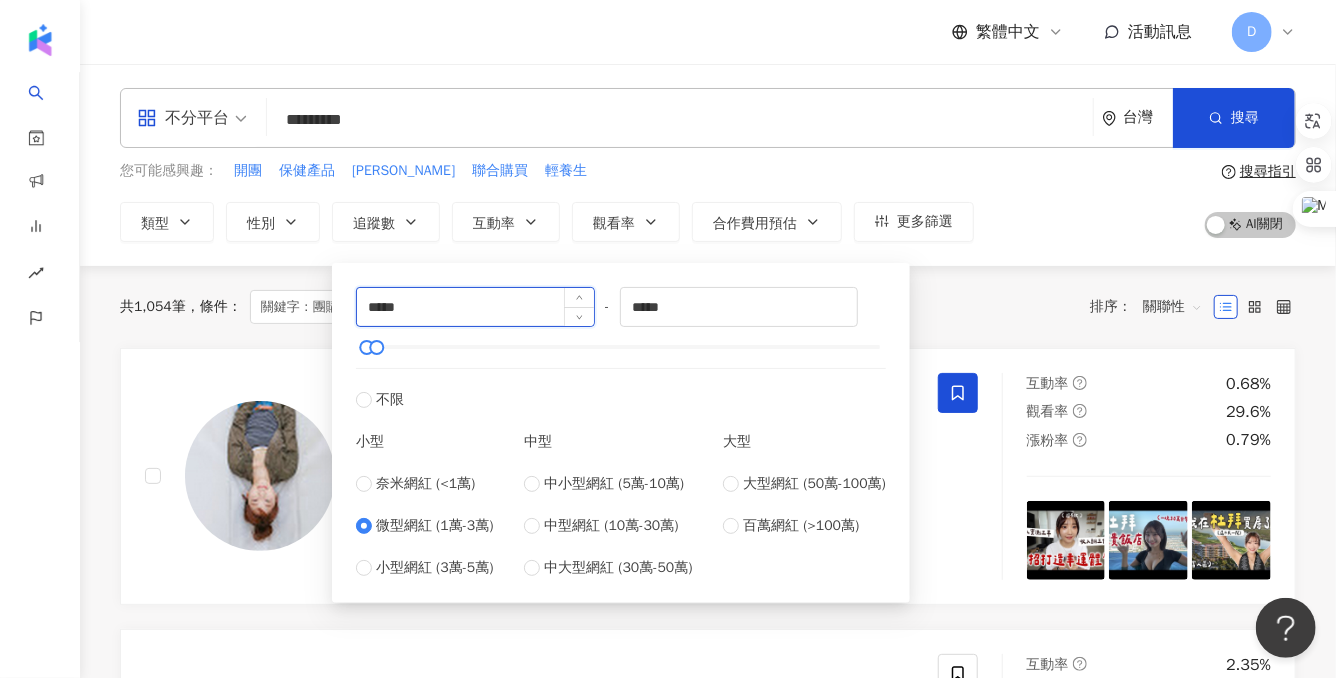 drag, startPoint x: 410, startPoint y: 308, endPoint x: 359, endPoint y: 308, distance: 51 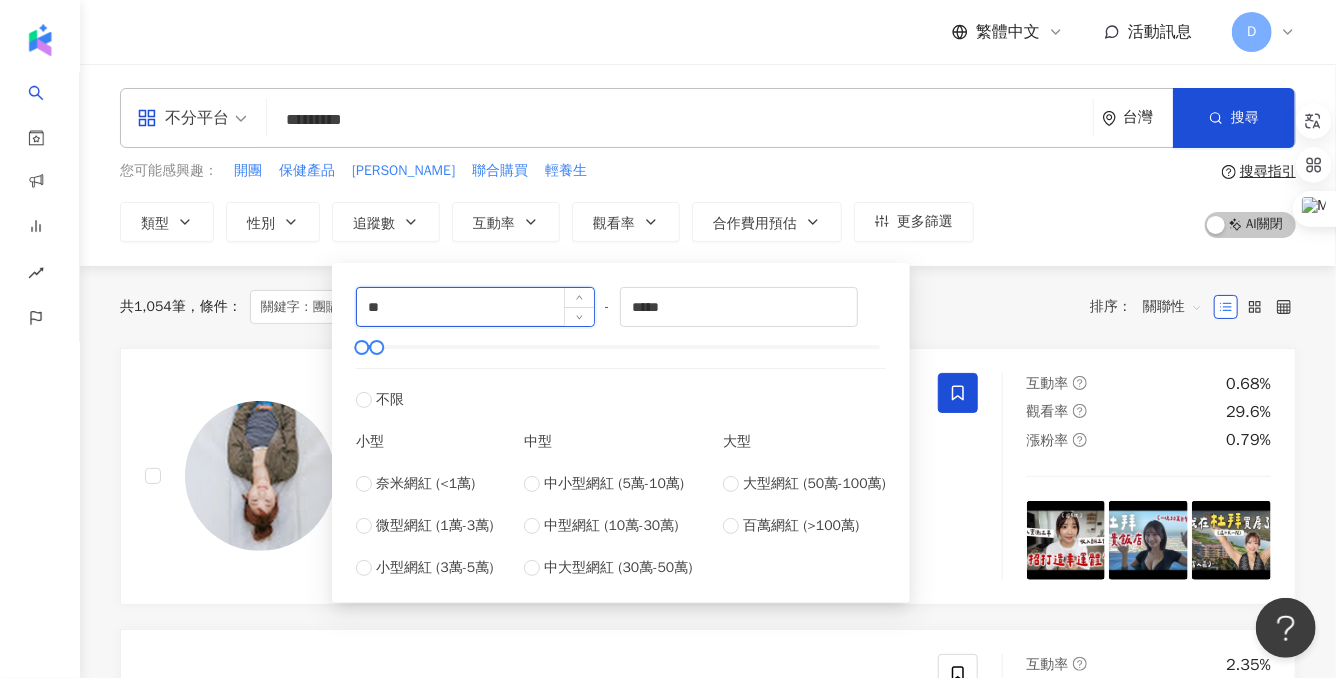 type on "*" 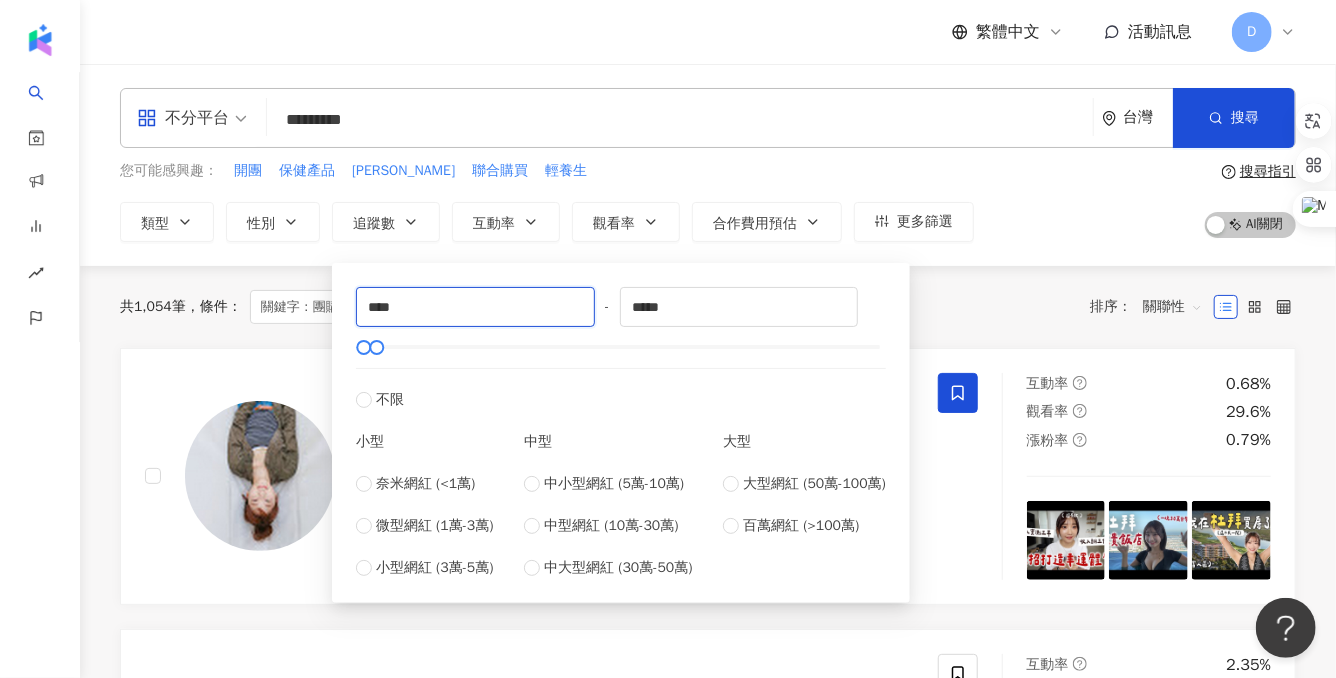 type on "****" 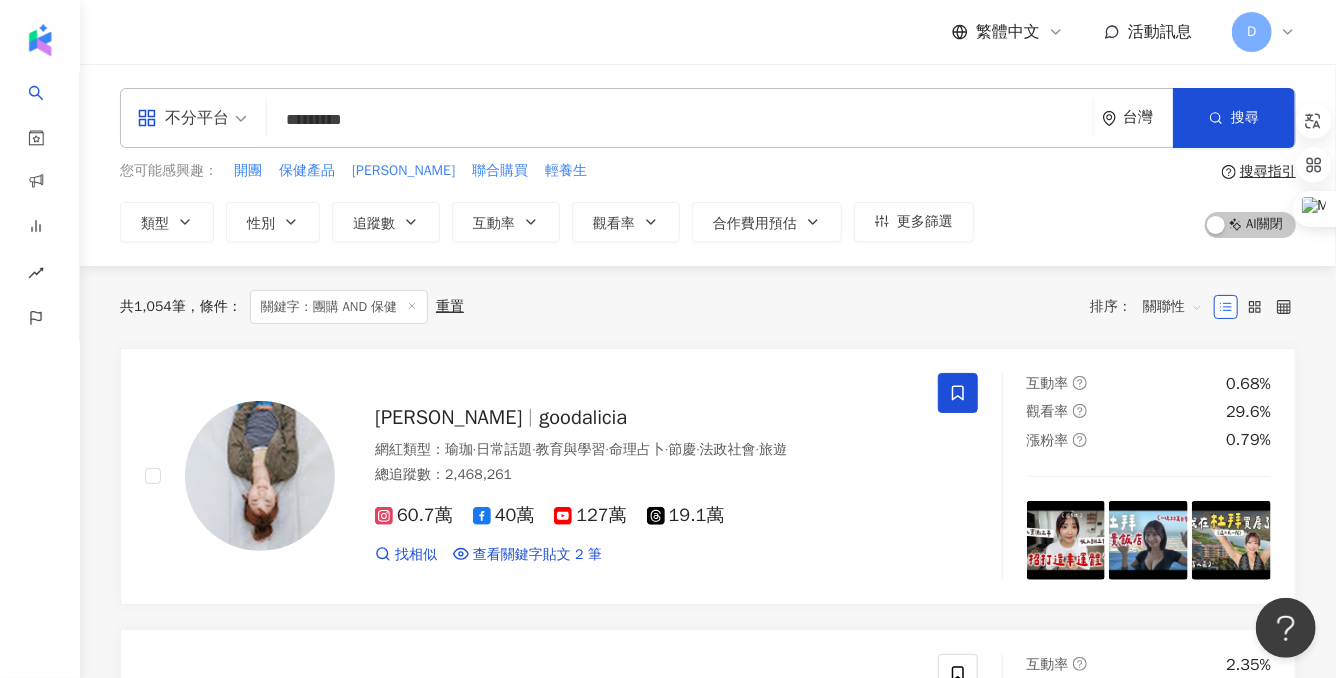 click on "共  1,054  筆 條件 ： 關鍵字：團購 AND 保健 重置 排序： 關聯性" at bounding box center (708, 307) 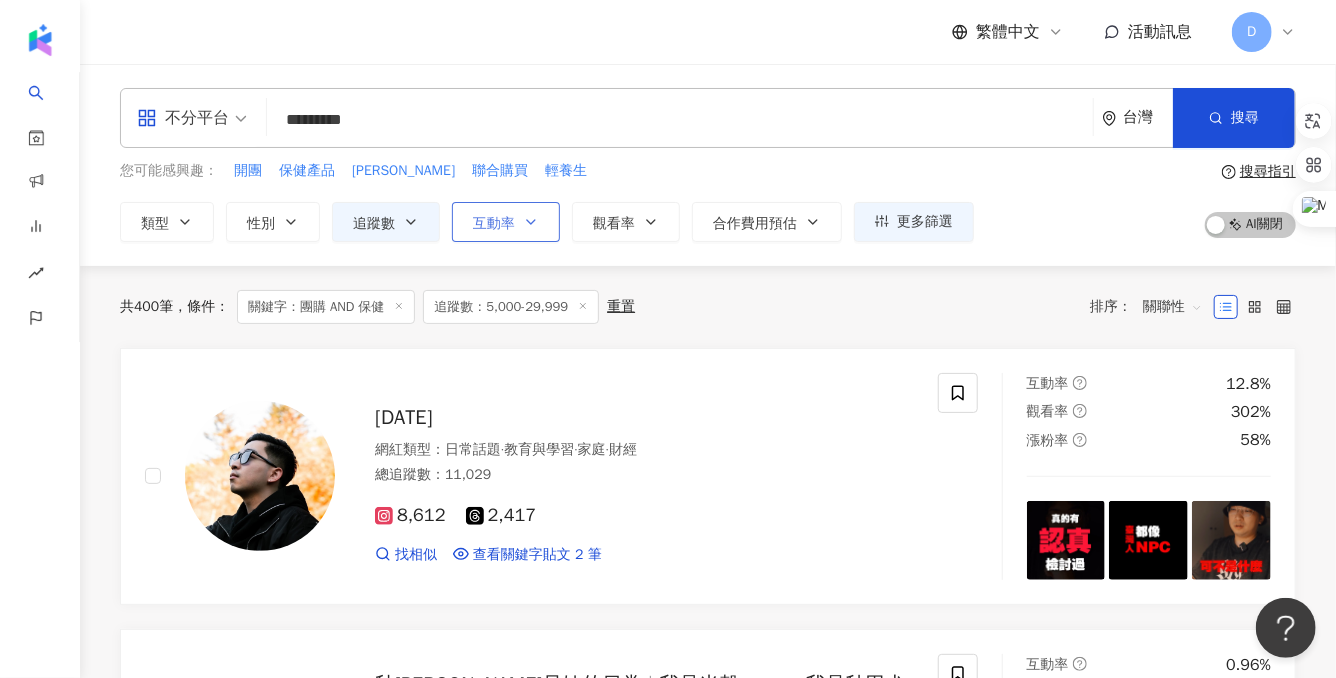 click on "互動率" at bounding box center [506, 222] 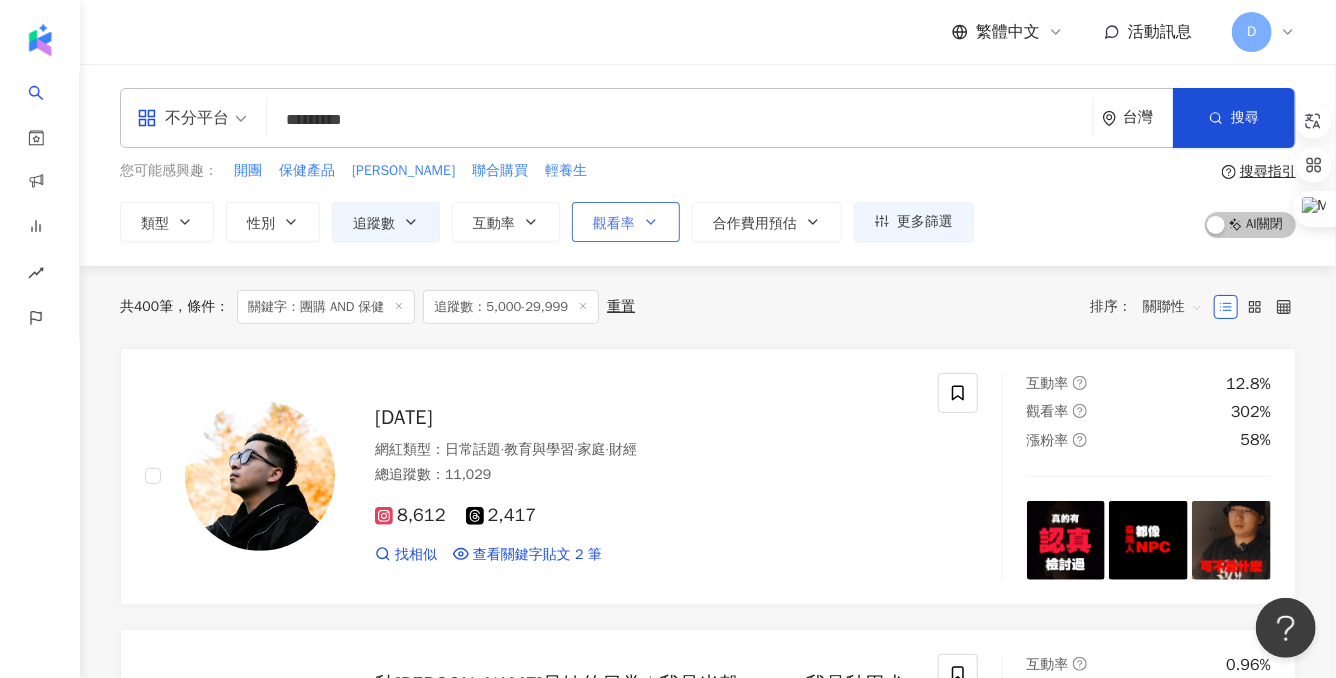 click on "觀看率" at bounding box center (614, 224) 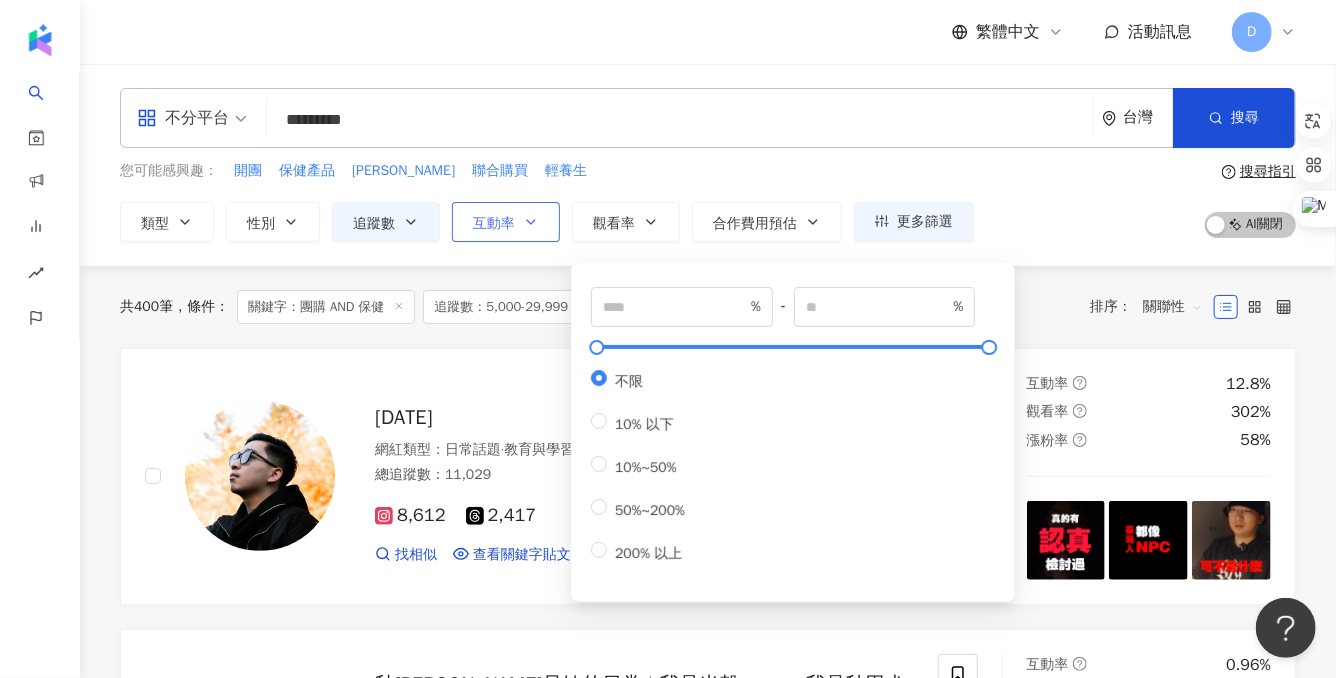 click on "互動率" at bounding box center [494, 224] 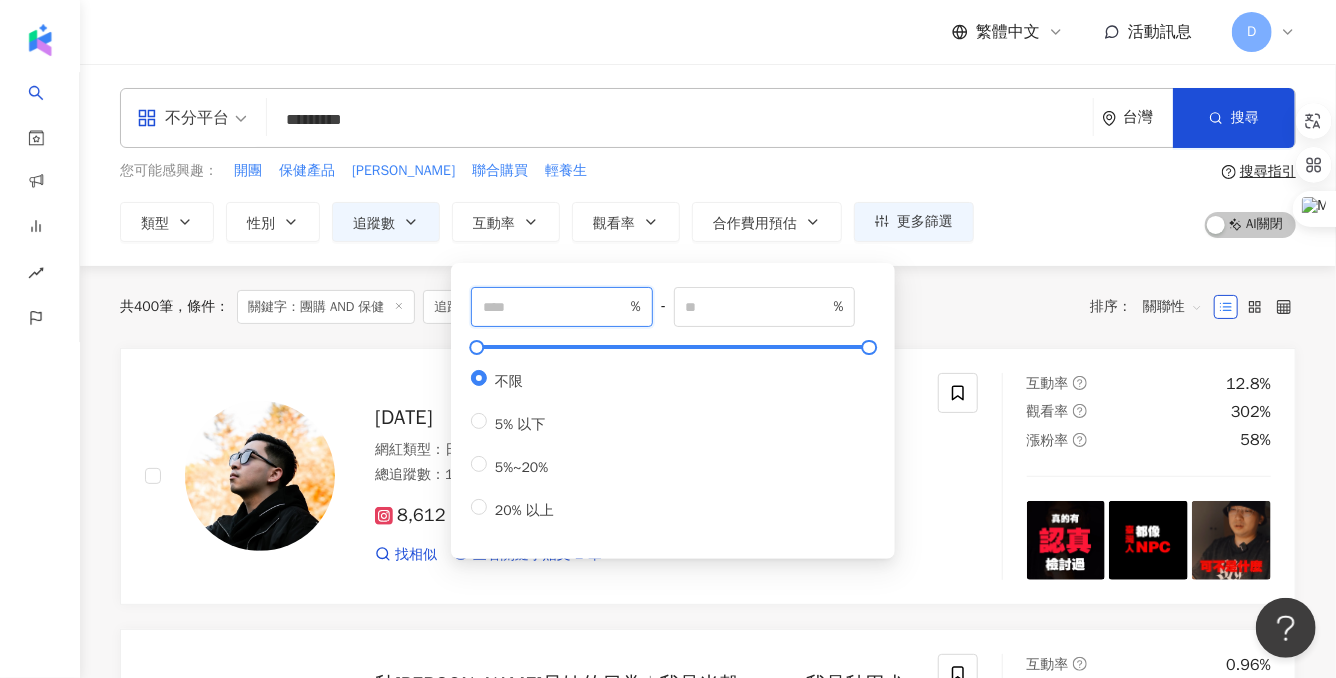 click at bounding box center (555, 307) 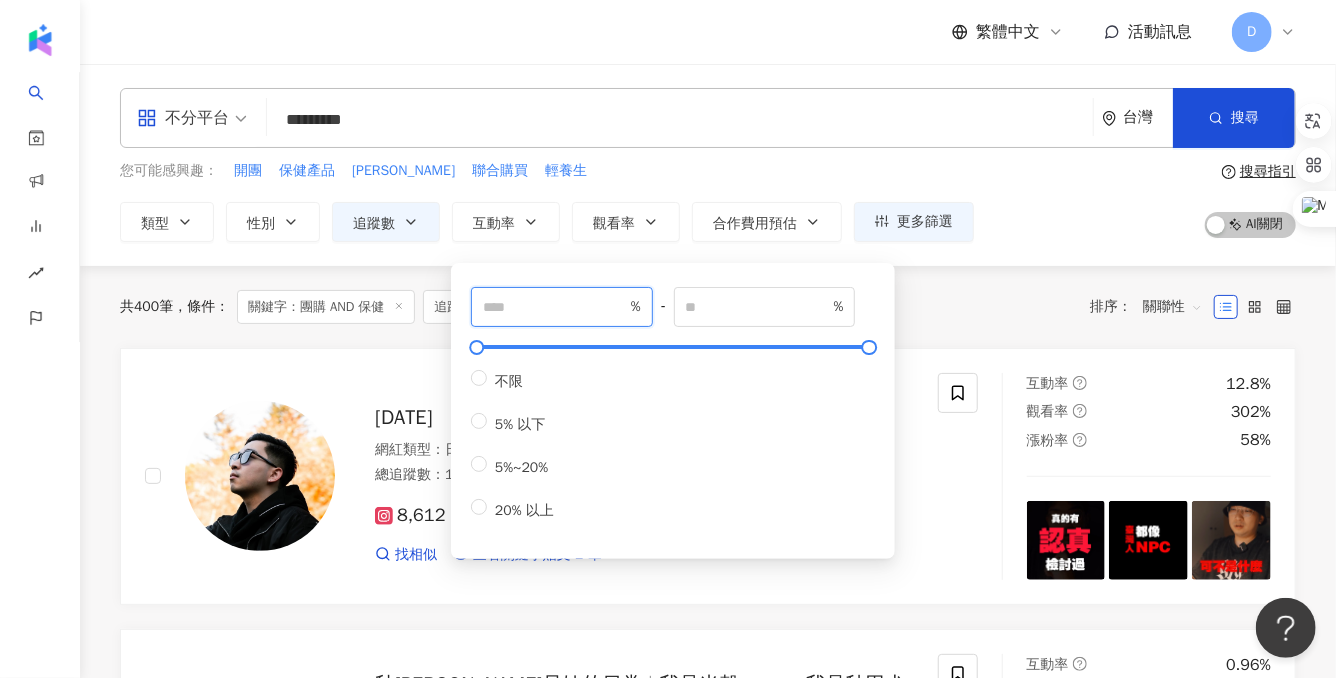type on "*" 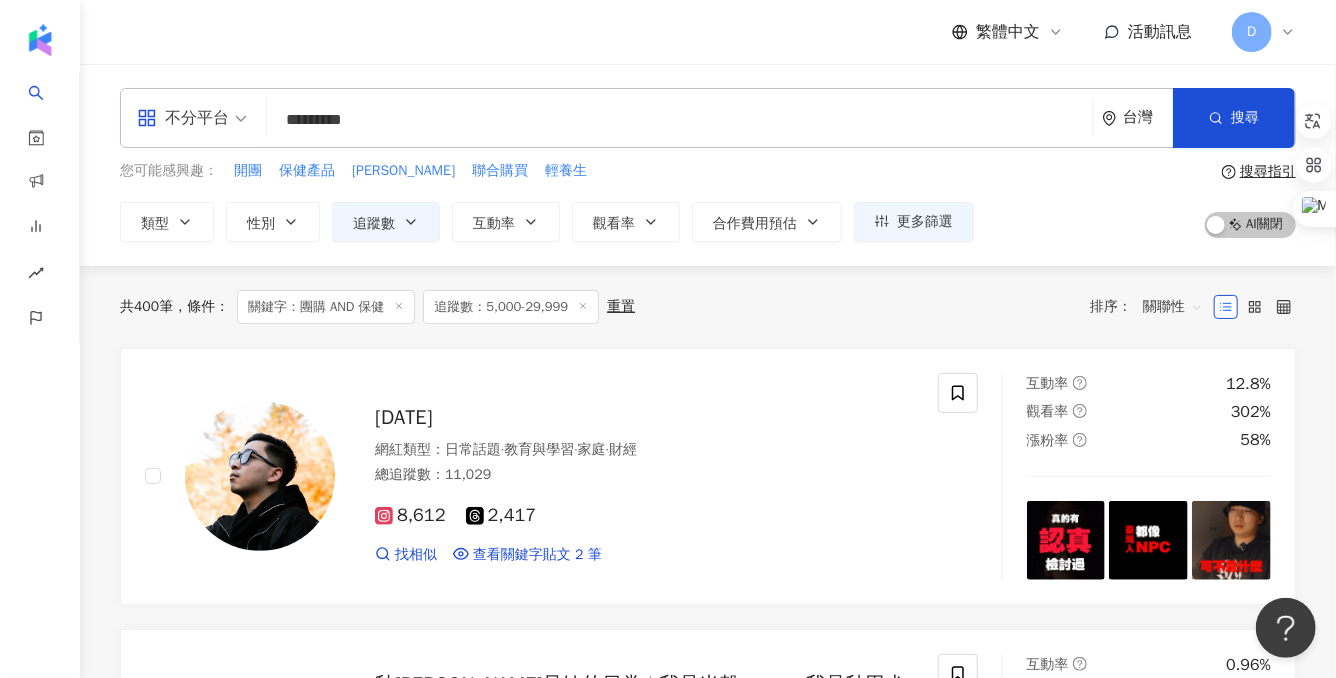 click on "您可能感興趣： 開團  保健產品  艾力康  聯合購買  輕養生  類型 性別 追蹤數 互動率 觀看率 合作費用預估  更多篩選 ****  -  ***** 不限 小型 奈米網紅 (<1萬) 微型網紅 (1萬-3萬) 小型網紅 (3萬-5萬) 中型 中小型網紅 (5萬-10萬) 中型網紅 (10萬-30萬) 中大型網紅 (30萬-50萬) 大型 大型網紅 (50萬-100萬) 百萬網紅 (>100萬) * %  -  % 不限 5% 以下 5%~20% 20% 以上 %  -  % 不限 10% 以下 10%~50% 50%~200% 200% 以上" at bounding box center [547, 201] 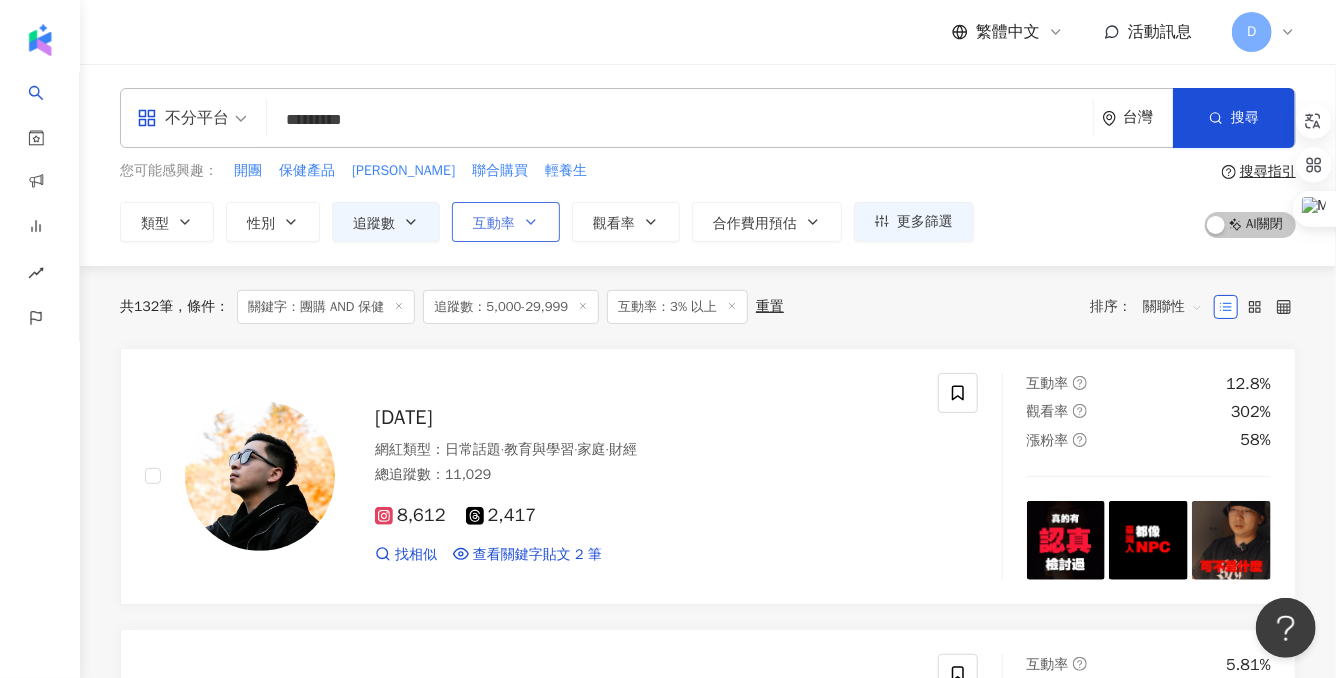 click on "互動率" at bounding box center (506, 222) 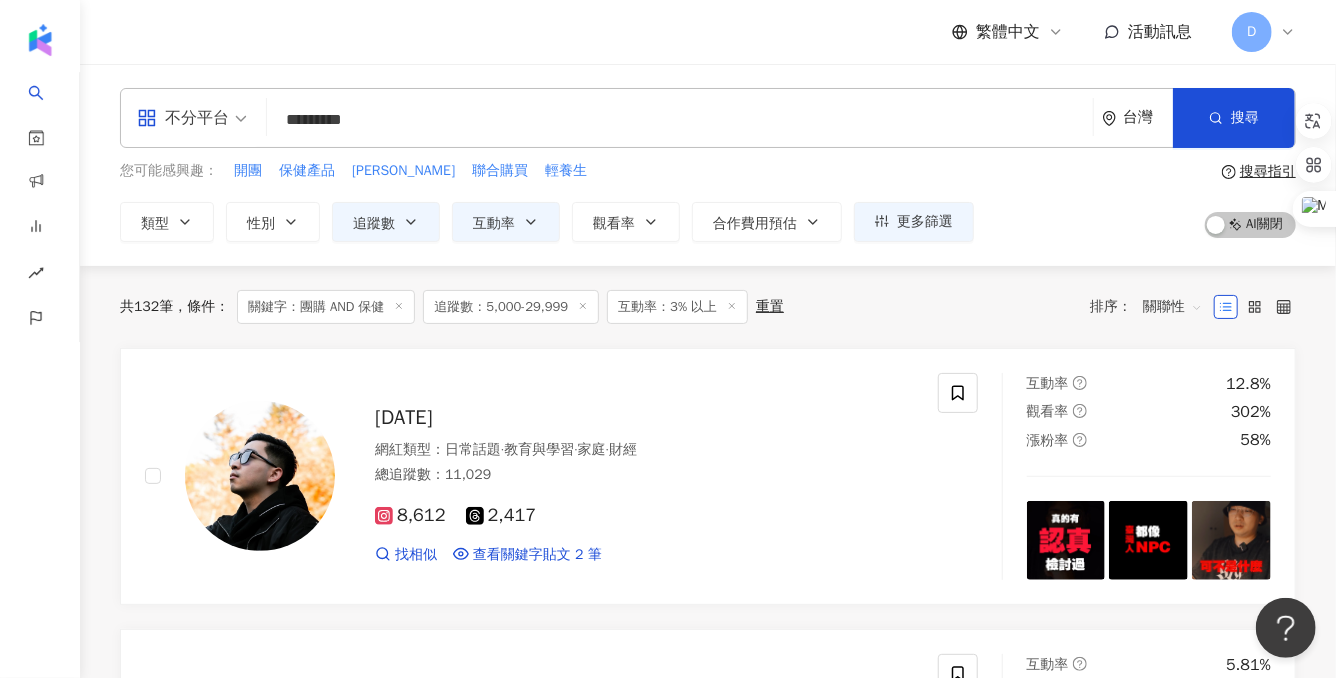 click on "共  132  筆 條件 ： 關鍵字：團購 AND 保健 追蹤數：5,000-29,999 互動率：3% 以上 重置 排序： 關聯性" at bounding box center (708, 307) 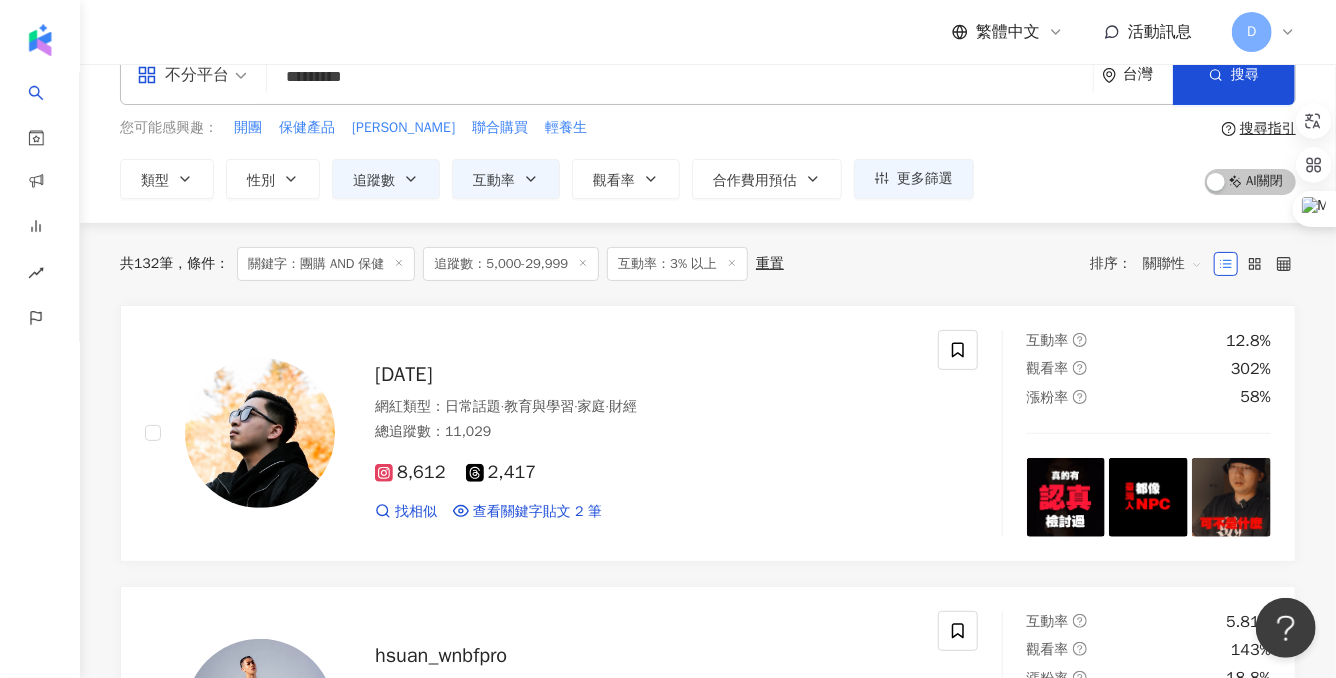 scroll, scrollTop: 20, scrollLeft: 0, axis: vertical 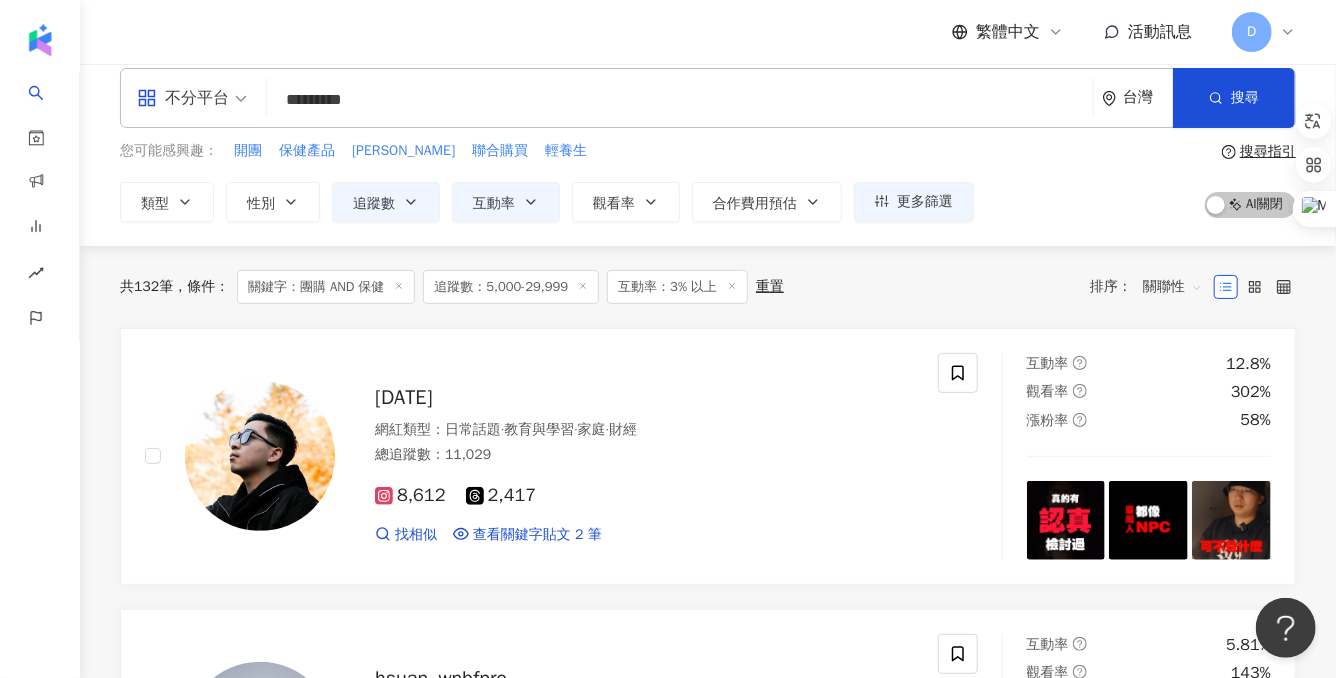 click on "關聯性" at bounding box center (1173, 287) 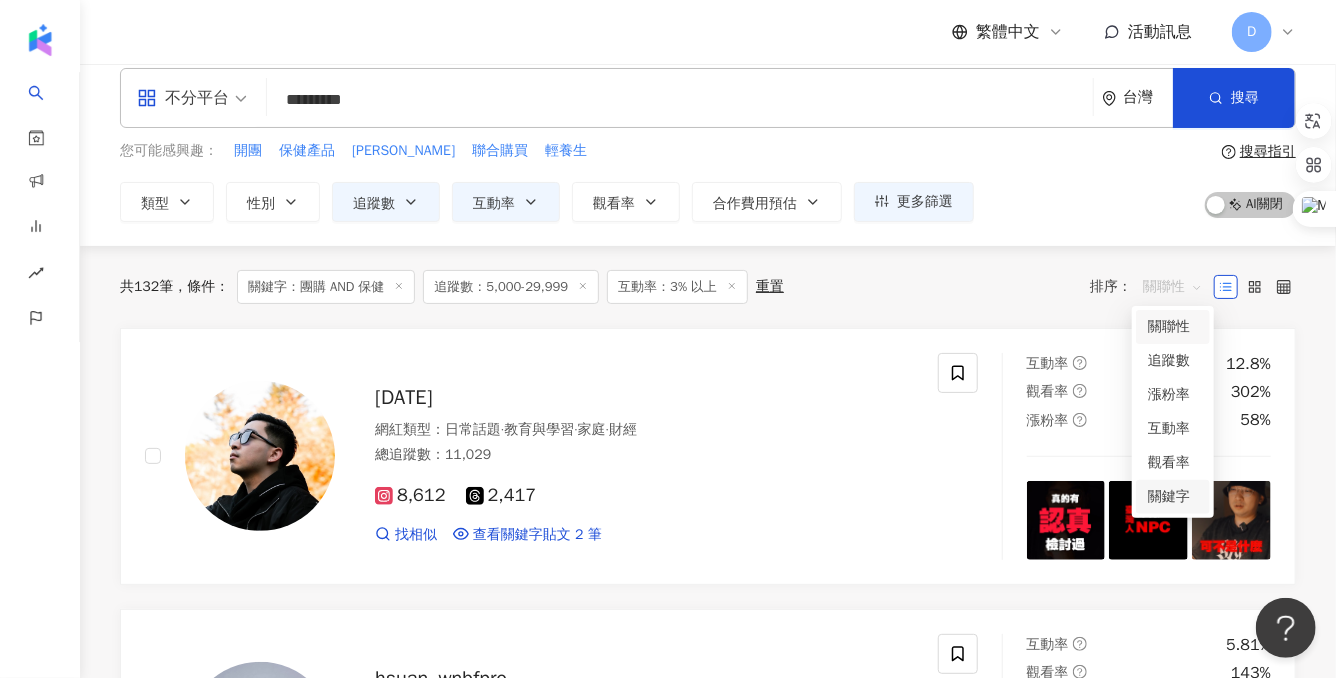 click on "關鍵字" at bounding box center [1173, 497] 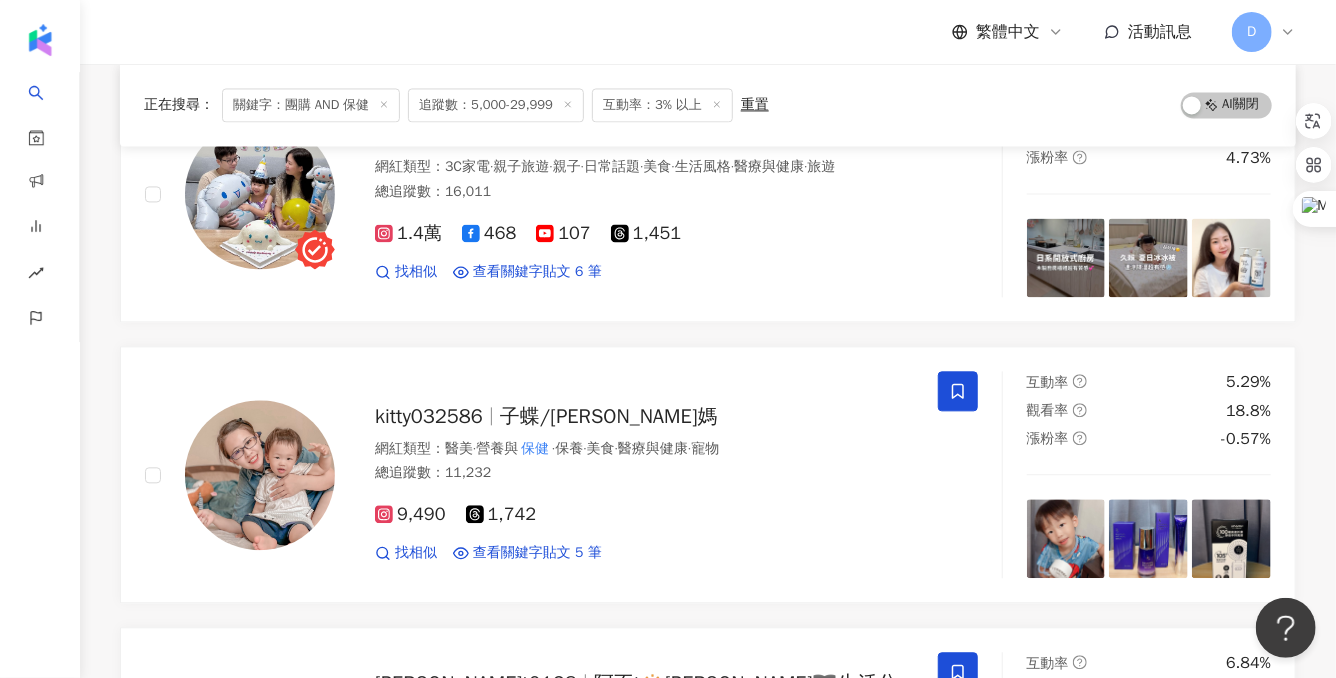 scroll, scrollTop: 1863, scrollLeft: 0, axis: vertical 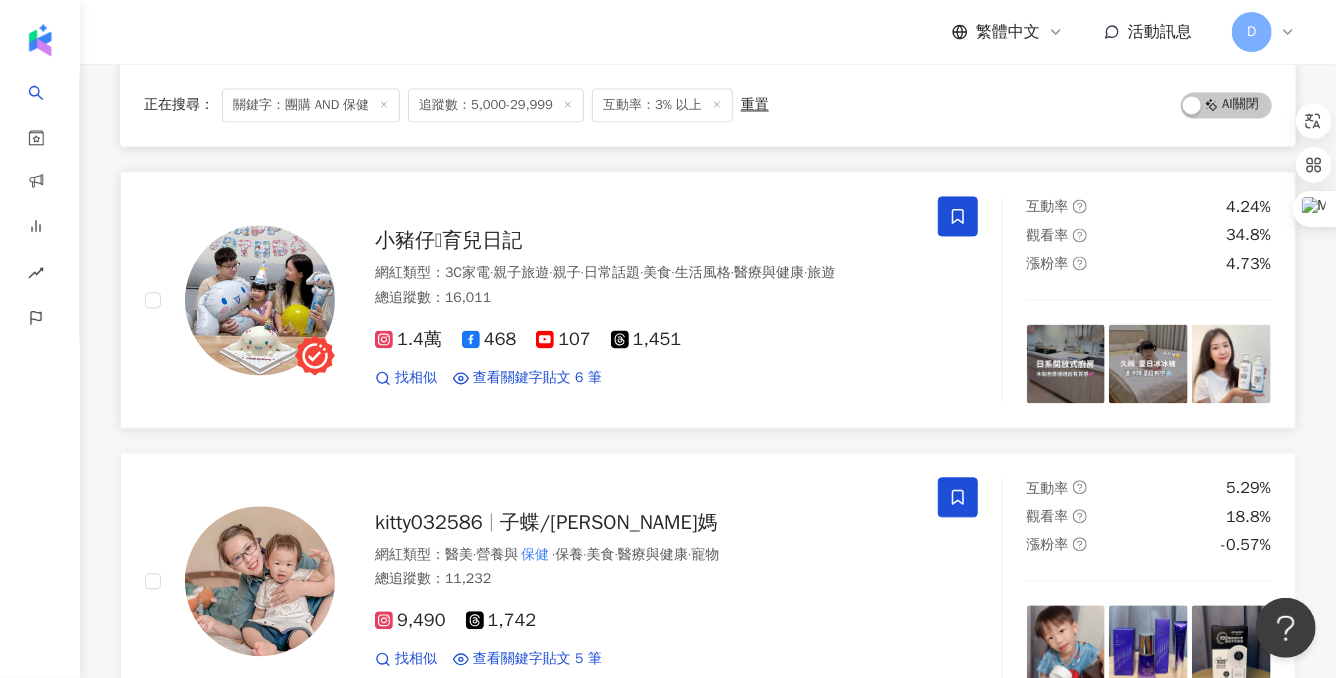 click on "小豬仔𓃟育兒日記" at bounding box center (448, 240) 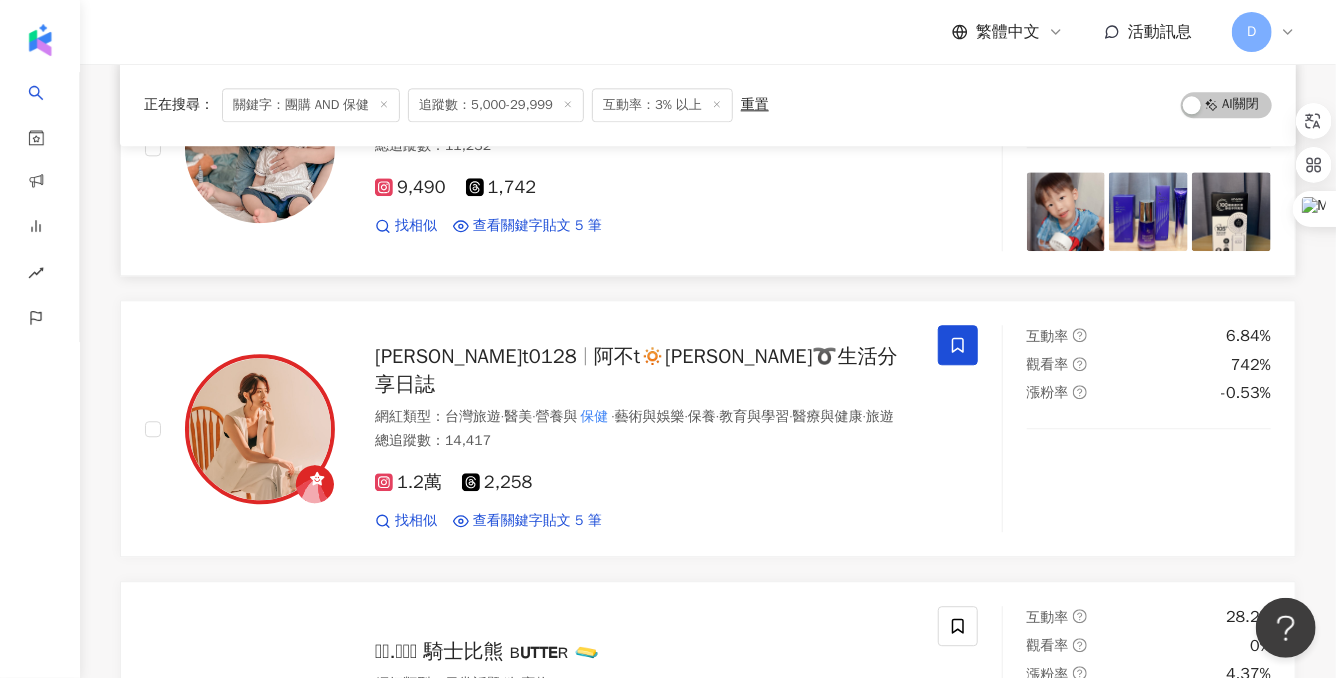 scroll, scrollTop: 2320, scrollLeft: 0, axis: vertical 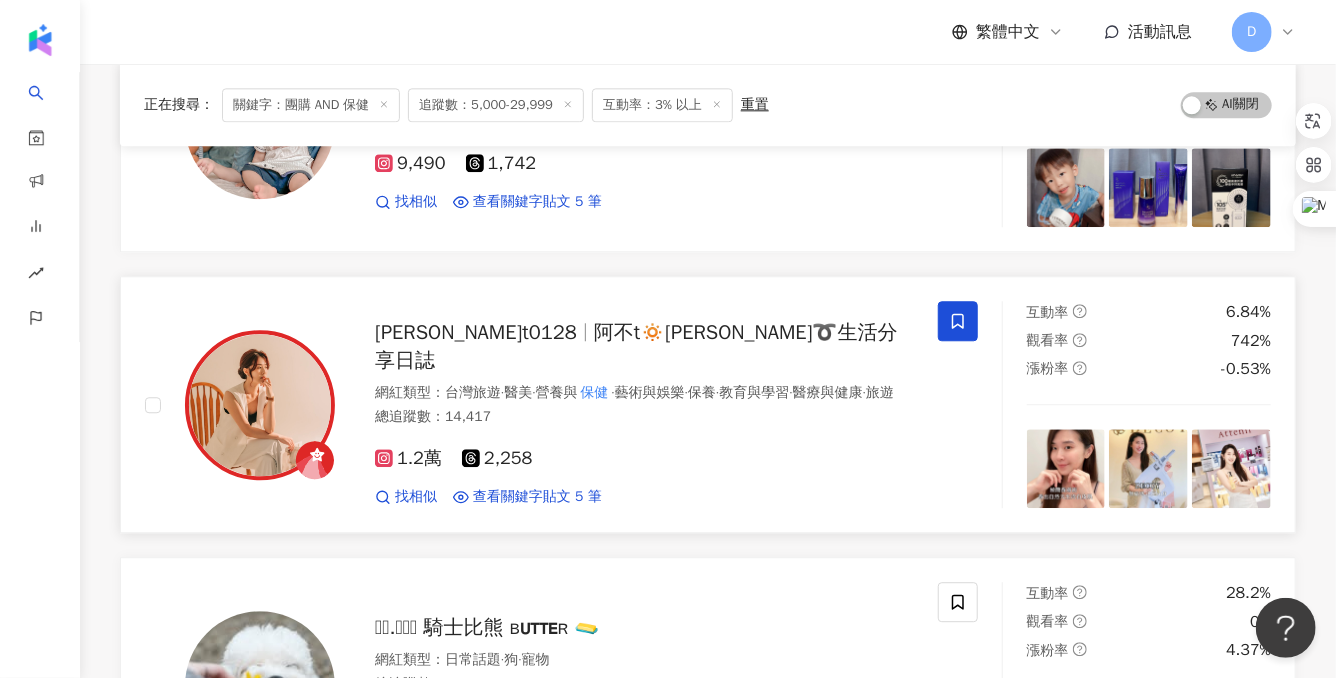 click on "nora_abu.t0128" at bounding box center (476, 332) 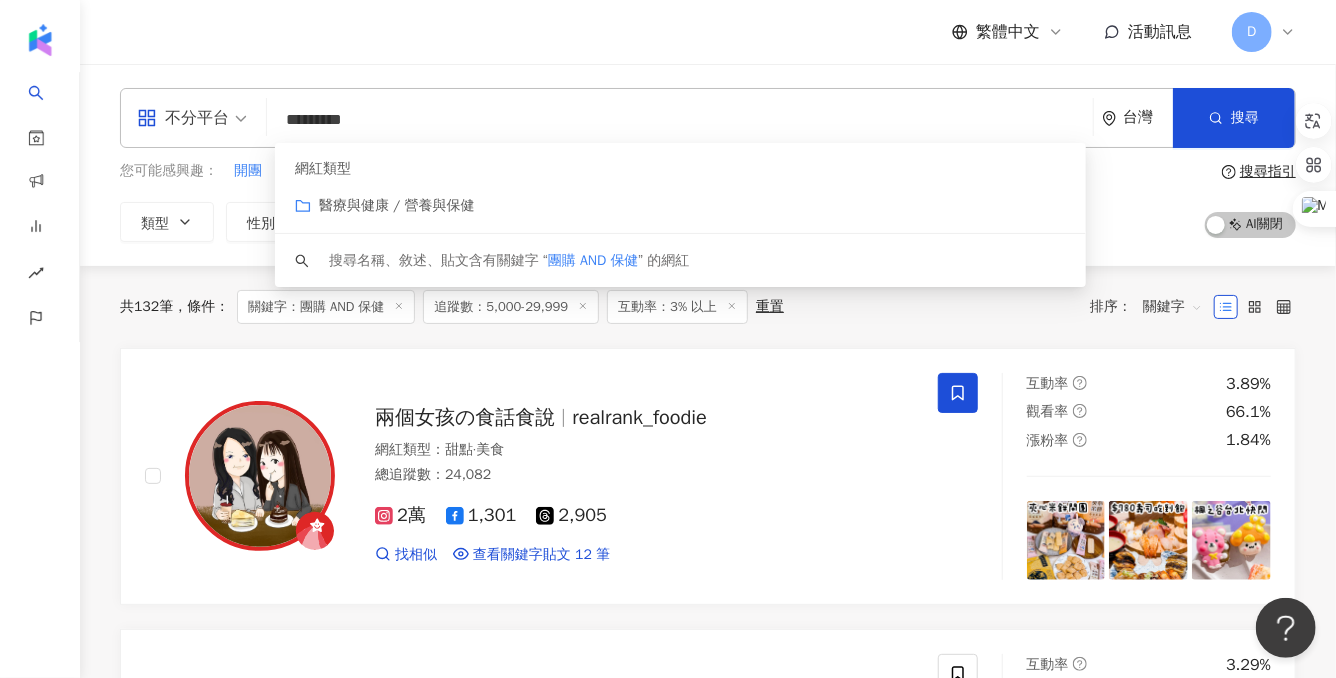 drag, startPoint x: 287, startPoint y: 128, endPoint x: 475, endPoint y: 127, distance: 188.00266 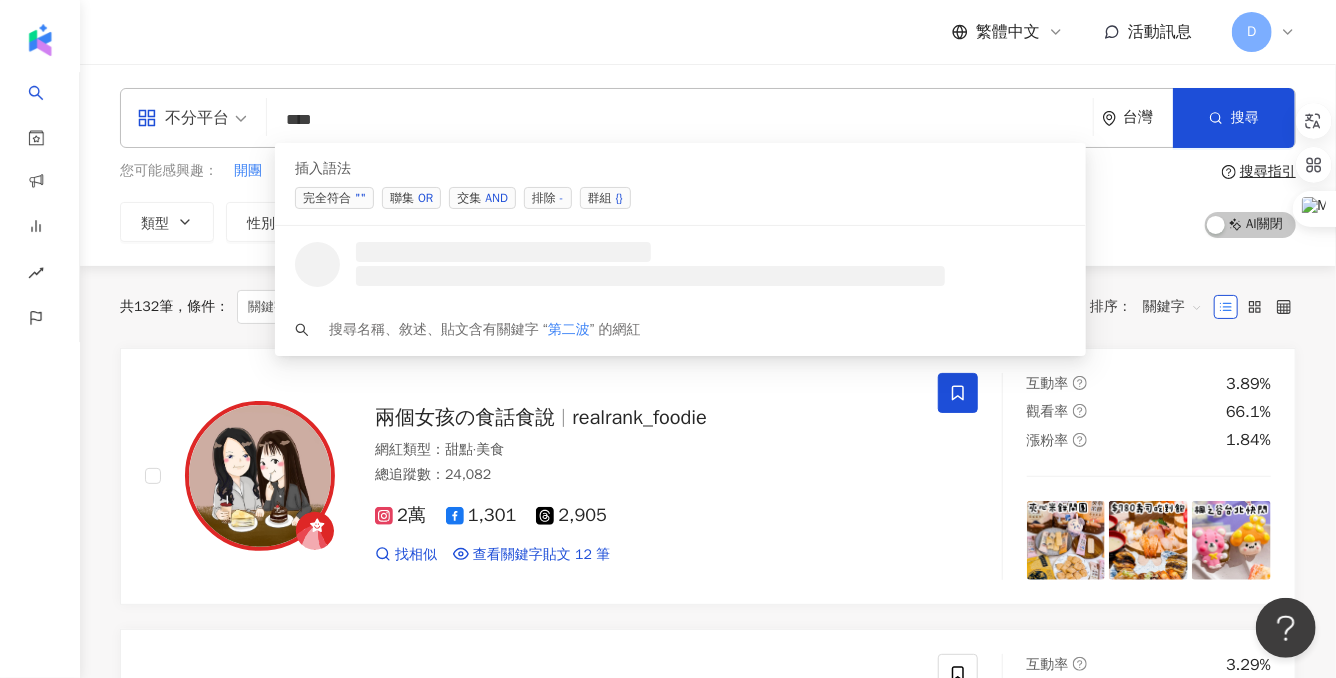 click on "AND" at bounding box center (496, 198) 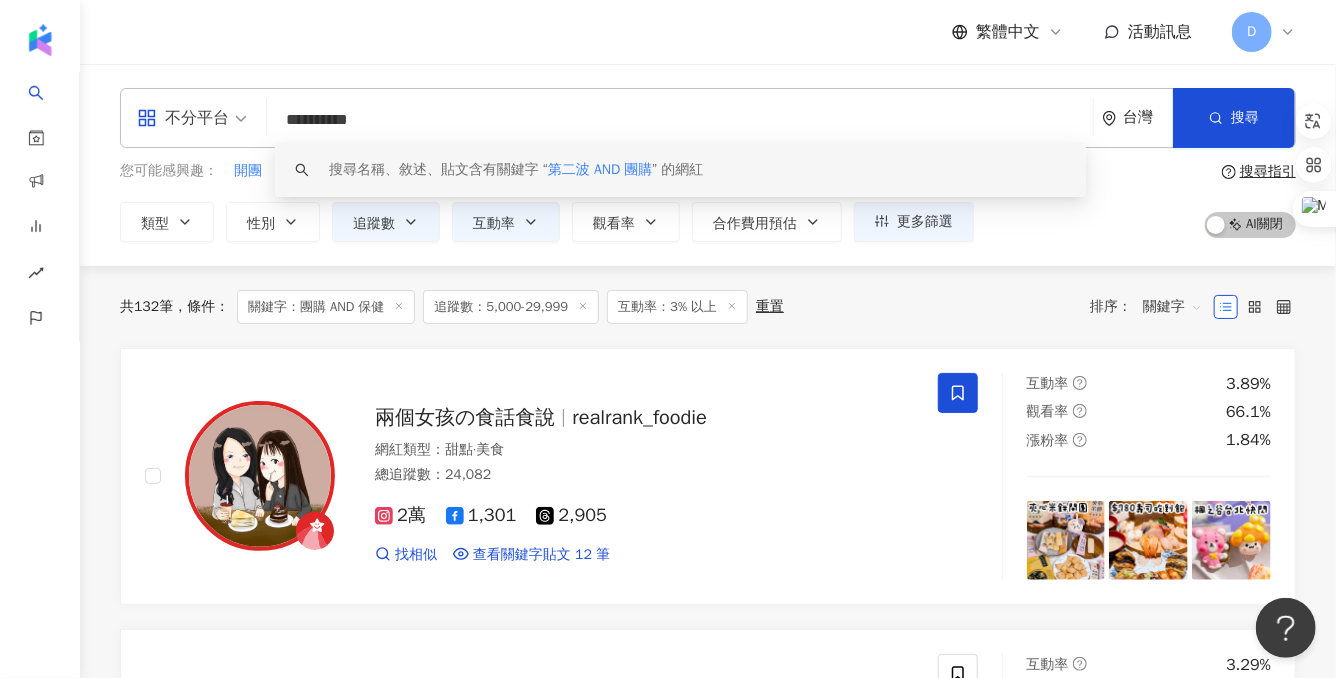 click on "**********" at bounding box center (680, 120) 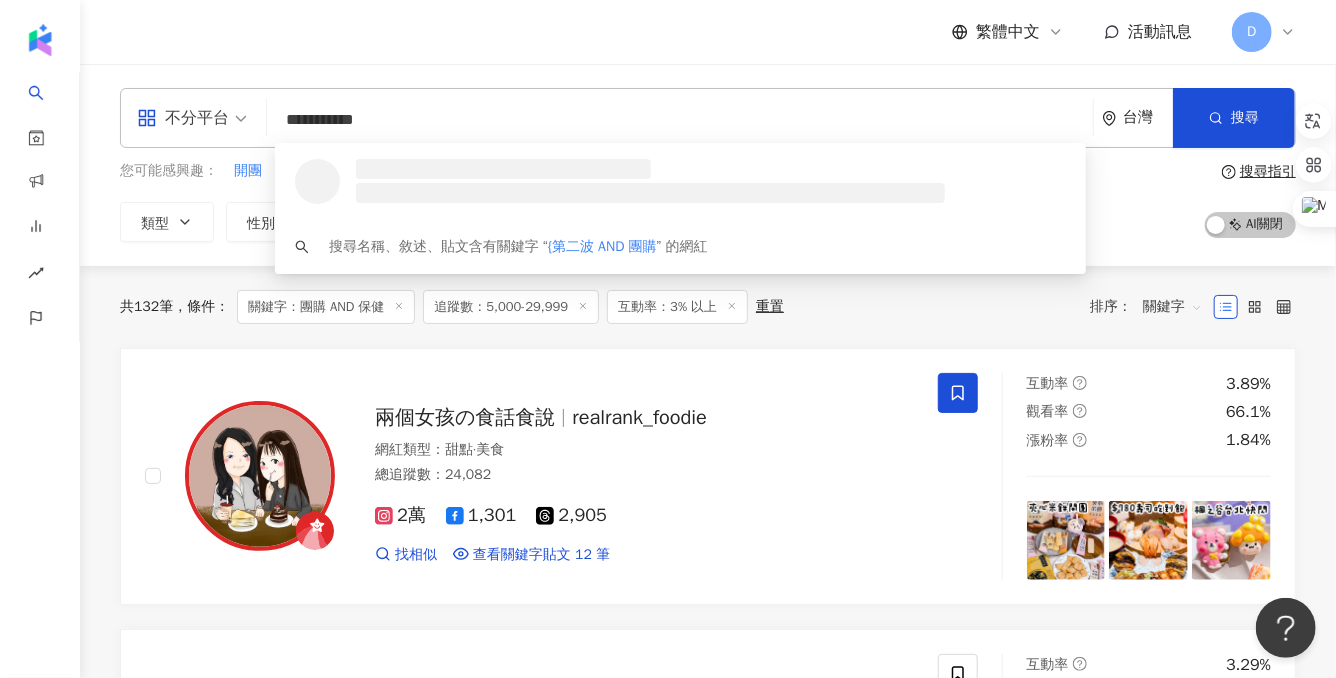 click on "**********" at bounding box center [680, 120] 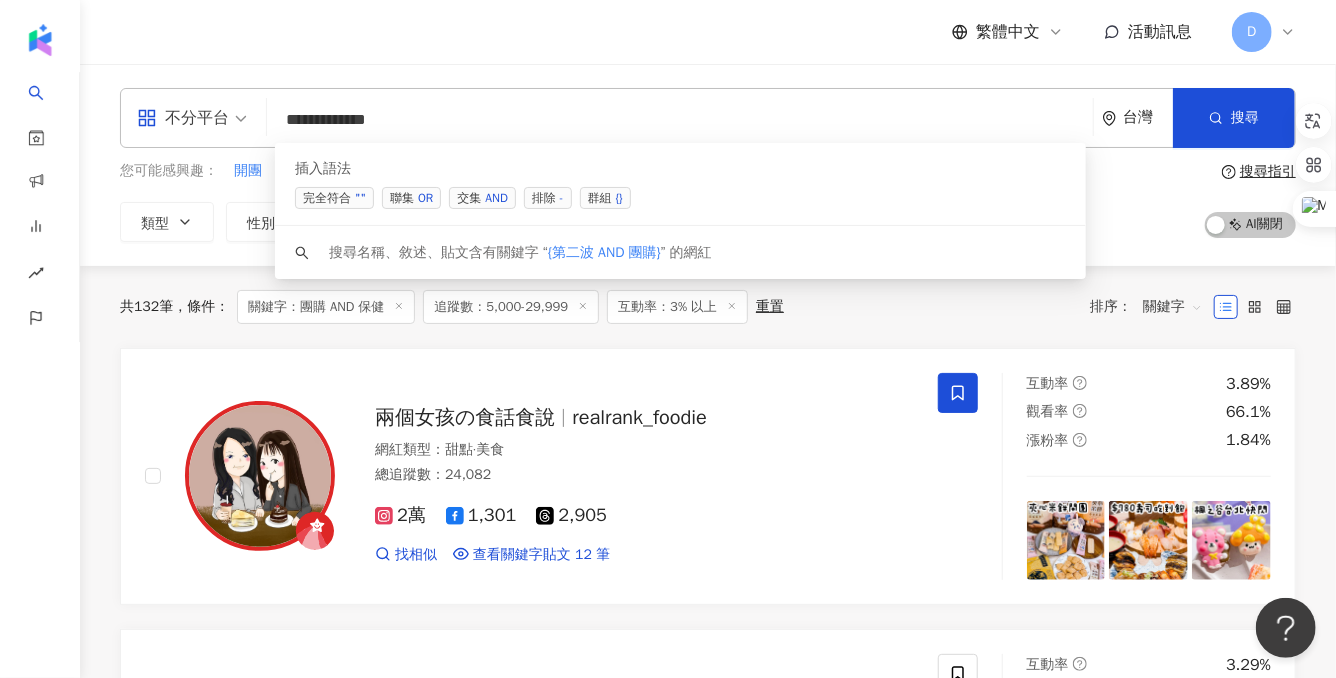 click on "聯集 OR" at bounding box center (411, 198) 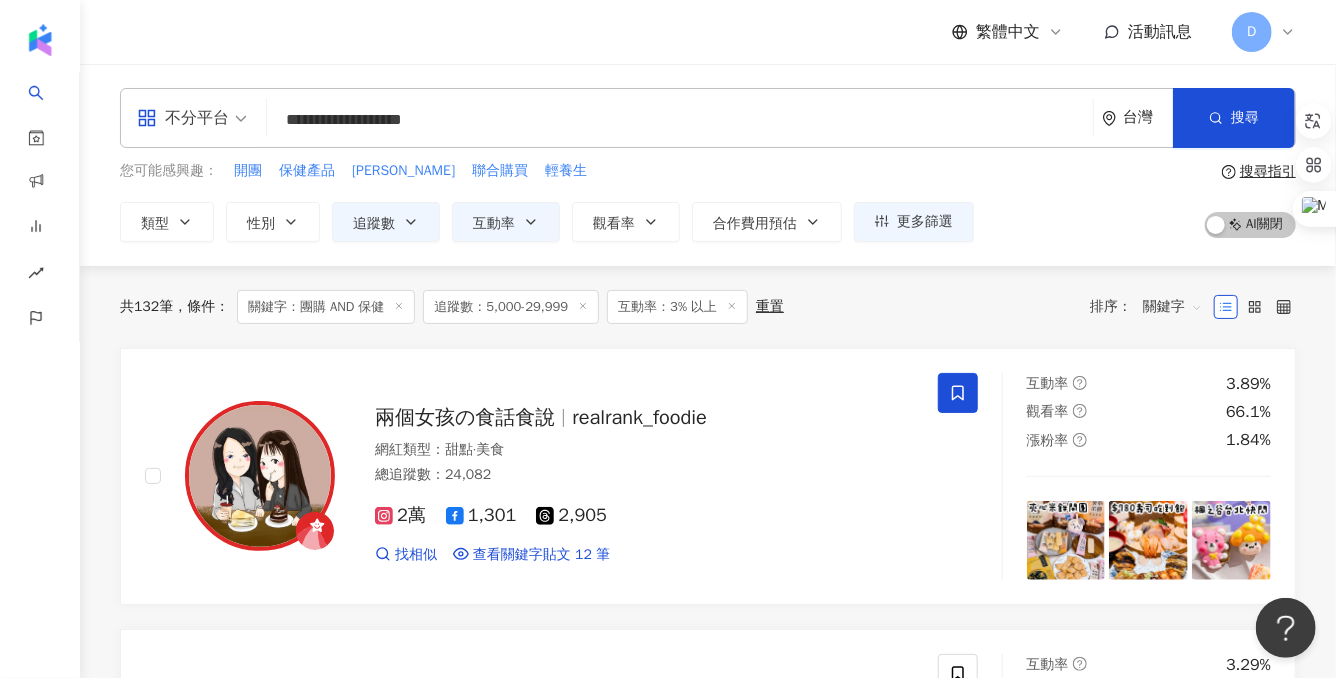 type on "**********" 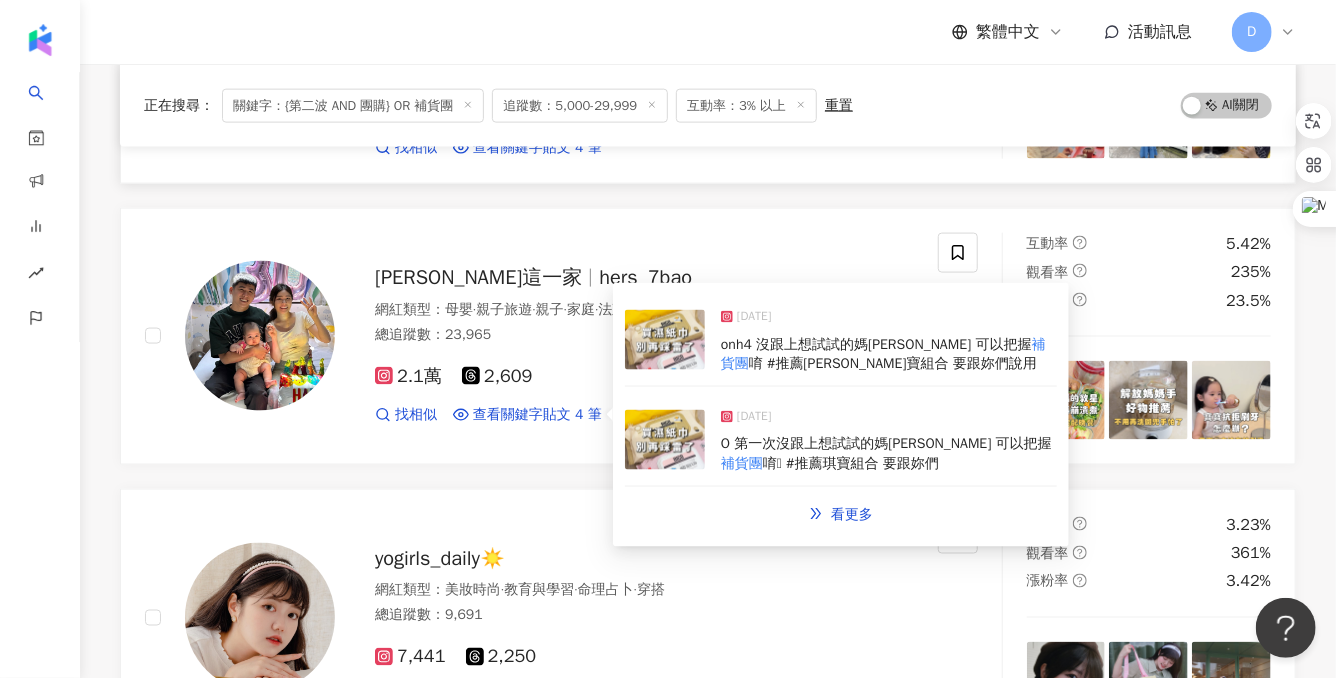 scroll, scrollTop: 1499, scrollLeft: 0, axis: vertical 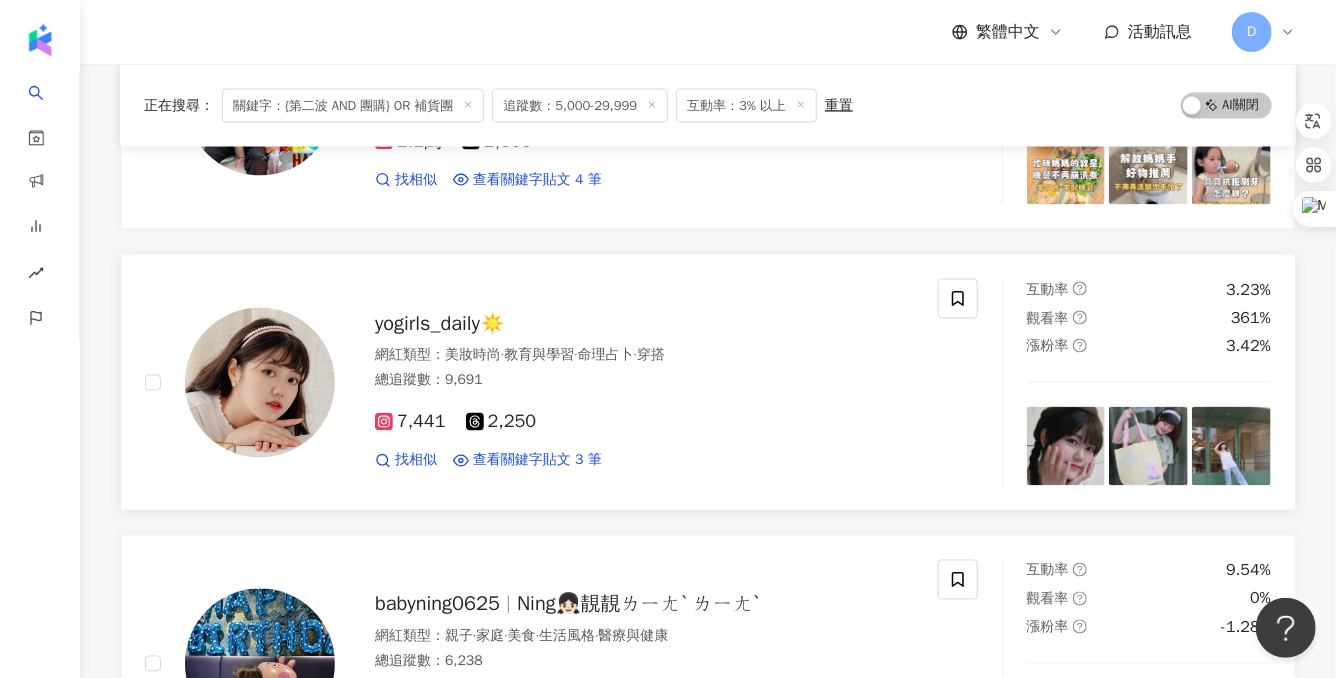 click on "yogirls_daily☀️" at bounding box center (440, 323) 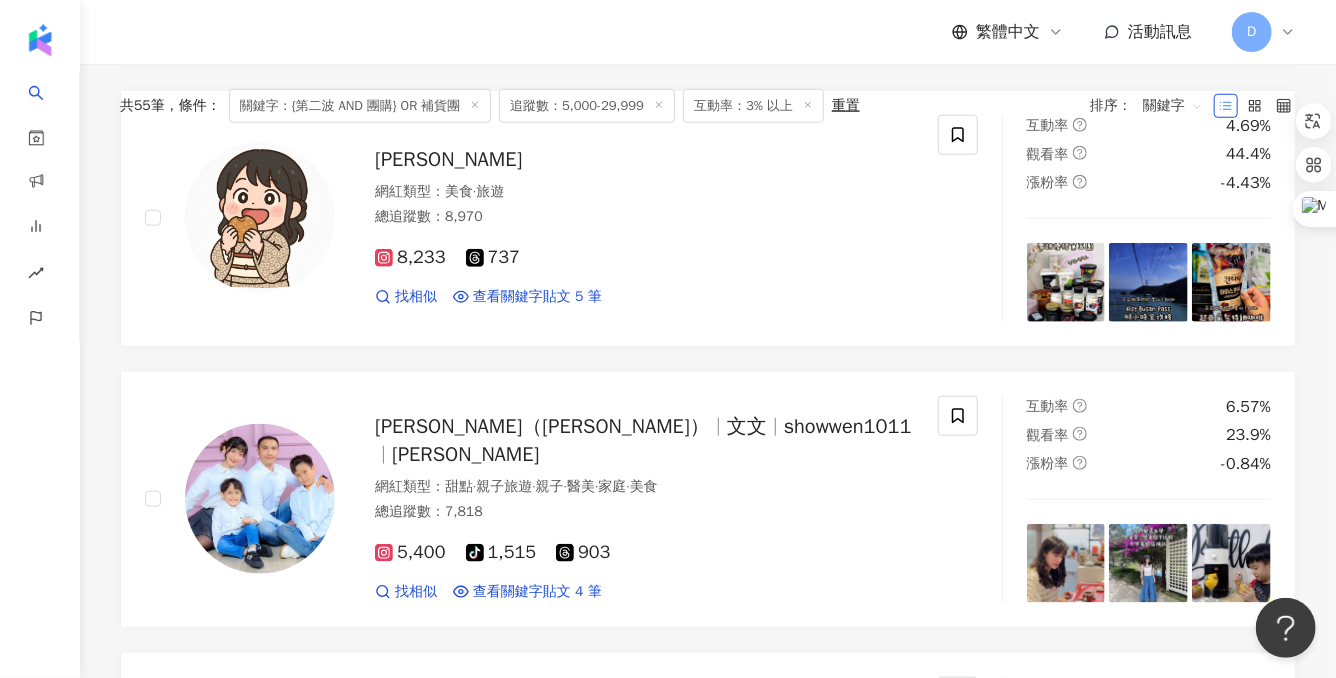 scroll, scrollTop: 0, scrollLeft: 0, axis: both 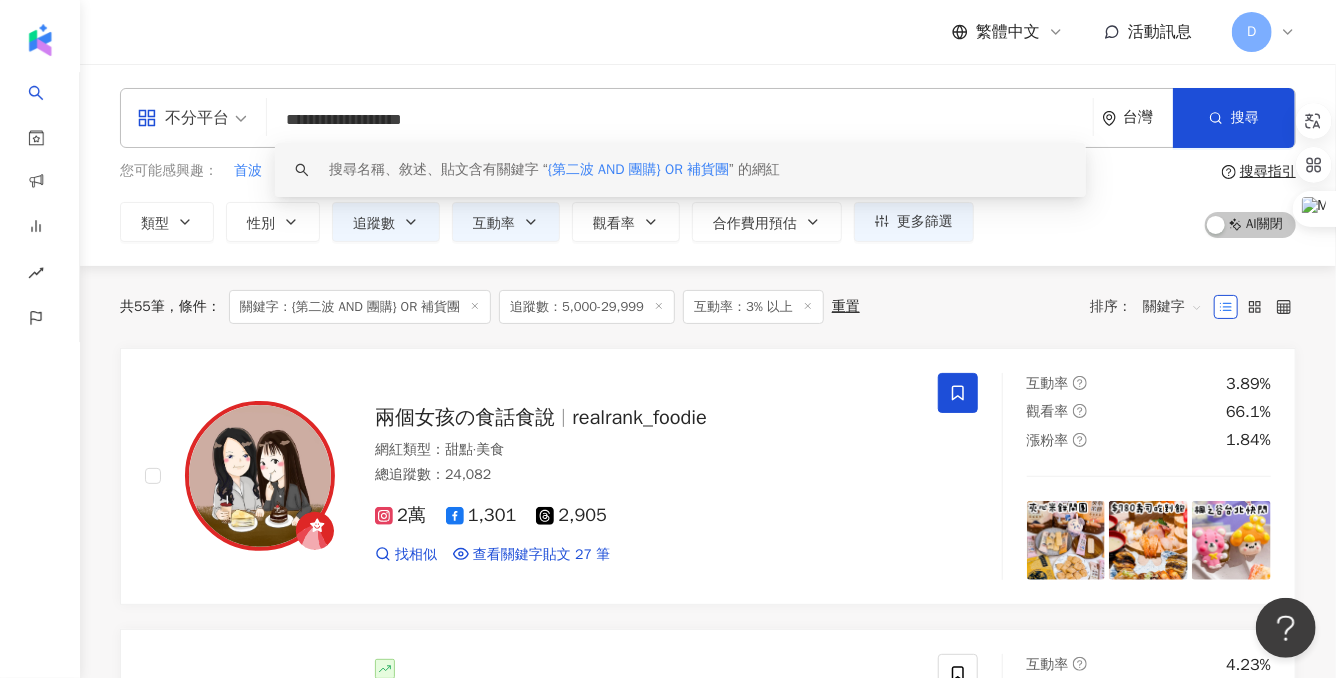 drag, startPoint x: 530, startPoint y: 118, endPoint x: 458, endPoint y: 117, distance: 72.00694 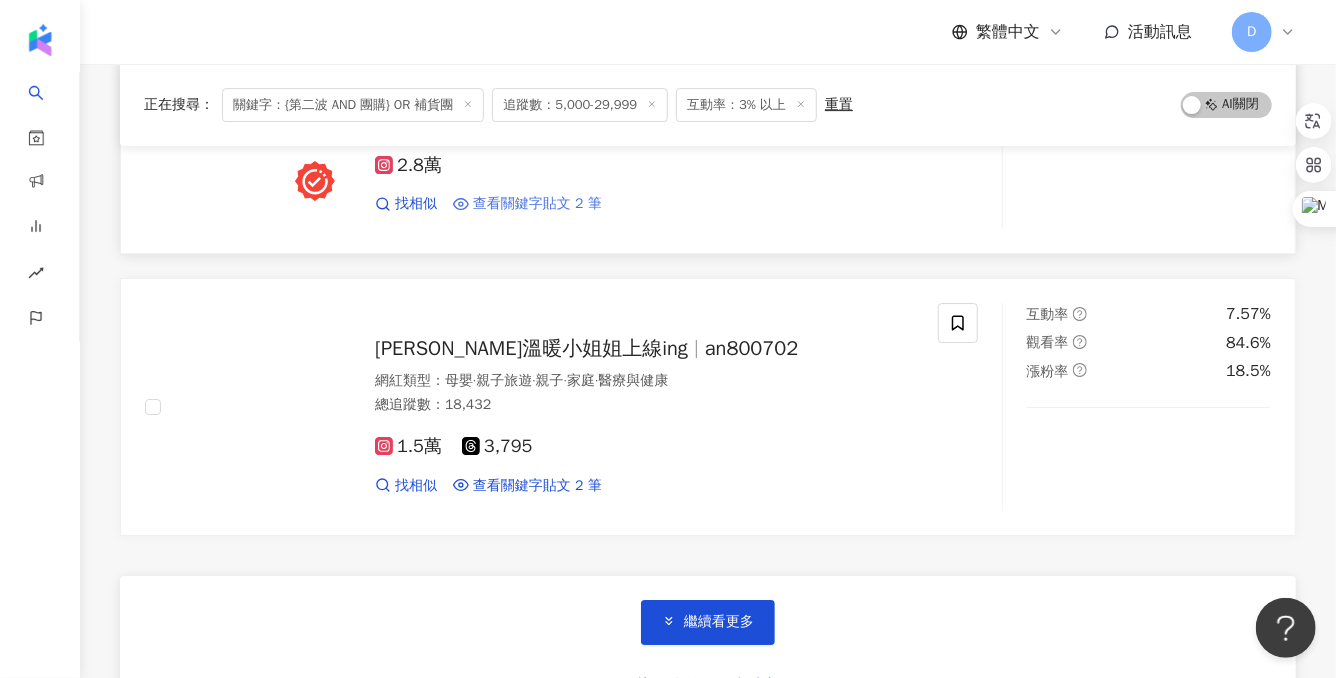 scroll, scrollTop: 3177, scrollLeft: 0, axis: vertical 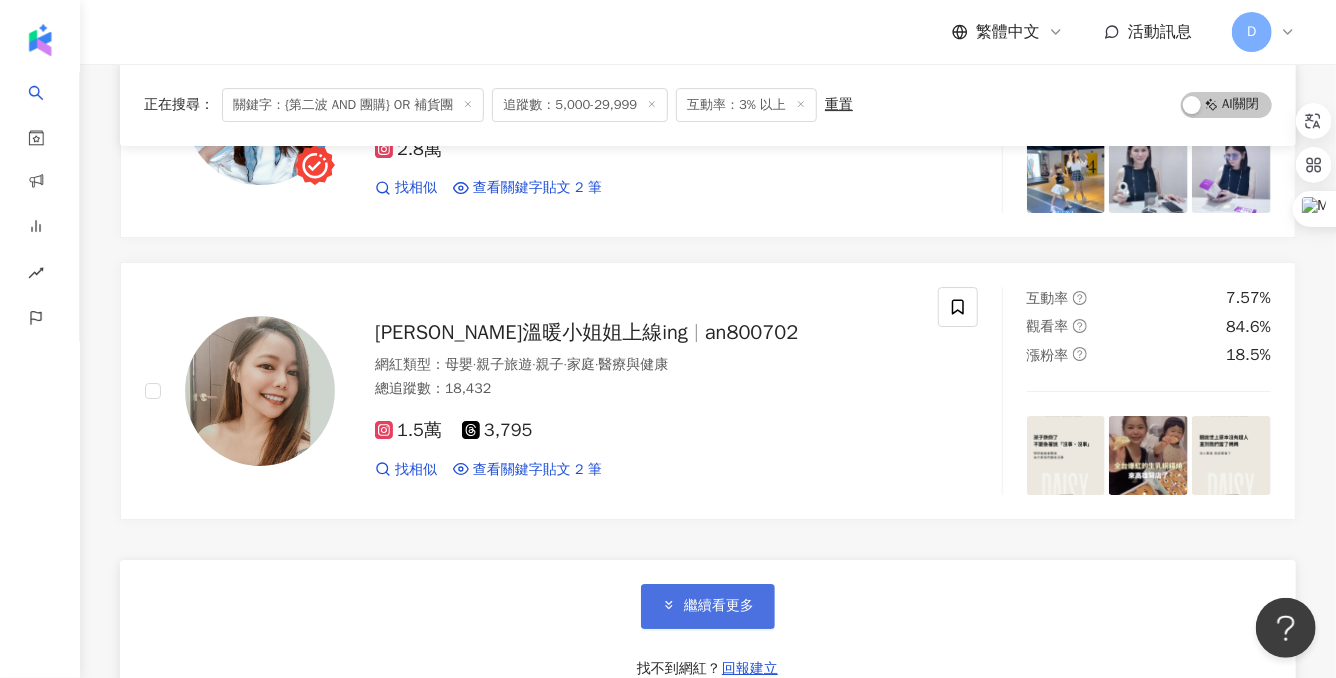 click on "繼續看更多" at bounding box center [708, 606] 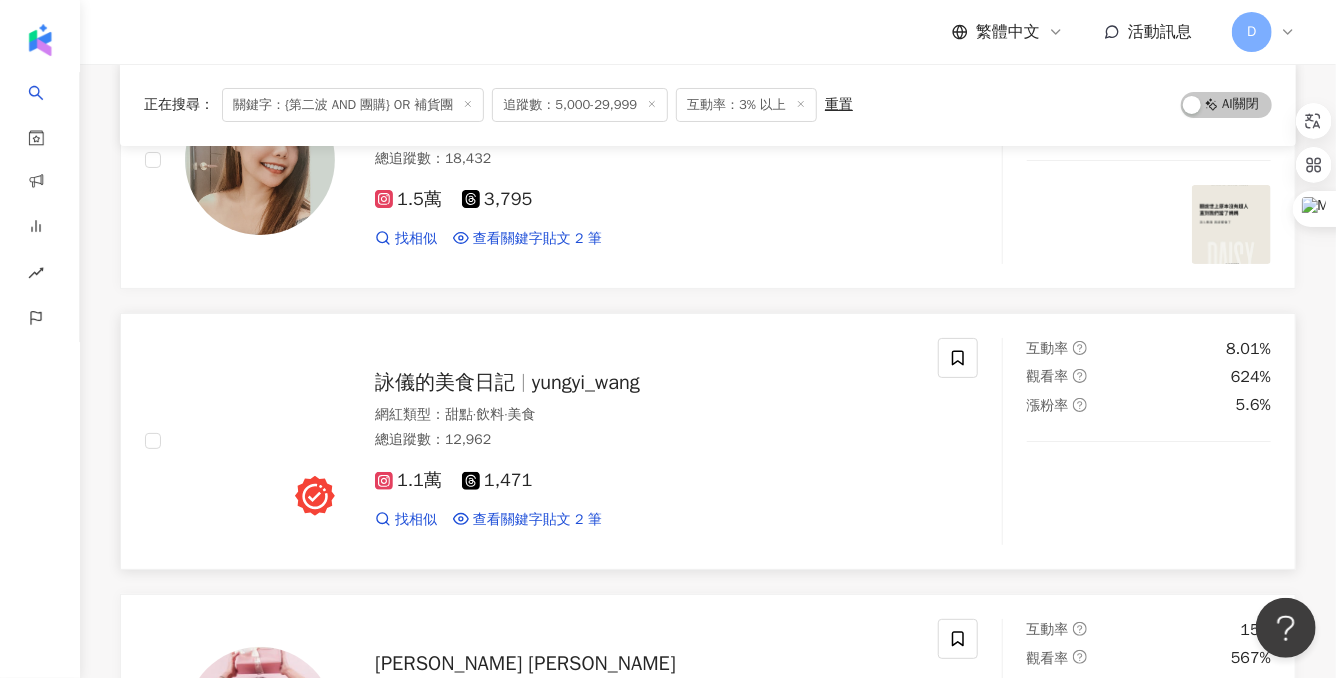 scroll, scrollTop: 3785, scrollLeft: 0, axis: vertical 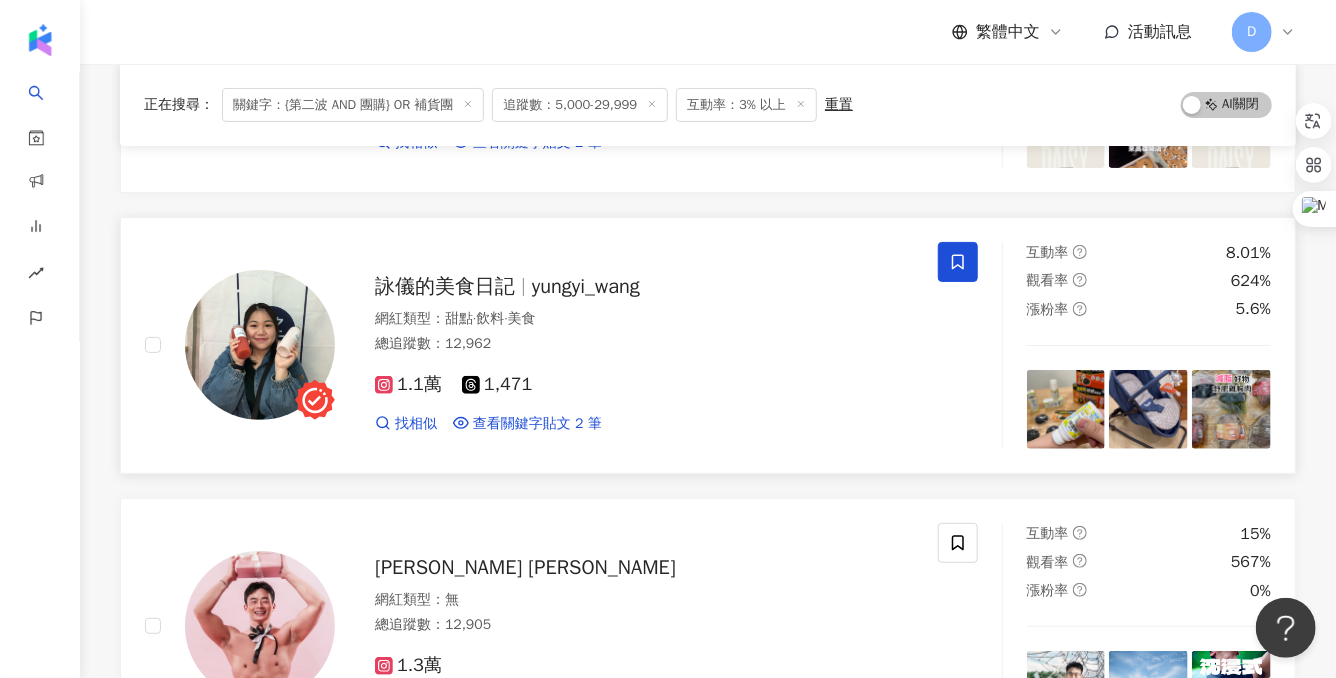 click 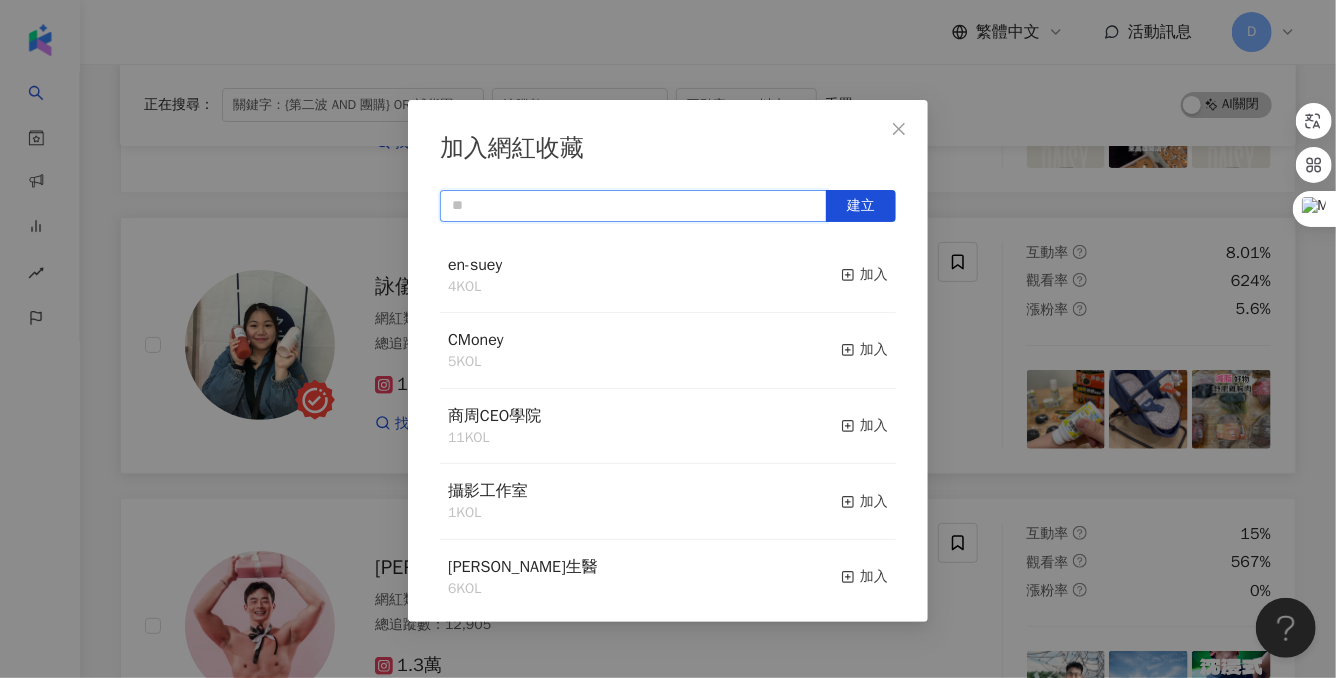 click at bounding box center (633, 206) 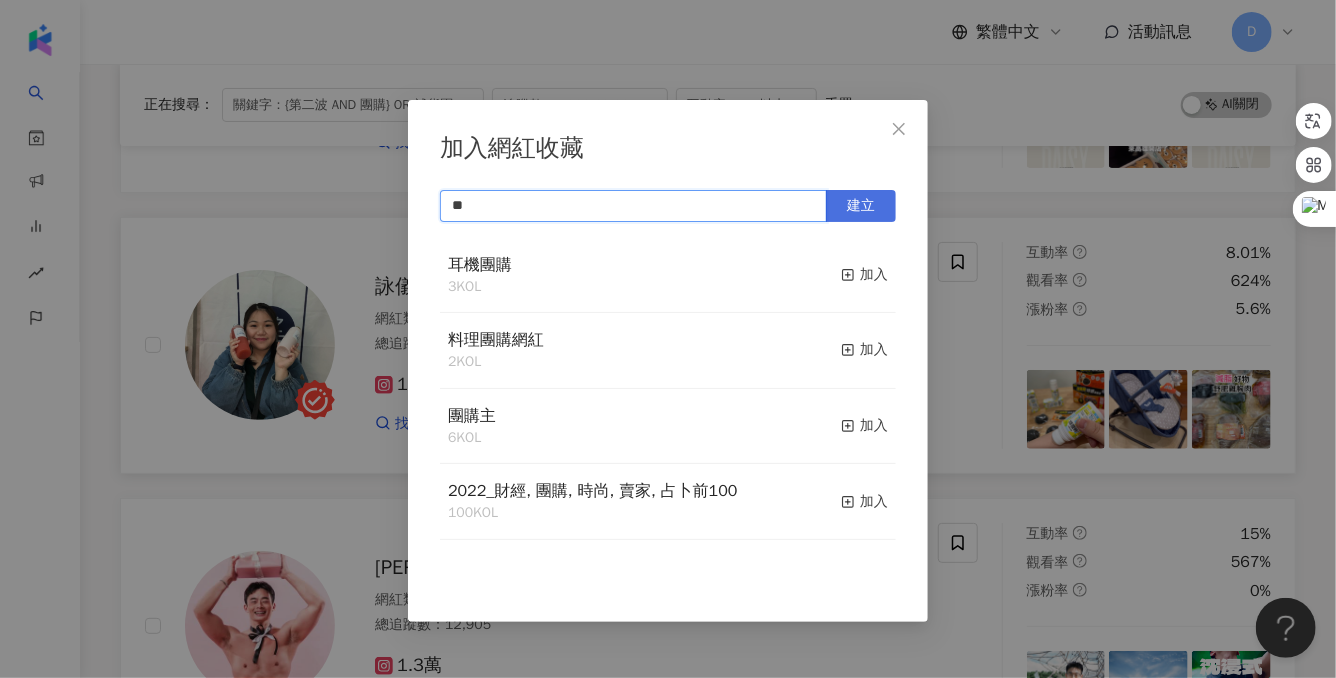 click on "建立" at bounding box center (861, 206) 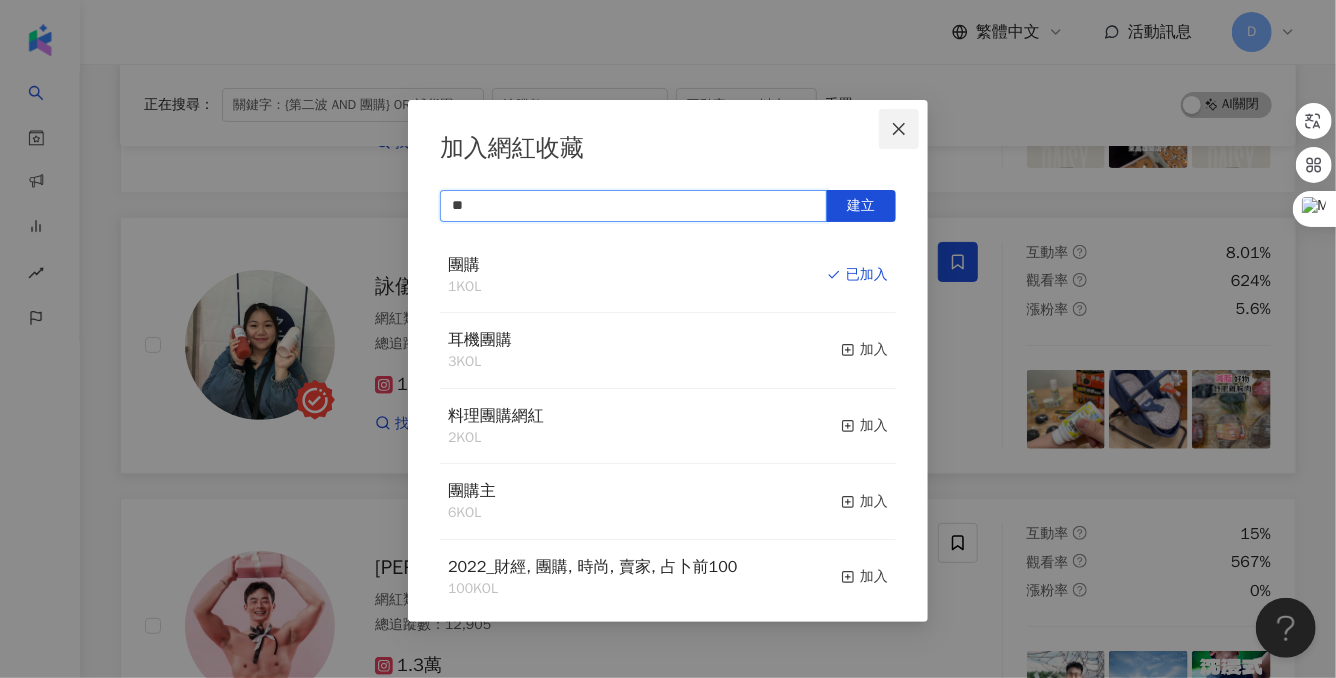 type on "**" 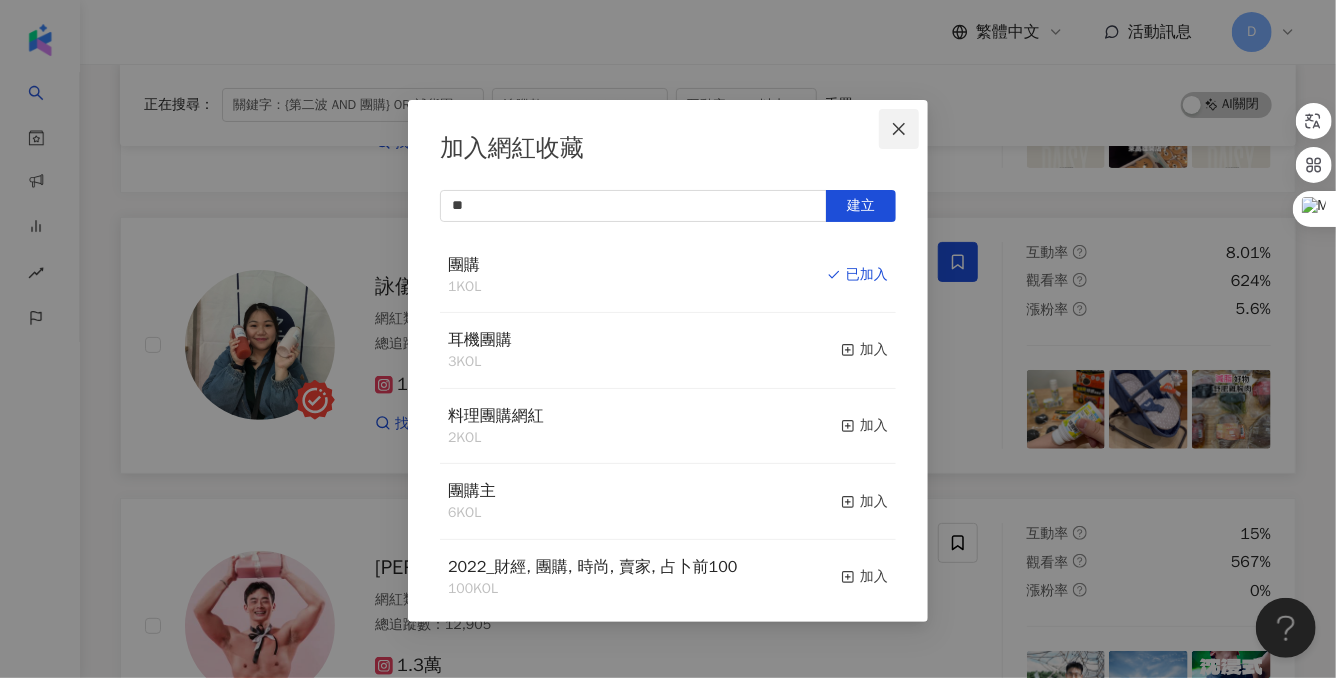 click 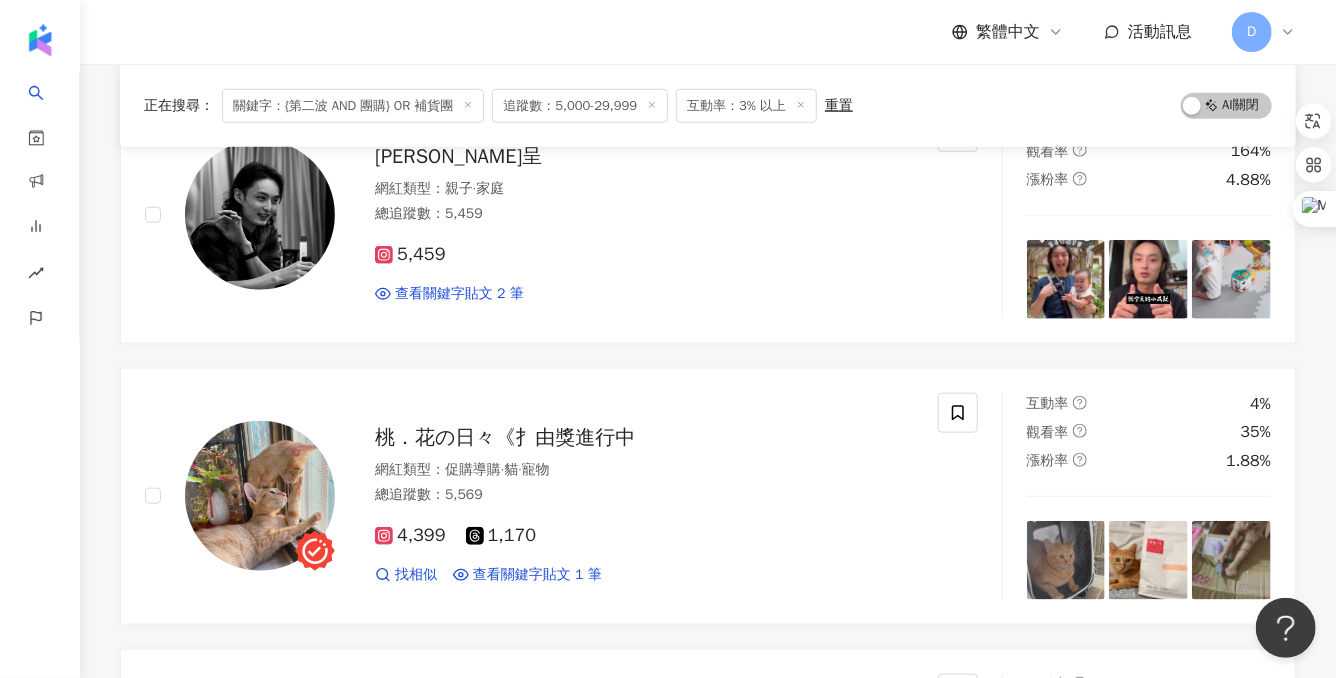 scroll, scrollTop: 4497, scrollLeft: 0, axis: vertical 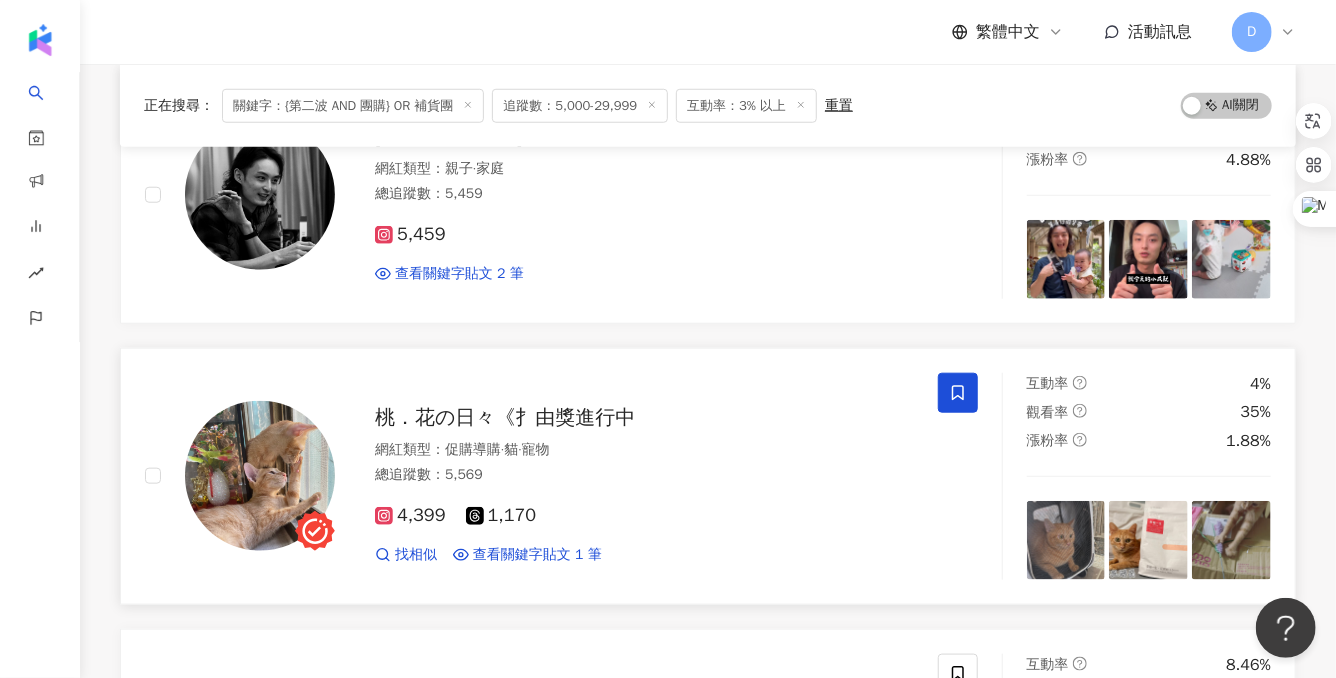 click 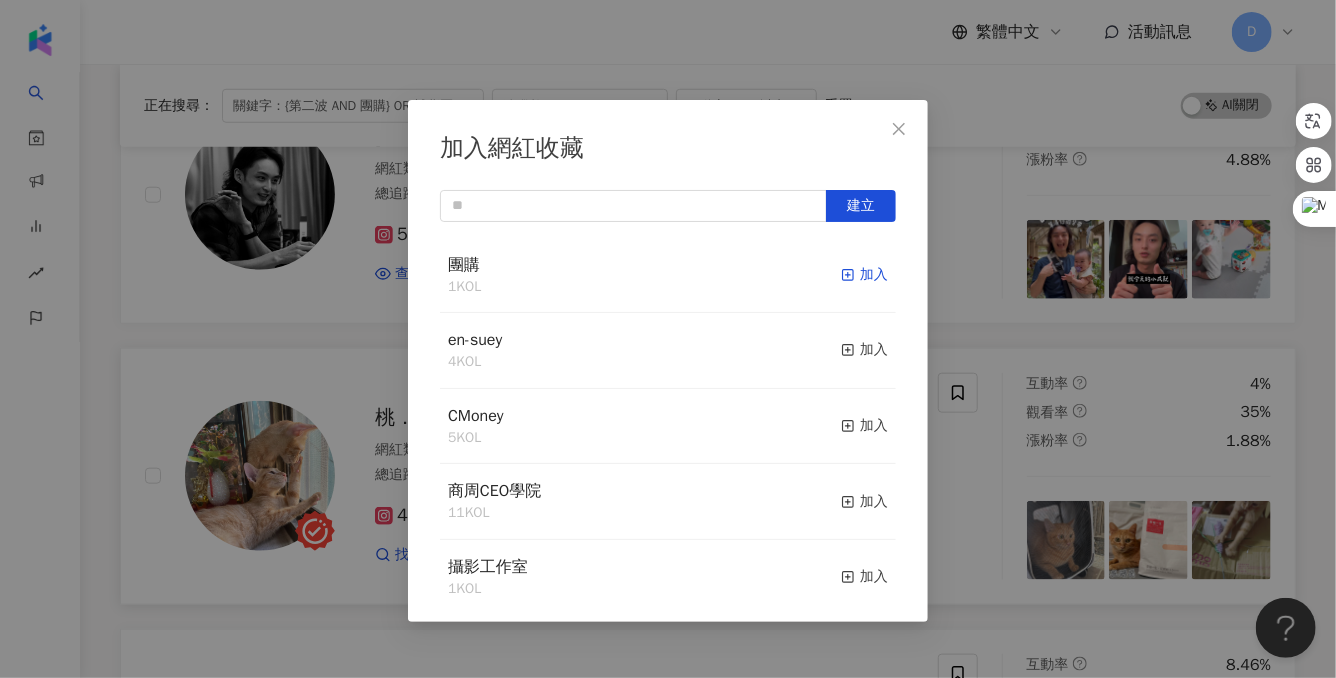 click at bounding box center [848, 274] 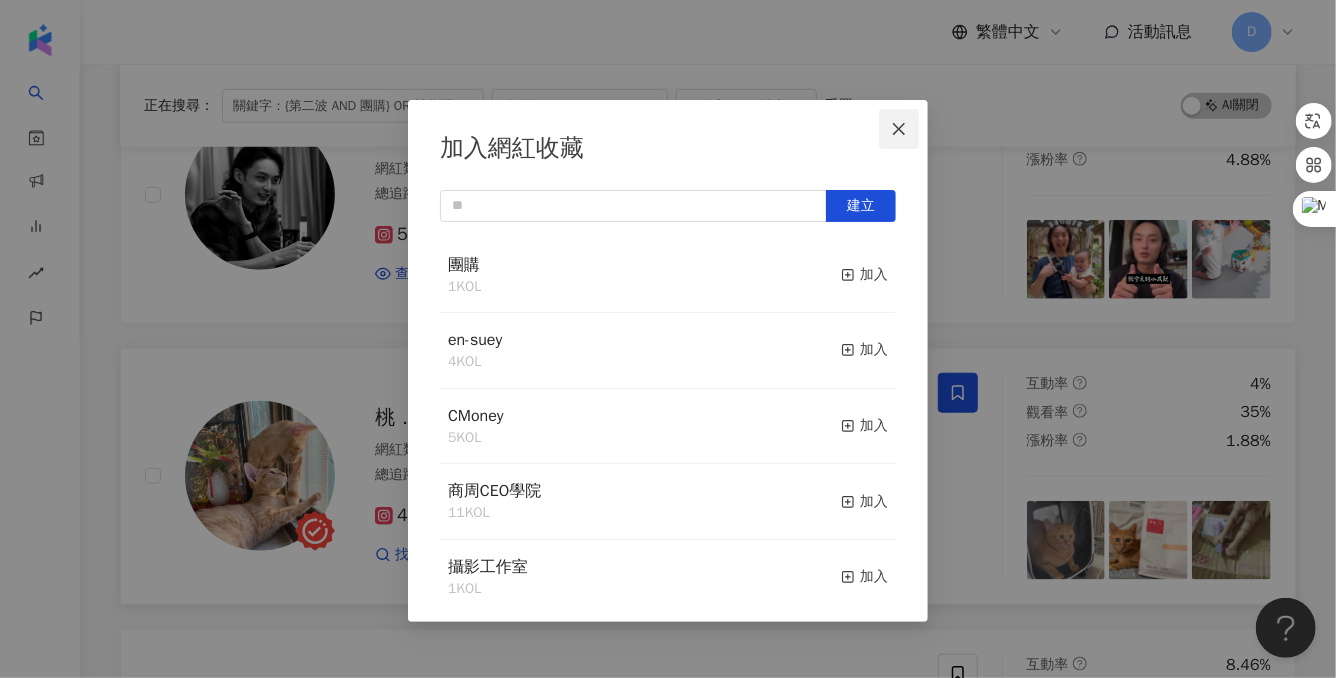 click at bounding box center (899, 129) 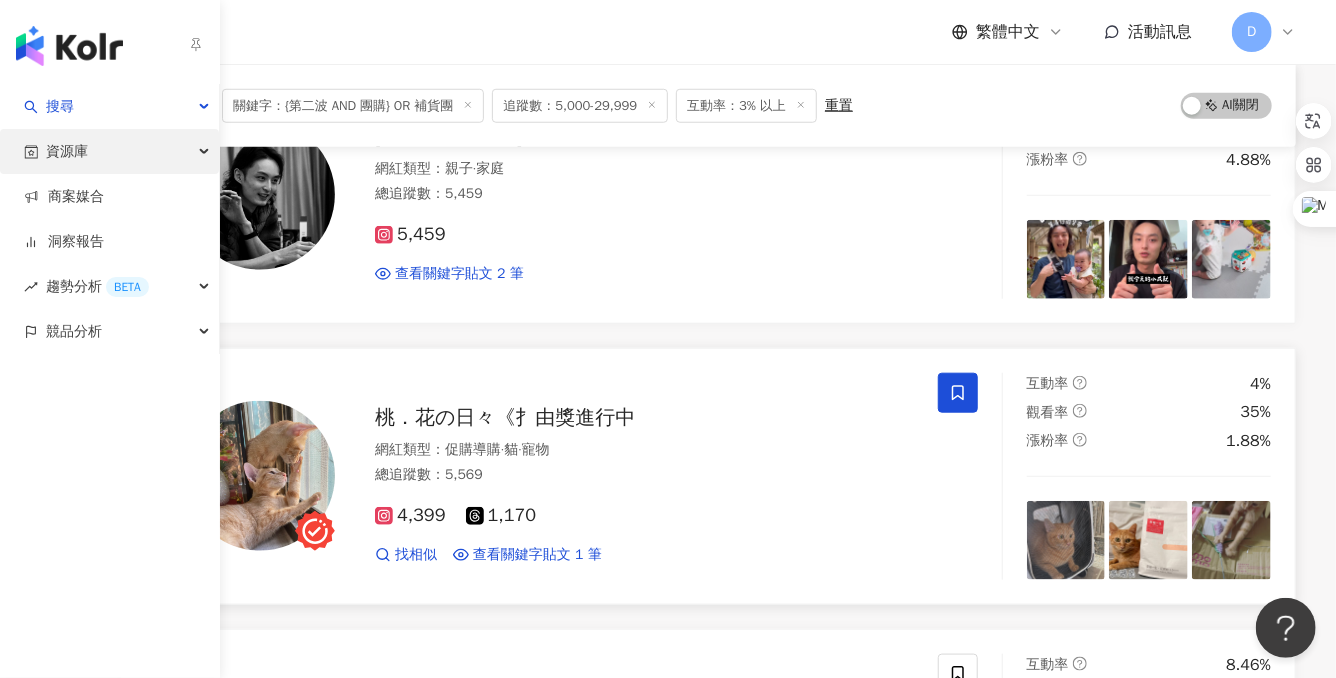 click on "資源庫" at bounding box center [67, 151] 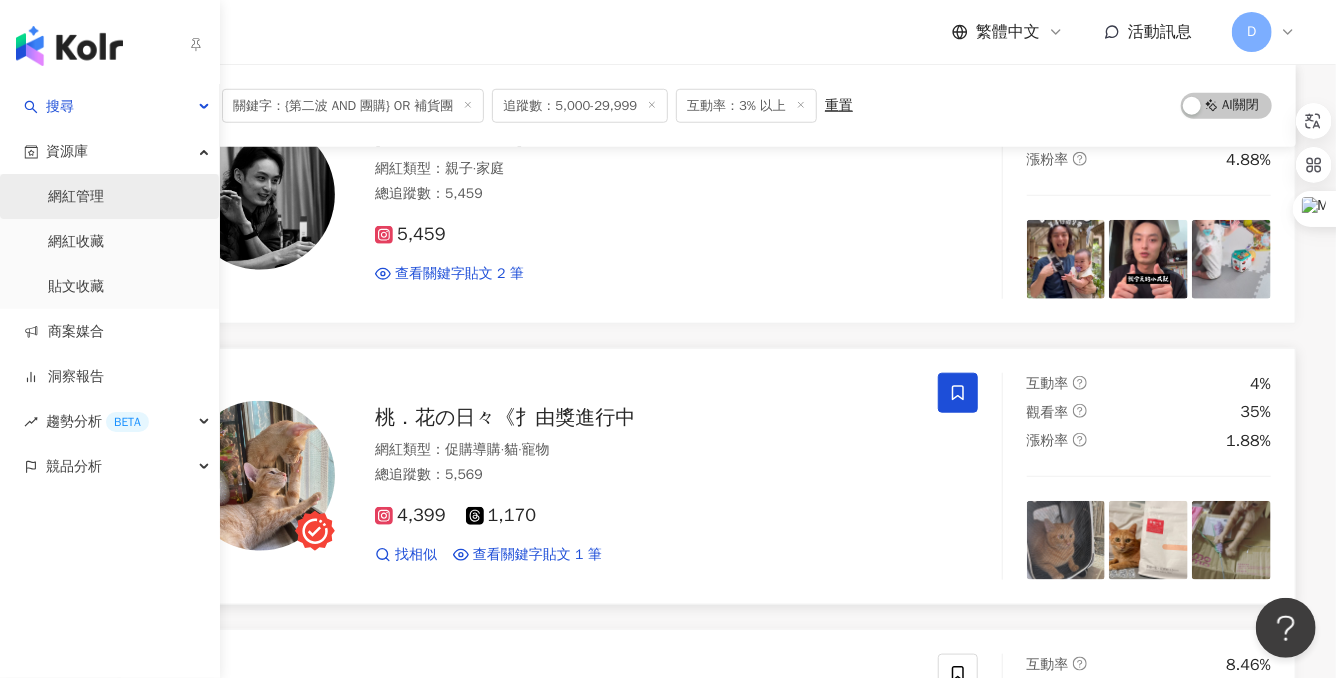 click on "網紅管理" at bounding box center [76, 197] 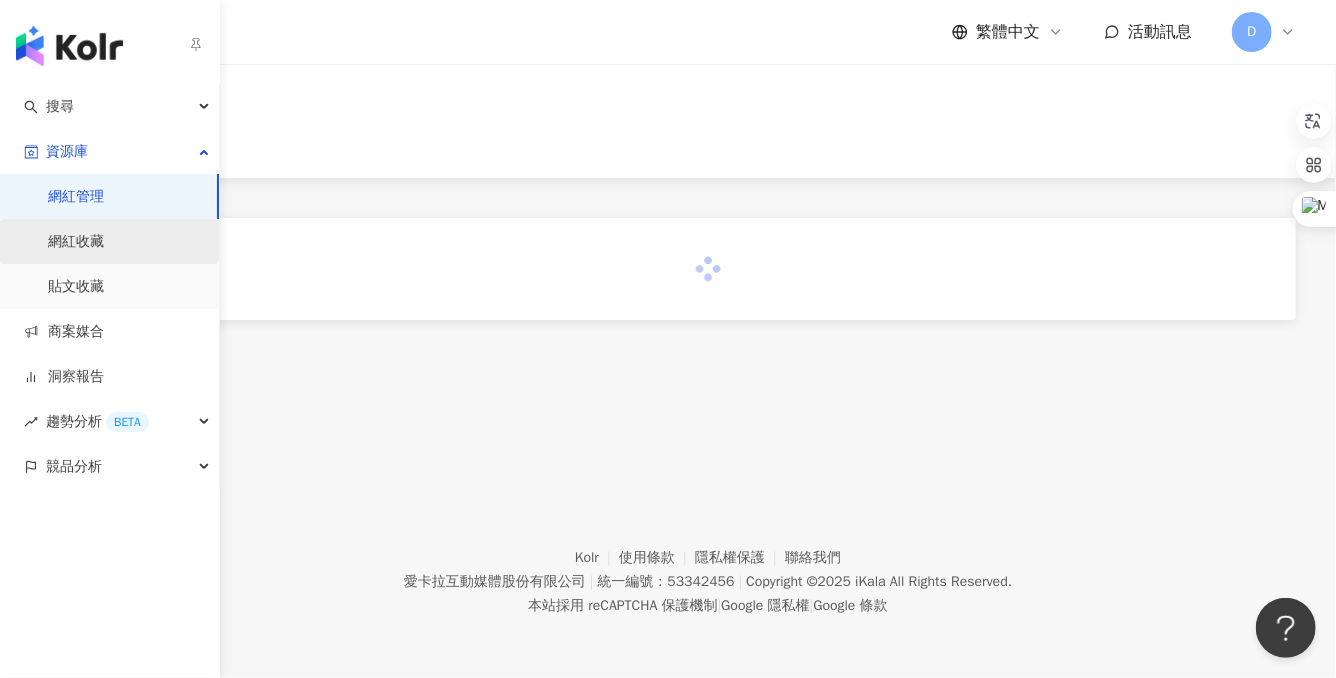 click on "網紅收藏" at bounding box center (76, 242) 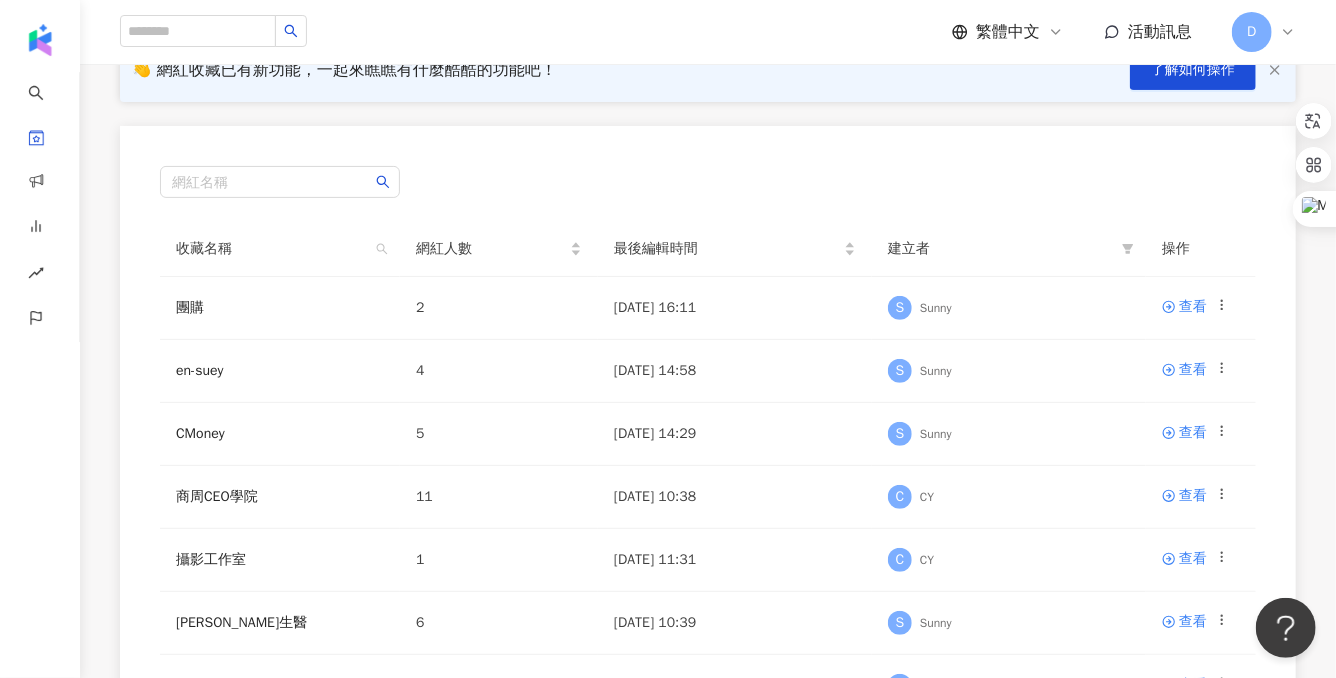 scroll, scrollTop: 198, scrollLeft: 0, axis: vertical 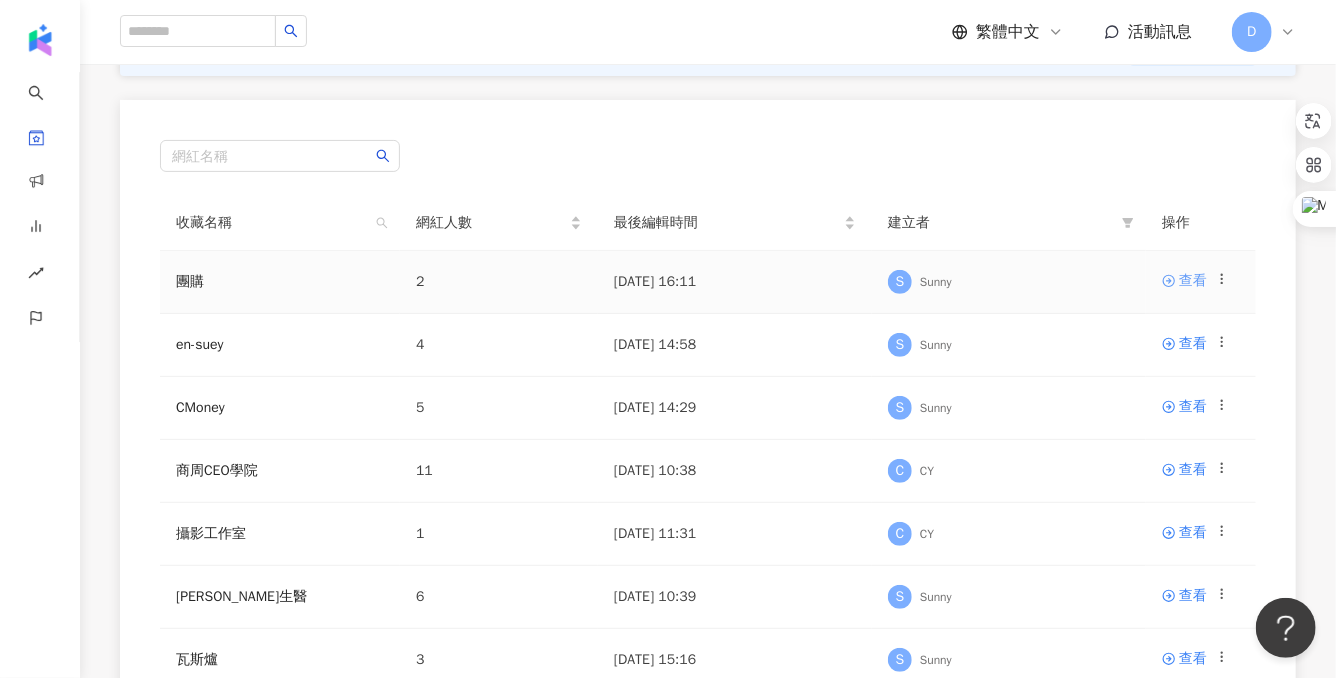 click on "查看" at bounding box center [1193, 281] 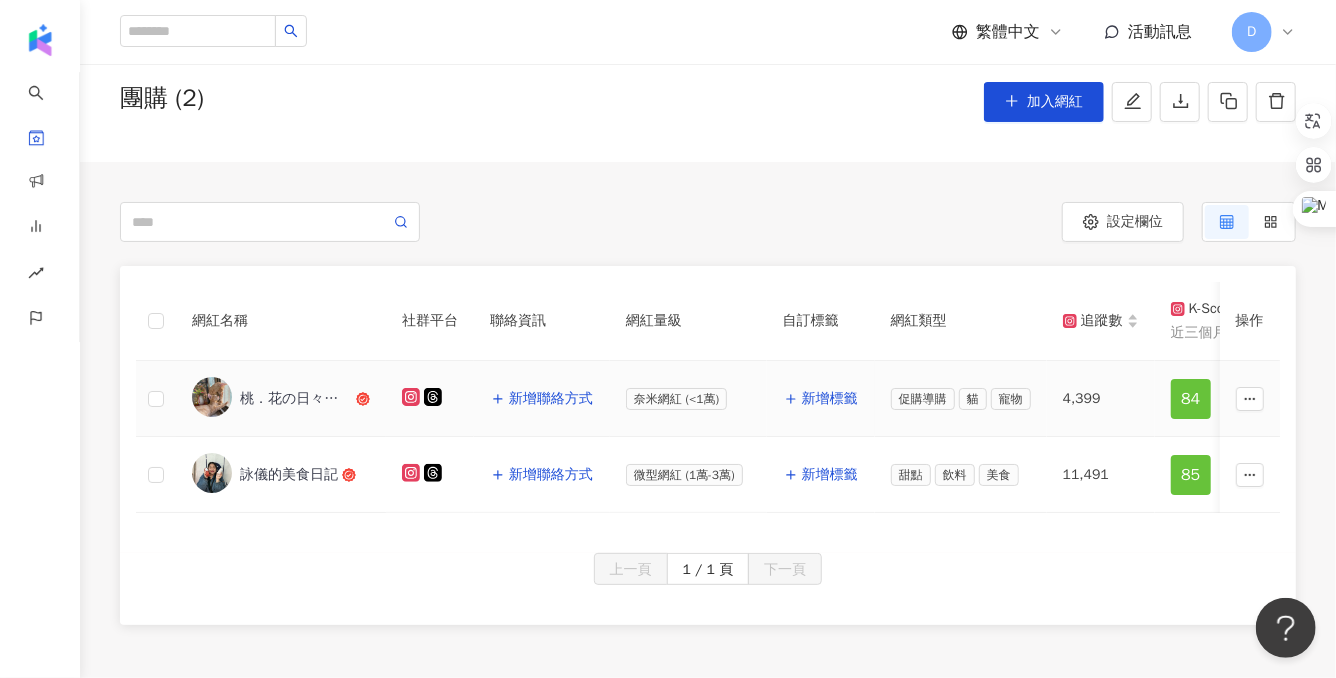 scroll, scrollTop: 95, scrollLeft: 0, axis: vertical 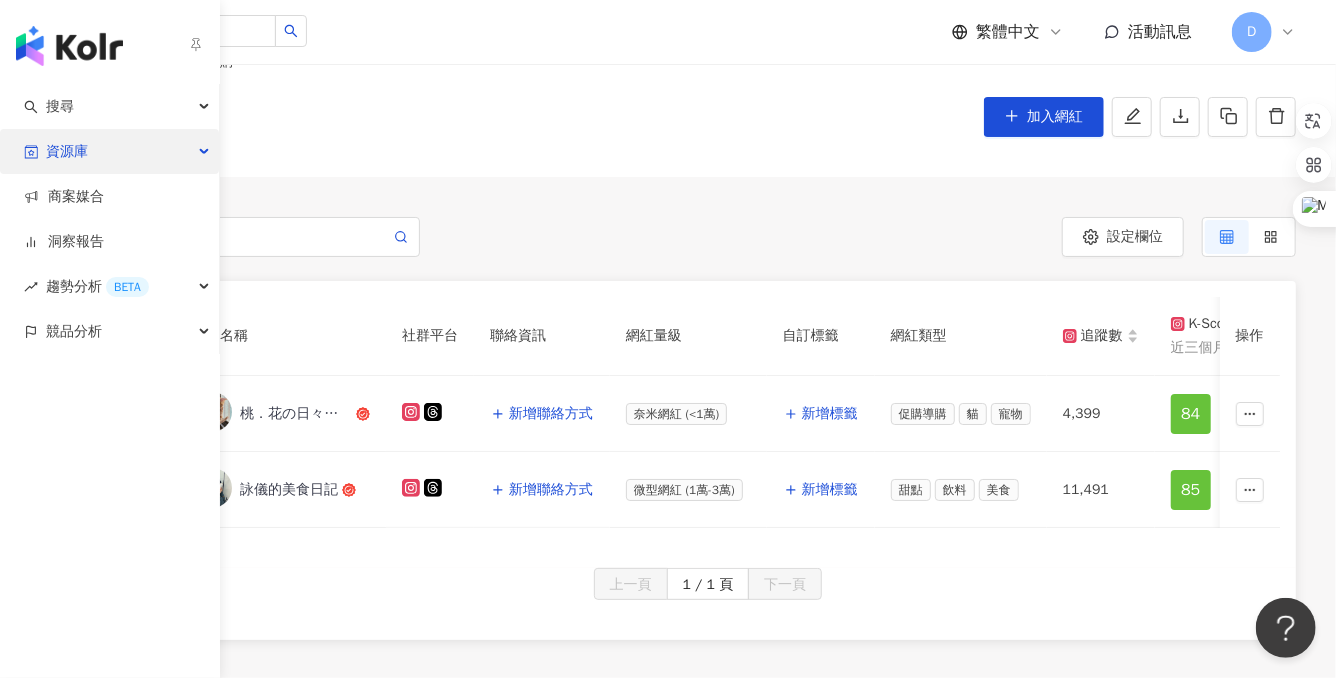 click on "資源庫" at bounding box center [67, 151] 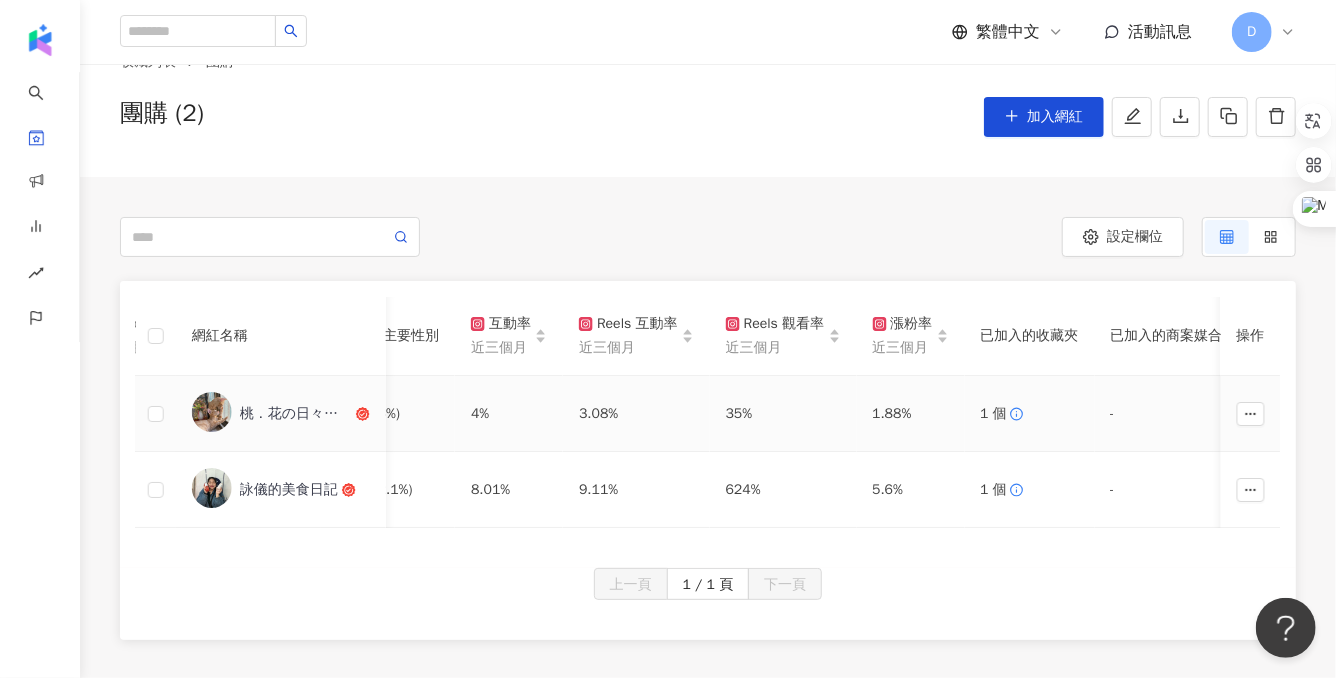 scroll, scrollTop: 0, scrollLeft: 1103, axis: horizontal 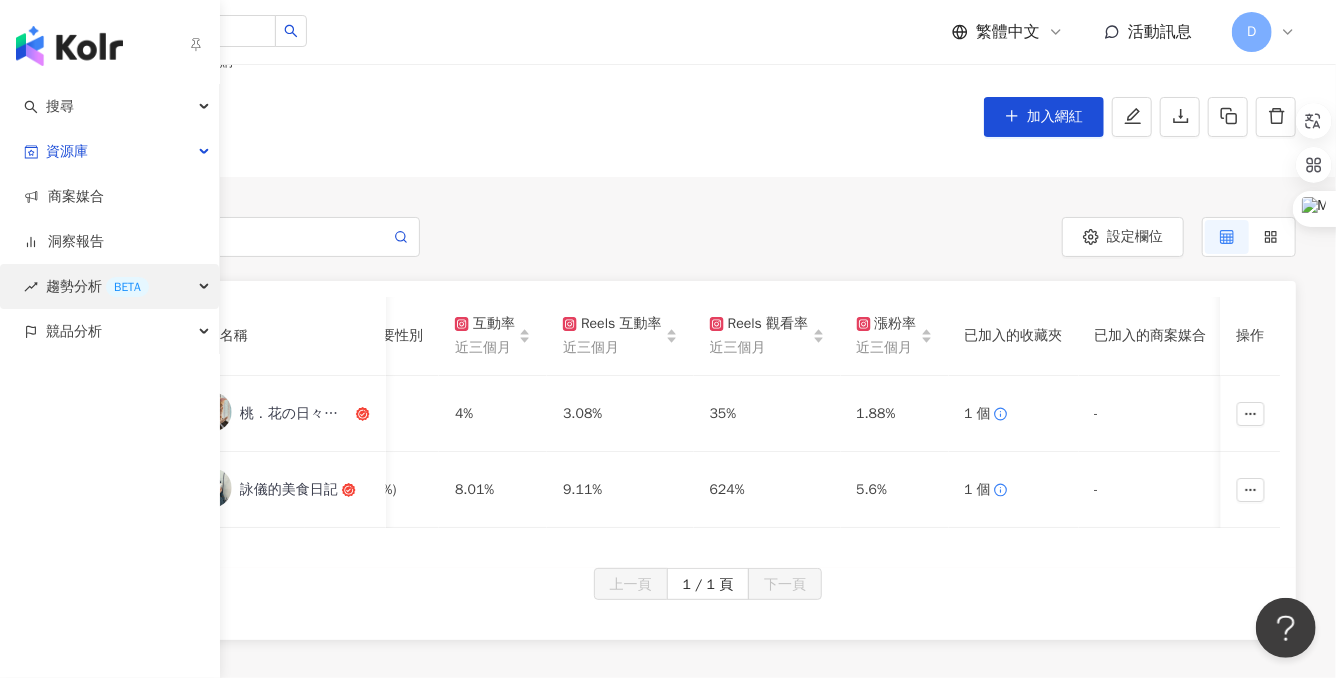 click on "趨勢分析 BETA" at bounding box center (97, 286) 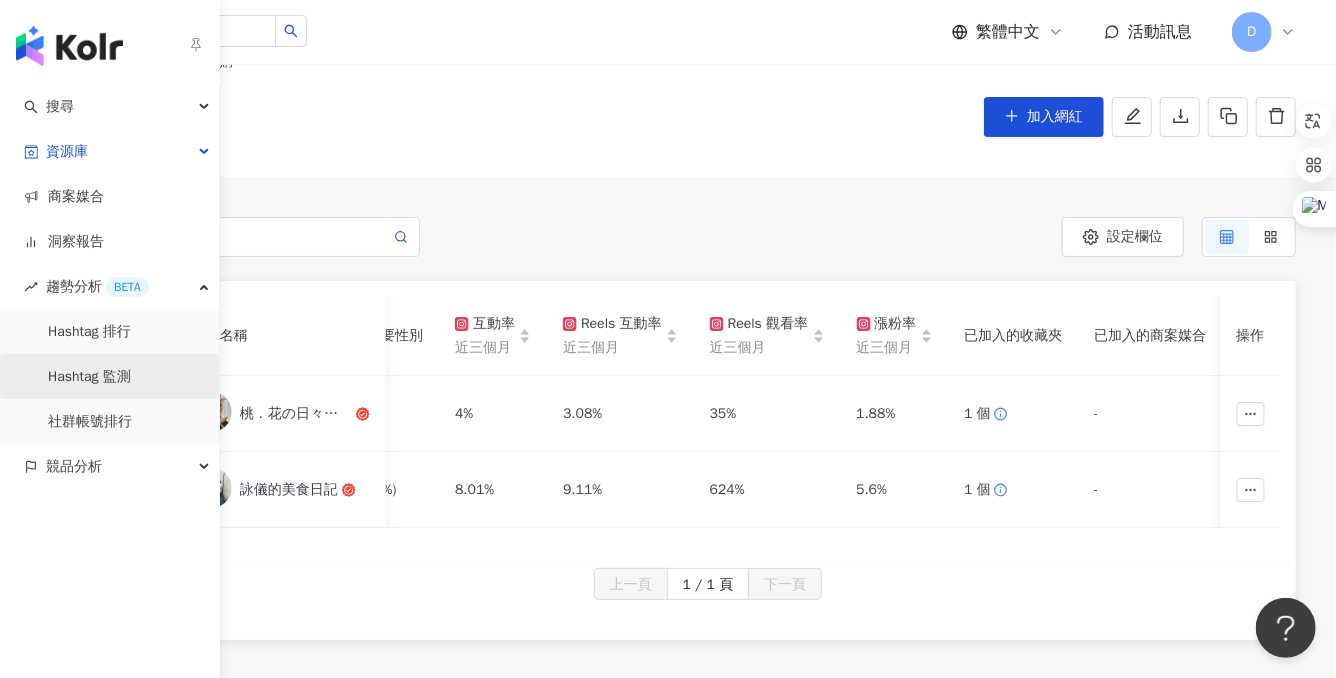 click on "Hashtag 監測" at bounding box center (89, 377) 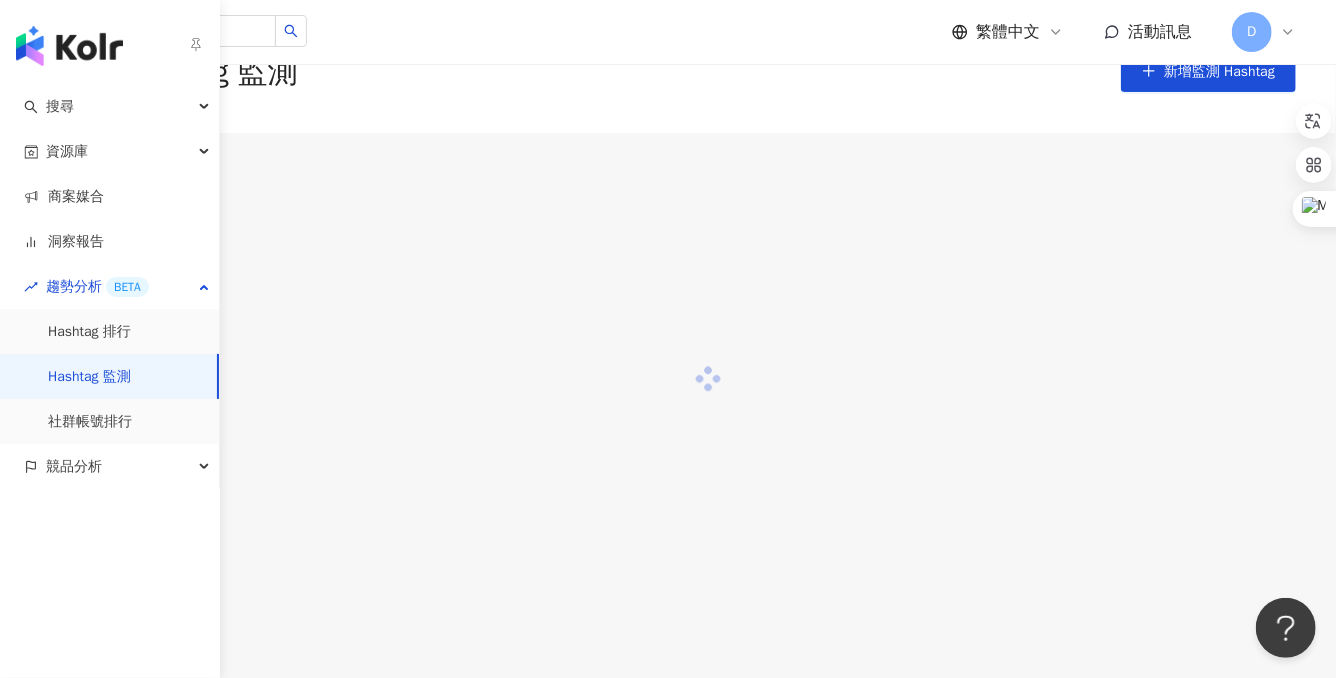 scroll, scrollTop: 0, scrollLeft: 0, axis: both 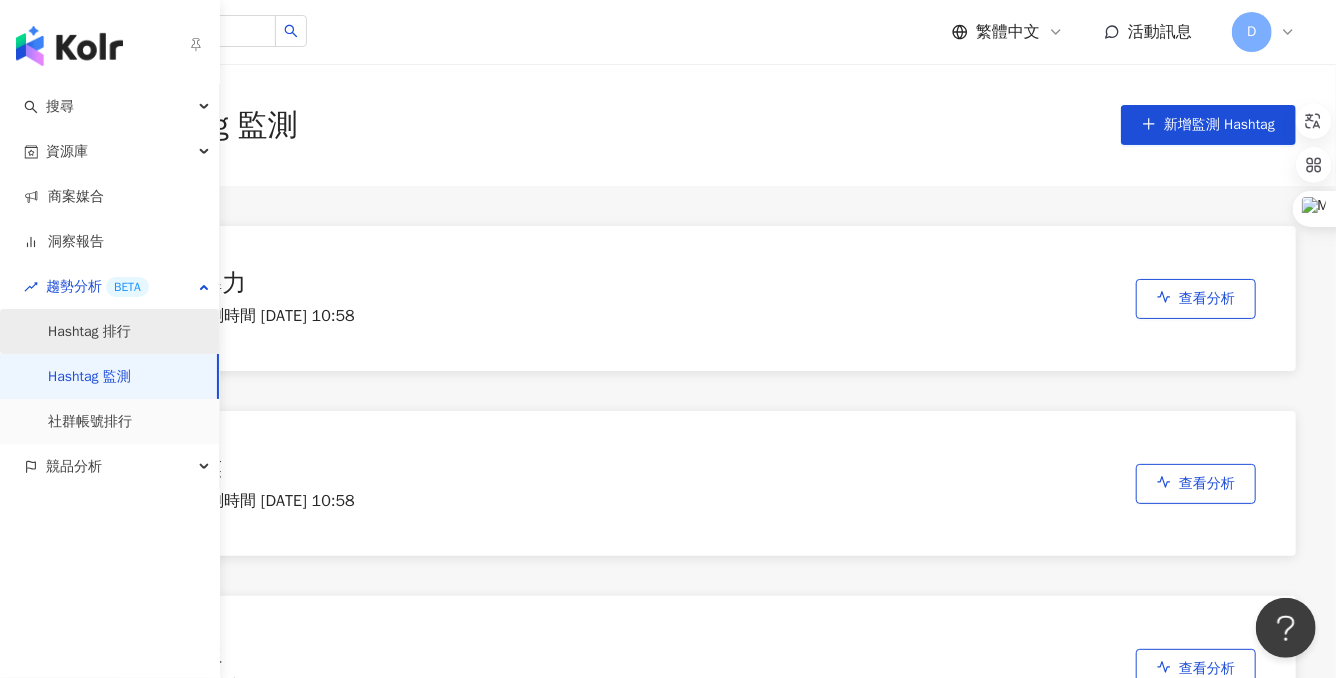 click on "Hashtag 排行" at bounding box center (89, 332) 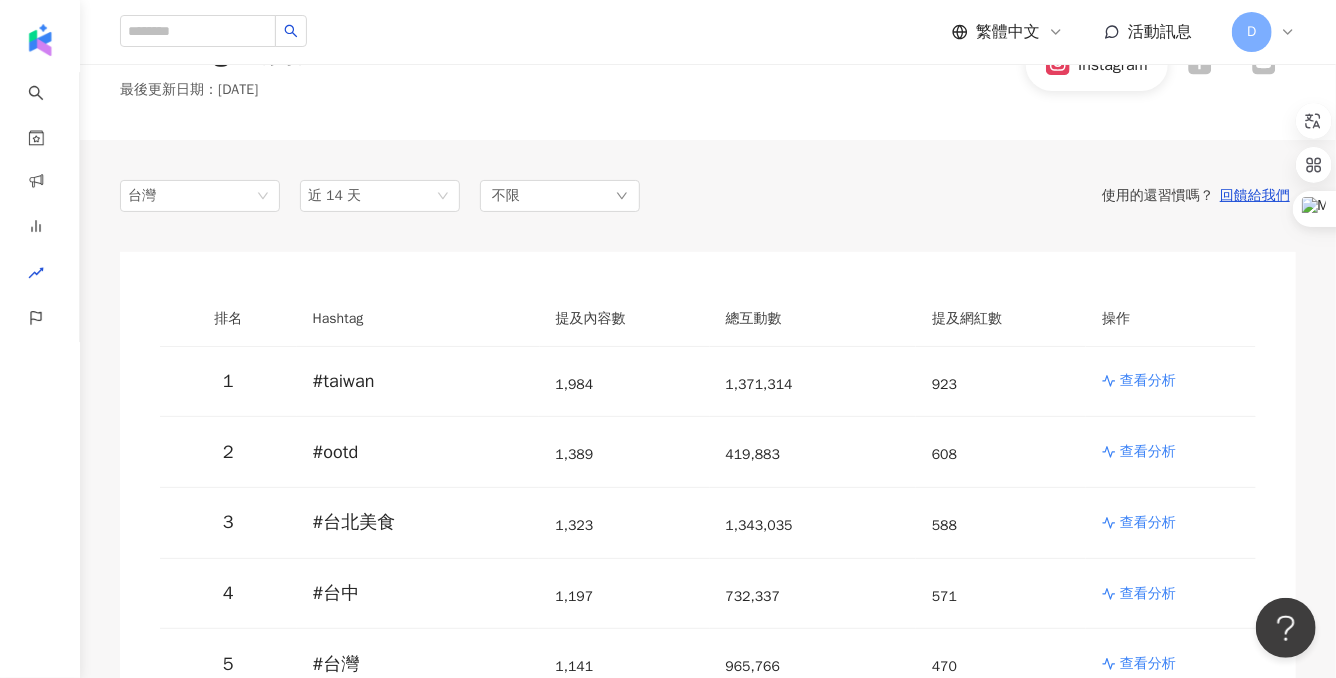 scroll, scrollTop: 79, scrollLeft: 0, axis: vertical 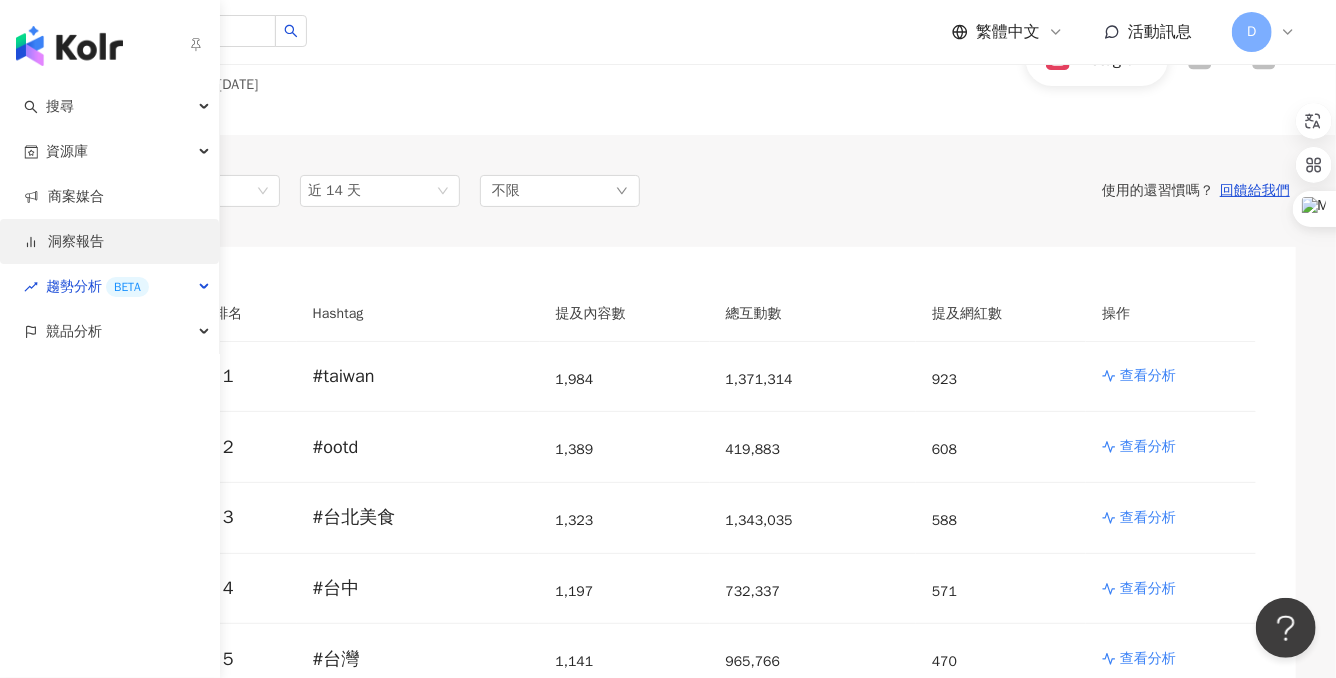 click on "洞察報告" at bounding box center (64, 242) 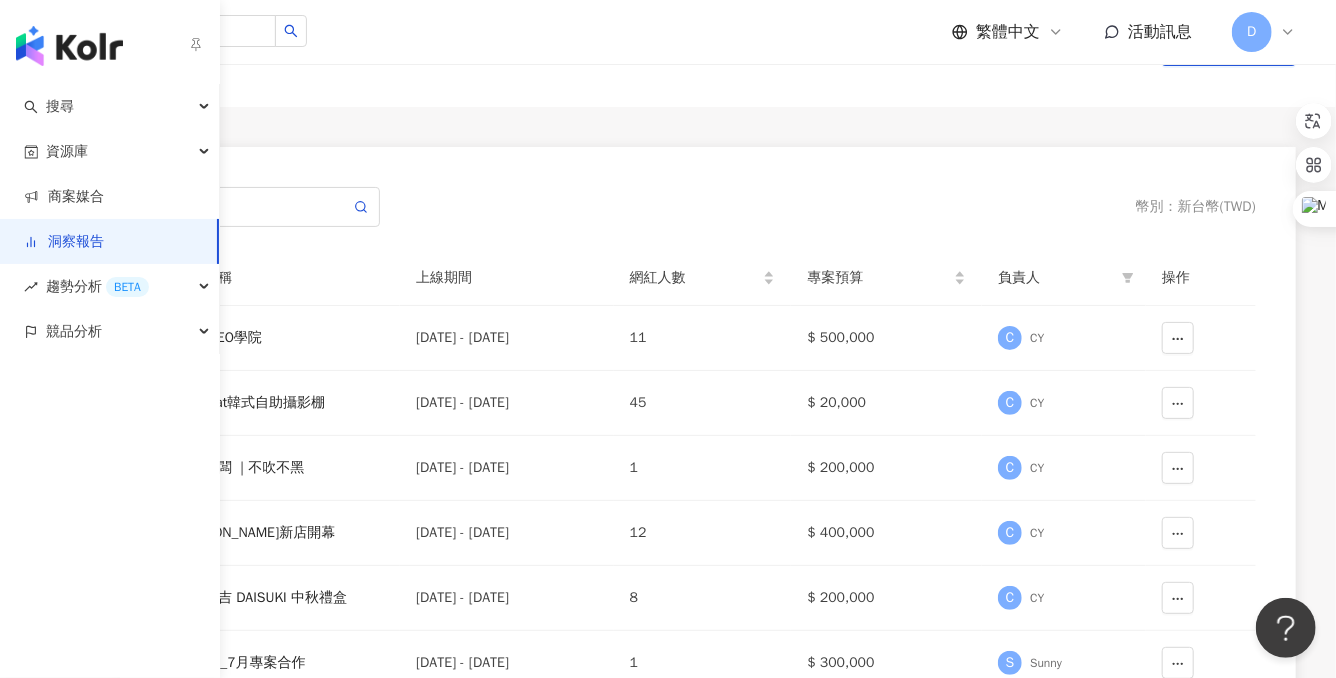 scroll, scrollTop: 0, scrollLeft: 0, axis: both 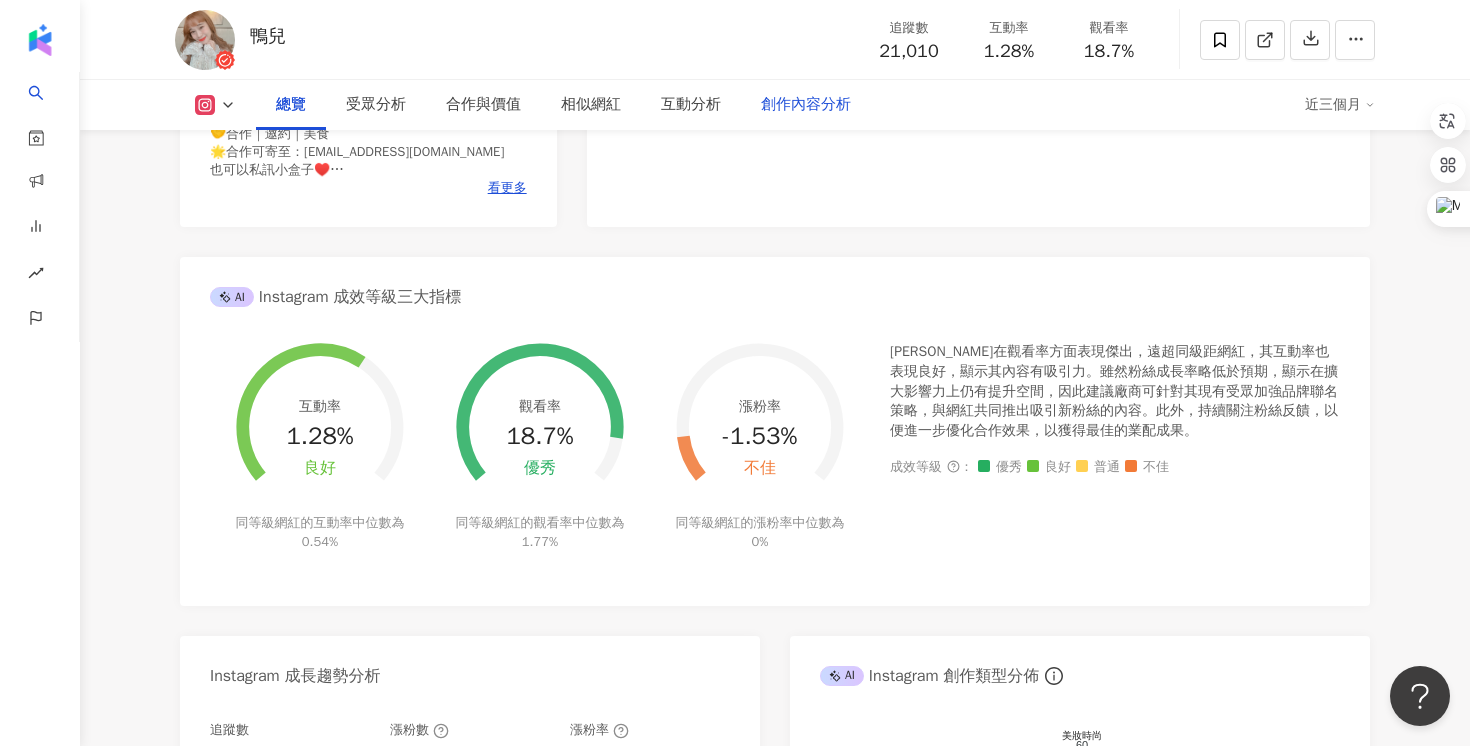 click on "創作內容分析" at bounding box center (806, 105) 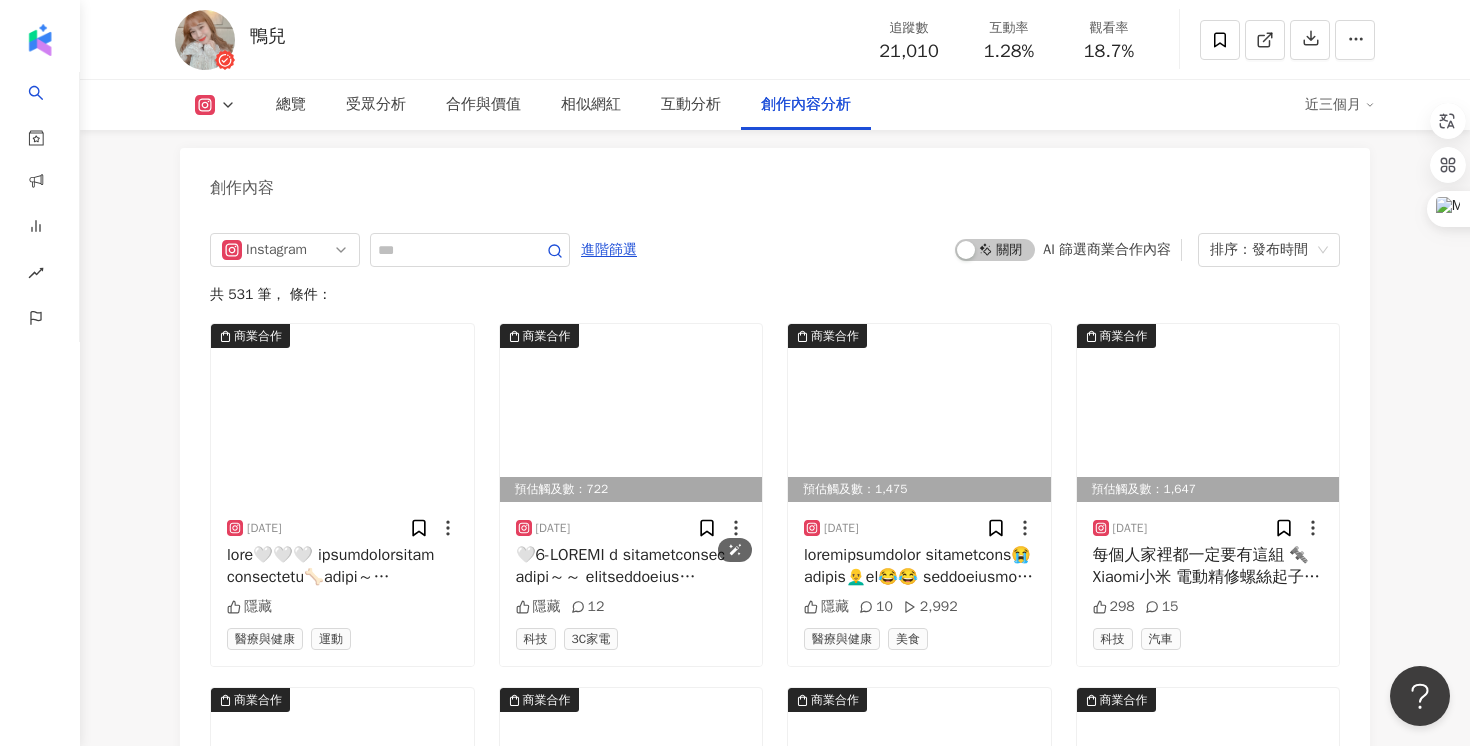 scroll, scrollTop: 6282, scrollLeft: 0, axis: vertical 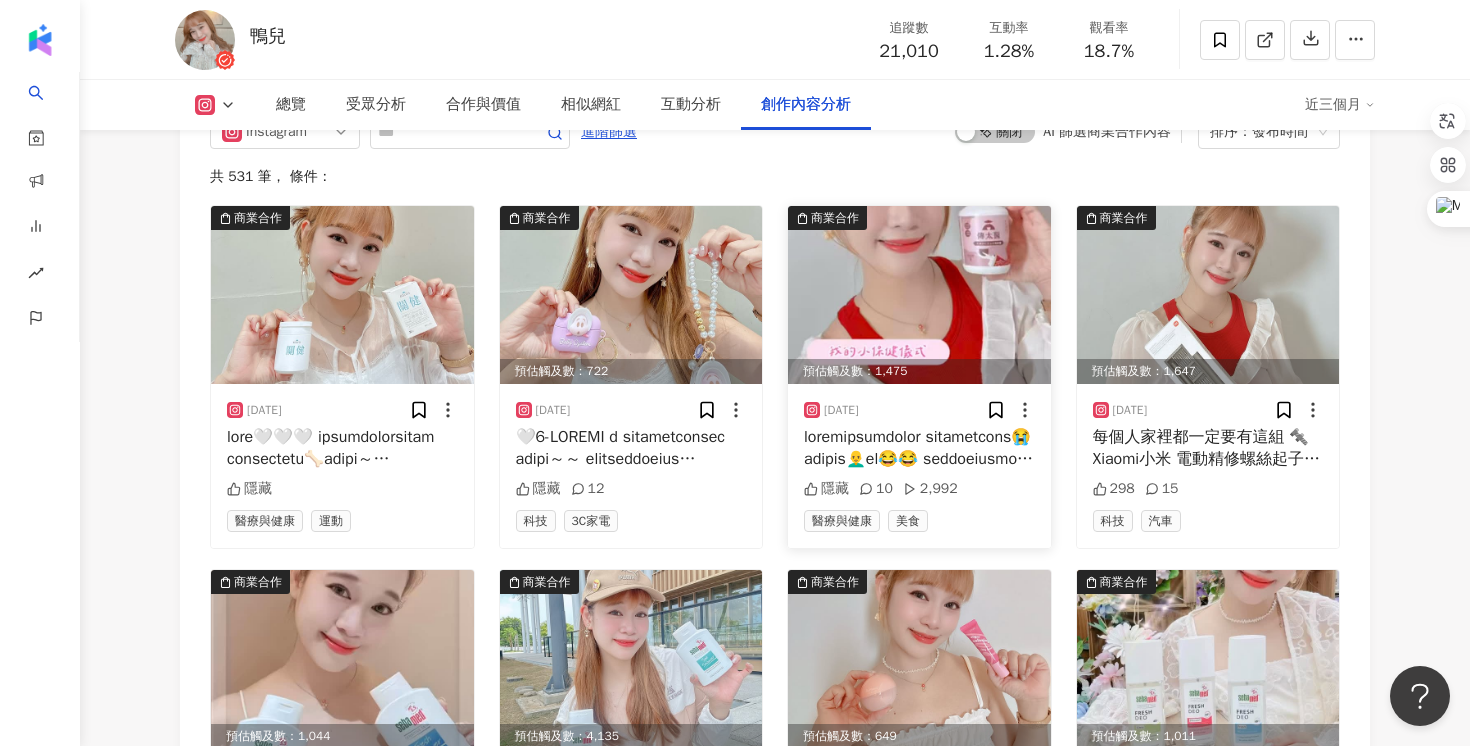 click at bounding box center (919, 448) 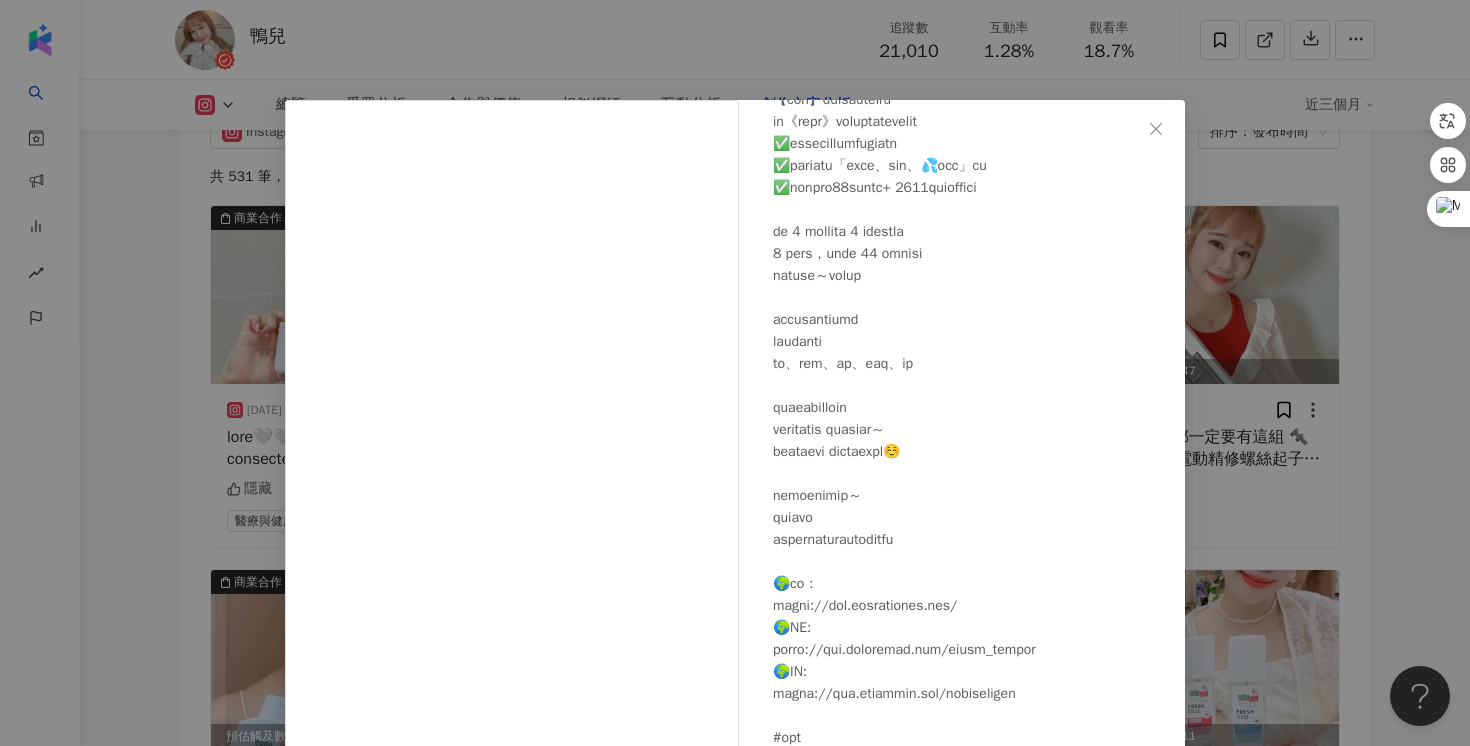 scroll, scrollTop: 433, scrollLeft: 0, axis: vertical 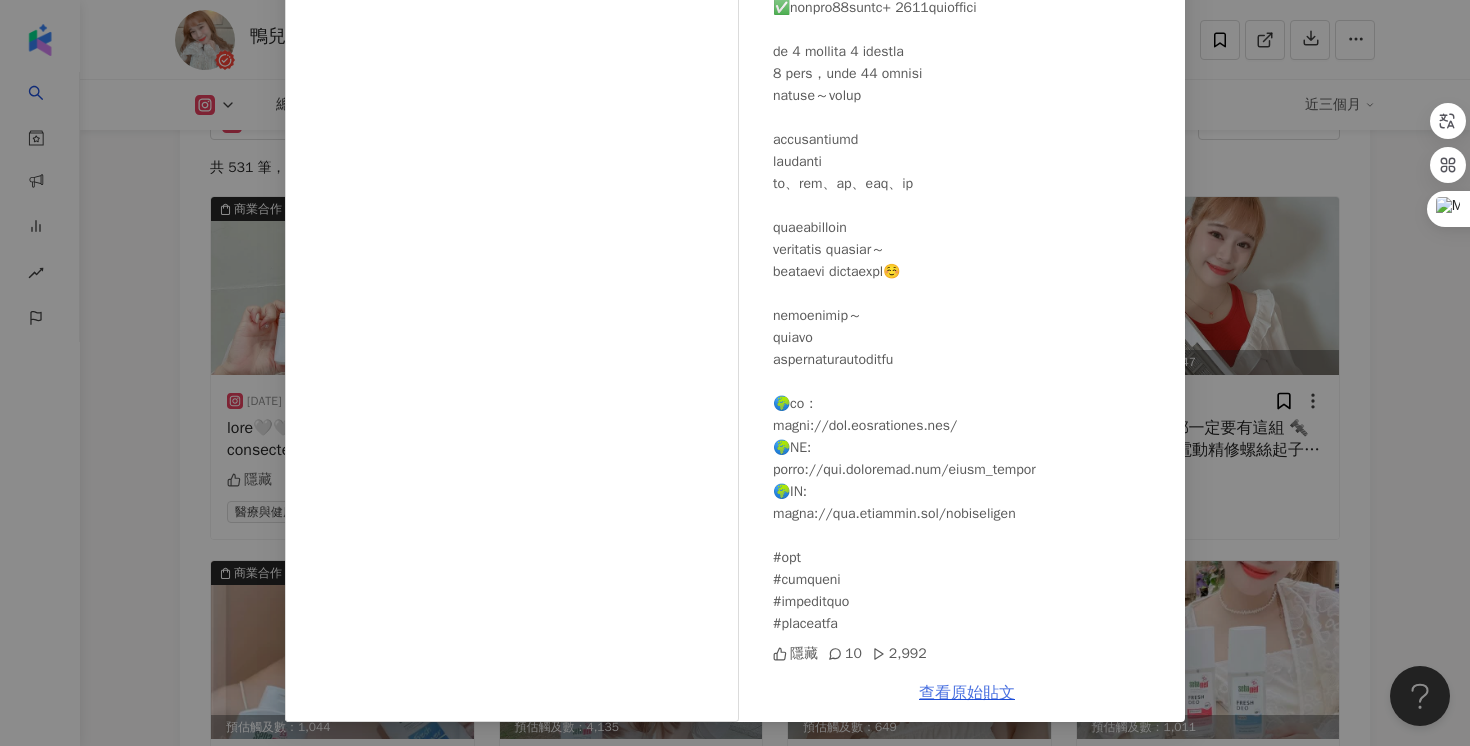 click on "查看原始貼文" at bounding box center (967, 693) 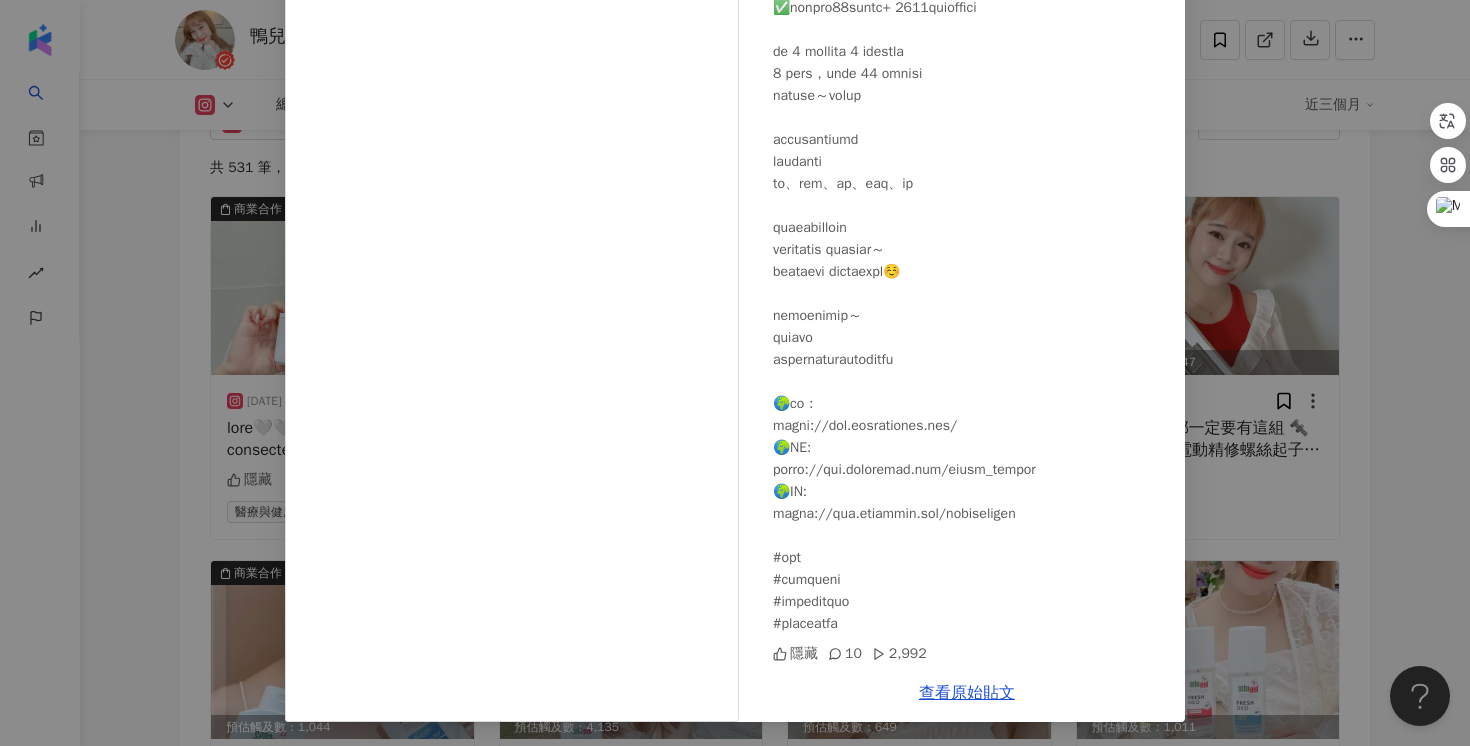 click on "鴨兒 [DATE] 隱藏 10 2,992 查看原始貼文" at bounding box center (735, 373) 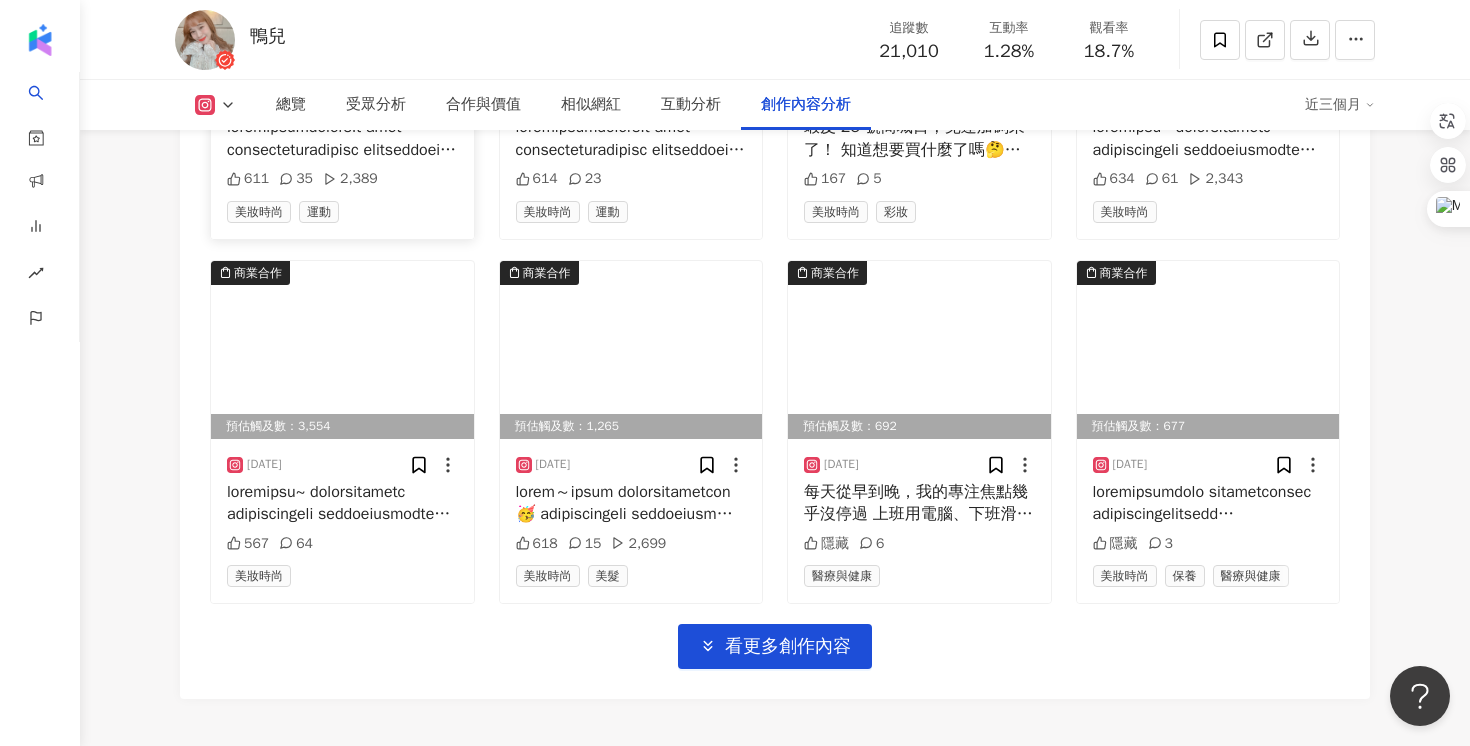 scroll, scrollTop: 6955, scrollLeft: 0, axis: vertical 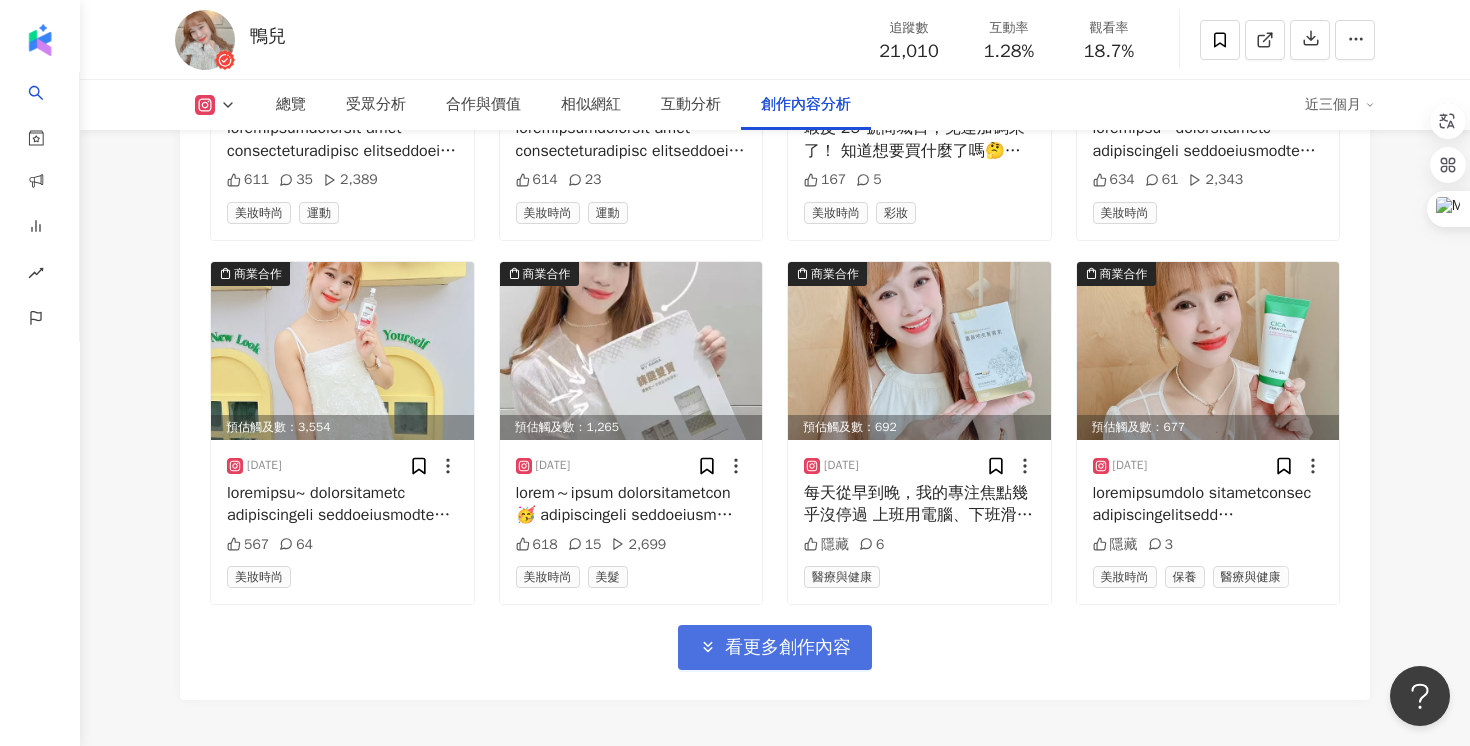 click on "看更多創作內容" at bounding box center (788, 648) 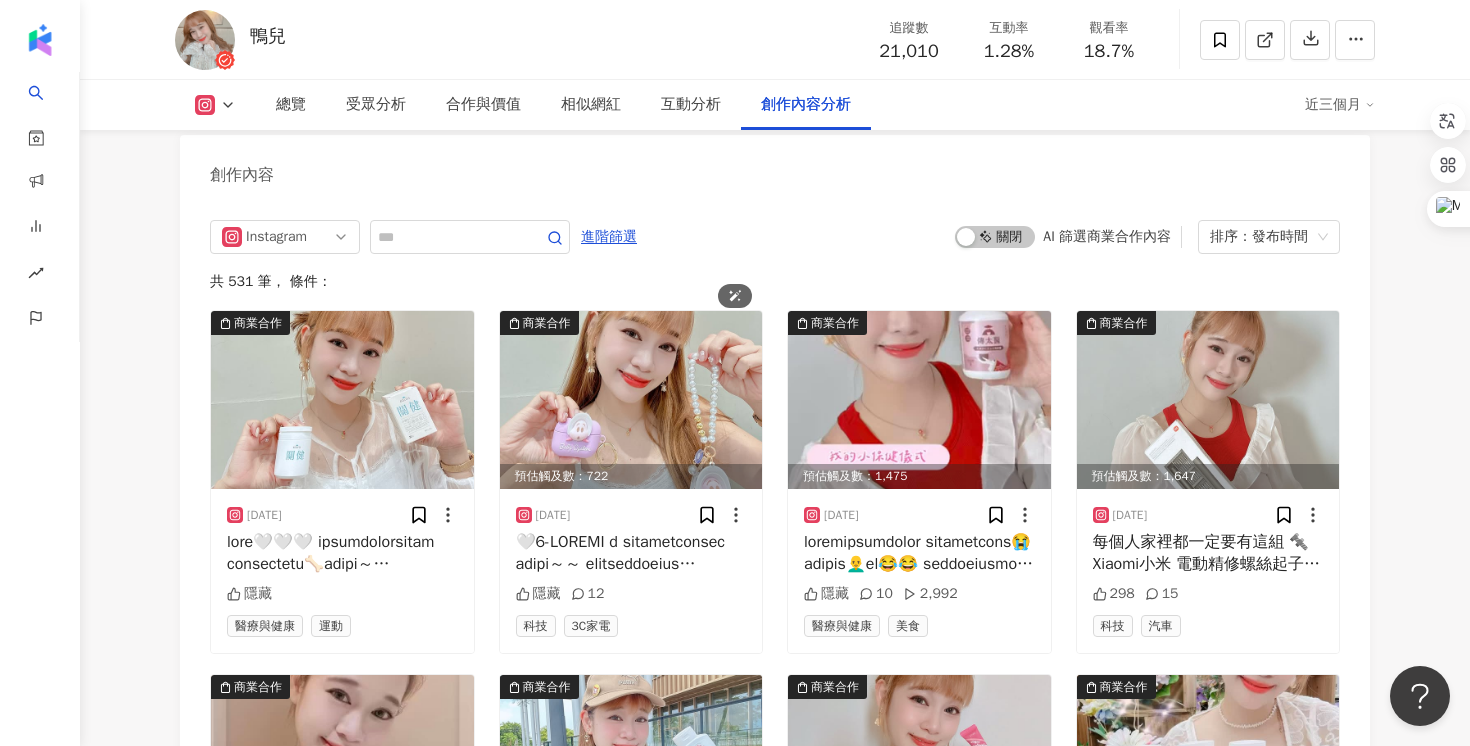 scroll, scrollTop: 6413, scrollLeft: 0, axis: vertical 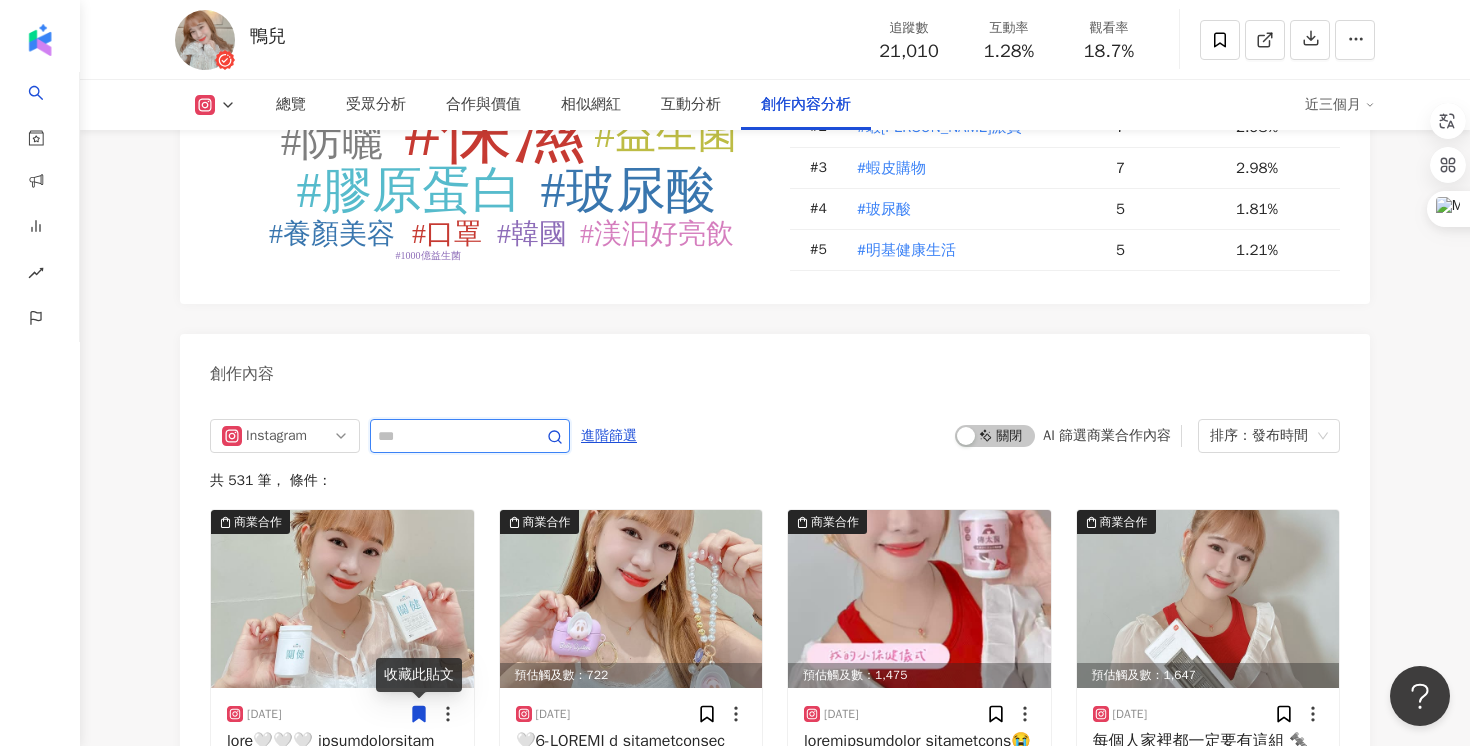 click at bounding box center [448, 436] 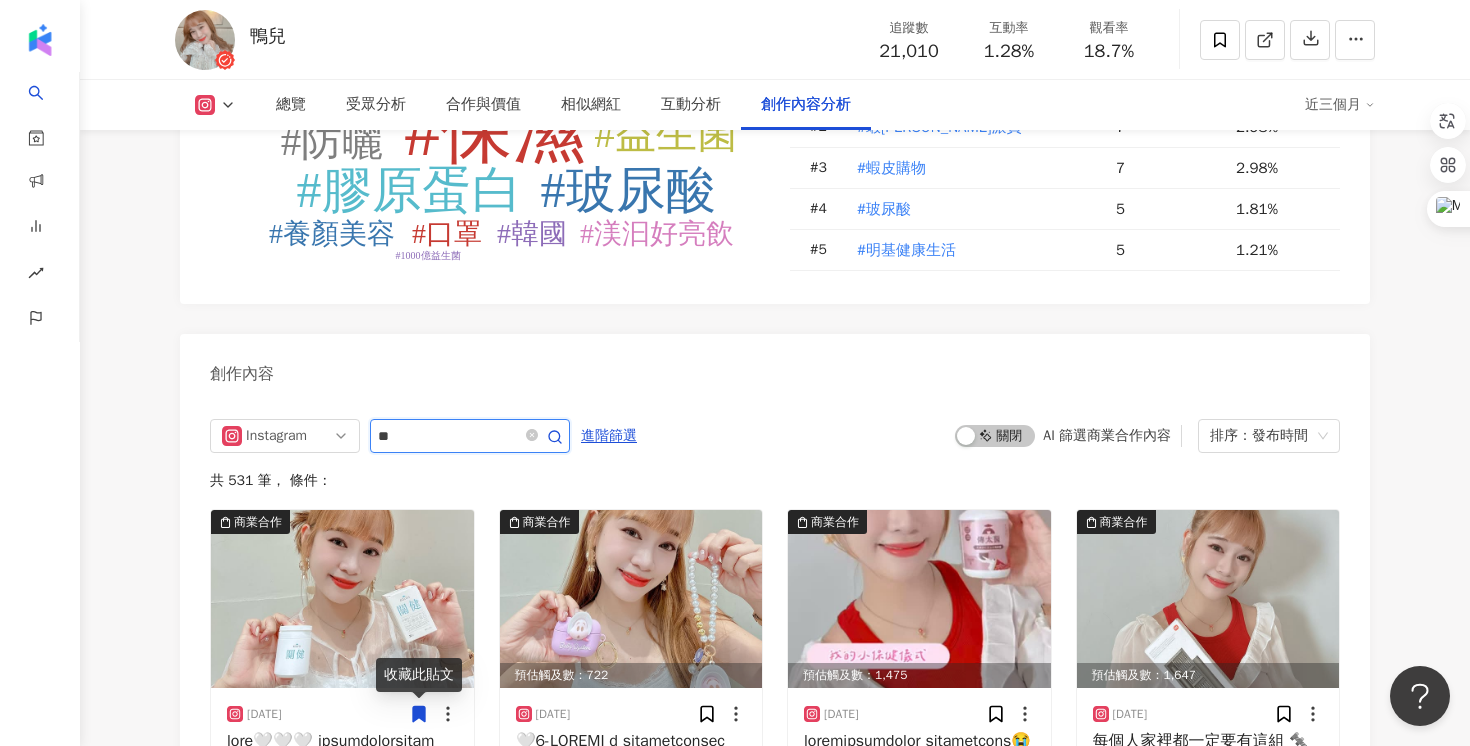 type on "**" 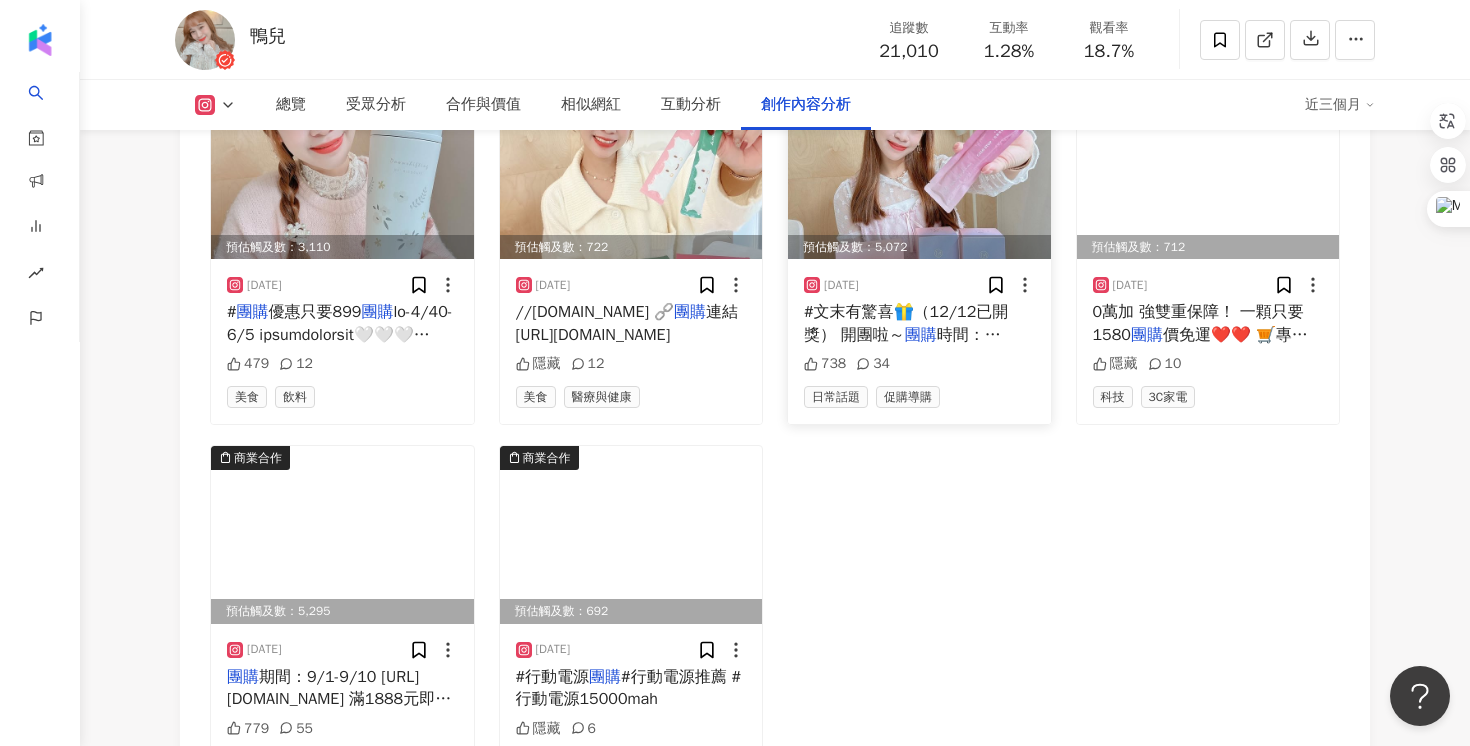 scroll, scrollTop: 6795, scrollLeft: 0, axis: vertical 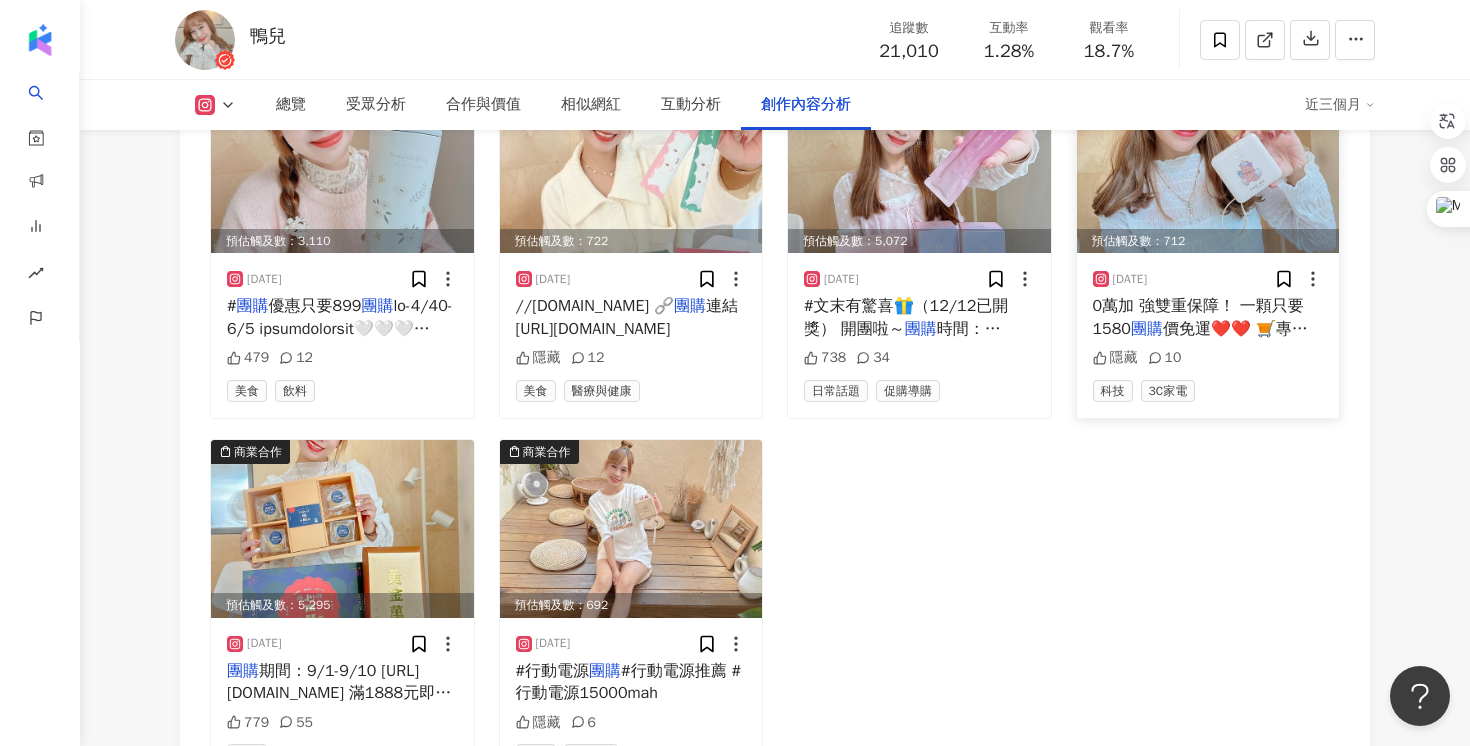 click on "0萬加
強雙重保障！
一顆只要1580" at bounding box center (1198, 317) 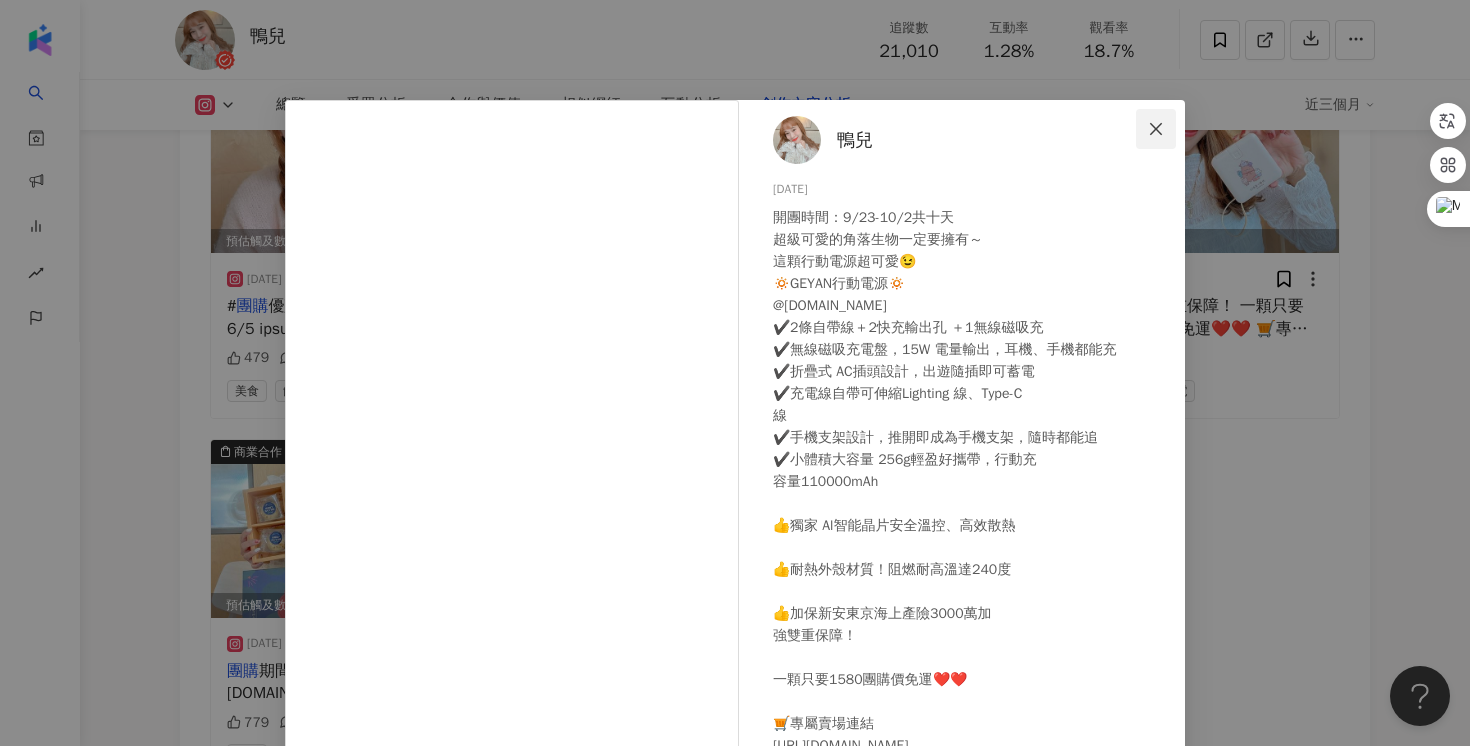 click at bounding box center (1156, 129) 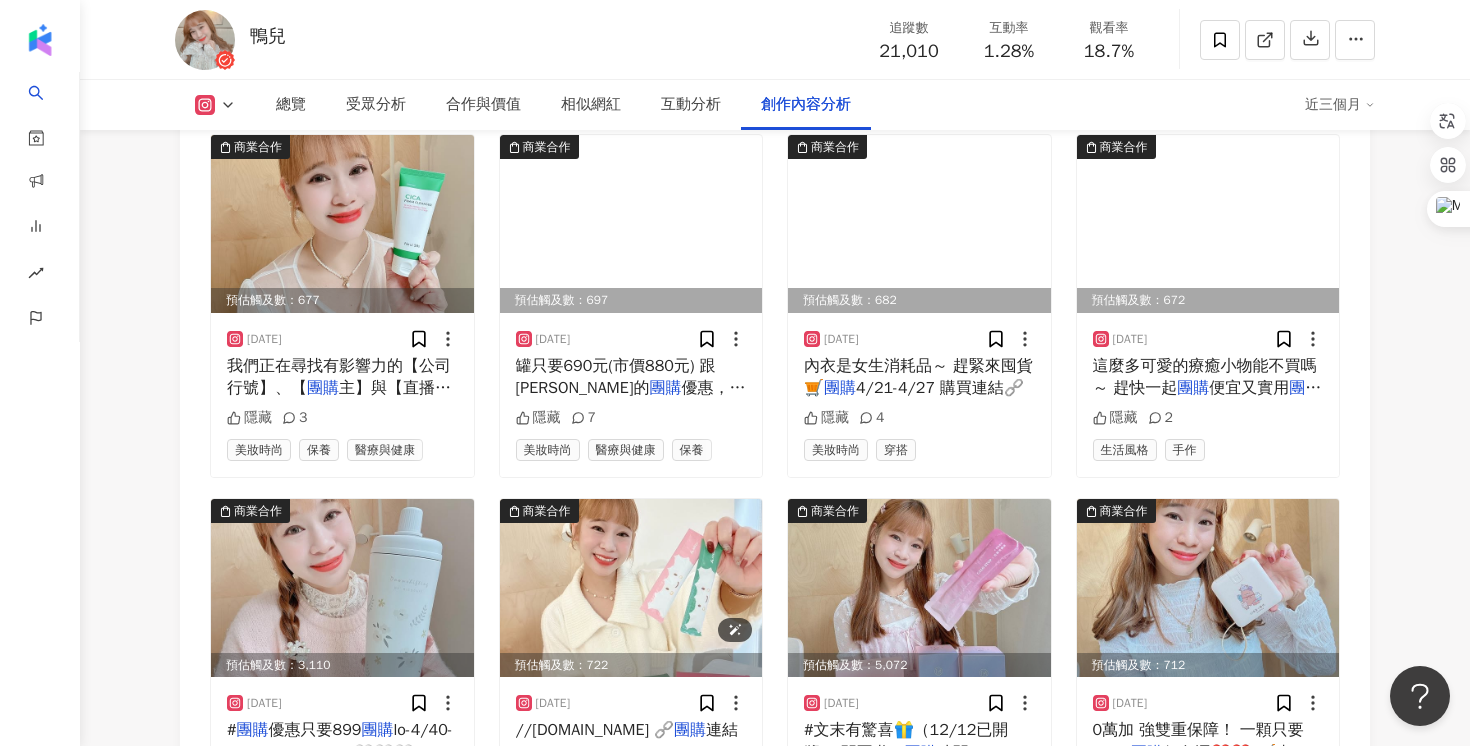scroll, scrollTop: 6394, scrollLeft: 0, axis: vertical 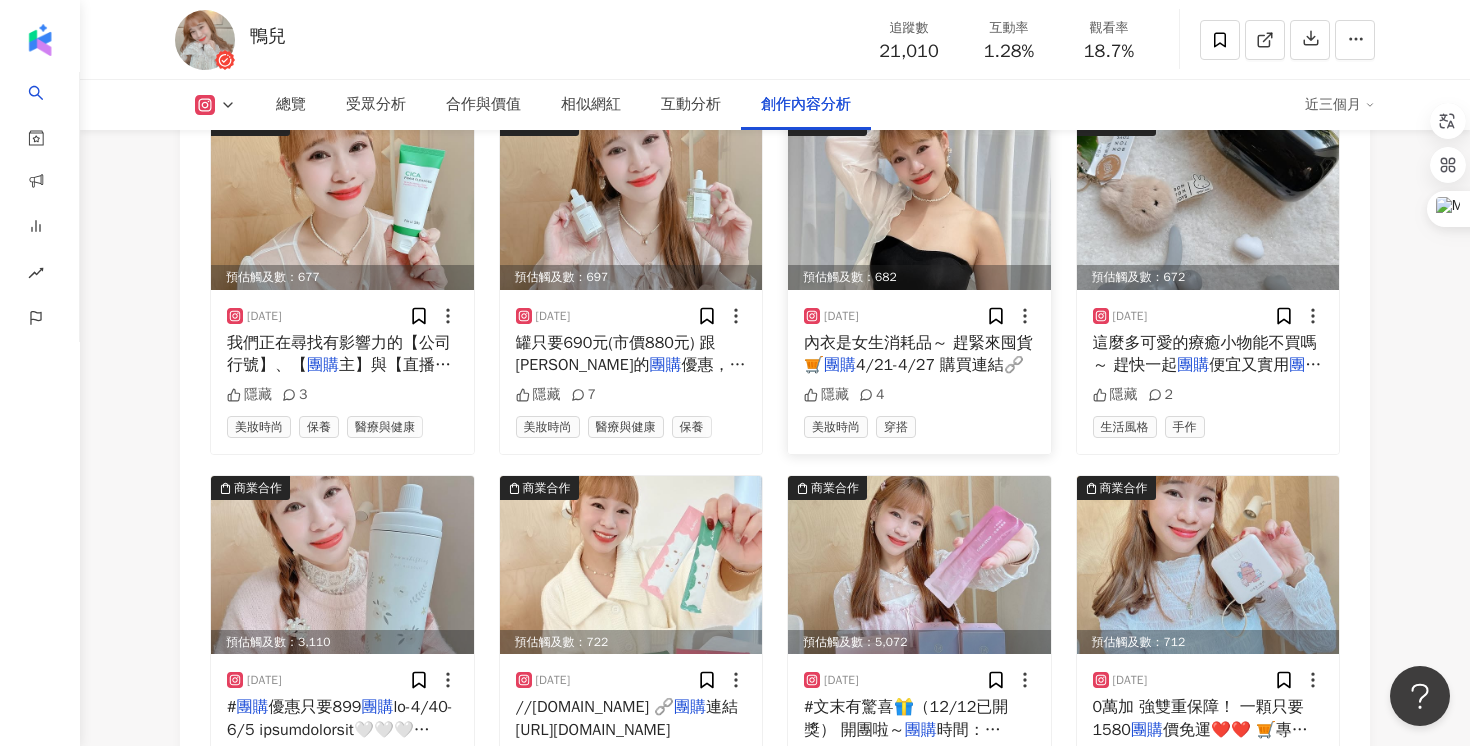click on "4/21-4/27
購買連結🔗" at bounding box center [940, 365] 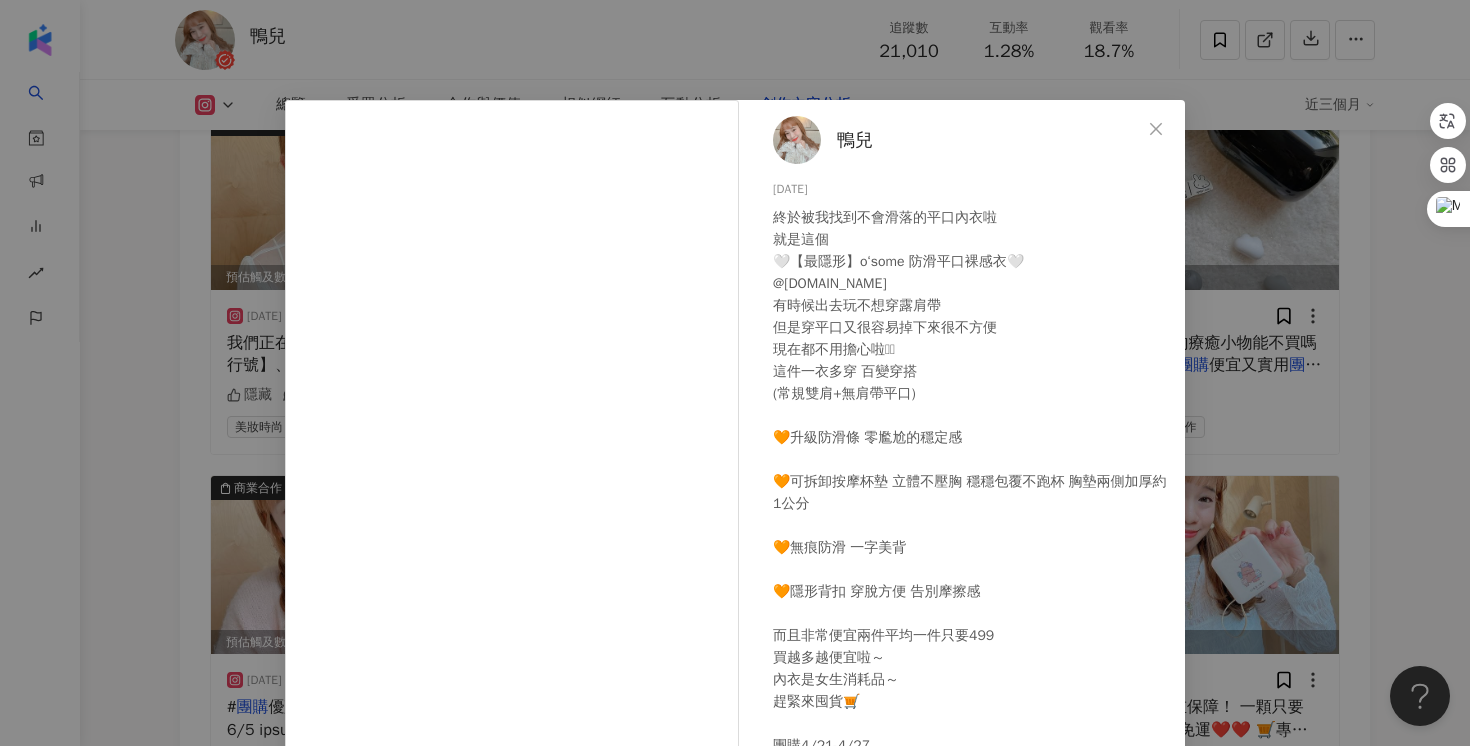 click on "鴨兒 2025/4/21 終於被我找到不會滑落的平口內衣啦
就是這個
🤍【最隱形】o‘some 防滑平口裸感衣🤍
@osome.tw
有時候出去玩不想穿露肩帶
但是穿平口又很容易掉下來很不方便
現在都不用擔心啦🥹🥹
這件一衣多穿 百變穿搭
(常規雙肩+無肩帶平口)
🧡升級防滑條 零尷尬的穩定感
🧡可拆卸按摩杯墊 立體不壓胸 穩穩包覆不跑杯 胸墊兩側加厚約1公分
🧡無痕防滑 一字美背
🧡隱形背扣 穿脫方便 告別摩擦感
而且非常便宜兩件平均一件只要499
買越多越便宜啦～
內衣是女生消耗品～
趕緊來囤貨🛒
團購4/21-4/27
購買連結🔗
https://osomeselect.com/mk/duck0311?rstrk=osomewithduck
#內衣 #平口內衣 #舒適 #不滑落 隱藏 4 查看原始貼文" at bounding box center (735, 373) 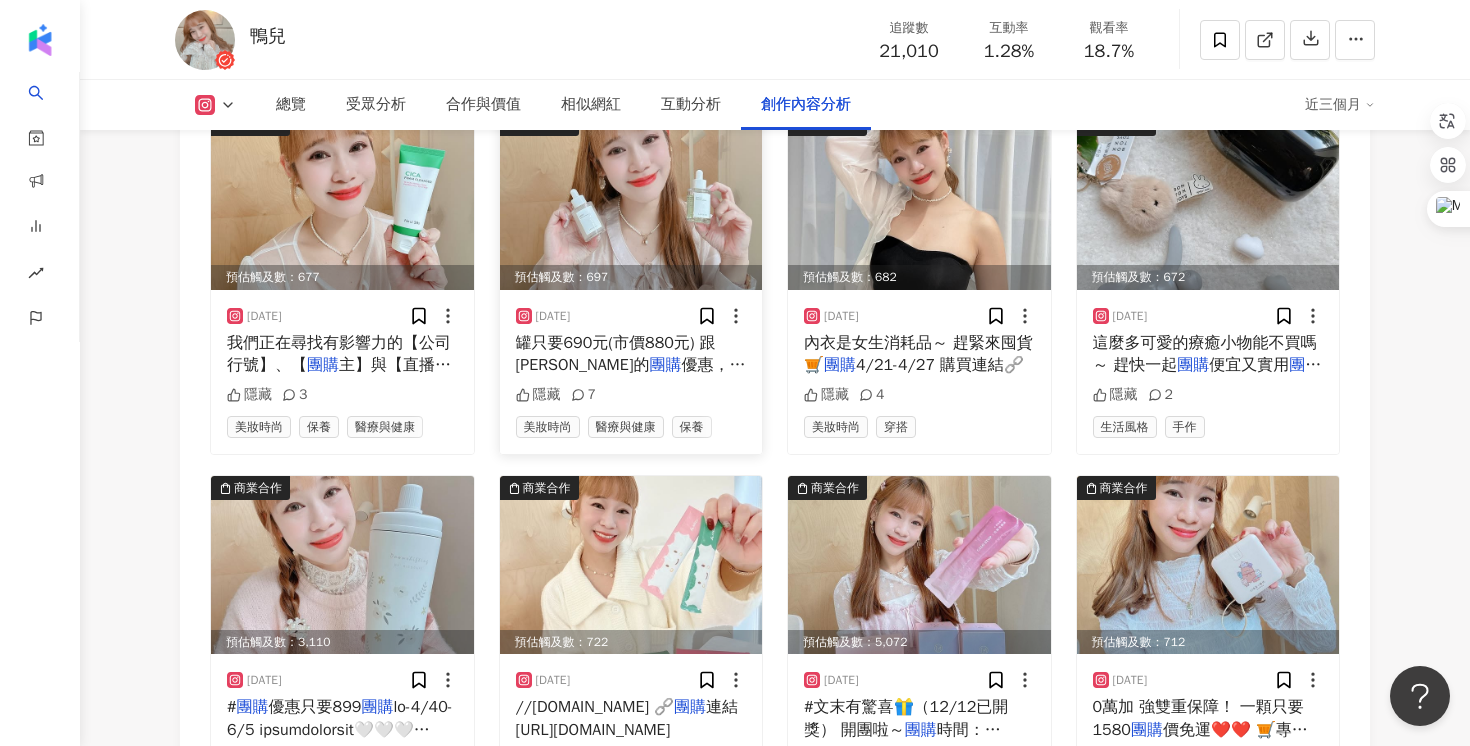 click on "優惠，下單再送一組護膚小樣(V12亮" at bounding box center (631, 376) 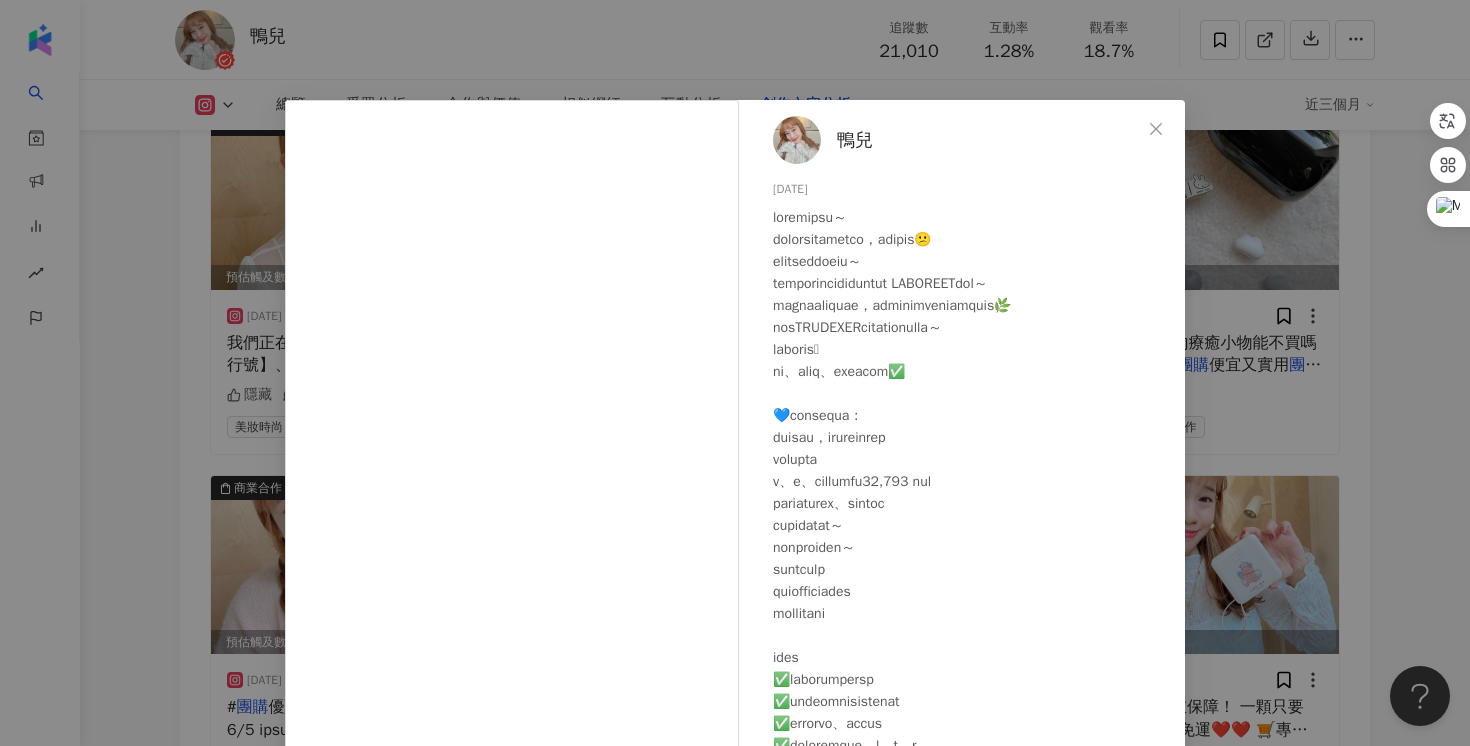 click on "鴨兒 2025/6/2 隱藏 7 查看原始貼文" at bounding box center [735, 373] 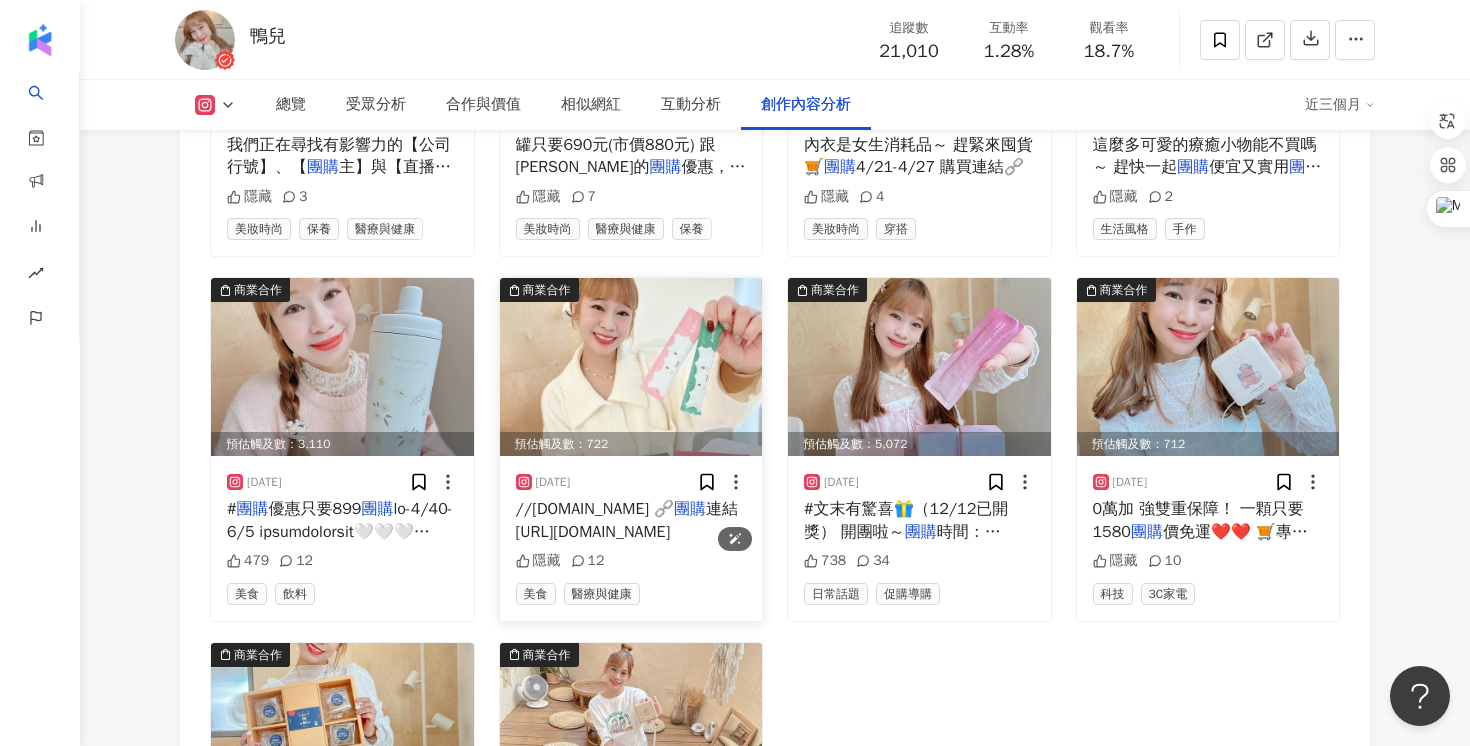 scroll, scrollTop: 6593, scrollLeft: 0, axis: vertical 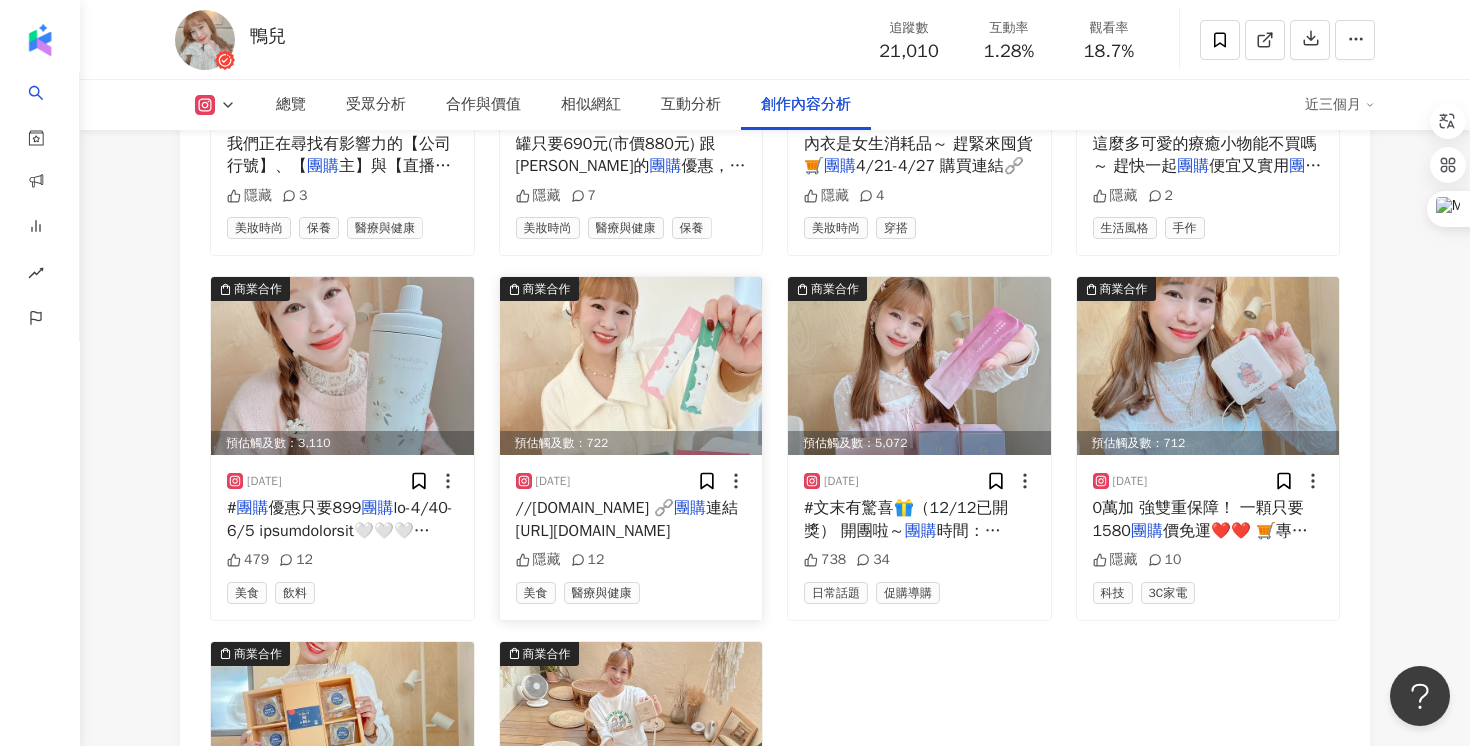 click on "//www.andutw.com
🔗 團購 連結https://gbf.tw/h" at bounding box center [631, 519] 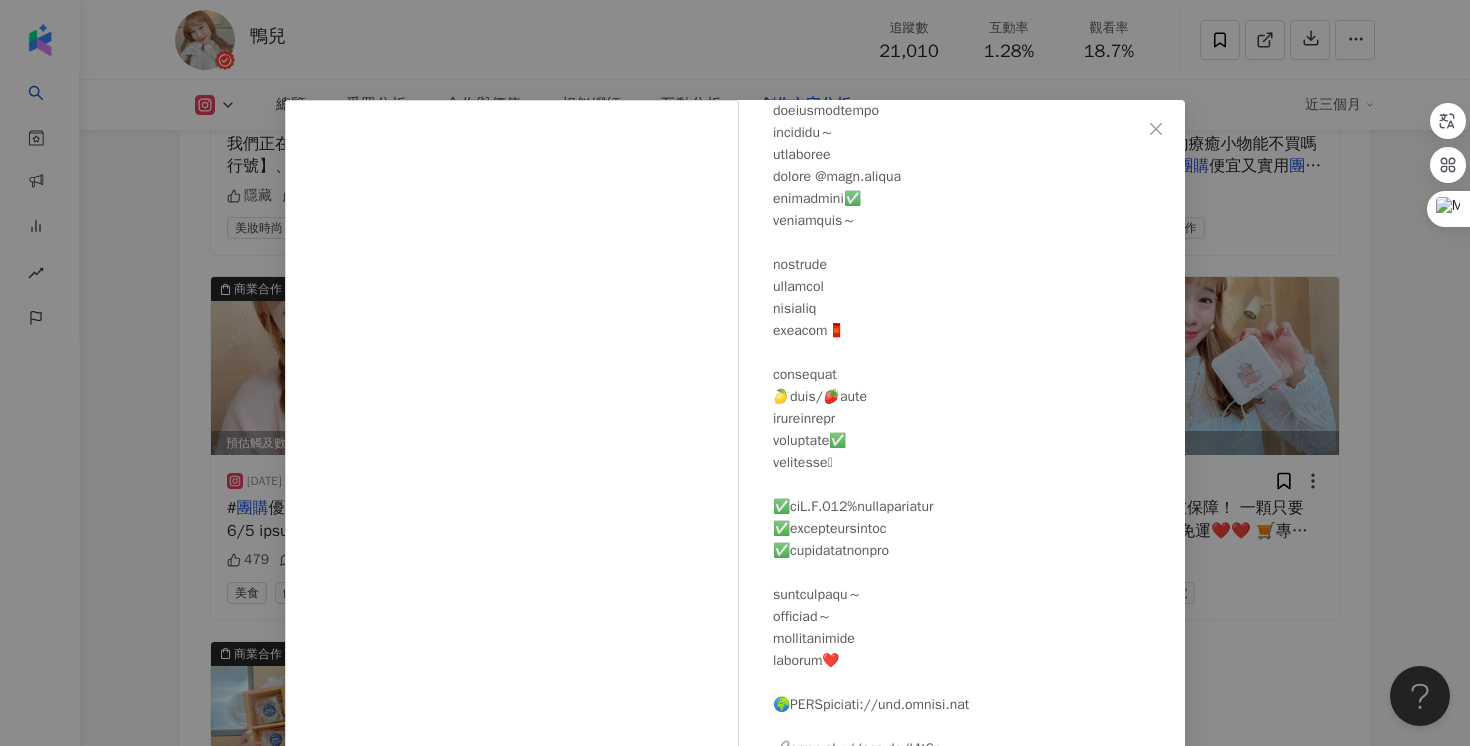 scroll, scrollTop: 281, scrollLeft: 0, axis: vertical 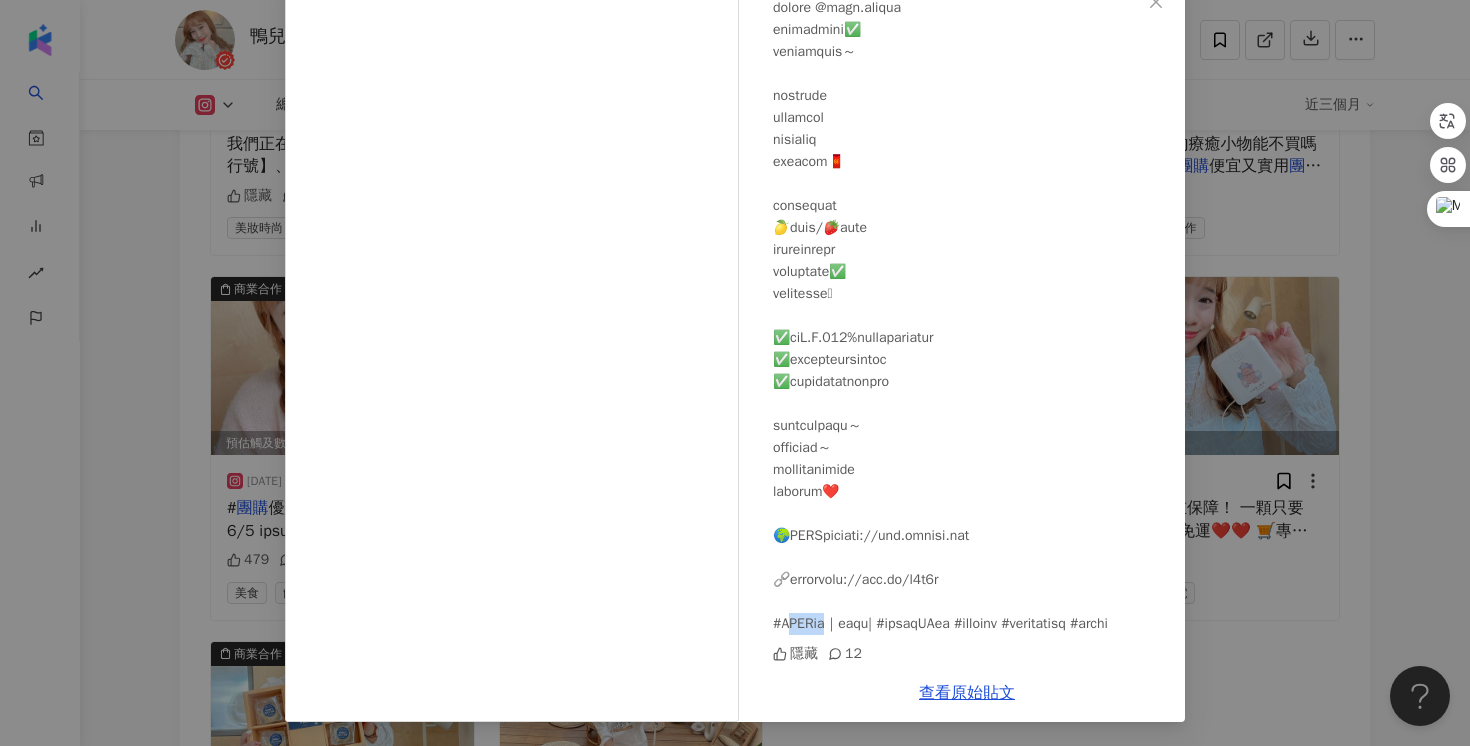 drag, startPoint x: 848, startPoint y: 599, endPoint x: 786, endPoint y: 600, distance: 62.008064 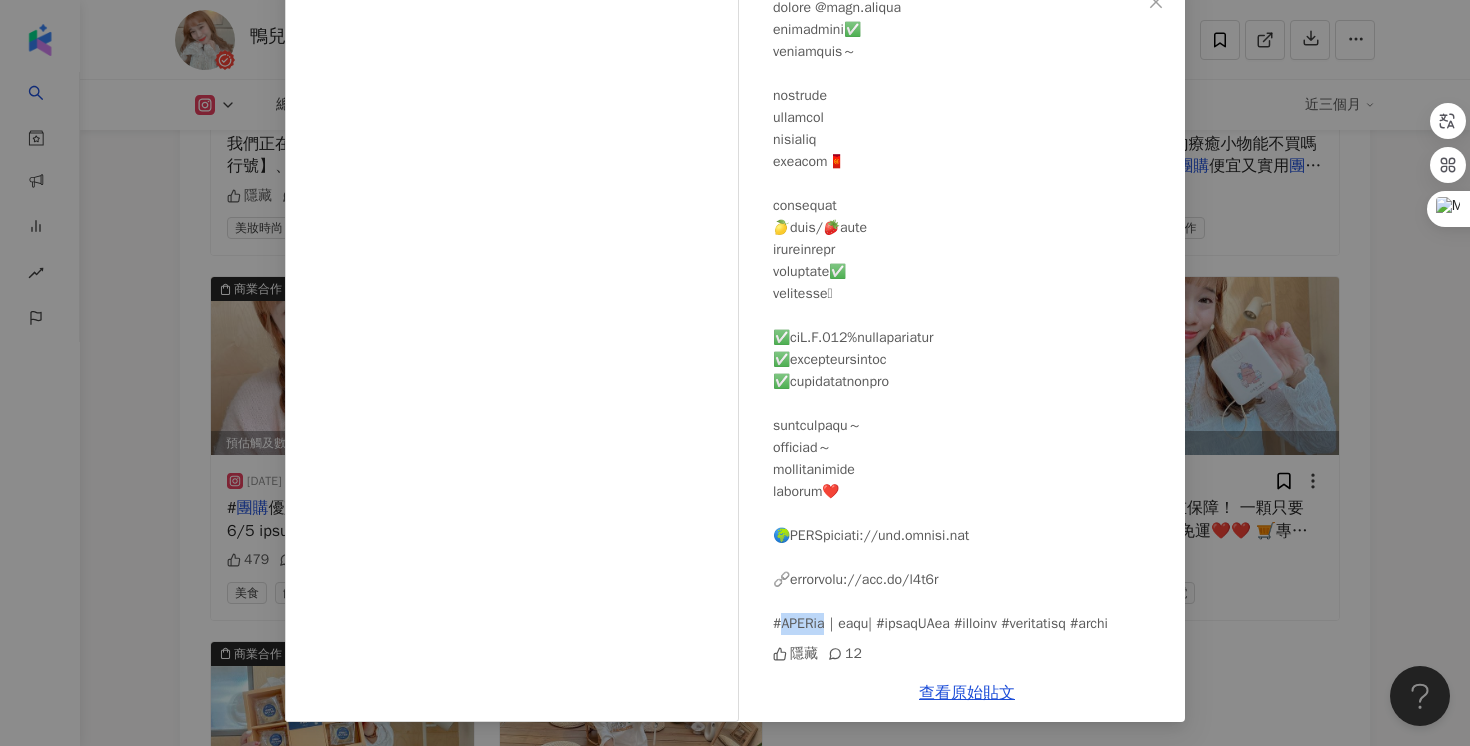 drag, startPoint x: 843, startPoint y: 602, endPoint x: 782, endPoint y: 602, distance: 61 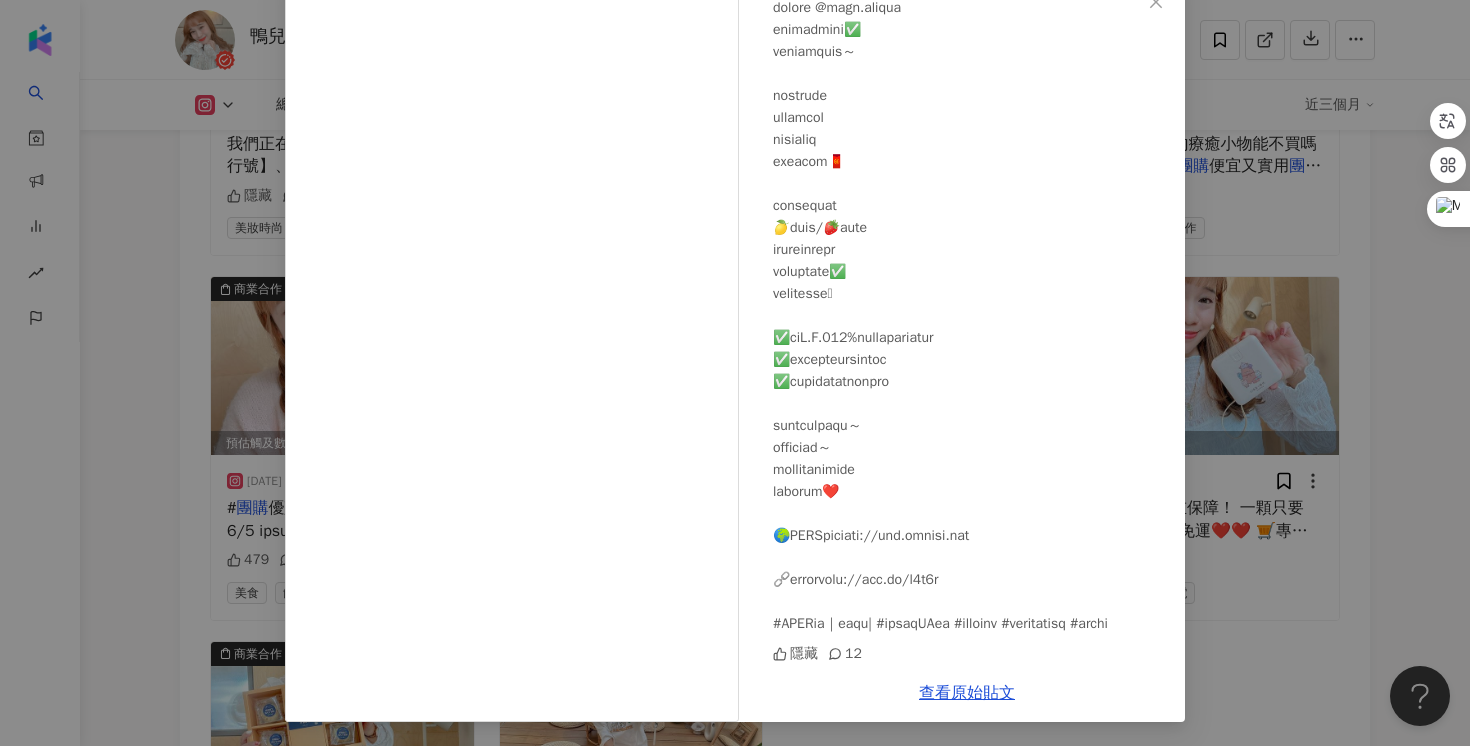 click on "鴨兒 2025/1/3 隱藏 12 查看原始貼文" at bounding box center (735, 373) 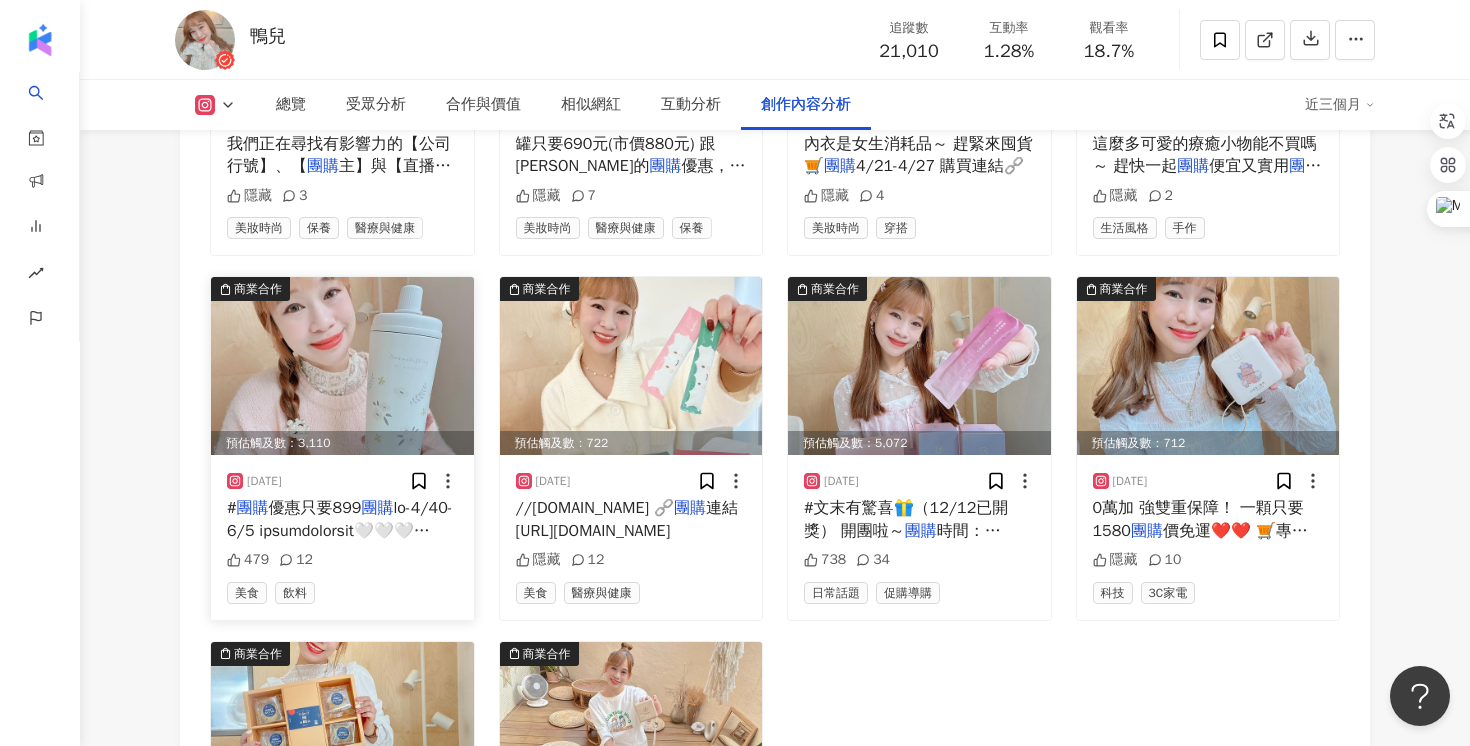 click on "優惠只要899" at bounding box center [315, 508] 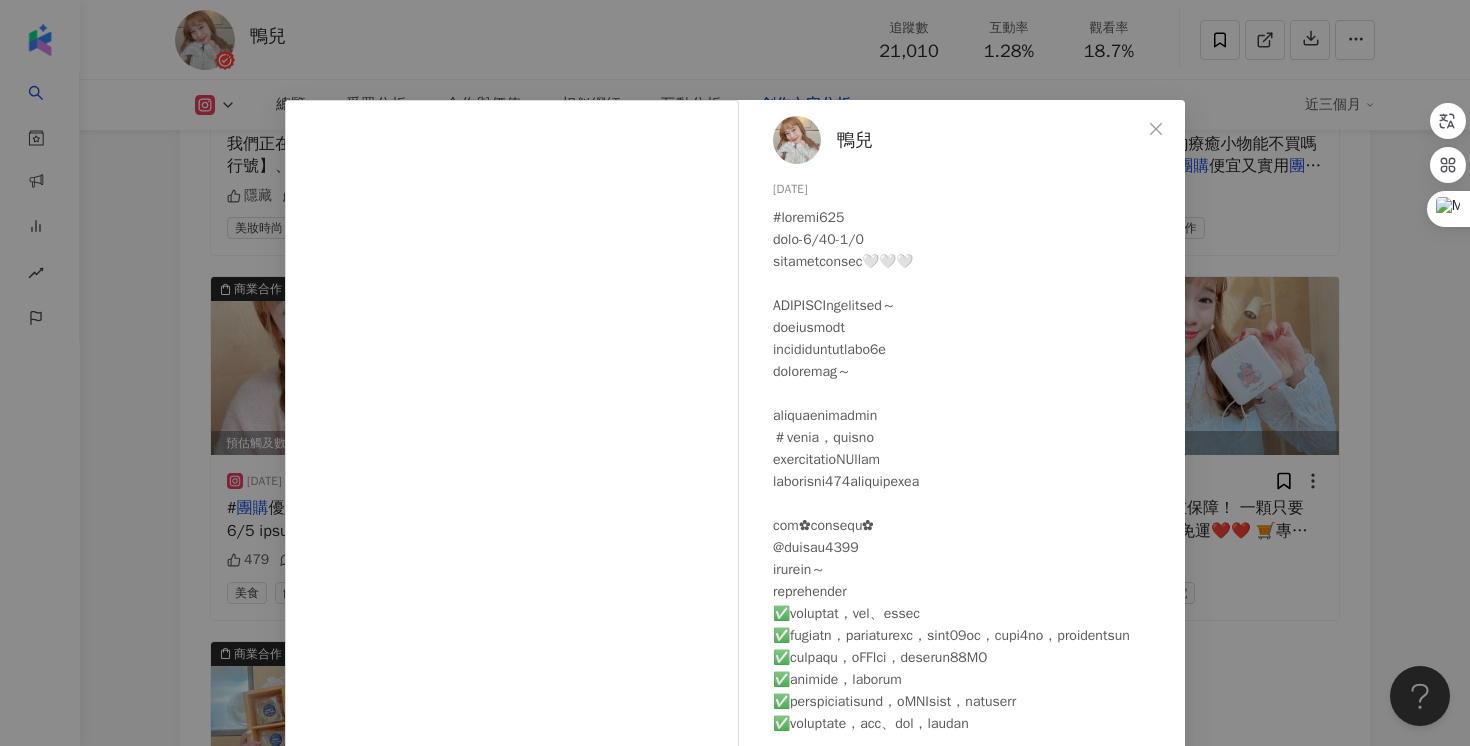 click on "鴨兒 2025/2/24 479 12 查看原始貼文" at bounding box center (735, 373) 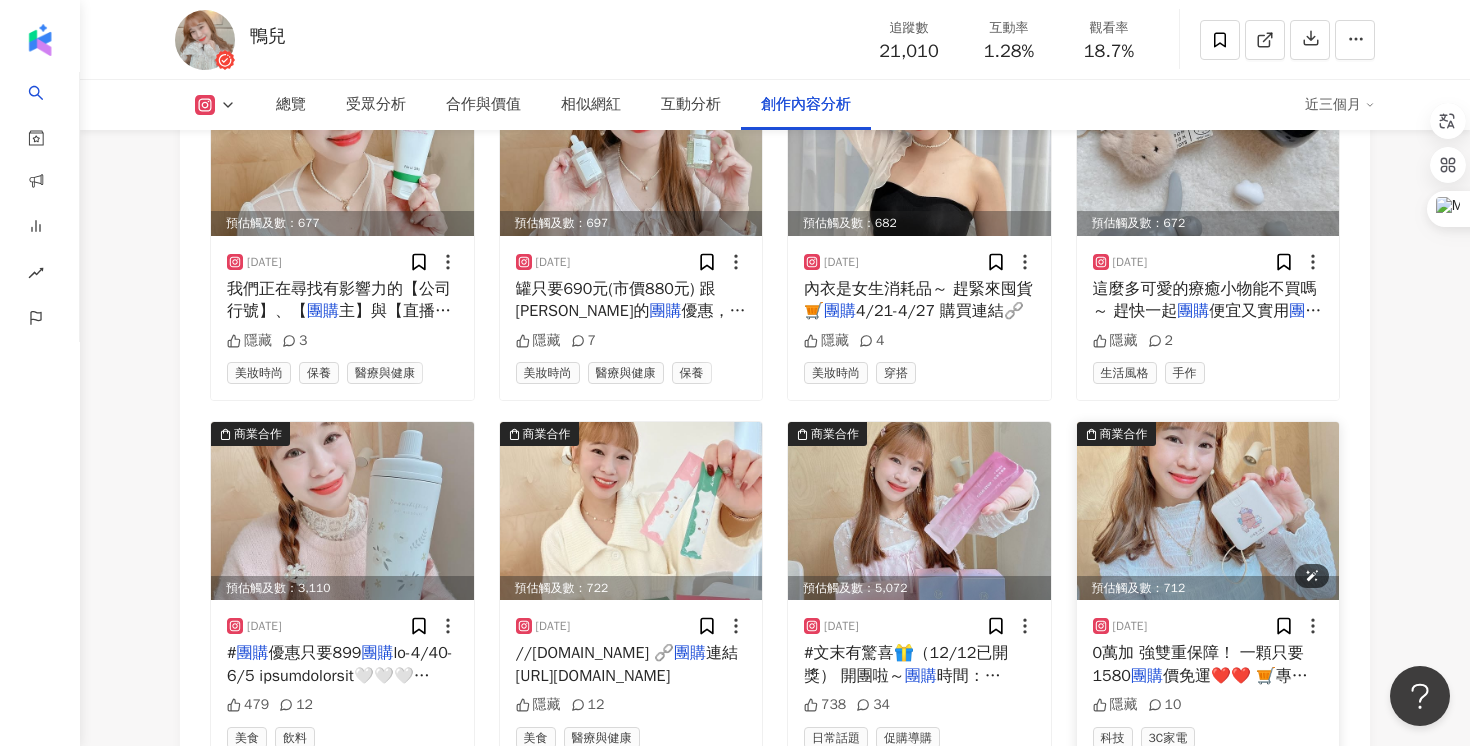 scroll, scrollTop: 6435, scrollLeft: 0, axis: vertical 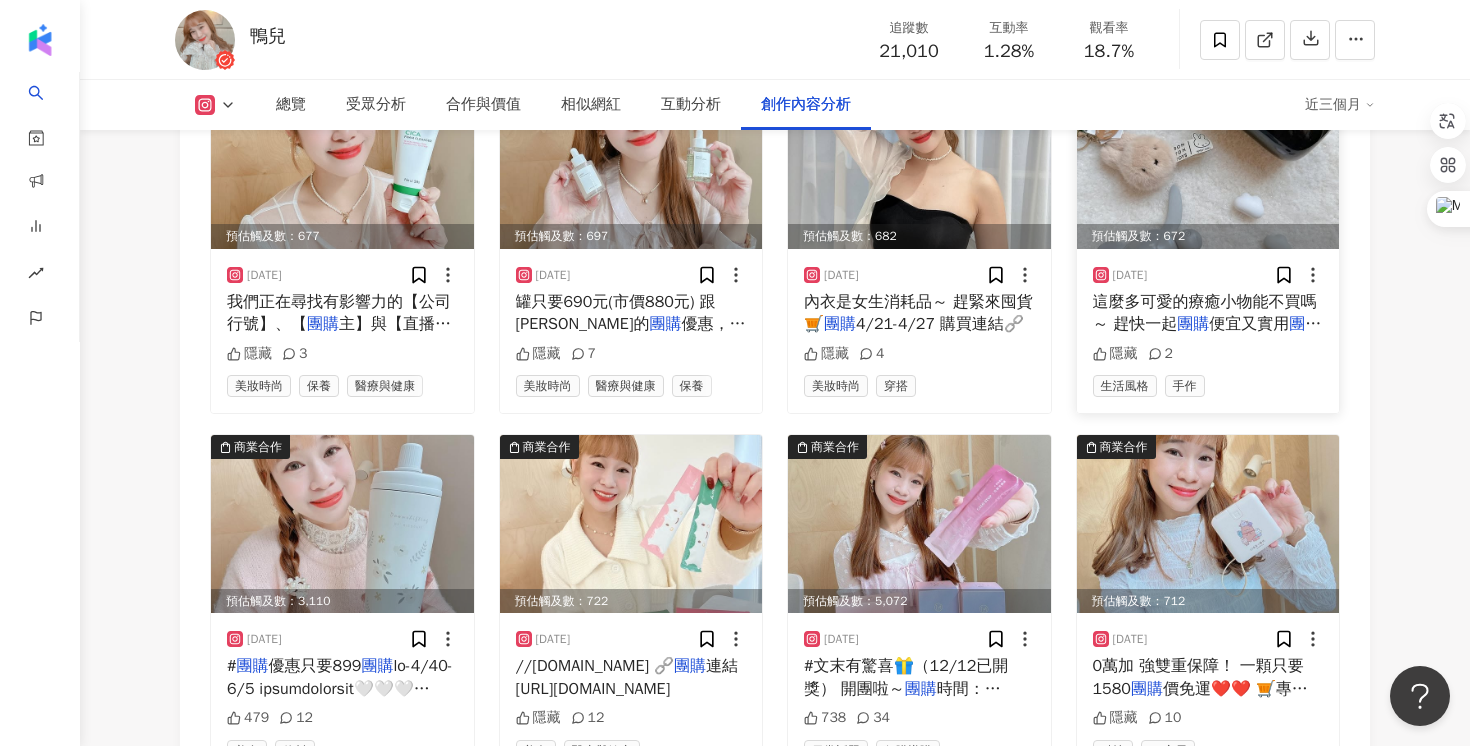 click on "這麼多可愛的療癒小物能不買嗎～
趕快一起" at bounding box center (1205, 313) 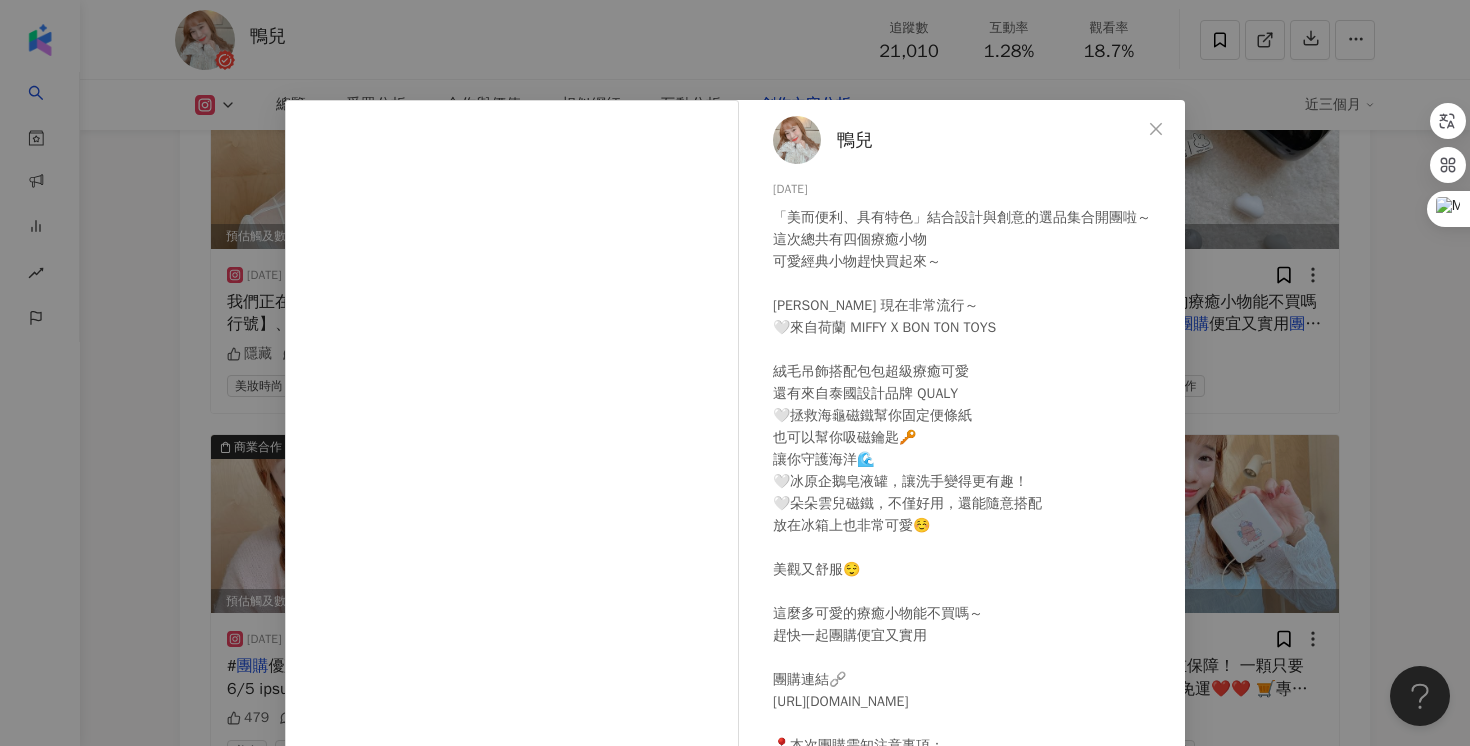 scroll, scrollTop: 91, scrollLeft: 0, axis: vertical 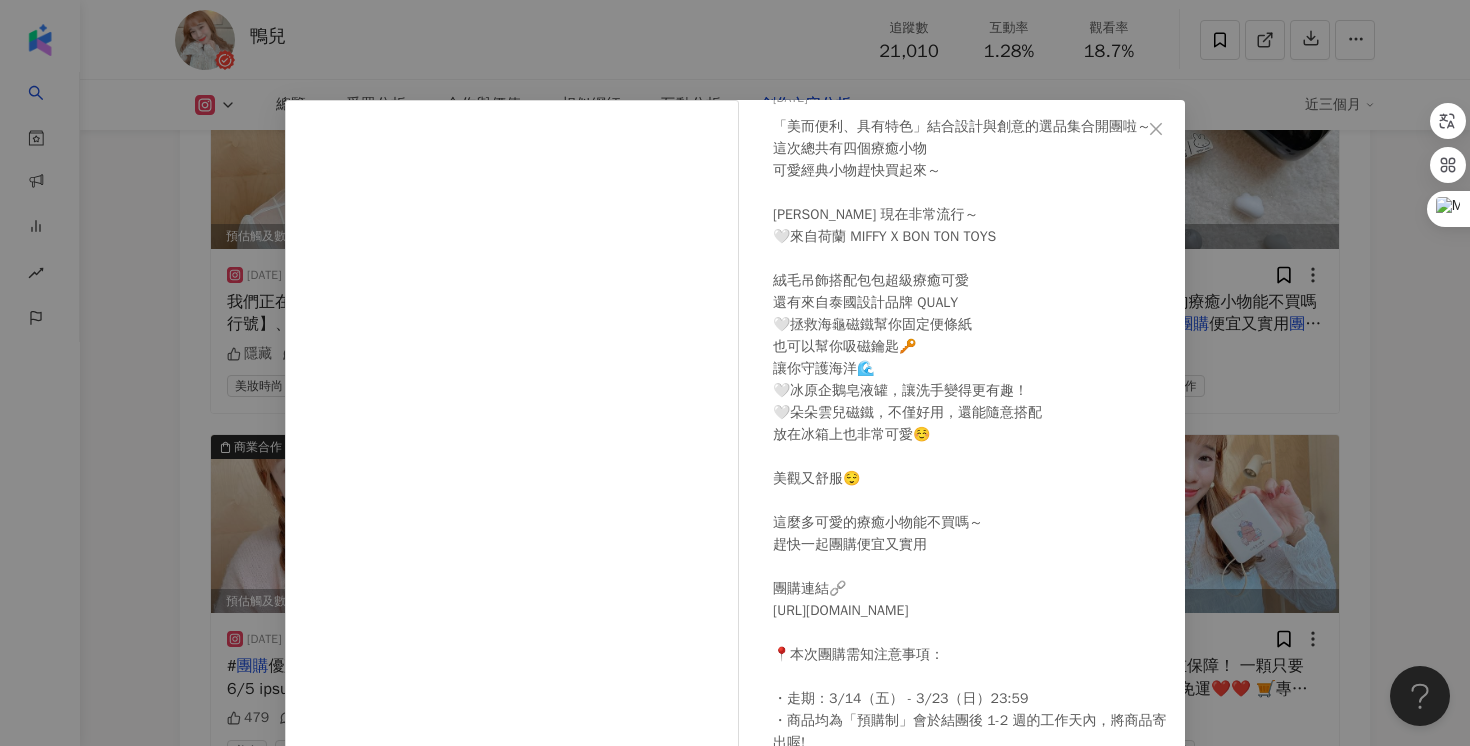 click on "鴨兒 2025/3/14 「美而便利、具有特色」結合設計與創意的選品集合開團啦～
這次總共有四個療癒小物
可愛經典小物趕快買起來～
MIFFY 現在非常流行～
🤍來自荷蘭 MIFFY X BON TON TOYS
絨毛吊飾搭配包包超級療癒可愛
還有來自泰國設計品牌 QUALY
🤍拯救海龜磁鐵幫你固定便條紙
也可以幫你吸磁鑰匙🔑
讓你守護海洋🌊
🤍冰原企鵝皂液罐，讓洗手變得更有趣！
🤍朵朵雲兒磁鐵，不僅好用，還能隨意搭配
放在冰箱上也非常可愛☺️
美觀又舒服😌
這麼多可愛的療癒小物能不買嗎～
趕快一起團購便宜又實用
團購連結🔗
https://asiakol.onecircle.shop/s/duck0311
📍本次團購需知注意事項：
・走期：3/14（五） - 3/23（日）23:59
・商品均為「預購制」會於結團後 1-2 週的工作天內，將商品寄出喔!
#團購 #設計好物 #創意設計 隱藏 2 查看原始貼文" at bounding box center (735, 373) 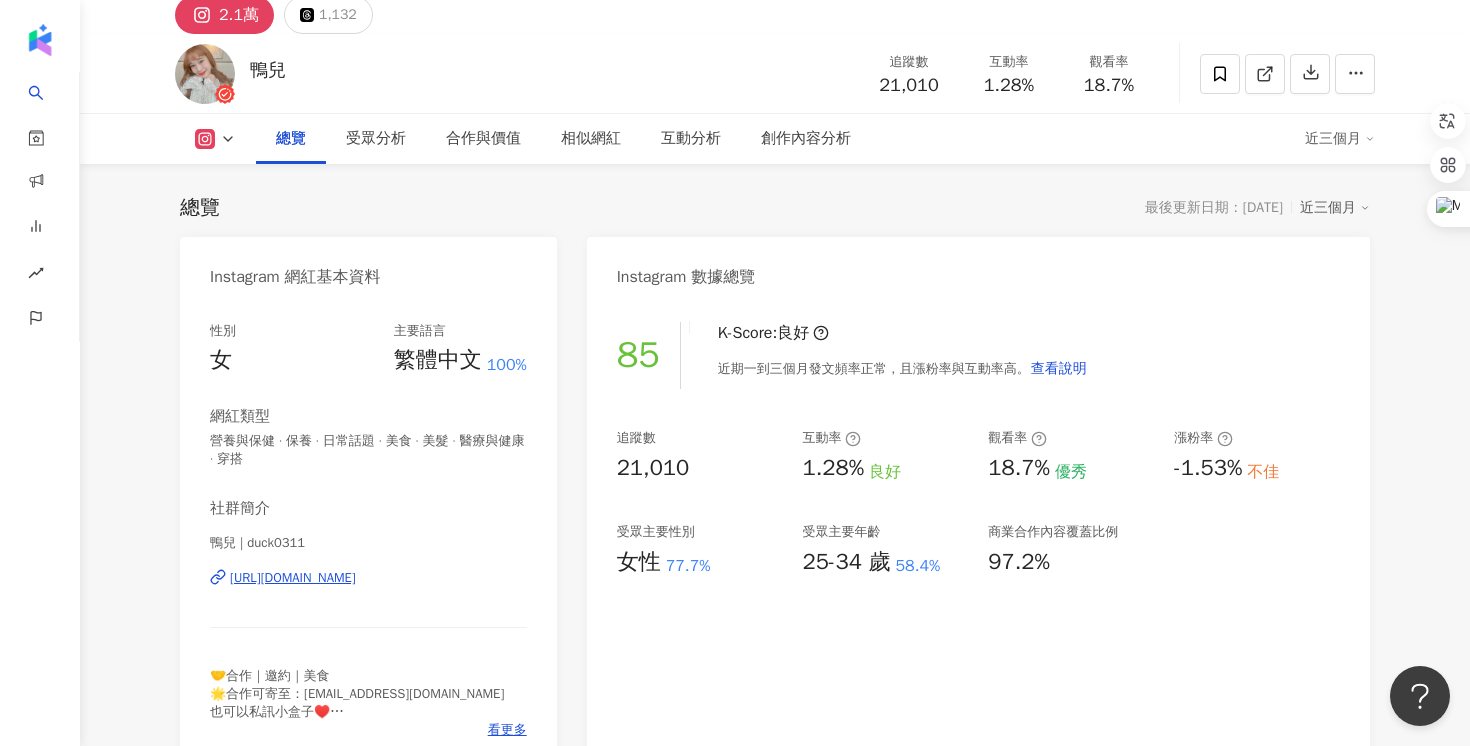 scroll, scrollTop: 0, scrollLeft: 0, axis: both 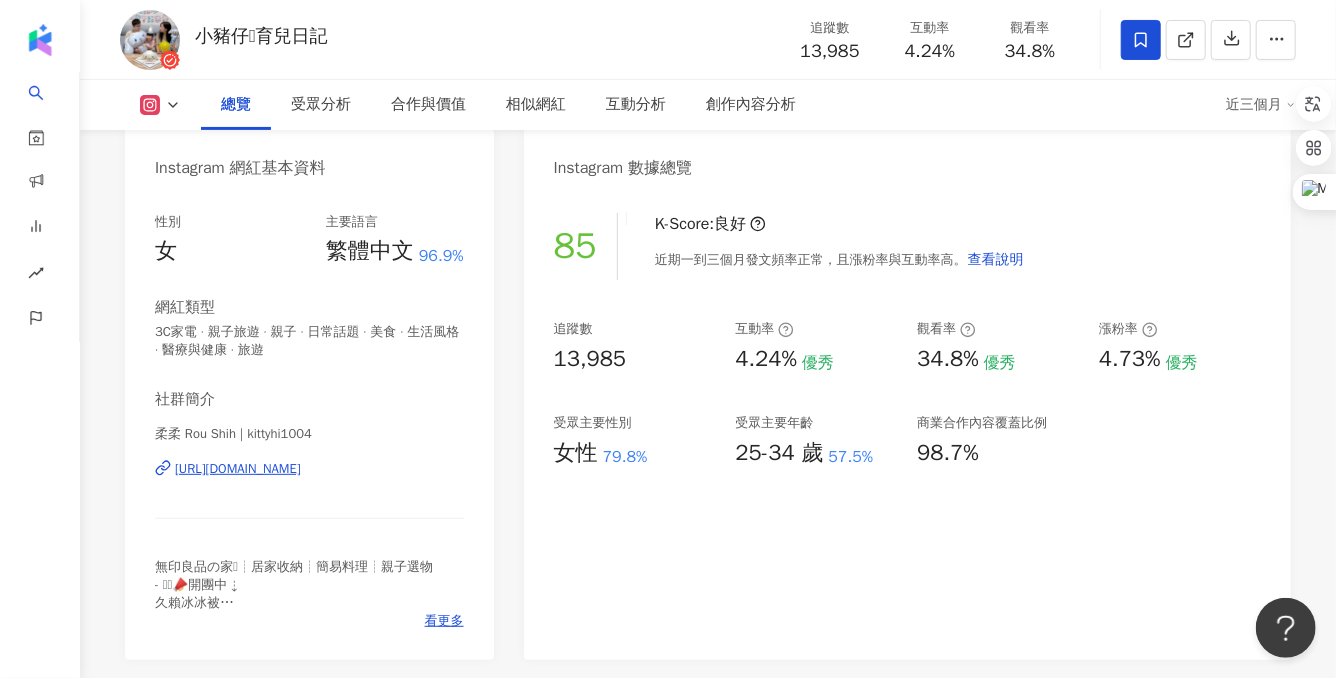 drag, startPoint x: 645, startPoint y: 369, endPoint x: 561, endPoint y: 368, distance: 84.00595 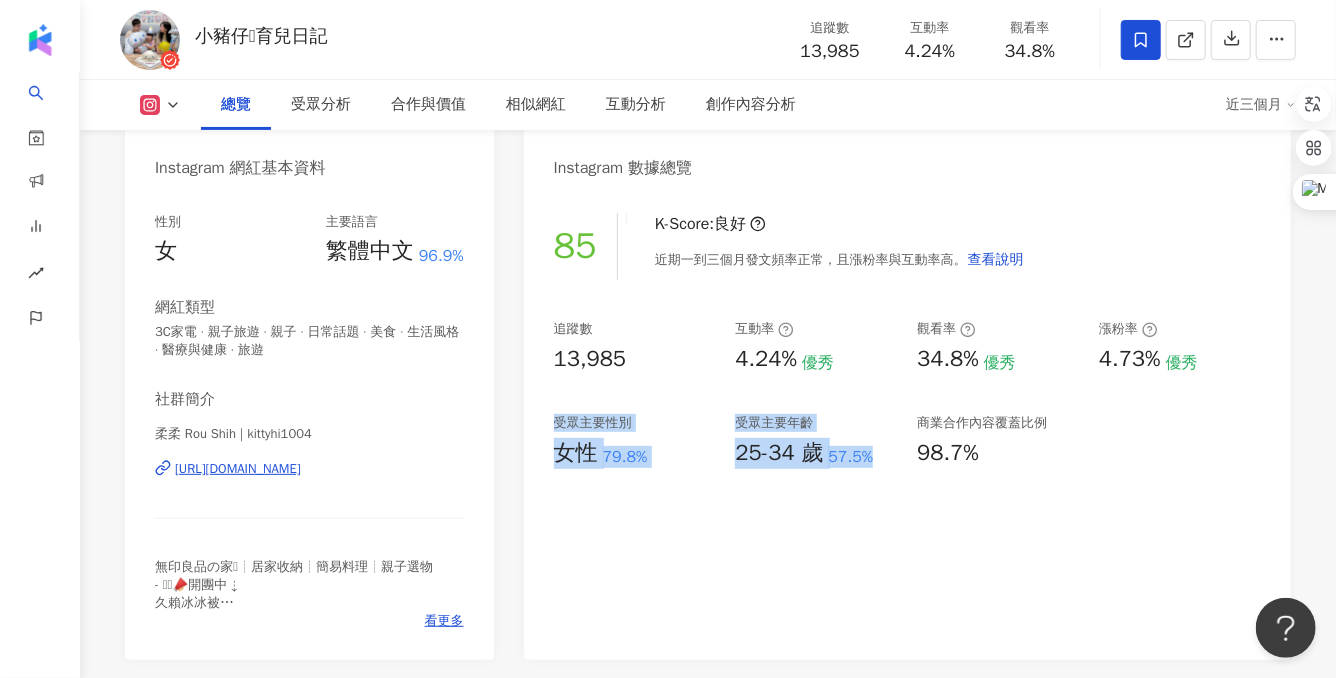 drag, startPoint x: 546, startPoint y: 430, endPoint x: 877, endPoint y: 462, distance: 332.54324 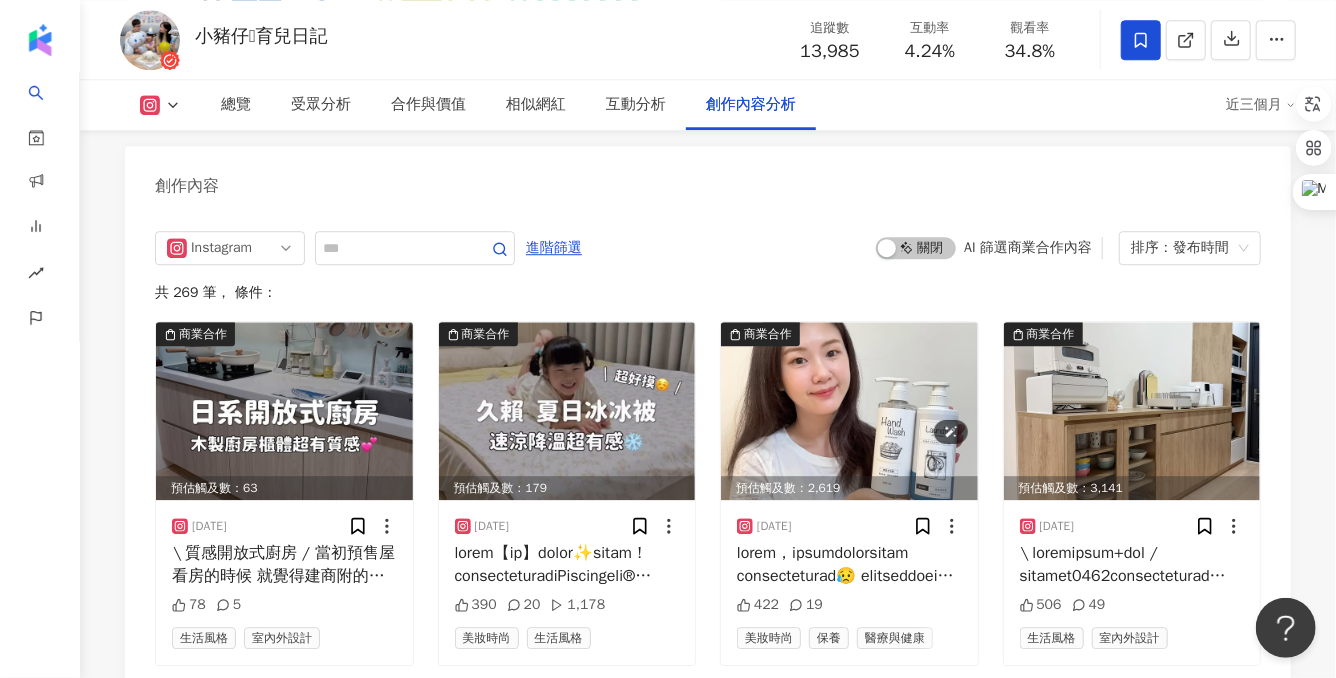 scroll, scrollTop: 6273, scrollLeft: 0, axis: vertical 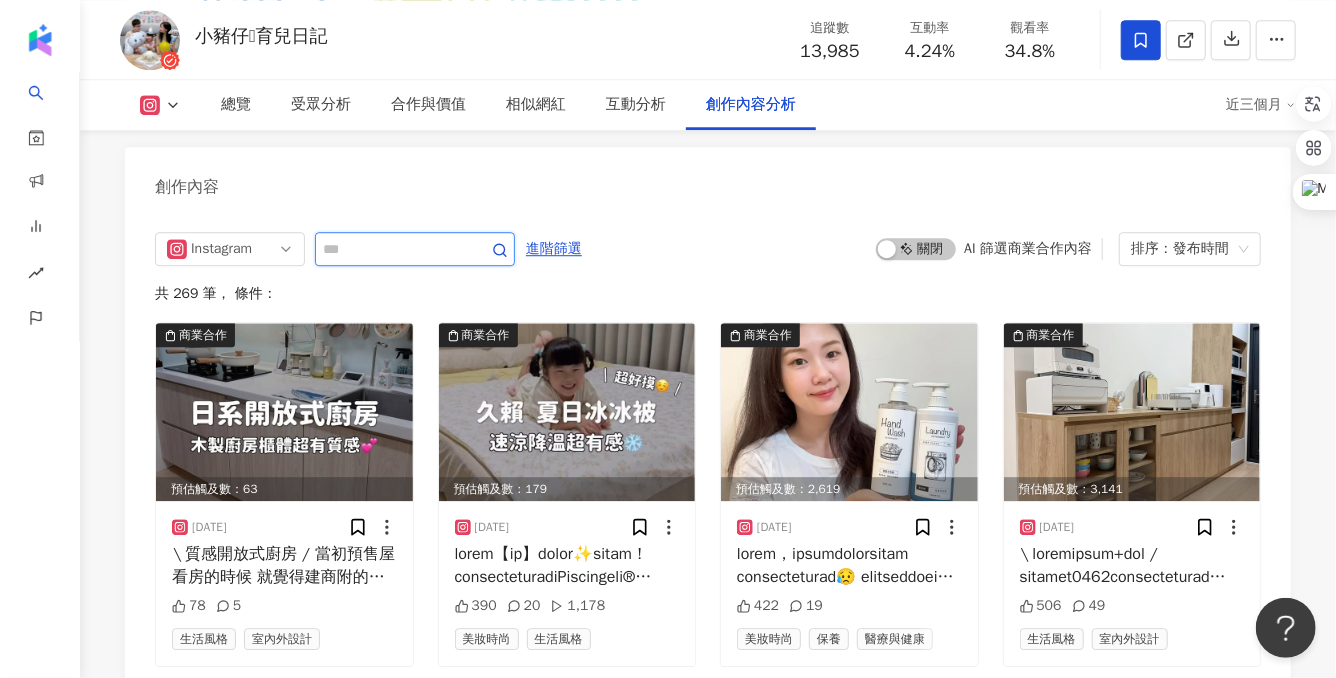 click at bounding box center (393, 249) 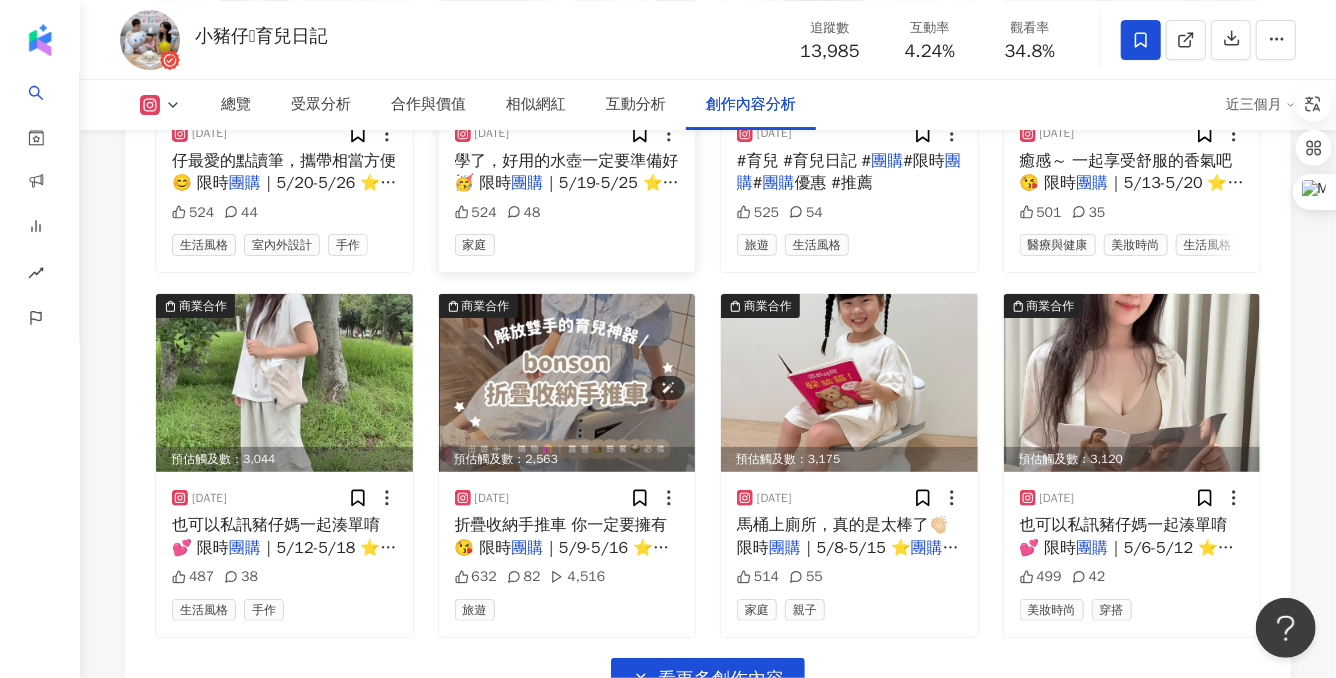 scroll, scrollTop: 7061, scrollLeft: 0, axis: vertical 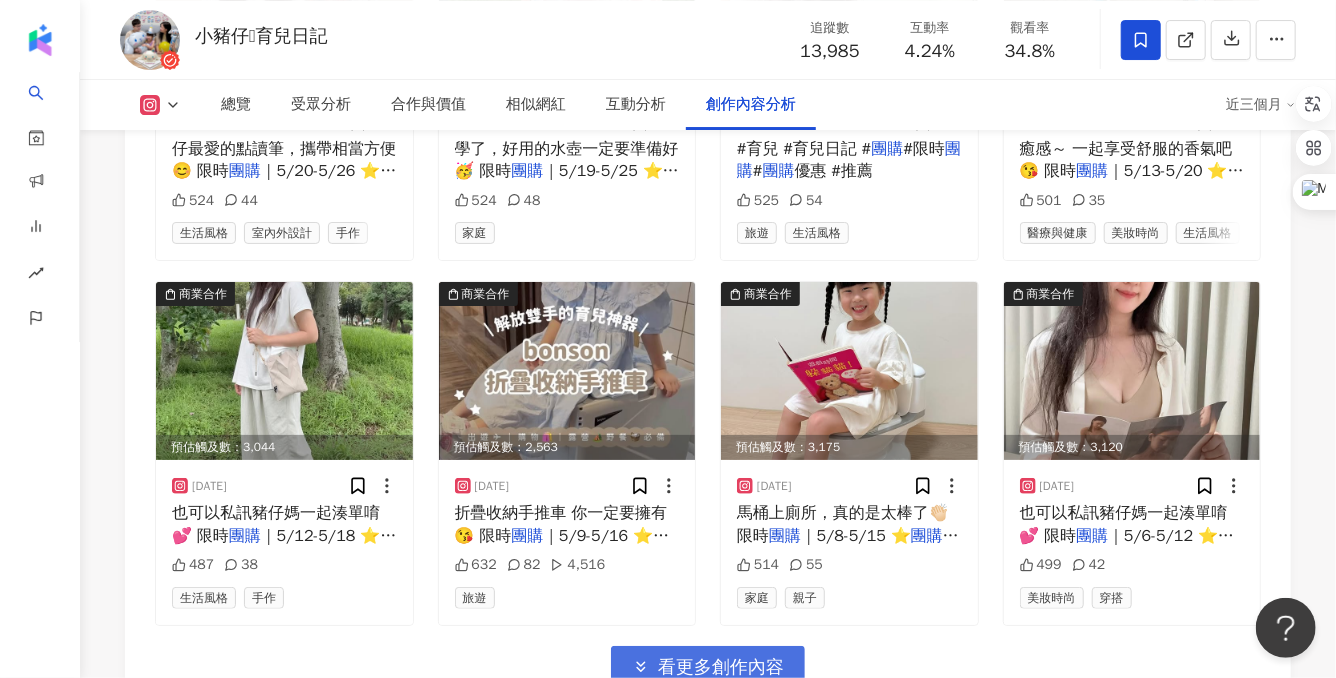 click on "看更多創作內容" at bounding box center [721, 668] 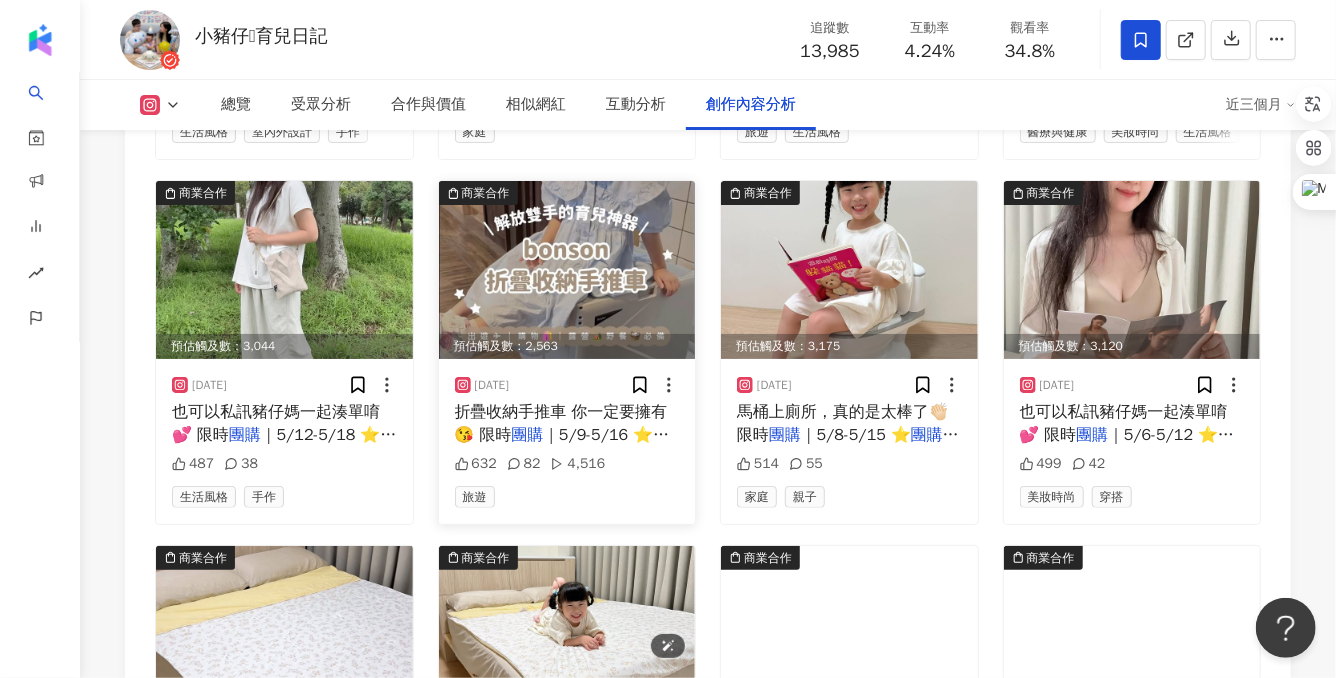 scroll, scrollTop: 7170, scrollLeft: 0, axis: vertical 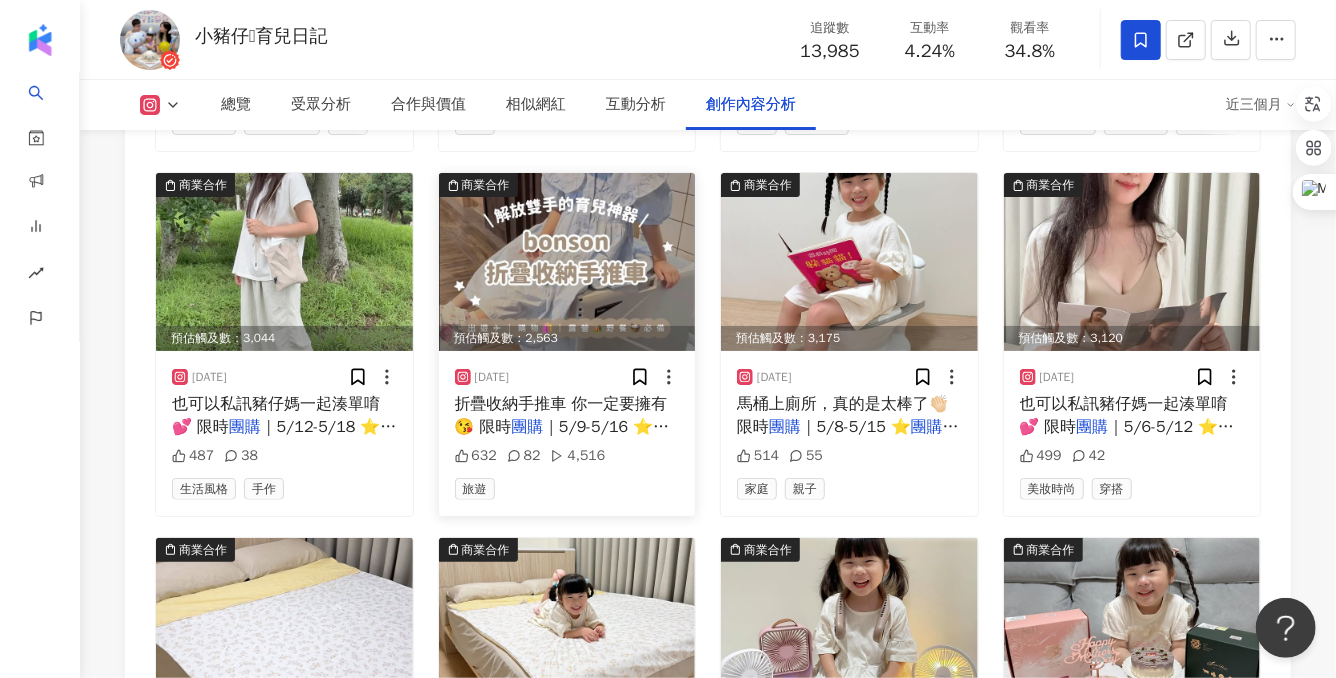click on "折疊收納手推車
你一定要擁有😘
限時" at bounding box center [561, 415] 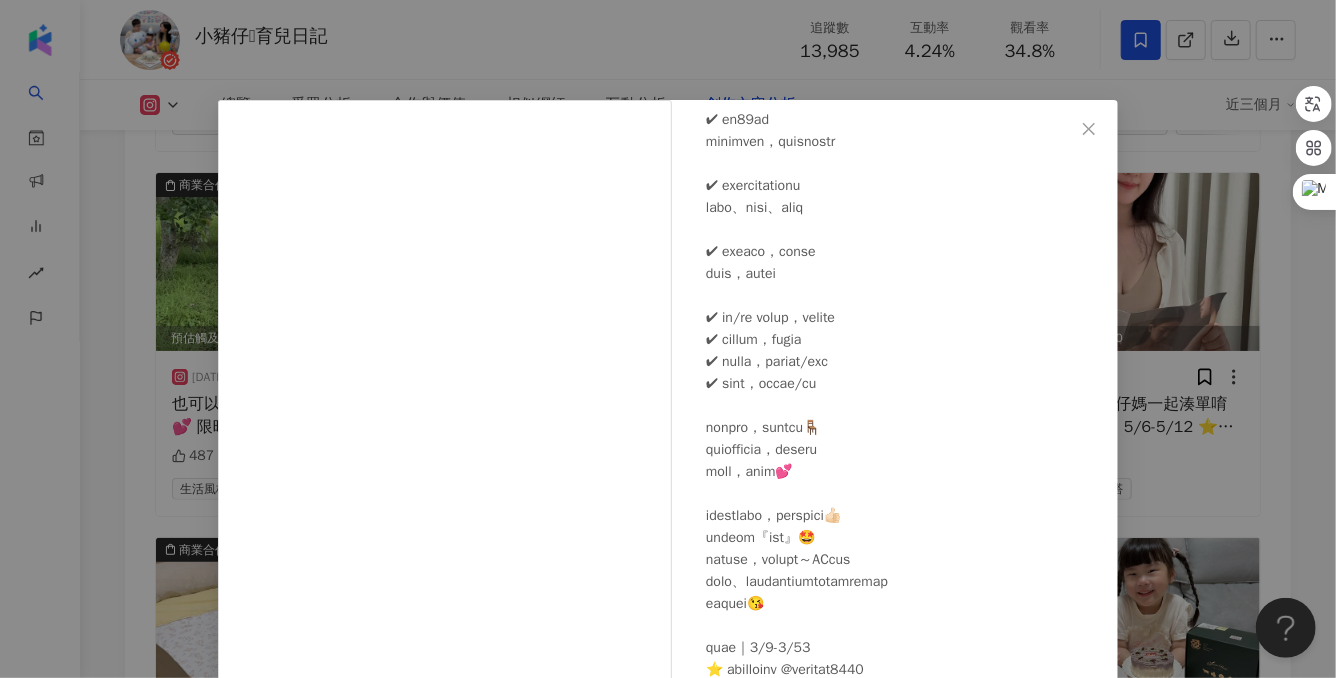 scroll, scrollTop: 321, scrollLeft: 0, axis: vertical 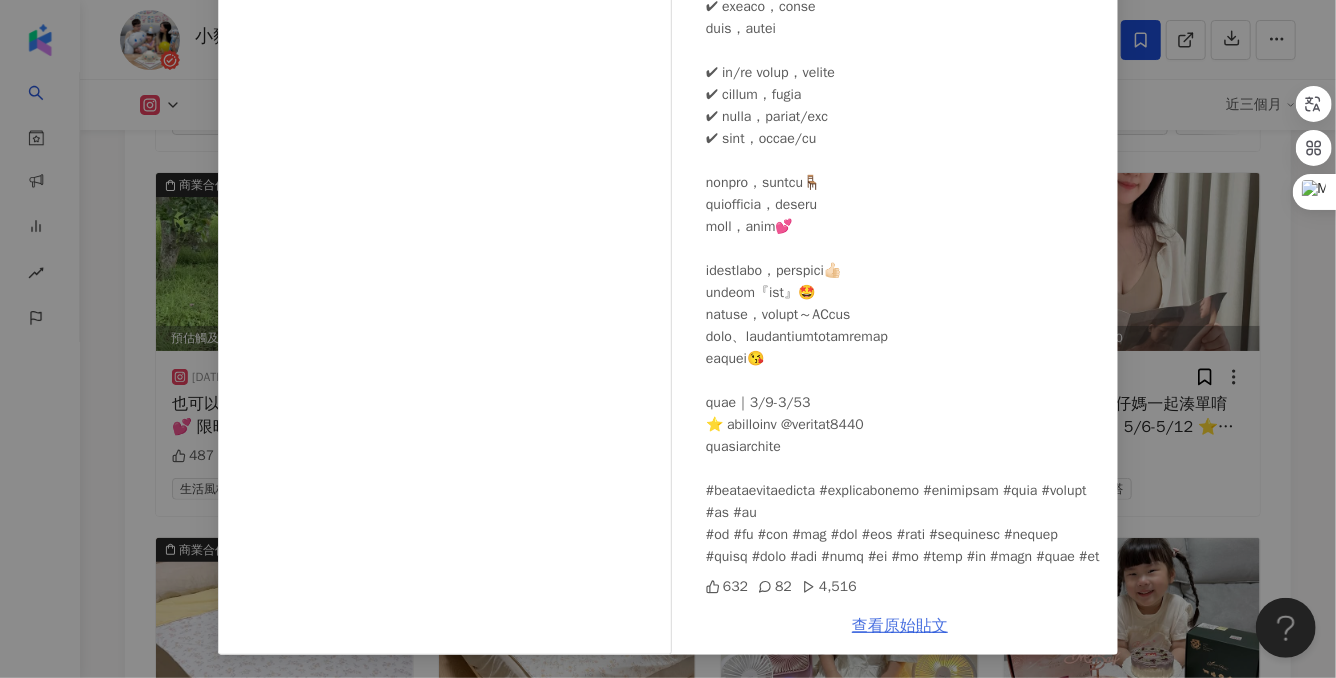 click on "查看原始貼文" at bounding box center [900, 626] 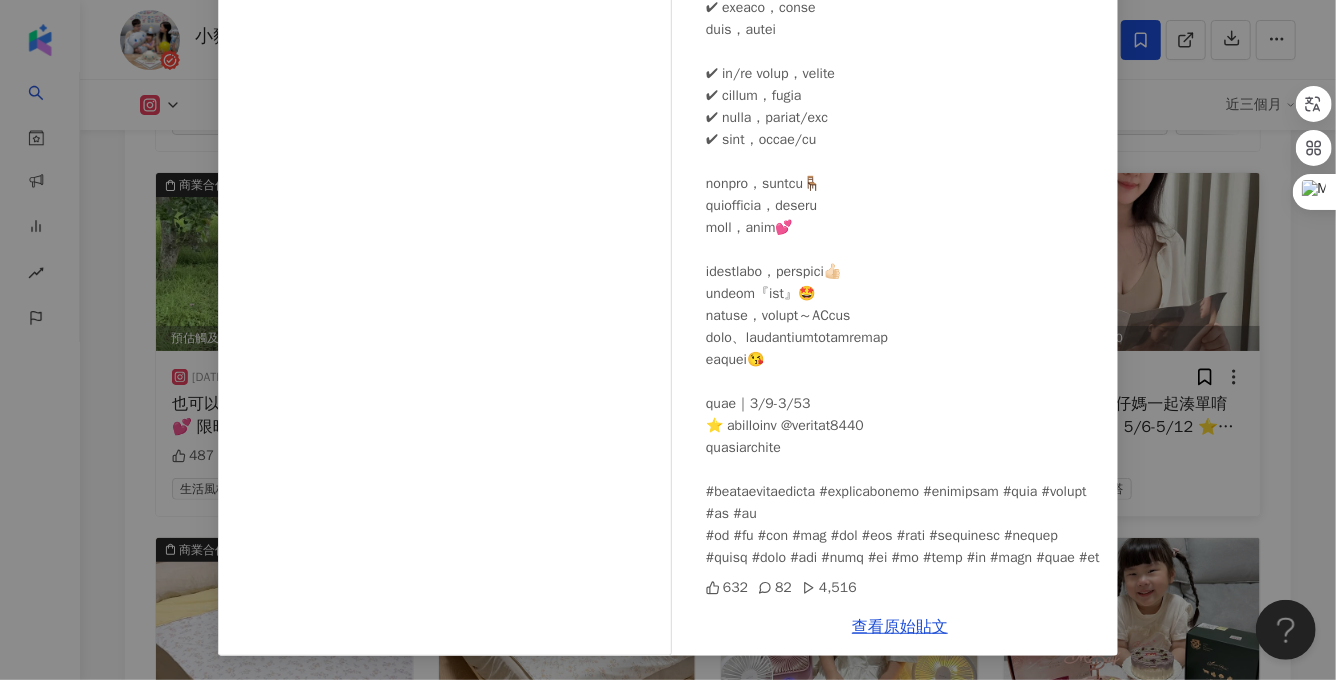 click on "小豬仔𓃟育兒日記 [DATE] 632 82 4,516 查看原始貼文" at bounding box center (668, 340) 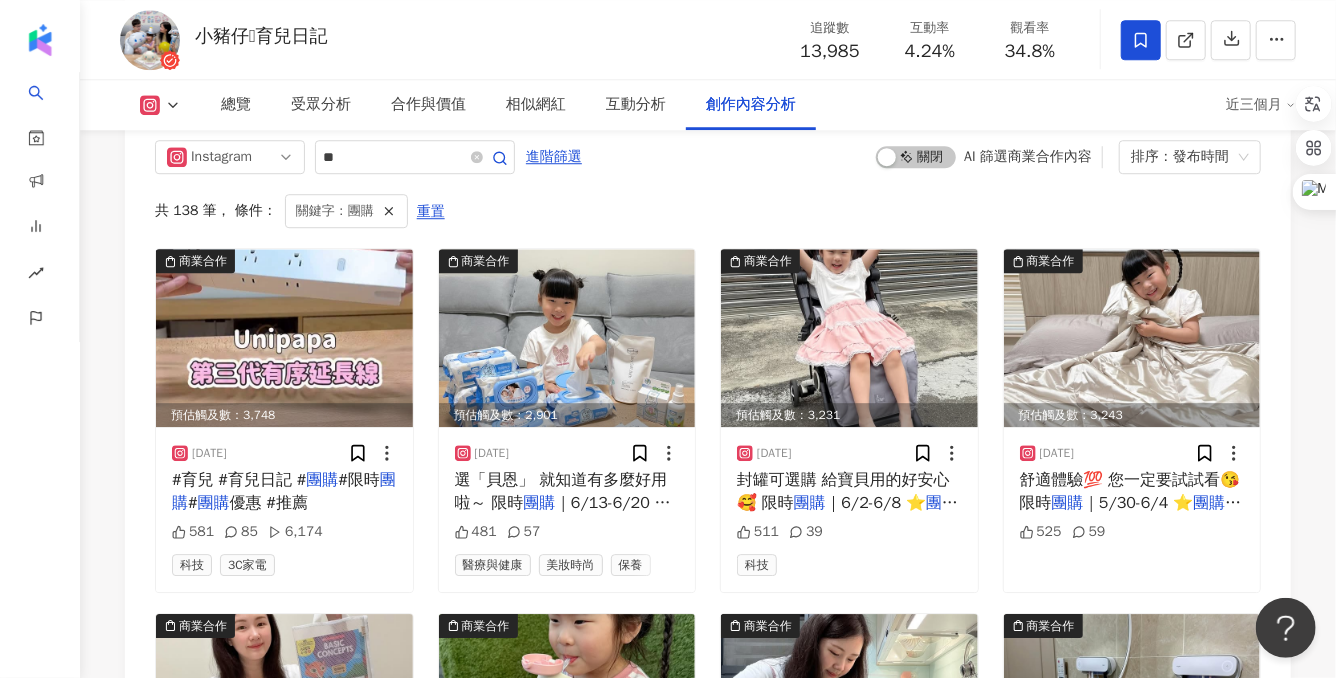 scroll, scrollTop: 6235, scrollLeft: 0, axis: vertical 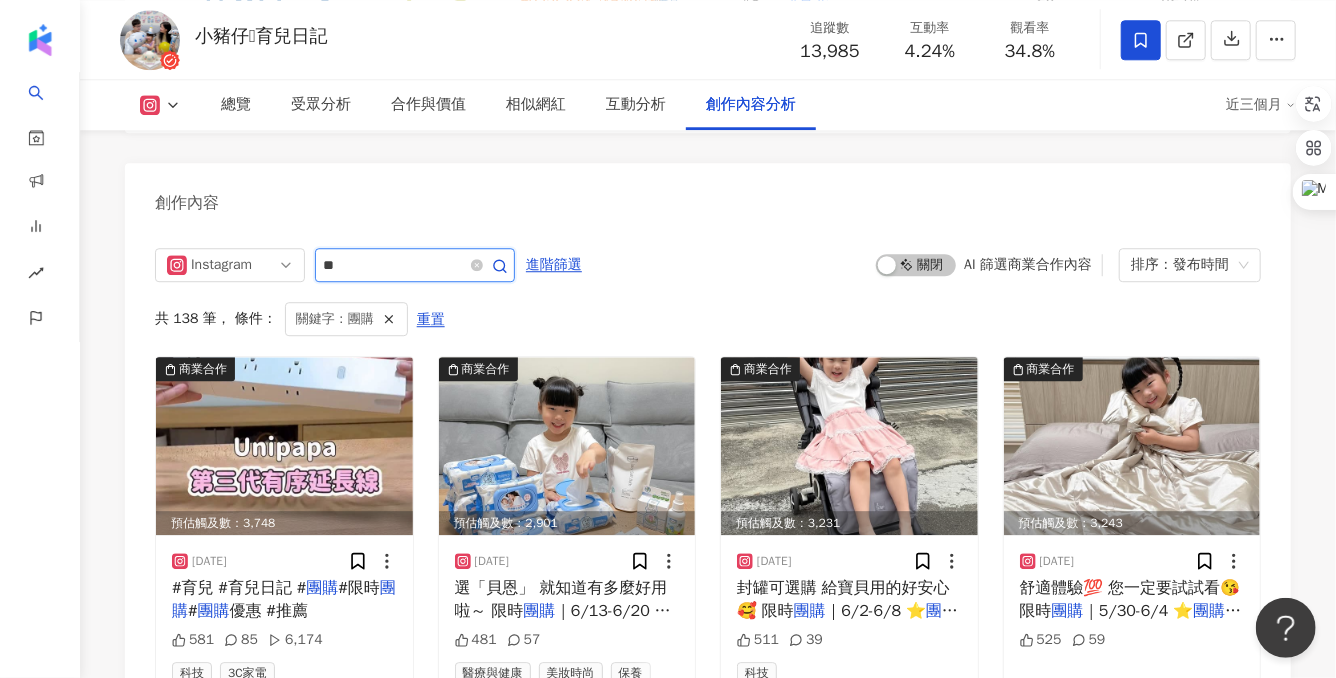 click on "**" at bounding box center [393, 265] 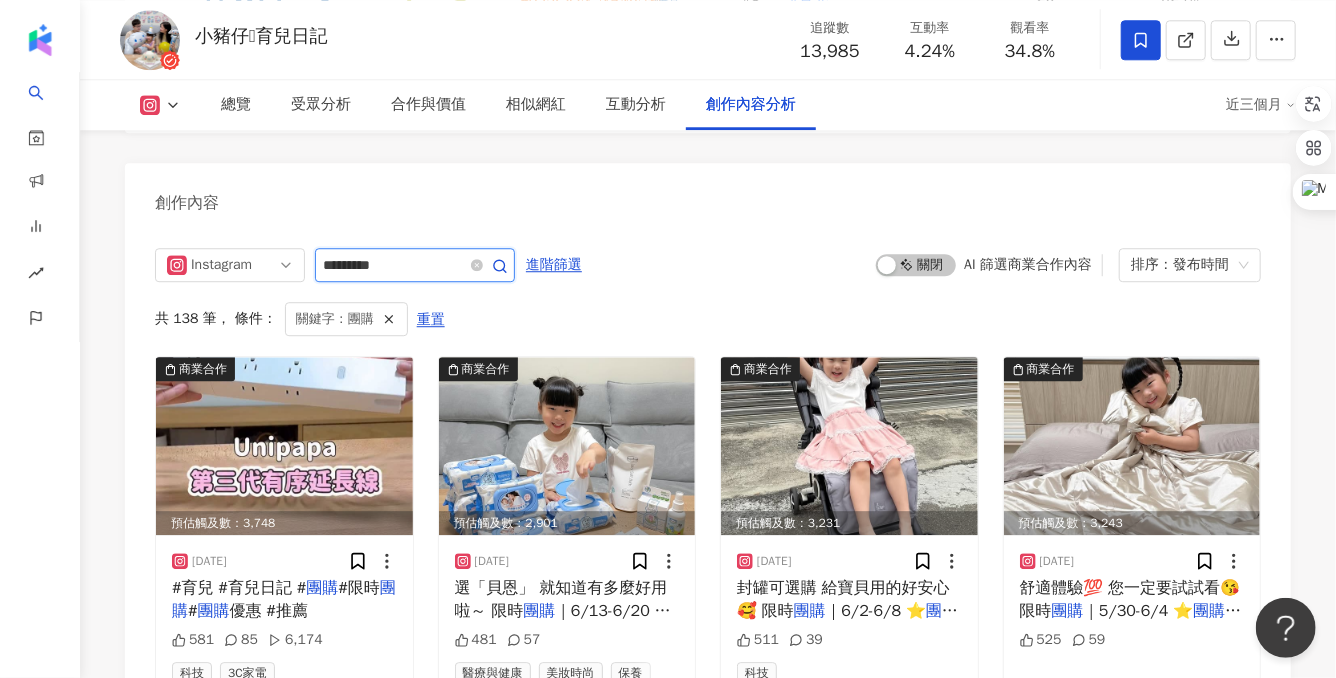 type on "*********" 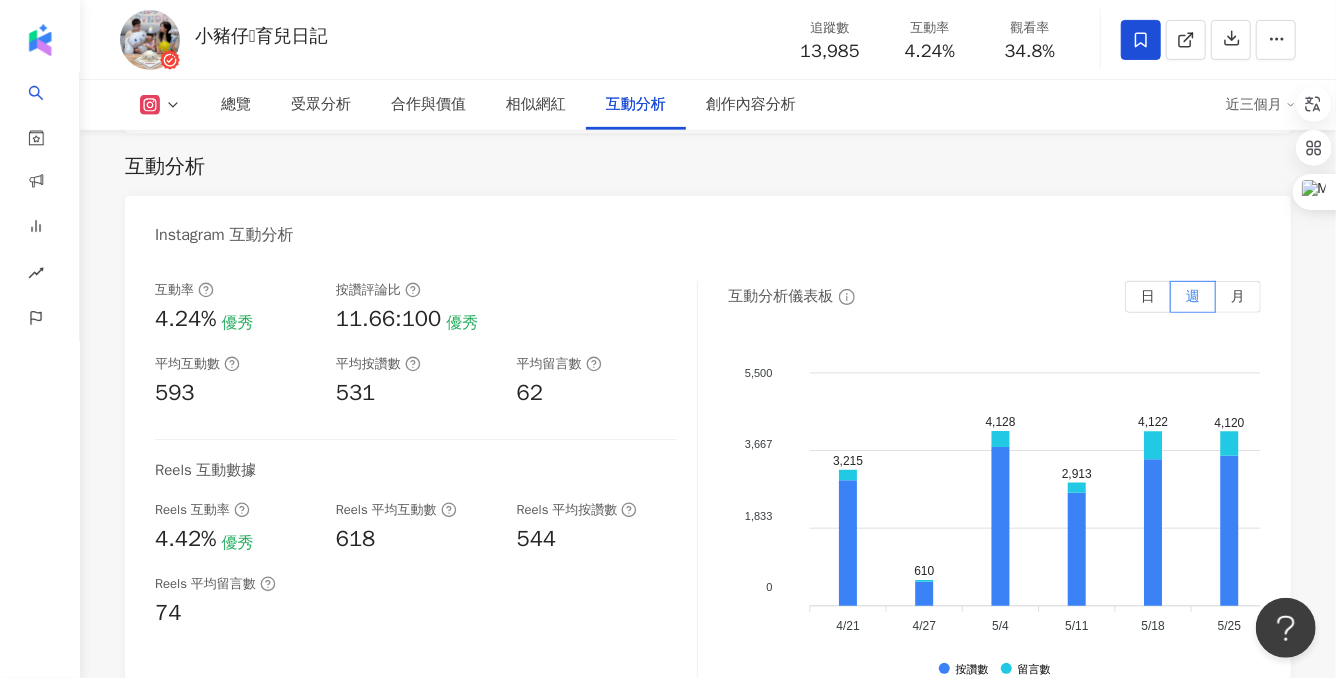 scroll, scrollTop: 4017, scrollLeft: 0, axis: vertical 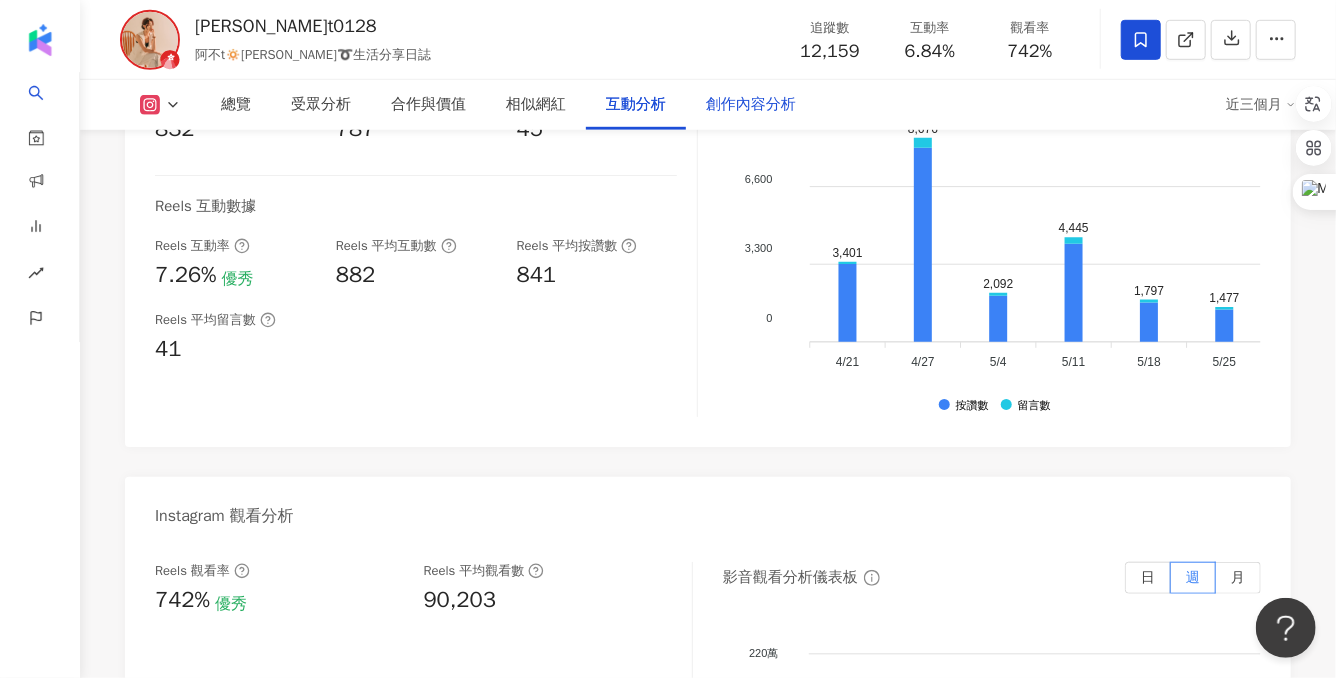 click on "創作內容分析" at bounding box center [751, 105] 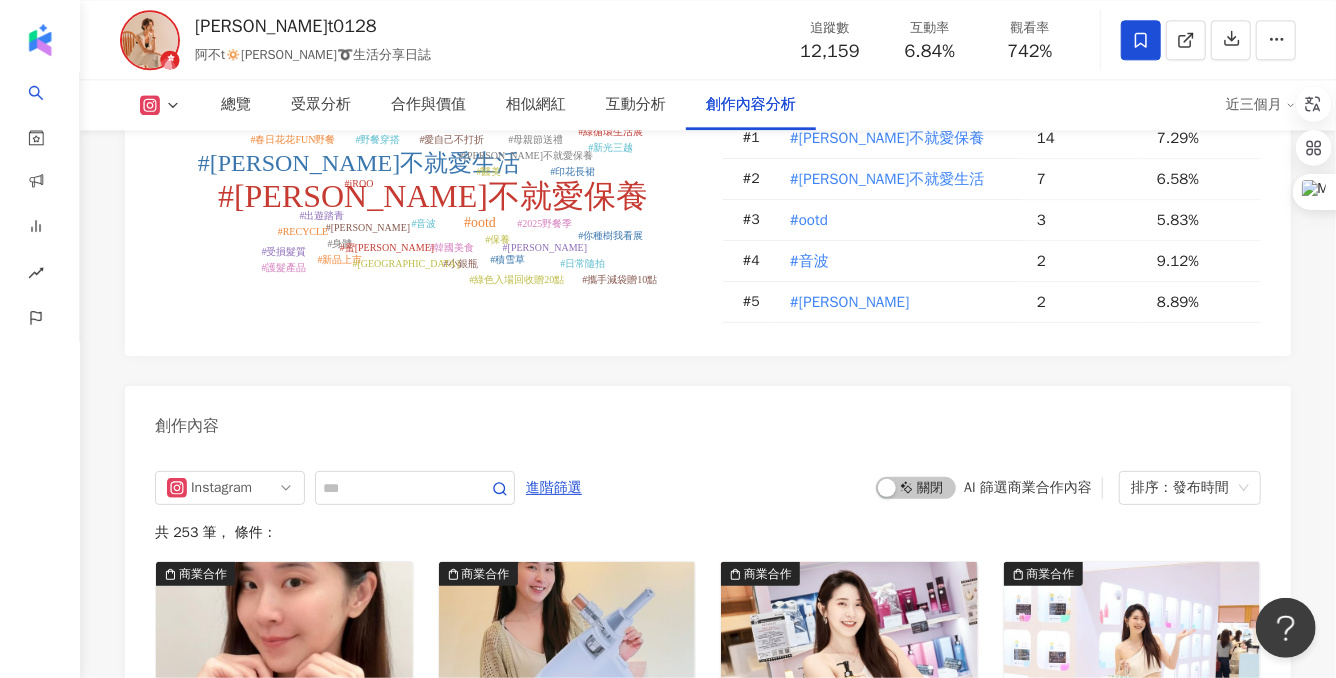 scroll, scrollTop: 5850, scrollLeft: 0, axis: vertical 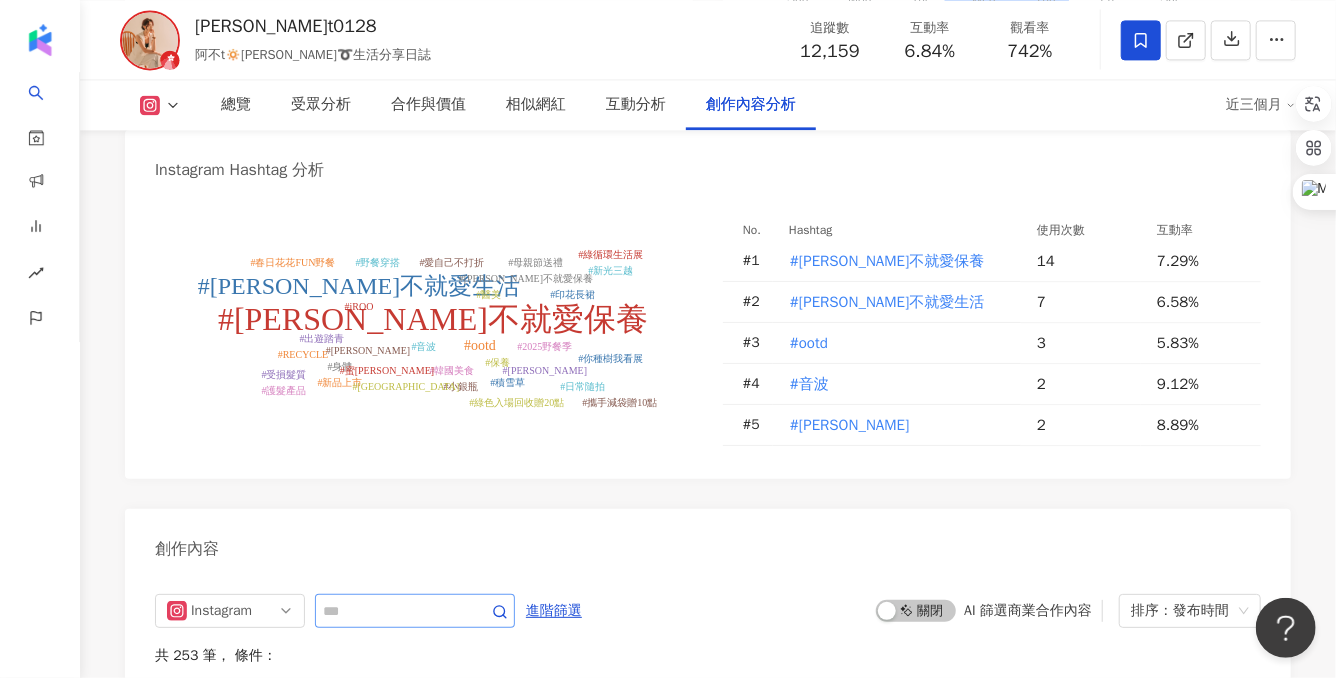 click at bounding box center [415, 611] 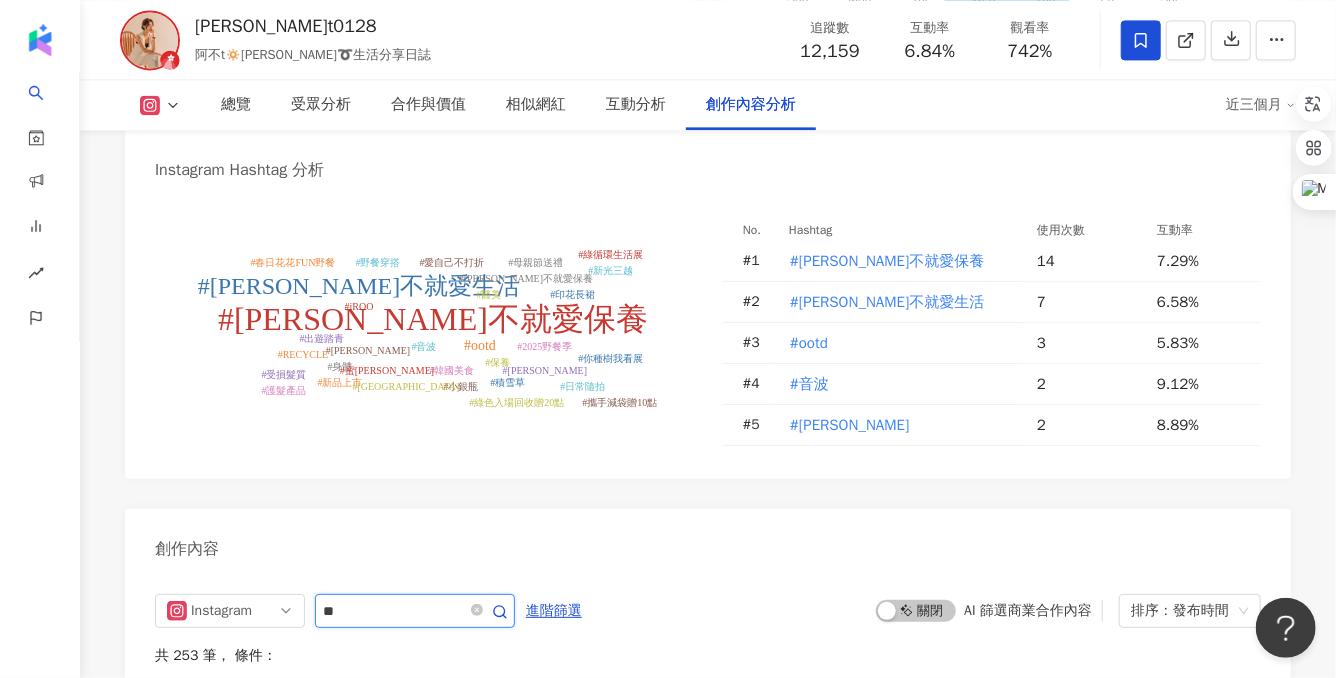 type on "**" 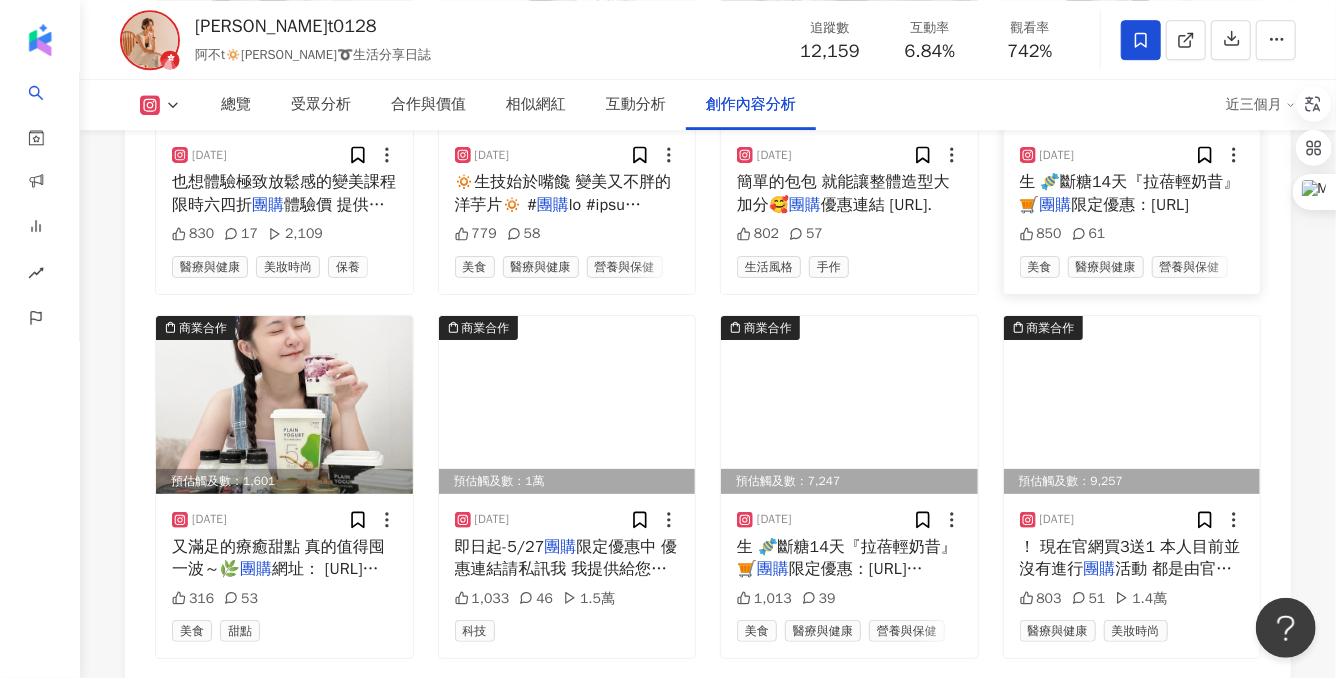 scroll, scrollTop: 6617, scrollLeft: 0, axis: vertical 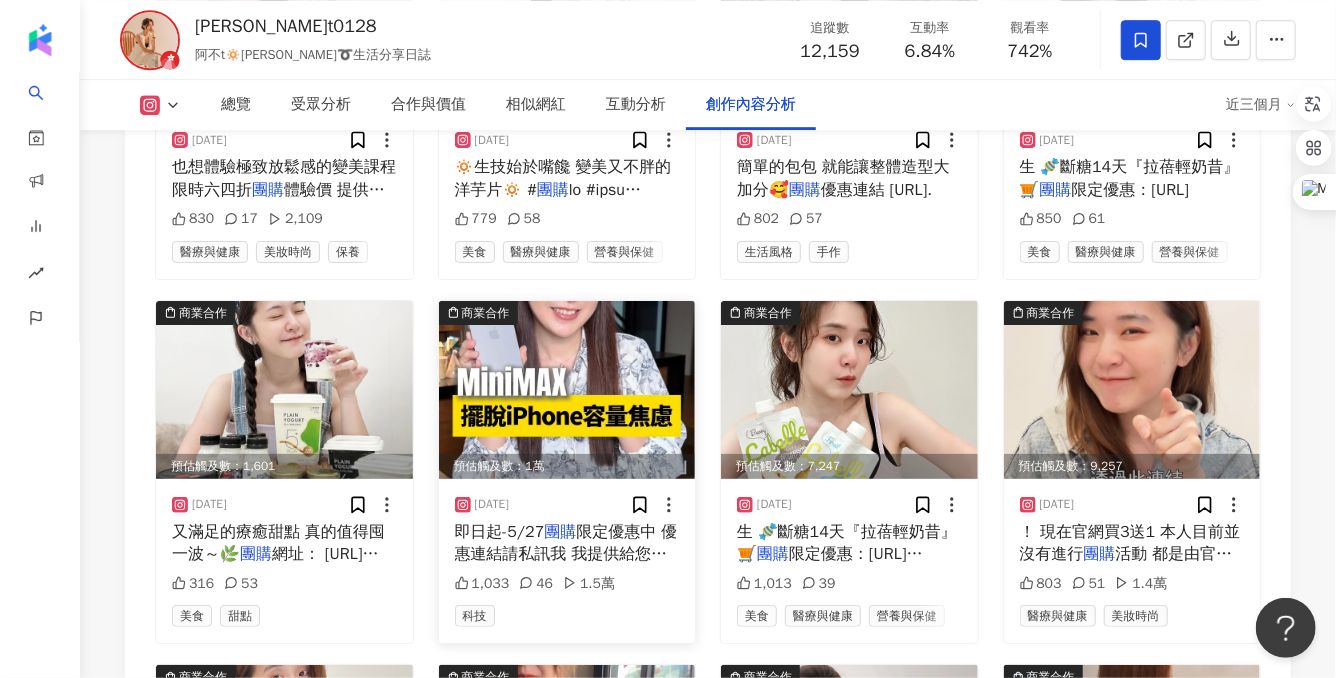 click on "限定優惠中
優惠連結請私訊我 我提供給您🥰
MiniMax 隨身固態硬碟⚡輕巧高速，隨行存取⚡
容量焦慮 OUT！立即搶購👉 https://r.zecz.ec/pFdJ
☁️輕巧便攜：23g 小巧輕薄設計，隨身帶著走
⚡極速傳輸：USB 3.2 Gen2，讀取速度高達 1050MB/s
✅大容量選擇：512GB、1TB、2TB 容量任選
🔹高效散熱：內建靜音風扇，穩定傳輸速度
🔸即插即用：支援多設備，無需設定直接用
📱LCD螢幕：傳輸狀態、充電瓦數一目了然
🌟嘖嘖募資 63 折起 ，買再贈專用配件組！
@maktar_tw" at bounding box center (567, 711) 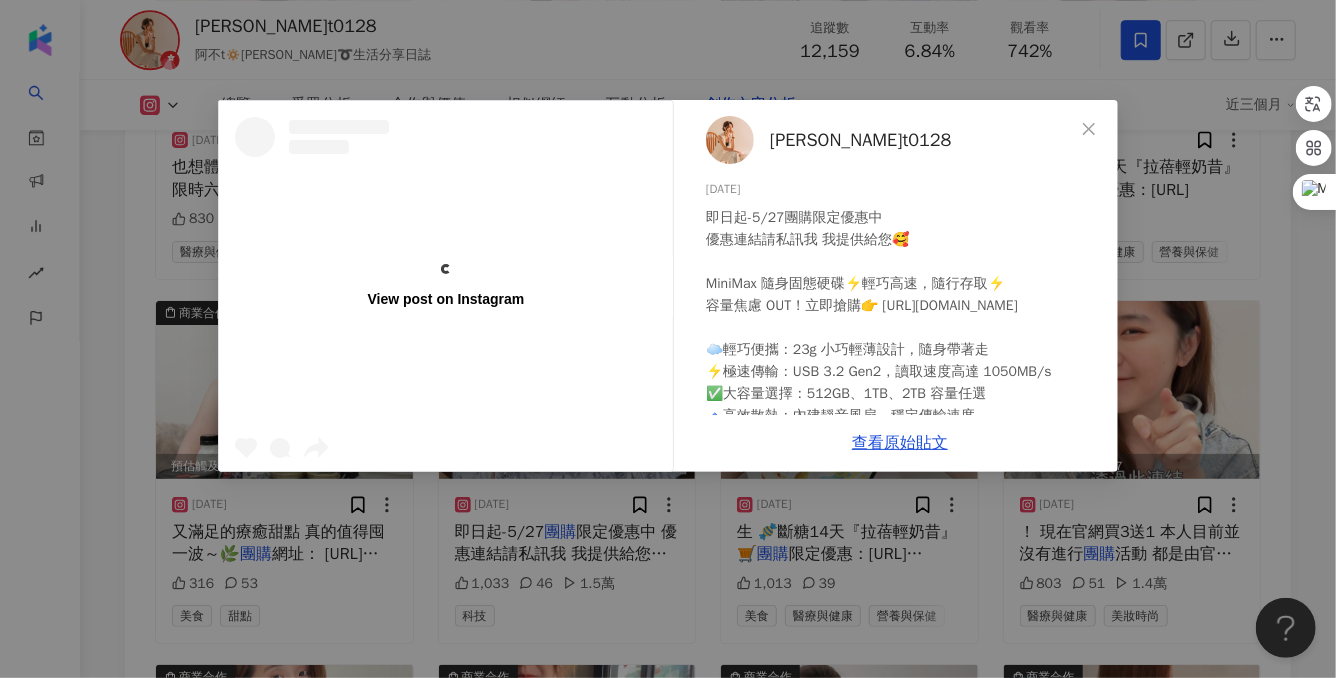 click on "View post on Instagram   nora_abu.t0128 2025/4/25 即日起-5/27團購限定優惠中
優惠連結請私訊我 我提供給您🥰
MiniMax 隨身固態硬碟⚡輕巧高速，隨行存取⚡
容量焦慮 OUT！立即搶購👉 https://r.zecz.ec/pFdJ
☁️輕巧便攜：23g 小巧輕薄設計，隨身帶著走
⚡極速傳輸：USB 3.2 Gen2，讀取速度高達 1050MB/s
✅大容量選擇：512GB、1TB、2TB 容量任選
🔹高效散熱：內建靜音風扇，穩定傳輸速度
🔸即插即用：支援多設備，無需設定直接用
📱LCD螢幕：傳輸狀態、充電瓦數一目了然
🌟嘖嘖募資 63 折起 ，買再贈專用配件組！
@maktar_tw 1,033 46 1.5萬 查看原始貼文" at bounding box center (668, 339) 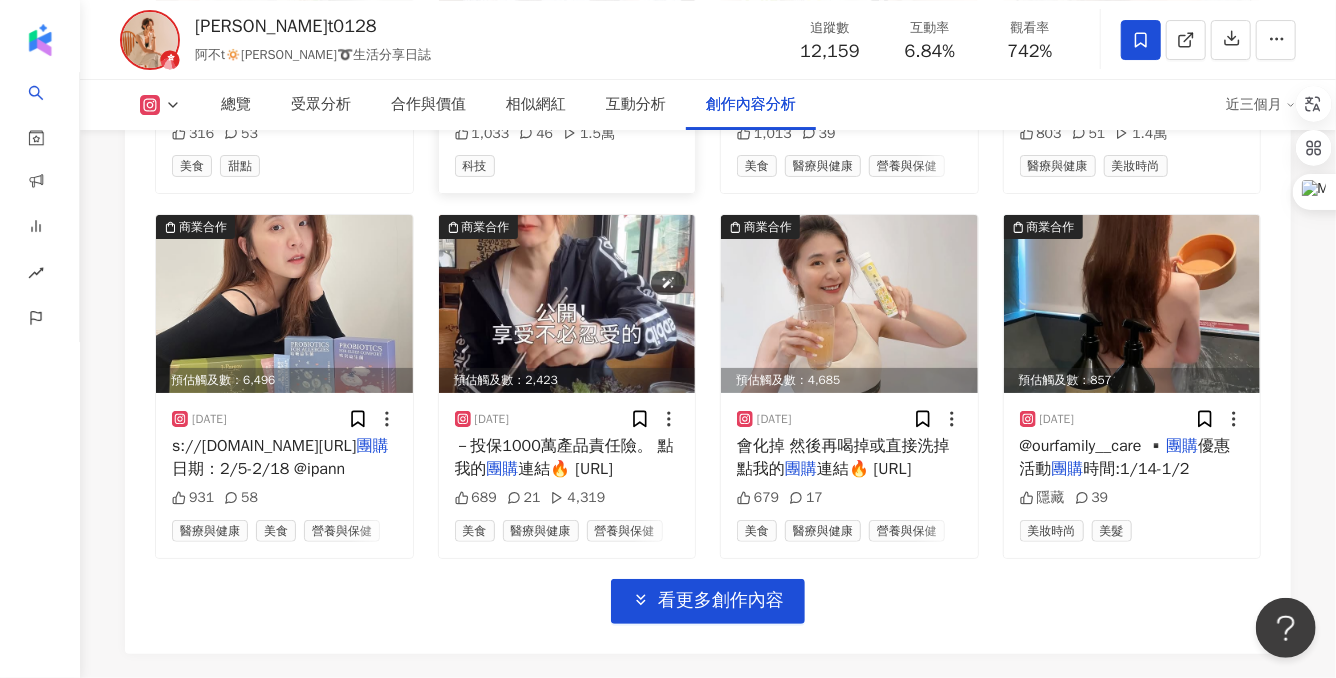 scroll, scrollTop: 7118, scrollLeft: 0, axis: vertical 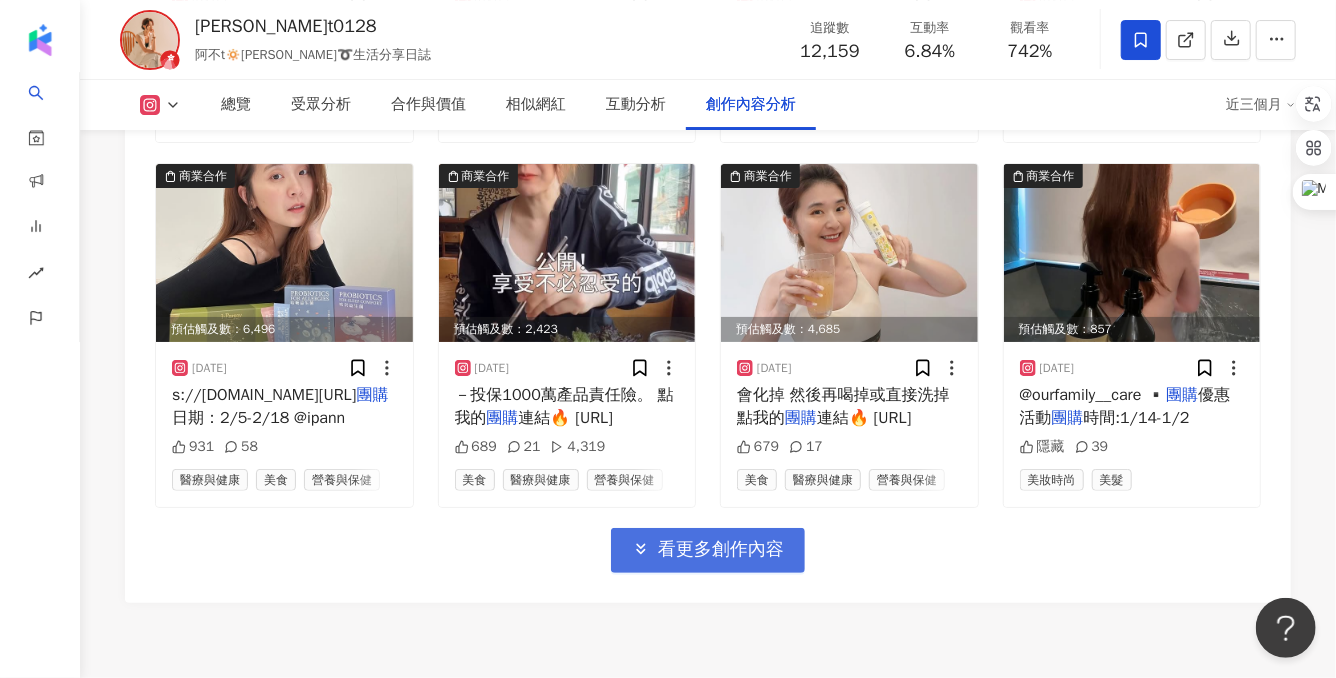 click 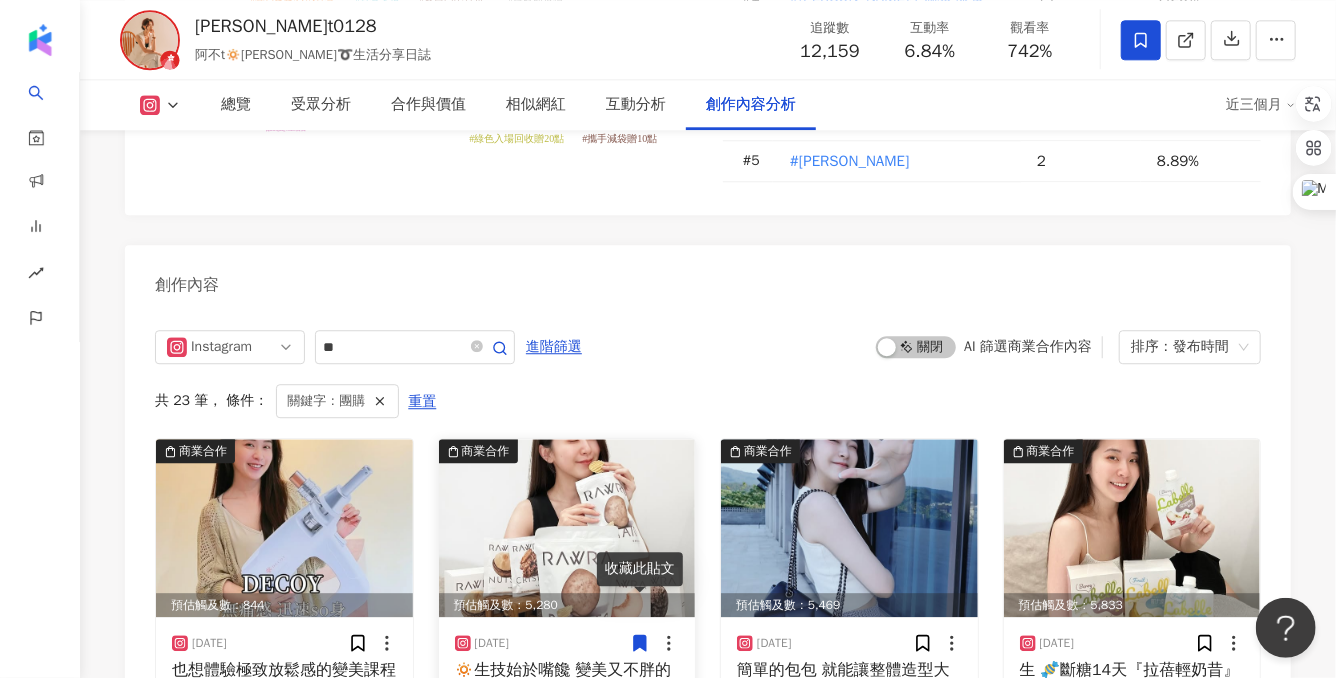 scroll, scrollTop: 6078, scrollLeft: 0, axis: vertical 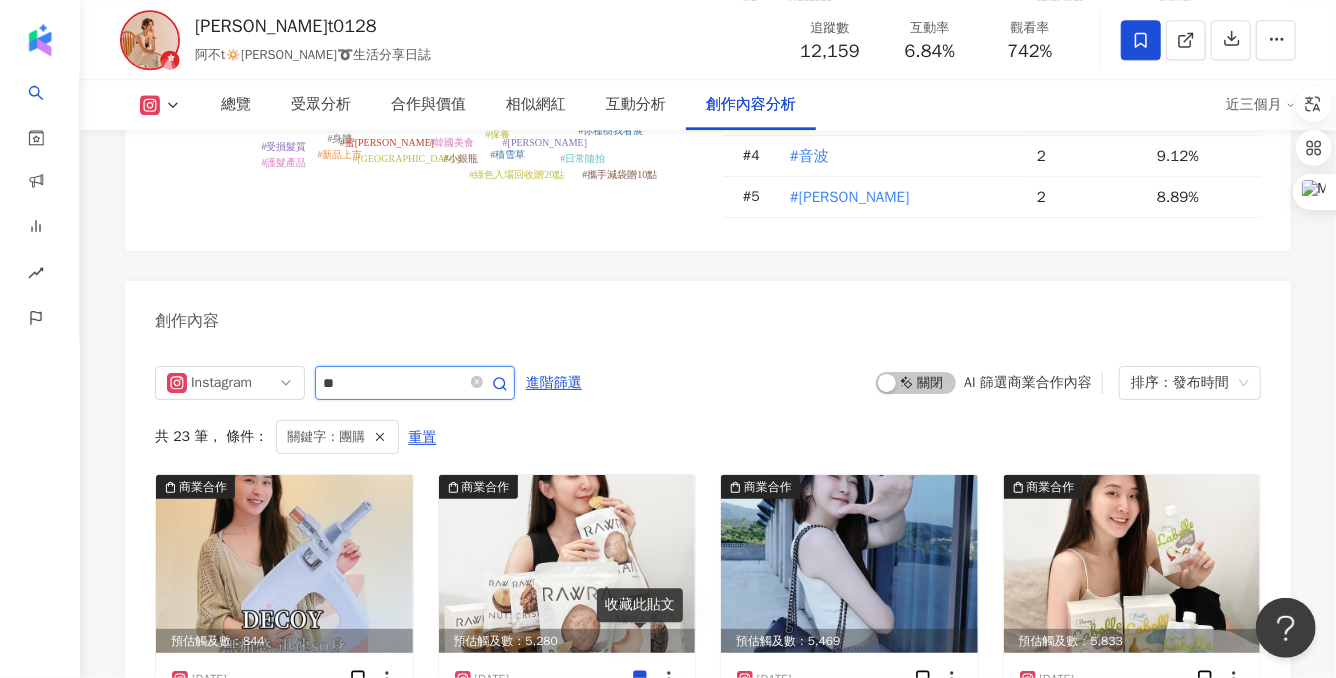 click on "**" at bounding box center [393, 383] 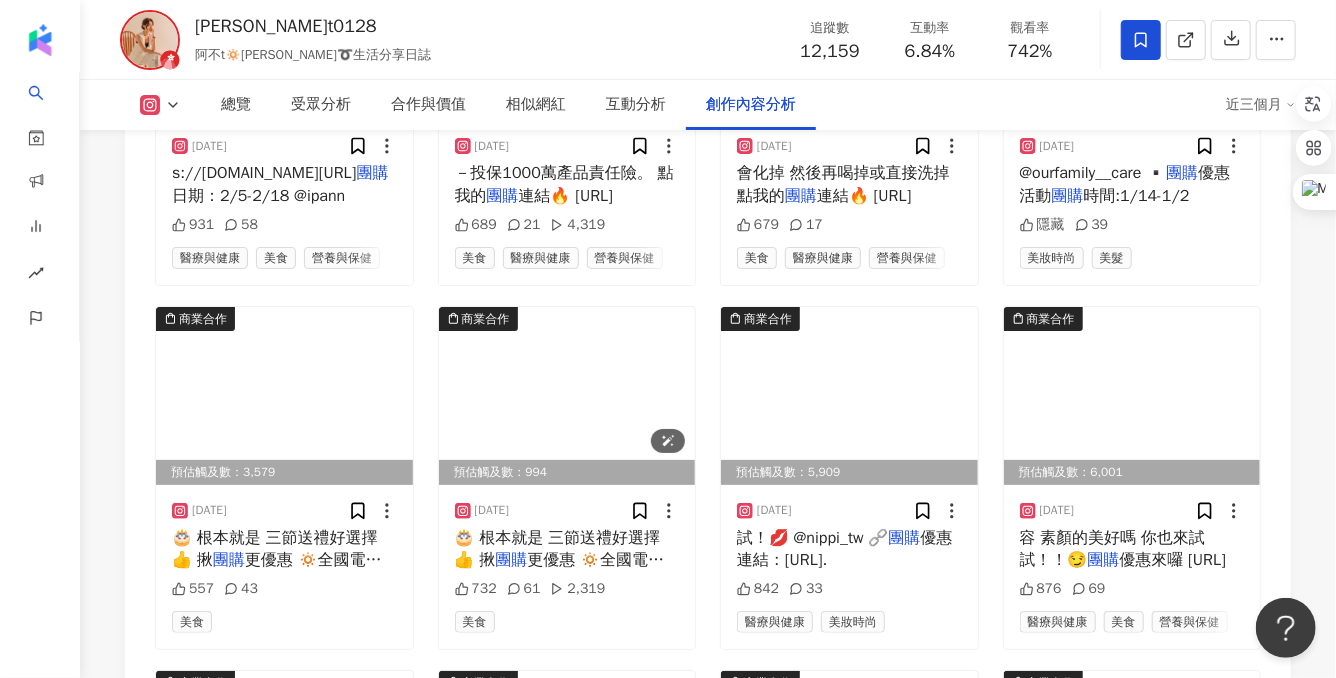 scroll, scrollTop: 7341, scrollLeft: 0, axis: vertical 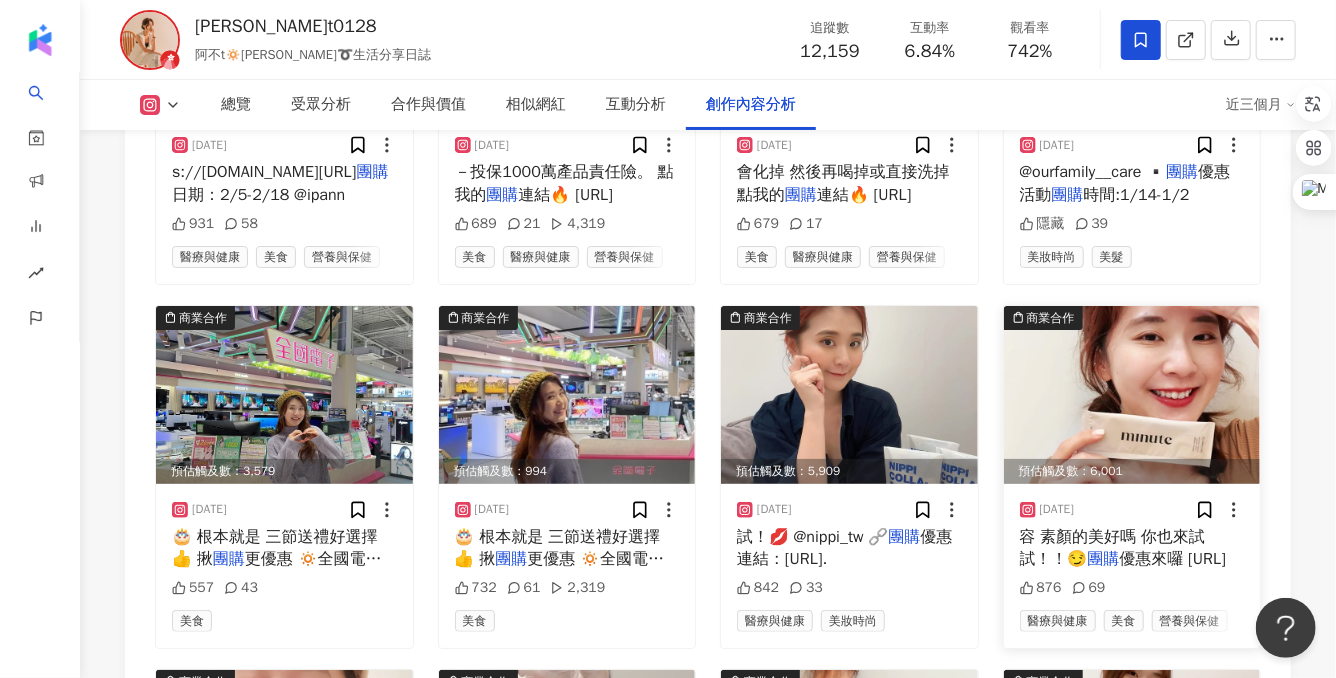 click on "容 素顏的美好嗎
你也來試試！！😏" at bounding box center [1113, 548] 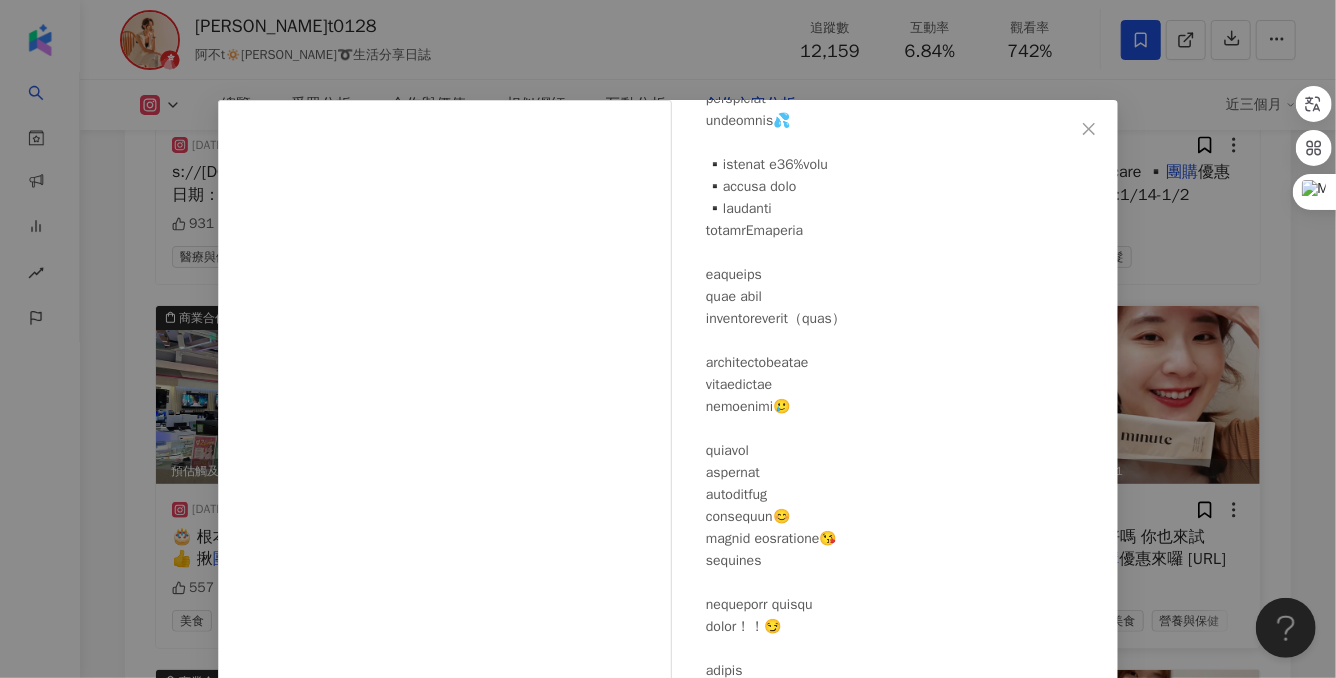 scroll, scrollTop: 718, scrollLeft: 0, axis: vertical 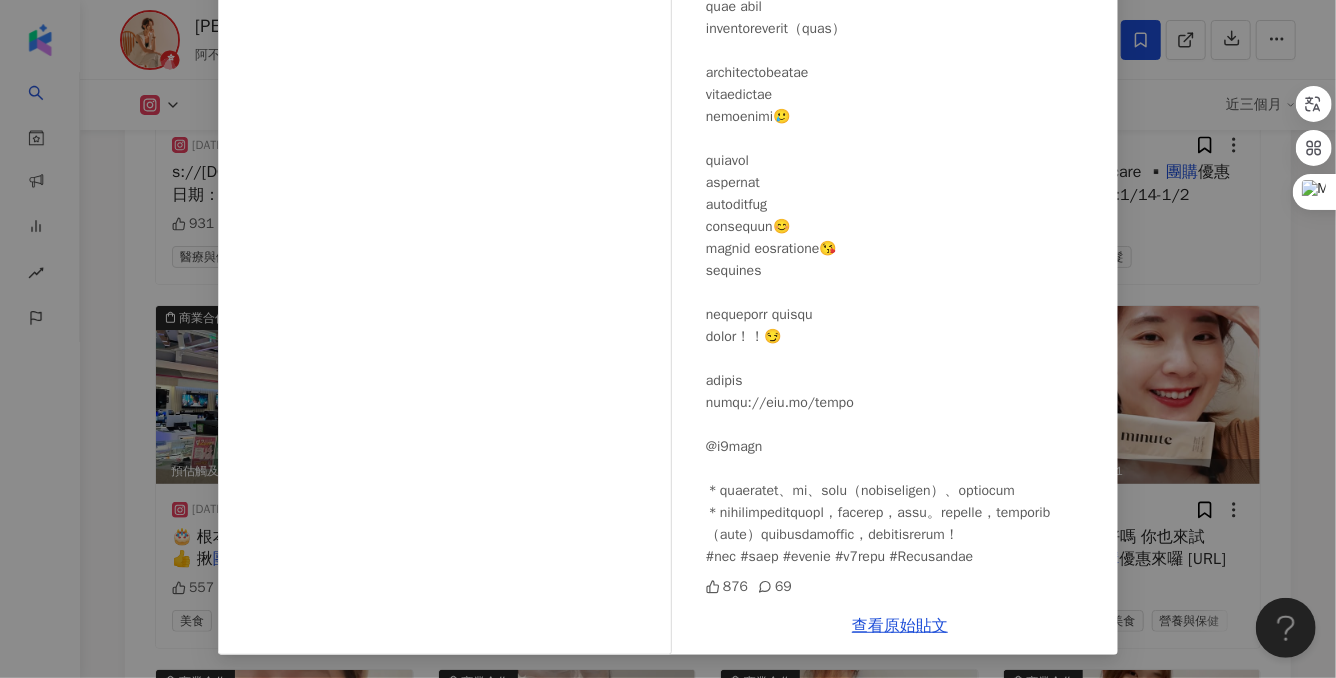click on "nora_abu.t0128 2024/12/3 876 69 查看原始貼文" at bounding box center (668, 339) 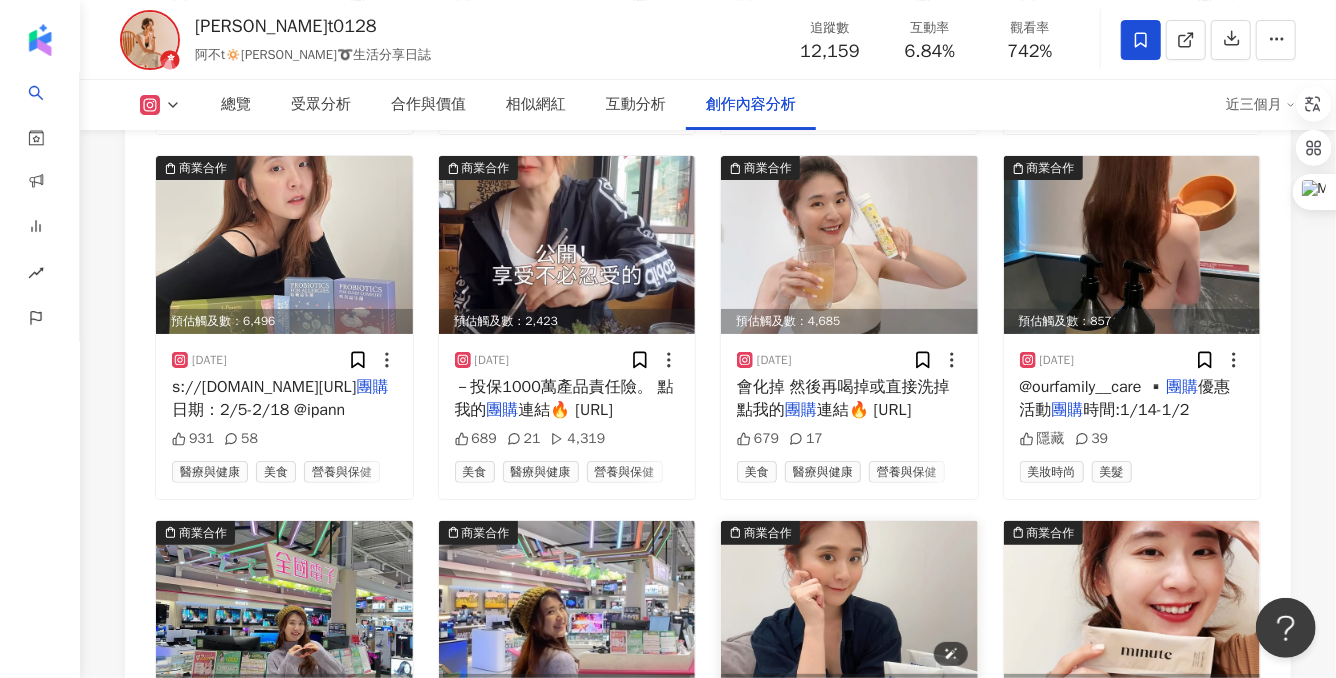 scroll, scrollTop: 7105, scrollLeft: 0, axis: vertical 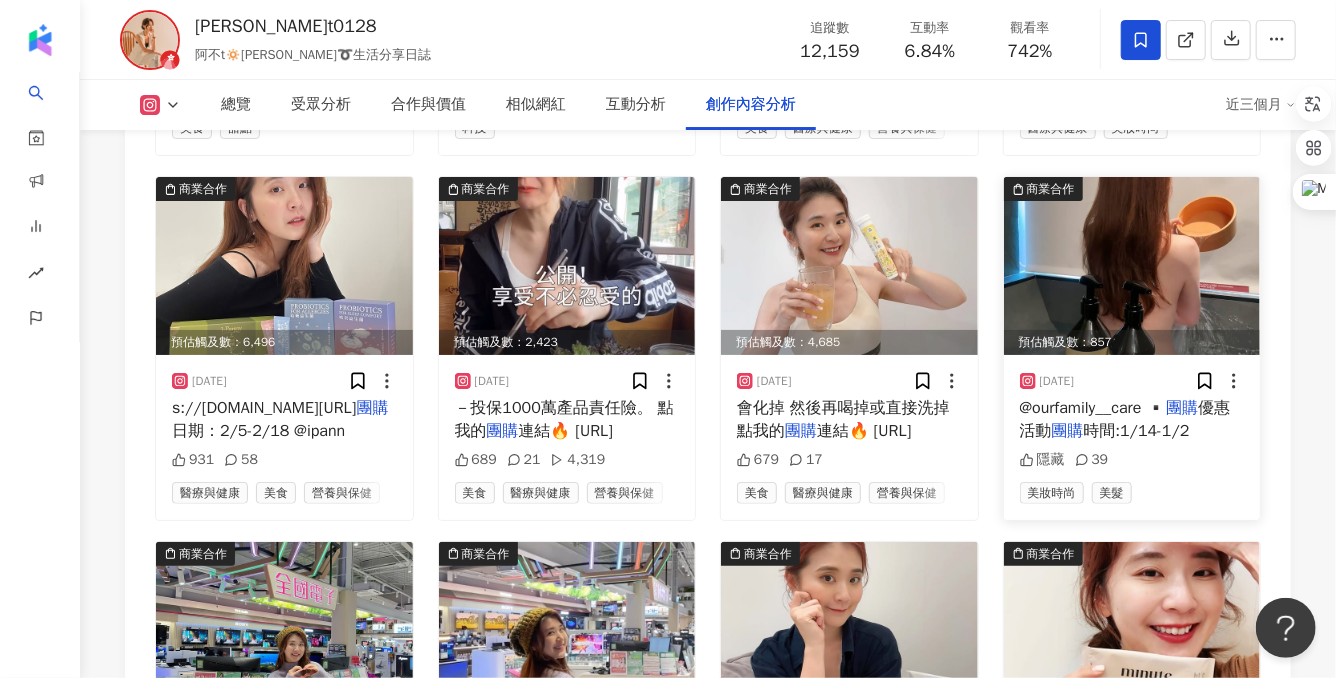 click on "@ourfamily__care
▪️" at bounding box center [1093, 408] 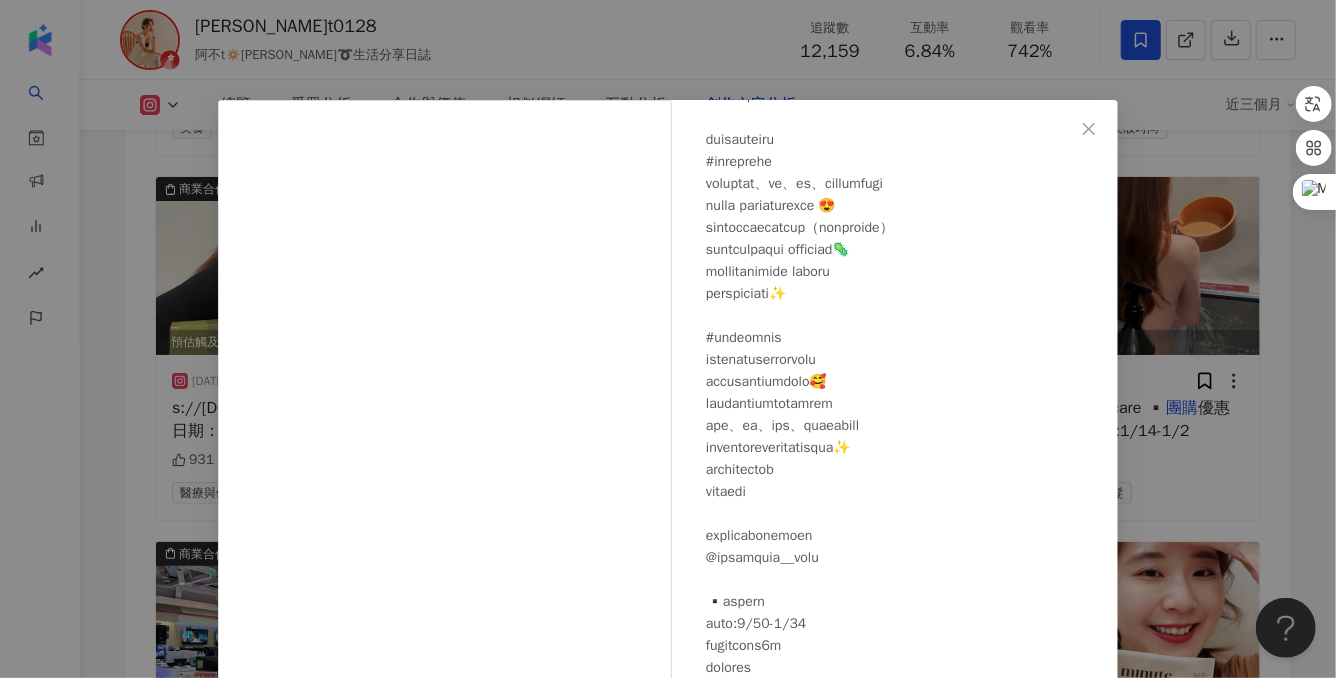 scroll, scrollTop: 368, scrollLeft: 0, axis: vertical 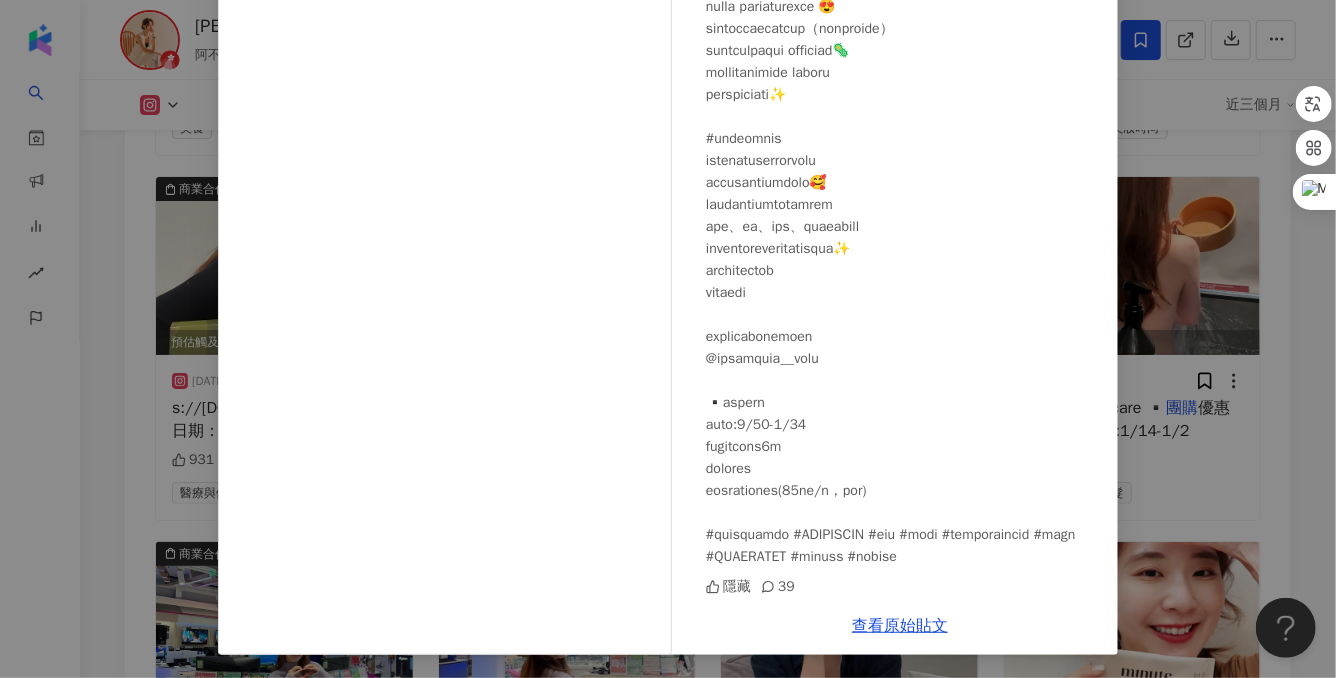 click on "nora_abu.t0128 2025/1/14 隱藏 39 查看原始貼文" at bounding box center [668, 339] 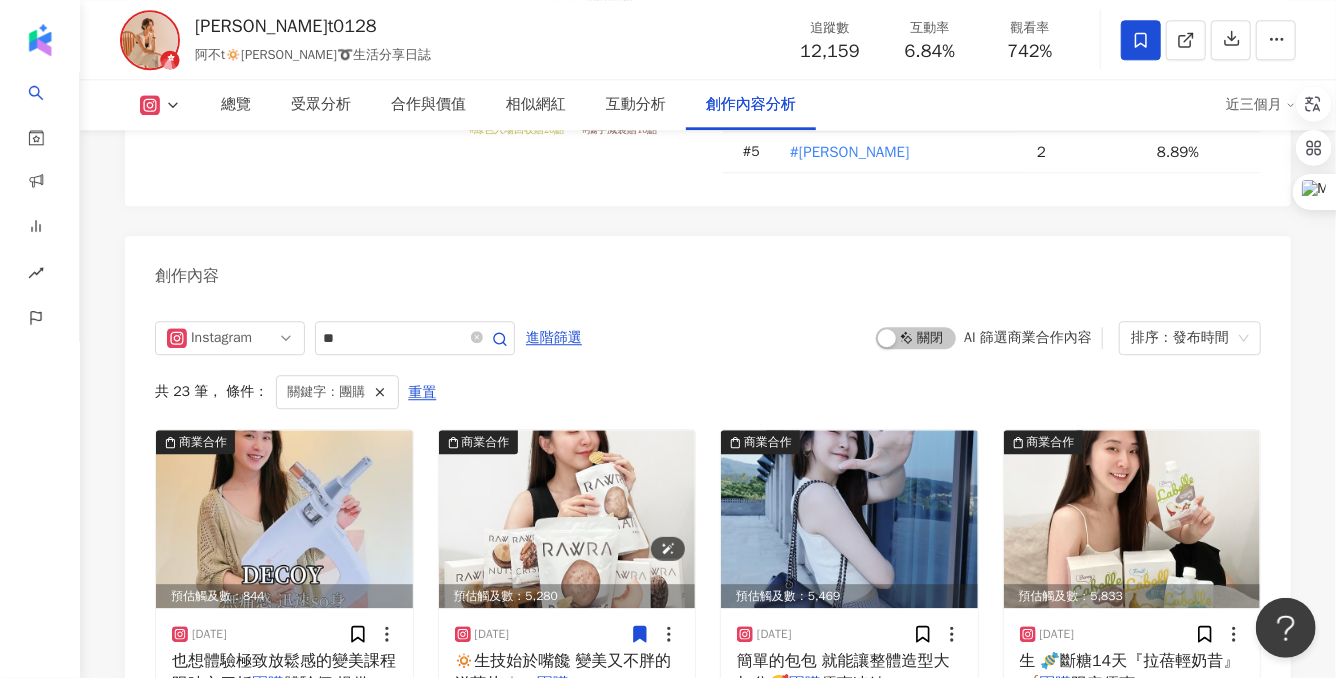 scroll, scrollTop: 6116, scrollLeft: 0, axis: vertical 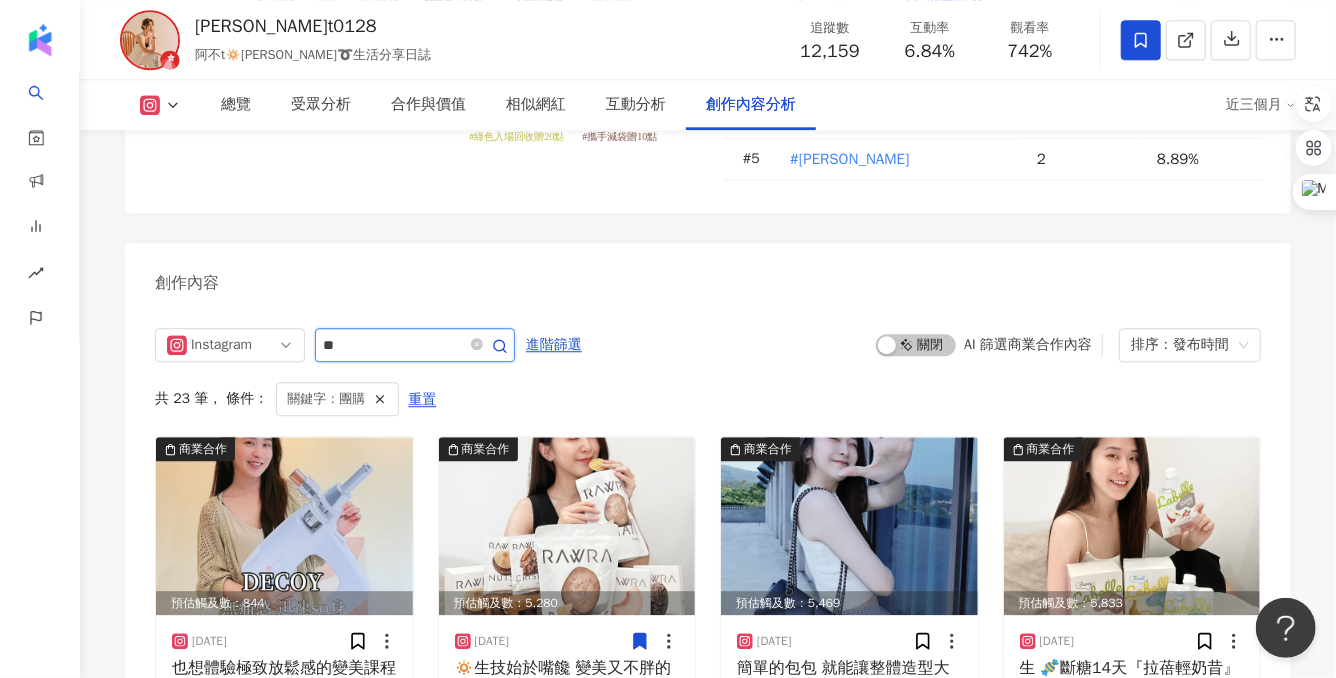 click on "**" at bounding box center [393, 345] 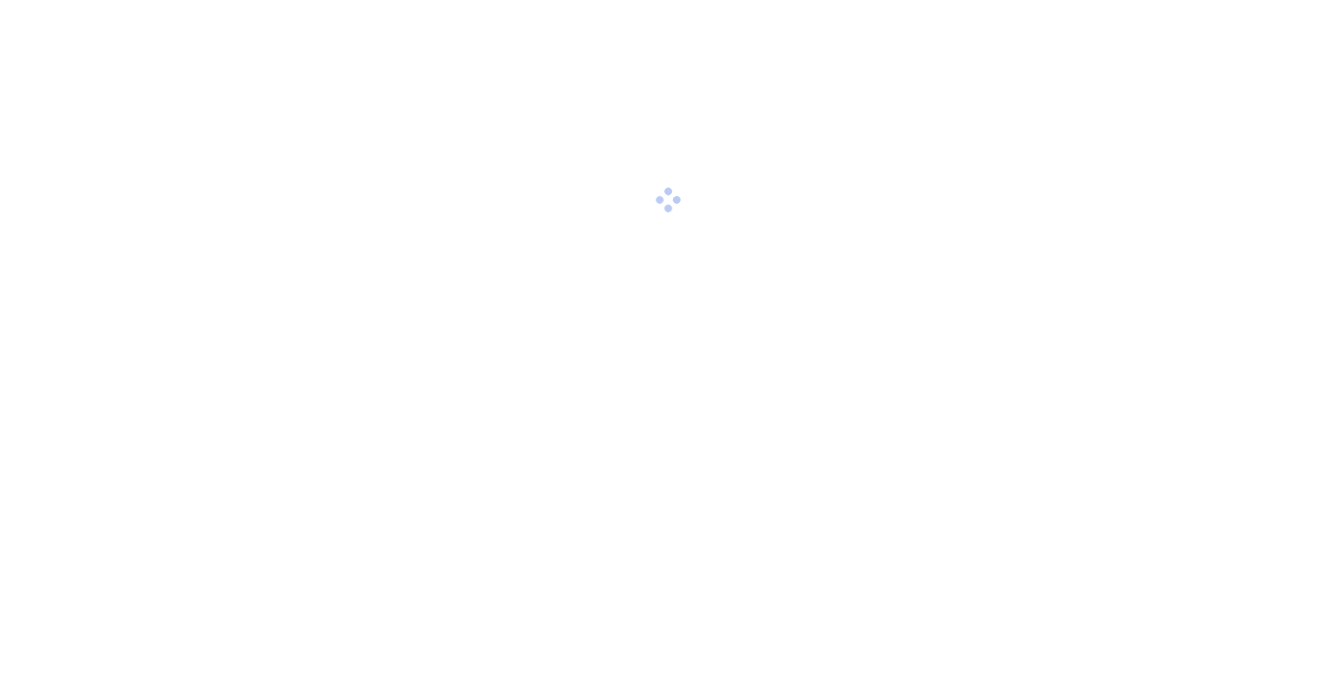 scroll, scrollTop: 0, scrollLeft: 0, axis: both 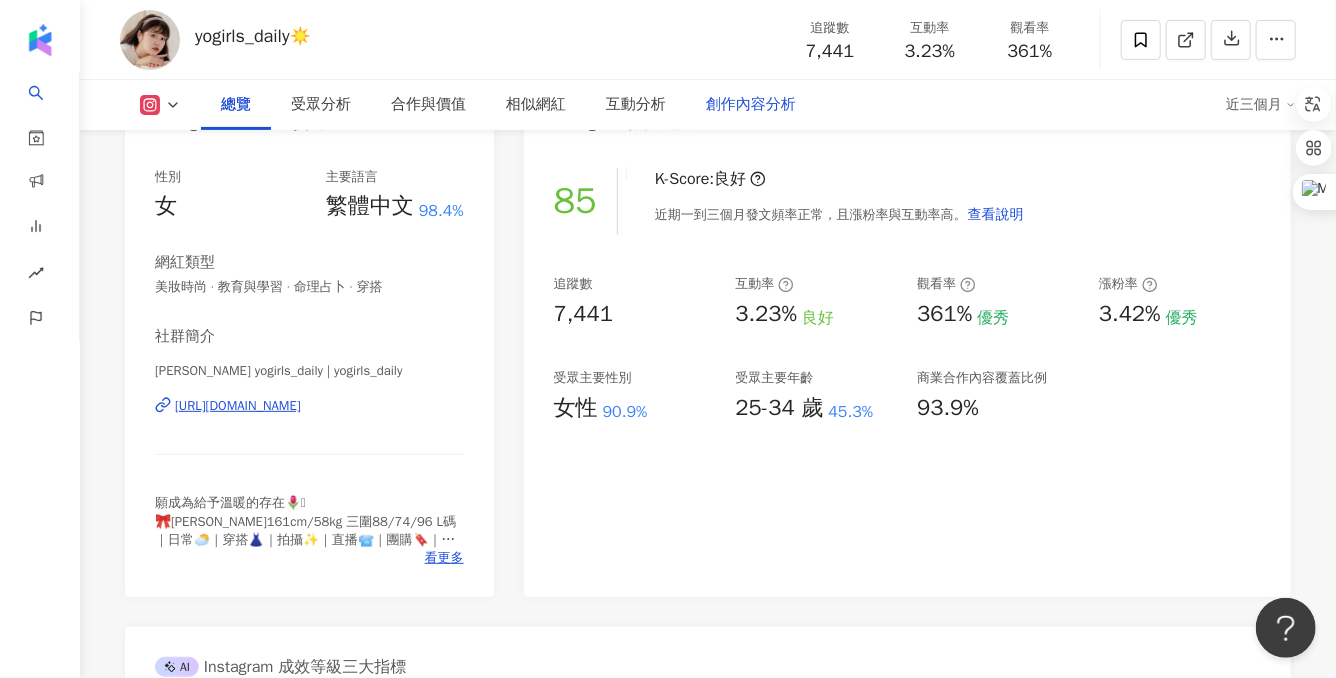 click on "創作內容分析" at bounding box center (751, 105) 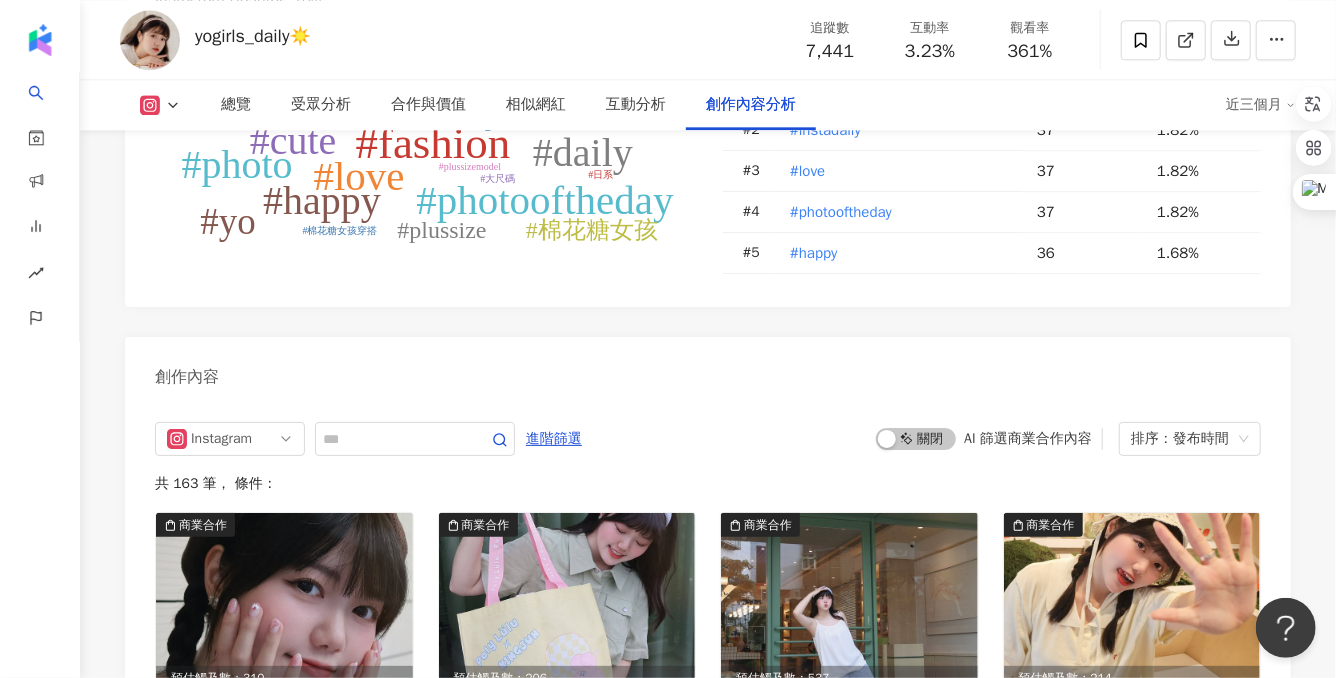 scroll, scrollTop: 6023, scrollLeft: 0, axis: vertical 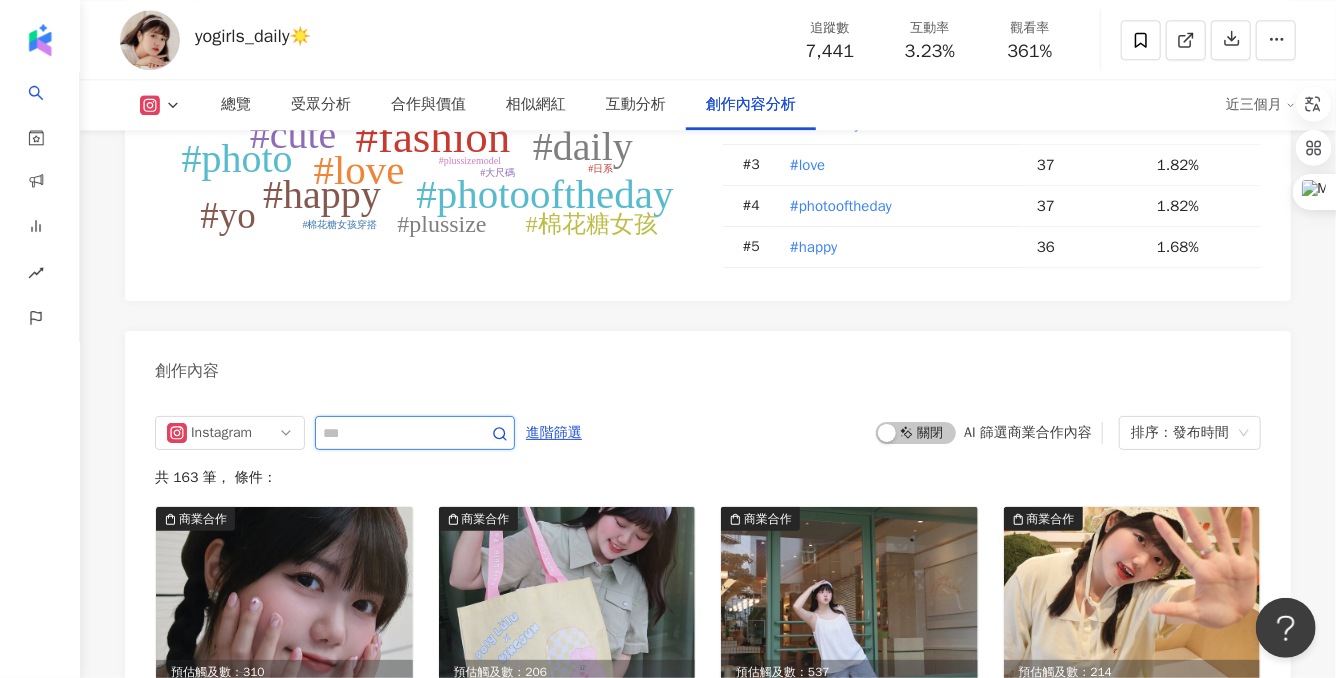 click at bounding box center [393, 433] 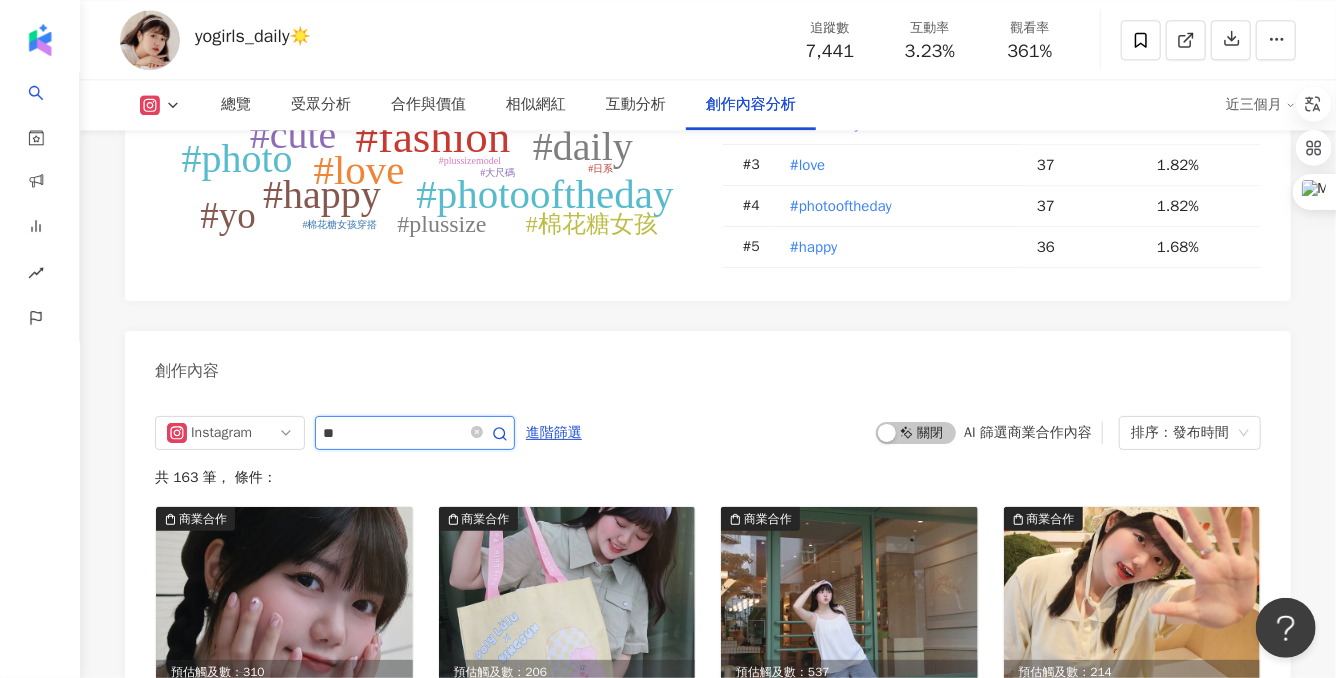 type on "*" 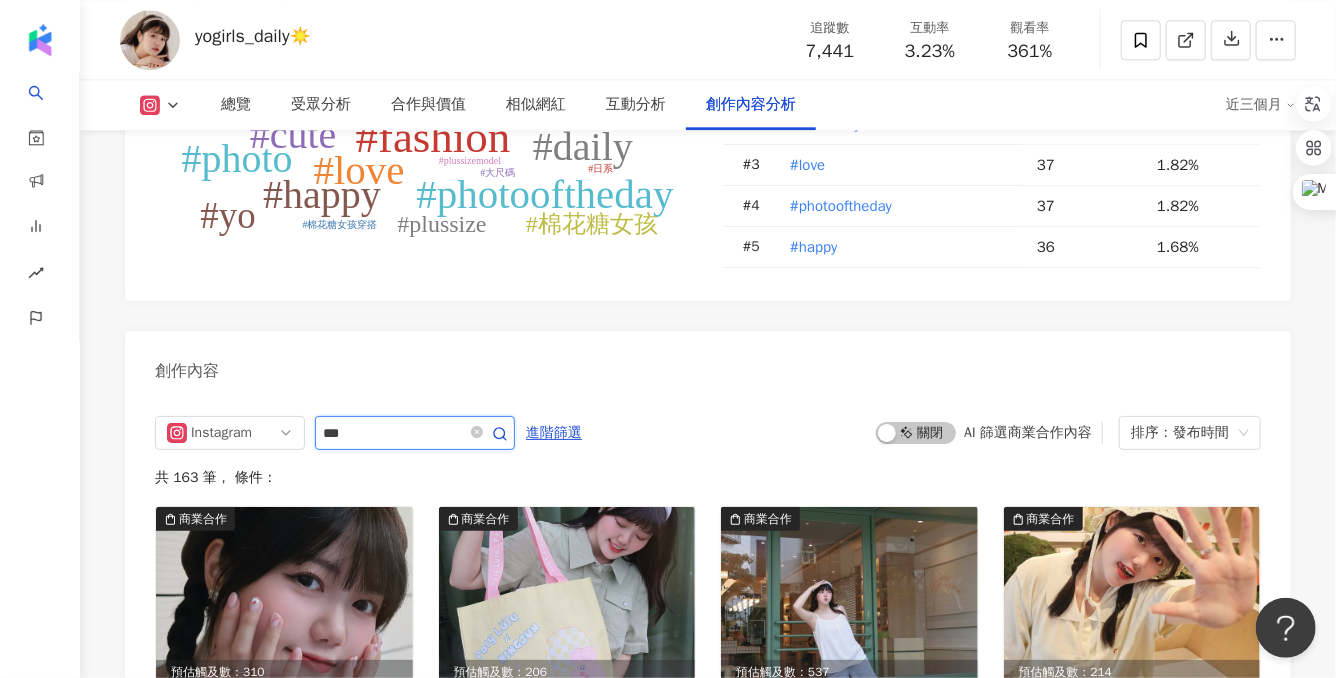 type on "***" 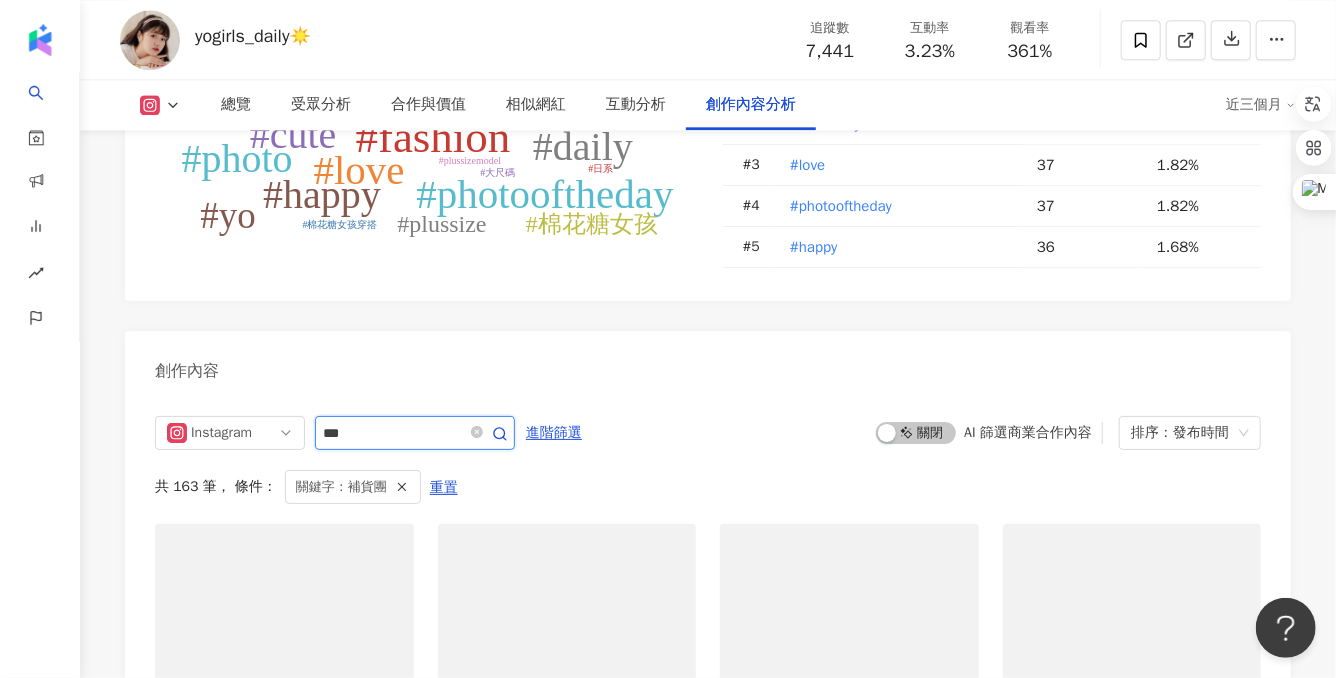 scroll, scrollTop: 6350, scrollLeft: 0, axis: vertical 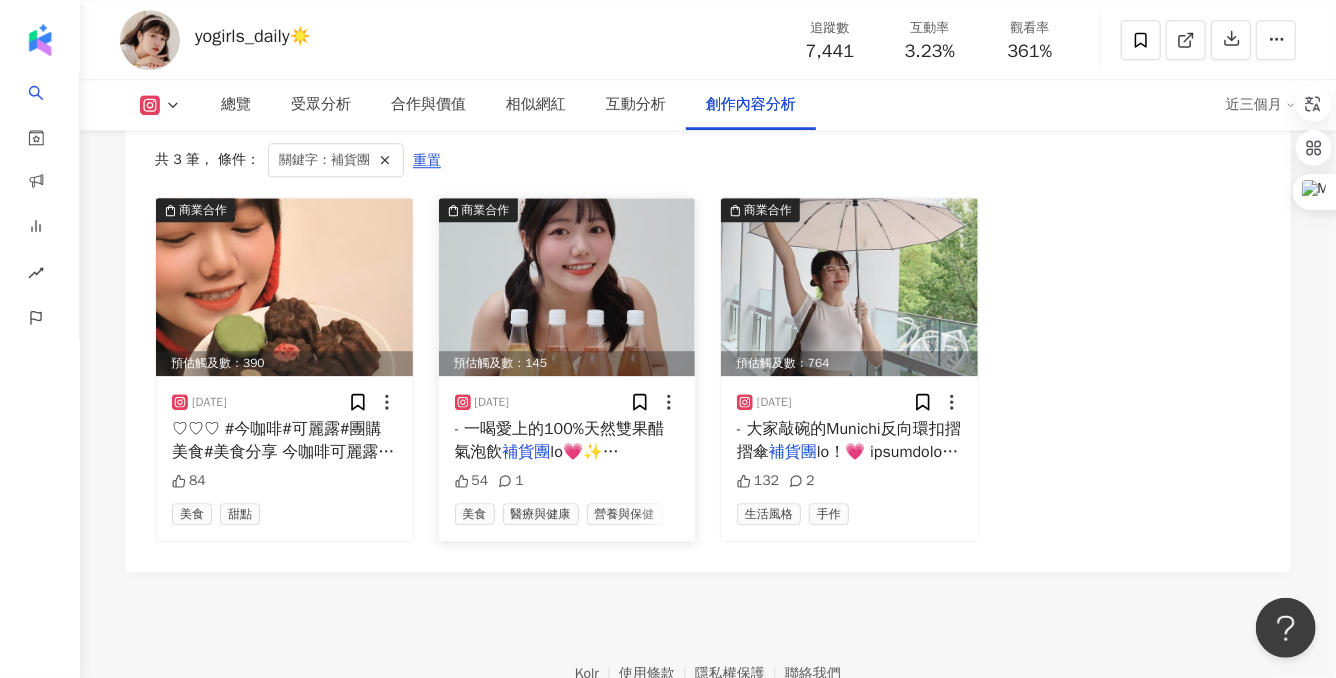 click on "補貨團" at bounding box center (527, 452) 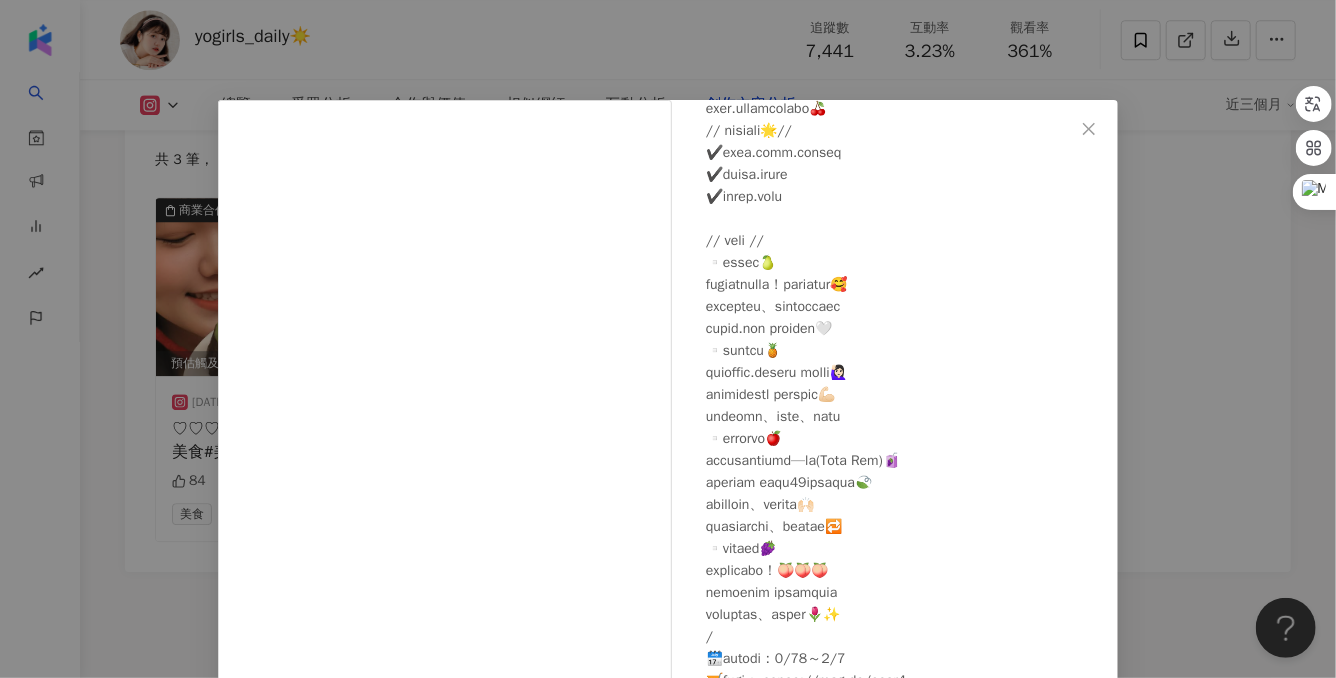 scroll, scrollTop: 387, scrollLeft: 0, axis: vertical 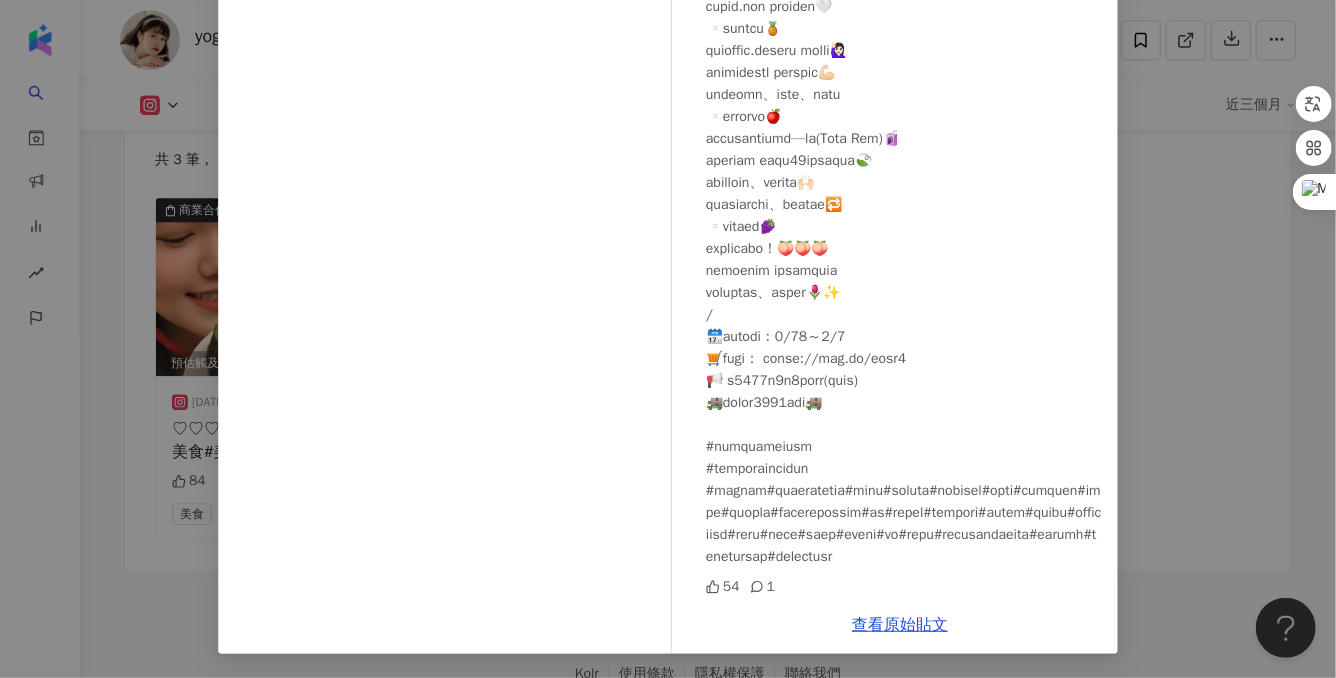 click on "yogirls_daily☀️ [DATE] 54 1 查看原始貼文" at bounding box center [668, 339] 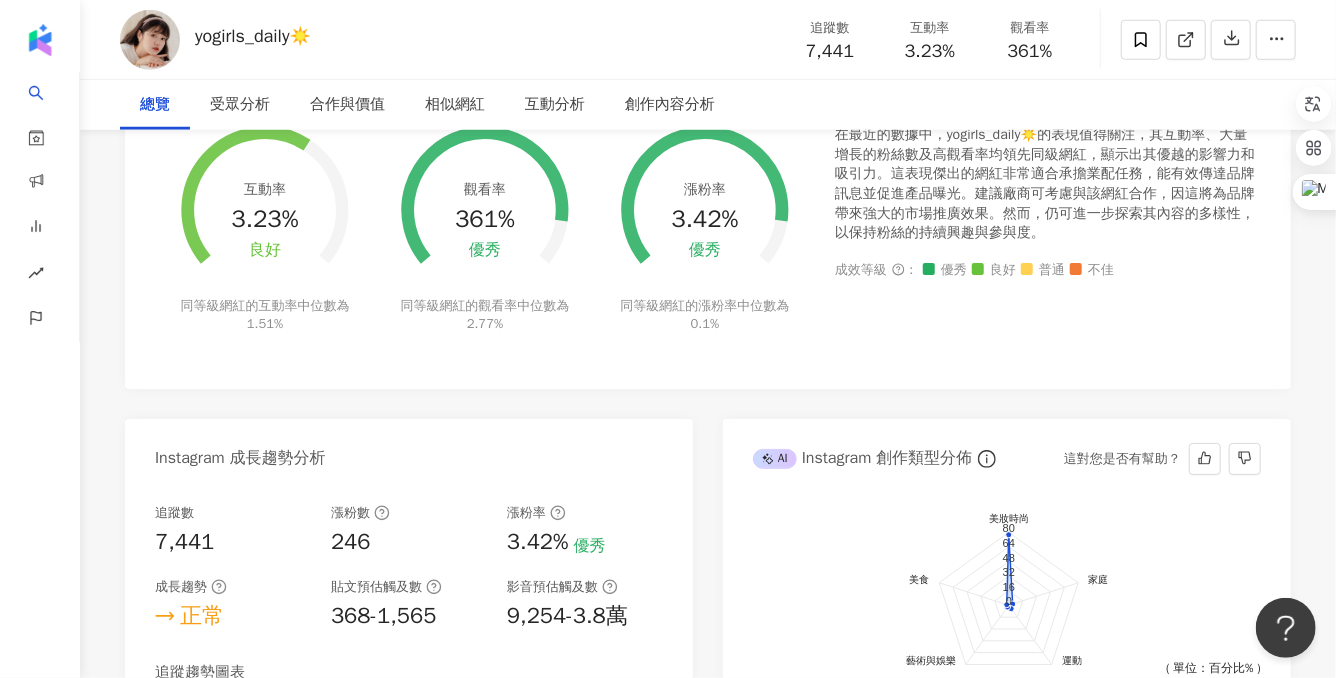 scroll, scrollTop: 0, scrollLeft: 0, axis: both 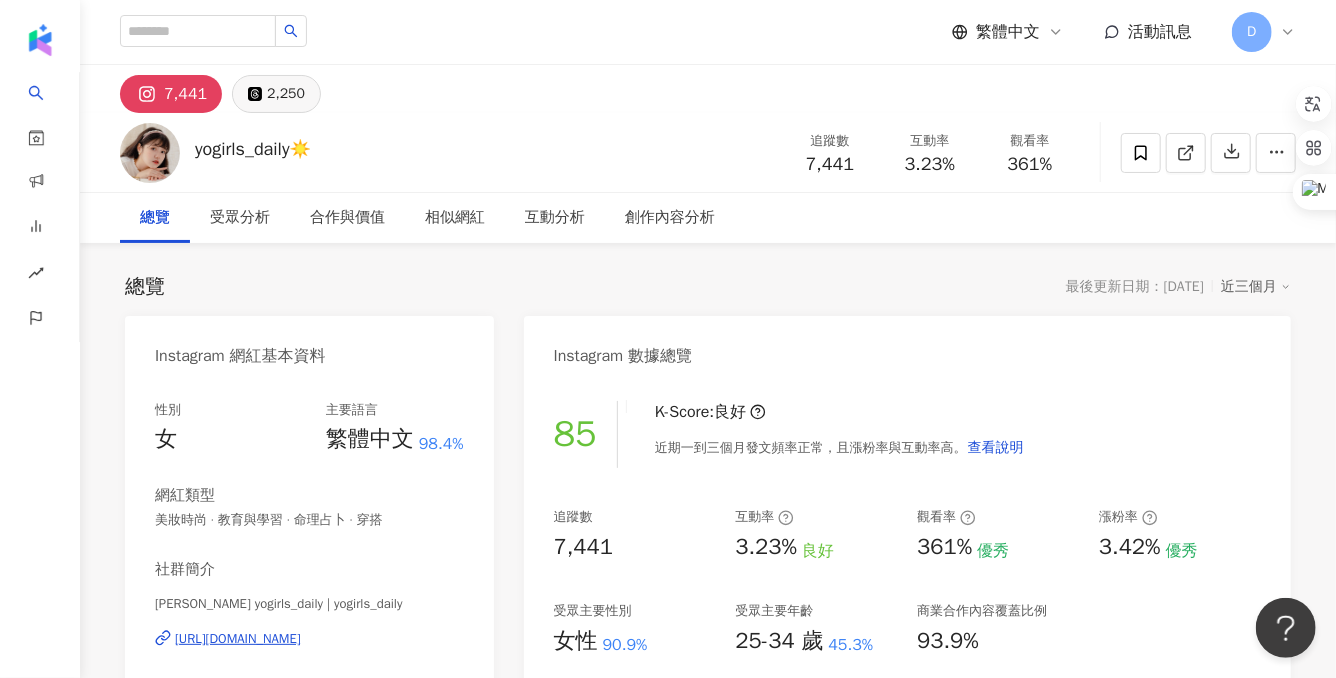 click on "2,250" at bounding box center [286, 94] 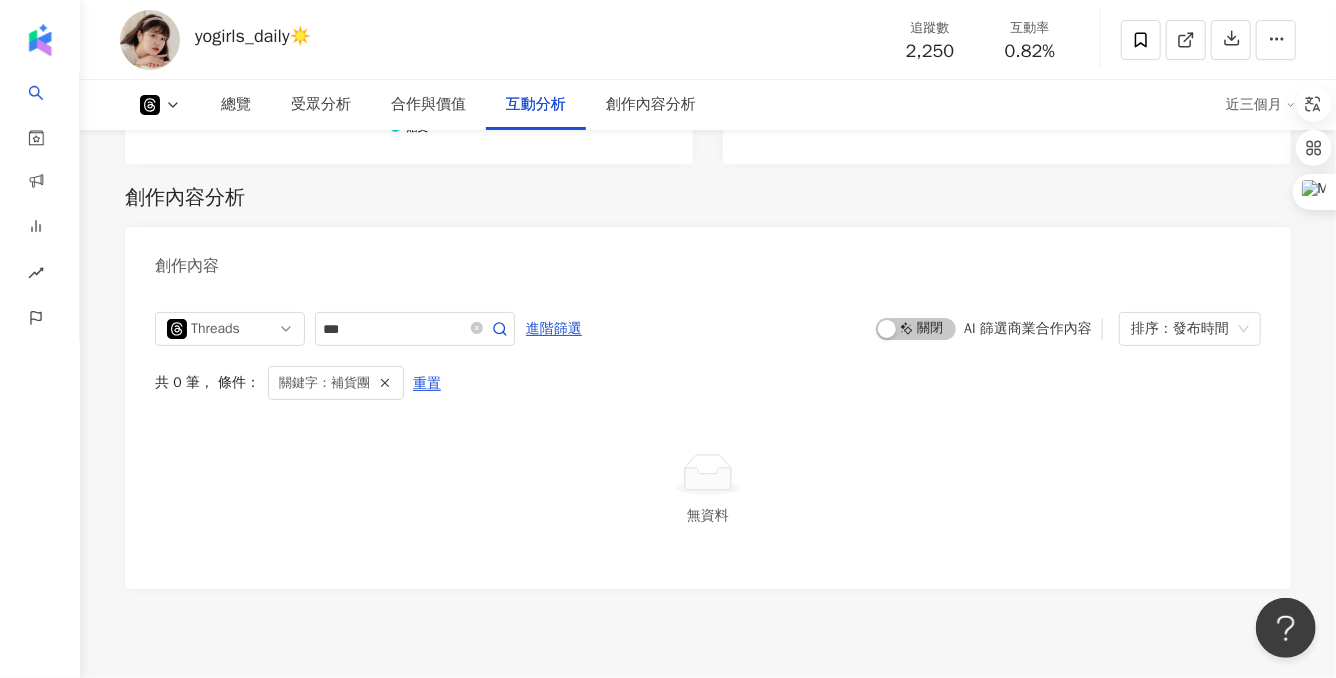 scroll, scrollTop: 3538, scrollLeft: 0, axis: vertical 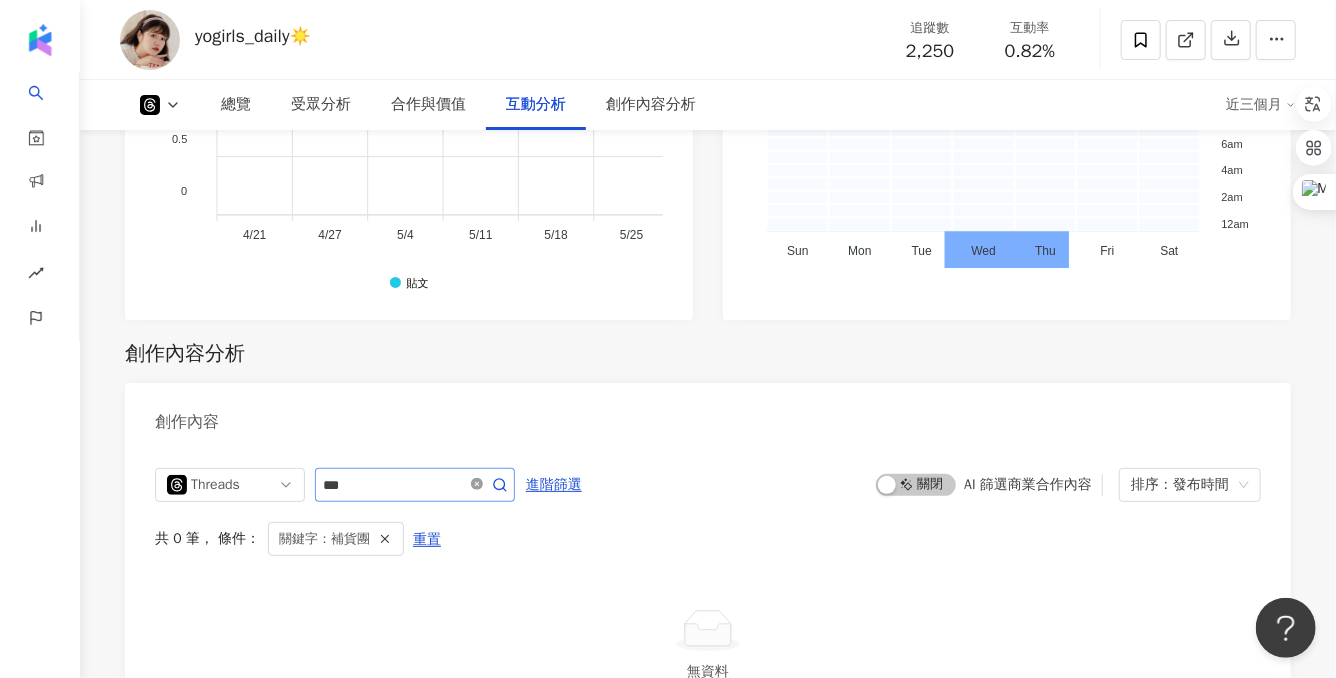 click 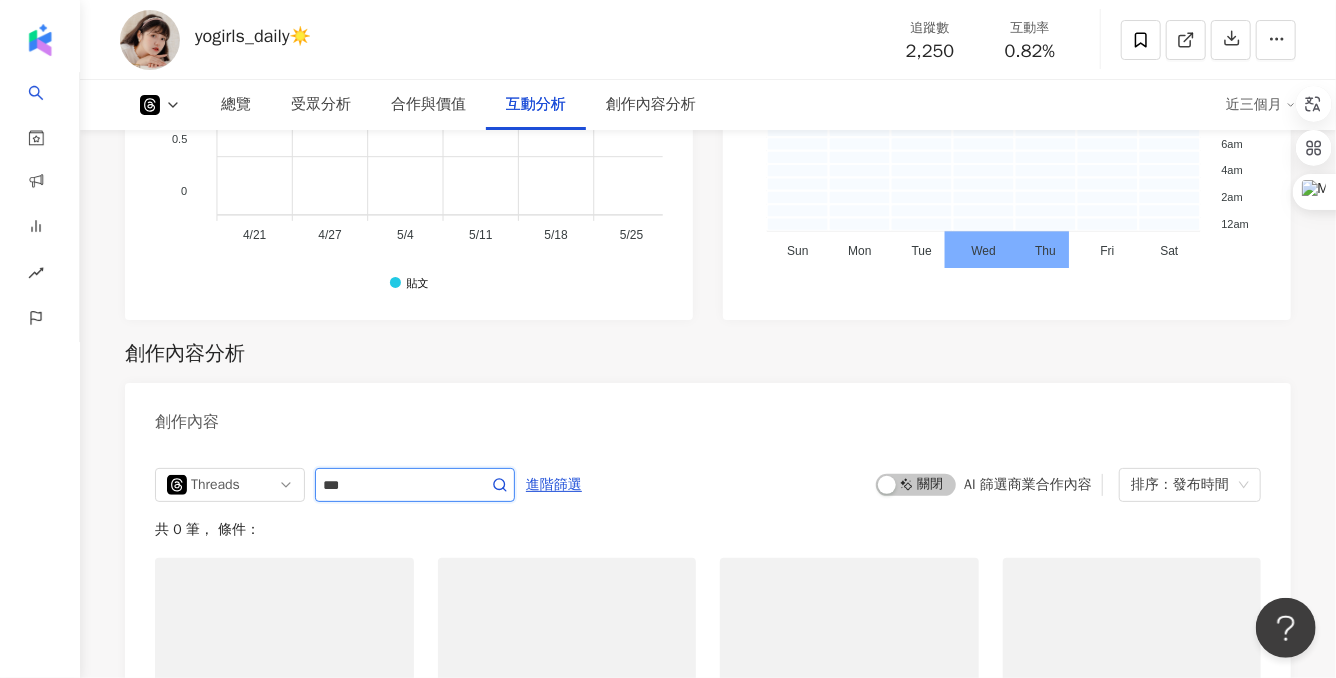 type 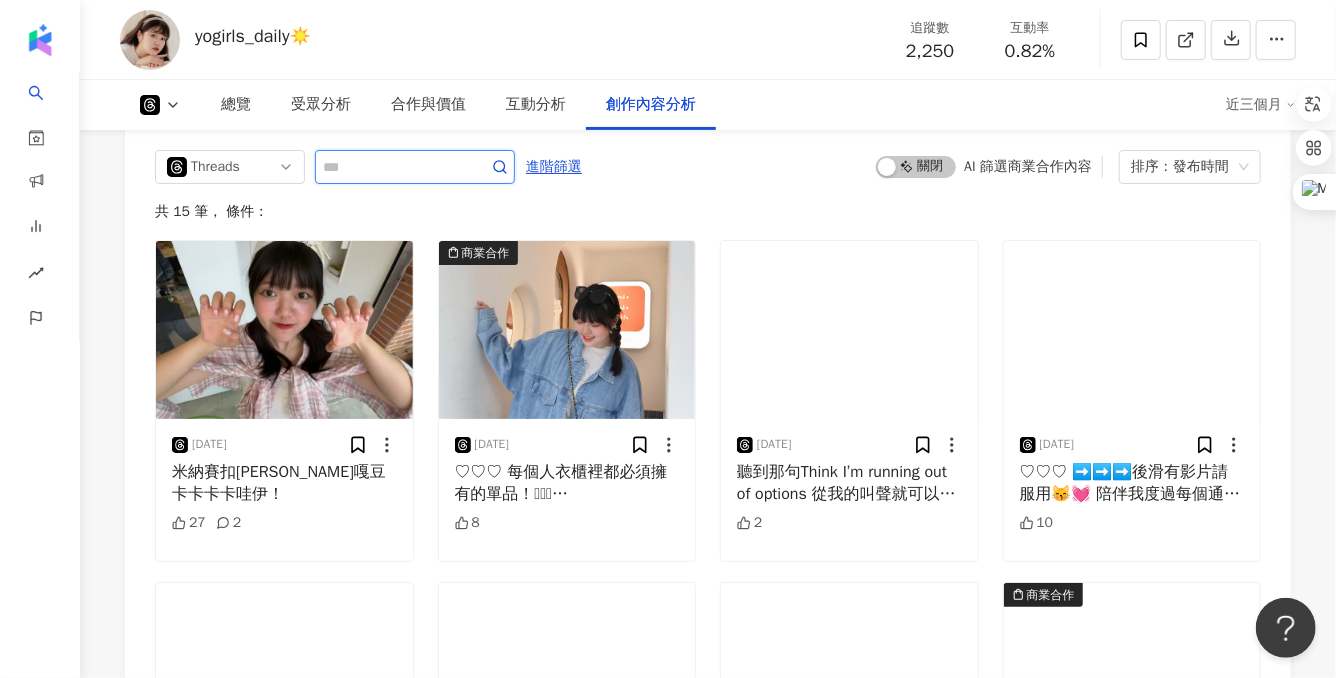 scroll, scrollTop: 3860, scrollLeft: 0, axis: vertical 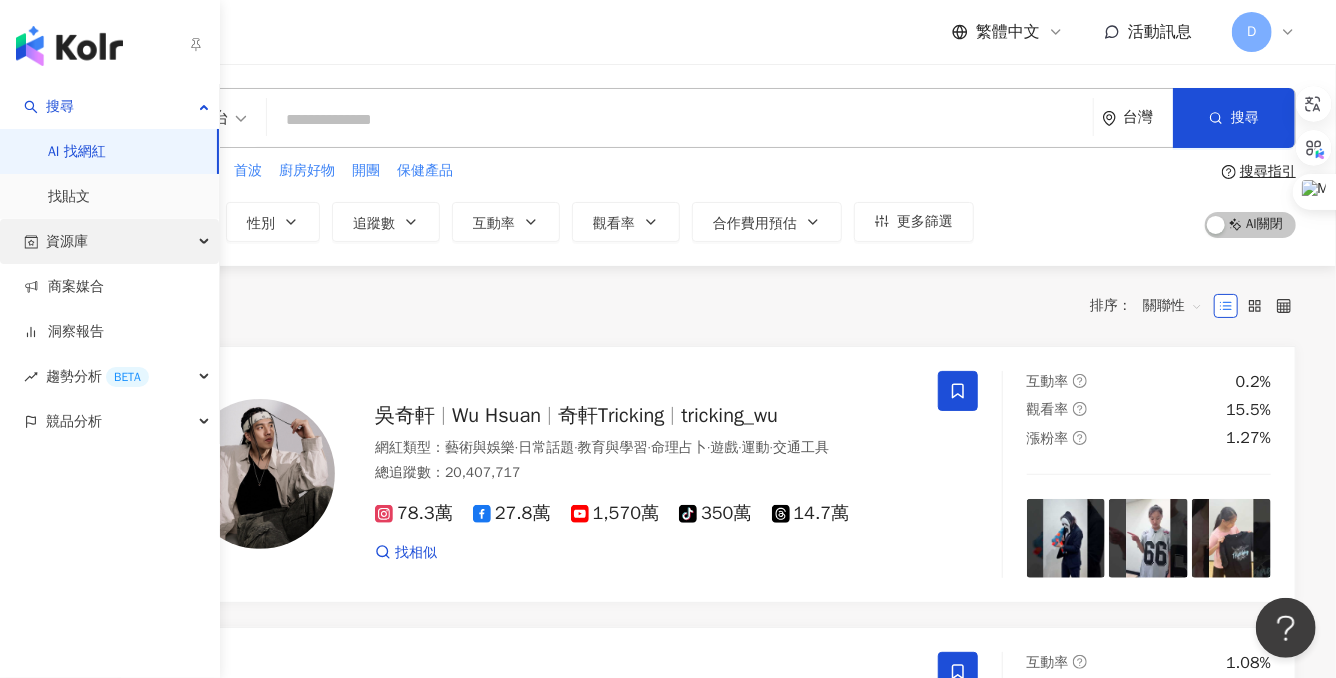 click on "資源庫" at bounding box center [109, 241] 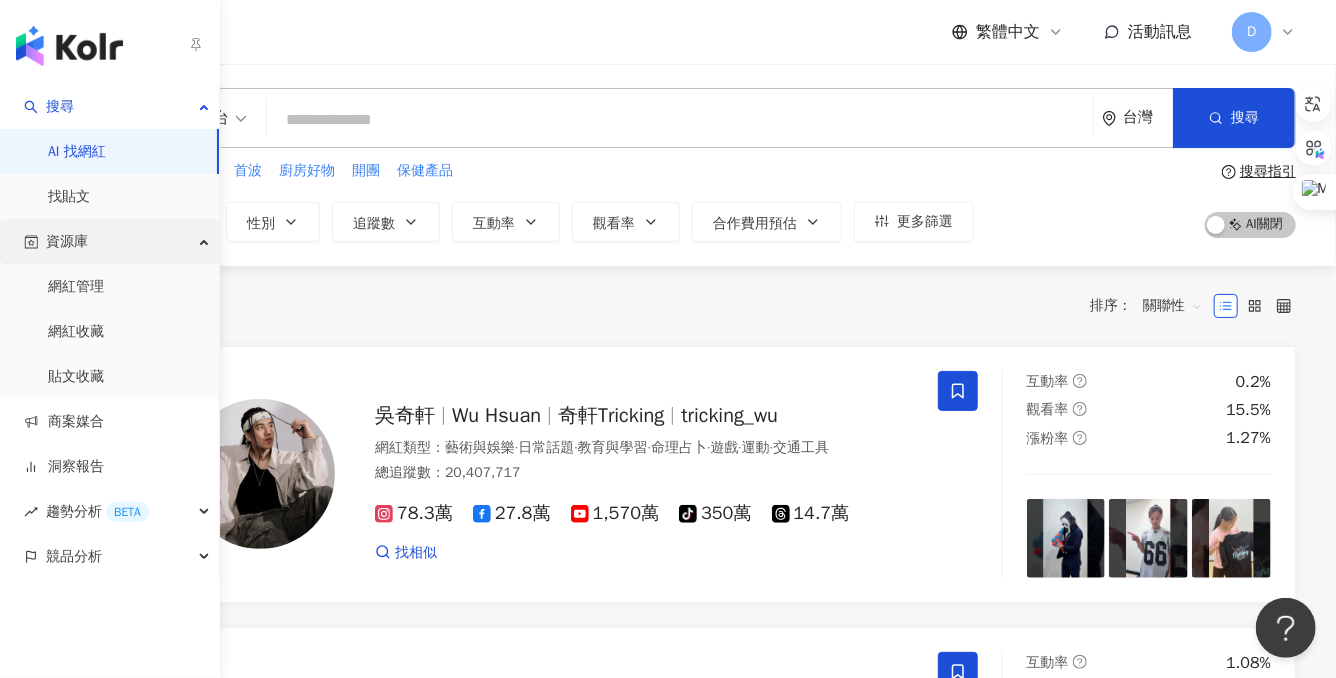 click on "資源庫" at bounding box center [109, 241] 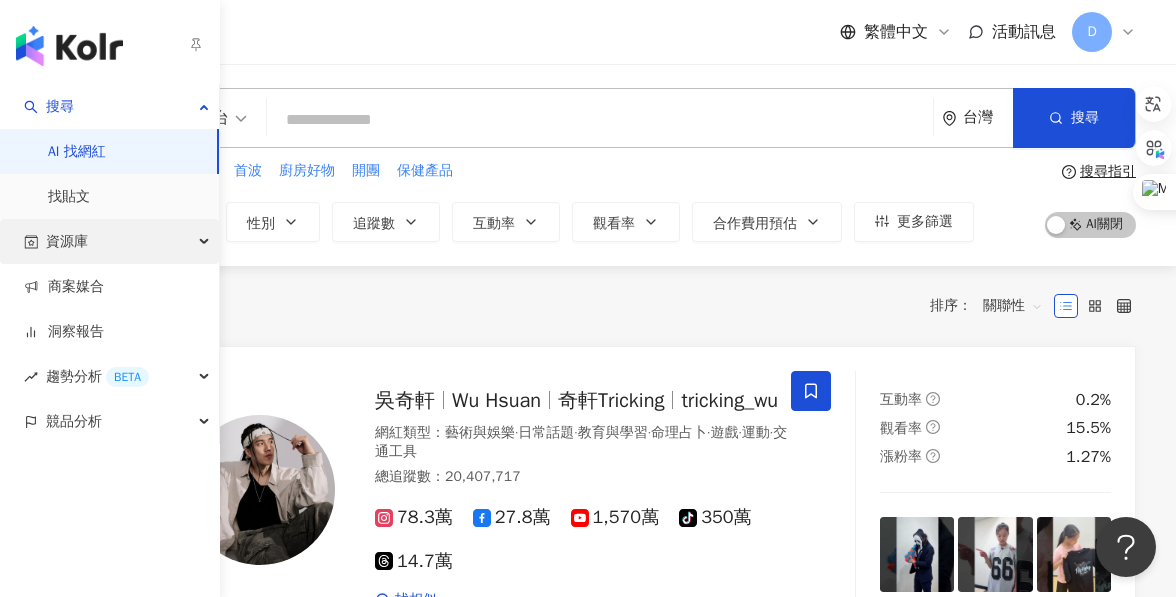click on "資源庫" at bounding box center [109, 241] 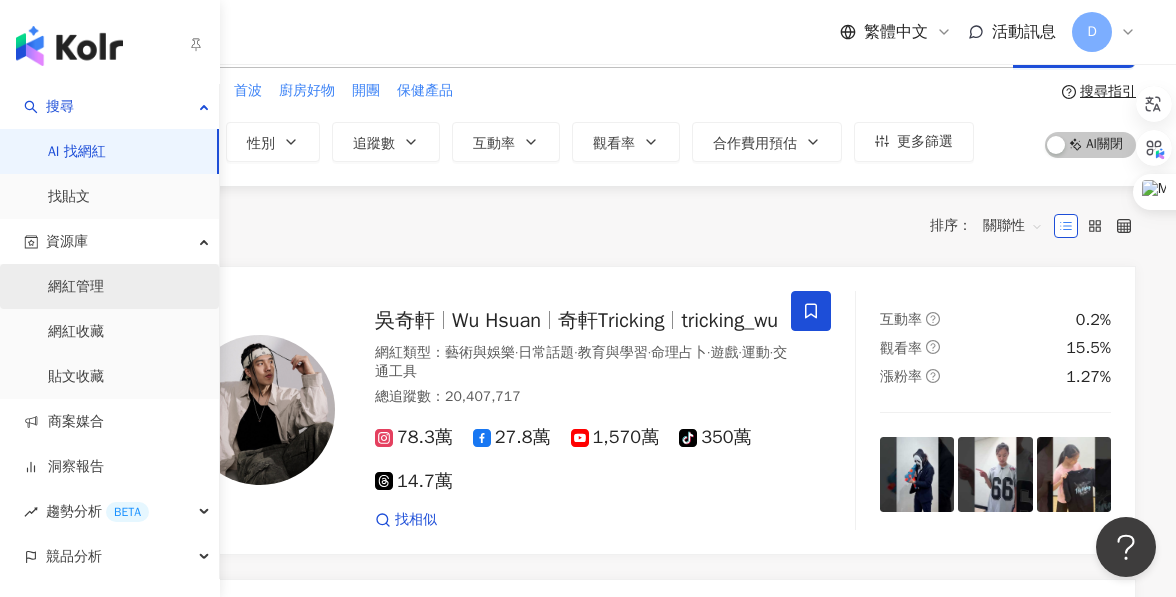 scroll, scrollTop: 87, scrollLeft: 0, axis: vertical 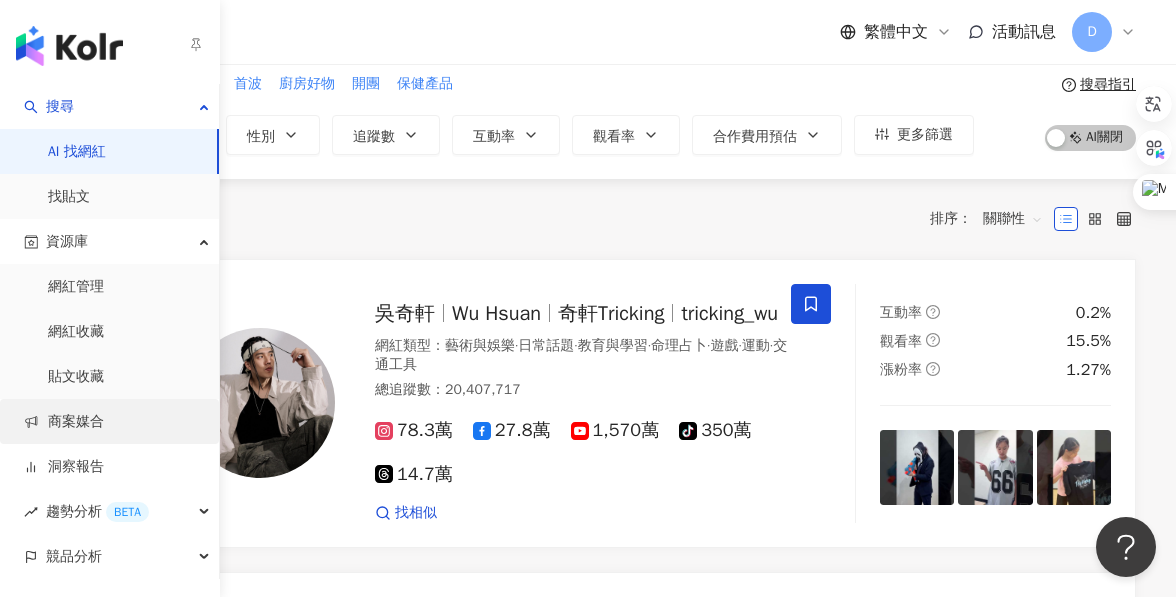 click on "商案媒合" at bounding box center (64, 422) 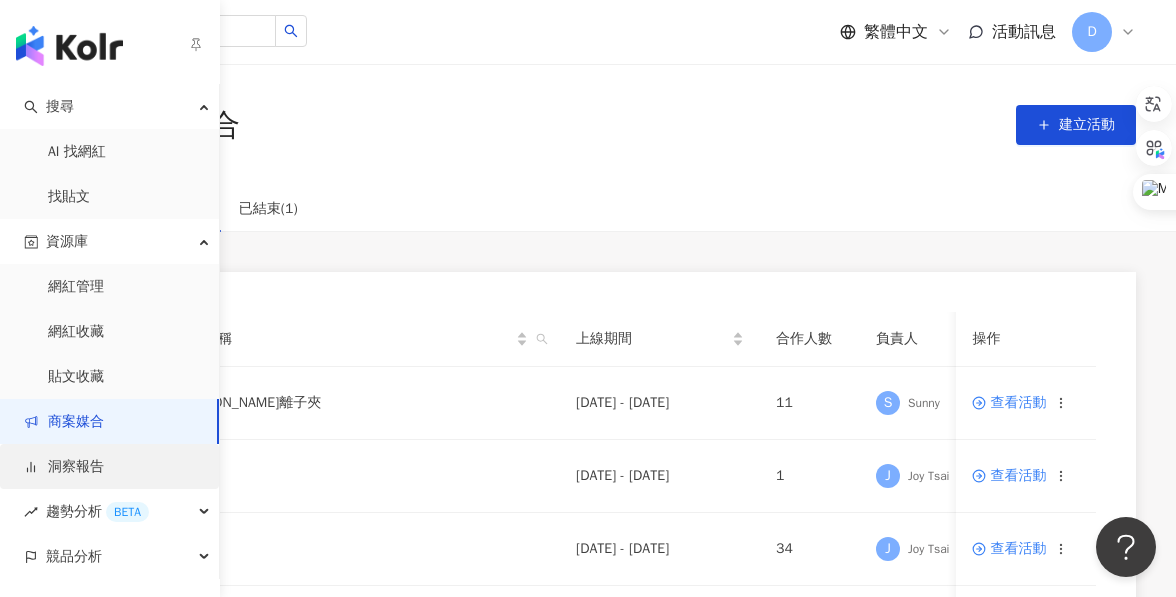 click on "洞察報告" at bounding box center (64, 467) 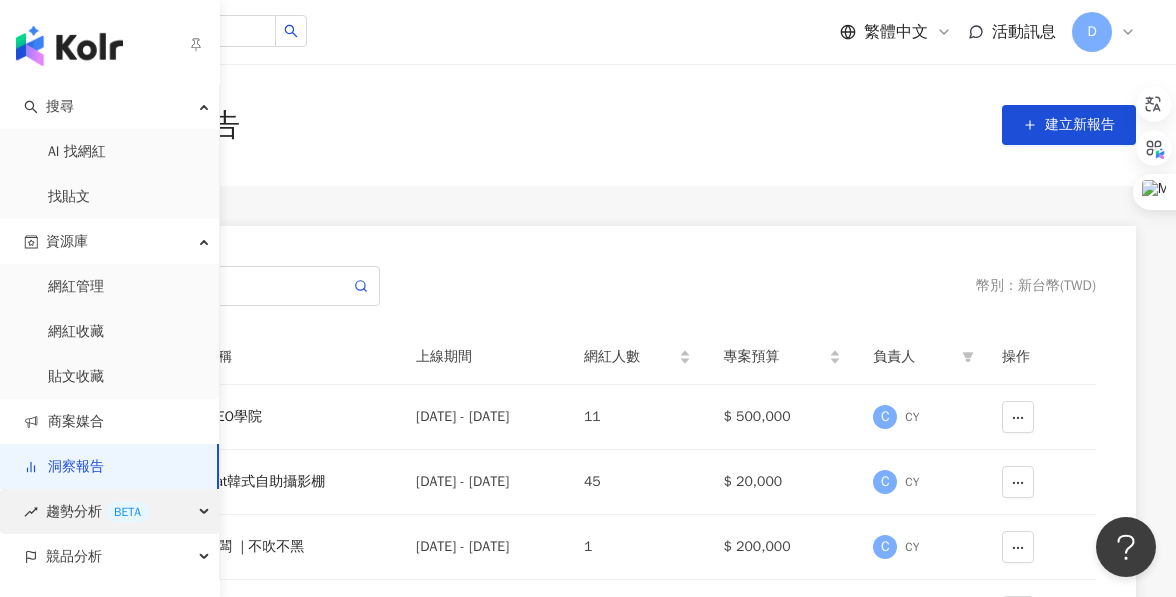 click on "趨勢分析 BETA" at bounding box center [97, 511] 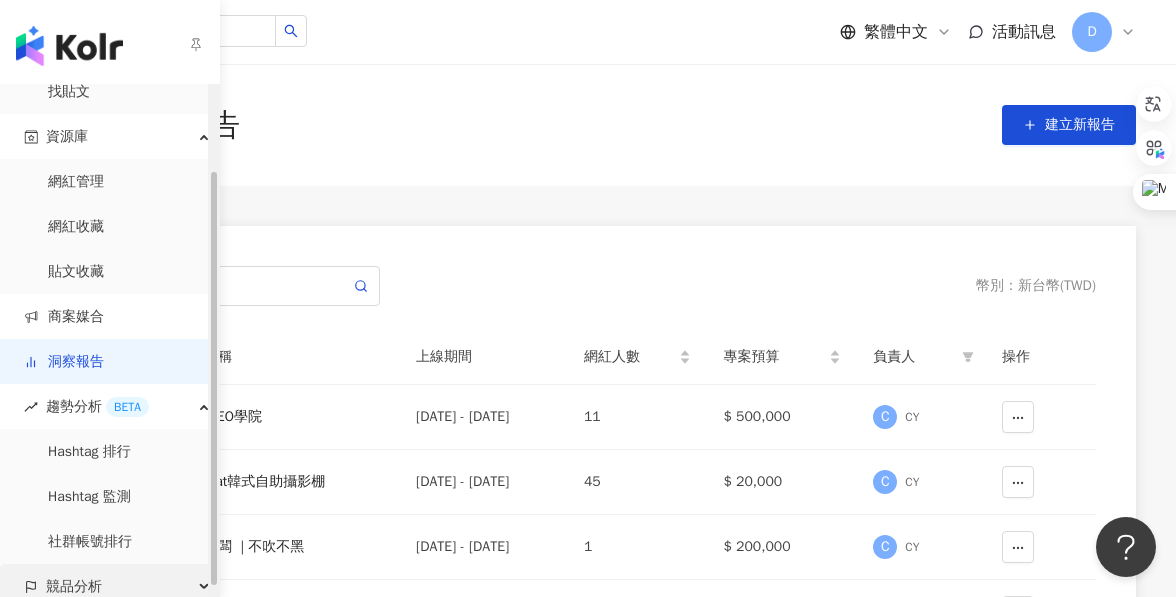 scroll, scrollTop: 117, scrollLeft: 0, axis: vertical 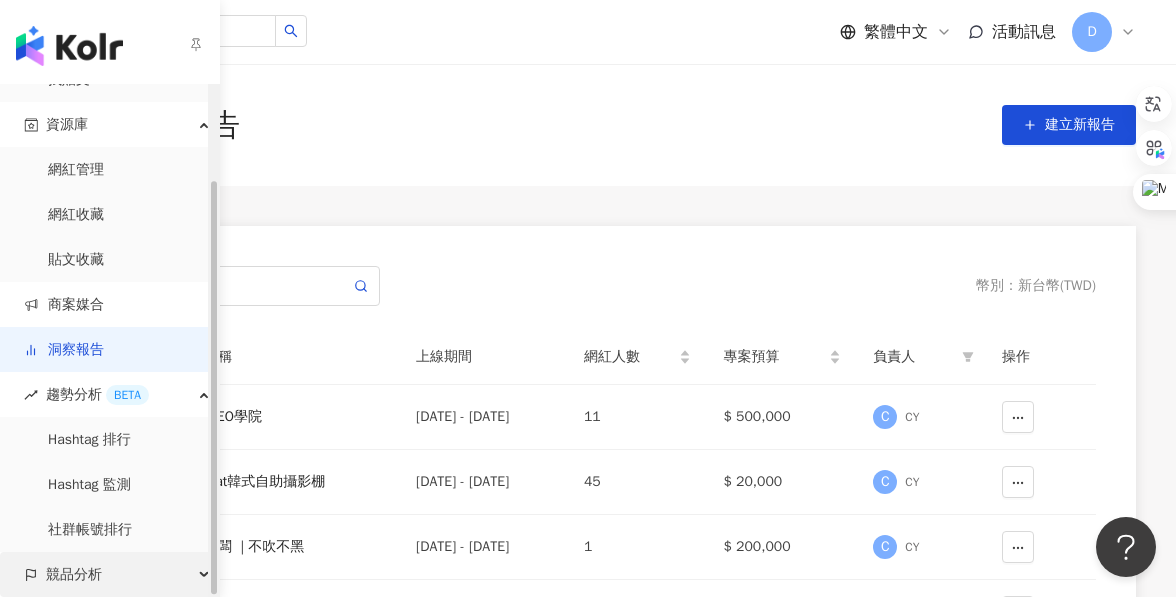 click on "競品分析" at bounding box center (74, 574) 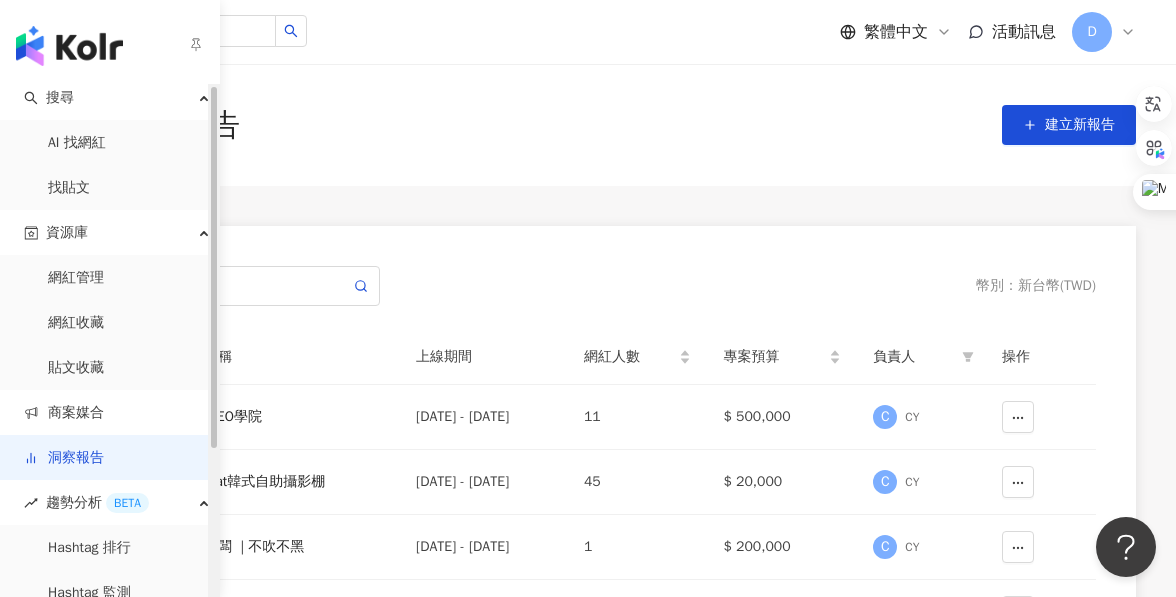 scroll, scrollTop: 0, scrollLeft: 0, axis: both 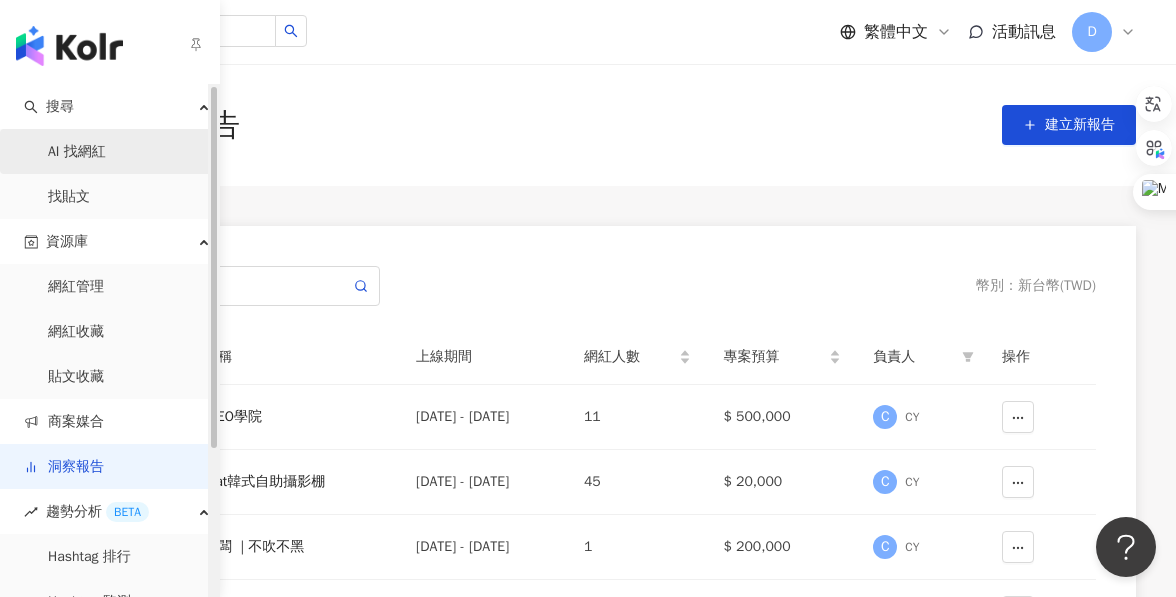 click on "AI 找網紅" at bounding box center [77, 152] 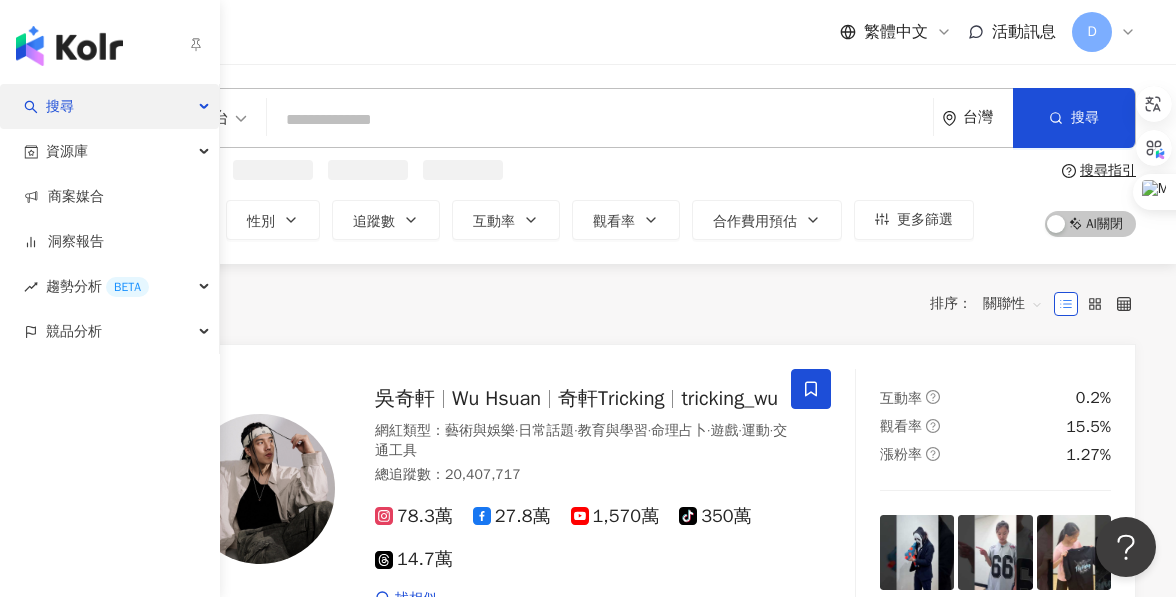 click on "搜尋" at bounding box center [109, 106] 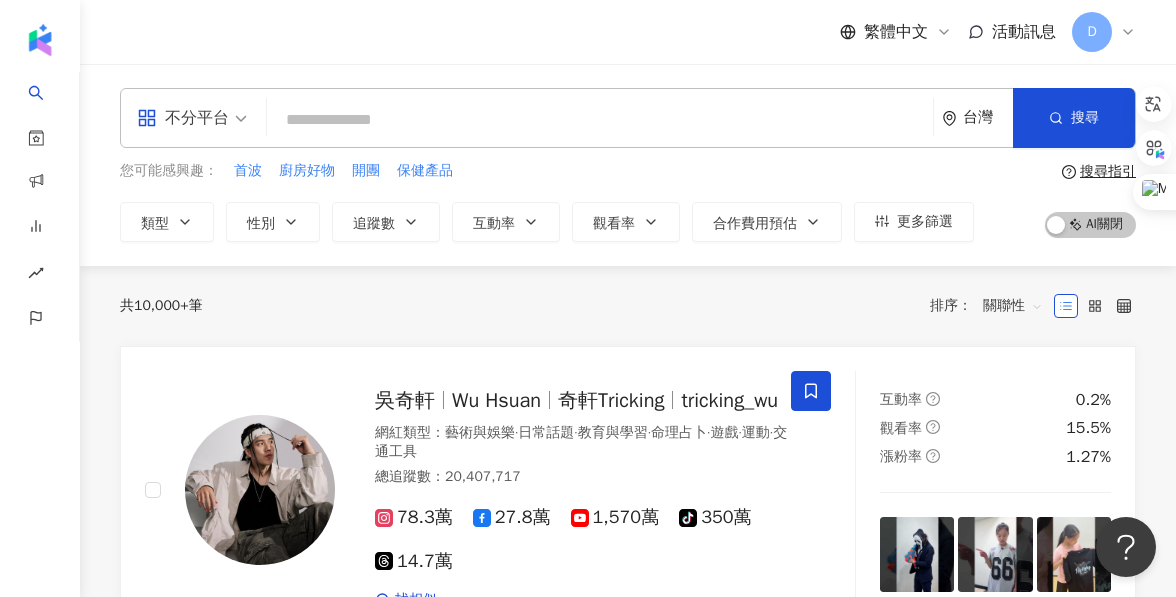 click on "不分平台 台灣 搜尋 您可能感興趣： 首波  廚房好物  開團  保健產品  類型 性別 追蹤數 互動率 觀看率 合作費用預估  更多篩選 搜尋指引 AI  開啟 AI  關閉" at bounding box center (628, 165) 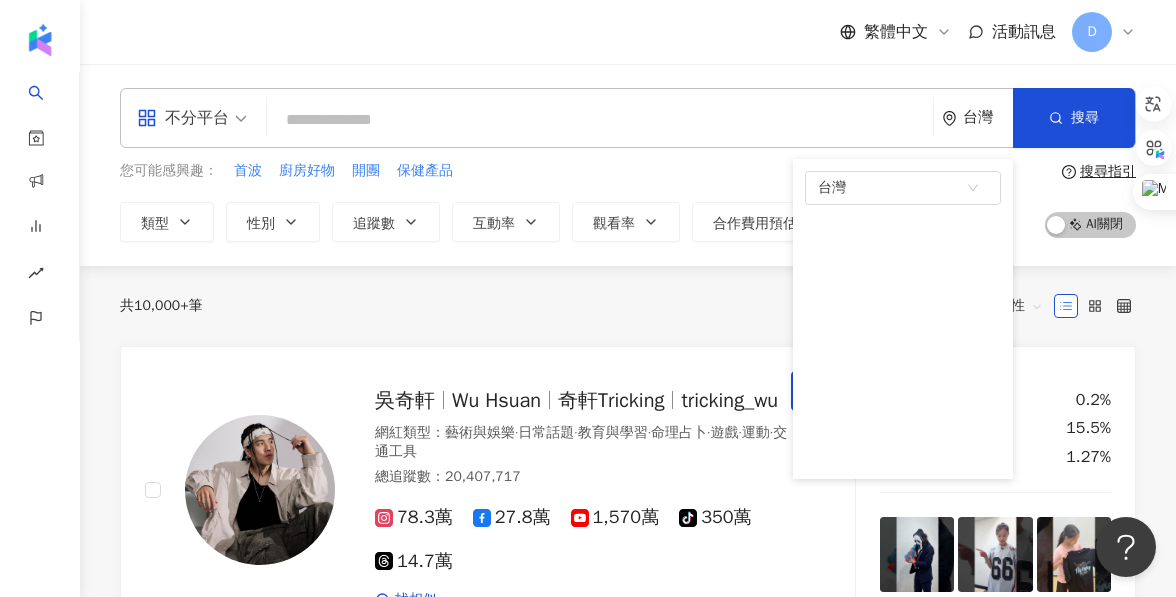 click on "不分平台 台灣 台灣 unlimit tw 不限區域 台灣 日本 香港 馬來西亞 泰國 越南 新加坡 搜尋 您可能感興趣： 首波  廚房好物  開團  保健產品  類型 性別 追蹤數 互動率 觀看率 合作費用預估  更多篩選 搜尋指引 AI  開啟 AI  關閉" at bounding box center [628, 165] 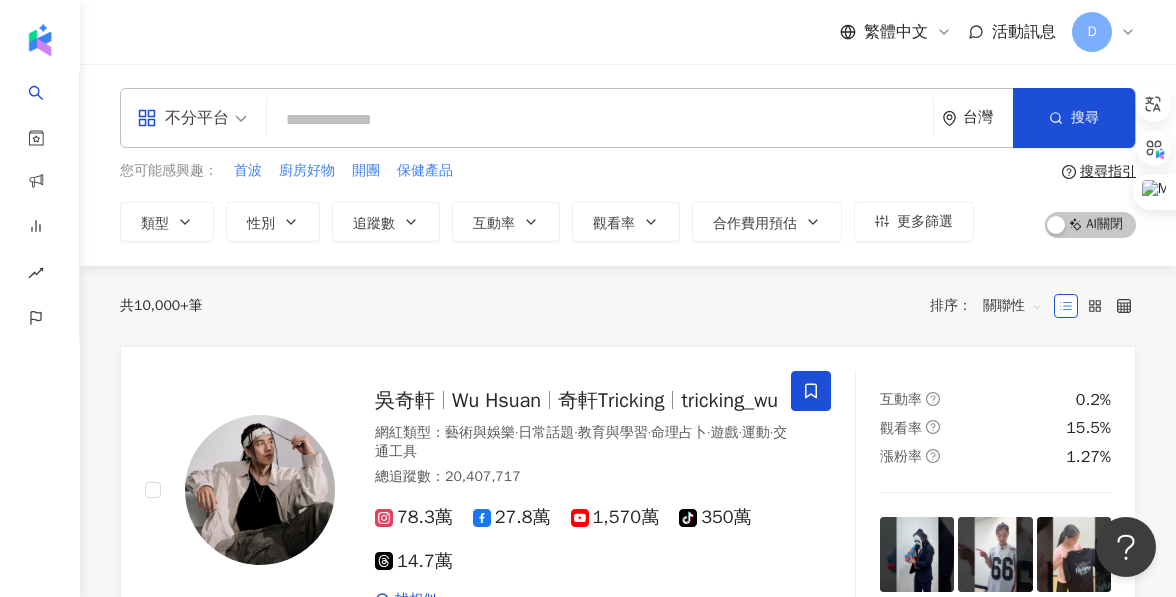 click on "不分平台 台灣 搜尋" at bounding box center [628, 118] 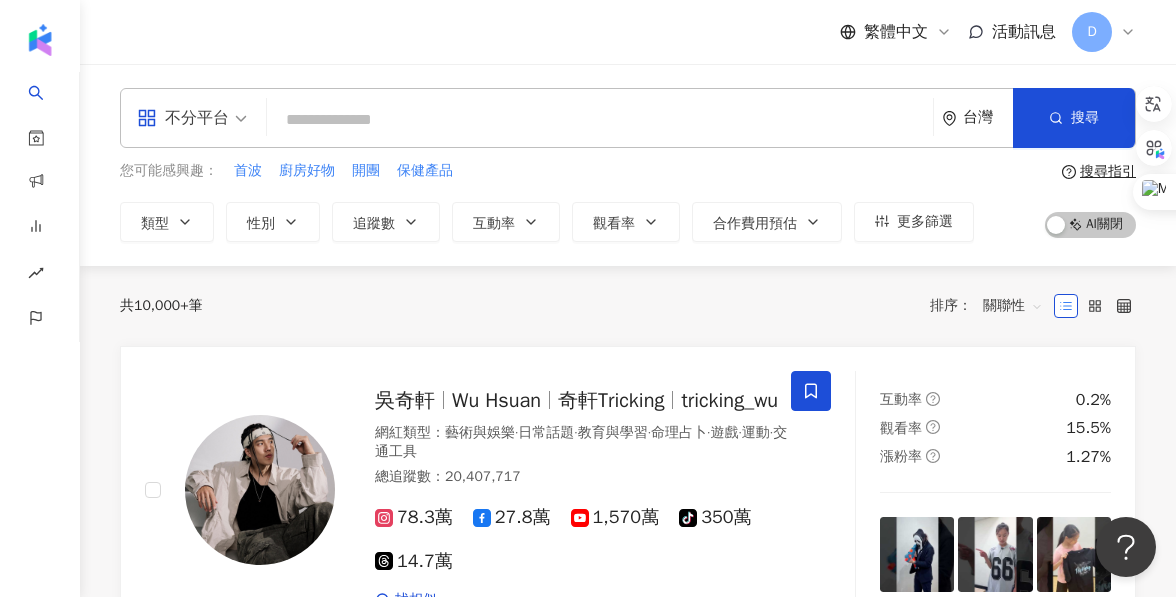 type on "*" 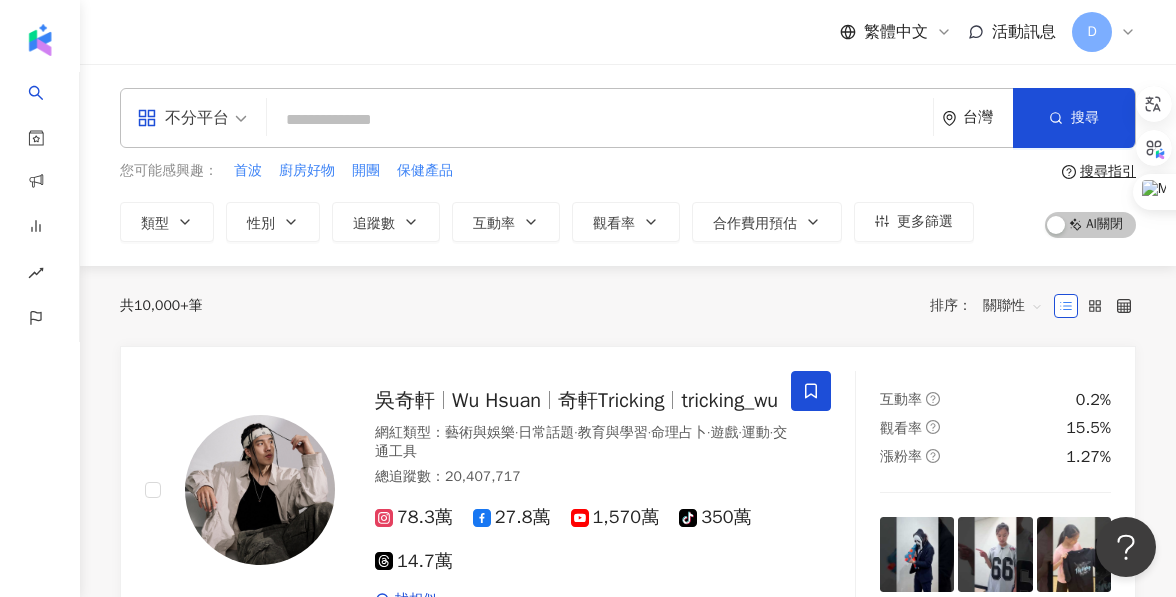 type on "*" 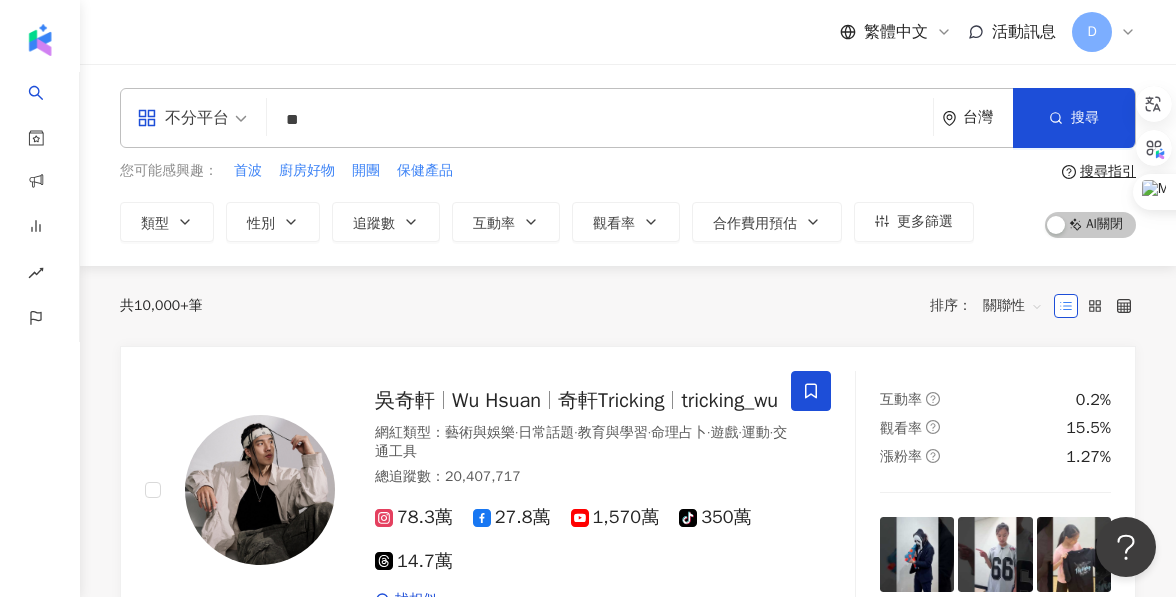 type on "*" 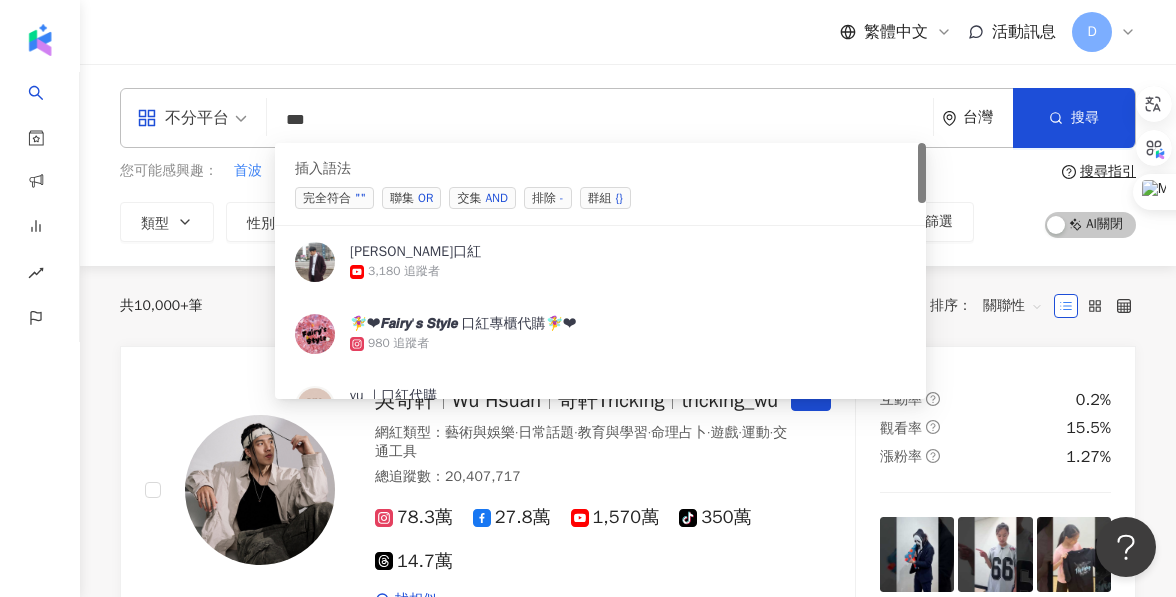 click on "聯集 OR" at bounding box center [411, 198] 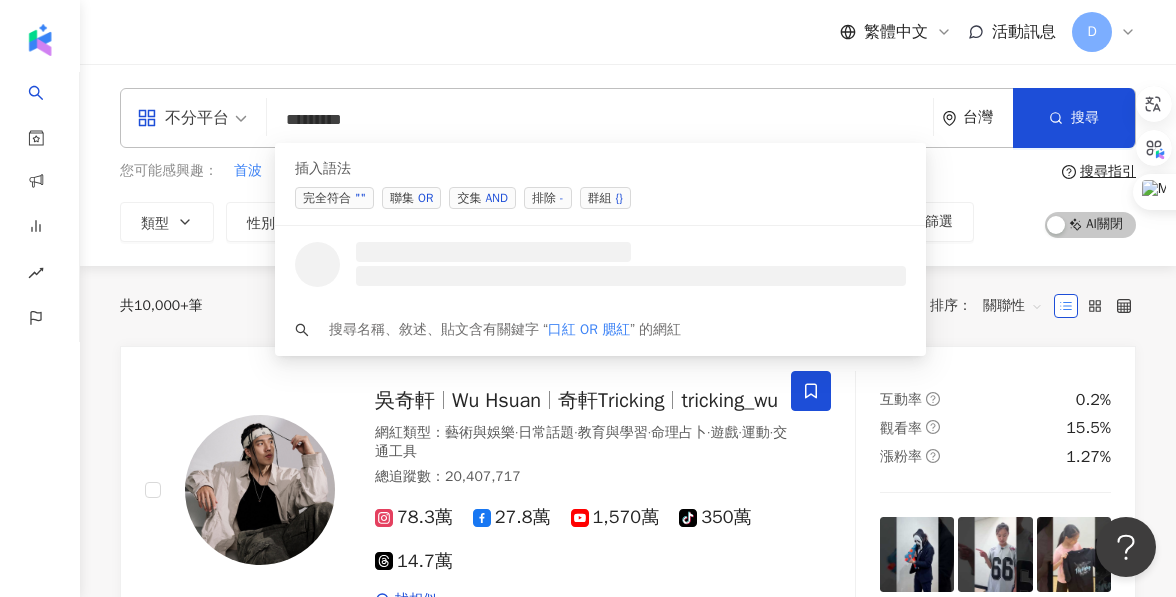 click on "聯集 OR" at bounding box center (411, 198) 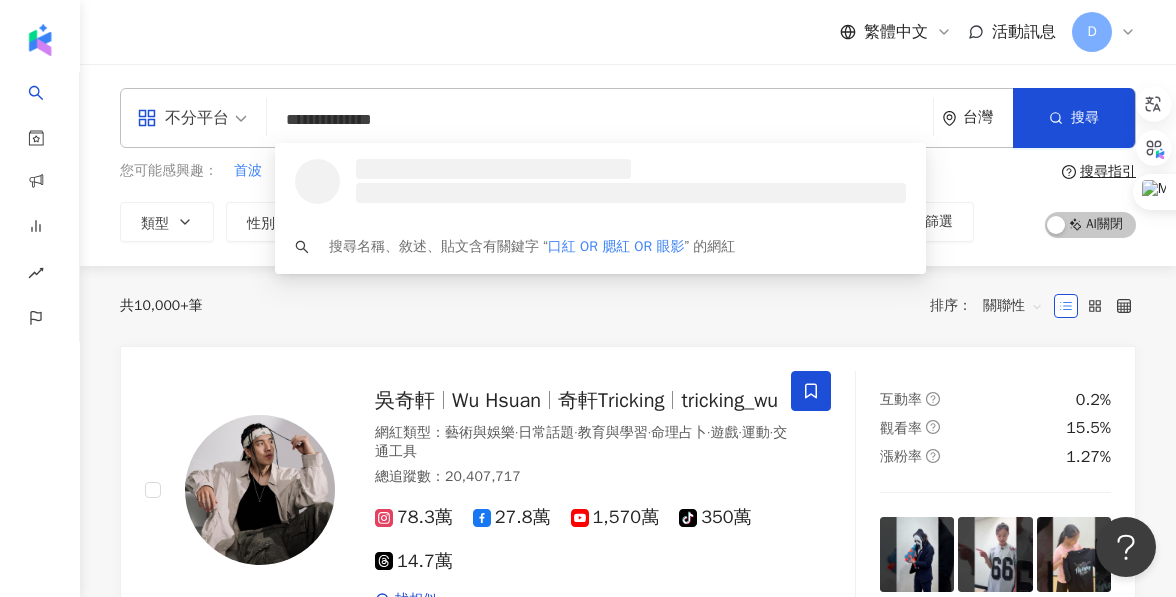 click on "**********" at bounding box center [600, 120] 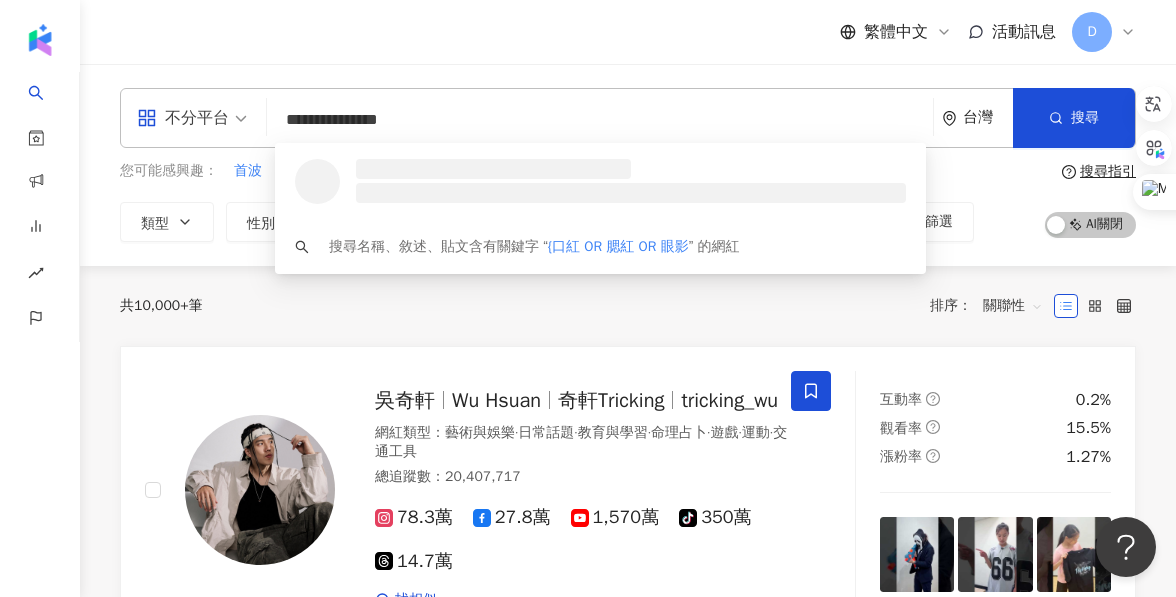 click on "**********" at bounding box center (600, 120) 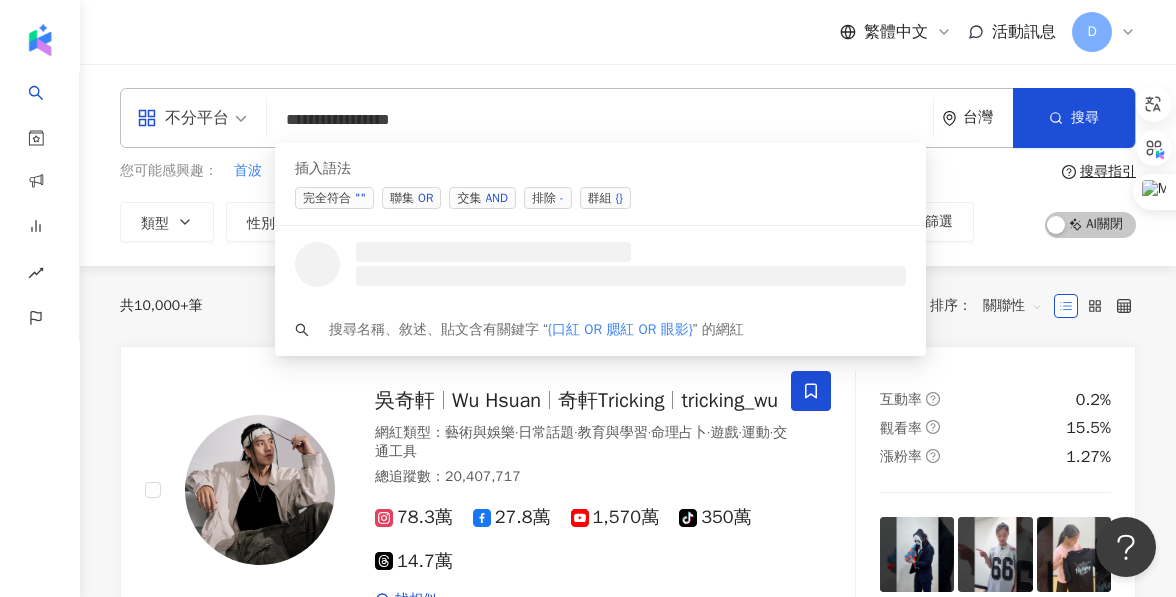 click on "AND" at bounding box center (496, 198) 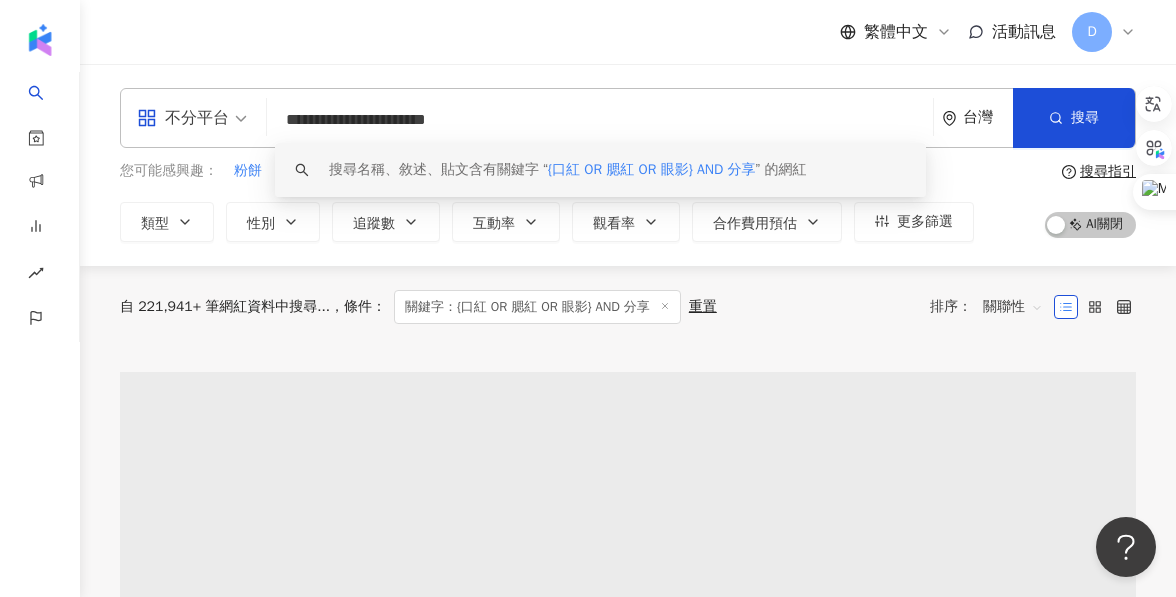 type on "**********" 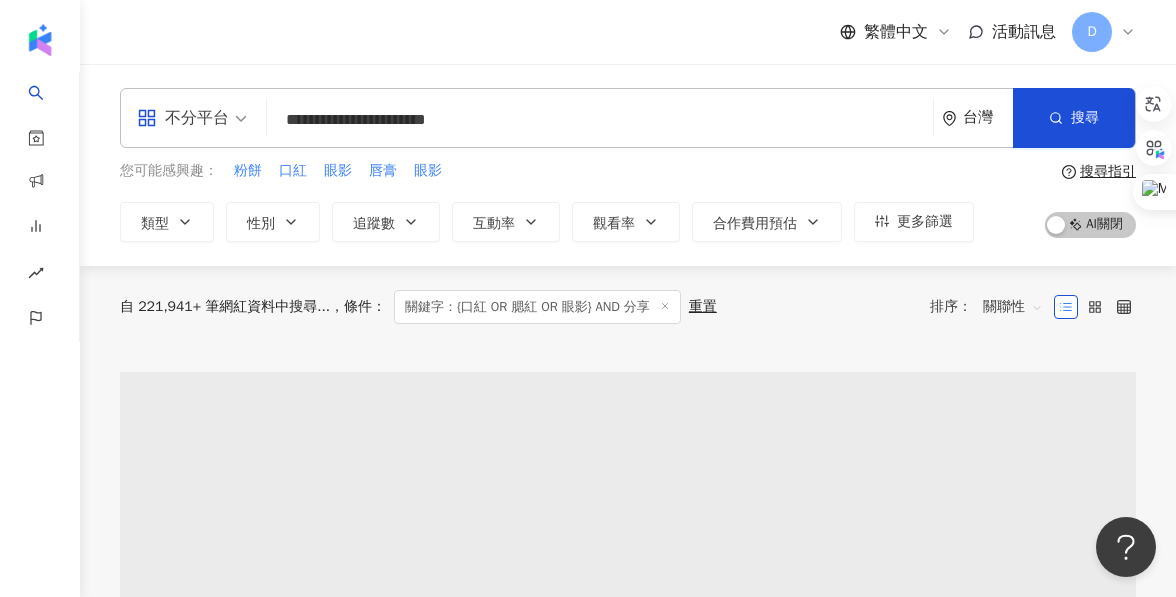 click on "**********" at bounding box center (628, 165) 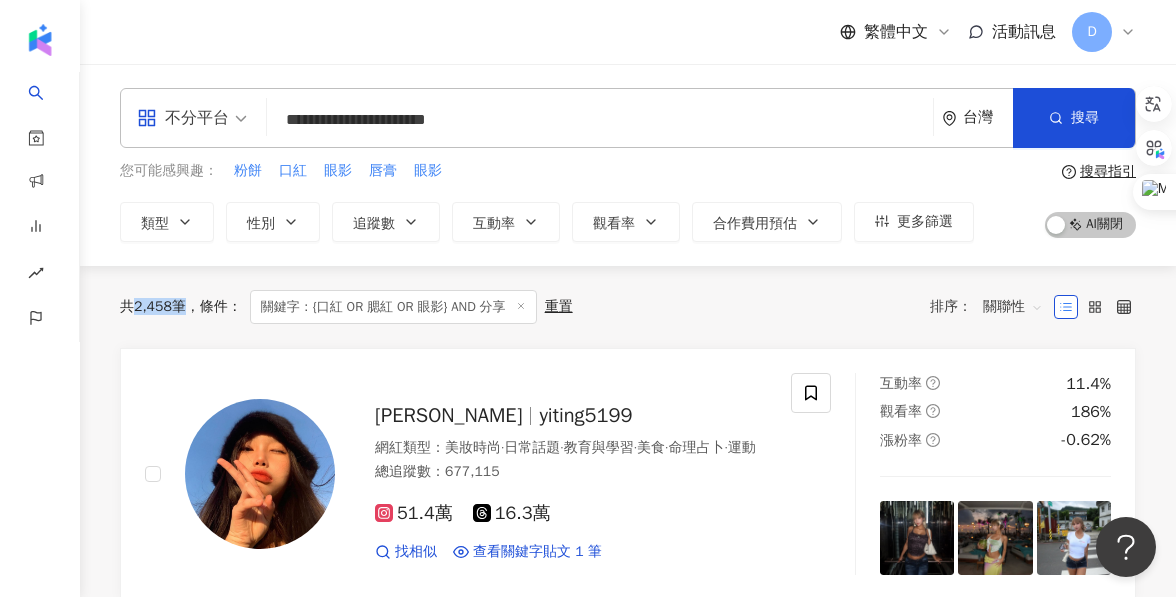 drag, startPoint x: 137, startPoint y: 308, endPoint x: 176, endPoint y: 307, distance: 39.012817 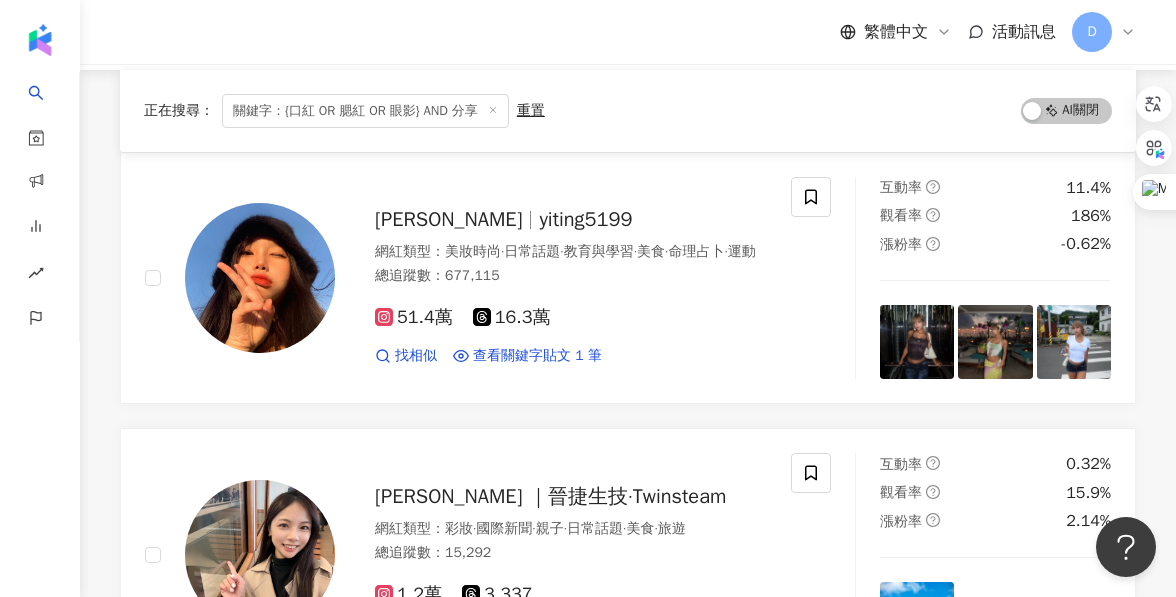scroll, scrollTop: 0, scrollLeft: 0, axis: both 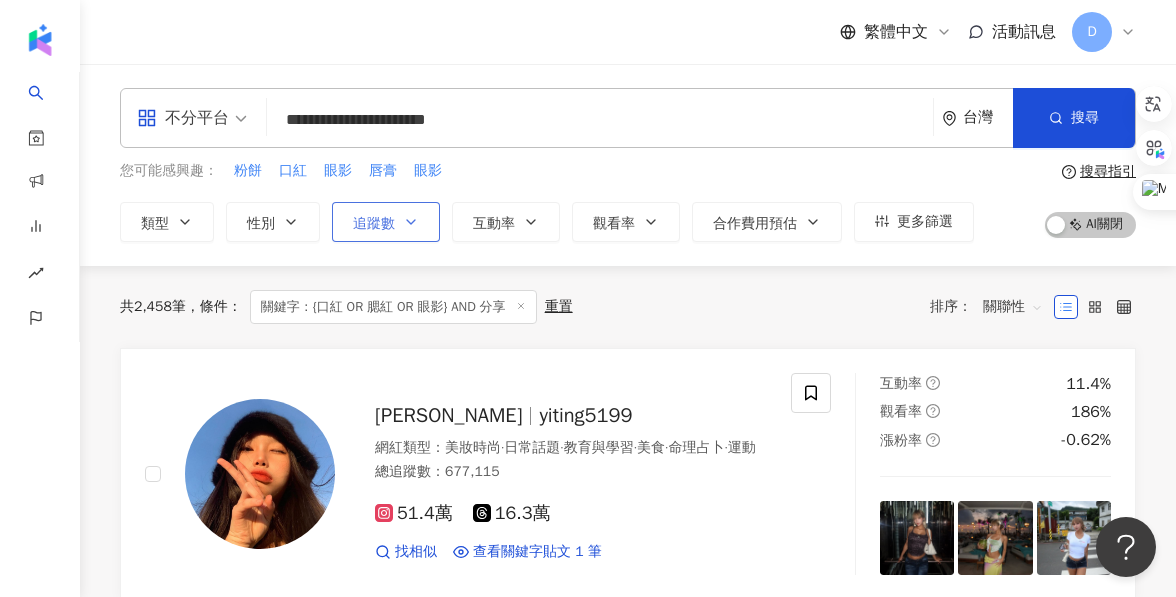 click on "追蹤數" at bounding box center [374, 224] 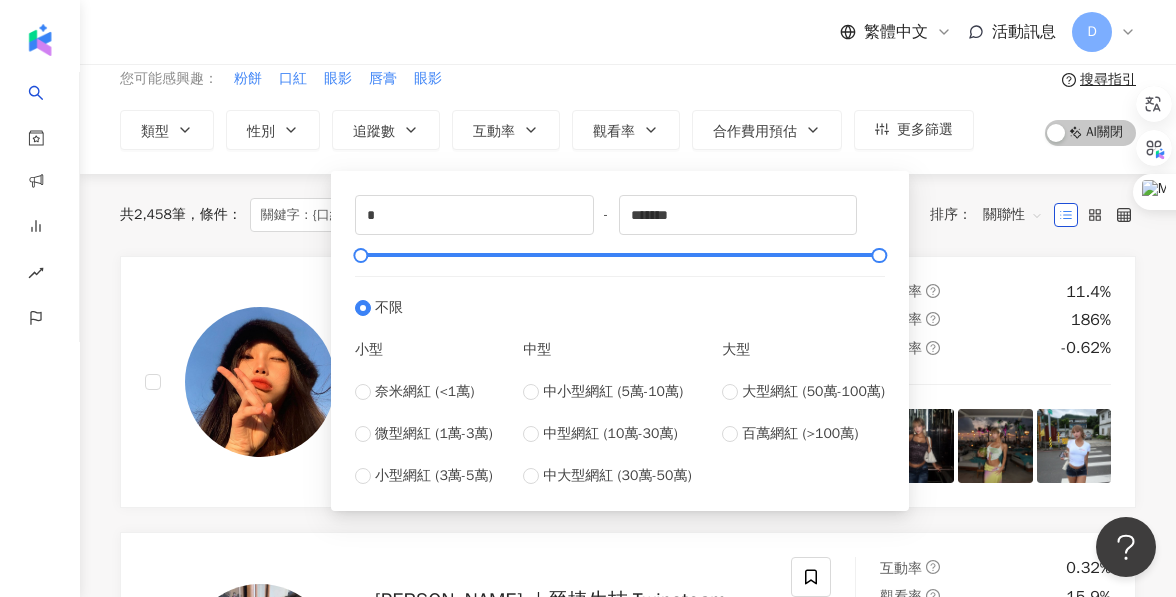 scroll, scrollTop: 108, scrollLeft: 0, axis: vertical 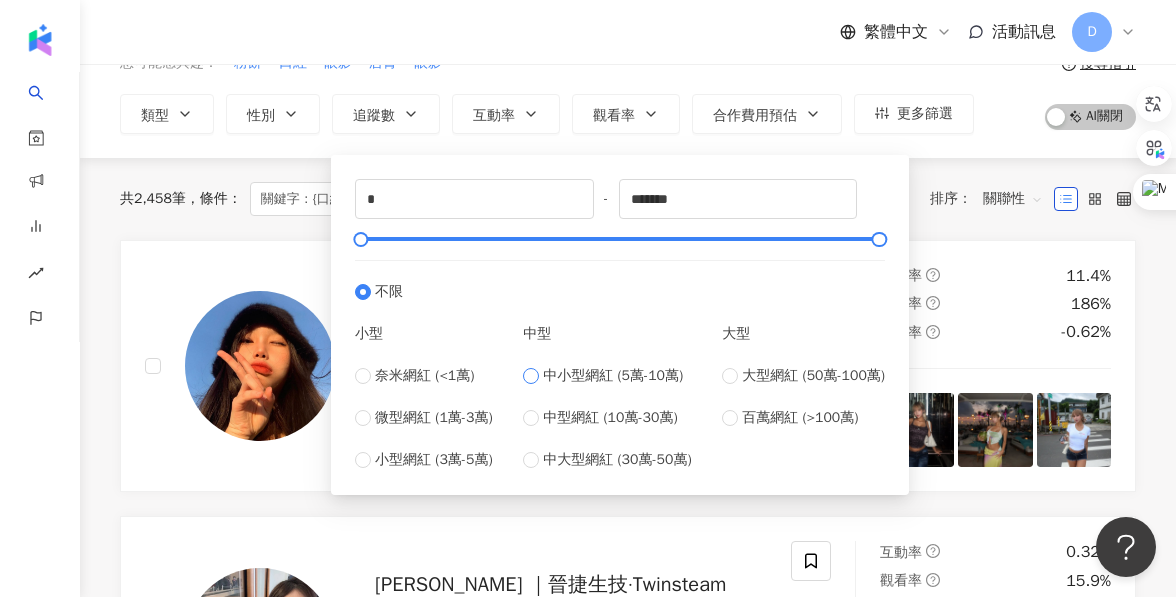 click on "中小型網紅 (5萬-10萬)" at bounding box center (613, 376) 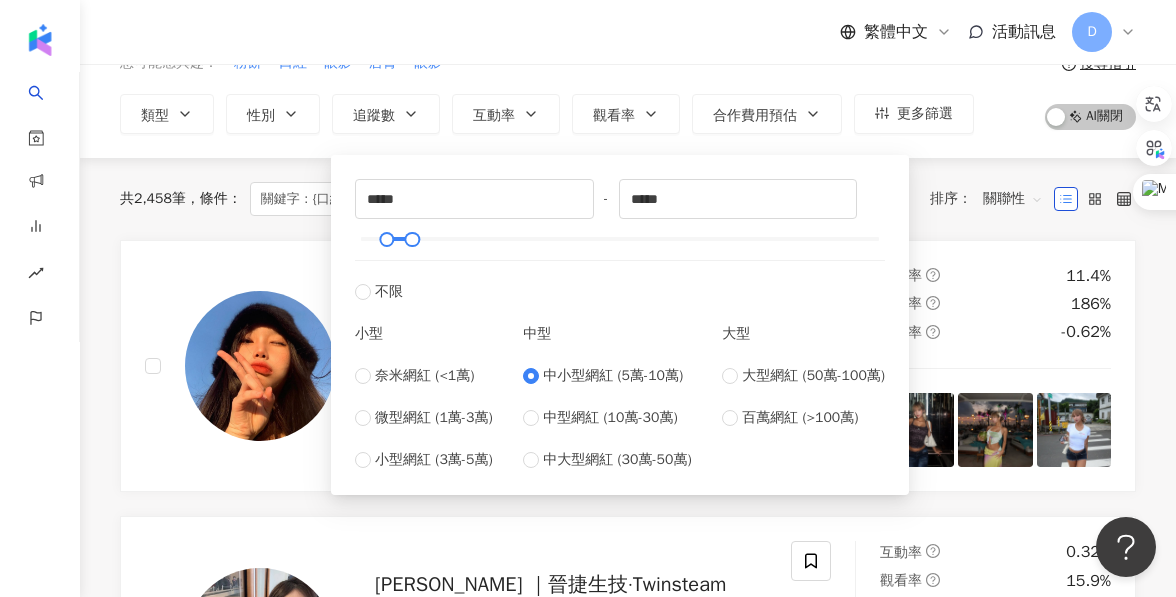 scroll, scrollTop: 0, scrollLeft: 0, axis: both 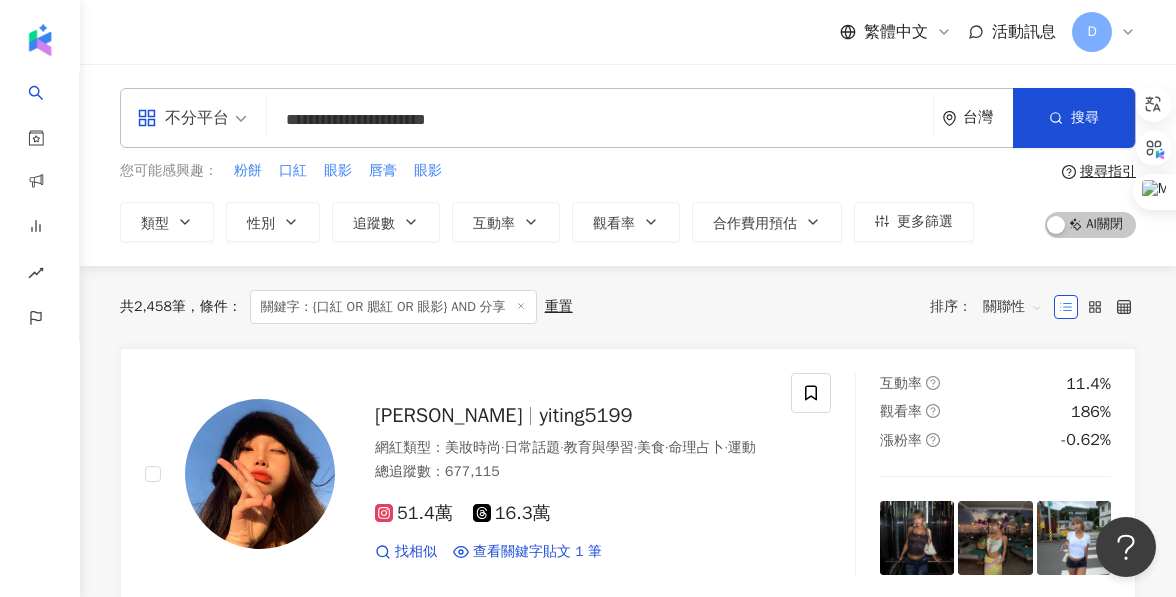 click on "您可能感興趣： 粉餅  口紅  眼影  唇膏  眼影" at bounding box center [547, 171] 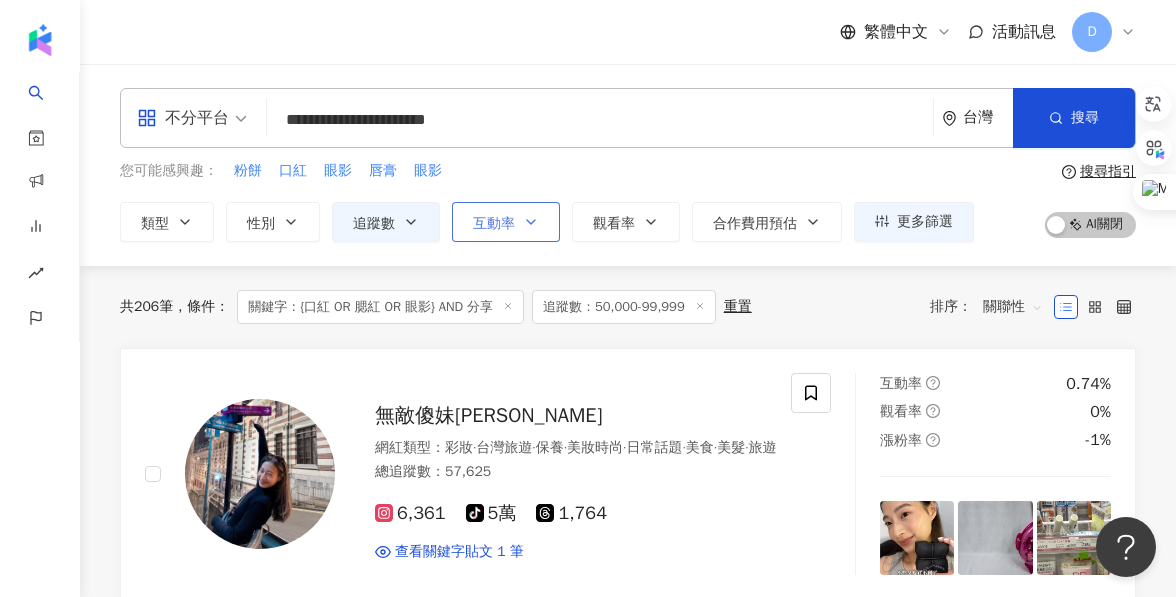 click 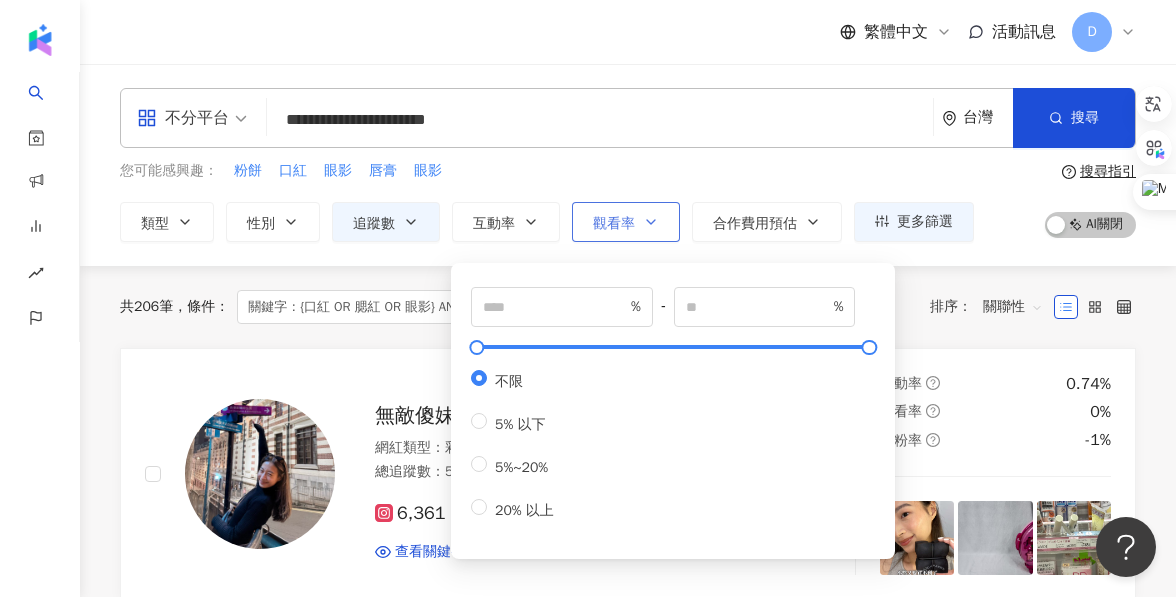 click on "觀看率" at bounding box center [614, 224] 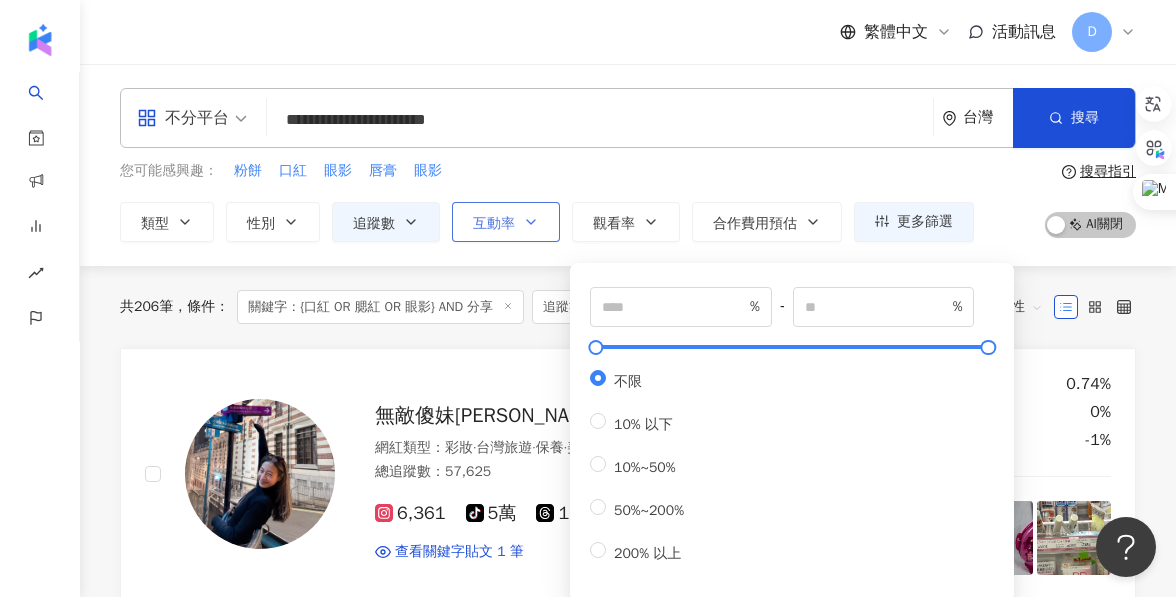 click on "互動率" at bounding box center (506, 222) 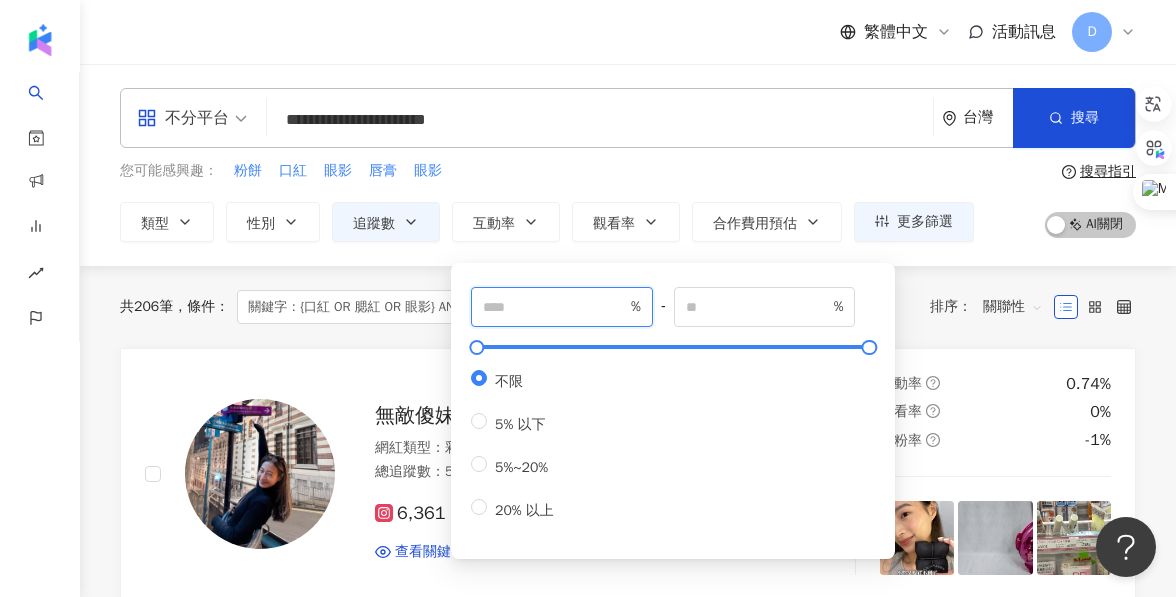 click at bounding box center [555, 307] 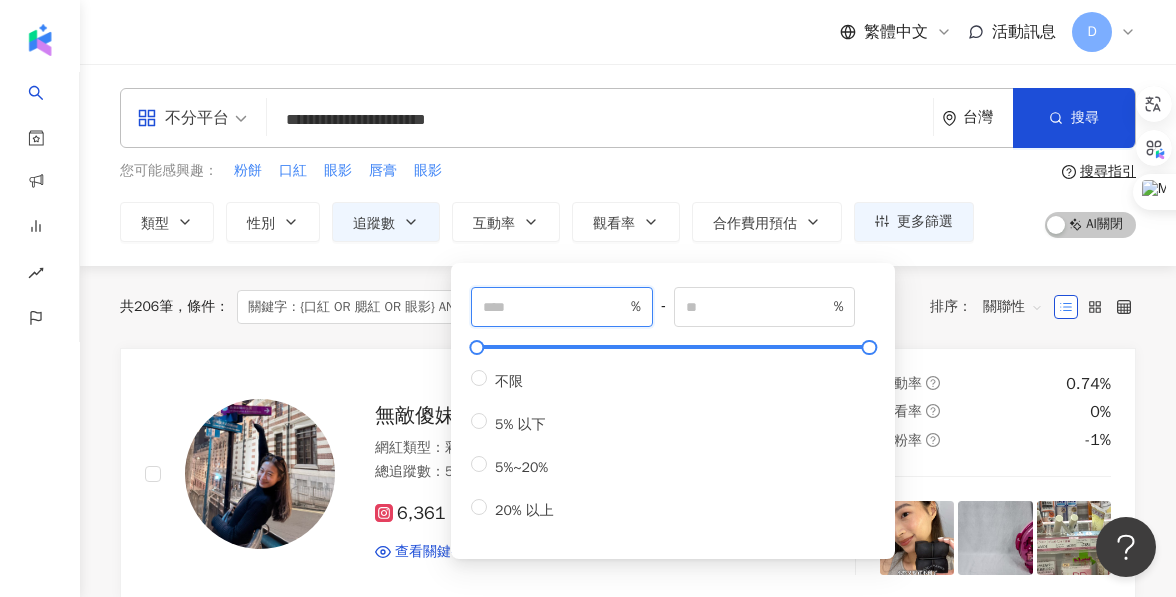type on "*" 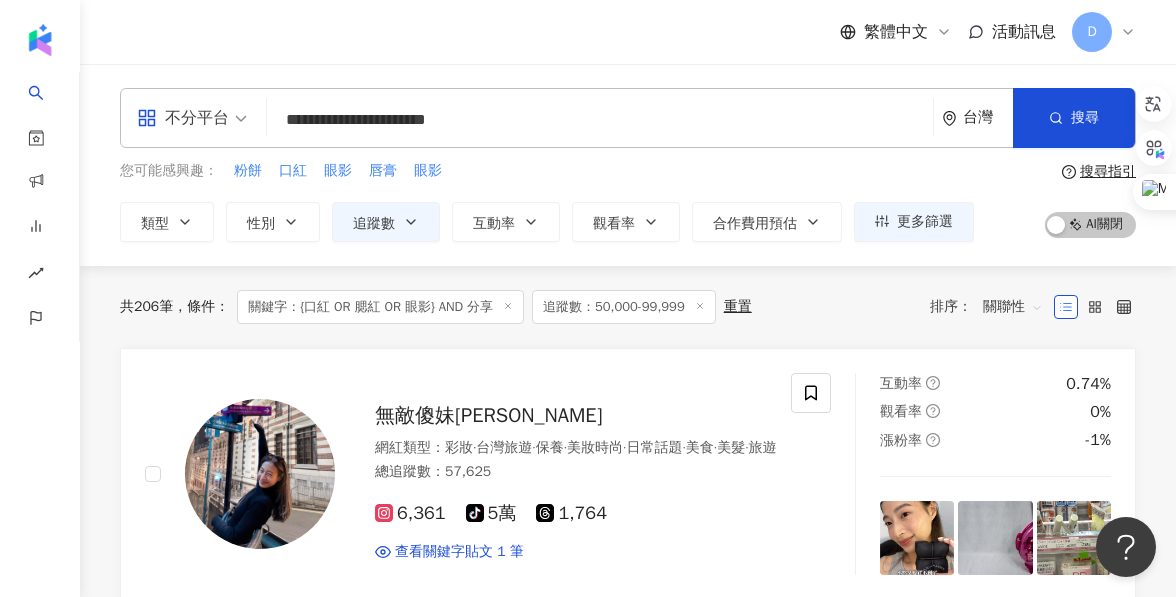 click on "您可能感興趣： 粉餅  口紅  眼影  唇膏  眼影" at bounding box center [547, 171] 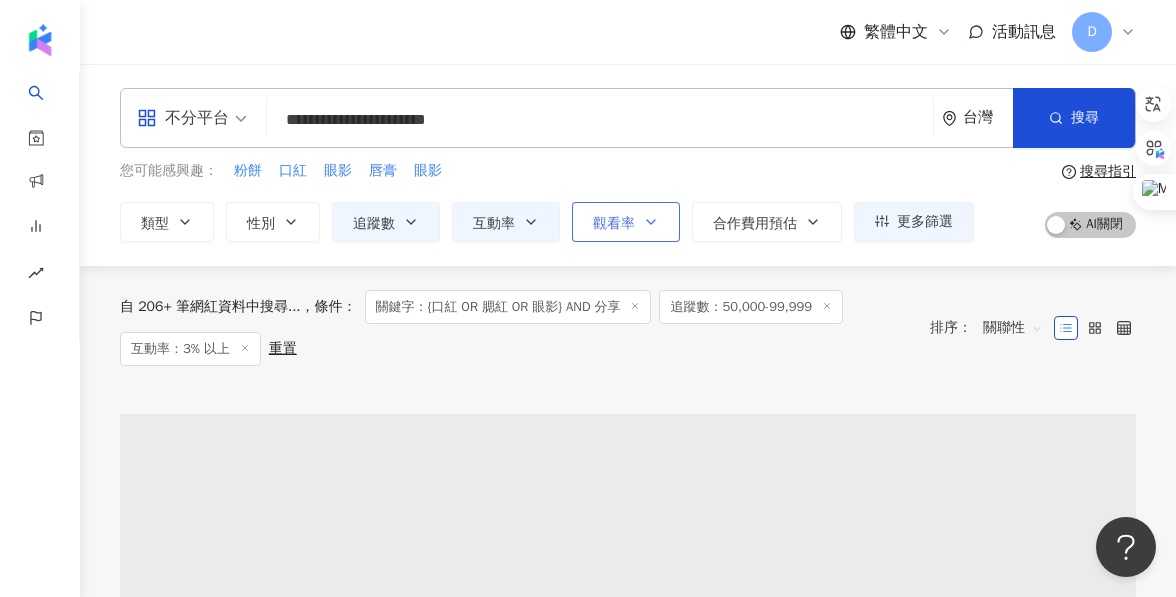 click on "觀看率" at bounding box center [614, 224] 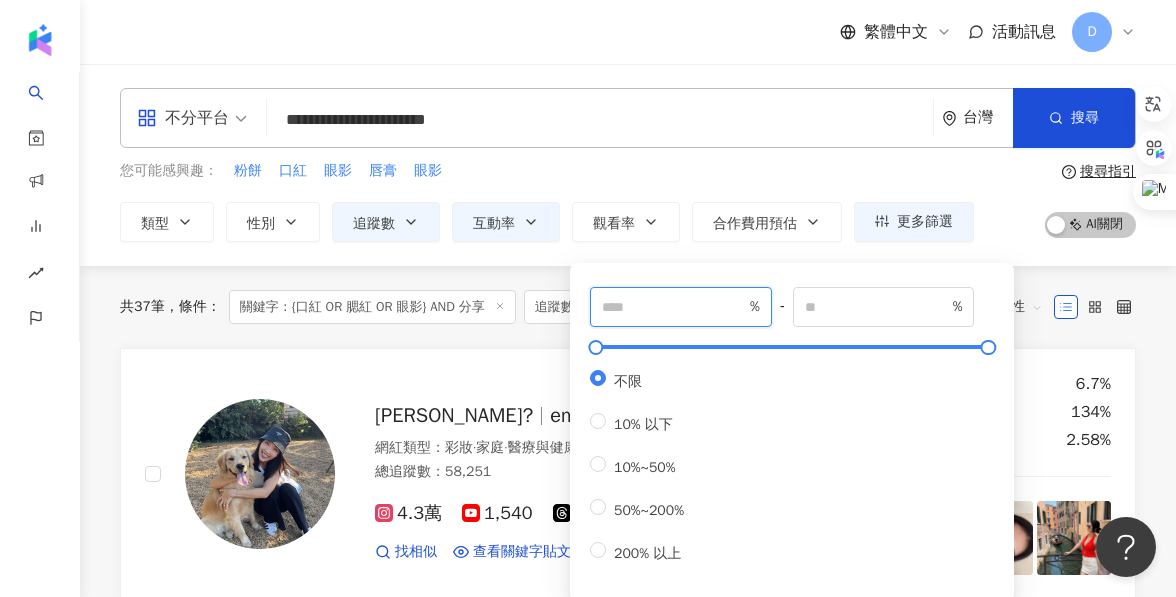 click at bounding box center [674, 307] 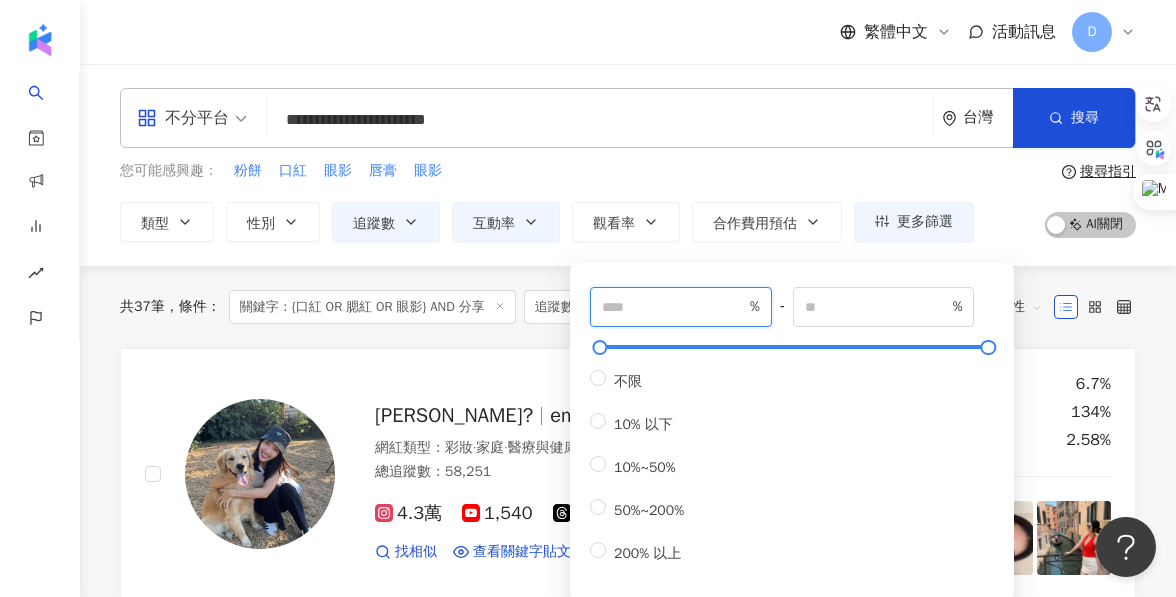 type on "***" 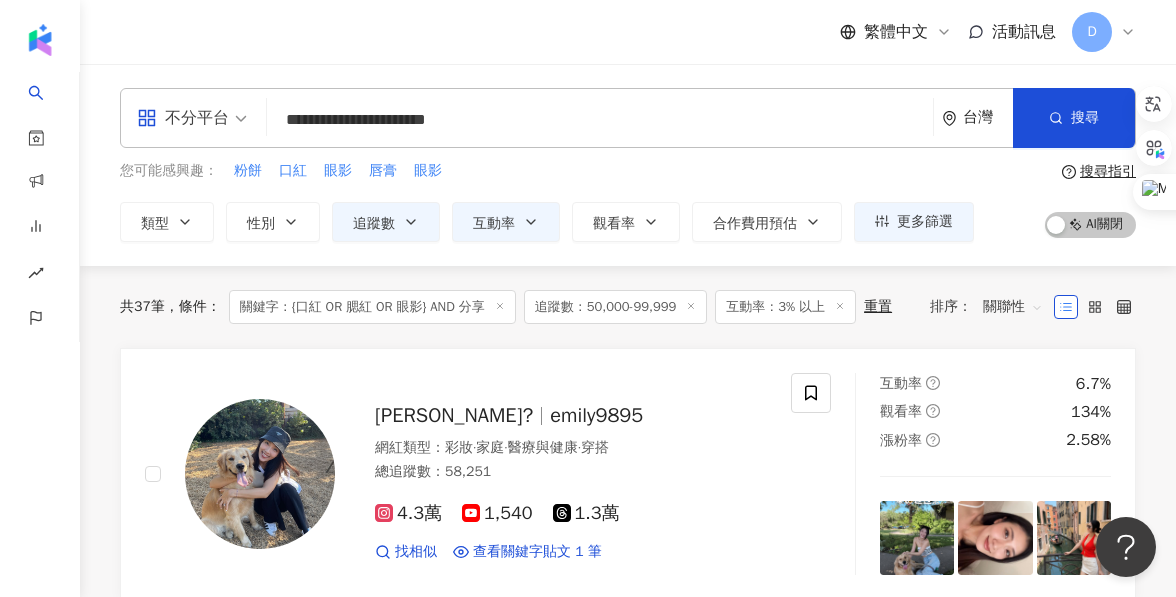click on "您可能感興趣： 粉餅  口紅  眼影  唇膏  眼影  類型 性別 追蹤數 互動率 觀看率 合作費用預估  更多篩選 *****  -  ***** 不限 小型 奈米網紅 (<1萬) 微型網紅 (1萬-3萬) 小型網紅 (3萬-5萬) 中型 中小型網紅 (5萬-10萬) 中型網紅 (10萬-30萬) 中大型網紅 (30萬-50萬) 大型 大型網紅 (50萬-100萬) 百萬網紅 (>100萬) * %  -  % 不限 5% 以下 5%~20% 20% 以上 *** %  -  % 不限 10% 以下 10%~50% 50%~200% 200% 以上" at bounding box center (547, 201) 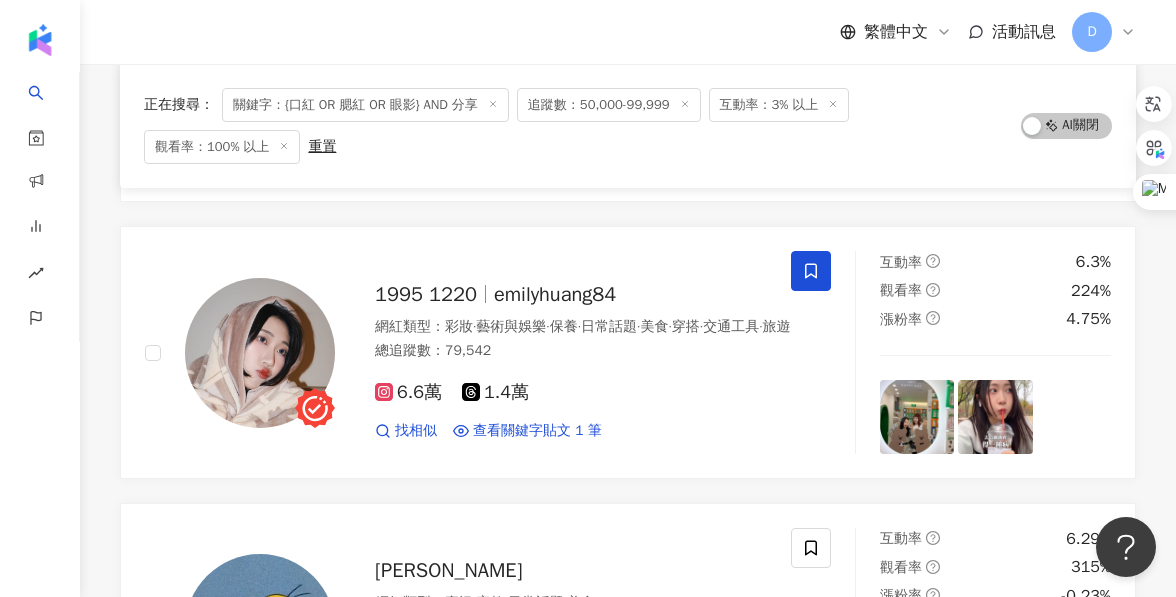 scroll, scrollTop: 458, scrollLeft: 0, axis: vertical 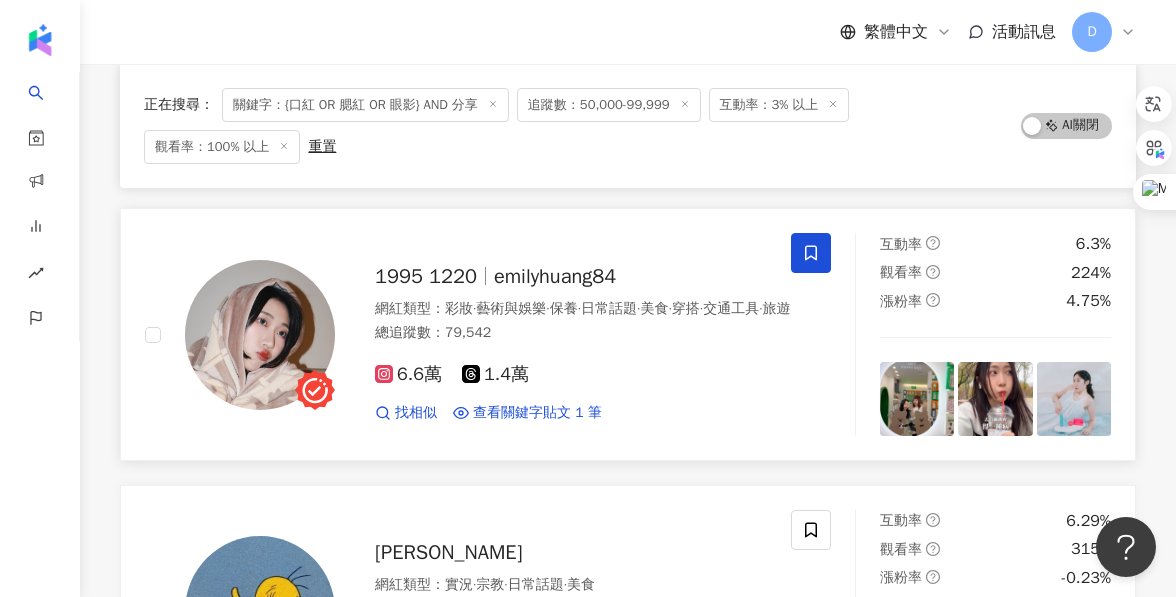 click on "1995 1220" at bounding box center (426, 276) 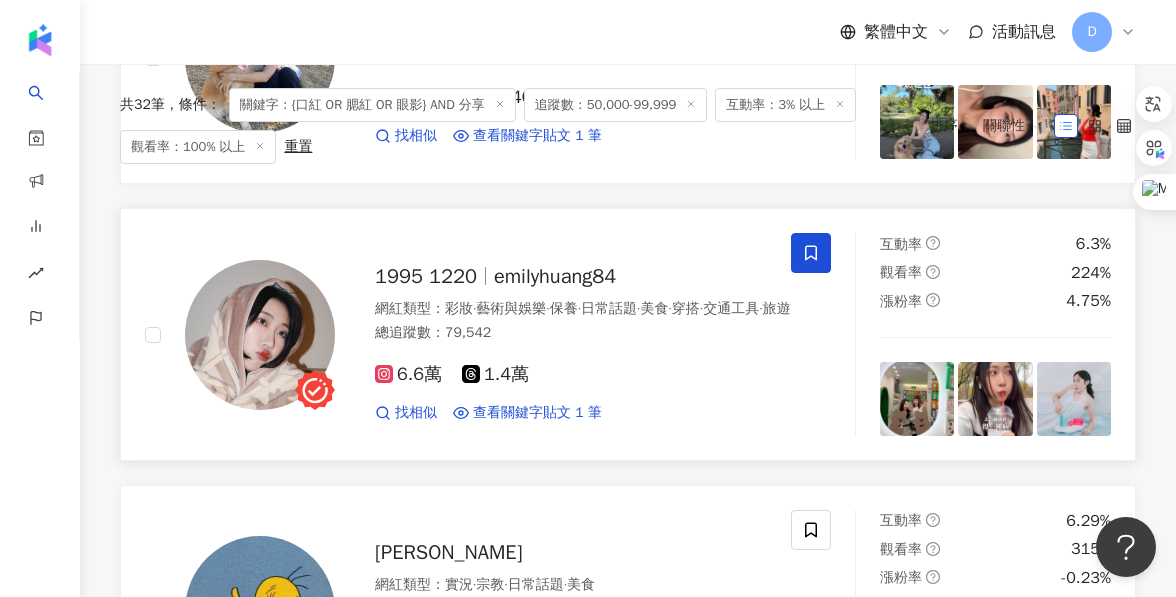 scroll, scrollTop: 0, scrollLeft: 0, axis: both 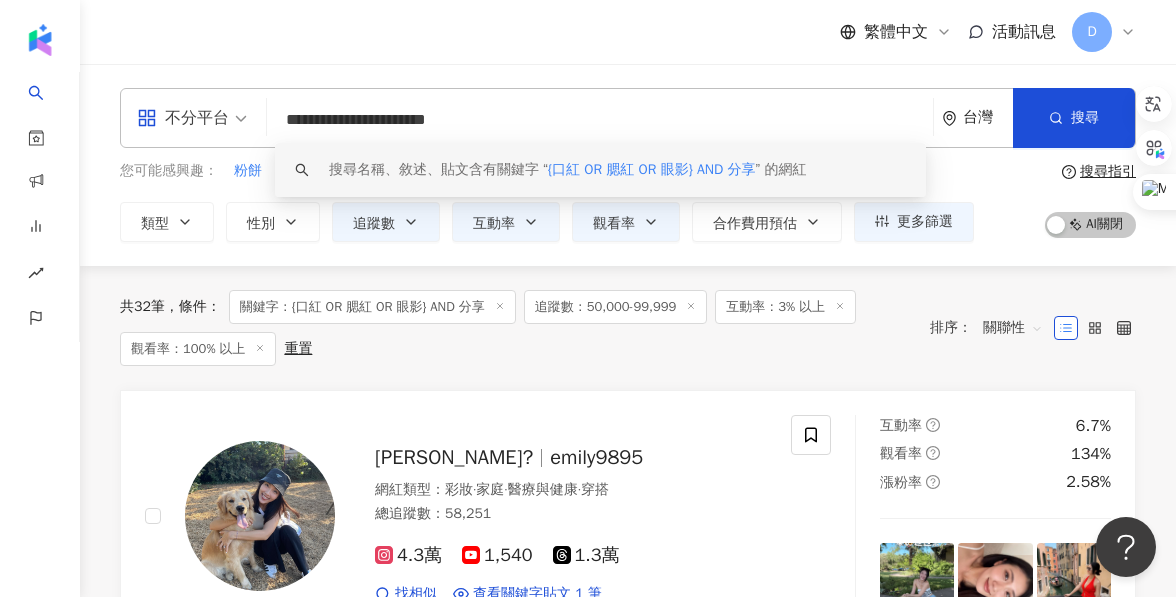 drag, startPoint x: 631, startPoint y: 121, endPoint x: 278, endPoint y: 119, distance: 353.00568 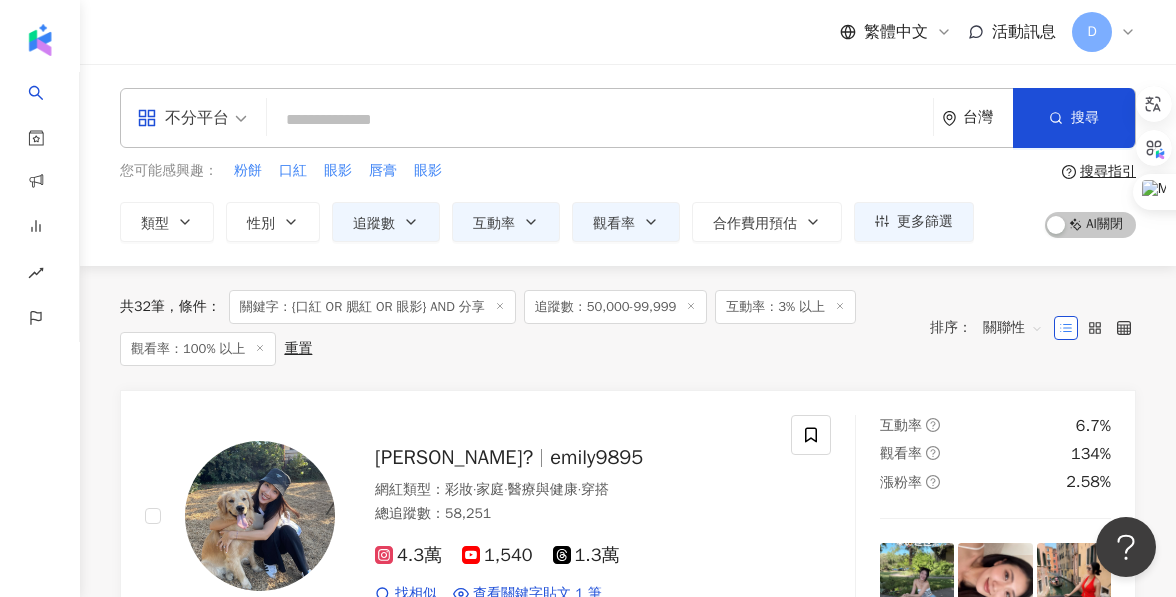 type 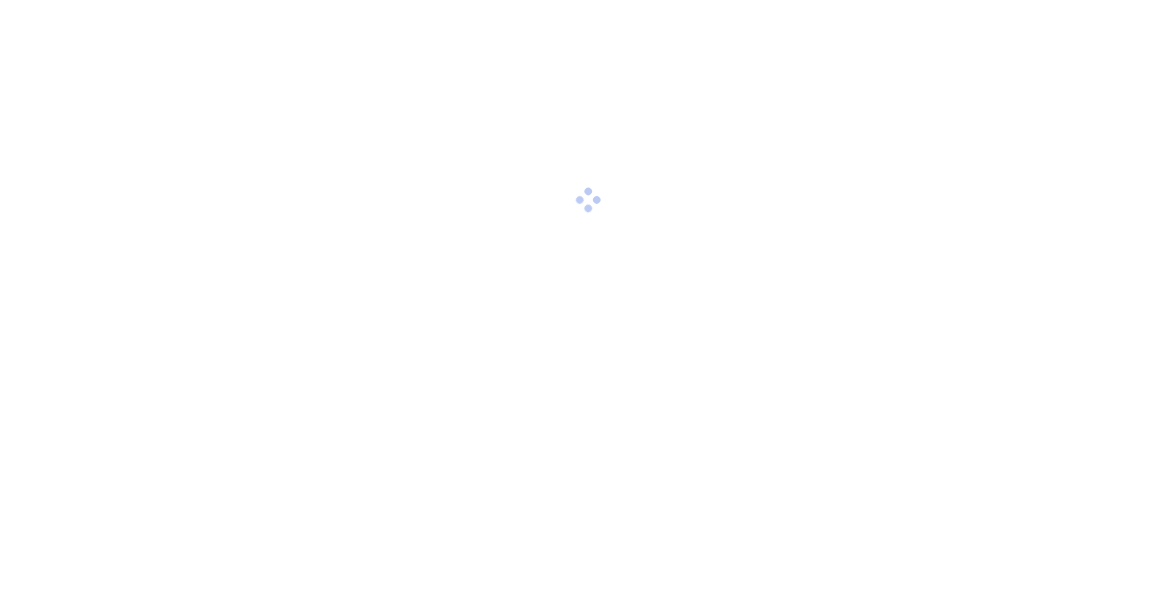 scroll, scrollTop: 0, scrollLeft: 0, axis: both 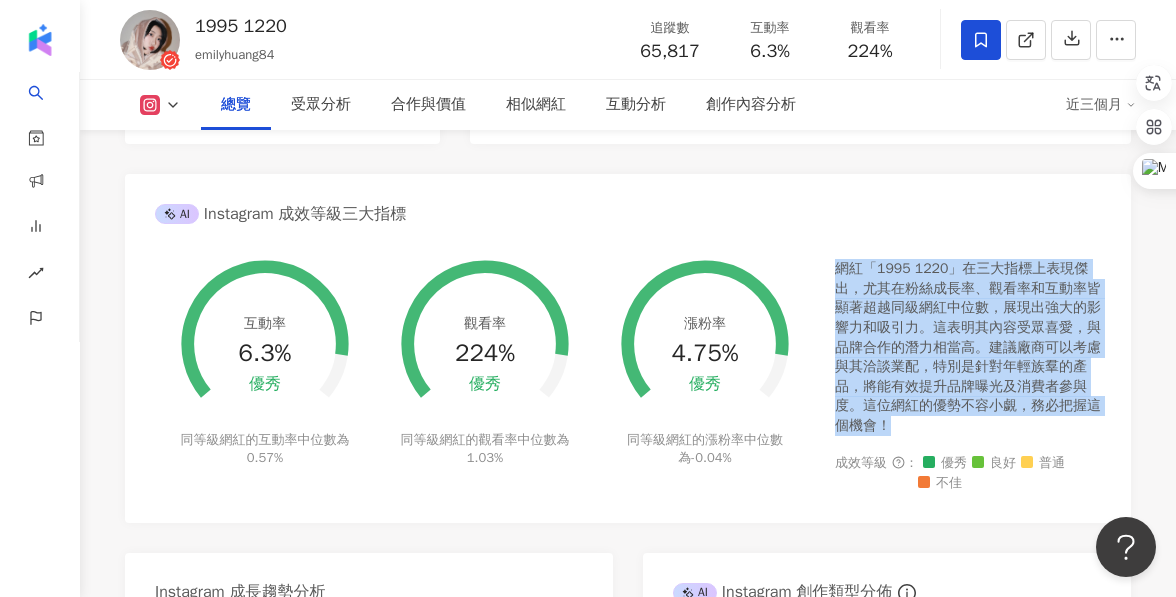 drag, startPoint x: 840, startPoint y: 267, endPoint x: 894, endPoint y: 426, distance: 167.91962 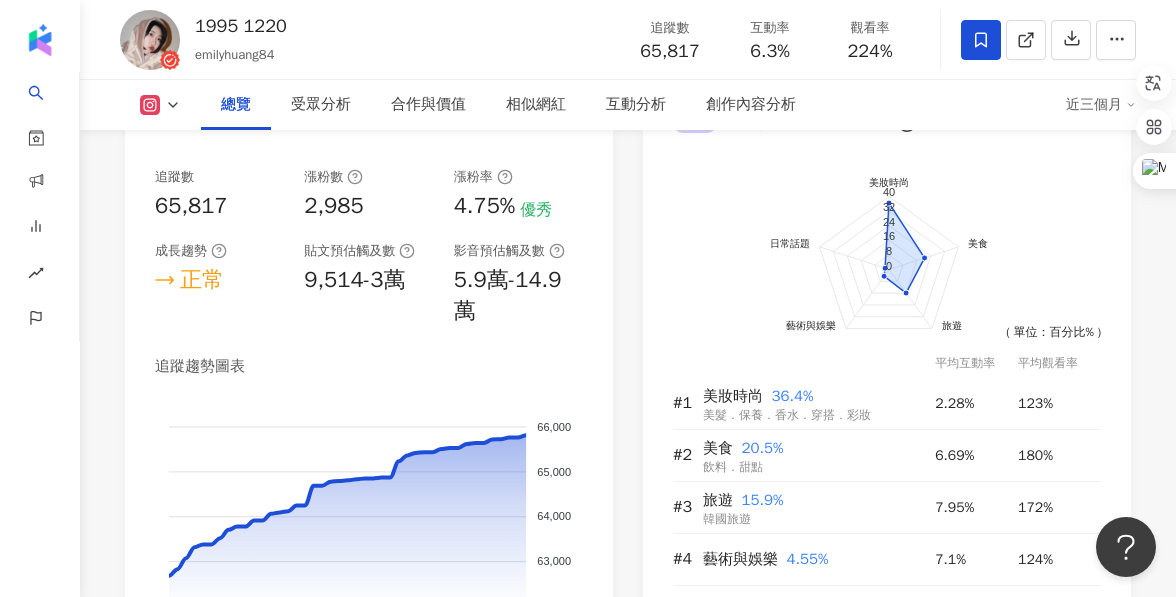 scroll, scrollTop: 1156, scrollLeft: 0, axis: vertical 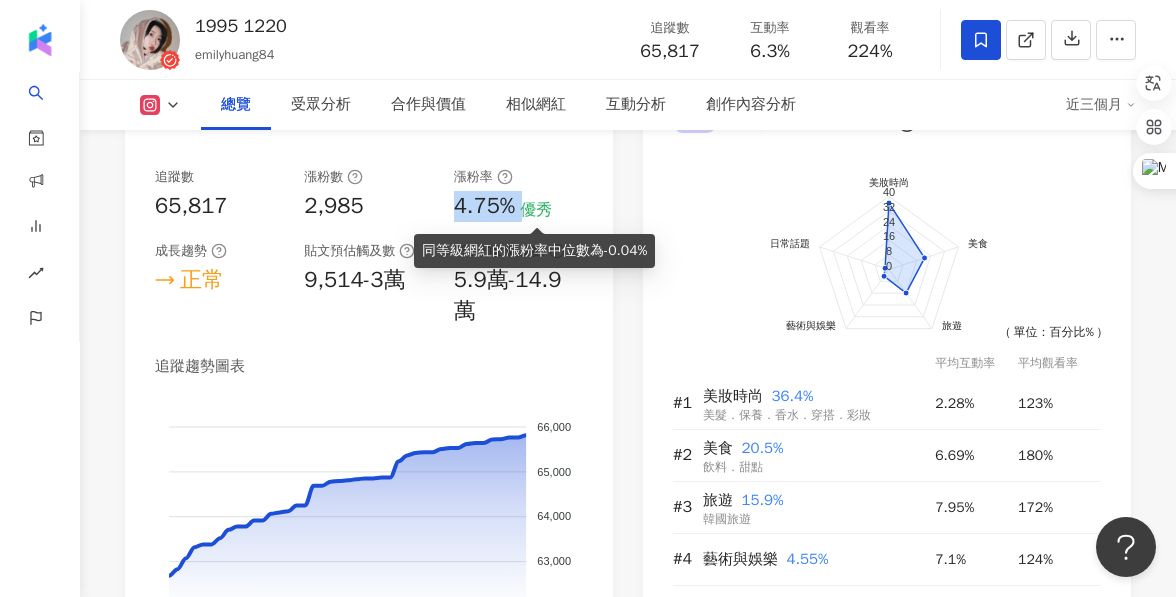 drag, startPoint x: 449, startPoint y: 206, endPoint x: 527, endPoint y: 206, distance: 78 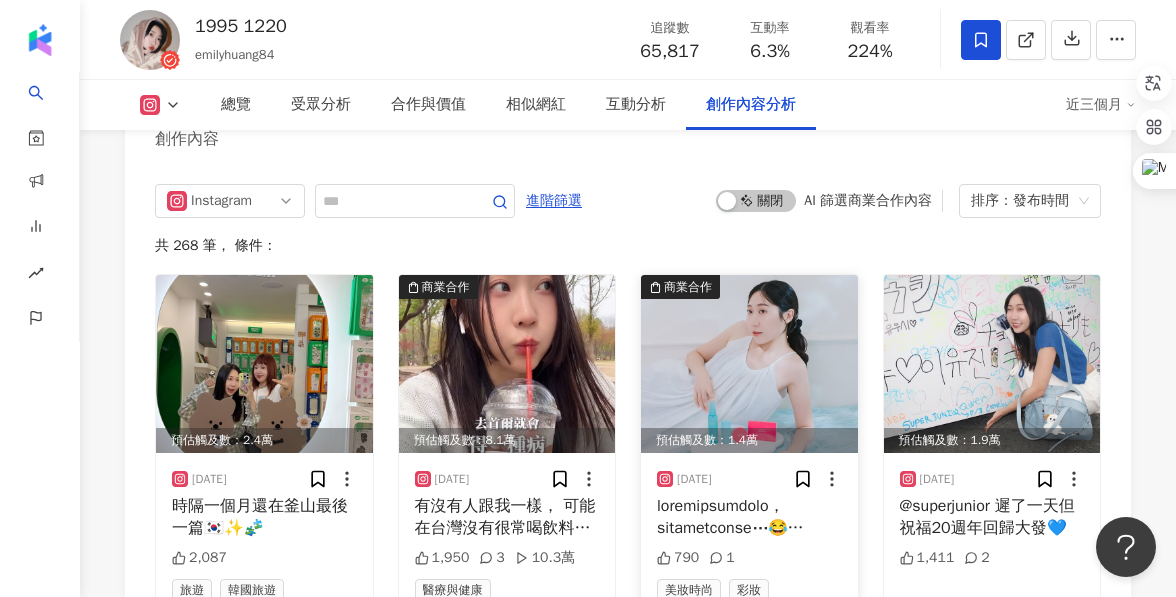 scroll, scrollTop: 6200, scrollLeft: 0, axis: vertical 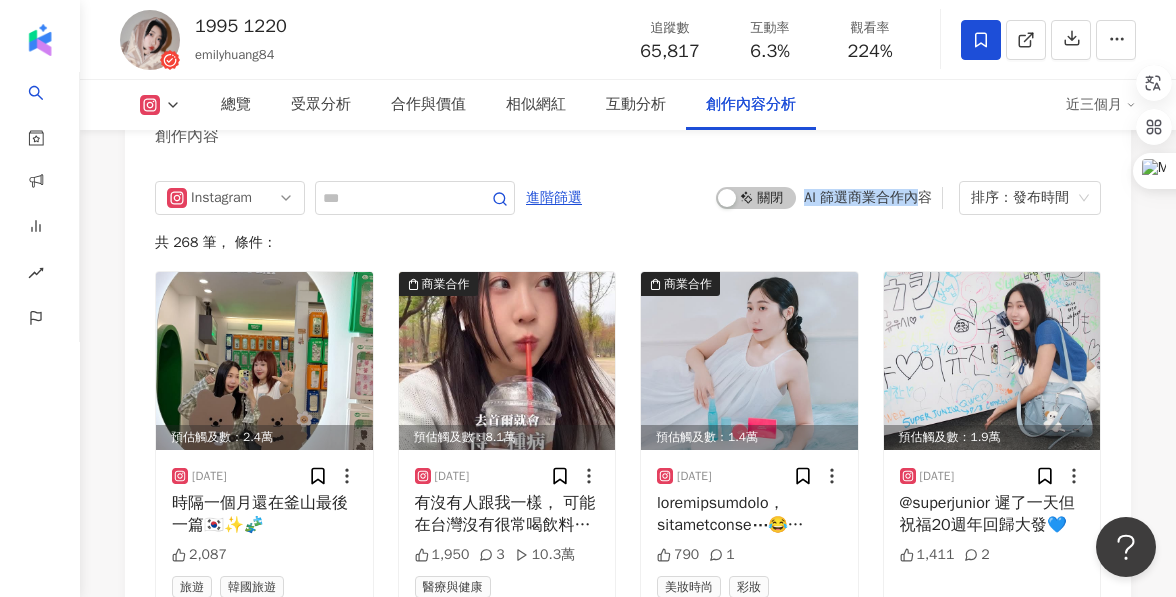 drag, startPoint x: 804, startPoint y: 157, endPoint x: 922, endPoint y: 158, distance: 118.004234 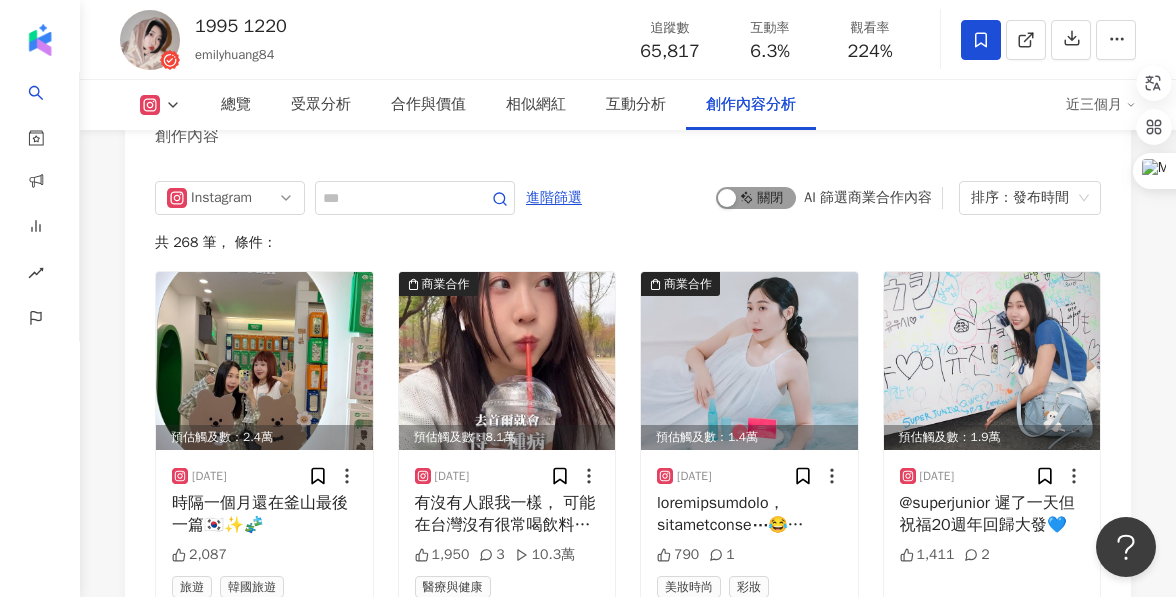click on "啟動 關閉" at bounding box center [756, 198] 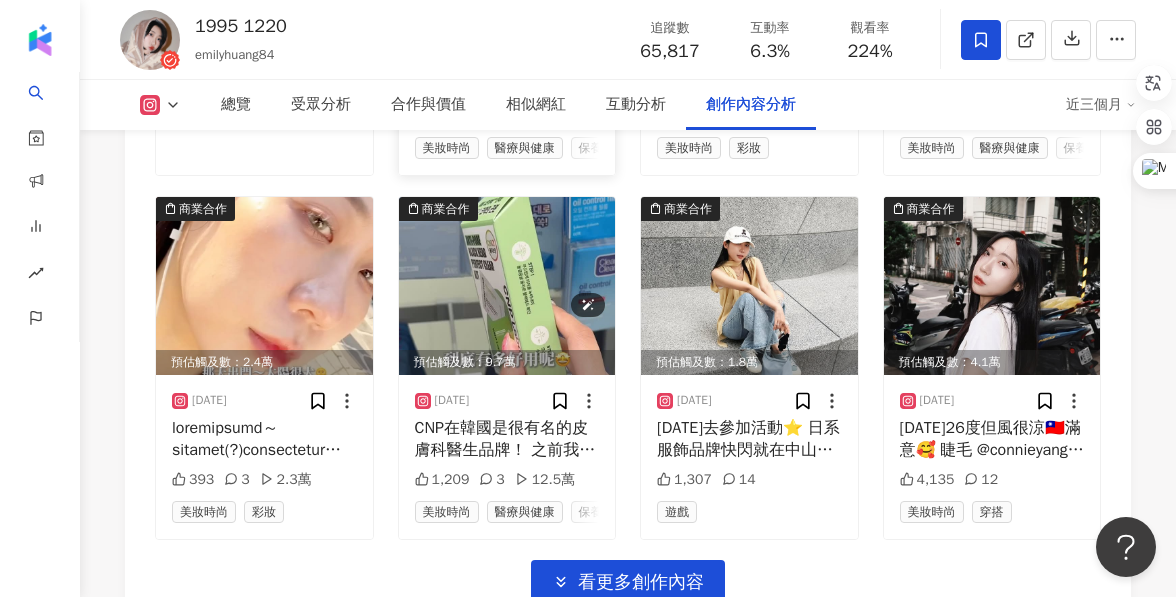 scroll, scrollTop: 7006, scrollLeft: 0, axis: vertical 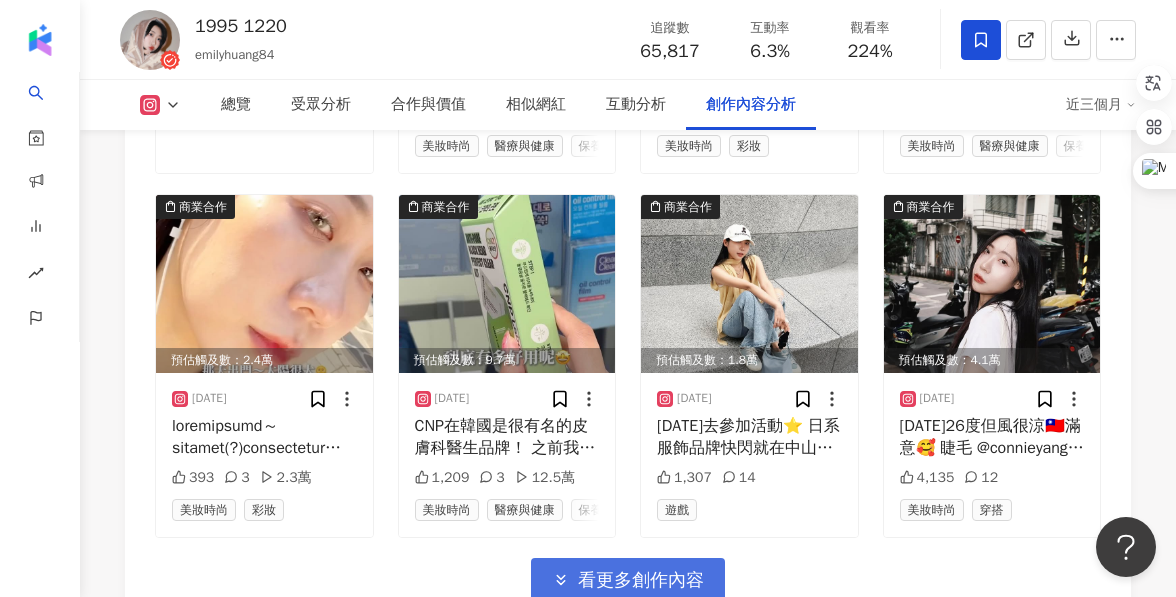 click 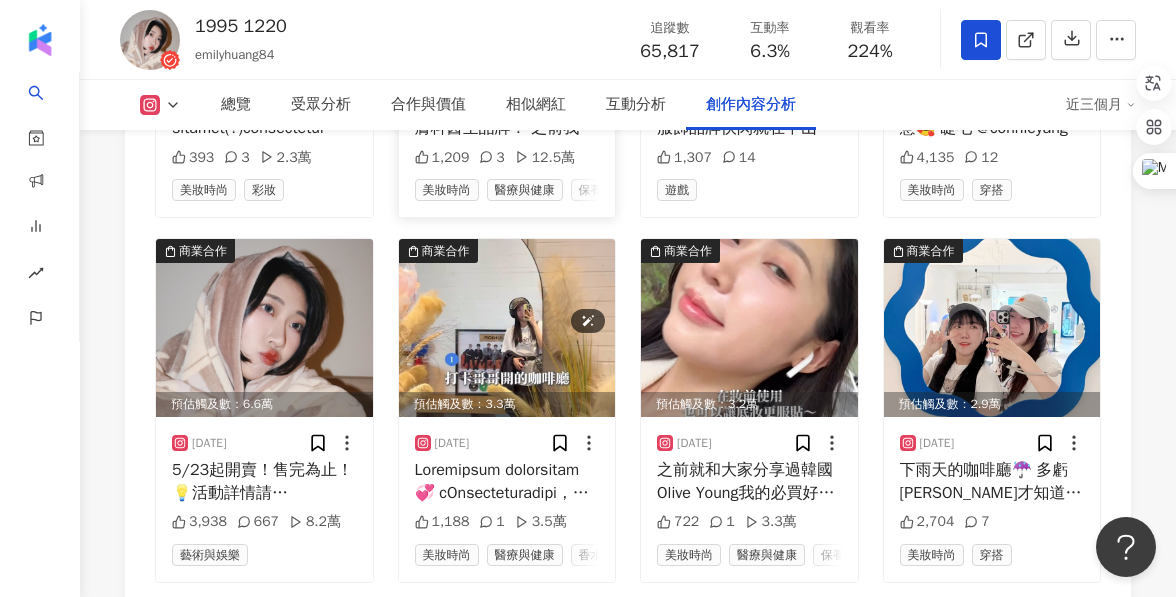 scroll, scrollTop: 7358, scrollLeft: 0, axis: vertical 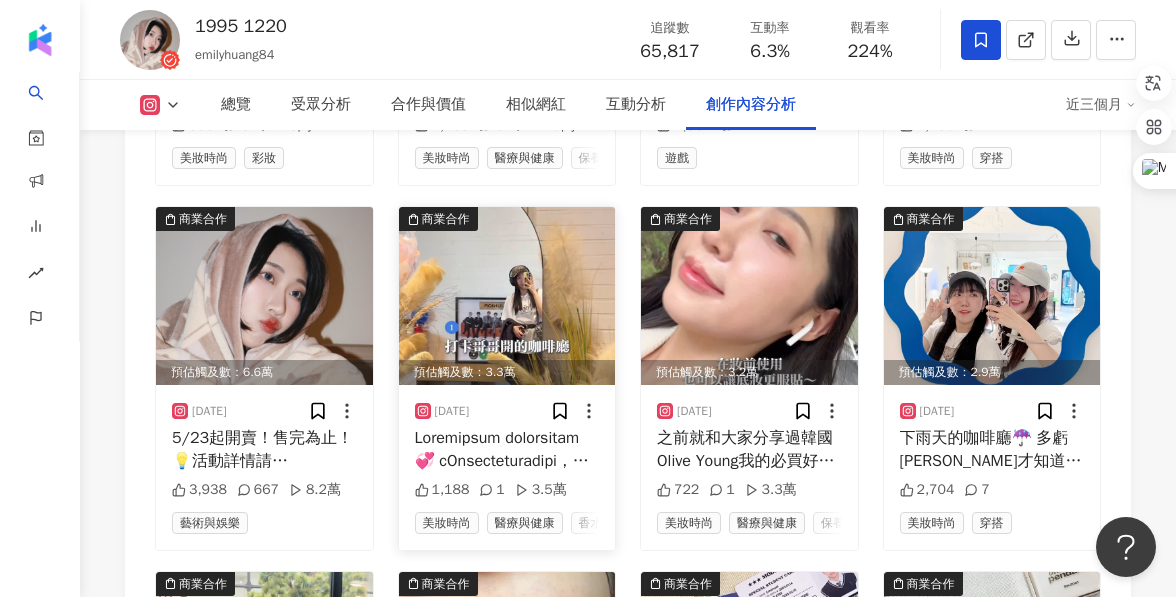 click at bounding box center [507, 449] 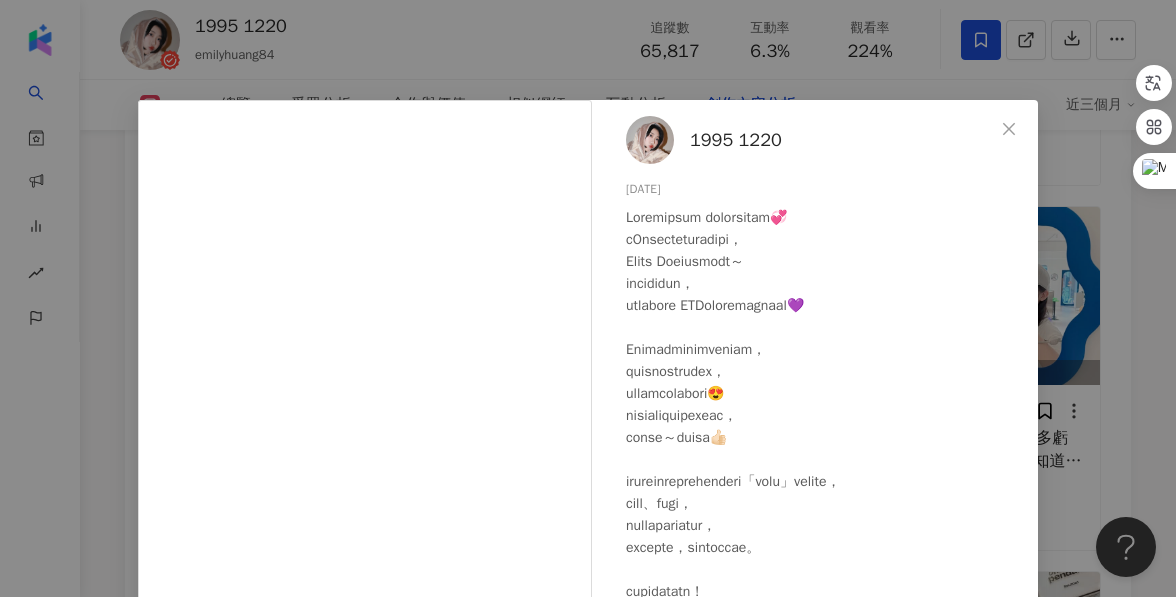 click on "1995 1220 2025/5/21 1,188 1 3.5萬 查看原始貼文" at bounding box center (588, 298) 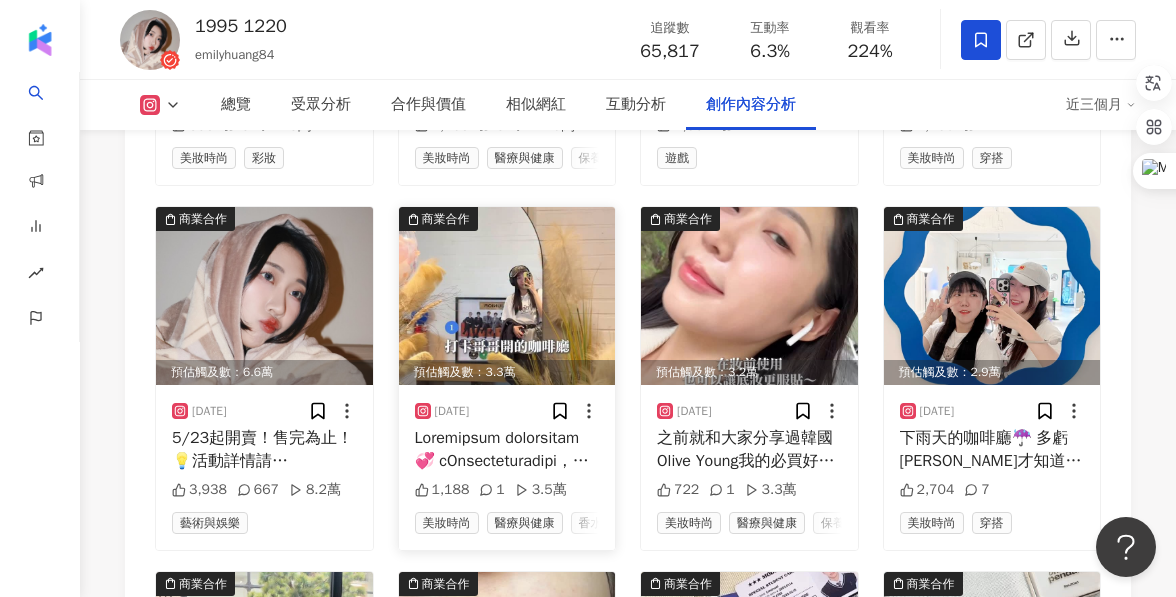 click at bounding box center (507, 449) 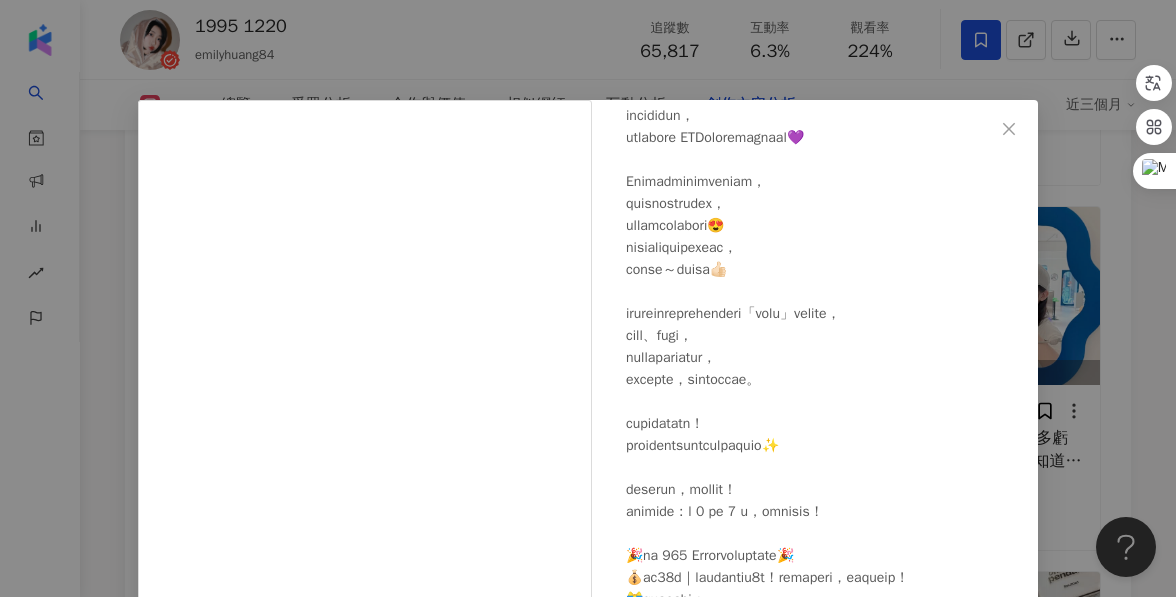 scroll, scrollTop: 278, scrollLeft: 0, axis: vertical 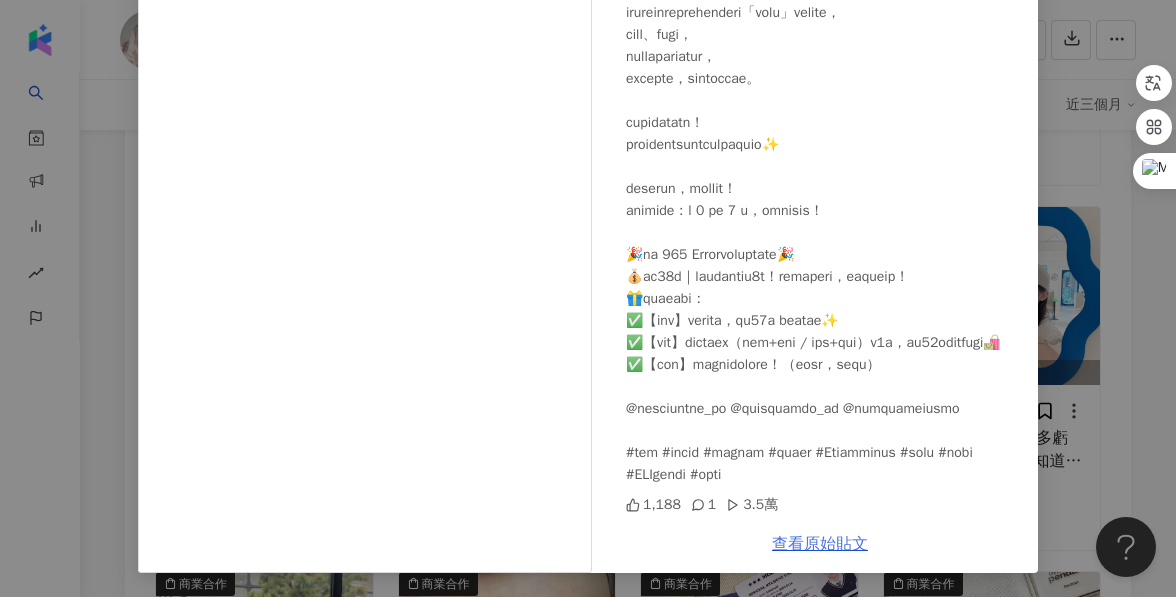 click on "查看原始貼文" at bounding box center (820, 544) 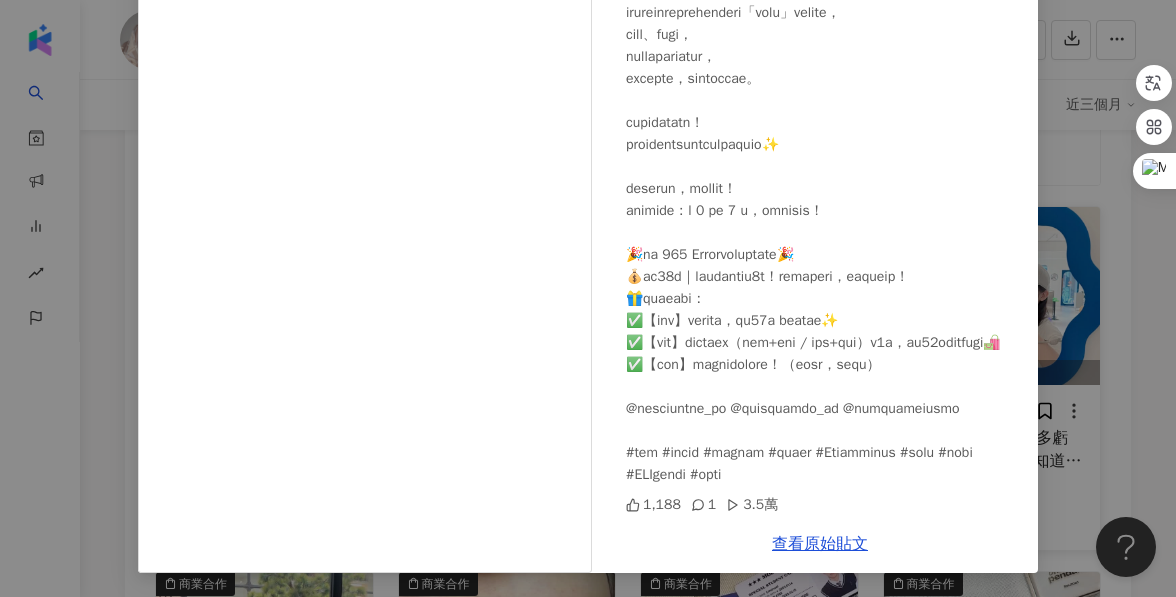 click on "1995 1220 2025/5/21 1,188 1 3.5萬 查看原始貼文" at bounding box center (588, 298) 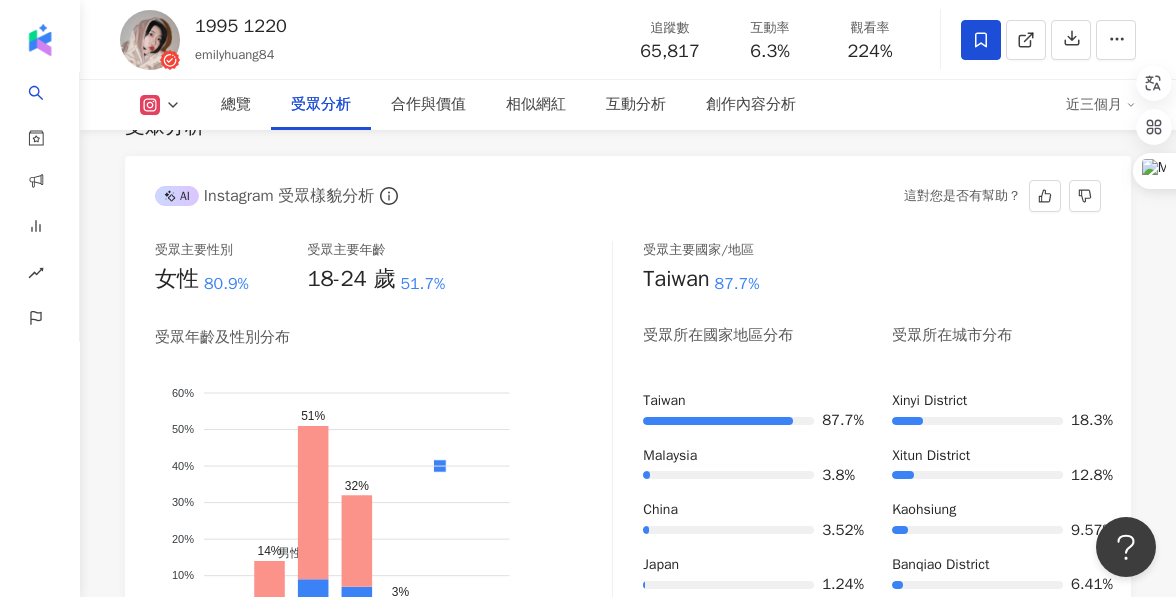 scroll, scrollTop: 1766, scrollLeft: 0, axis: vertical 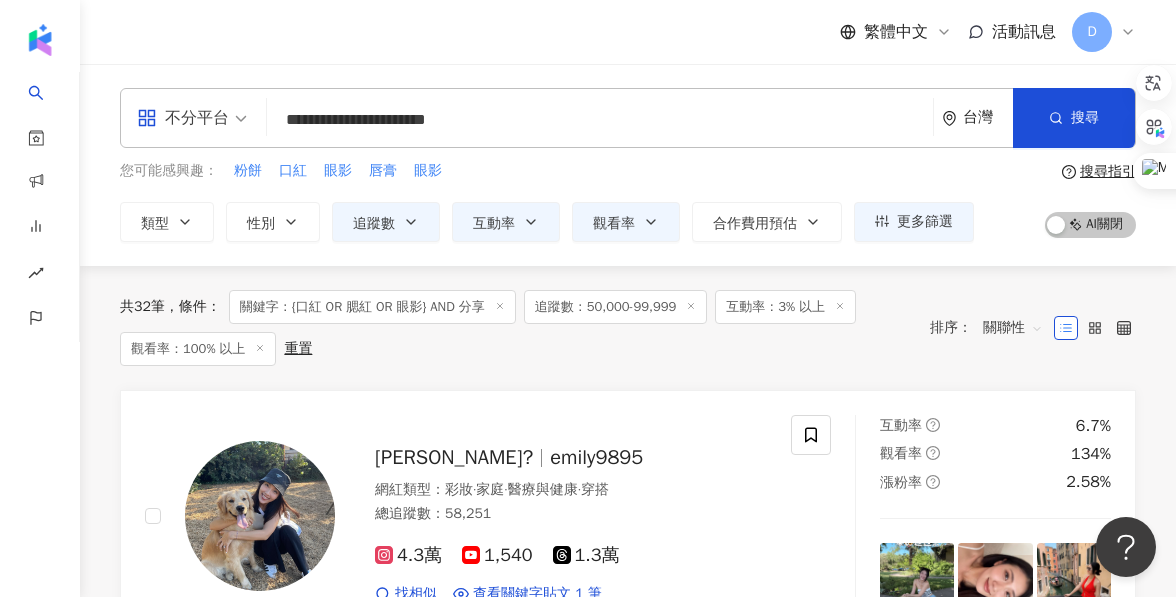 click 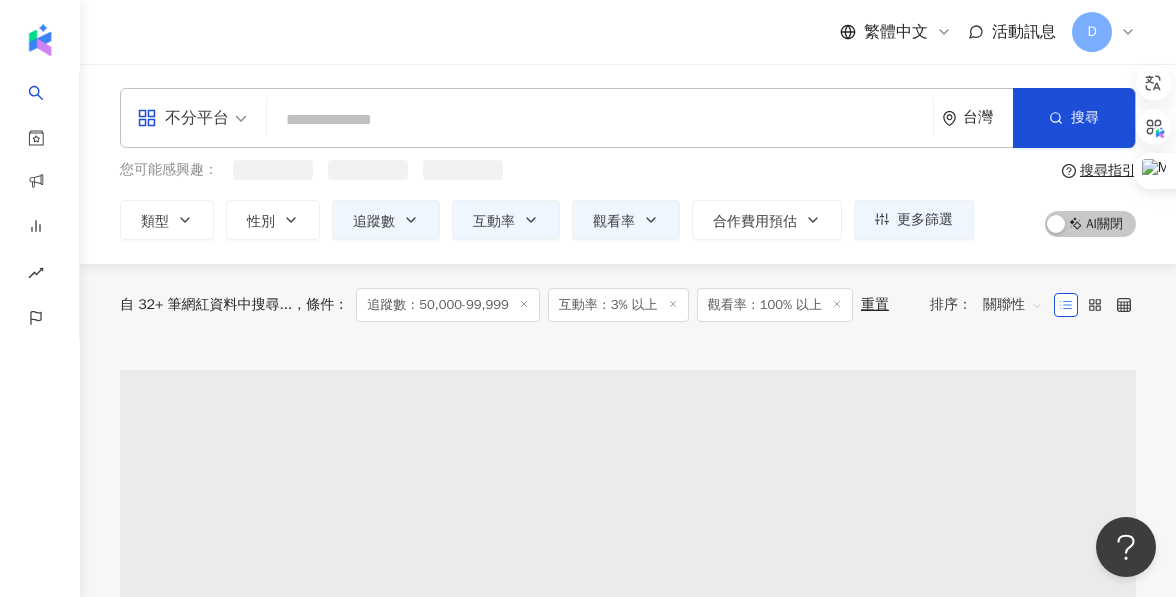 type 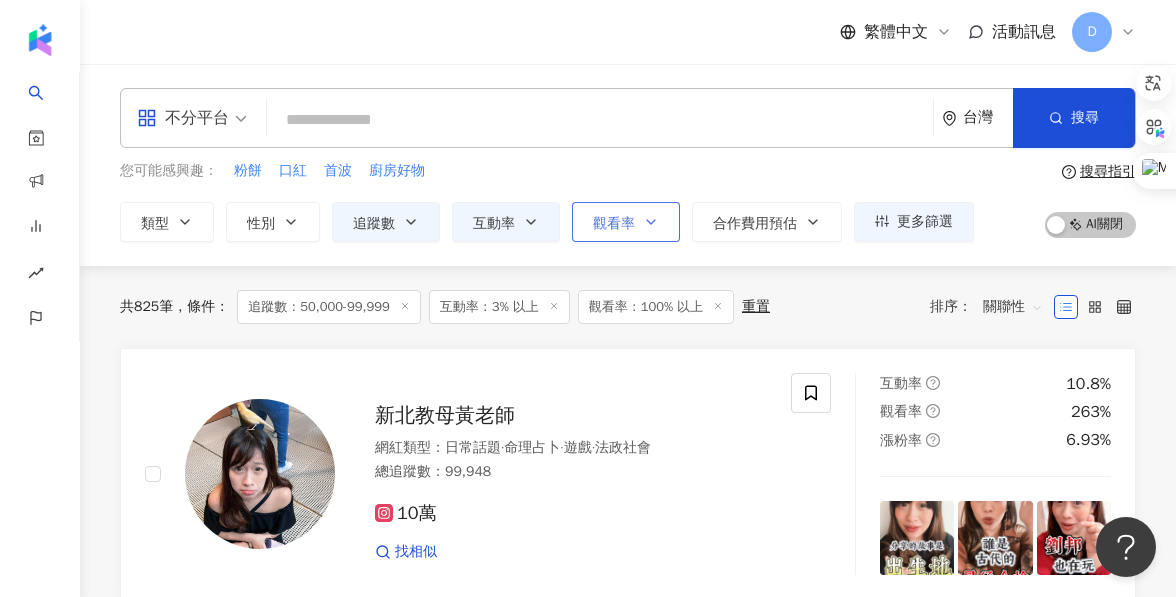 click on "觀看率" at bounding box center [614, 224] 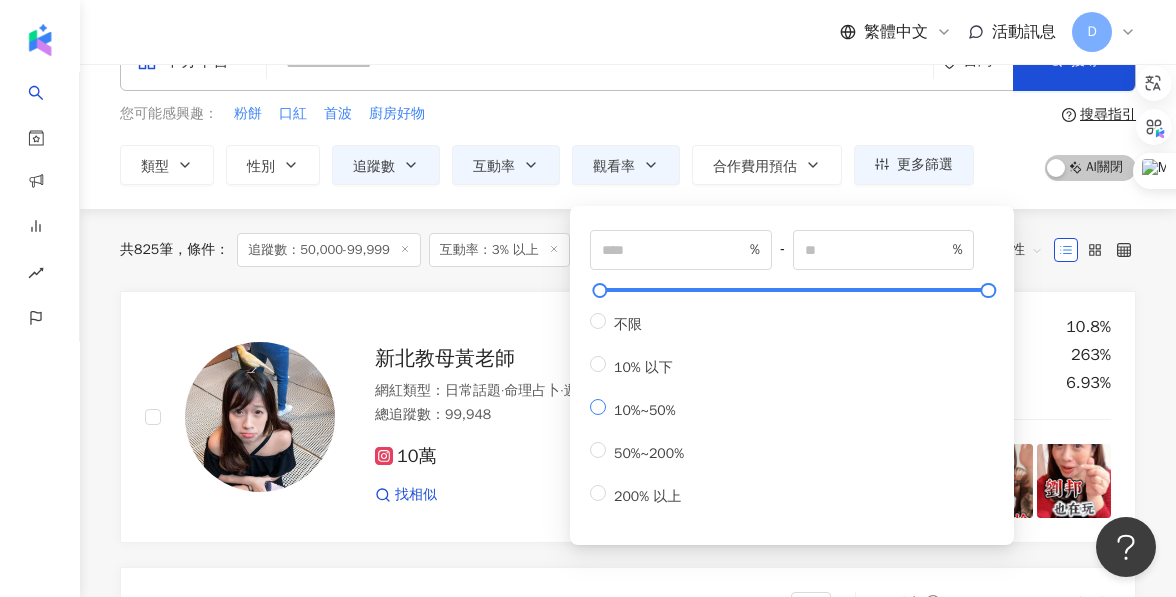 scroll, scrollTop: 61, scrollLeft: 0, axis: vertical 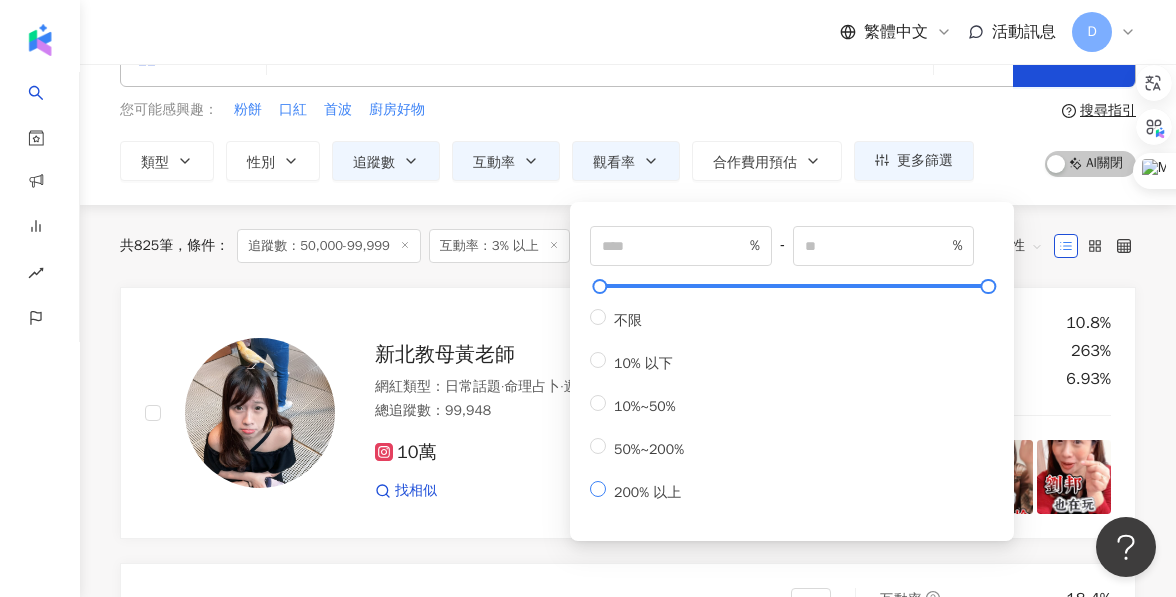 click on "200% 以上" at bounding box center (647, 492) 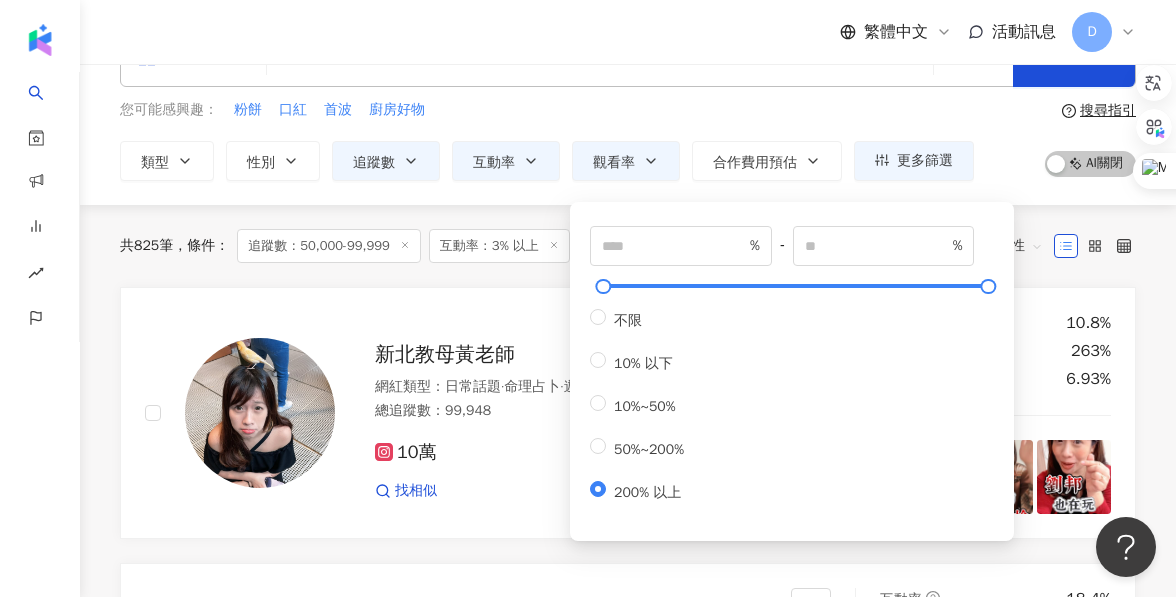 click on "您可能感興趣： 粉餅  口紅  首波  廚房好物  類型 性別 追蹤數 互動率 觀看率 合作費用預估  更多篩選 *** %  -  % 不限 10% 以下 10%~50% 50%~200% 200% 以上" at bounding box center (547, 140) 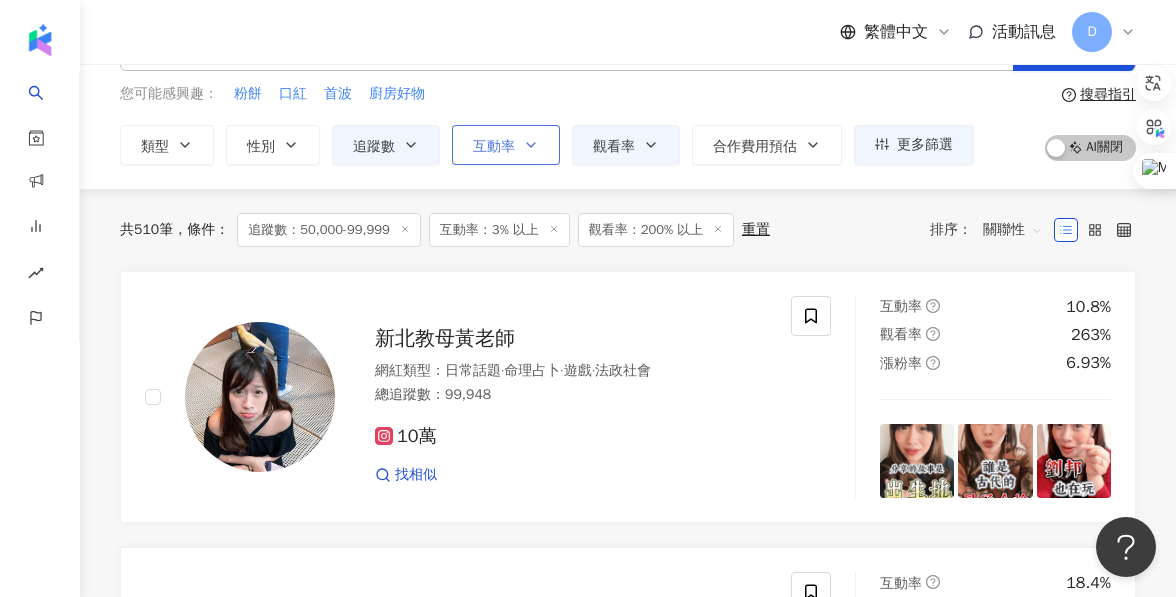 scroll, scrollTop: 0, scrollLeft: 0, axis: both 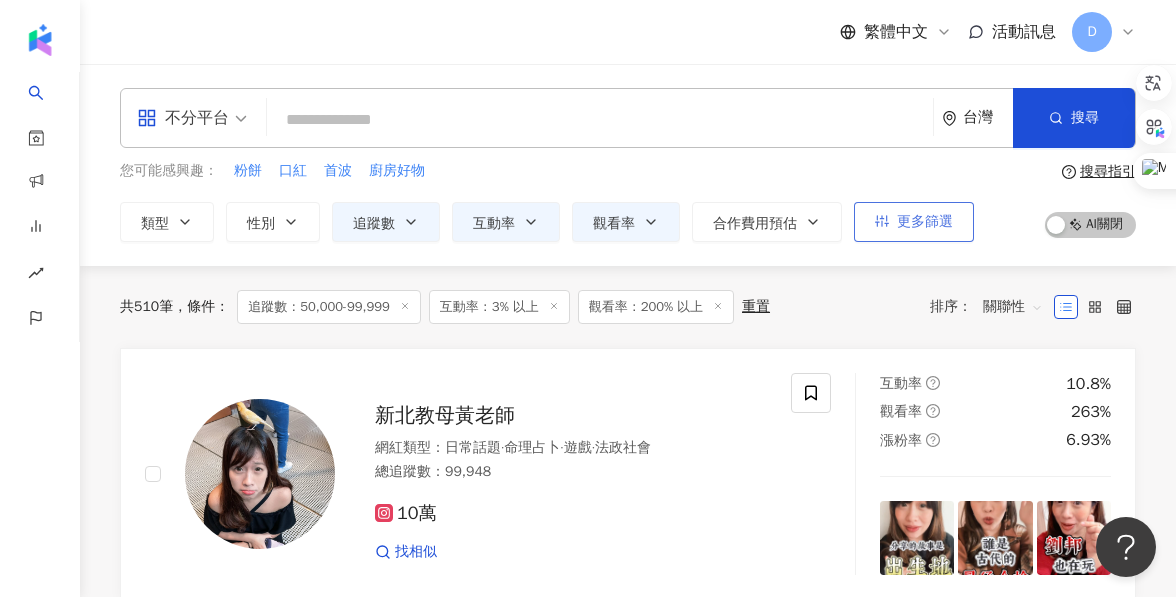click on "更多篩選" at bounding box center (925, 222) 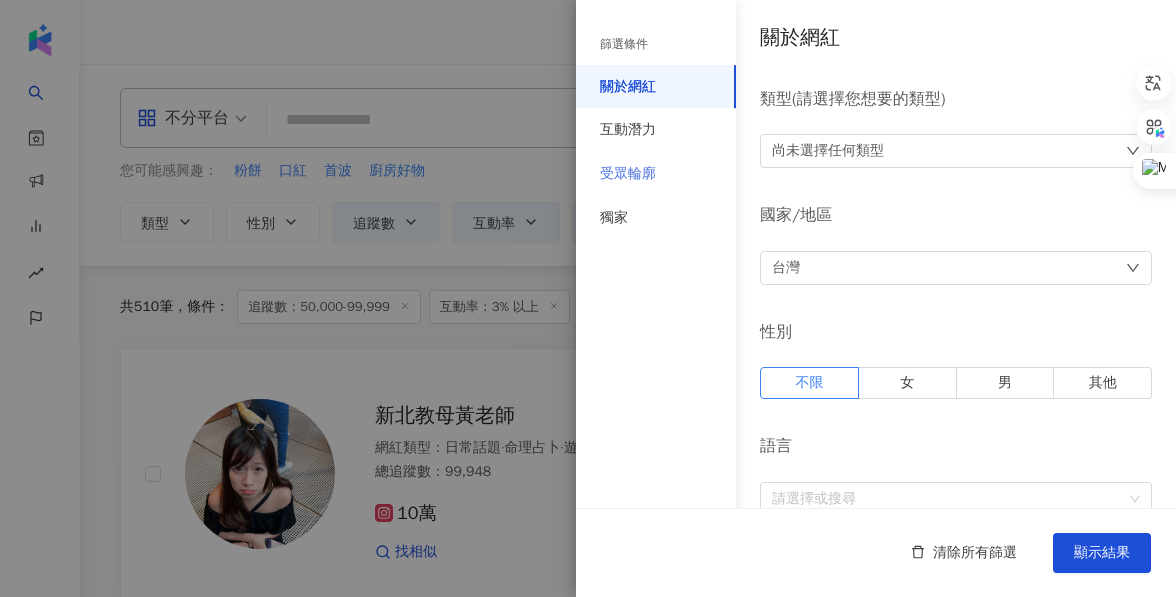 click on "受眾輪廓" at bounding box center [656, 174] 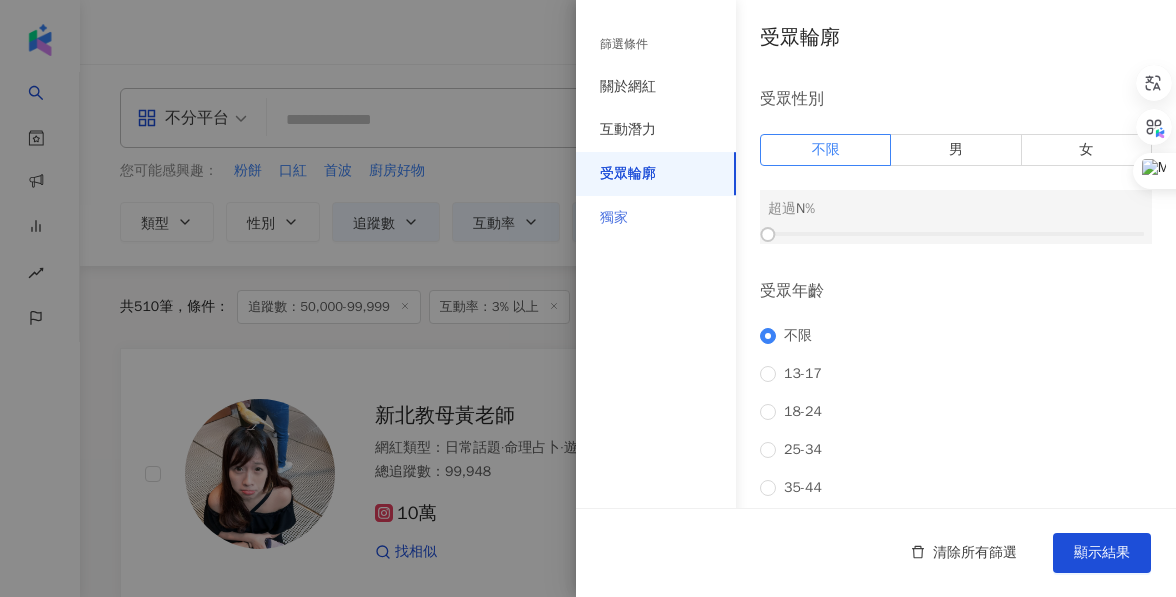click on "獨家" at bounding box center [656, 218] 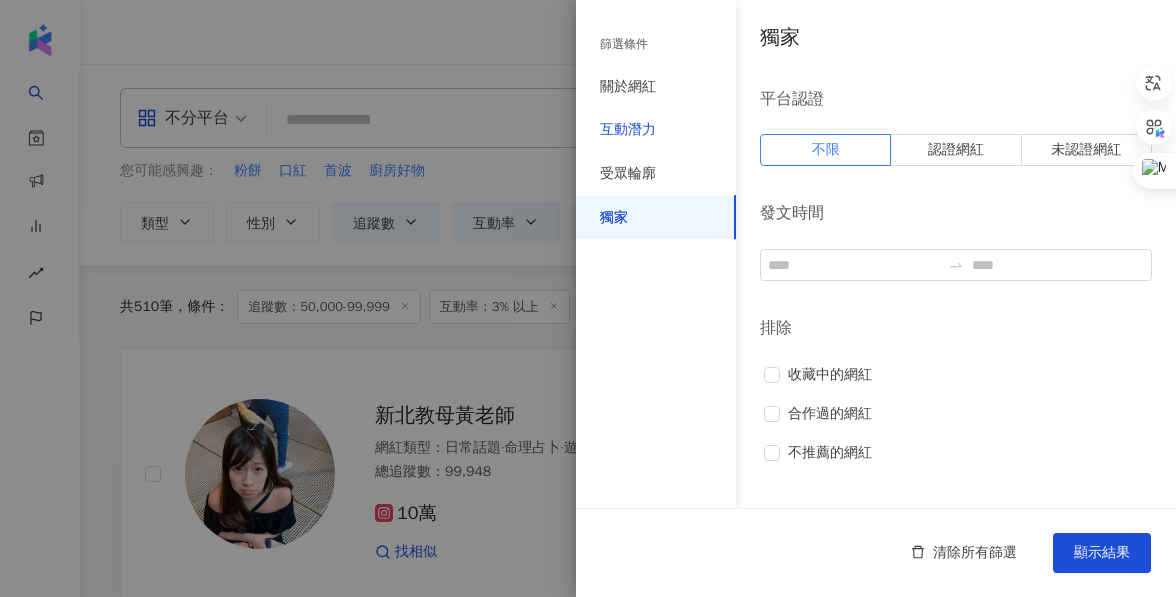 click on "互動潛力" at bounding box center [628, 130] 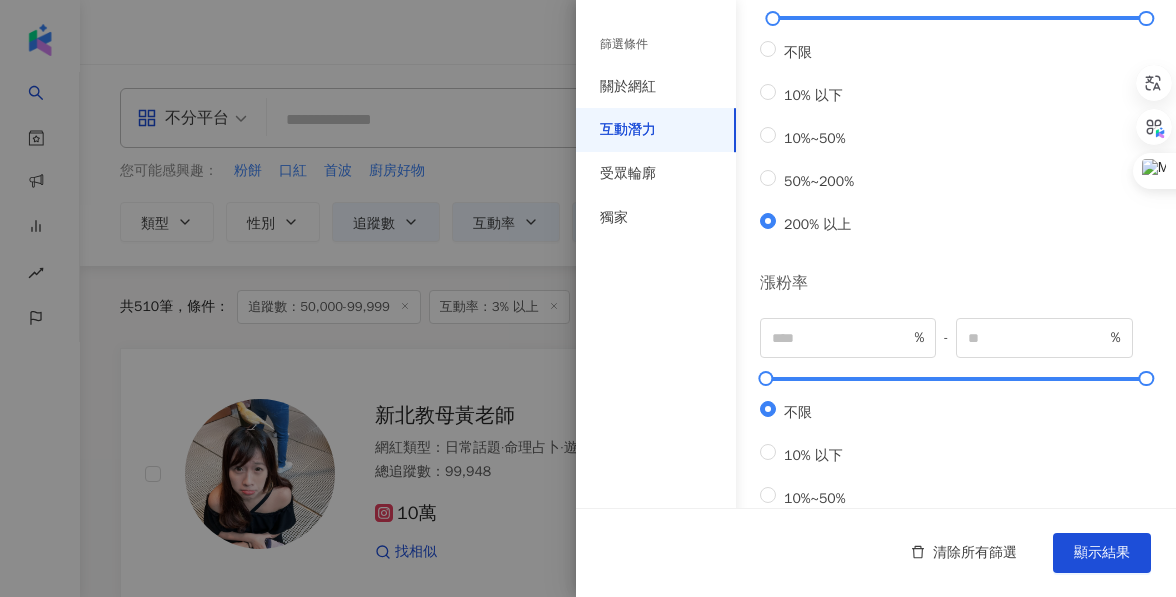 scroll, scrollTop: 683, scrollLeft: 0, axis: vertical 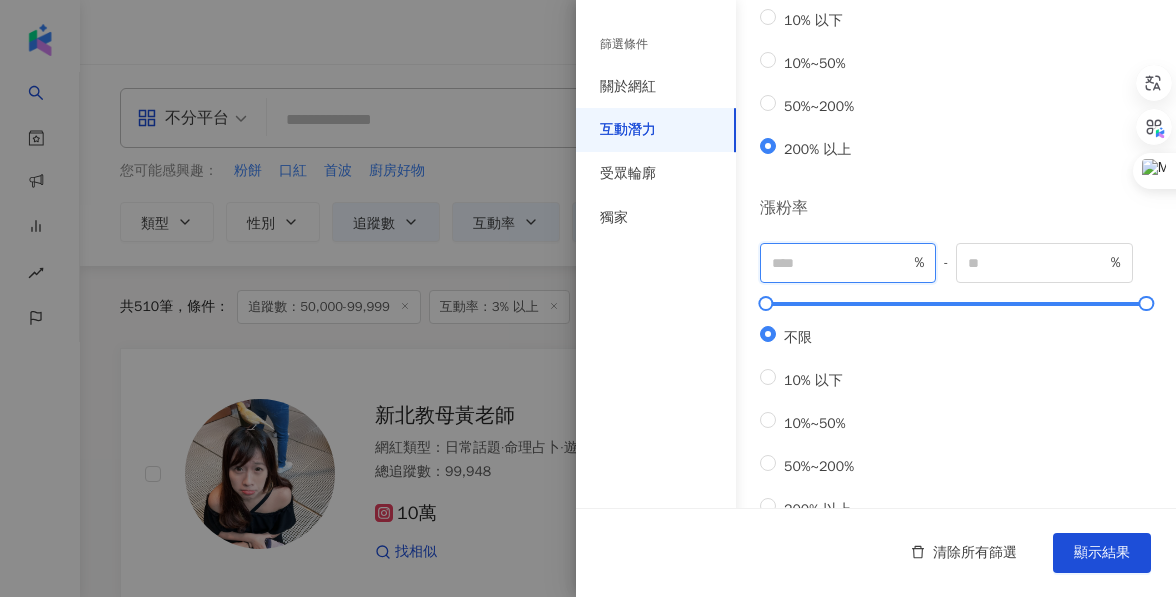 click at bounding box center (841, 263) 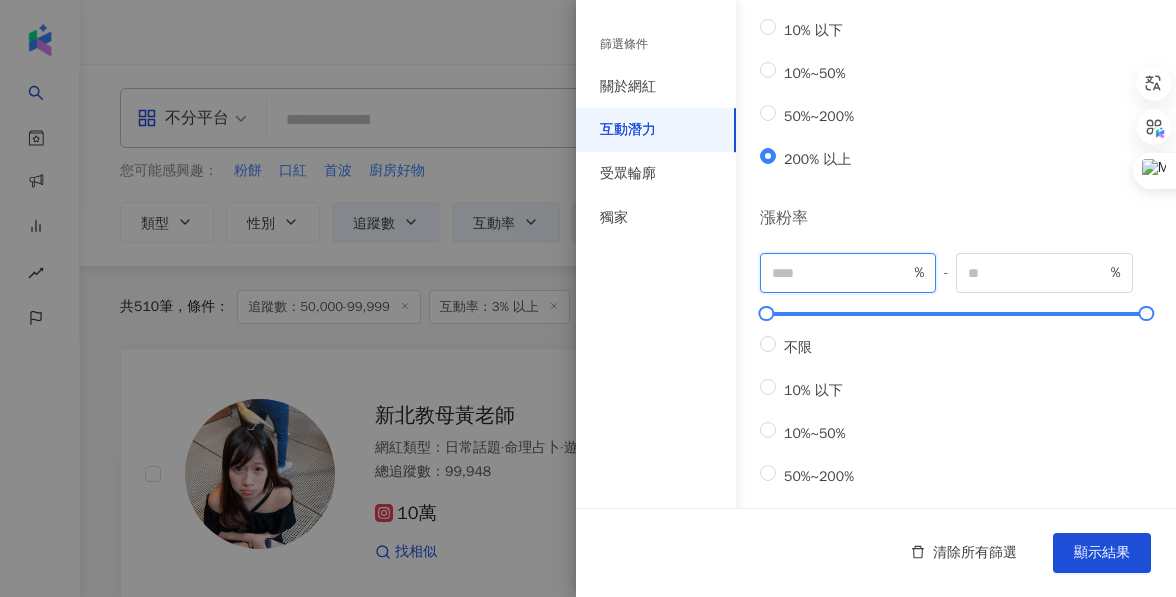 scroll, scrollTop: 744, scrollLeft: 0, axis: vertical 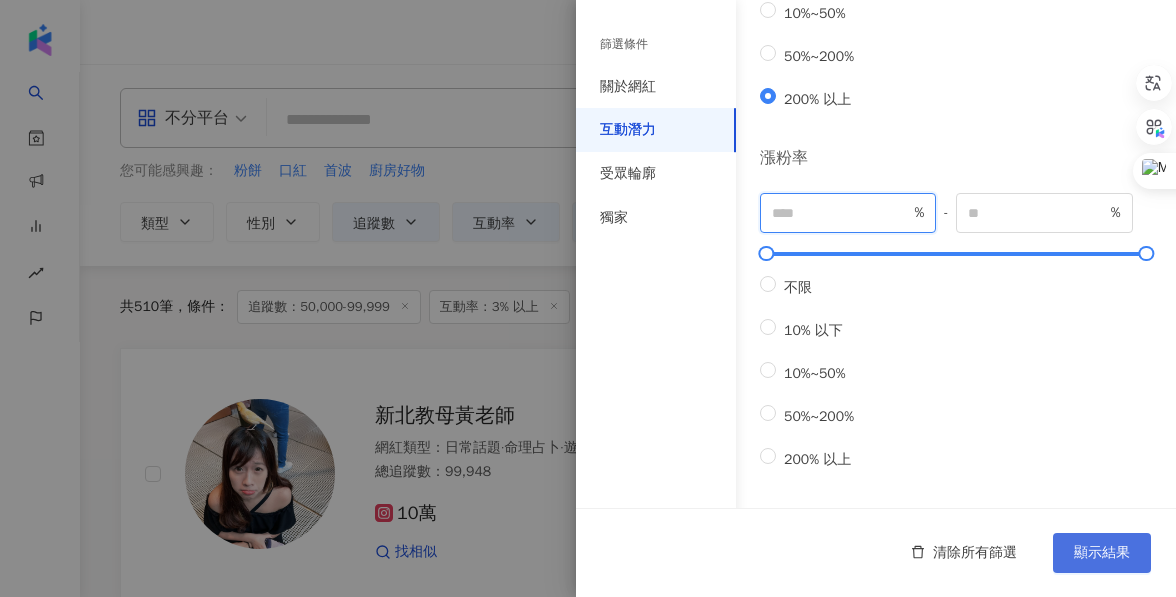 type on "**" 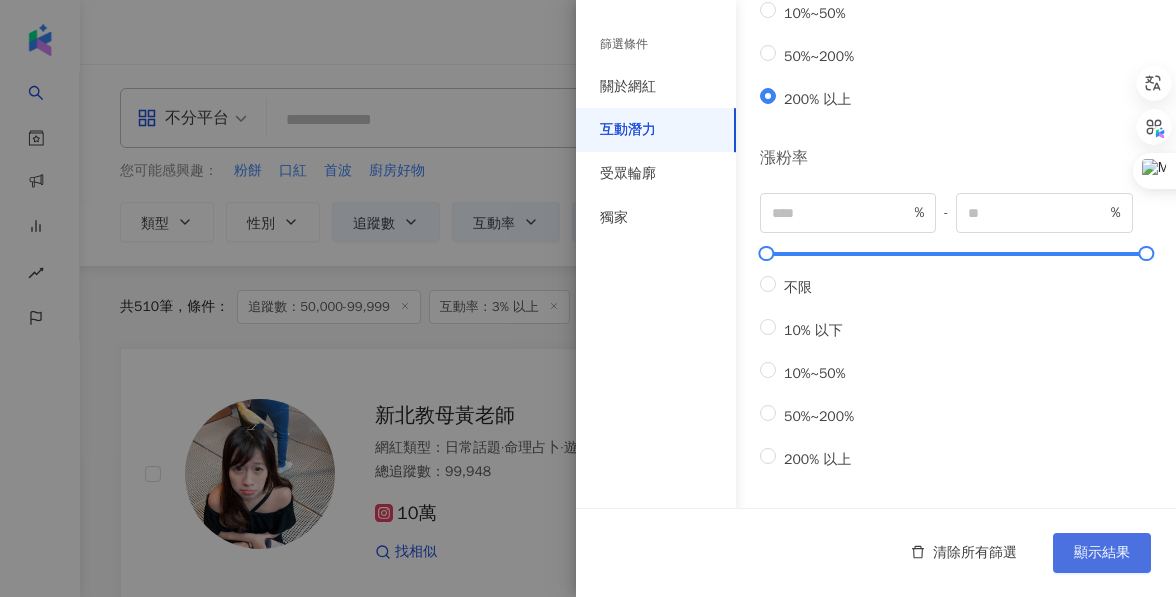 click on "顯示結果" at bounding box center [1102, 553] 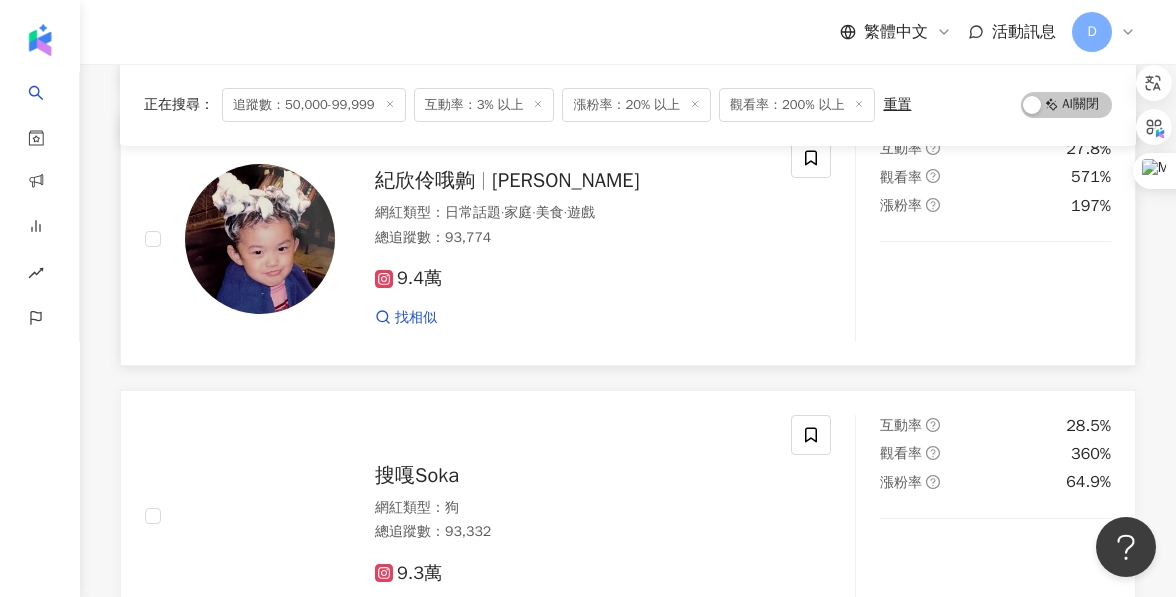 scroll, scrollTop: 1069, scrollLeft: 0, axis: vertical 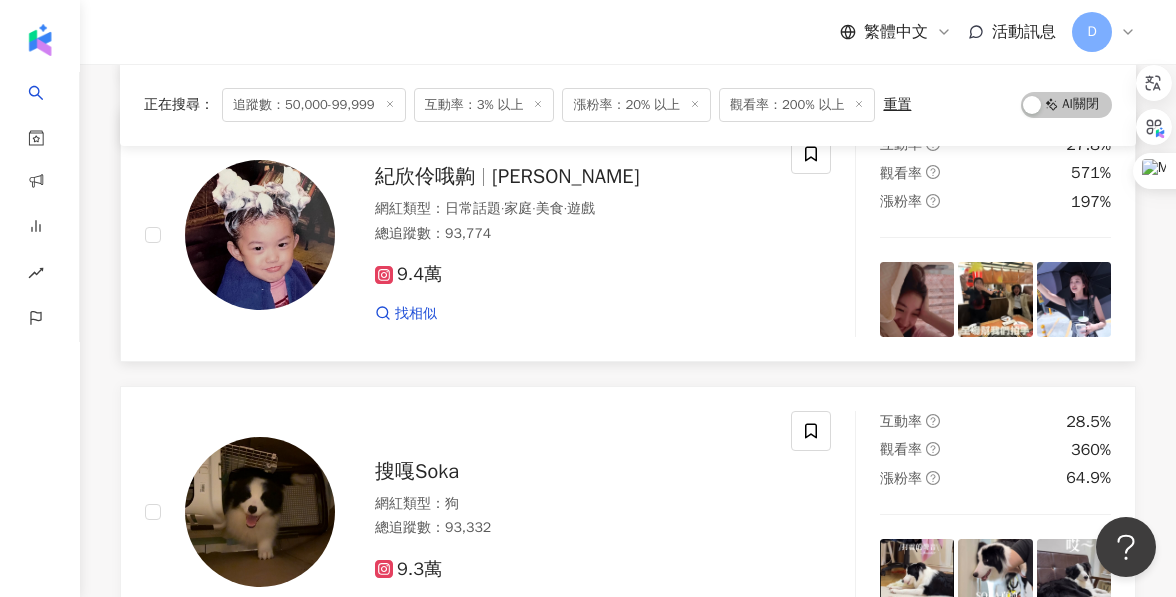 click on "紀欣伶哦齁" at bounding box center (425, 176) 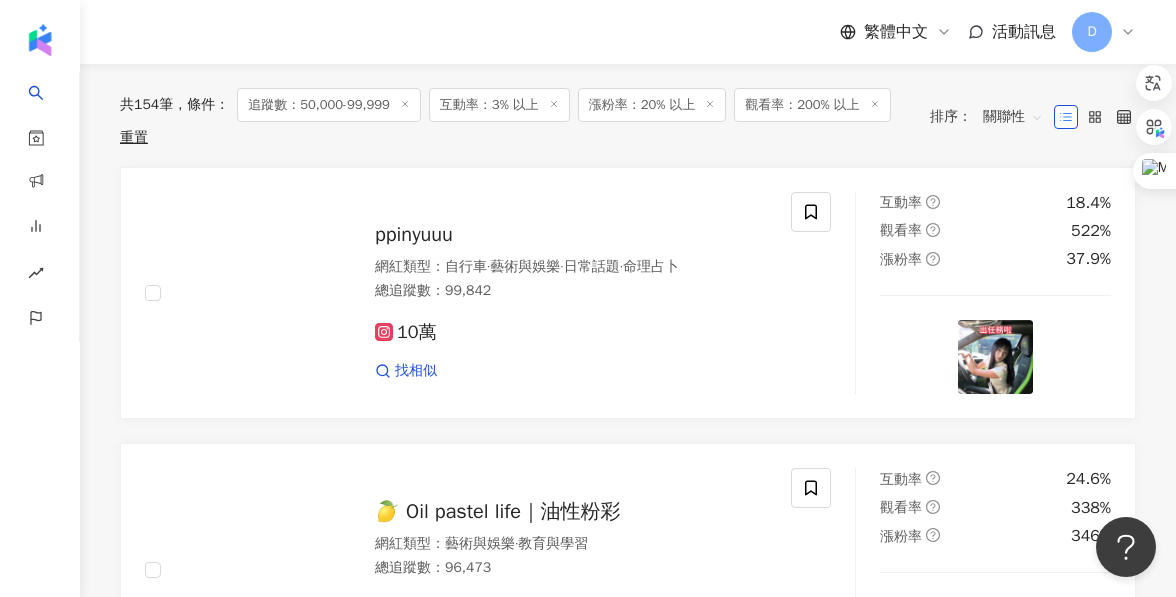 scroll, scrollTop: 0, scrollLeft: 0, axis: both 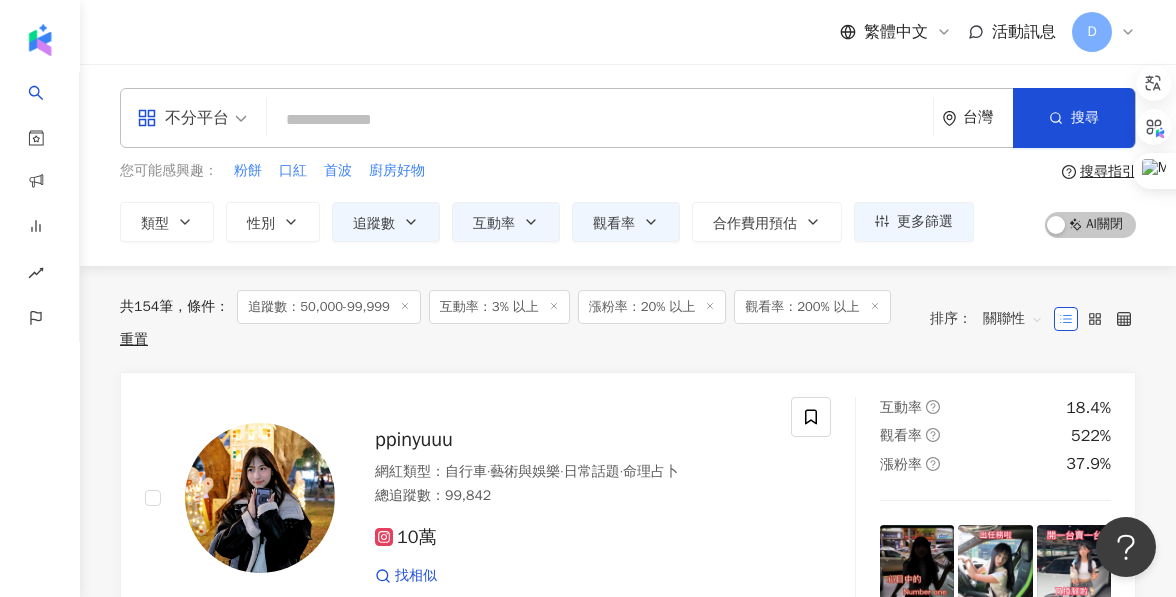 click 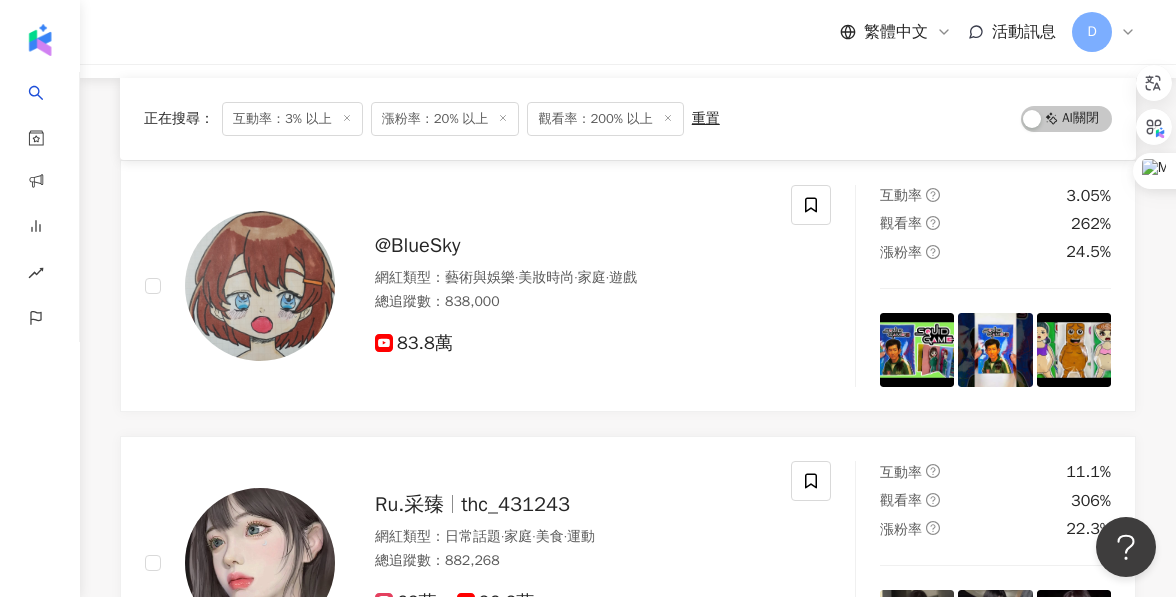 scroll, scrollTop: 0, scrollLeft: 0, axis: both 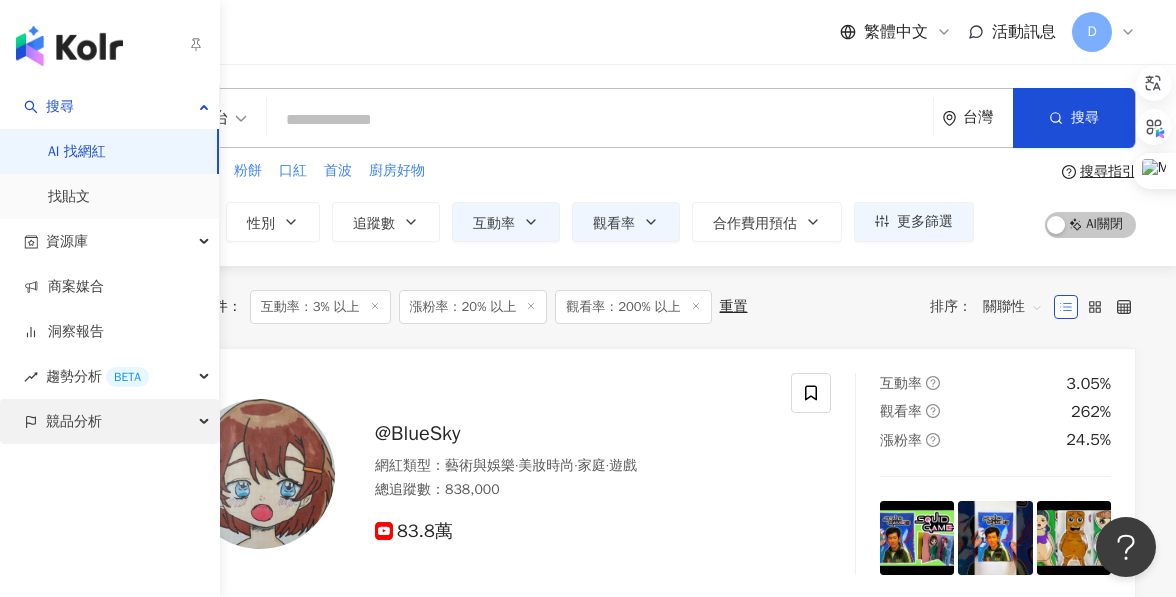 click on "競品分析" at bounding box center (74, 421) 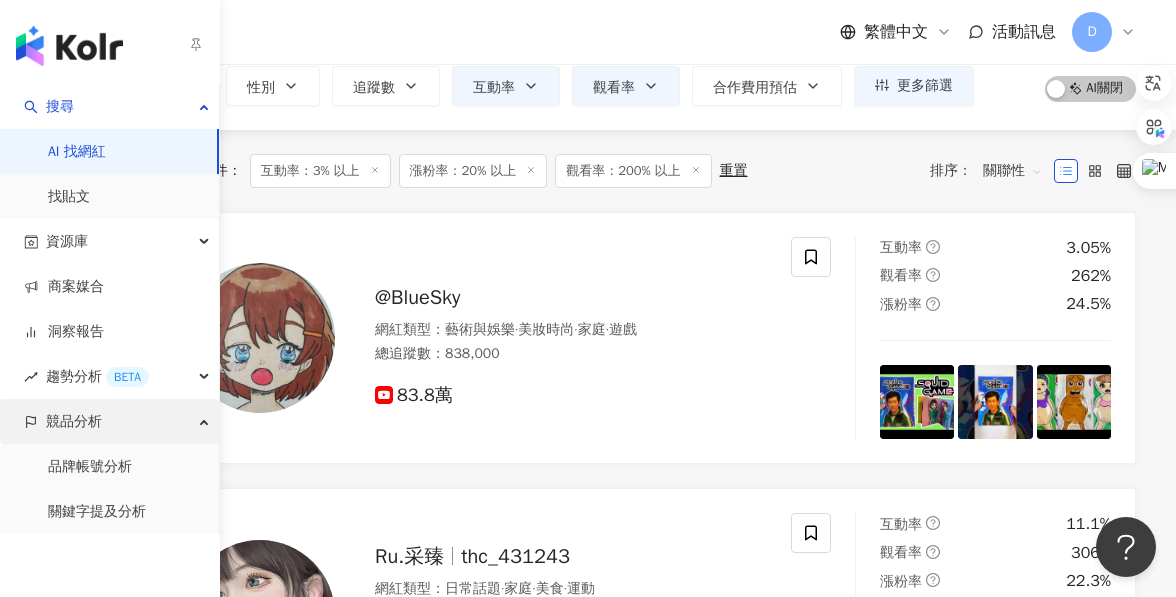 scroll, scrollTop: 165, scrollLeft: 0, axis: vertical 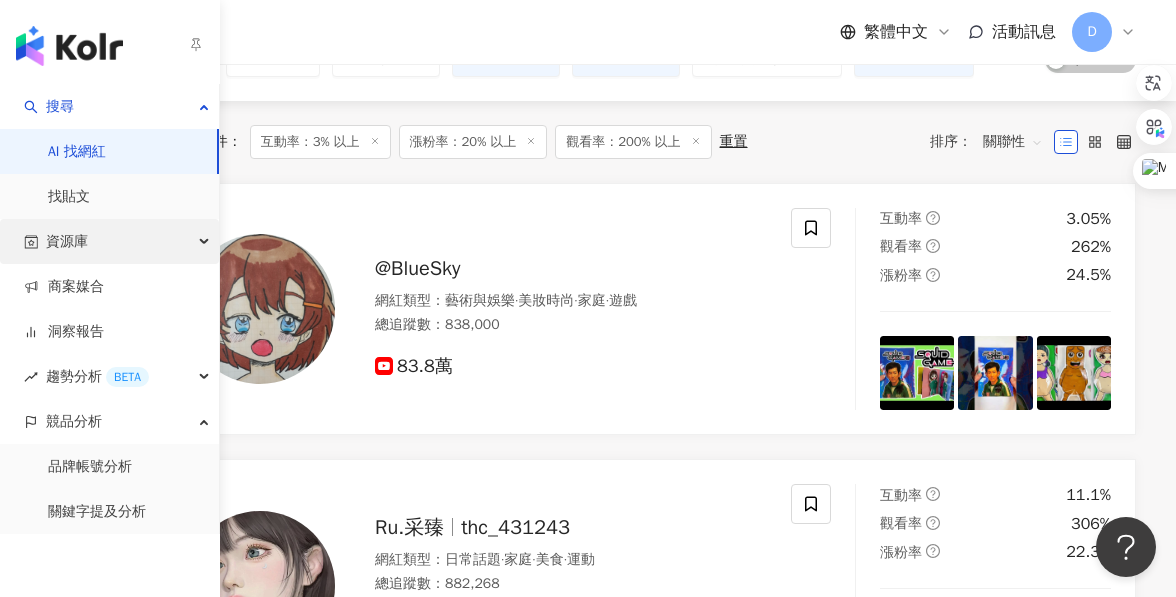 click on "資源庫" at bounding box center [109, 241] 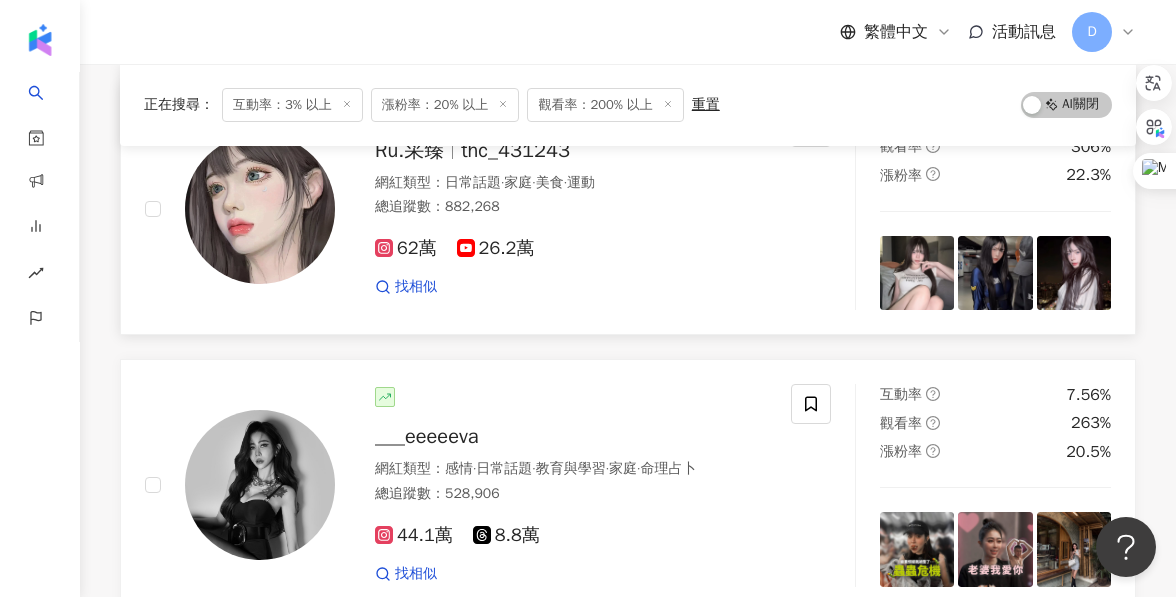 scroll, scrollTop: 428, scrollLeft: 0, axis: vertical 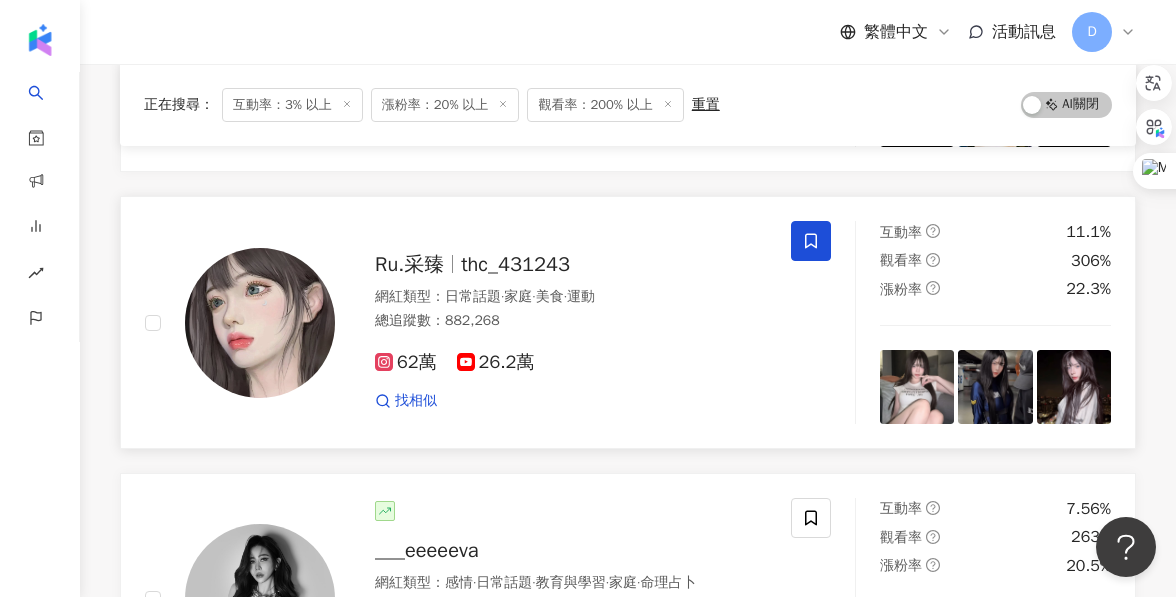 click 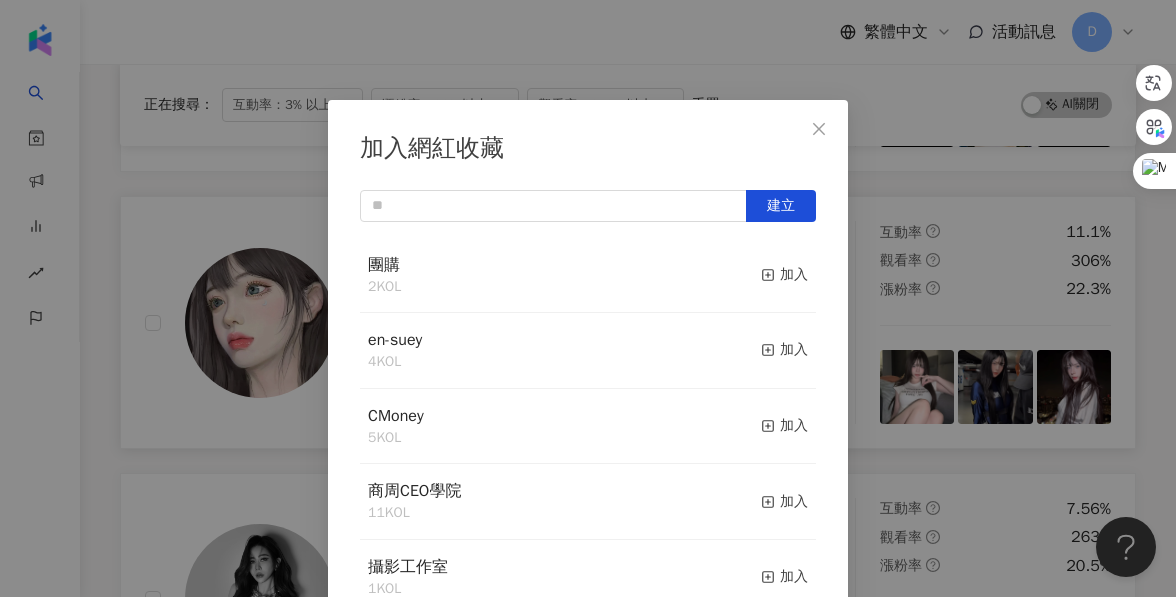 scroll, scrollTop: 24, scrollLeft: 0, axis: vertical 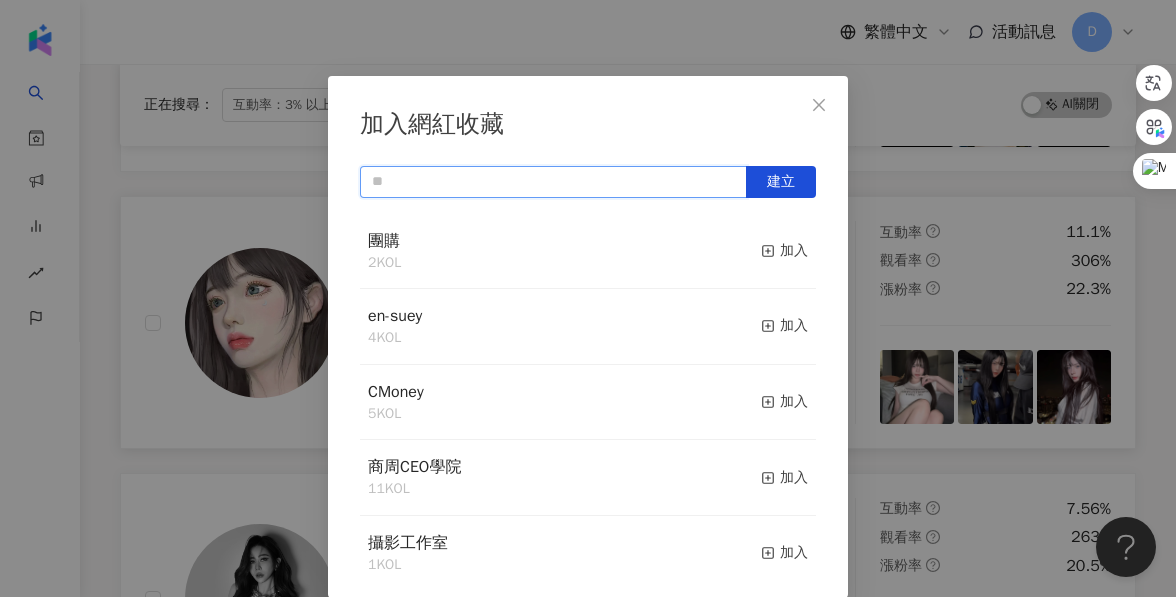click at bounding box center [553, 182] 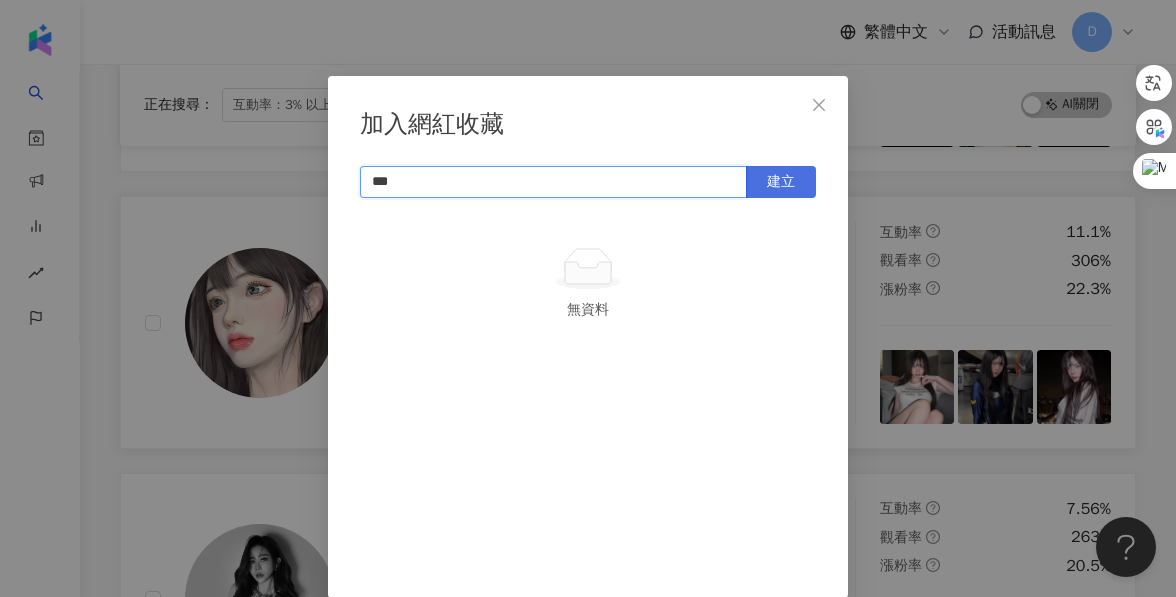 click on "建立" at bounding box center [781, 182] 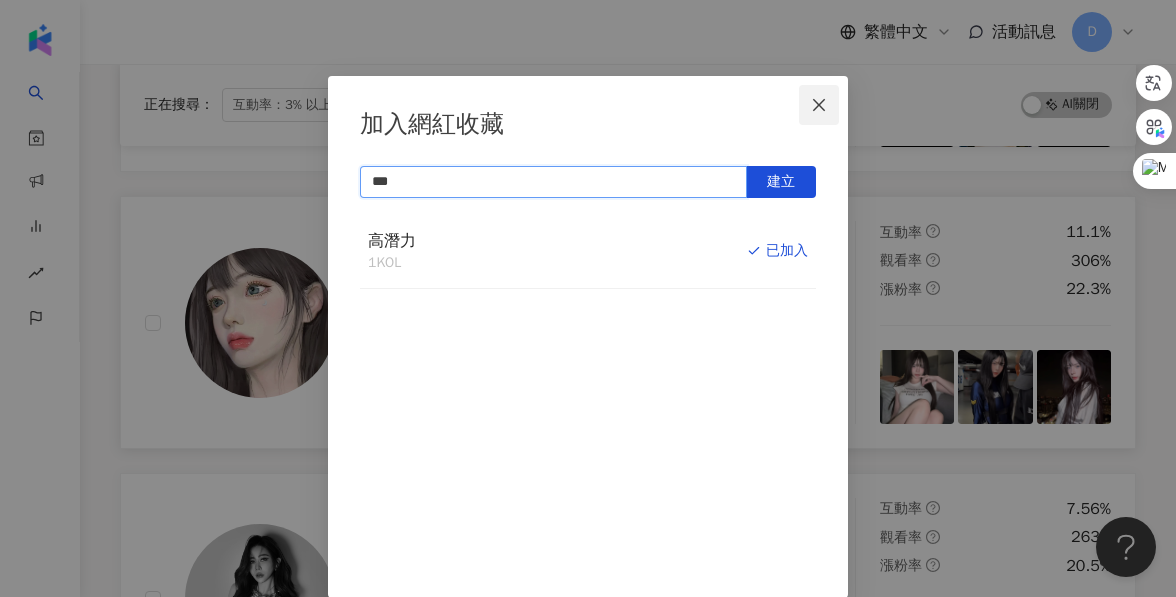 type on "***" 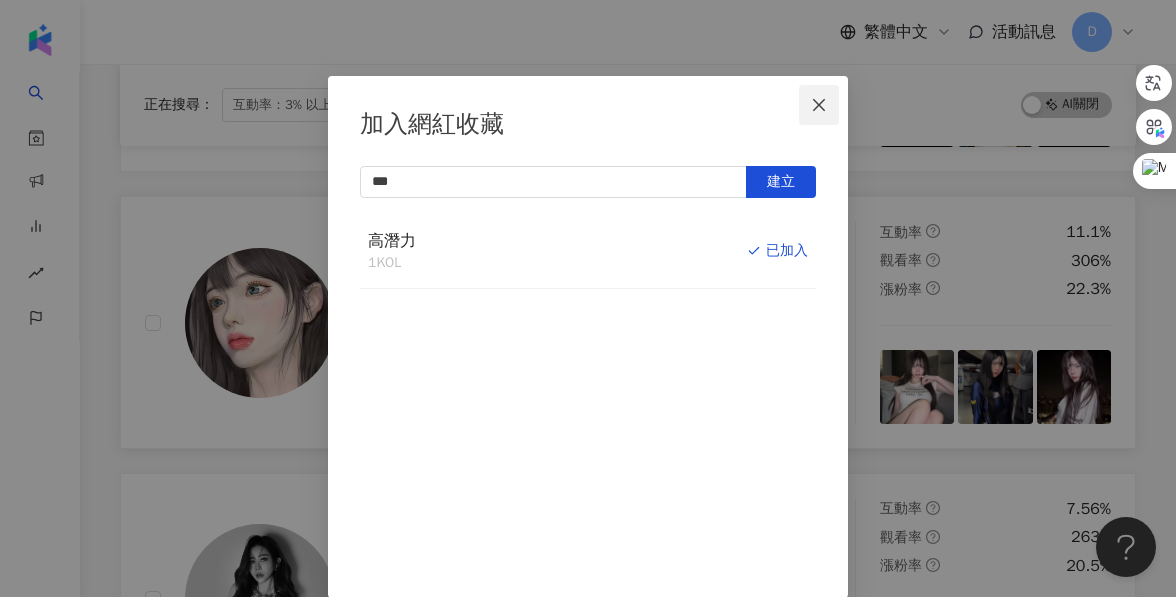 click at bounding box center (819, 105) 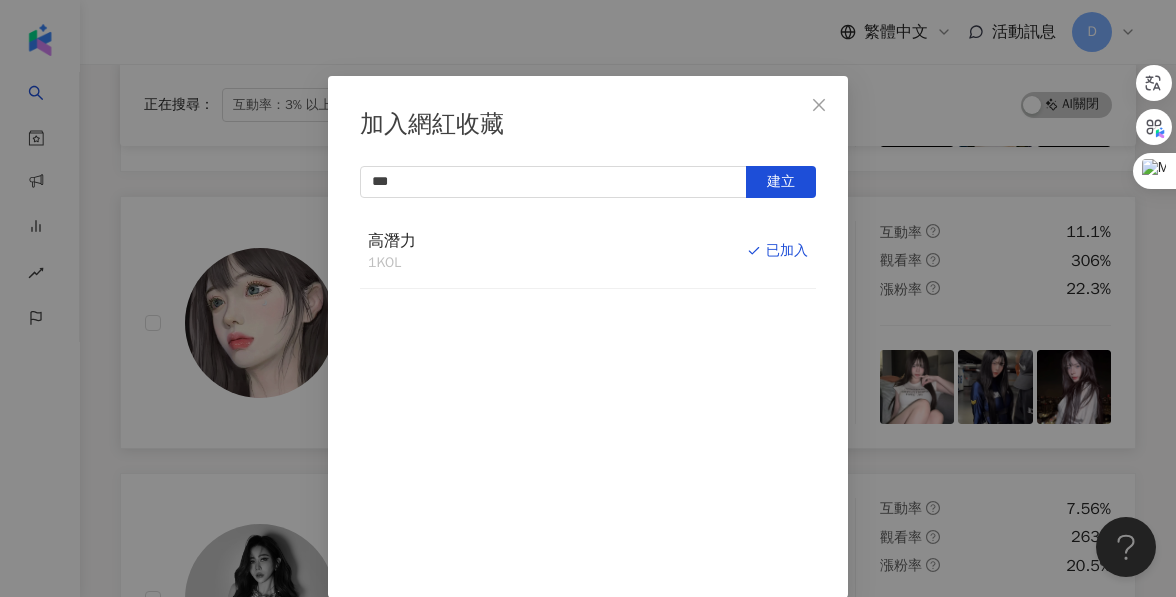 scroll, scrollTop: 0, scrollLeft: 0, axis: both 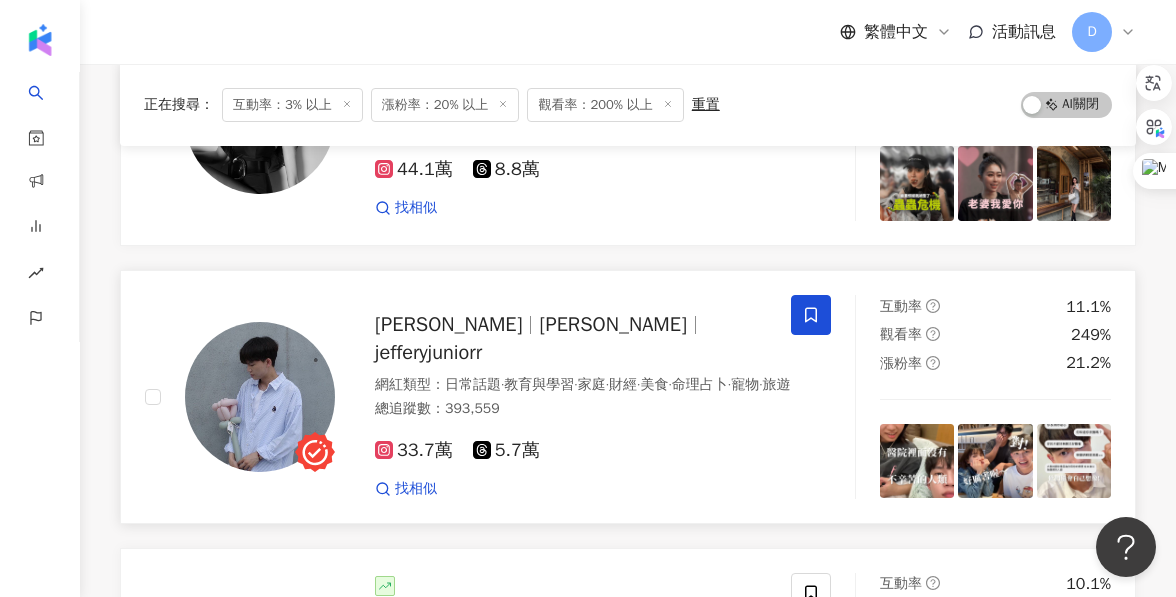 click 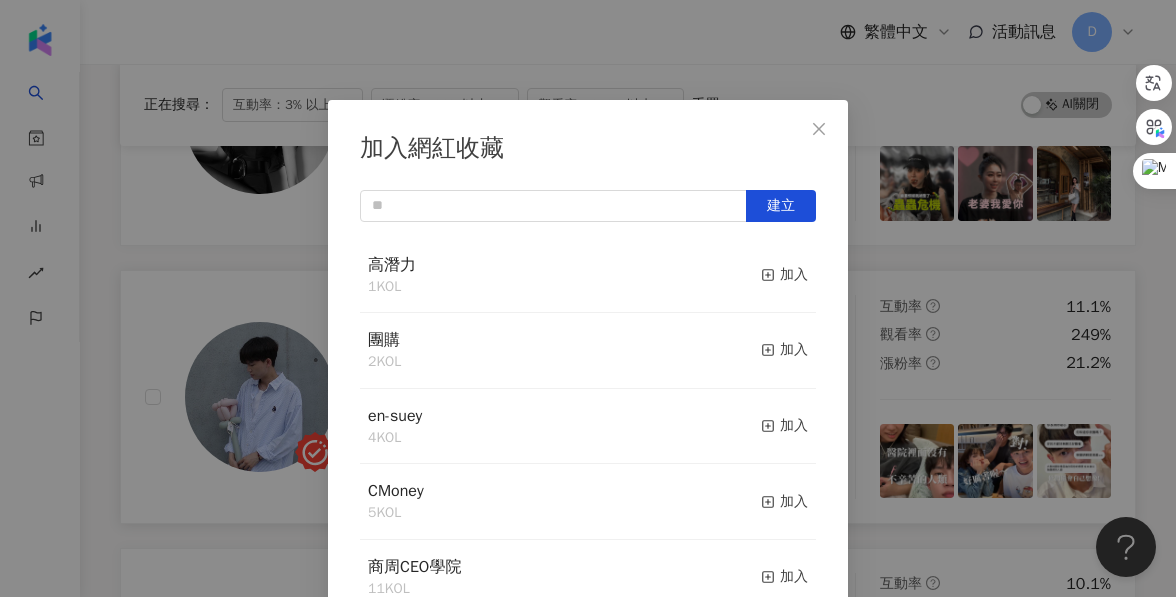 scroll, scrollTop: 24, scrollLeft: 0, axis: vertical 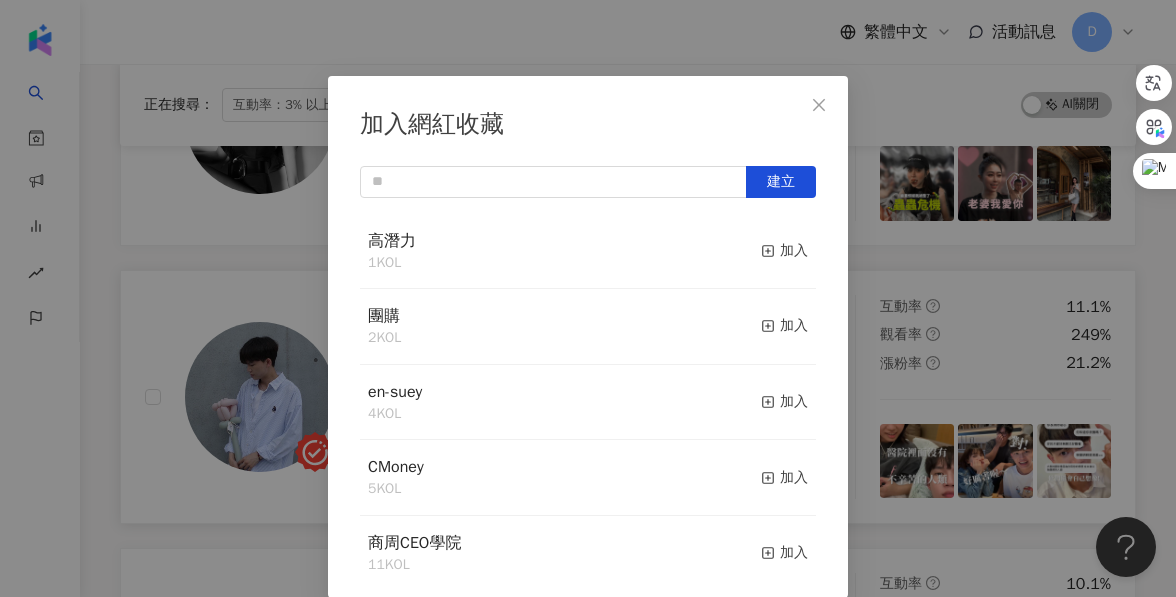 click on "加入" at bounding box center (784, 251) 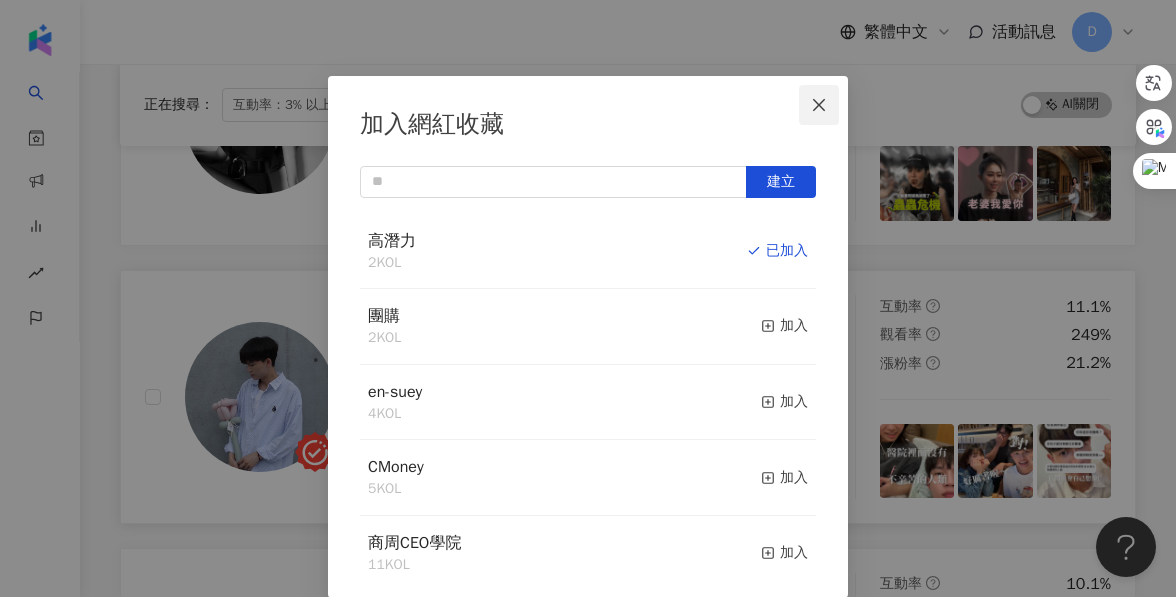 click at bounding box center [819, 105] 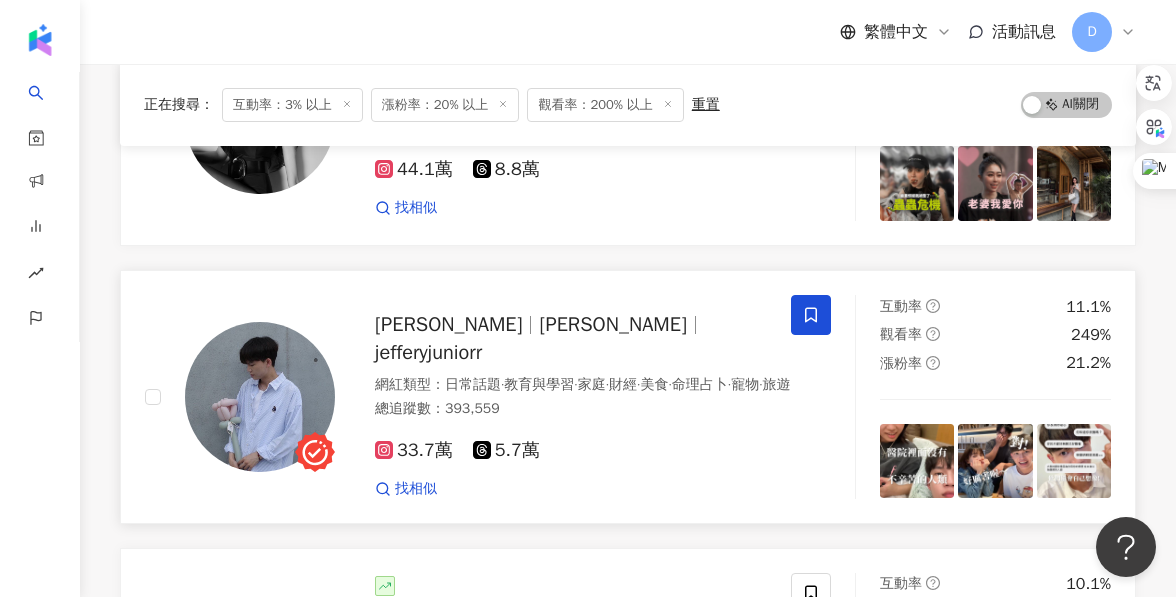 scroll, scrollTop: 0, scrollLeft: 0, axis: both 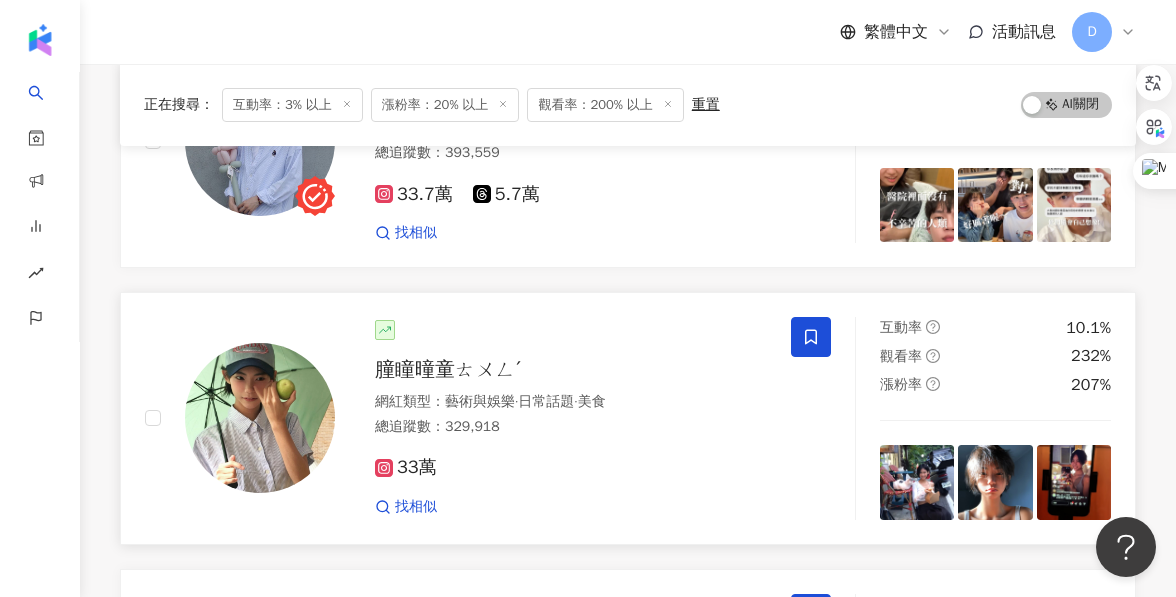 click 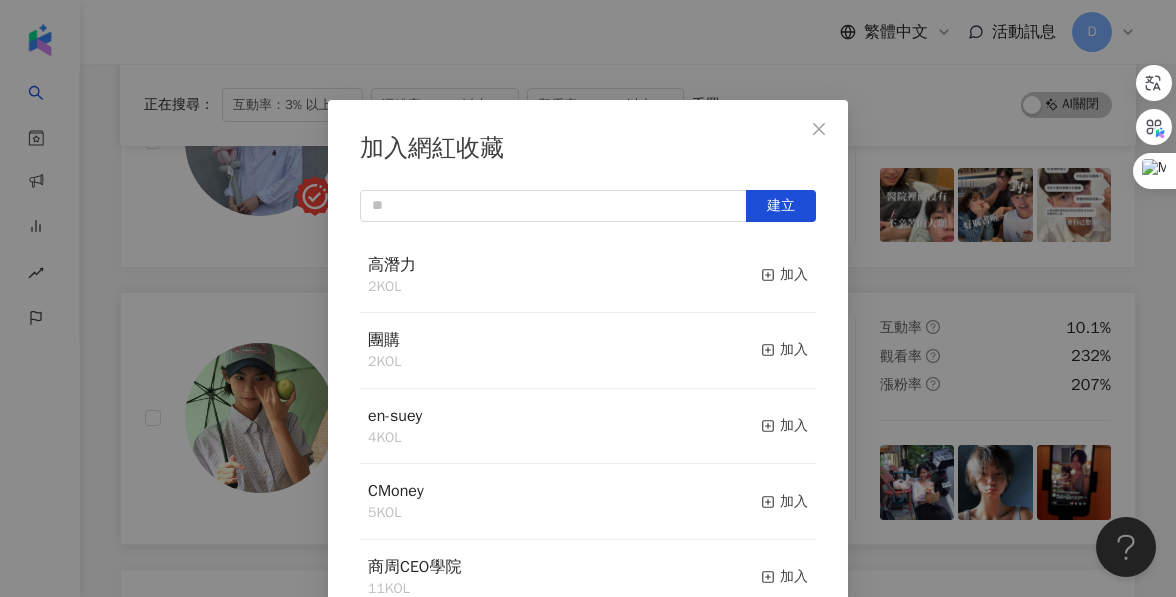 scroll, scrollTop: 24, scrollLeft: 0, axis: vertical 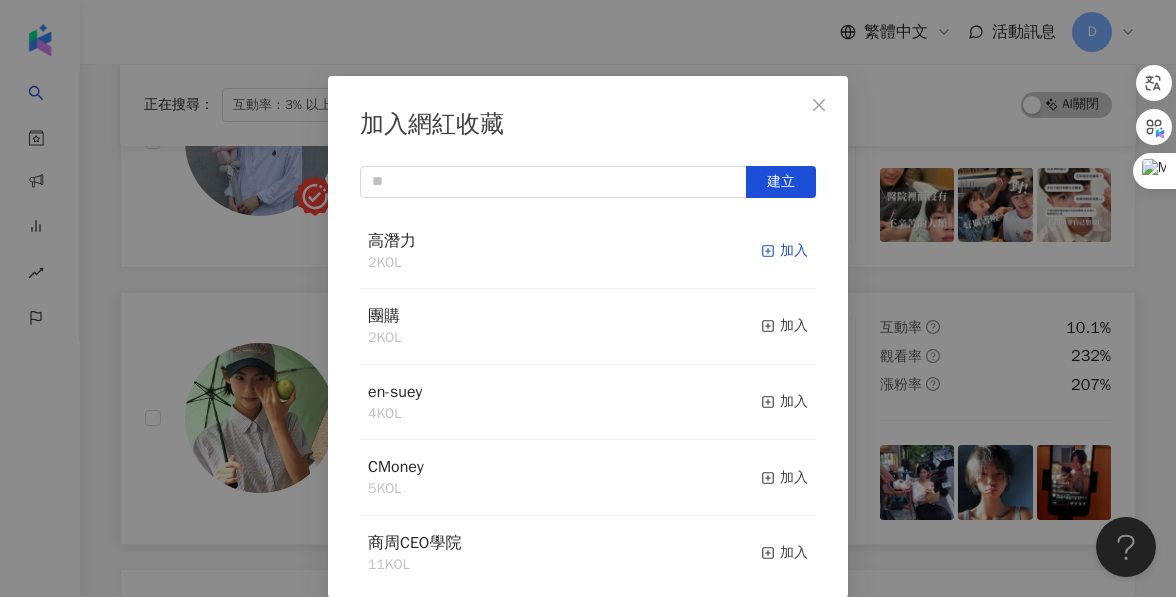 click 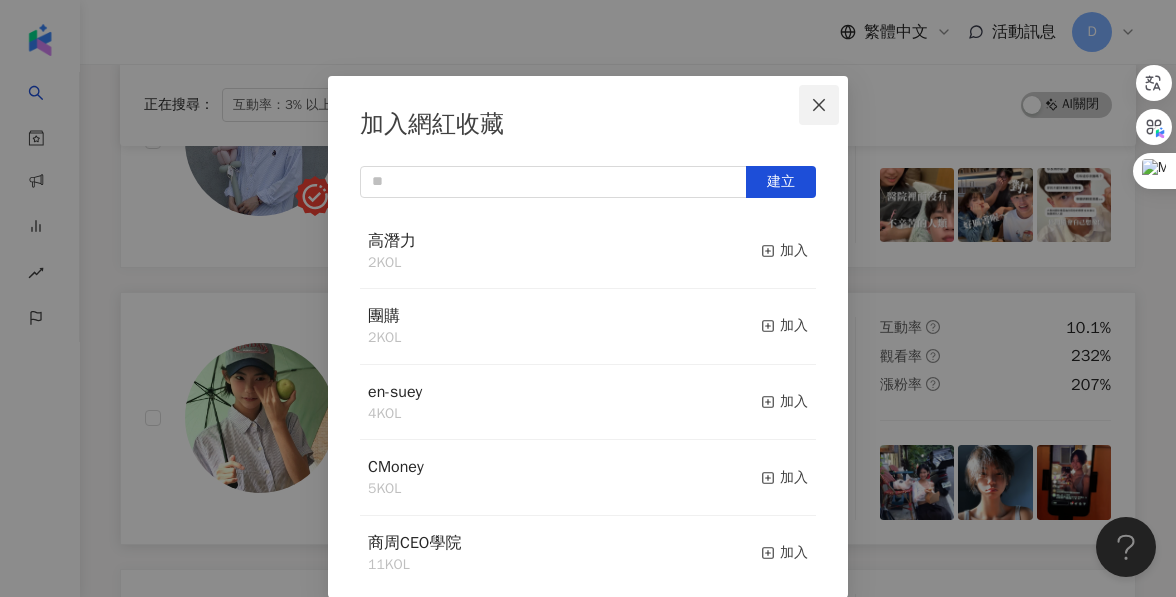 click 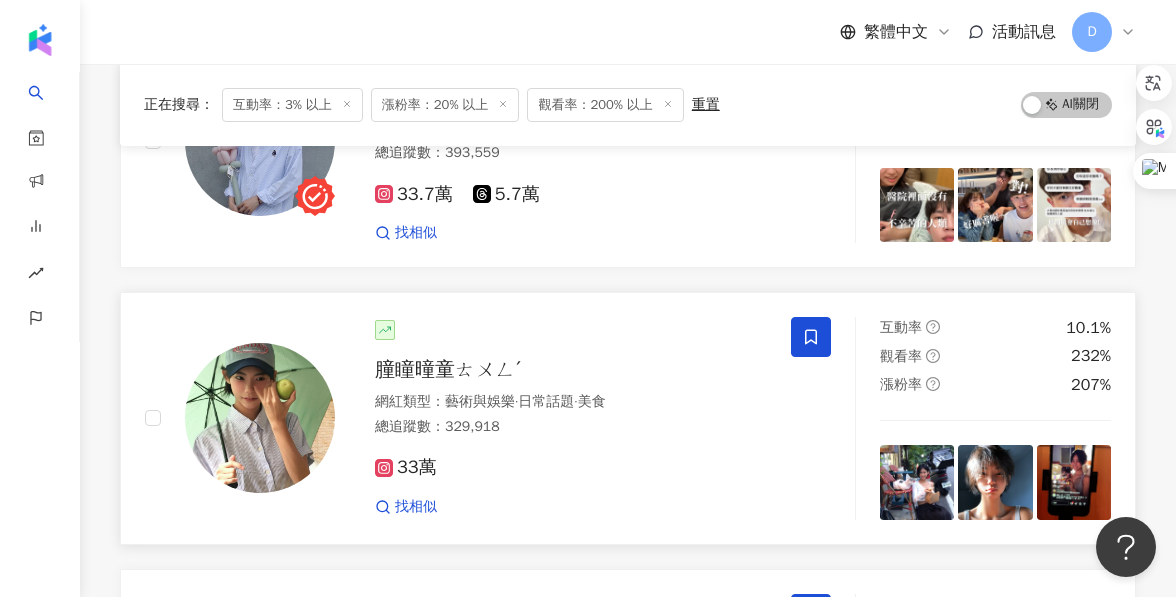 scroll, scrollTop: 0, scrollLeft: 0, axis: both 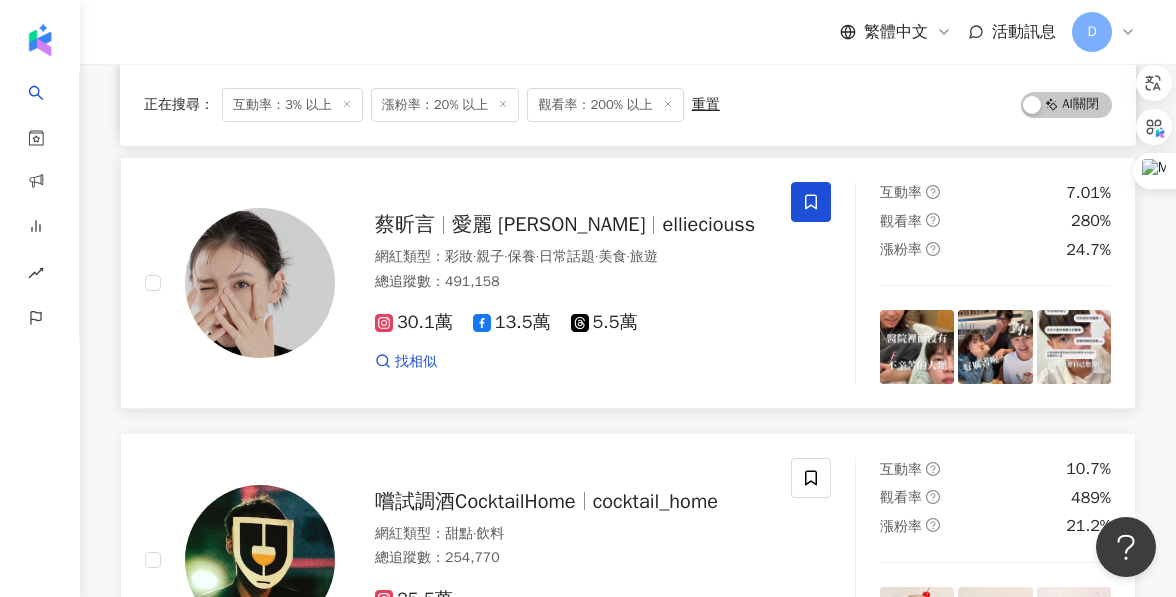 click 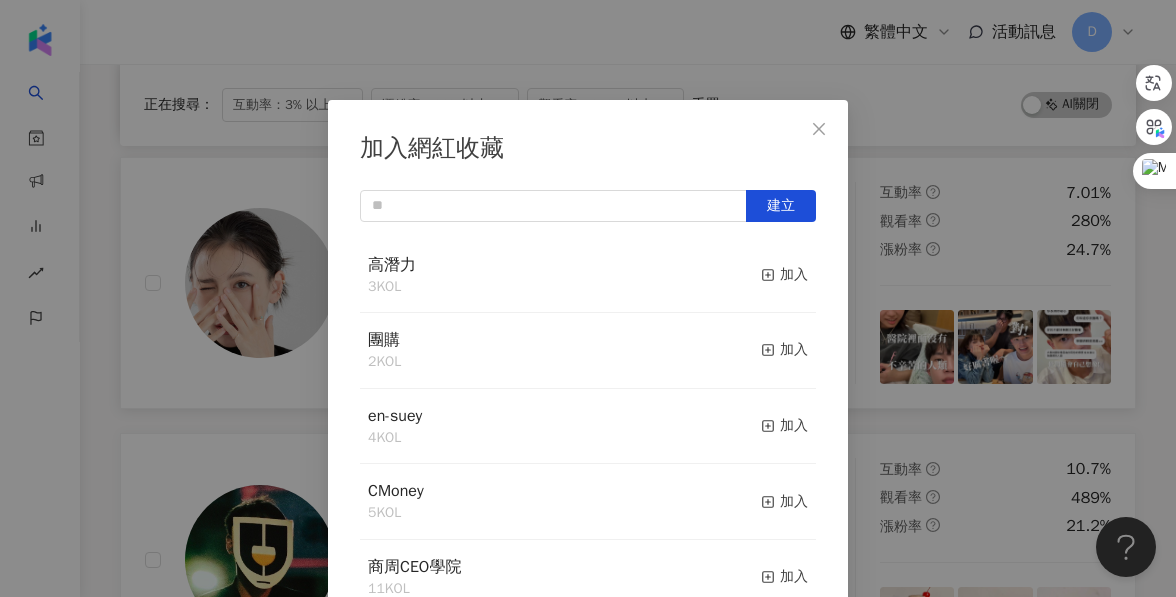scroll, scrollTop: 24, scrollLeft: 0, axis: vertical 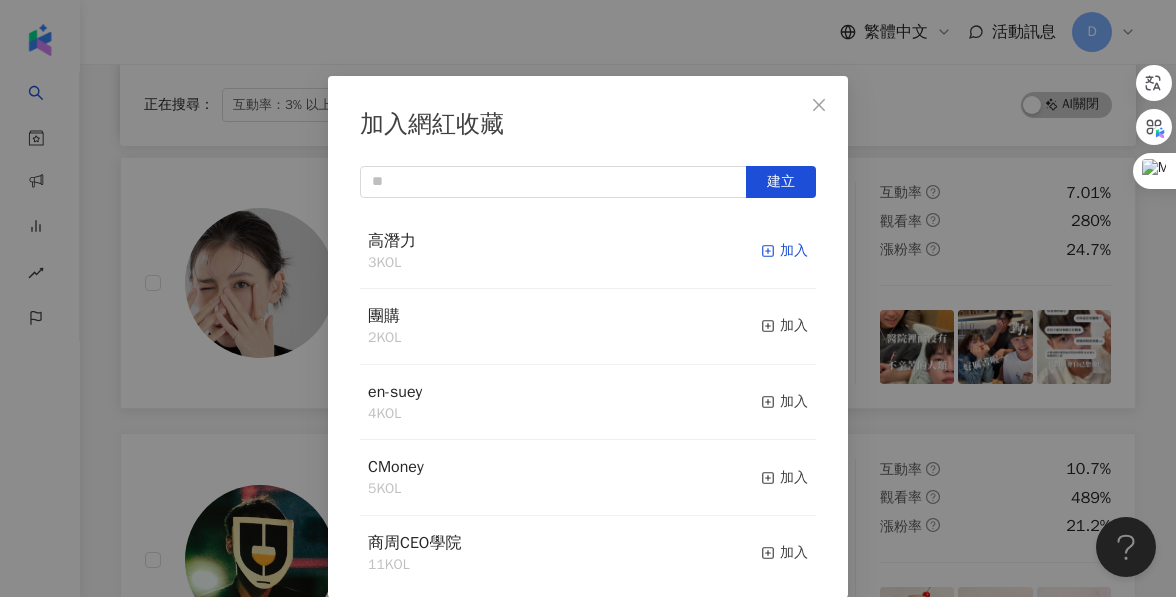 click on "加入" at bounding box center (784, 251) 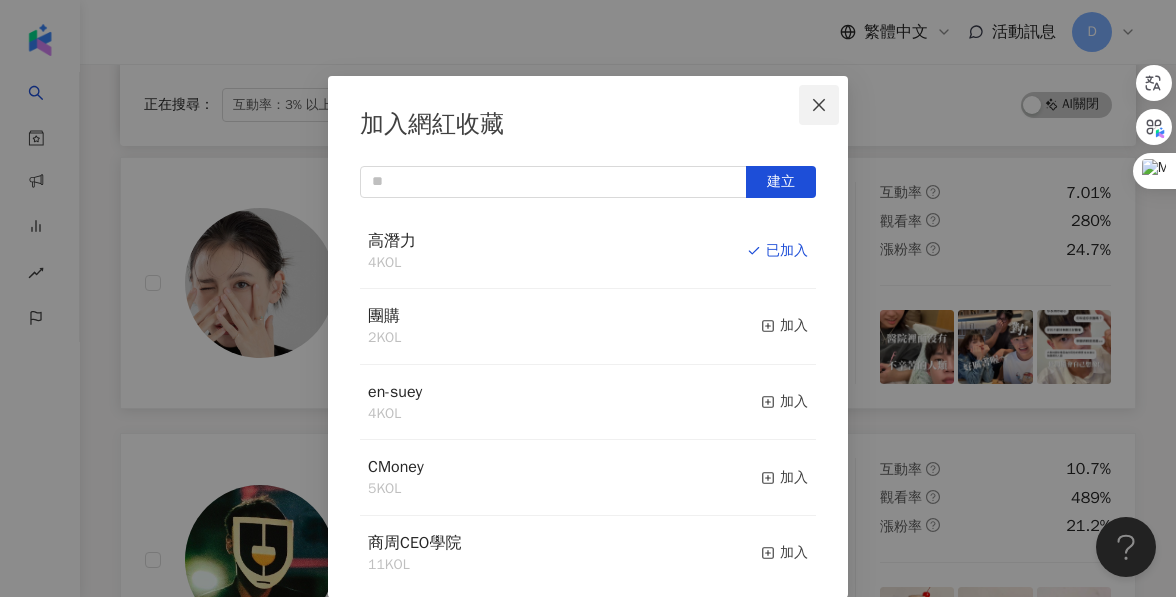 click at bounding box center (819, 105) 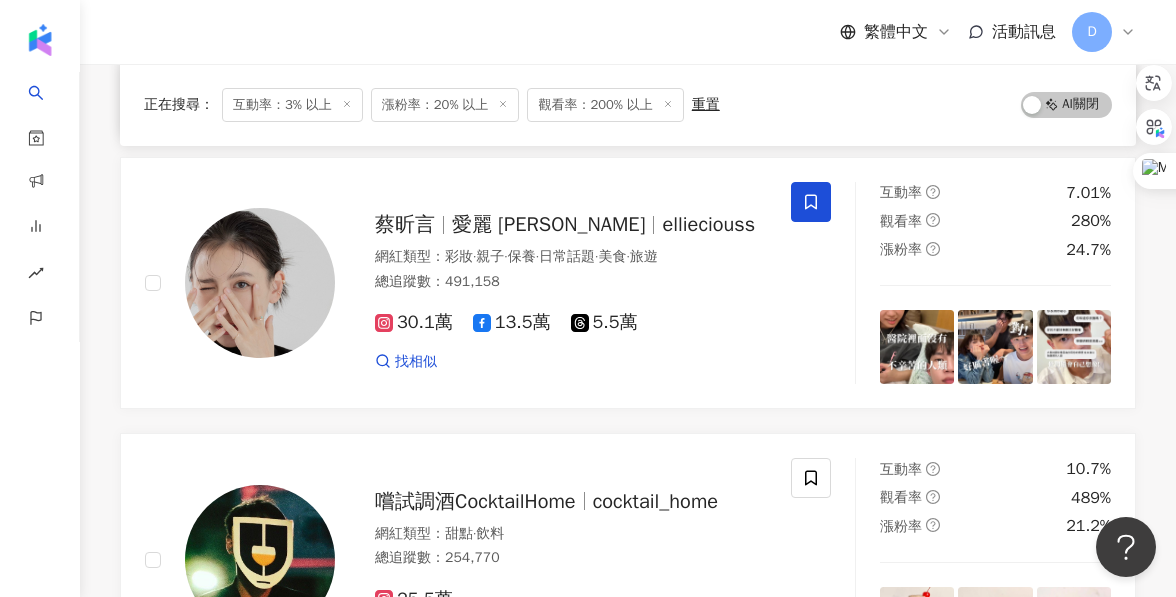 scroll, scrollTop: 0, scrollLeft: 0, axis: both 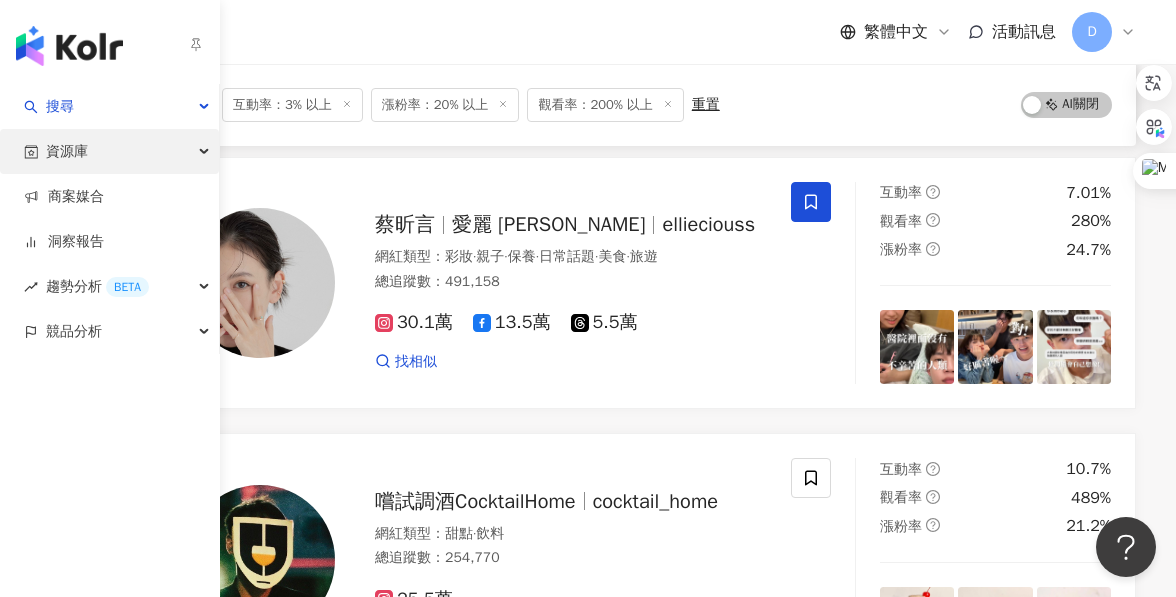 click on "資源庫" at bounding box center [67, 151] 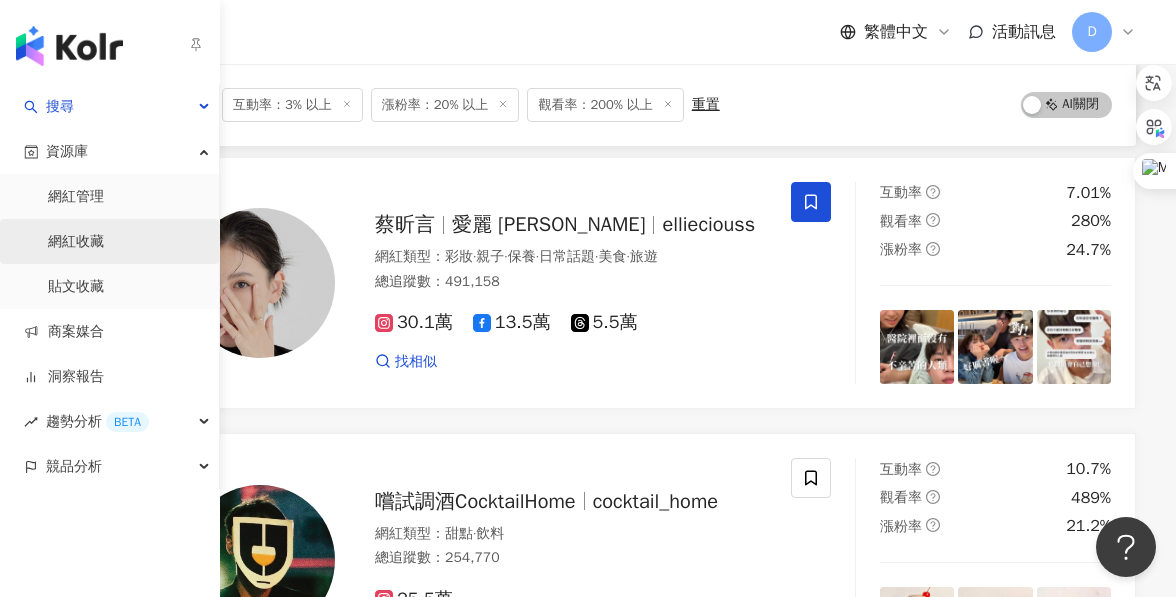 click on "網紅收藏" at bounding box center [76, 242] 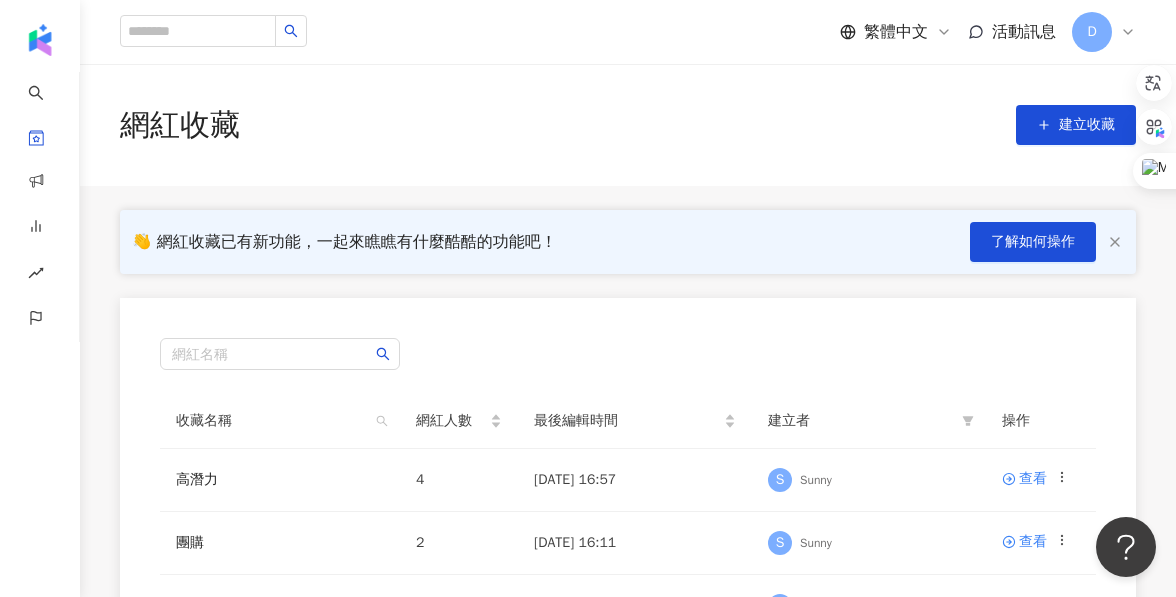 scroll, scrollTop: 167, scrollLeft: 0, axis: vertical 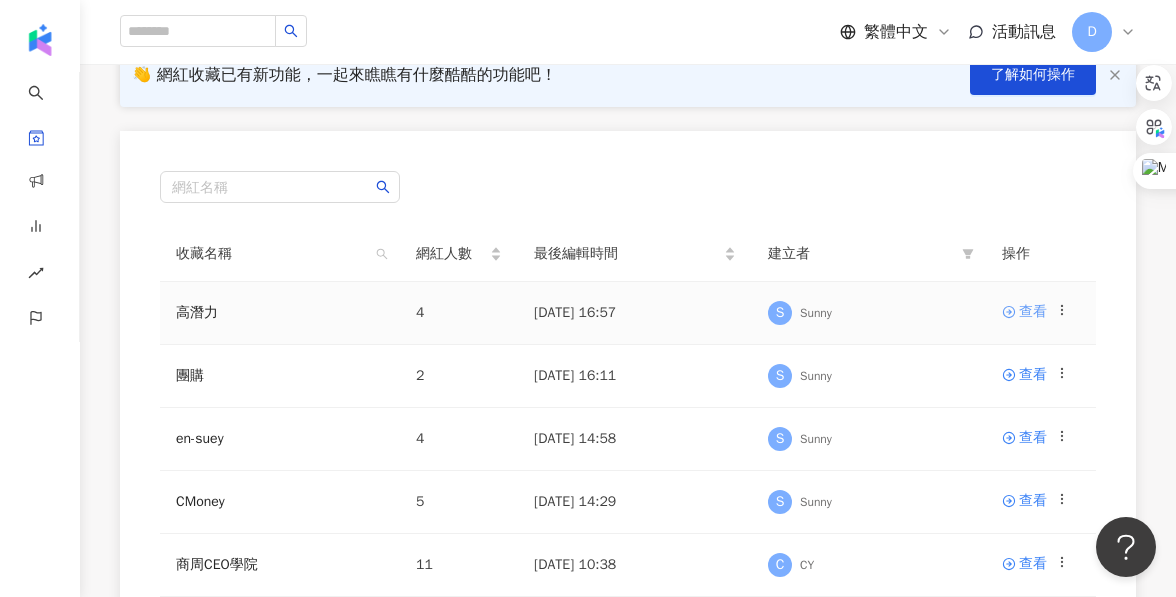 click on "查看" at bounding box center [1033, 312] 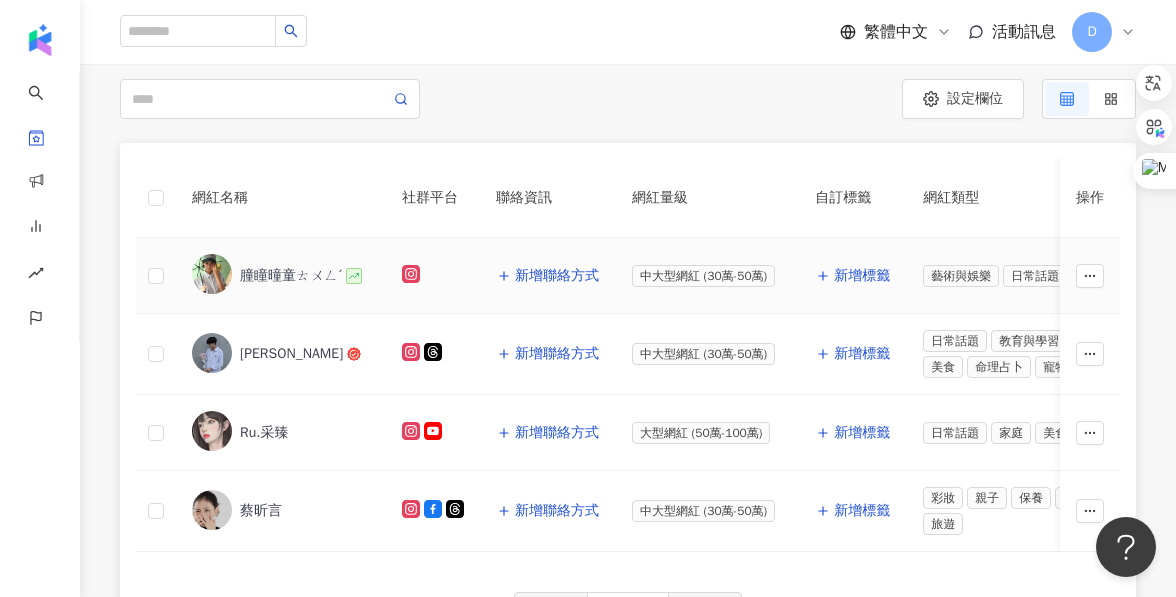 scroll, scrollTop: 201, scrollLeft: 0, axis: vertical 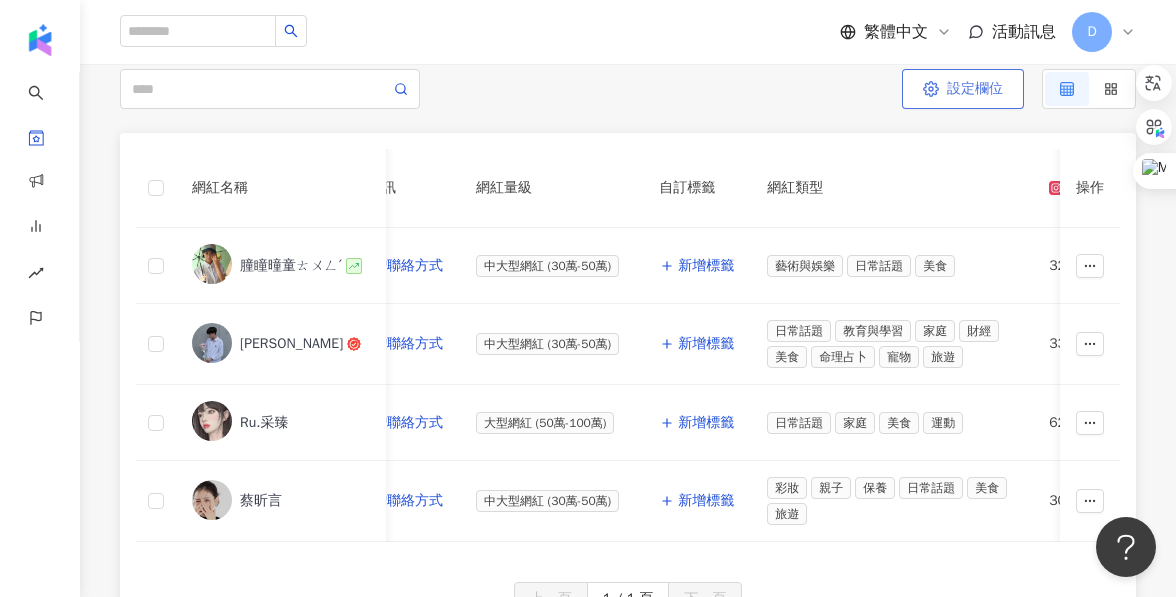 click on "設定欄位" at bounding box center (963, 89) 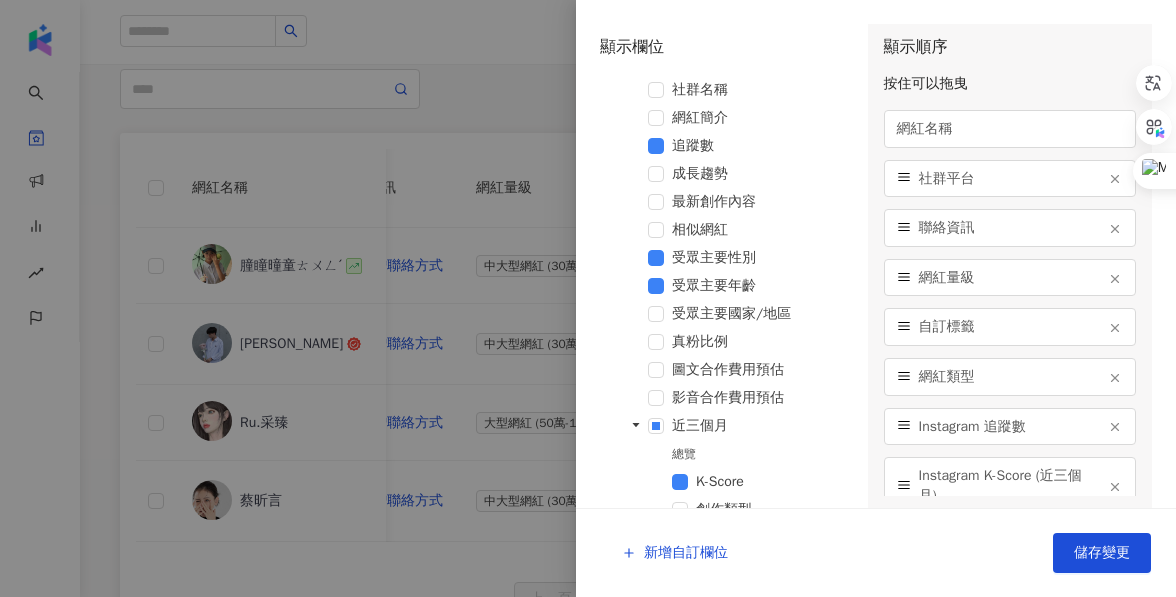 scroll, scrollTop: 516, scrollLeft: 0, axis: vertical 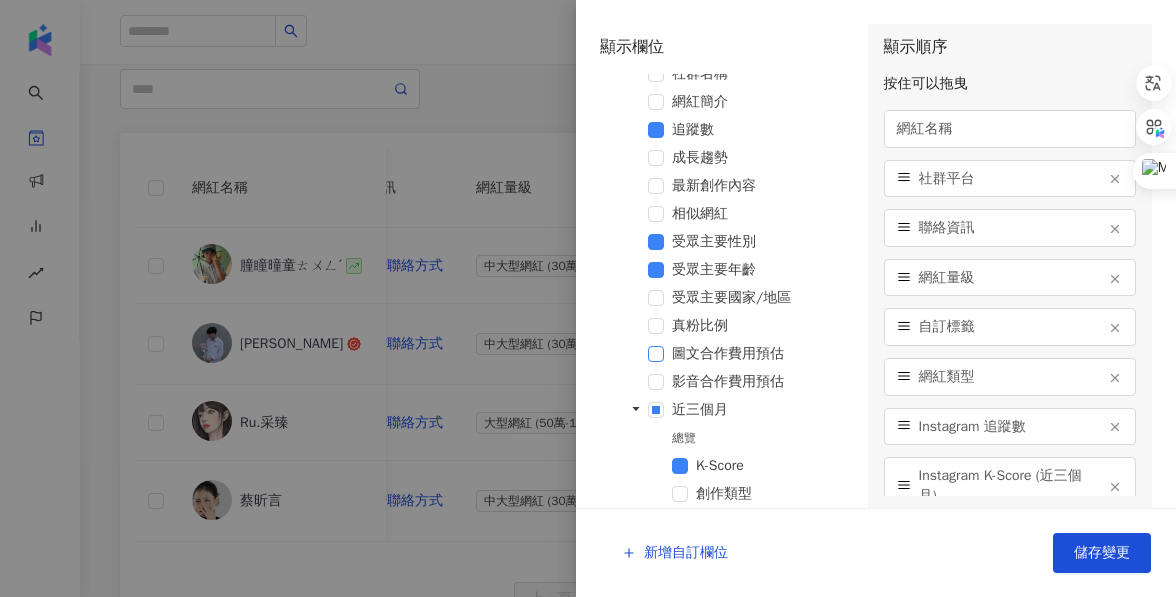 click at bounding box center (656, 354) 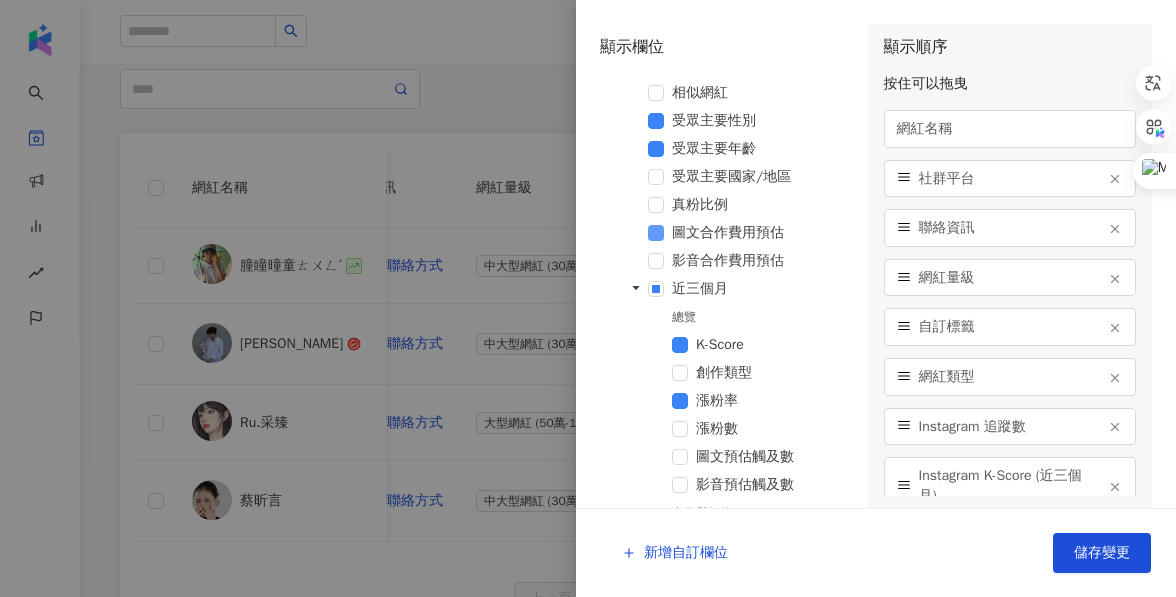 scroll, scrollTop: 640, scrollLeft: 0, axis: vertical 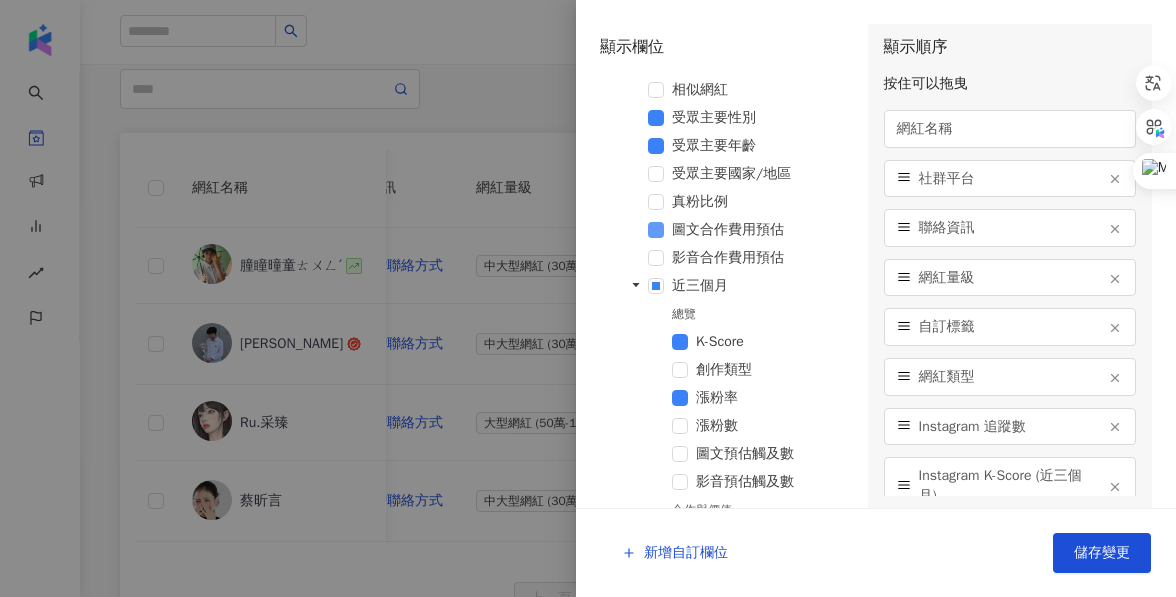 click at bounding box center [656, 230] 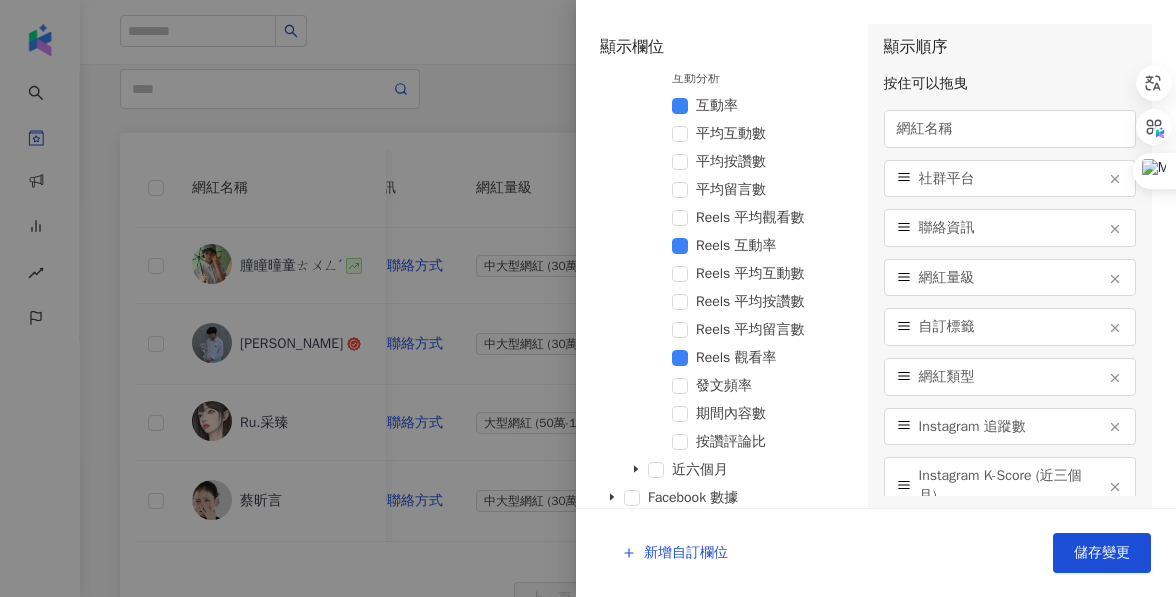 scroll, scrollTop: 1330, scrollLeft: 0, axis: vertical 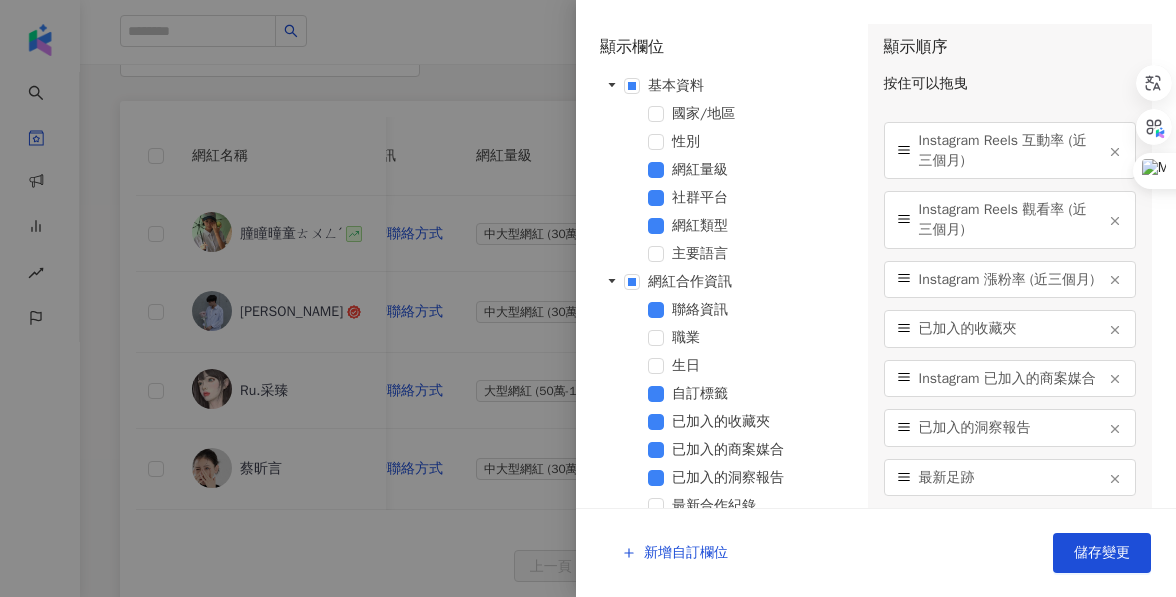 click at bounding box center [588, 298] 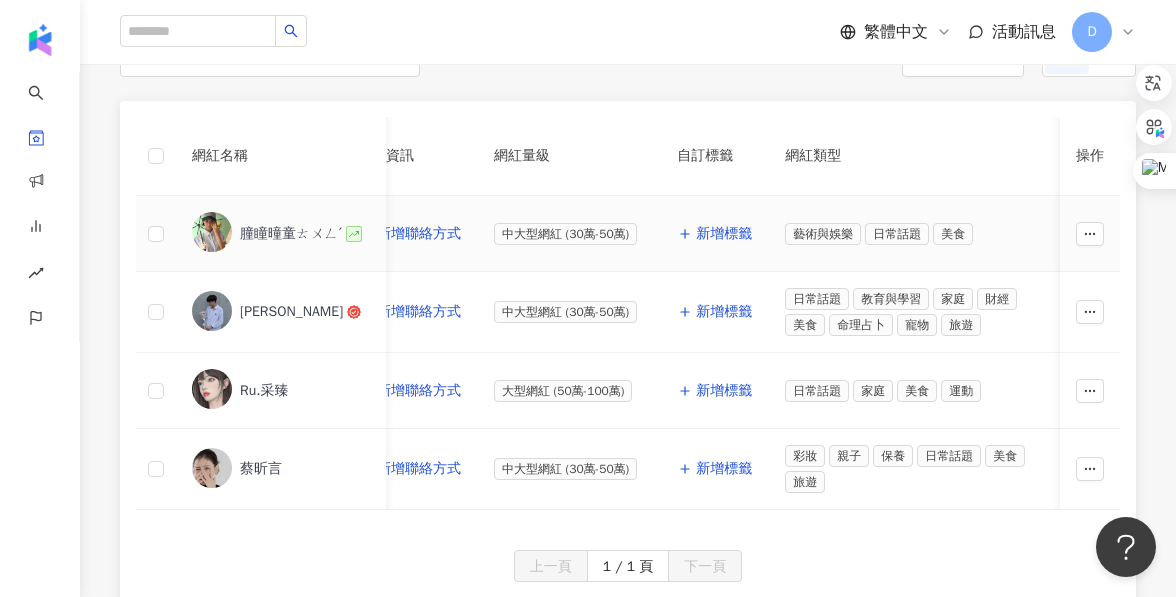 scroll, scrollTop: 0, scrollLeft: 137, axis: horizontal 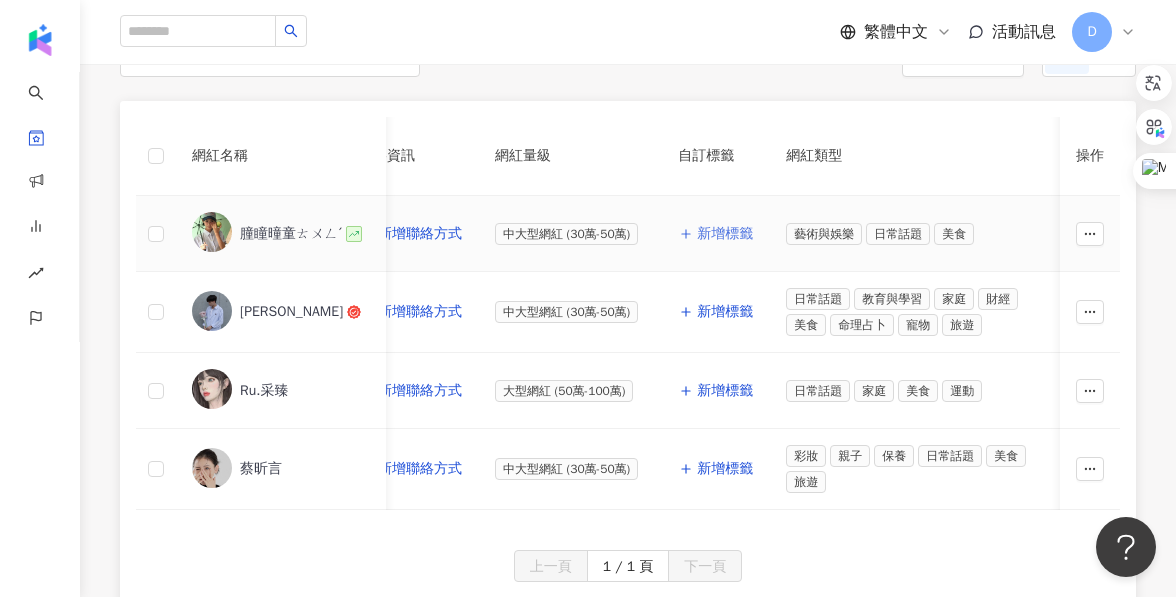click on "新增標籤" at bounding box center [725, 234] 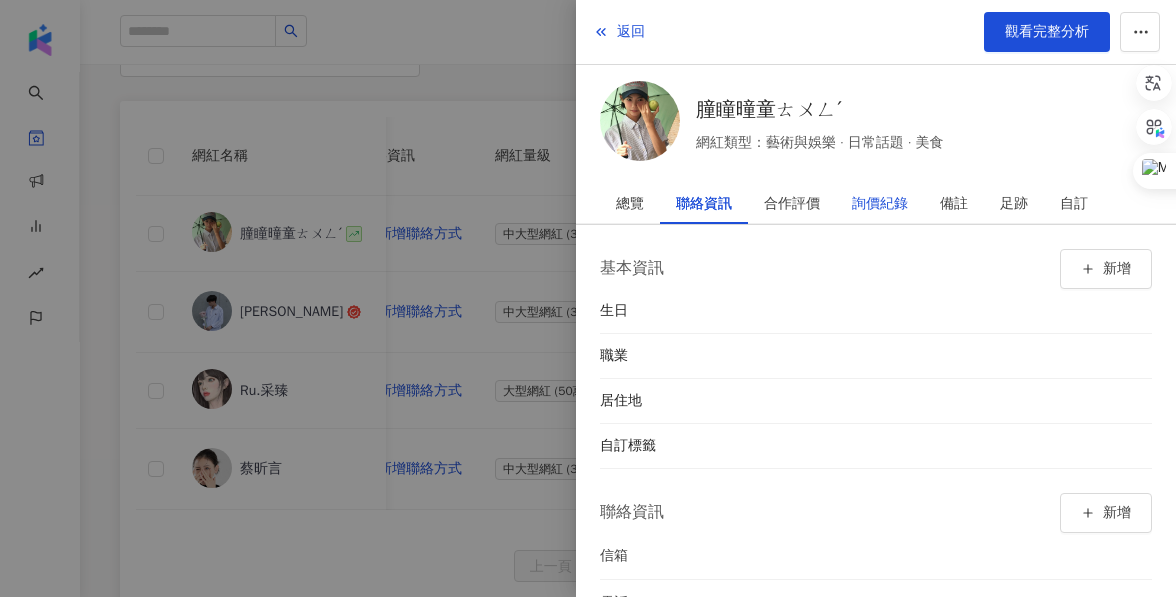 click on "詢價紀錄" at bounding box center [880, 204] 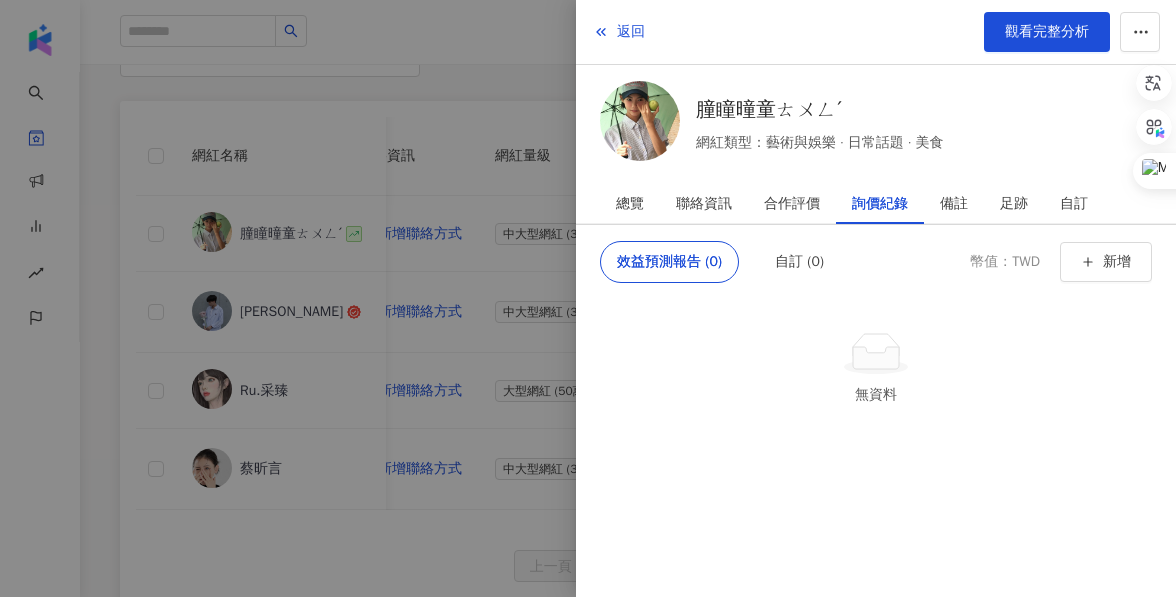 scroll, scrollTop: 261, scrollLeft: 0, axis: vertical 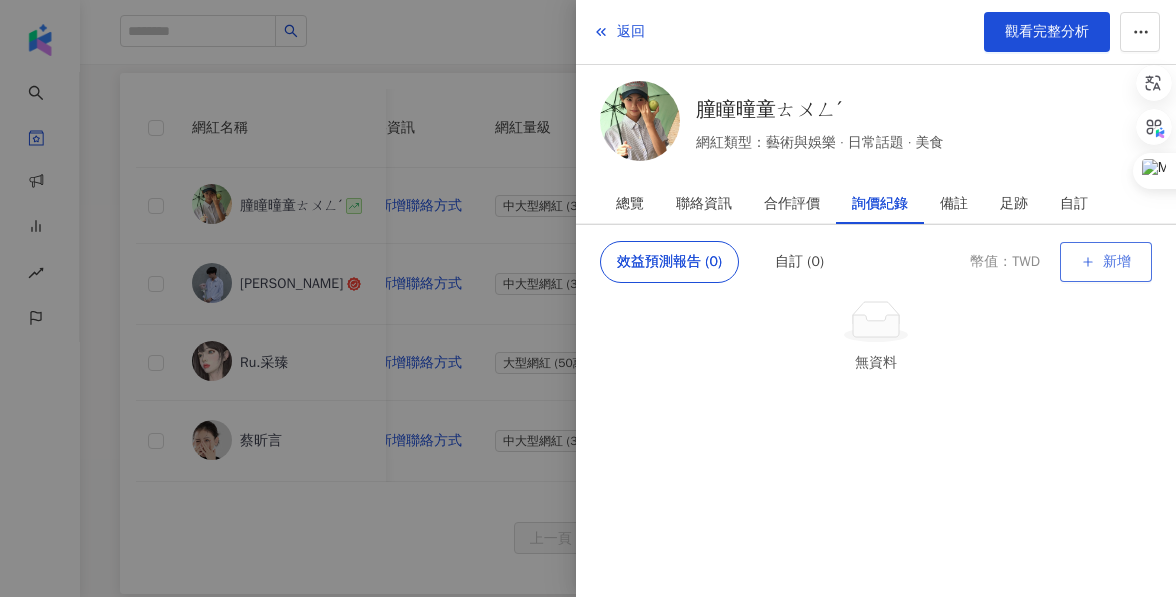 click on "新增" at bounding box center (1117, 262) 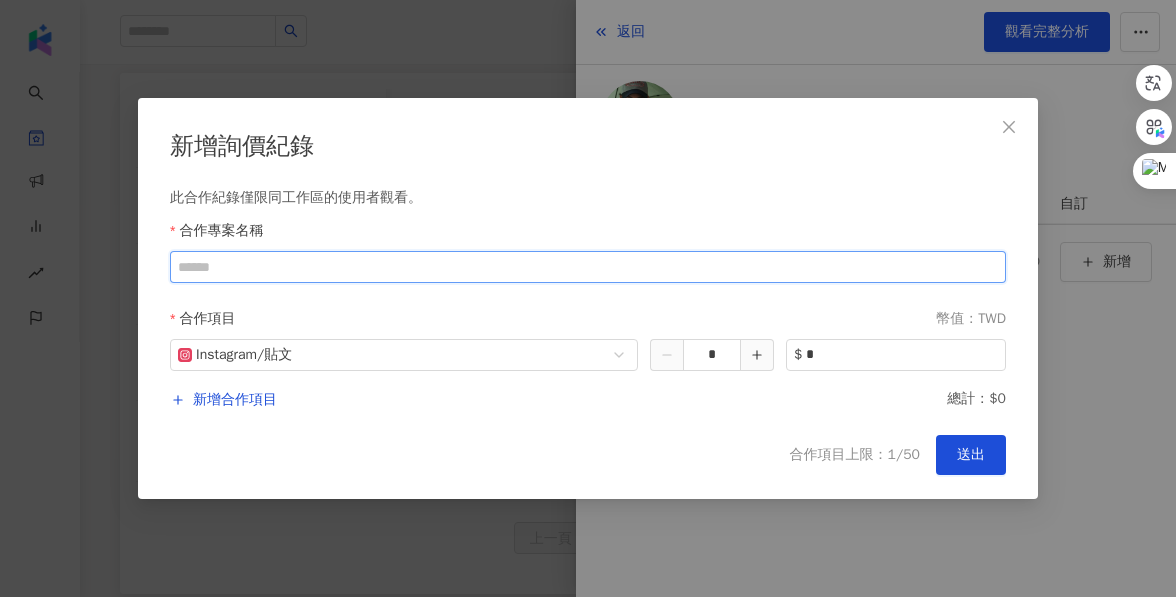 click on "收藏名稱" at bounding box center [588, 267] 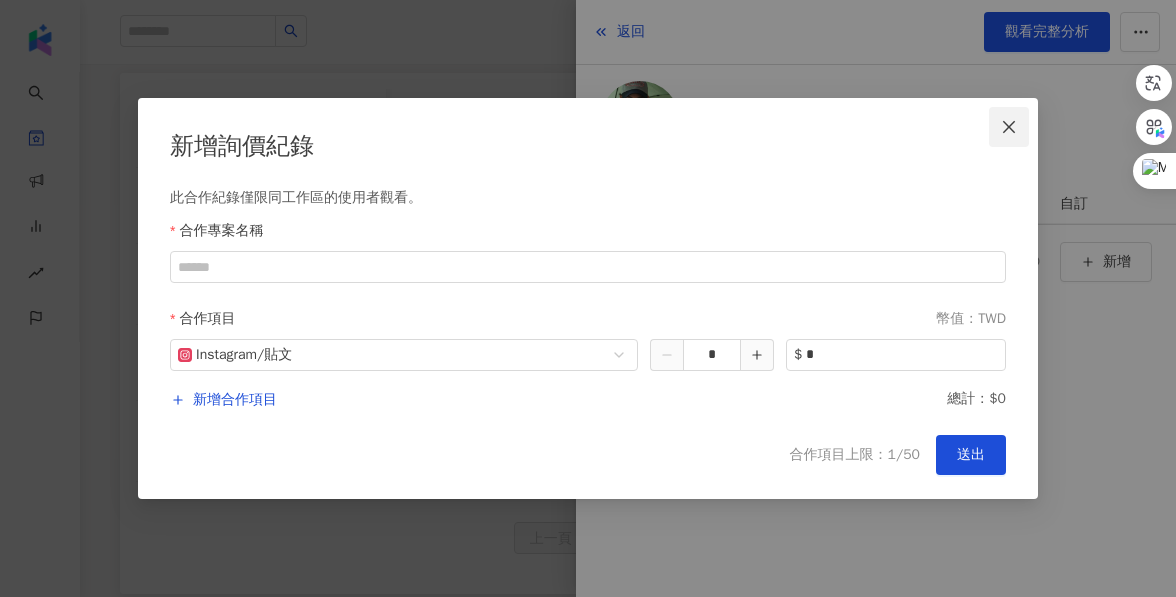 click 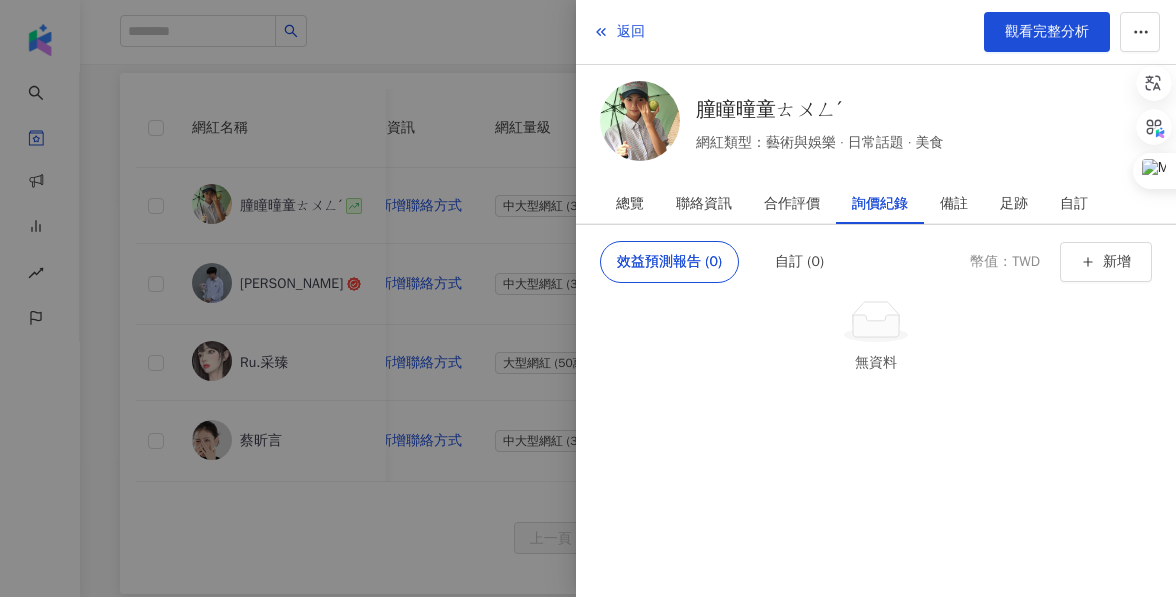 click at bounding box center (588, 298) 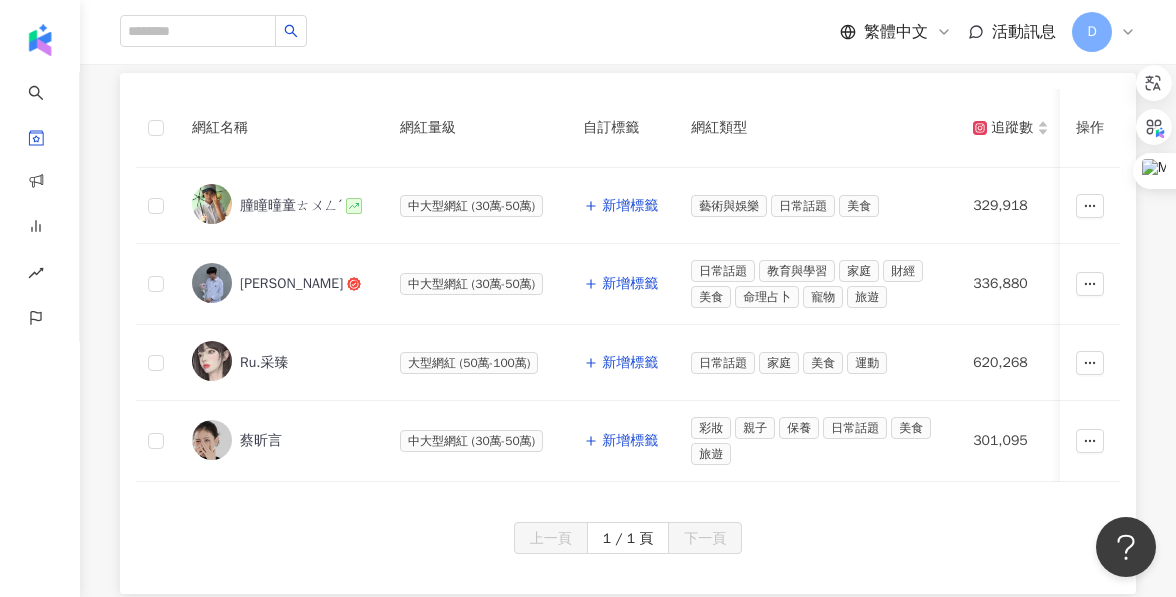 scroll, scrollTop: 0, scrollLeft: 0, axis: both 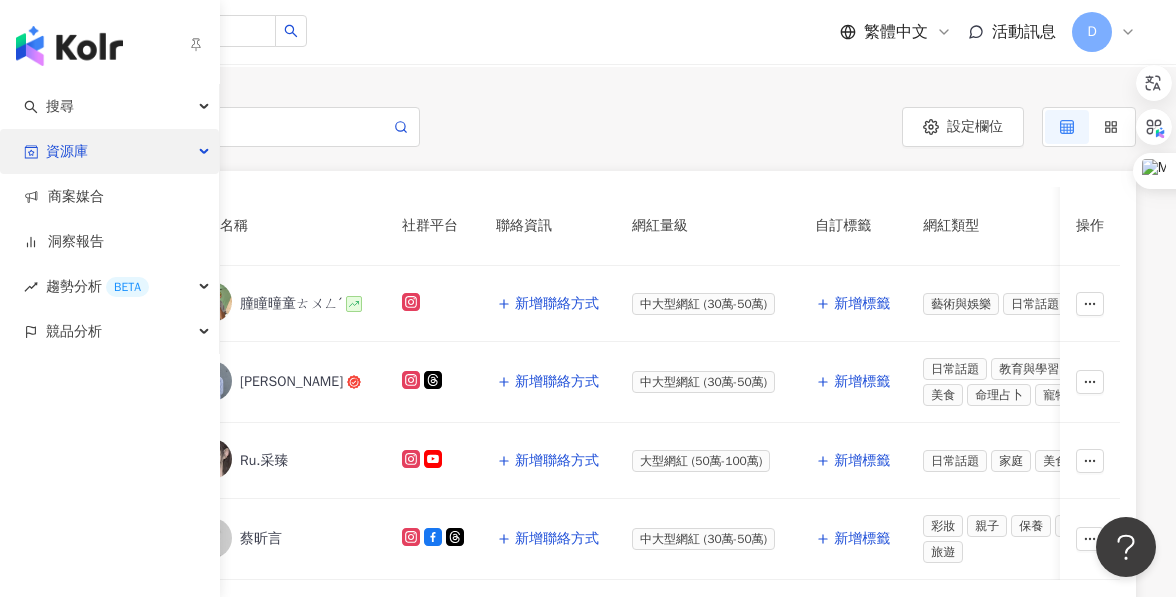 click on "資源庫" at bounding box center [67, 151] 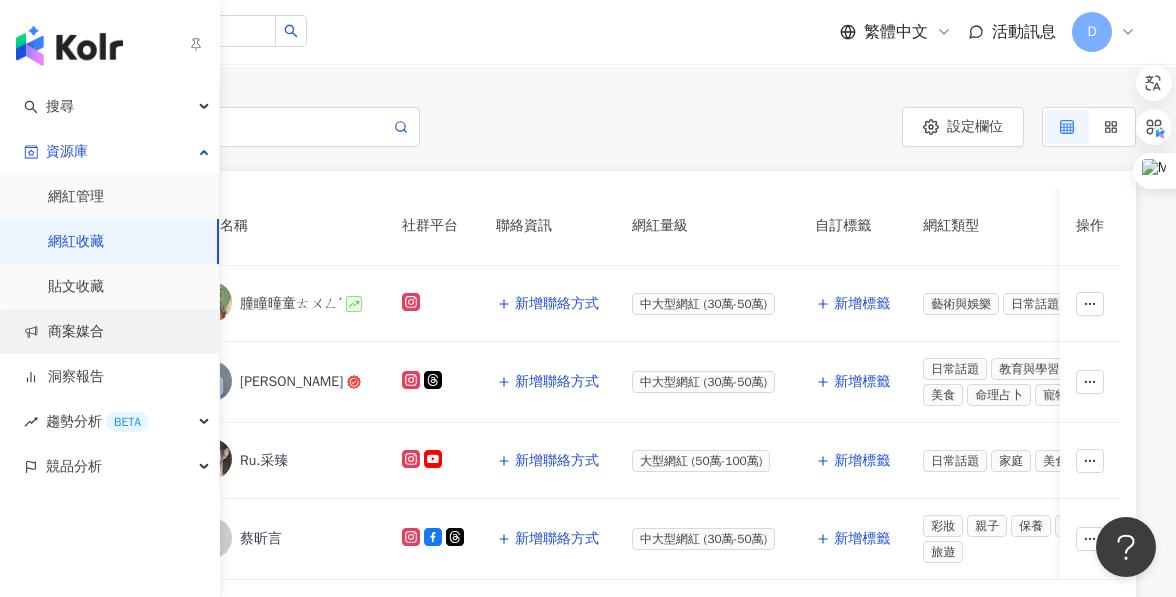 click on "商案媒合" at bounding box center [64, 332] 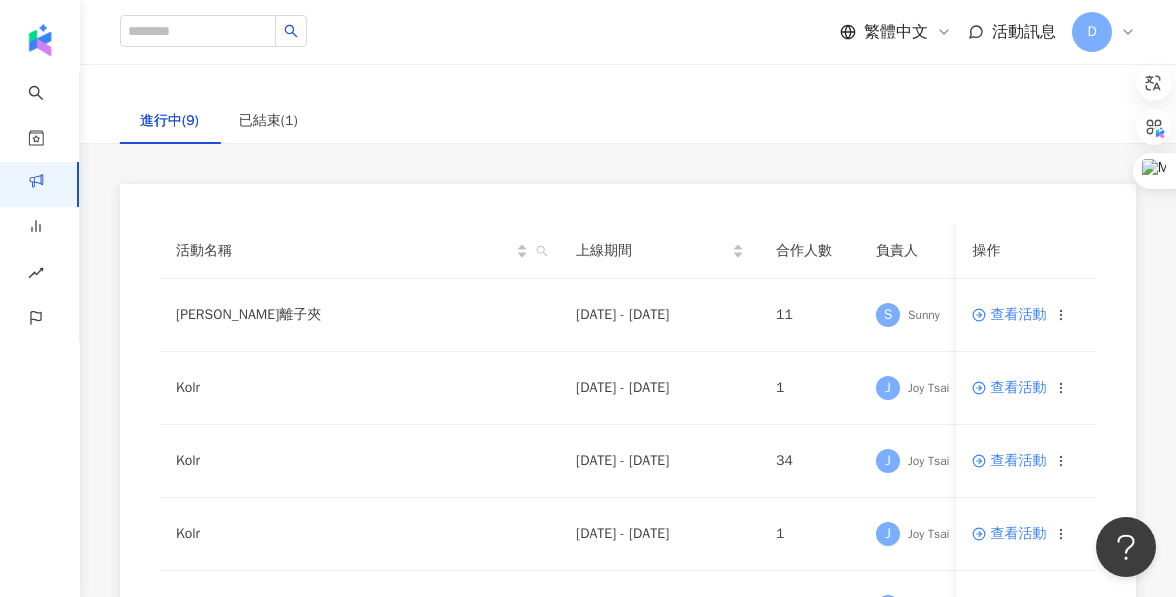 scroll, scrollTop: 100, scrollLeft: 0, axis: vertical 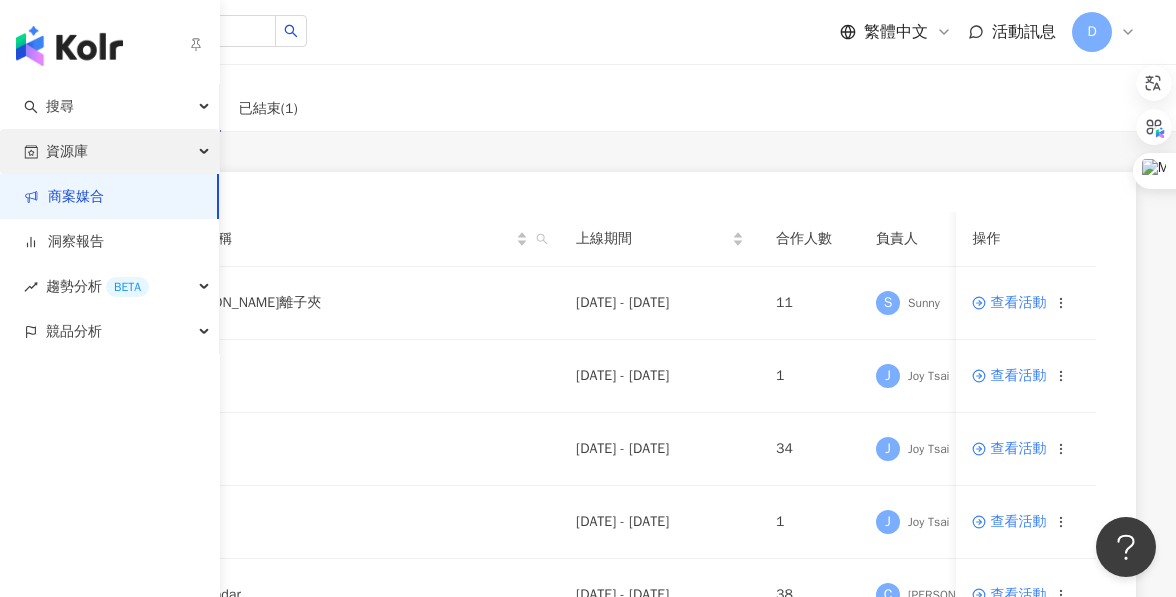 click 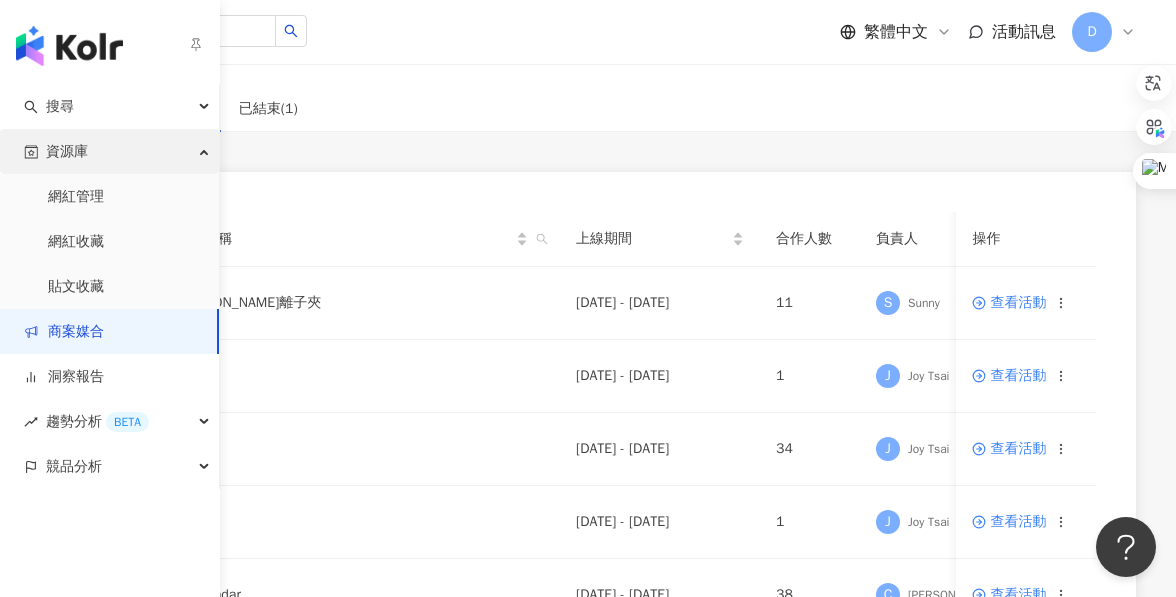 click on "資源庫" at bounding box center [109, 151] 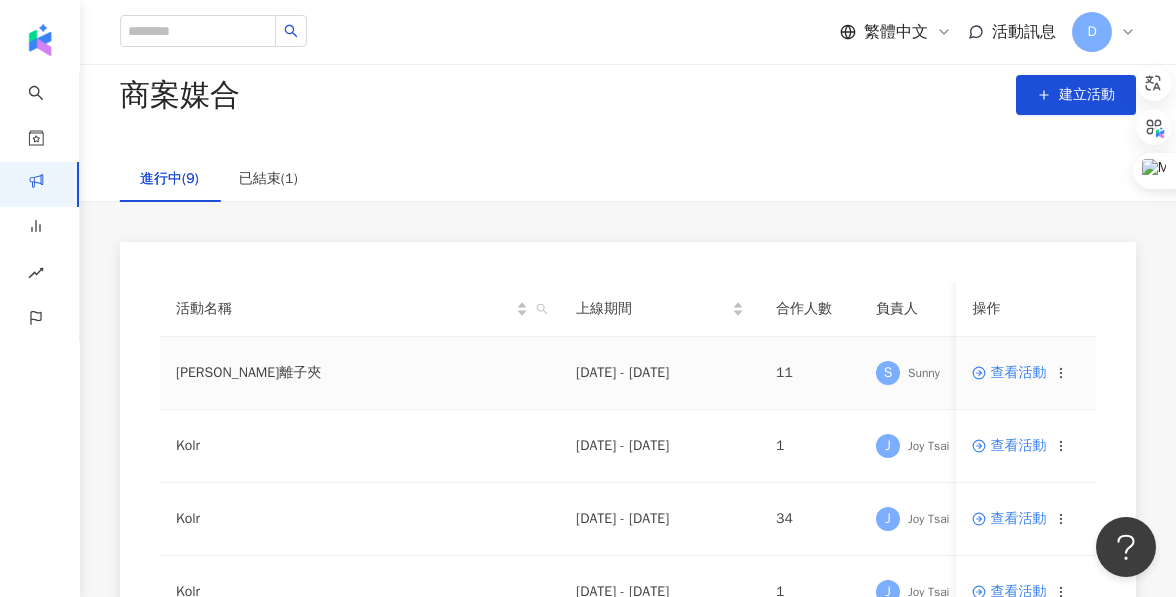 scroll, scrollTop: 32, scrollLeft: 0, axis: vertical 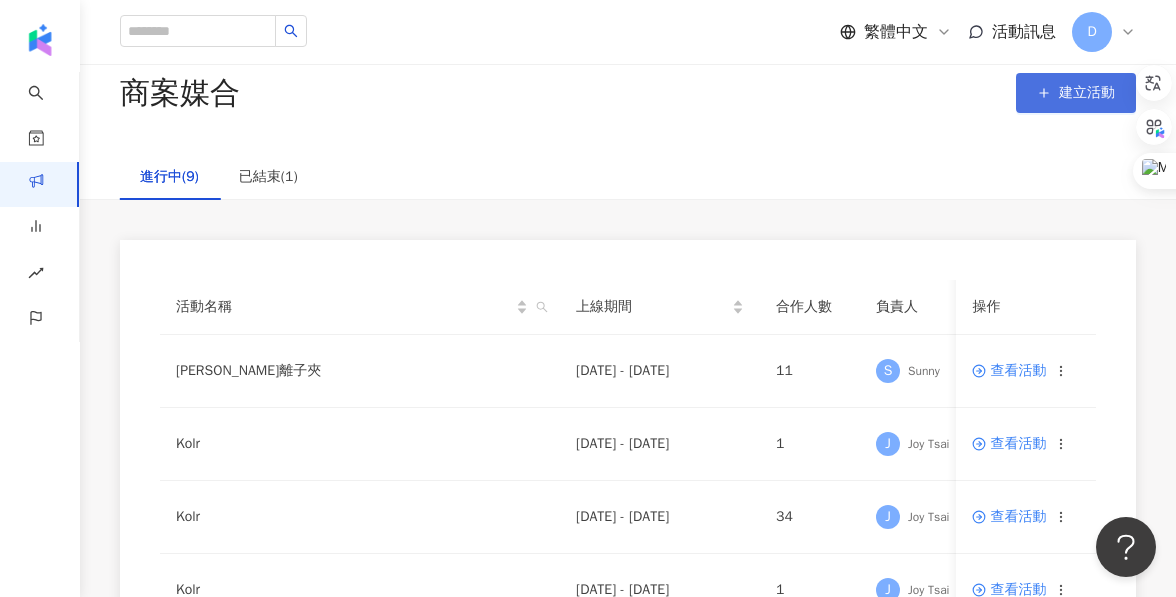 click on "建立活動" at bounding box center [1076, 93] 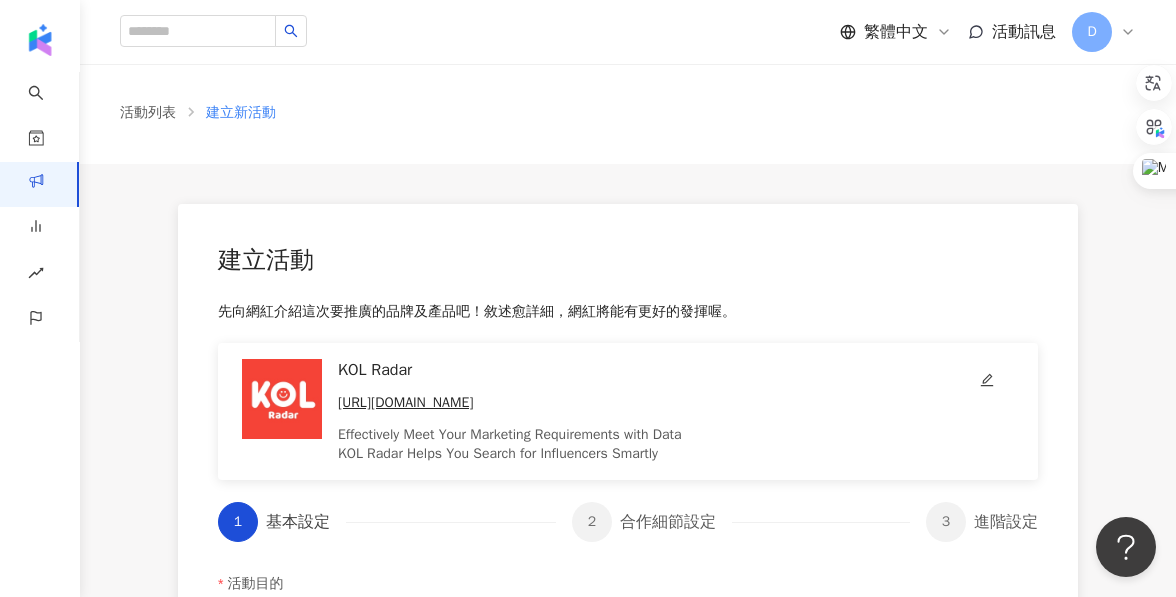 scroll, scrollTop: 0, scrollLeft: 0, axis: both 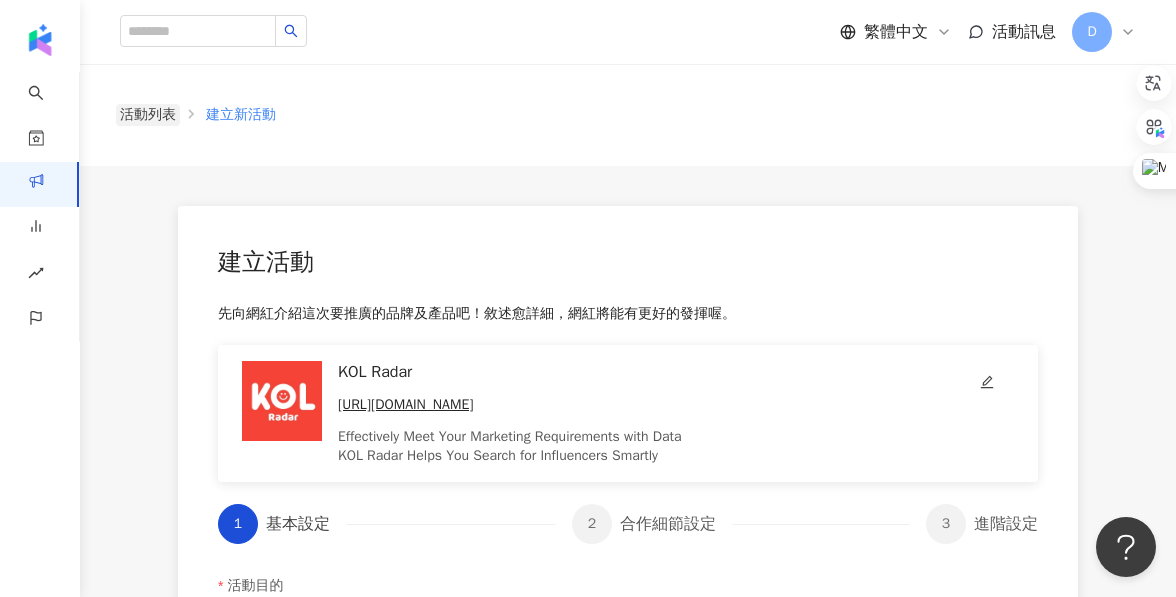 click on "活動列表" at bounding box center [148, 115] 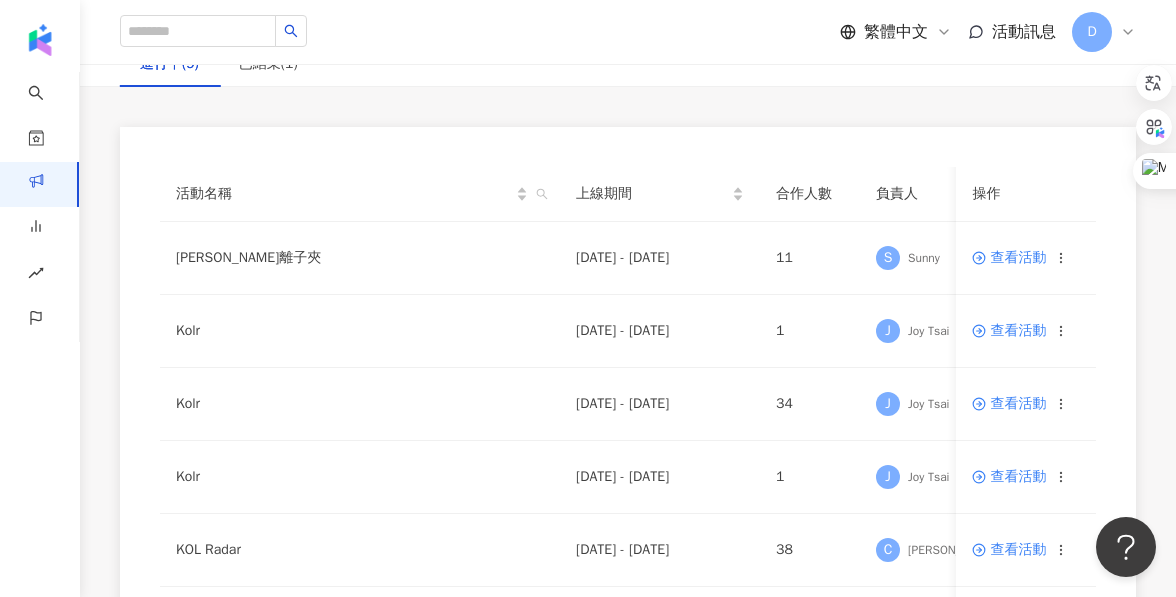 scroll, scrollTop: 172, scrollLeft: 0, axis: vertical 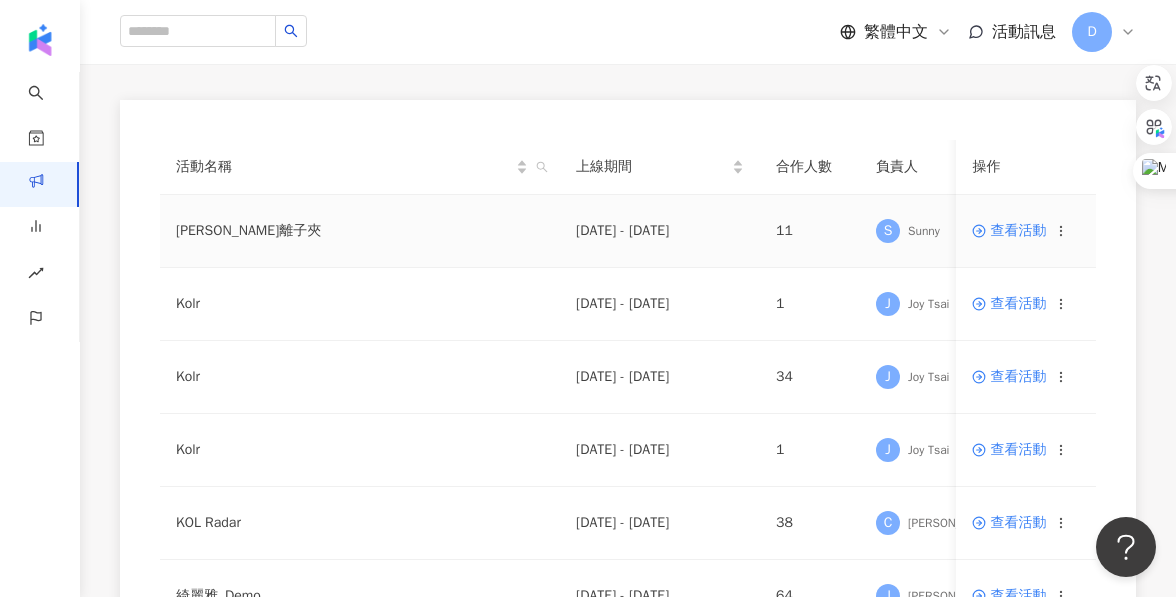 click on "查看活動" at bounding box center (1009, 231) 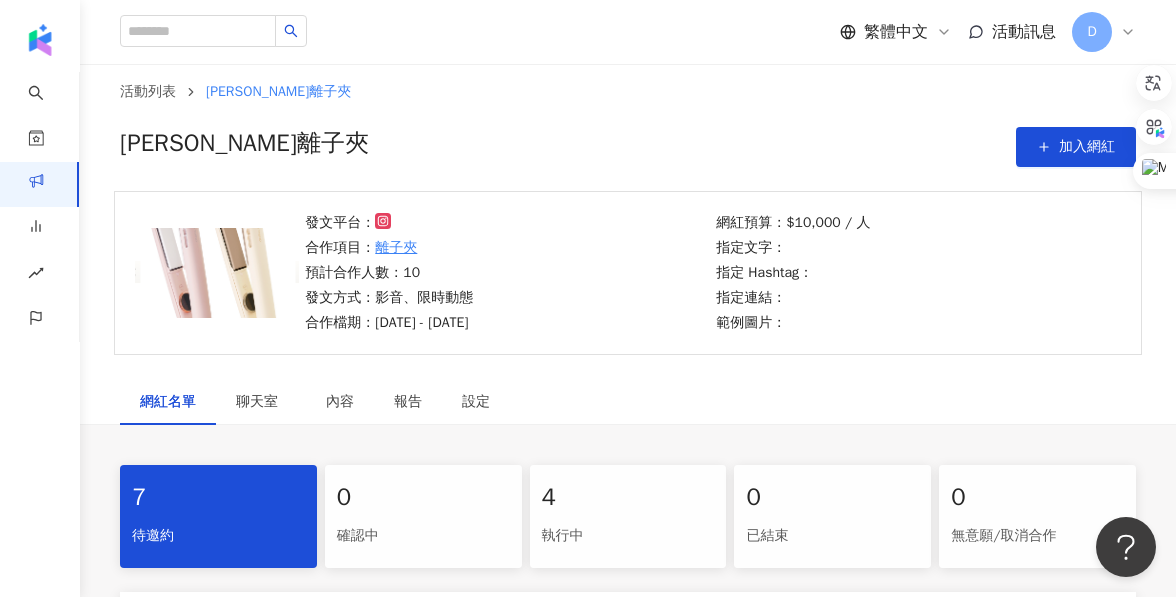 scroll, scrollTop: 21, scrollLeft: 0, axis: vertical 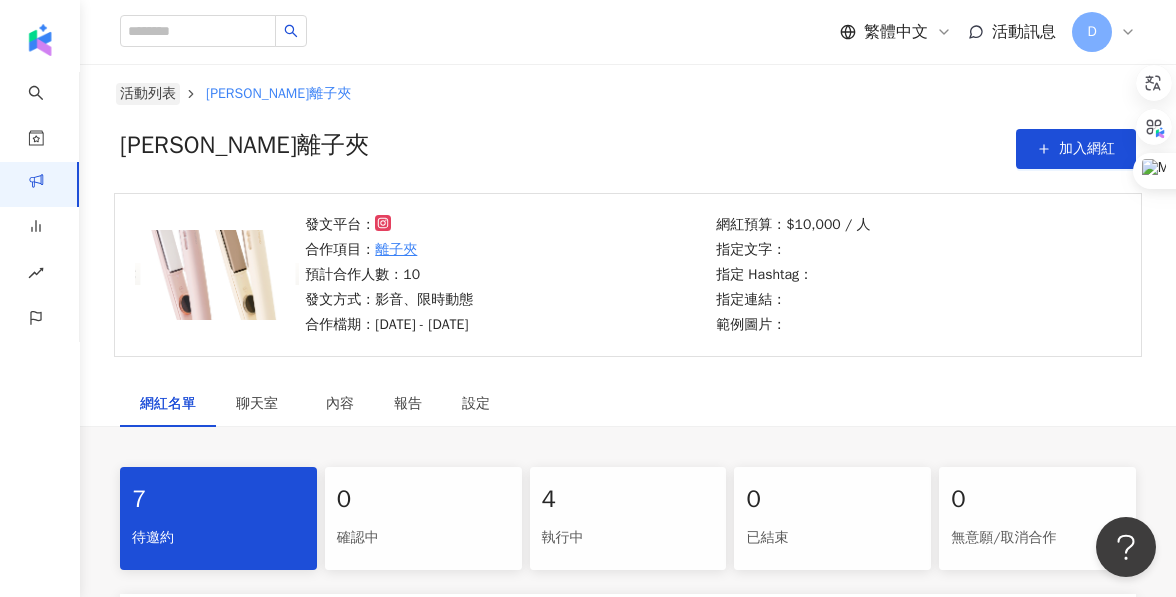 click on "活動列表" at bounding box center (148, 94) 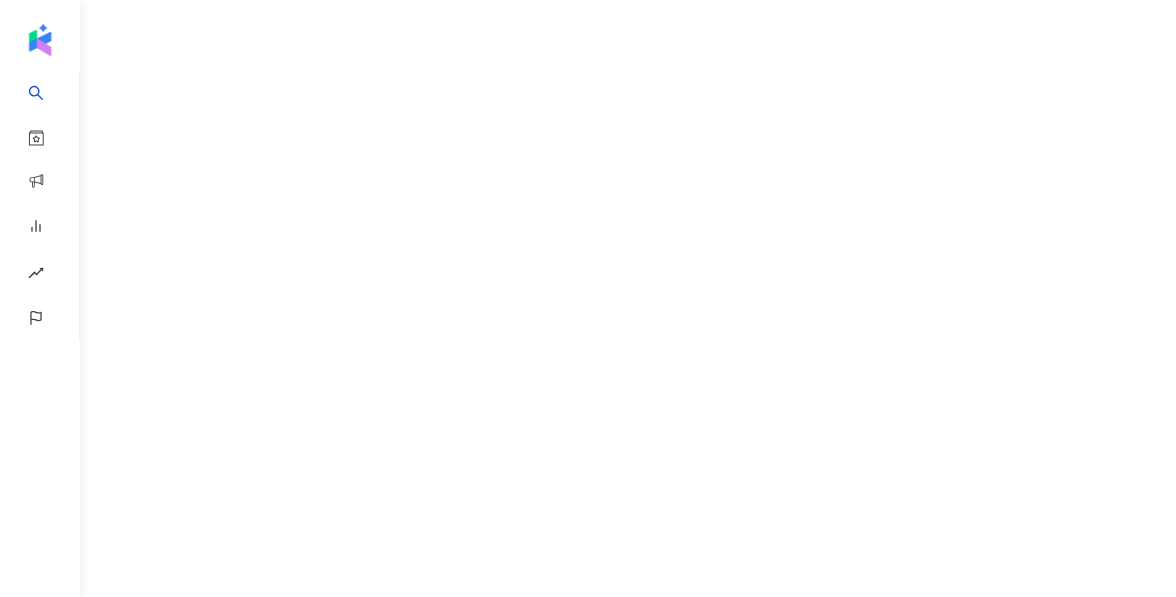 scroll, scrollTop: 0, scrollLeft: 0, axis: both 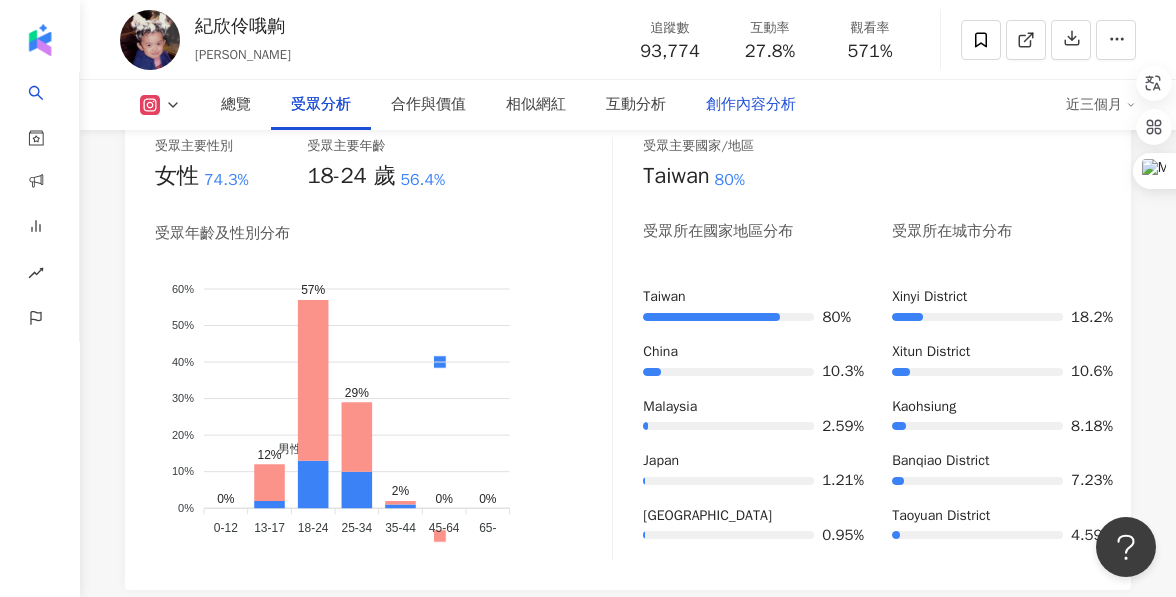 click on "創作內容分析" at bounding box center [751, 105] 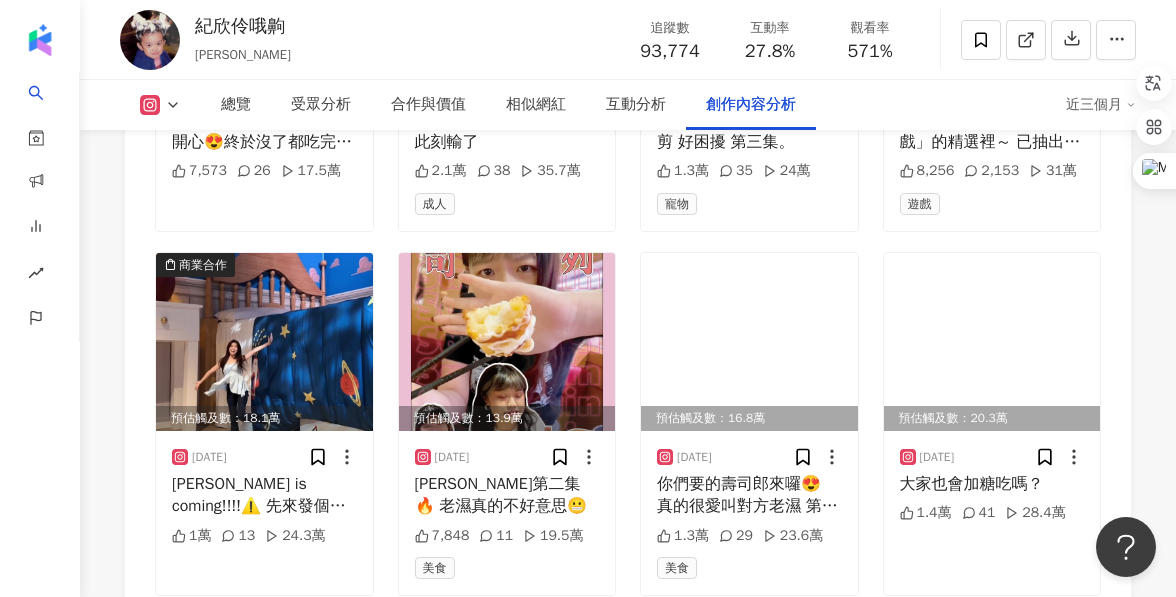 scroll, scrollTop: 7031, scrollLeft: 0, axis: vertical 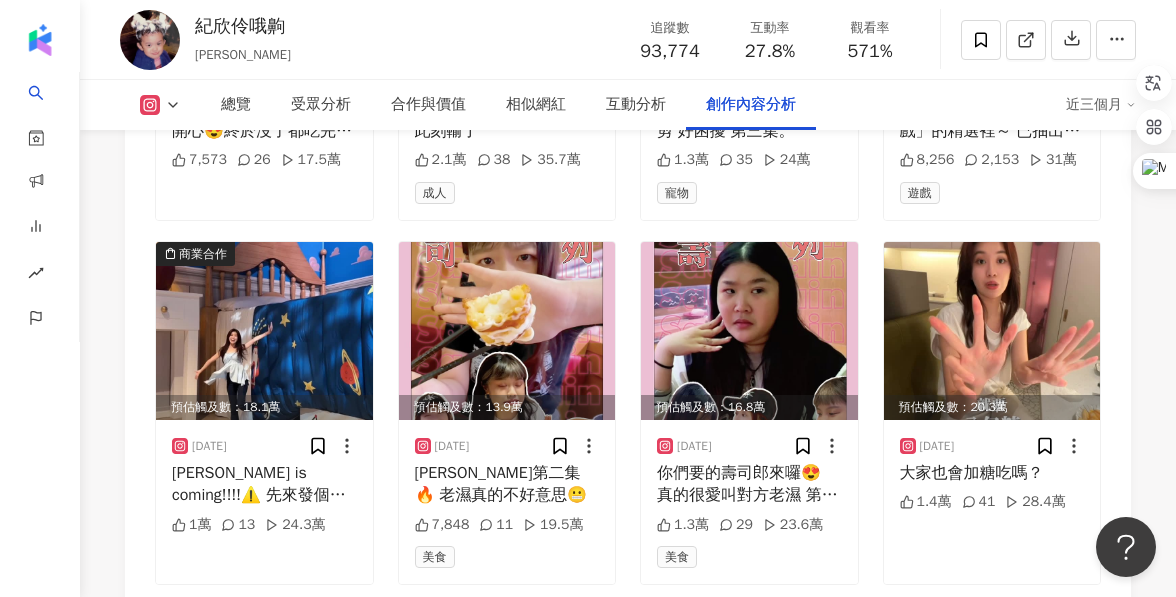 click on "看更多創作內容" at bounding box center [628, 627] 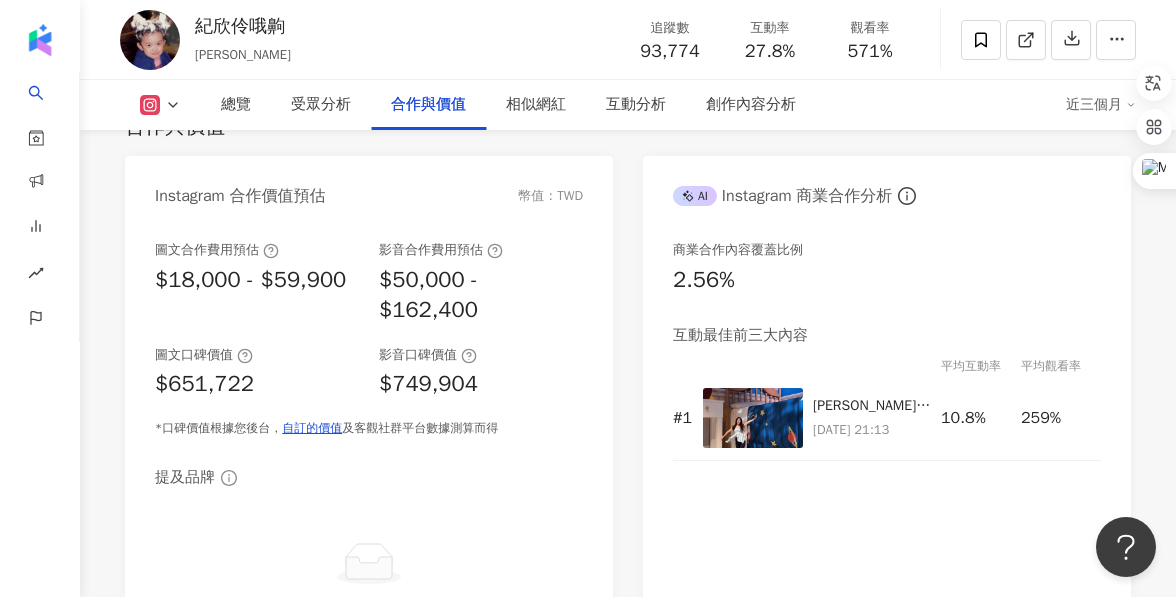 scroll, scrollTop: 2738, scrollLeft: 0, axis: vertical 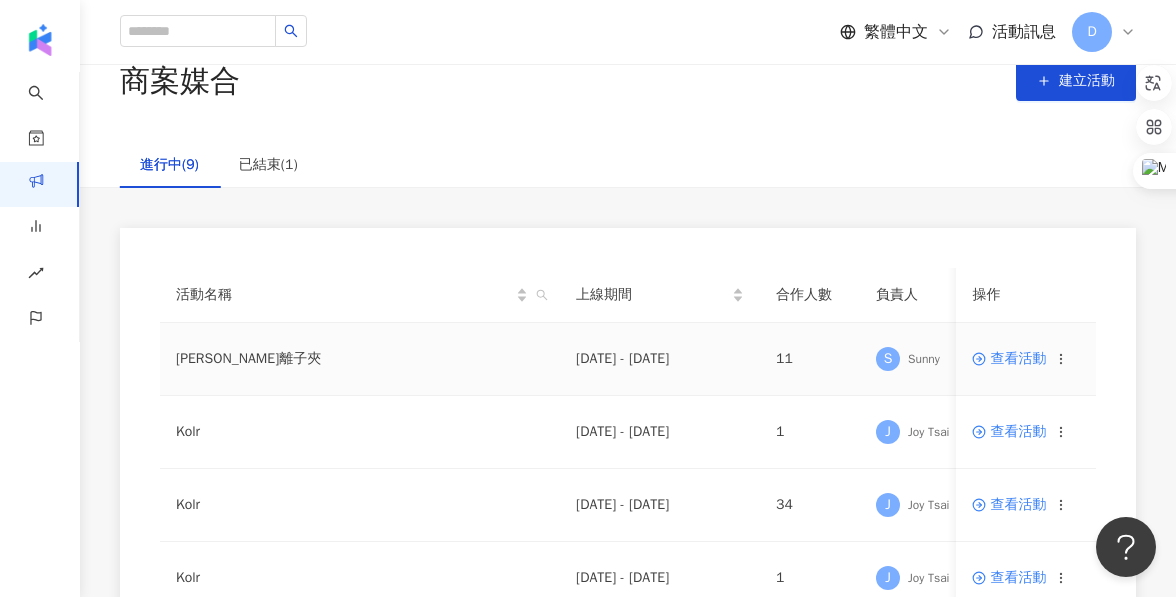 click on "查看活動" at bounding box center [1009, 359] 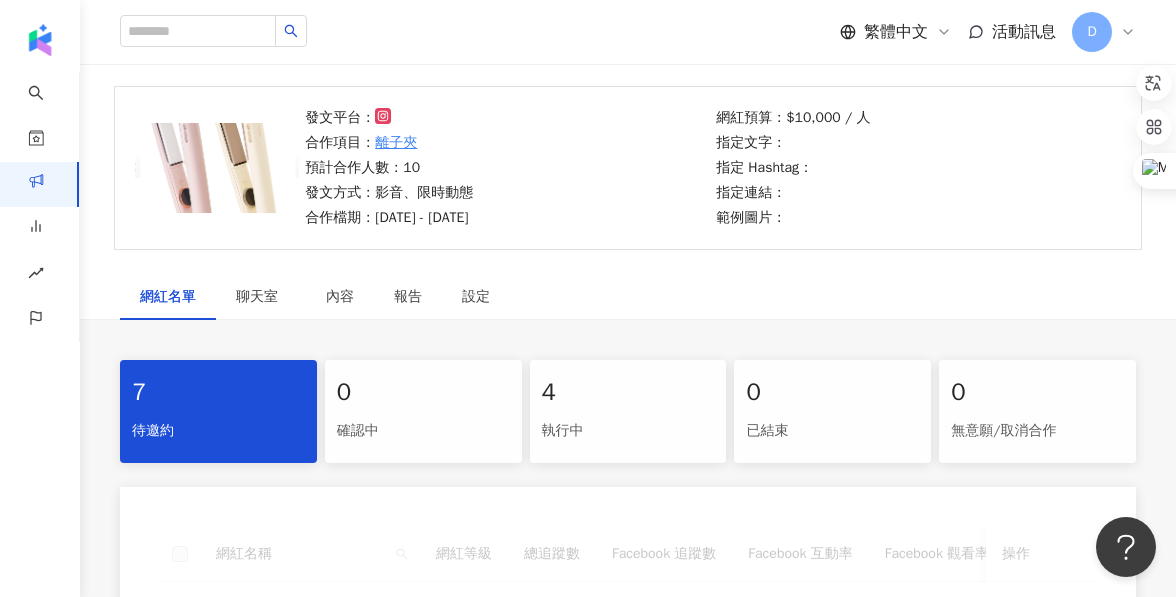 scroll, scrollTop: 127, scrollLeft: 0, axis: vertical 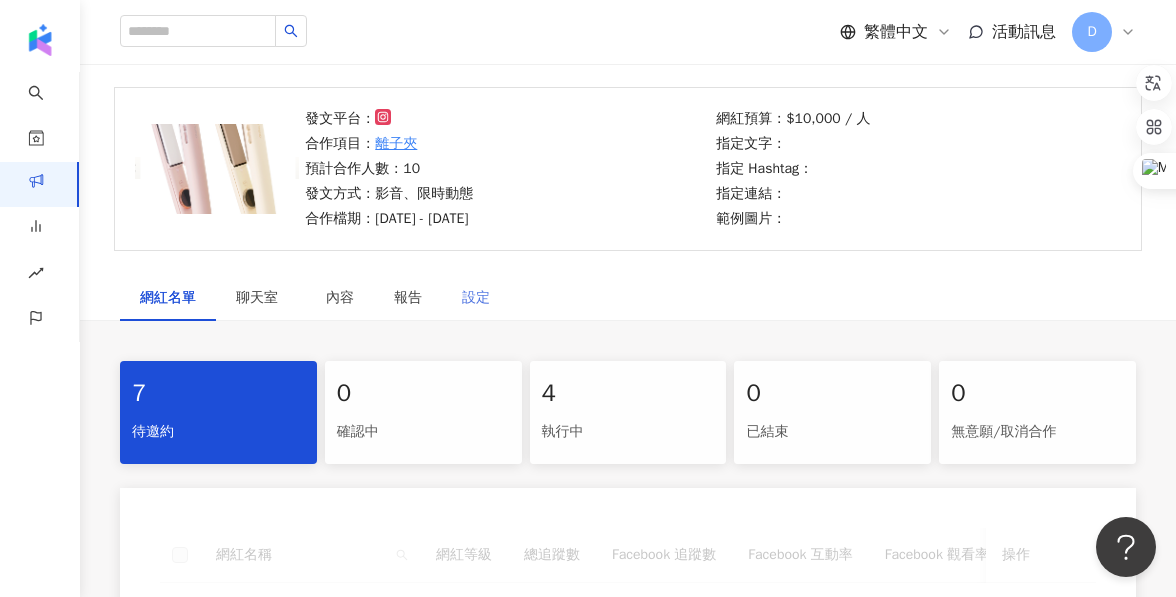 click on "設定" at bounding box center [476, 298] 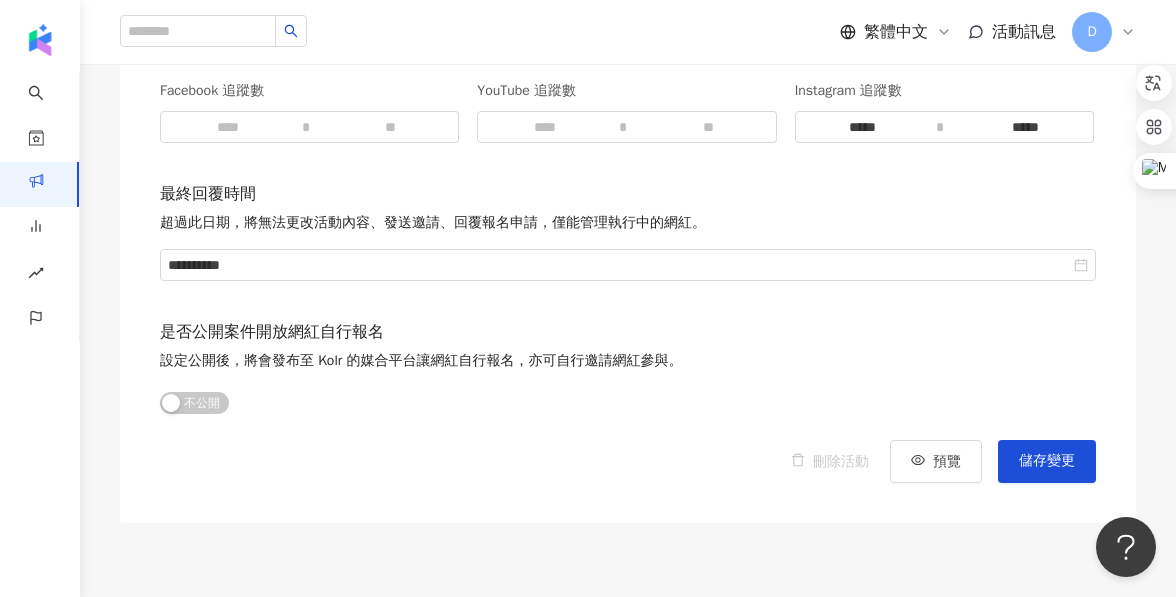 scroll, scrollTop: 2798, scrollLeft: 0, axis: vertical 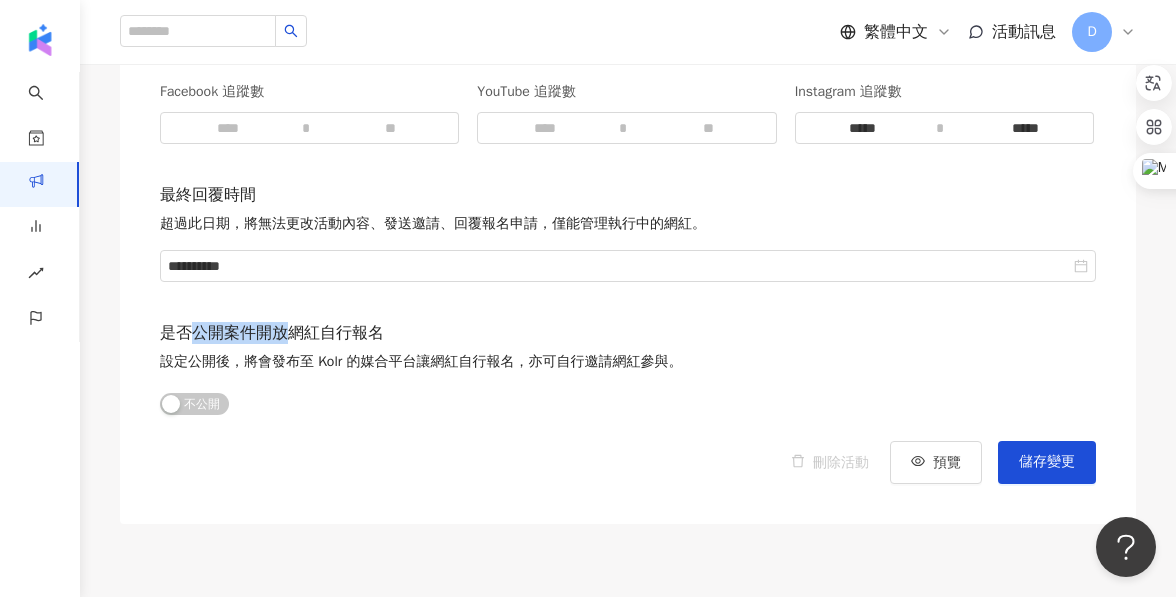 drag, startPoint x: 185, startPoint y: 336, endPoint x: 282, endPoint y: 334, distance: 97.020615 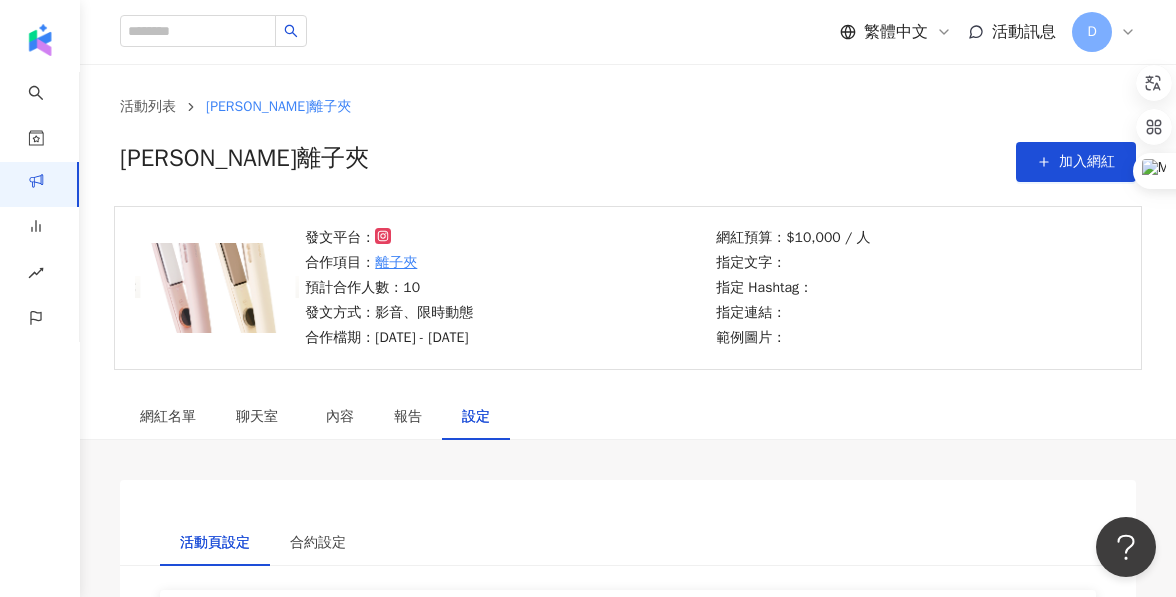 scroll, scrollTop: 0, scrollLeft: 0, axis: both 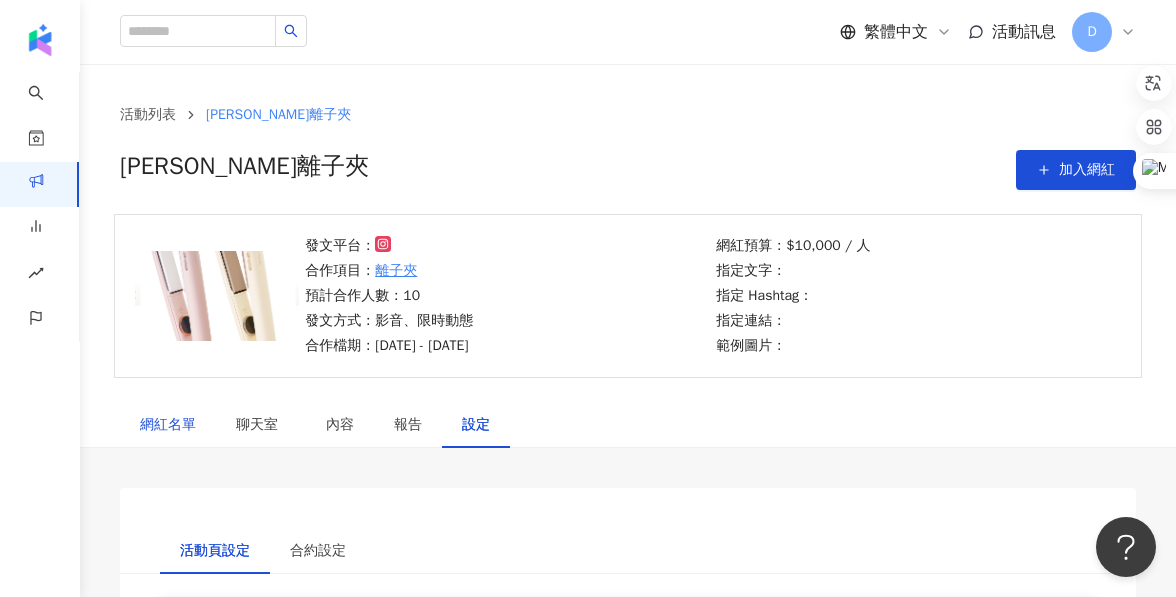click on "網紅名單" at bounding box center (168, 425) 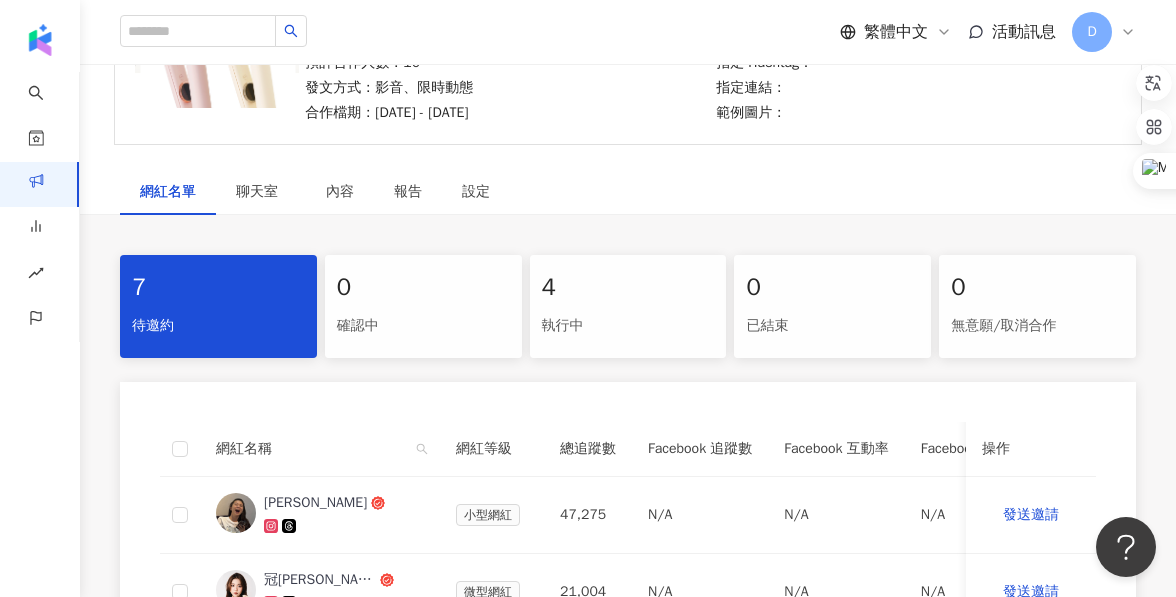 scroll, scrollTop: 224, scrollLeft: 0, axis: vertical 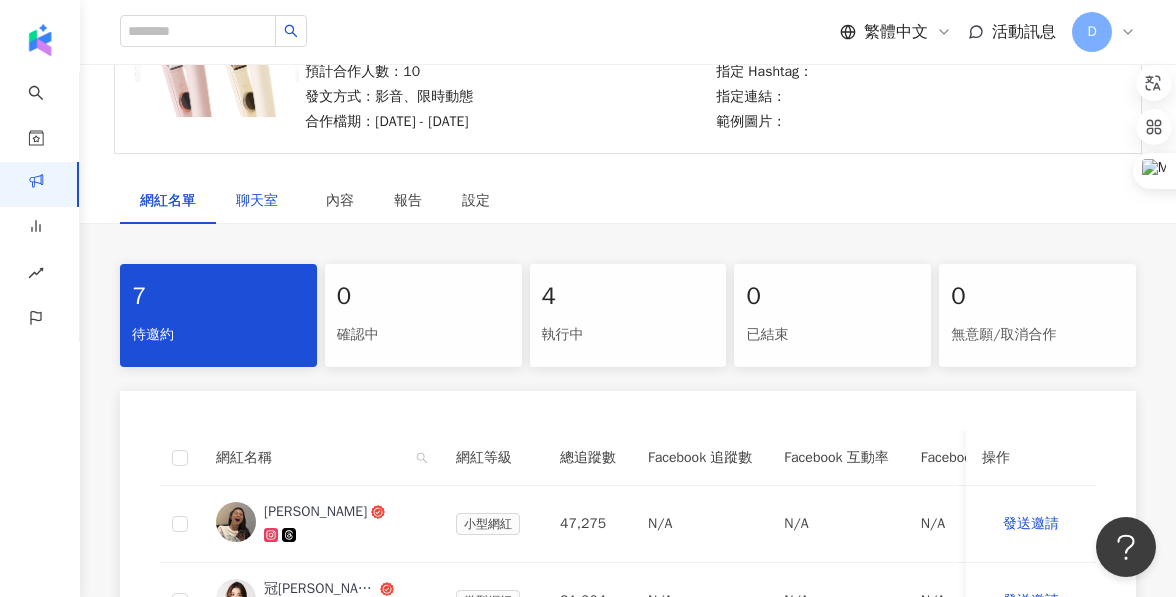 click on "聊天室" at bounding box center [261, 201] 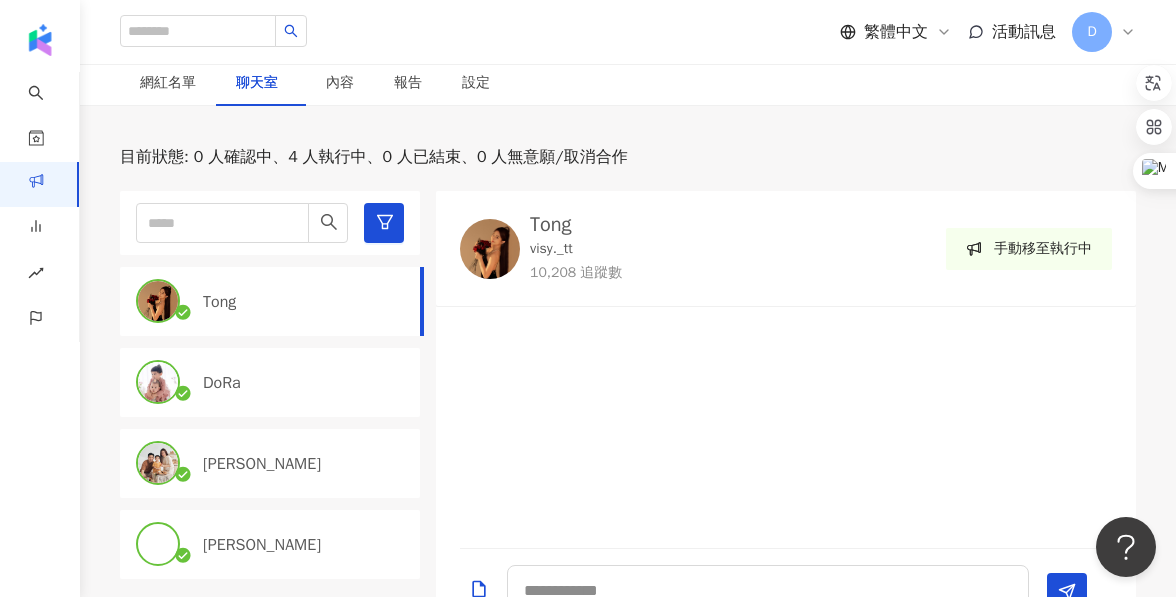 scroll, scrollTop: 336, scrollLeft: 0, axis: vertical 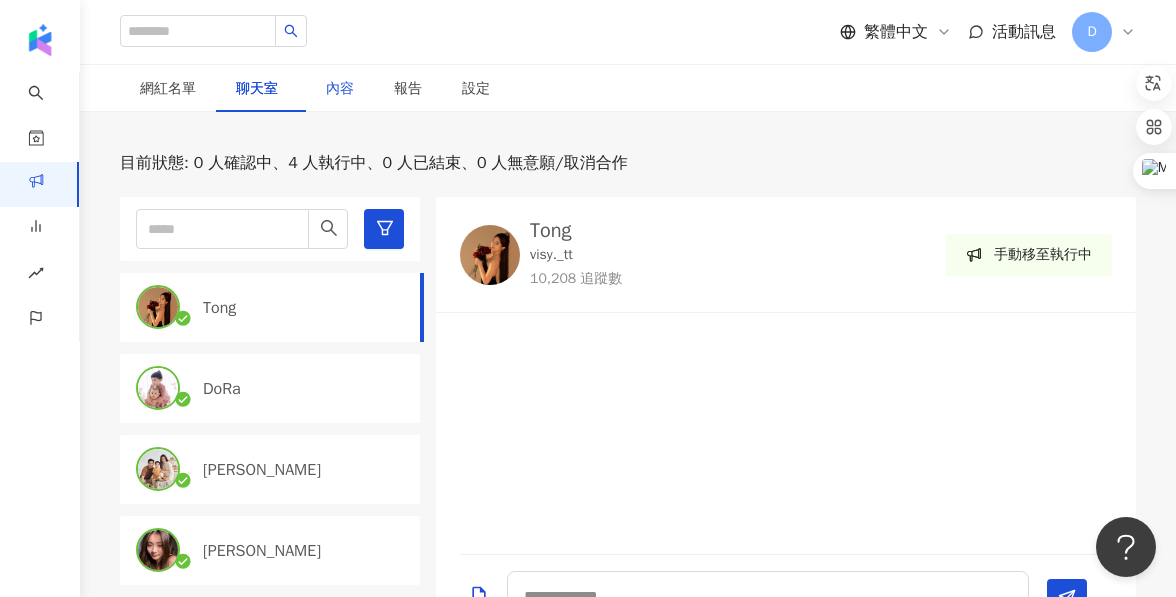 click on "內容" at bounding box center [340, 89] 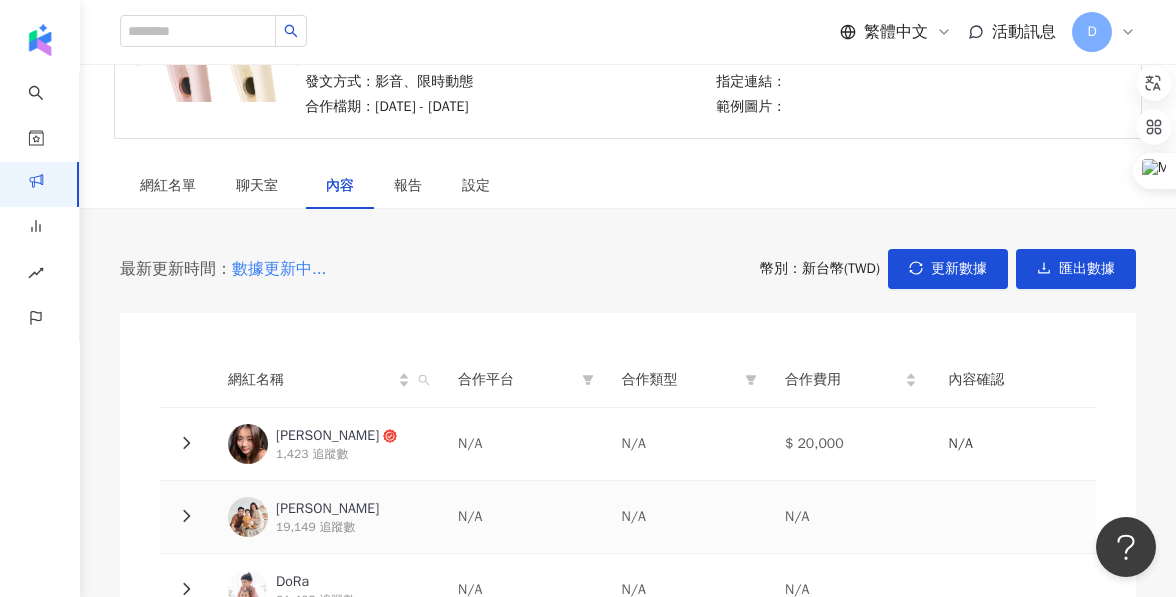 scroll, scrollTop: 225, scrollLeft: 0, axis: vertical 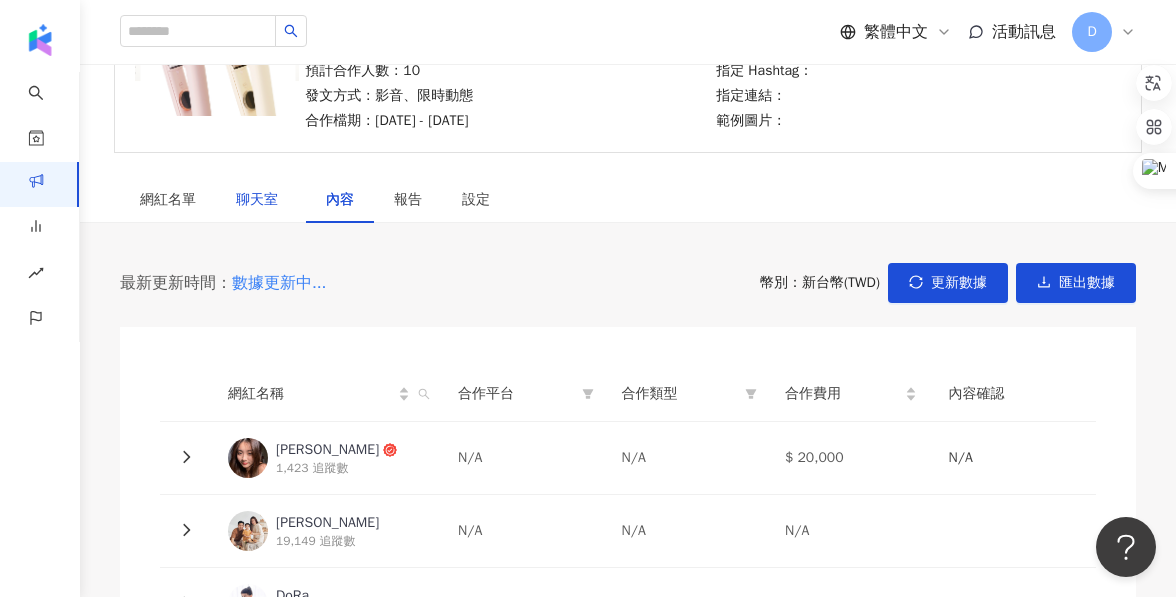 click on "聊天室" at bounding box center (261, 200) 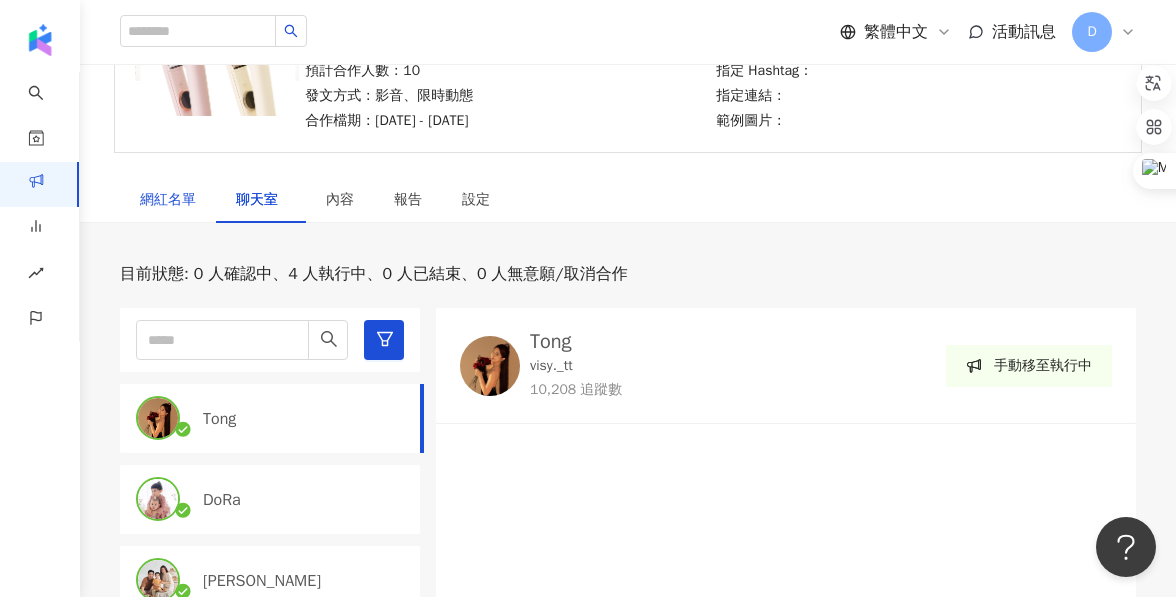 click on "網紅名單" at bounding box center [168, 200] 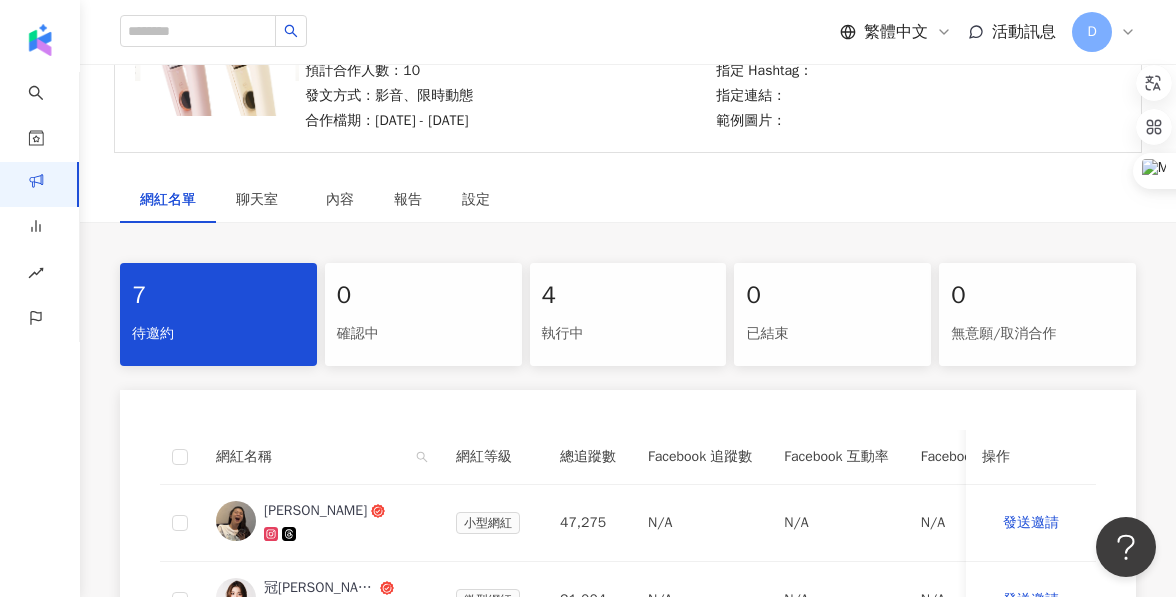 click on "執行中" at bounding box center (628, 334) 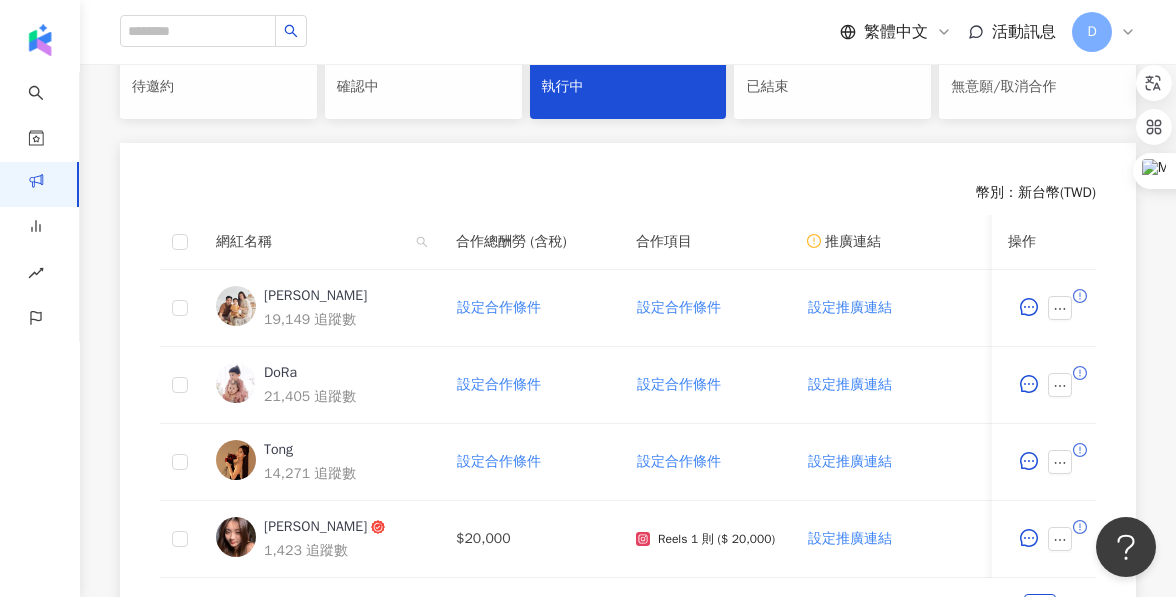 scroll, scrollTop: 508, scrollLeft: 0, axis: vertical 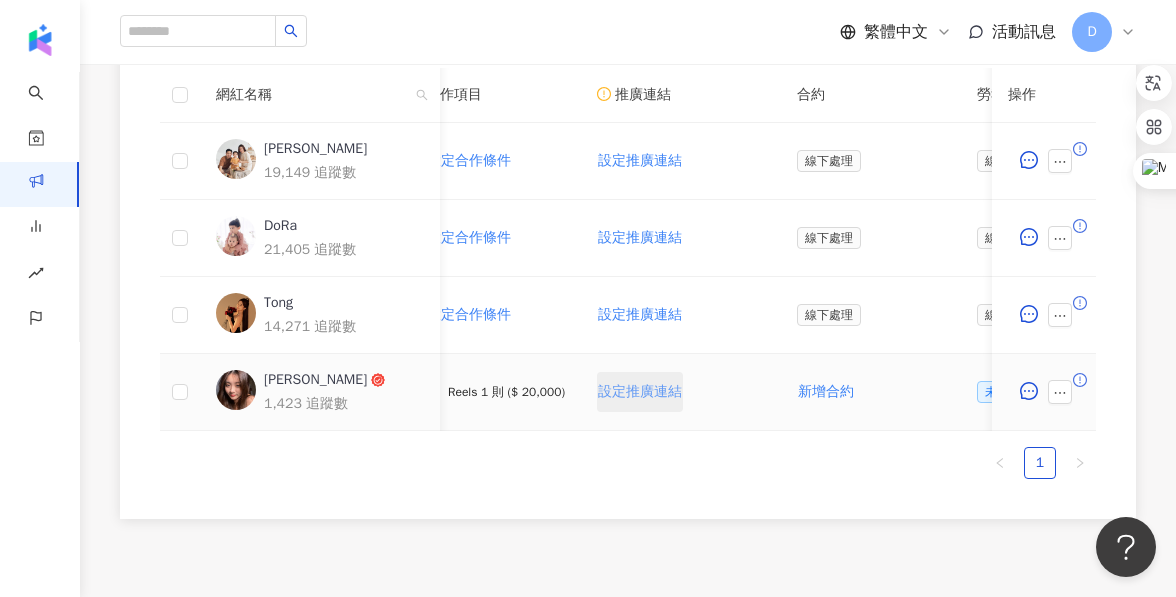 click on "設定推廣連結" at bounding box center [640, 392] 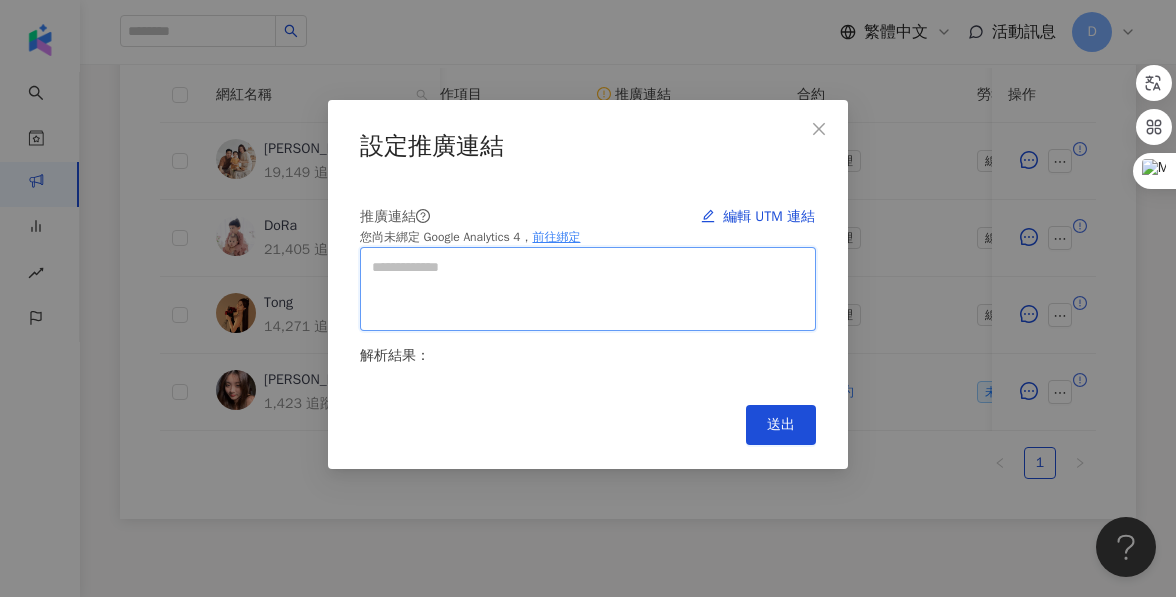 click at bounding box center (588, 289) 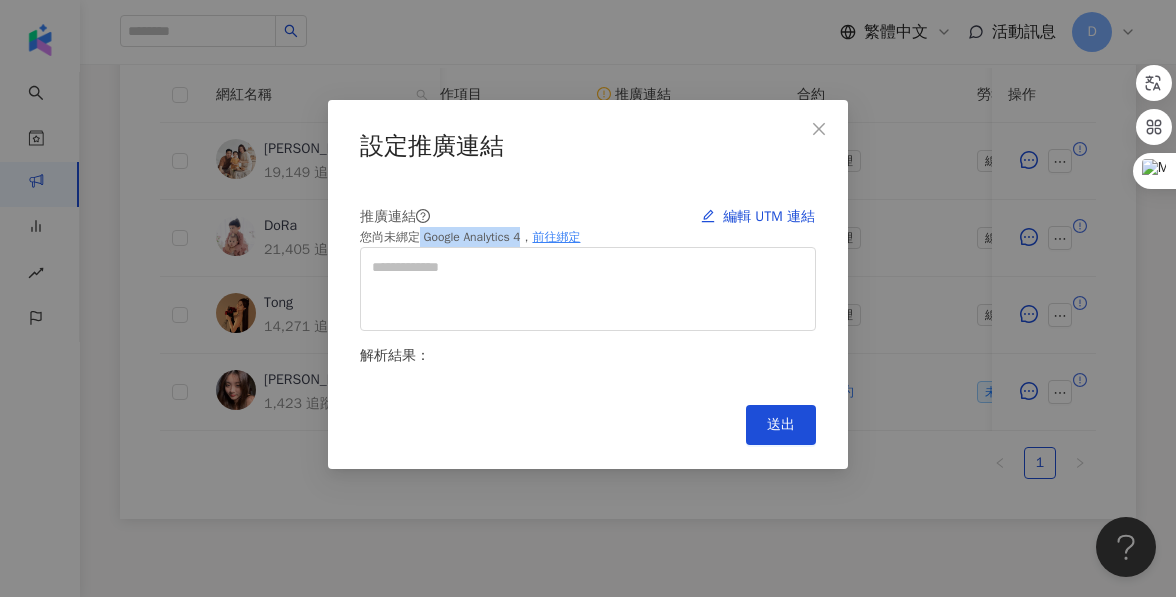drag, startPoint x: 421, startPoint y: 241, endPoint x: 525, endPoint y: 240, distance: 104.00481 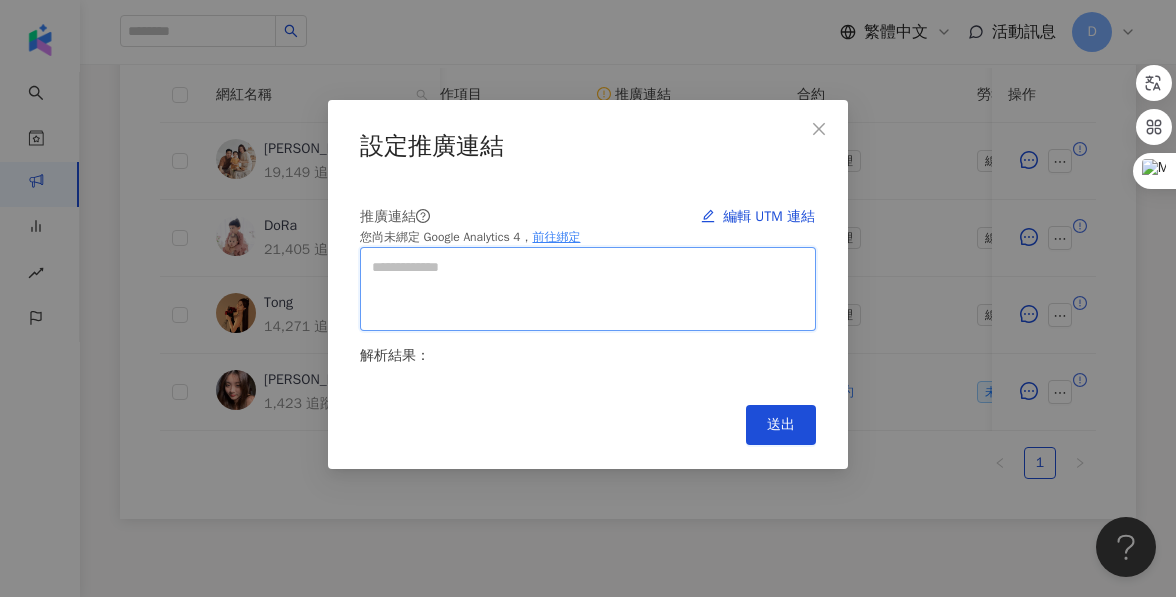 click at bounding box center [588, 289] 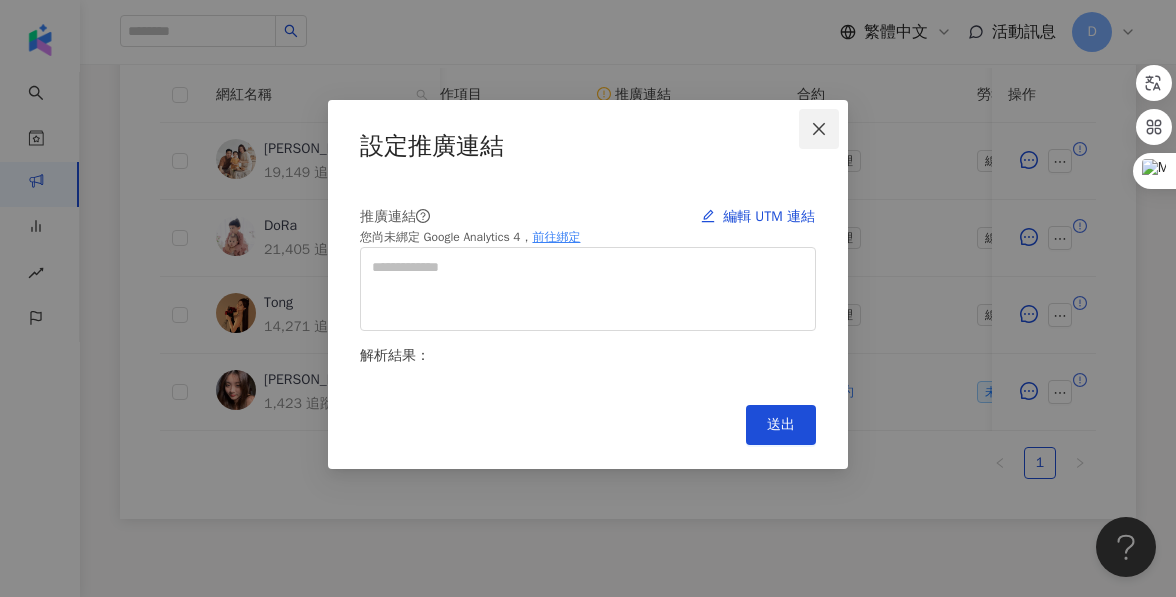 click 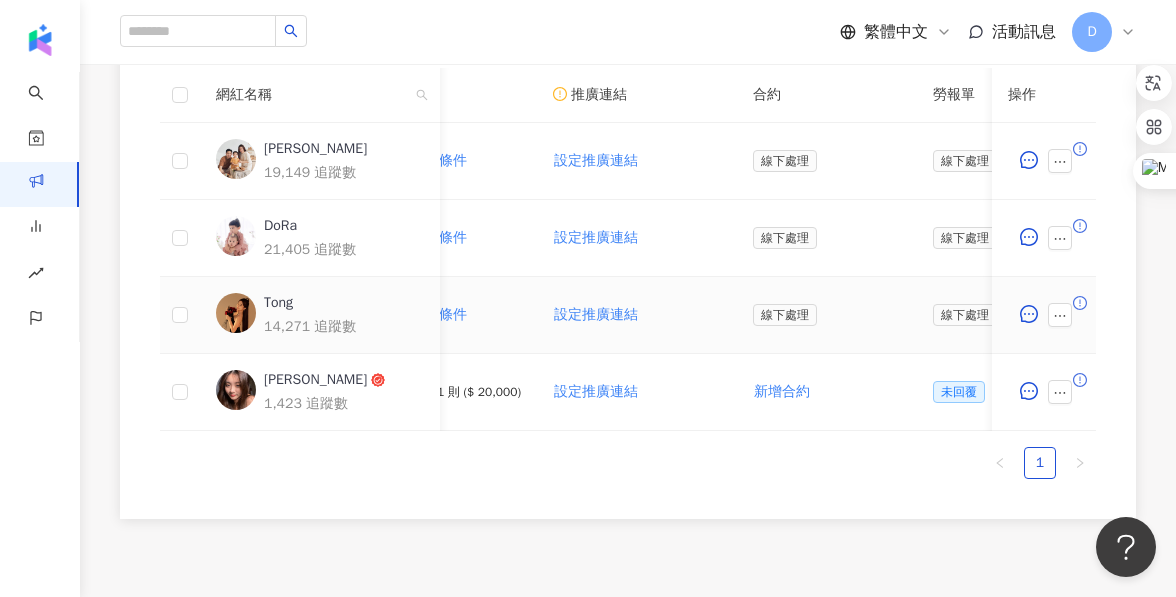 scroll, scrollTop: 0, scrollLeft: 253, axis: horizontal 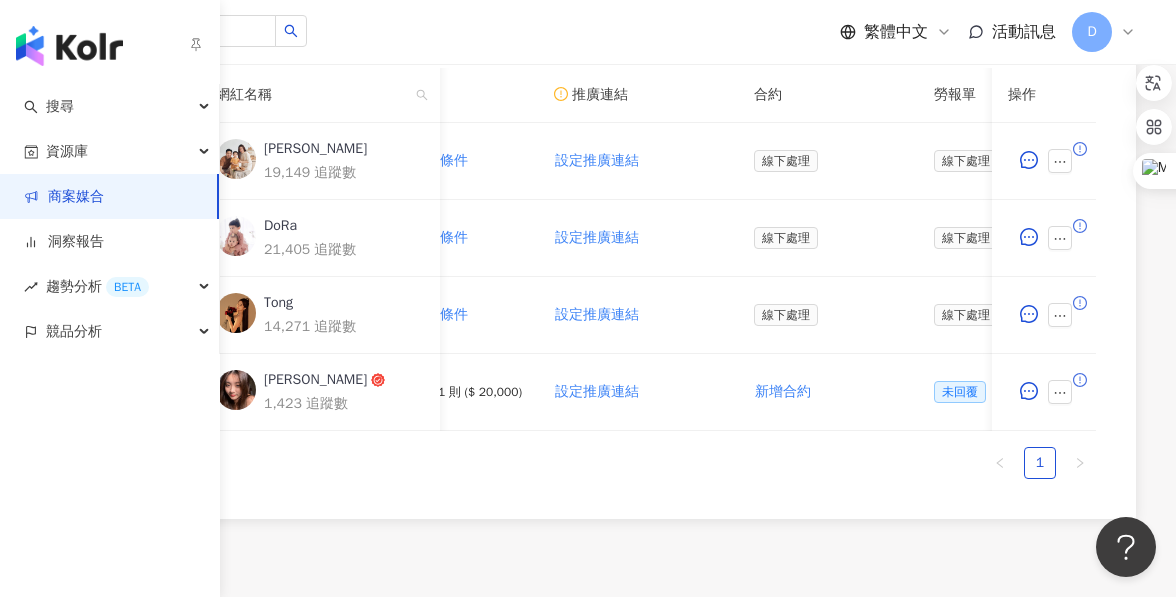 click on "商案媒合" at bounding box center (64, 197) 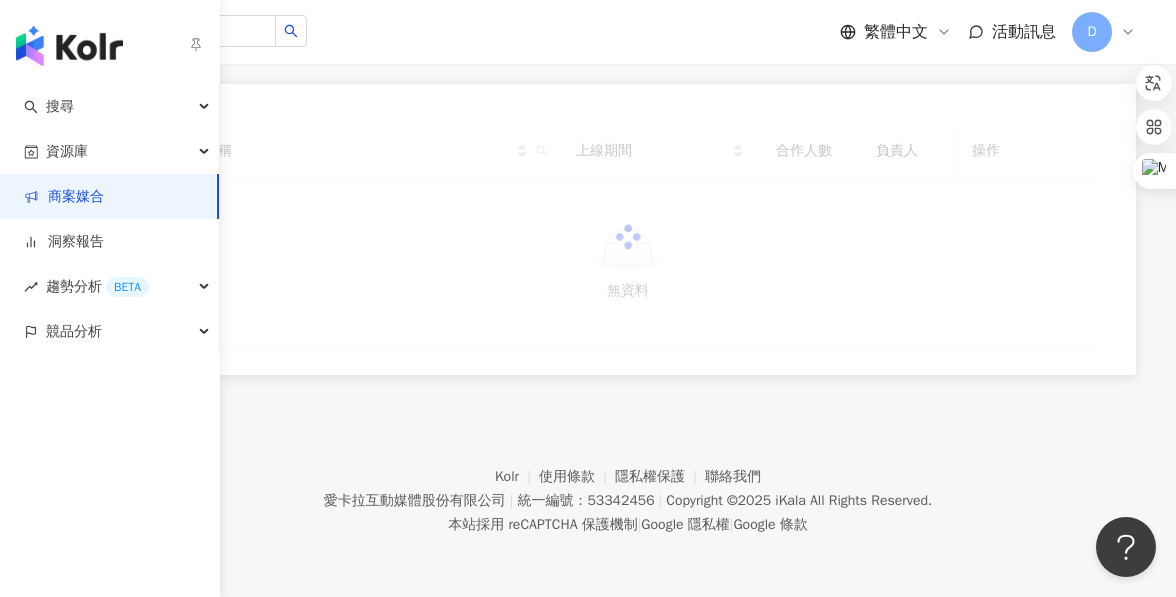 scroll, scrollTop: 0, scrollLeft: 0, axis: both 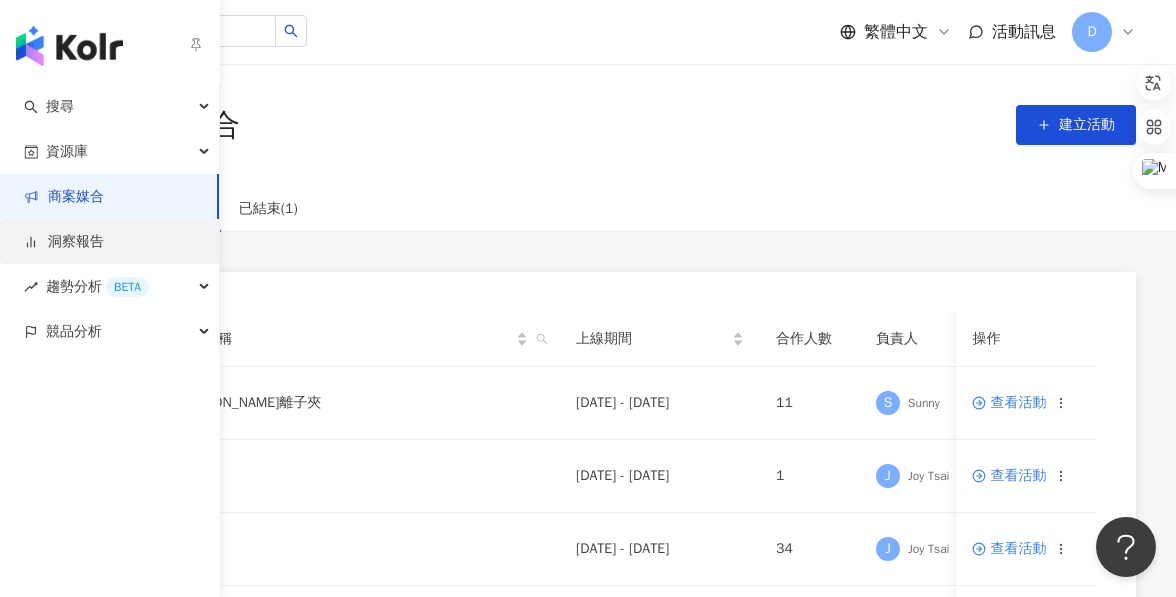 click on "洞察報告" at bounding box center (64, 242) 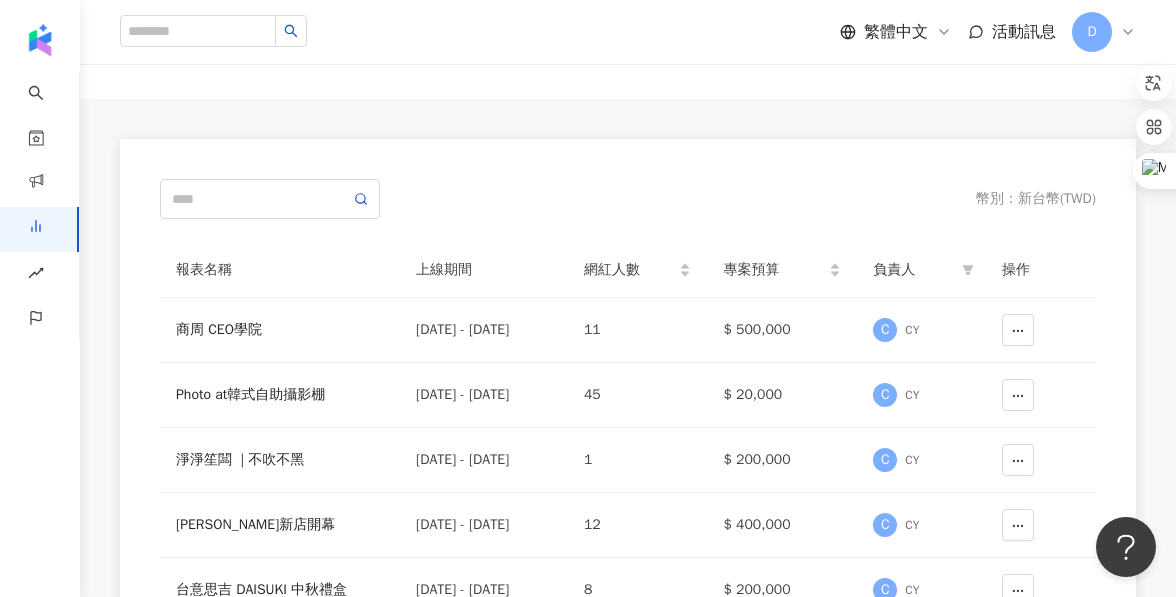 scroll, scrollTop: 0, scrollLeft: 0, axis: both 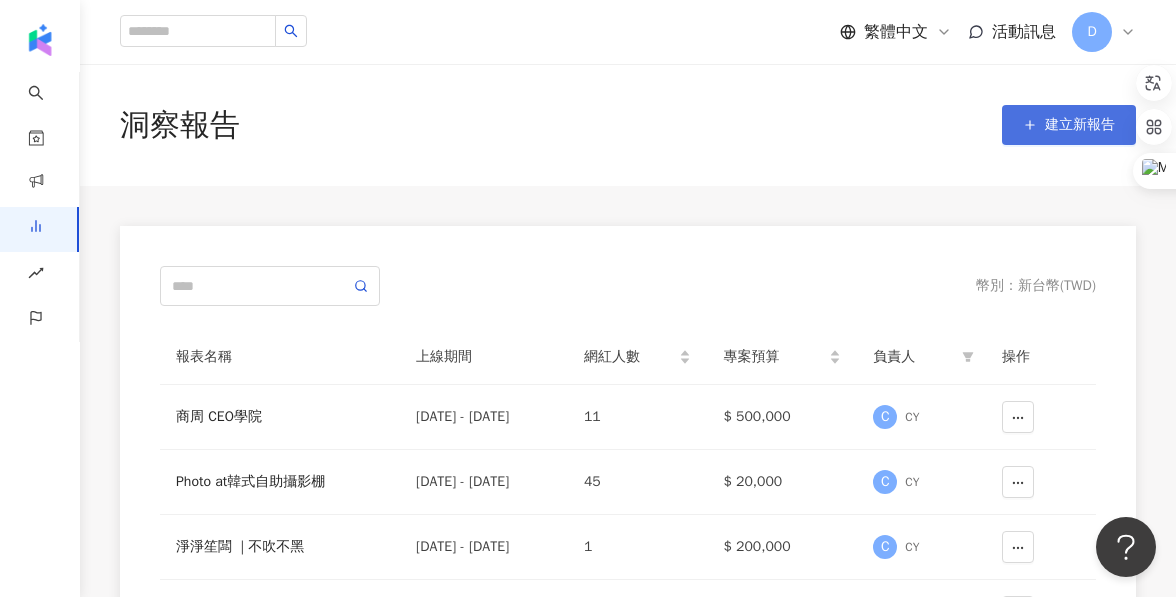 click on "建立新報告" at bounding box center (1080, 125) 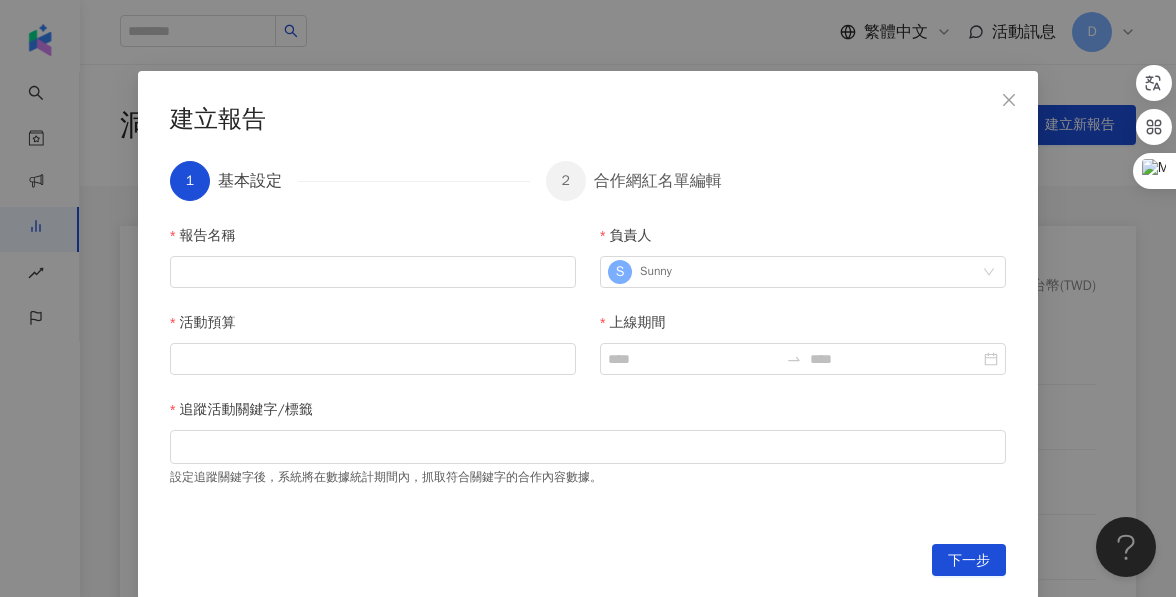 scroll, scrollTop: 113, scrollLeft: 0, axis: vertical 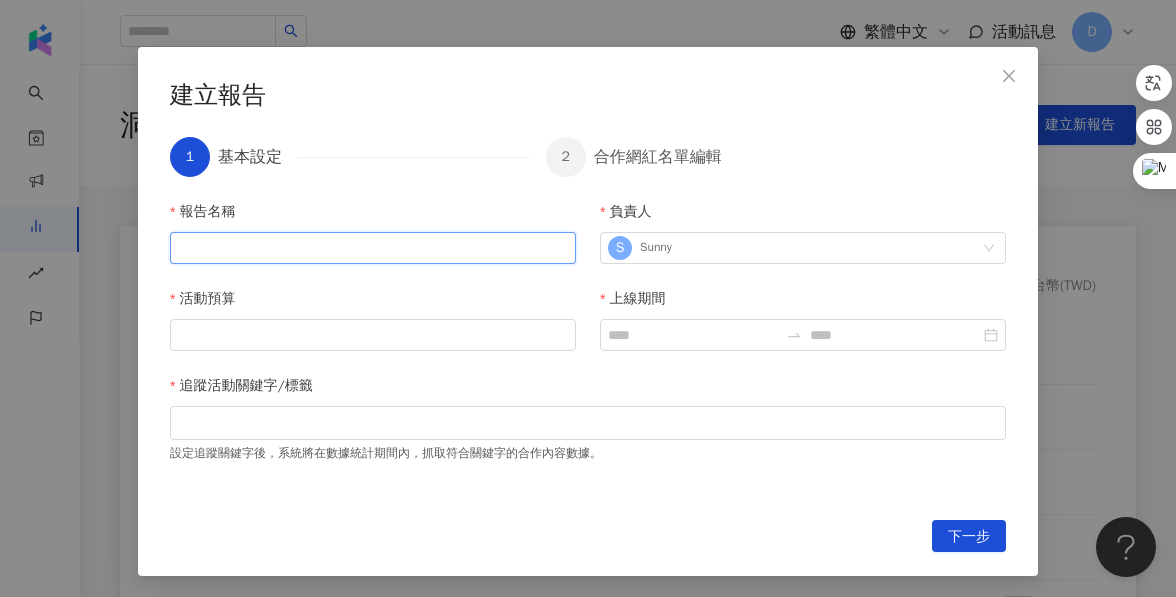 click on "報告名稱" at bounding box center (373, 248) 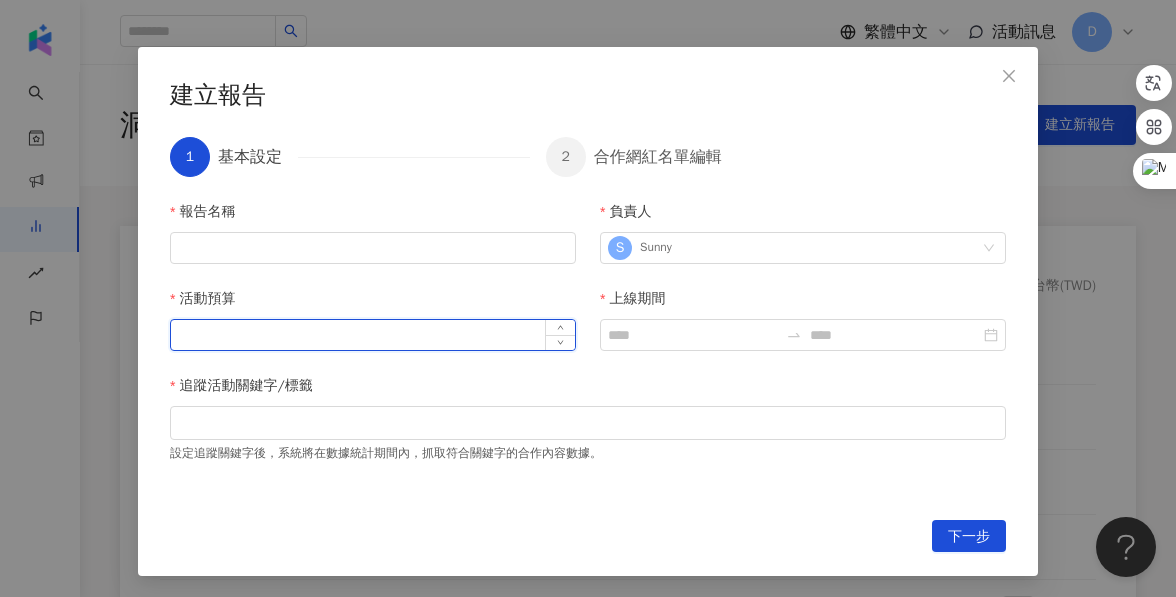 click on "活動預算" at bounding box center [373, 335] 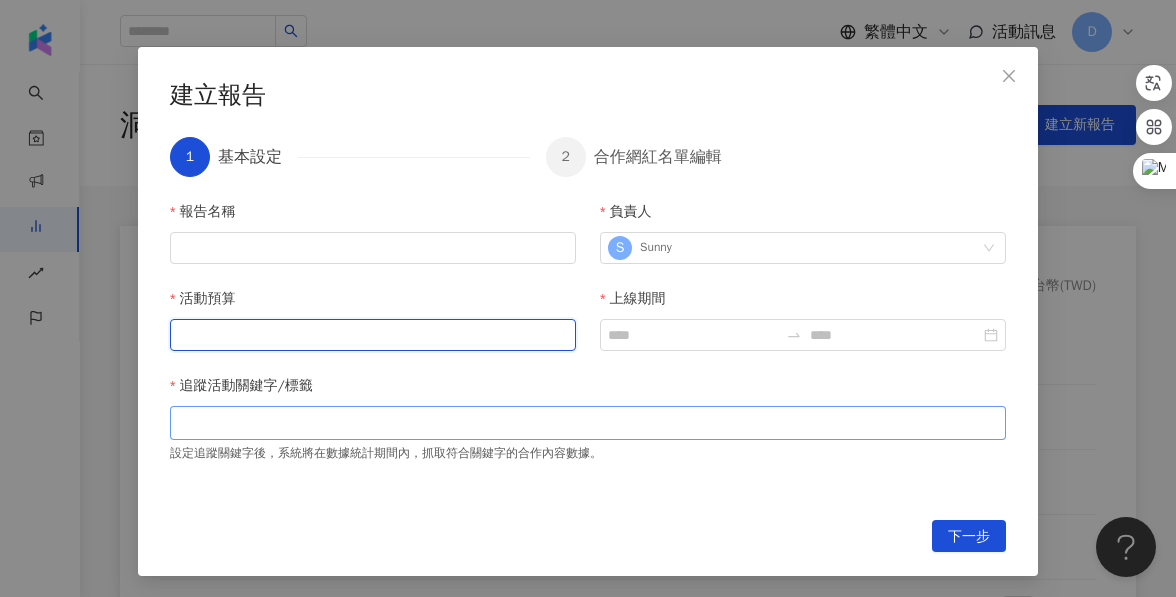 click at bounding box center (588, 422) 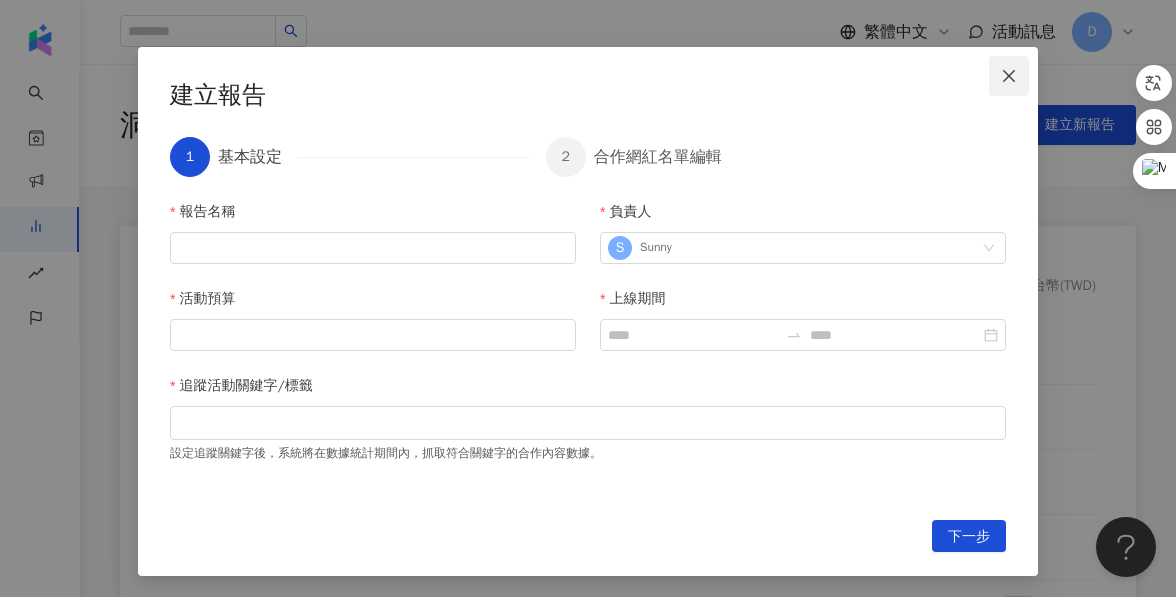 click at bounding box center [1009, 76] 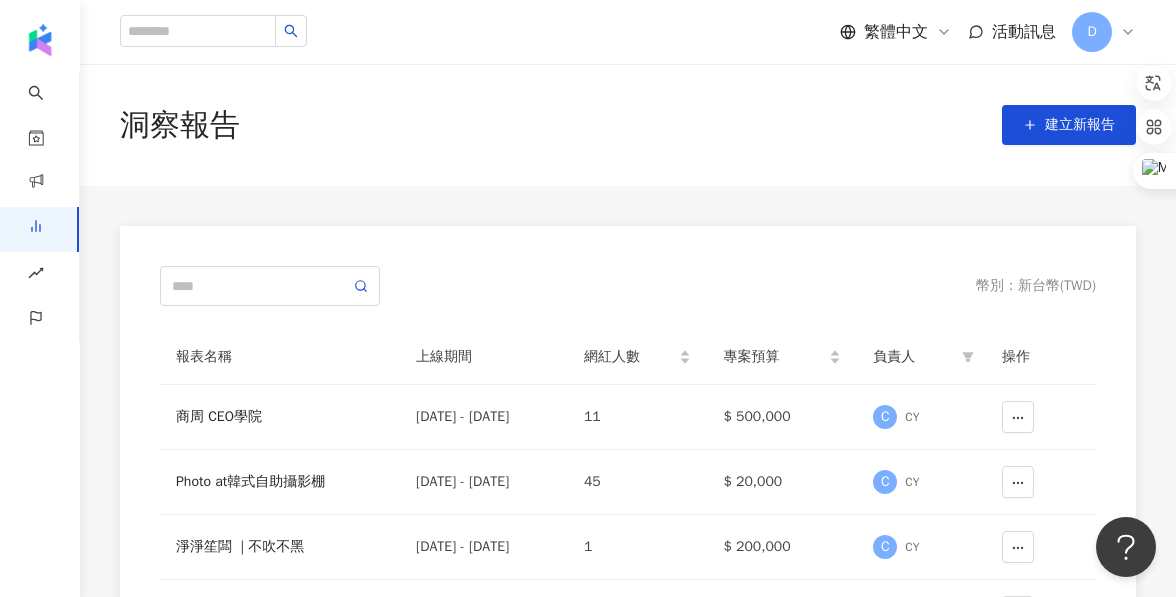 scroll, scrollTop: 0, scrollLeft: 0, axis: both 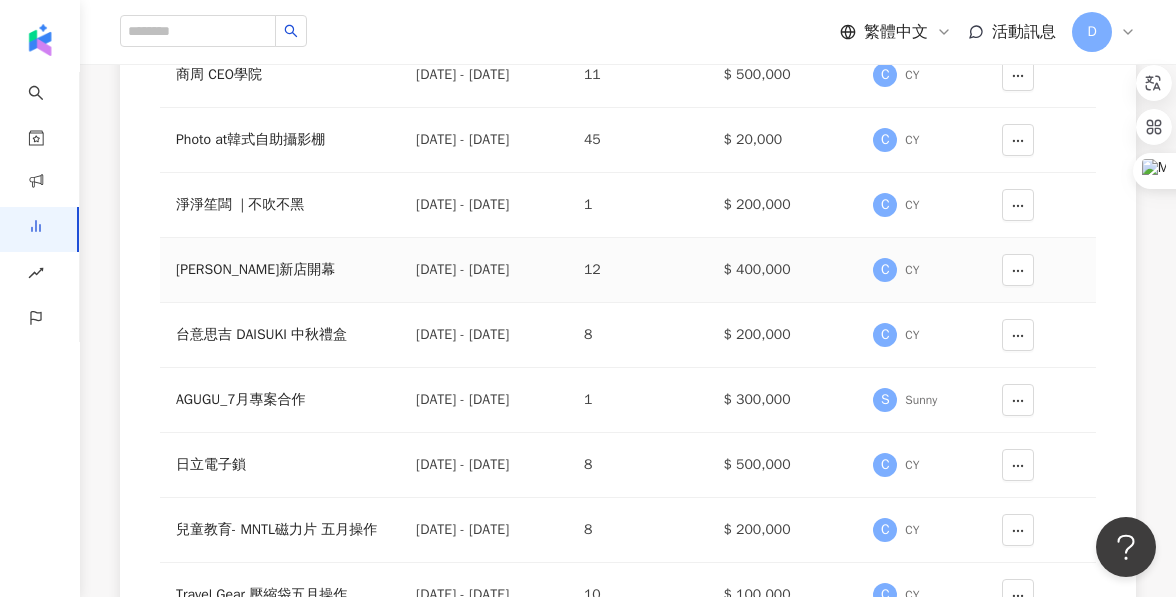 click on "王品新店開幕" at bounding box center [280, 270] 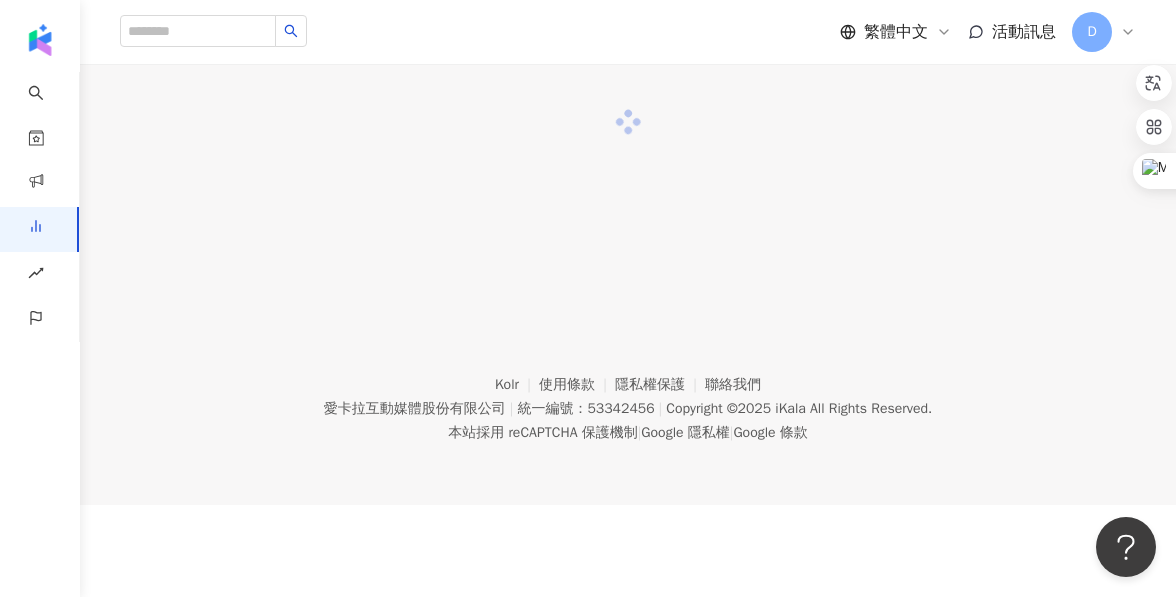 scroll, scrollTop: 0, scrollLeft: 0, axis: both 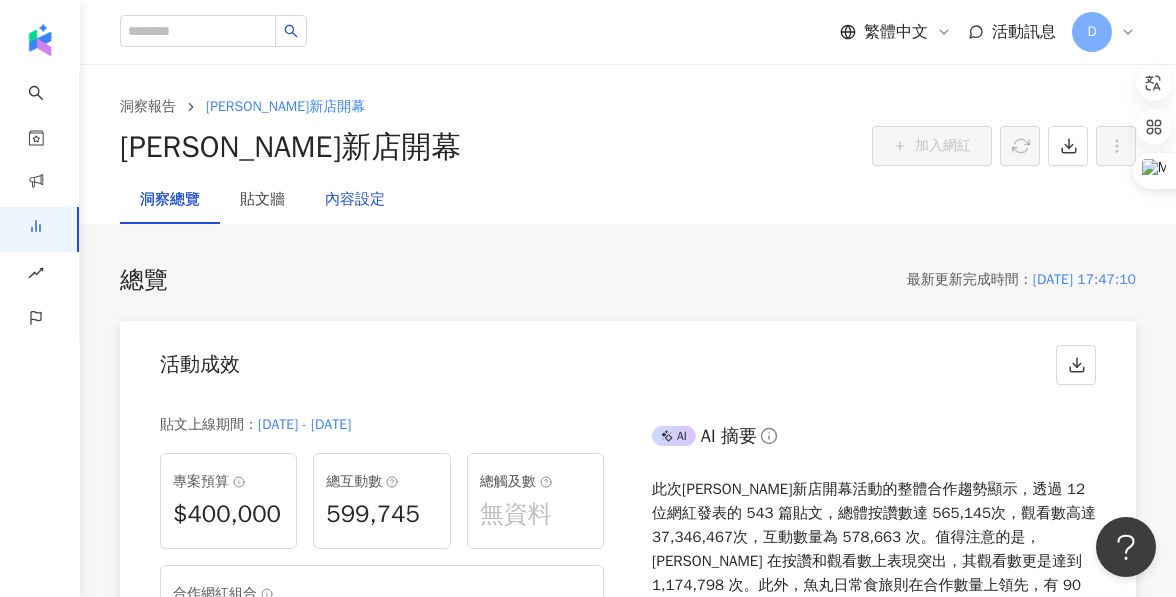 click on "內容設定" at bounding box center (355, 200) 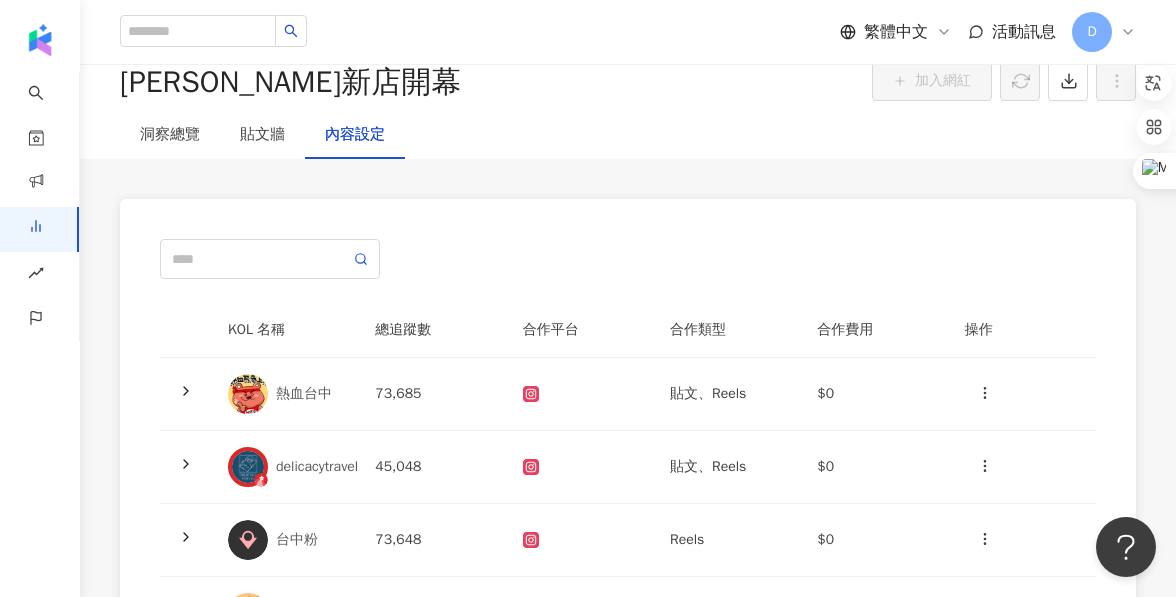 scroll, scrollTop: 40, scrollLeft: 0, axis: vertical 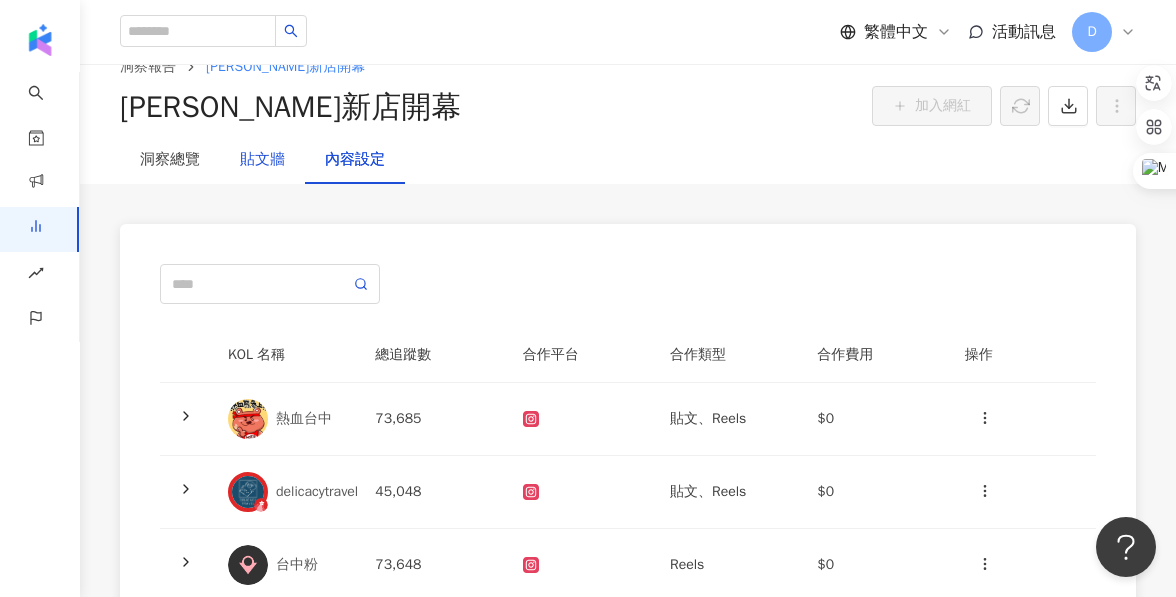click on "貼文牆" at bounding box center (262, 160) 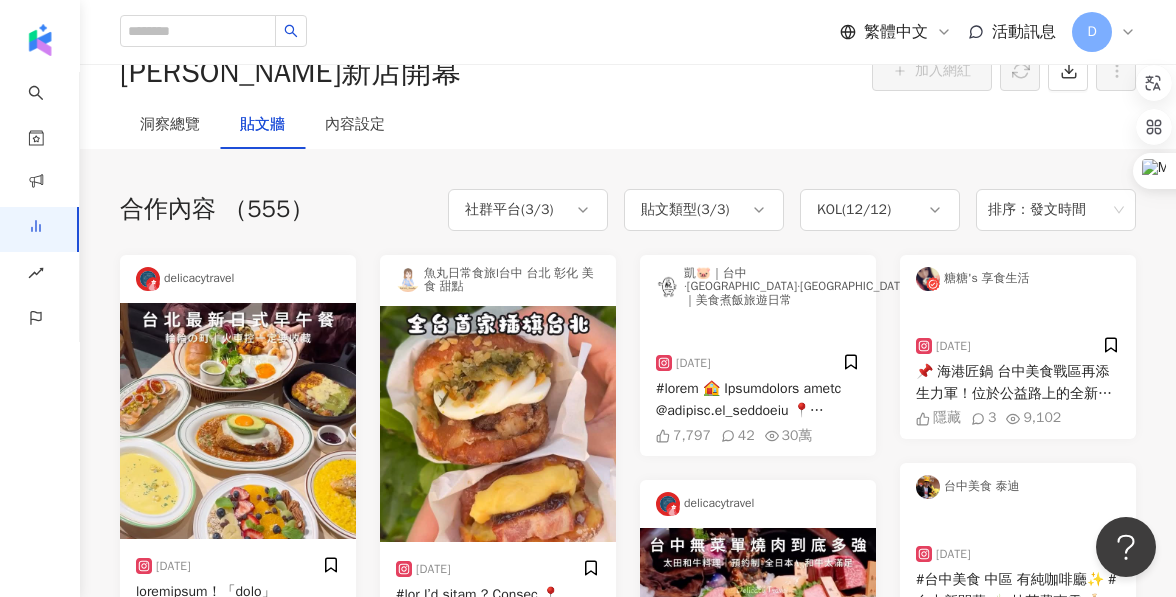 scroll, scrollTop: 79, scrollLeft: 0, axis: vertical 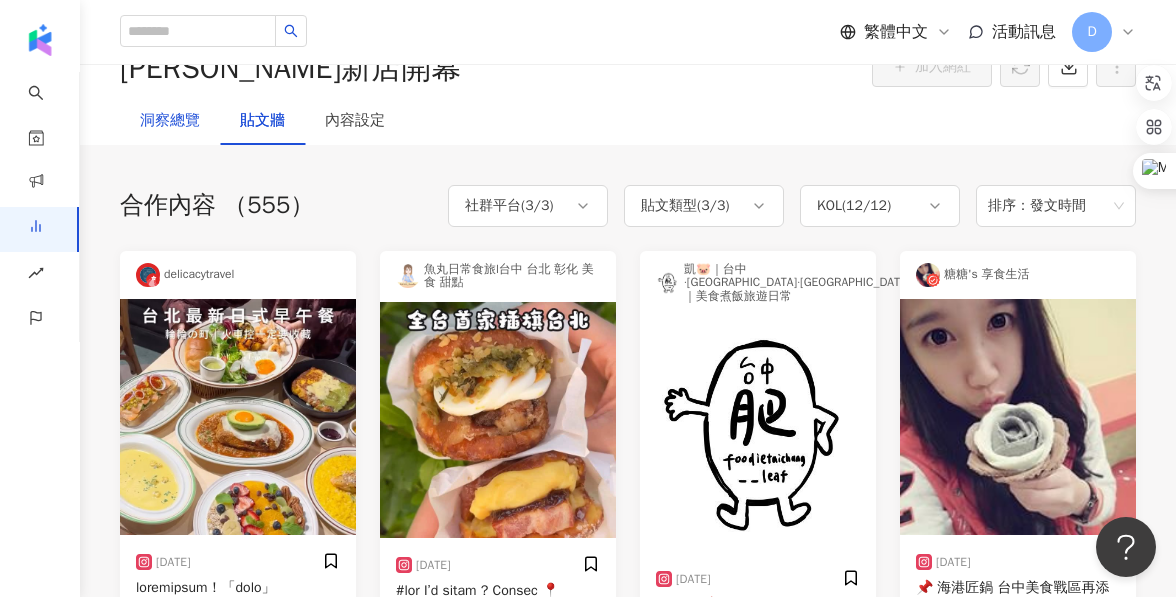 click on "洞察總覽" at bounding box center [170, 121] 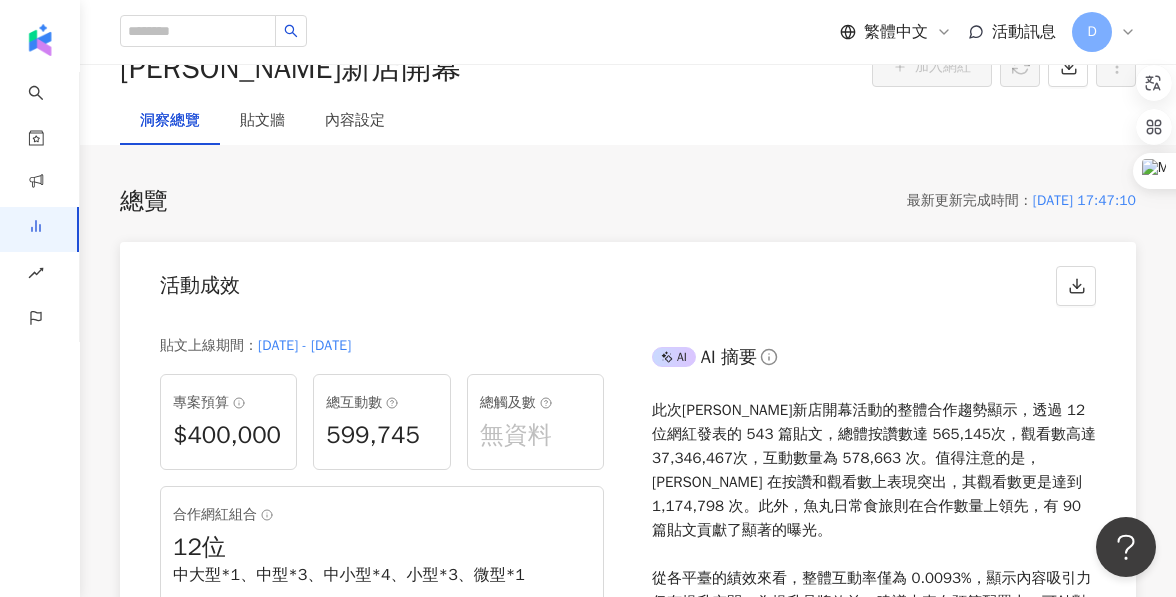 scroll, scrollTop: 224, scrollLeft: 0, axis: vertical 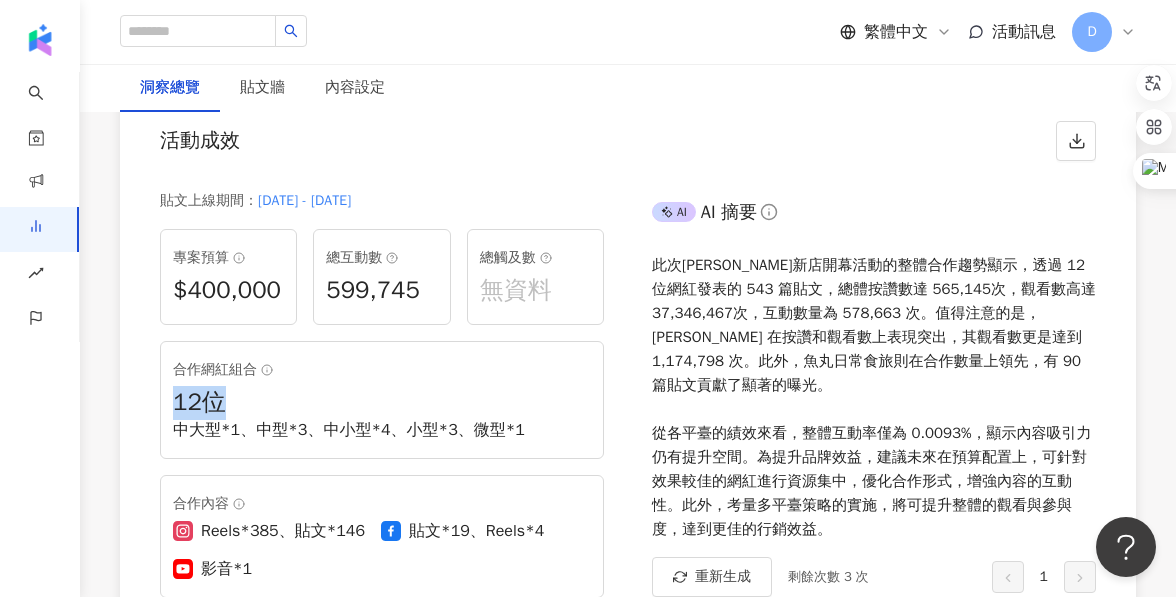 click on "合作網紅組合   12 位 中大型*1、中型*3、中小型*4、小型*3、微型*1" at bounding box center [382, 400] 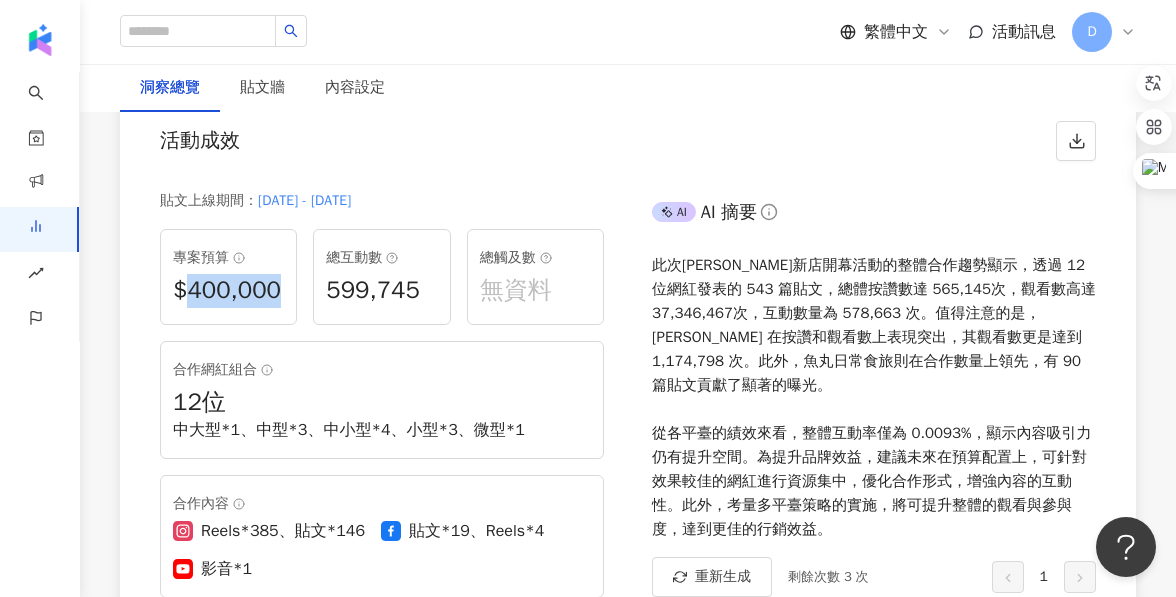 drag, startPoint x: 288, startPoint y: 287, endPoint x: 190, endPoint y: 286, distance: 98.005104 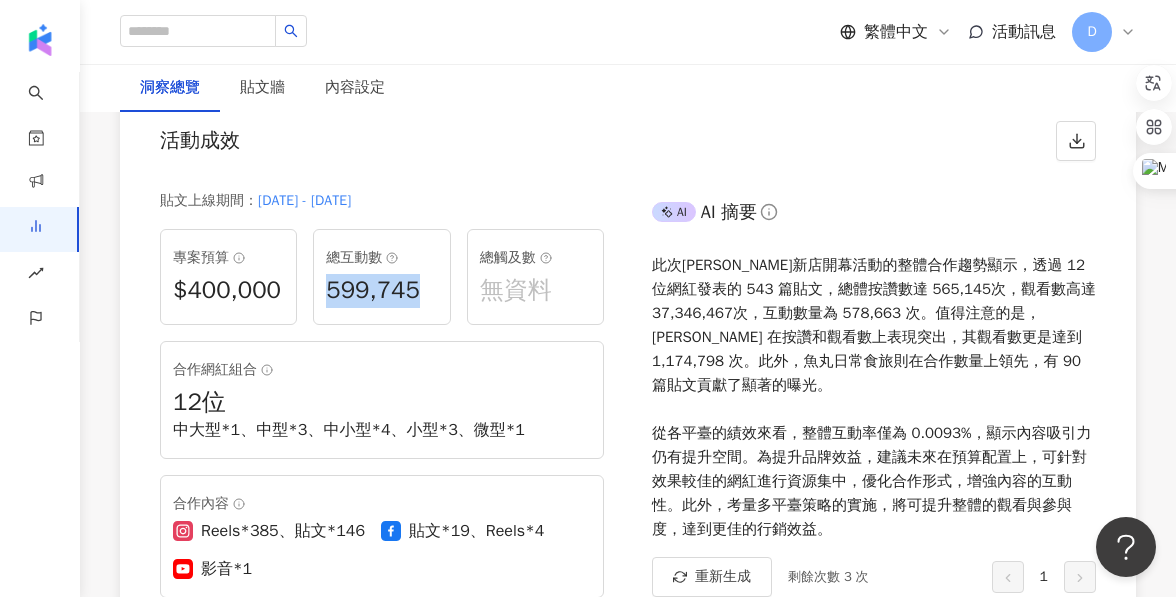 drag, startPoint x: 326, startPoint y: 293, endPoint x: 439, endPoint y: 293, distance: 113 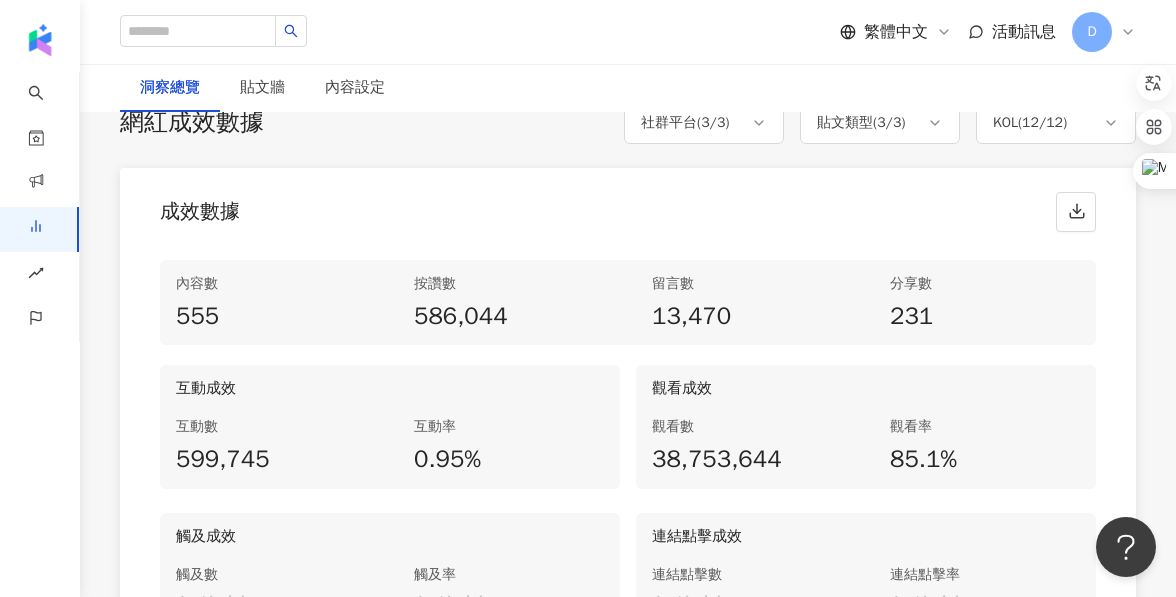 scroll, scrollTop: 956, scrollLeft: 0, axis: vertical 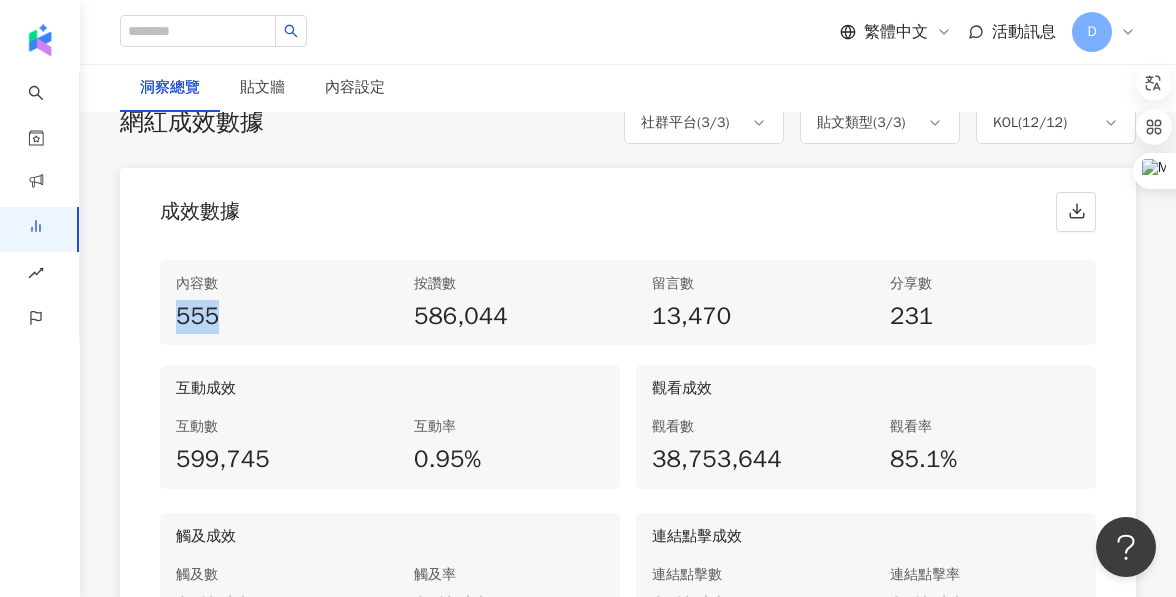 drag, startPoint x: 242, startPoint y: 322, endPoint x: 175, endPoint y: 322, distance: 67 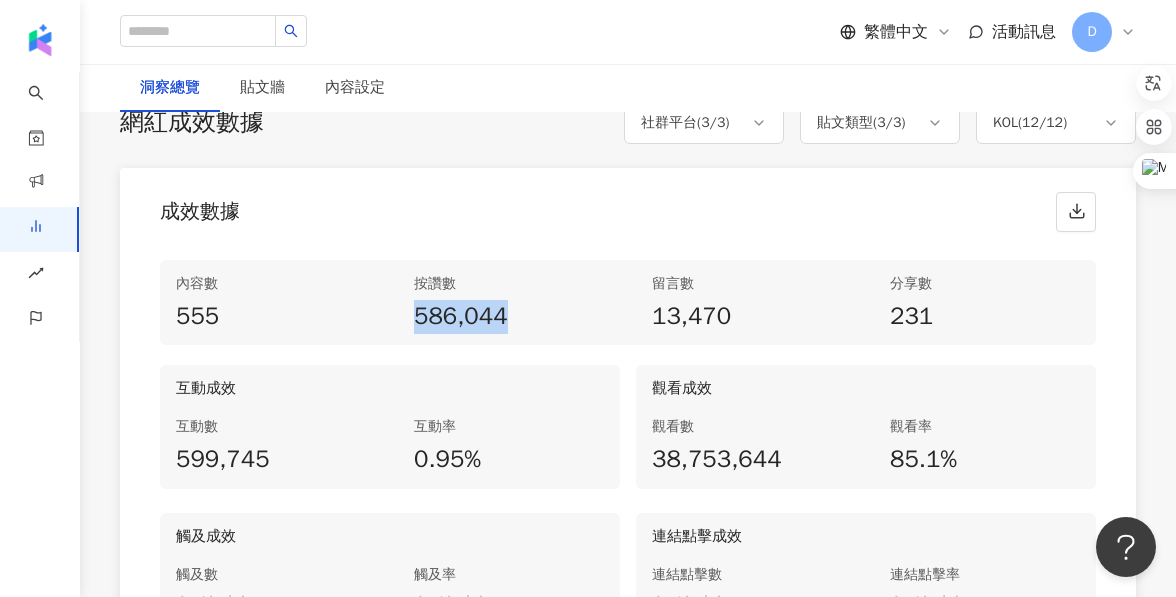 drag, startPoint x: 410, startPoint y: 323, endPoint x: 522, endPoint y: 322, distance: 112.00446 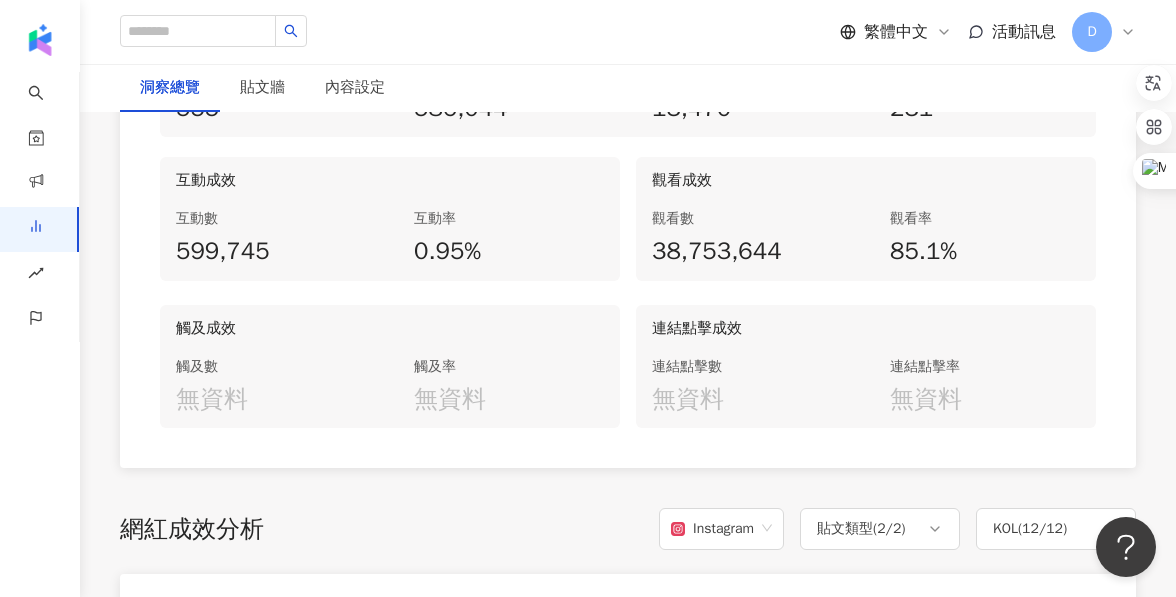scroll, scrollTop: 1166, scrollLeft: 0, axis: vertical 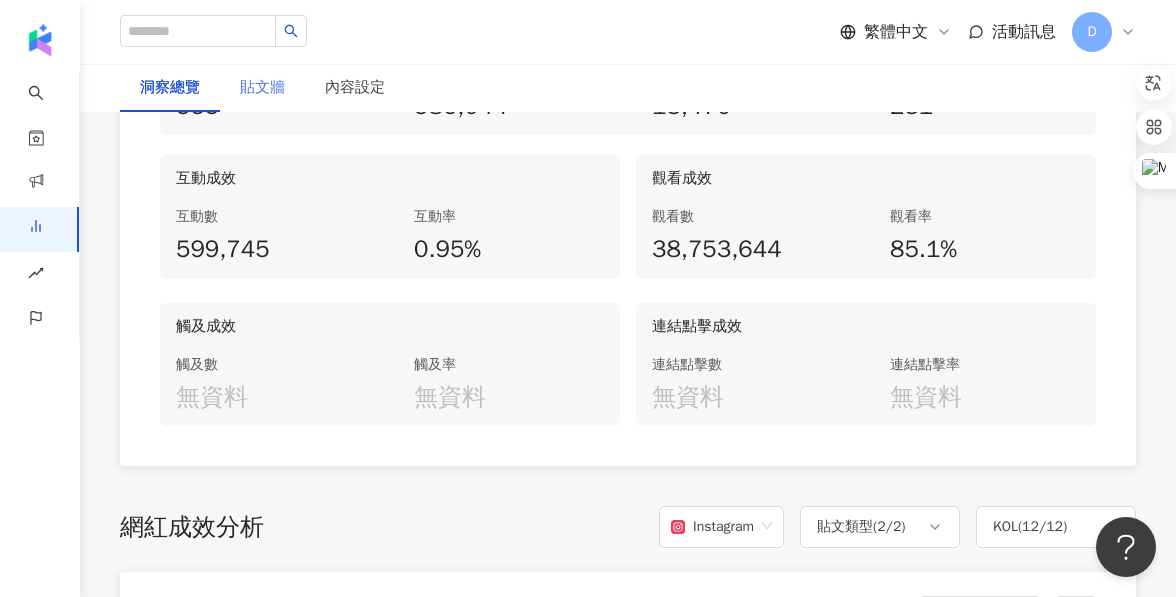 click on "貼文牆" at bounding box center (262, 88) 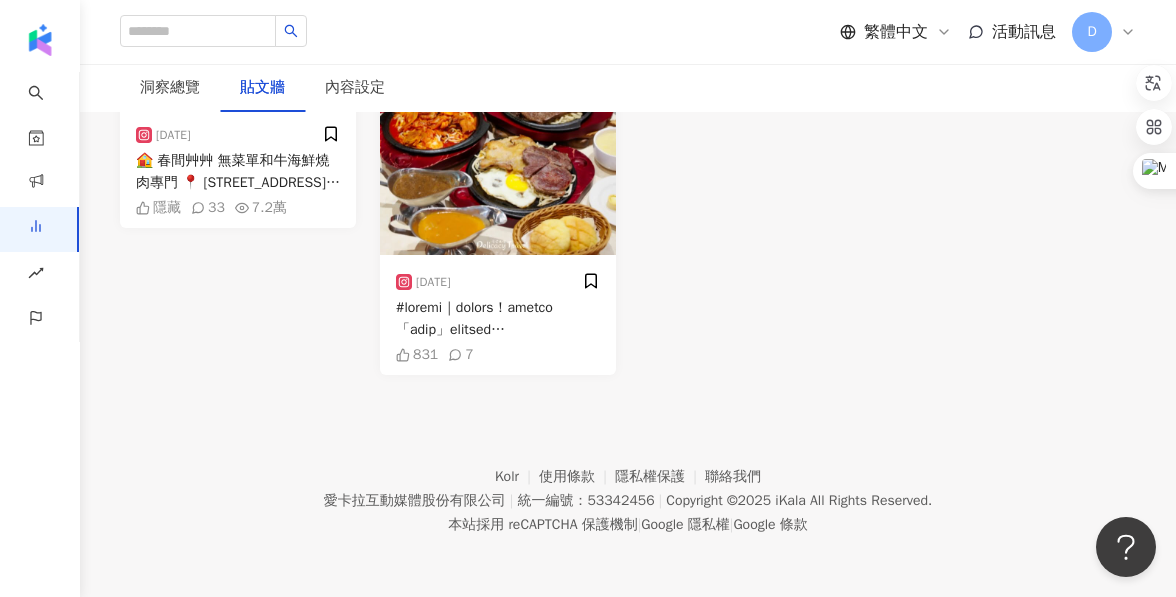 scroll, scrollTop: 0, scrollLeft: 0, axis: both 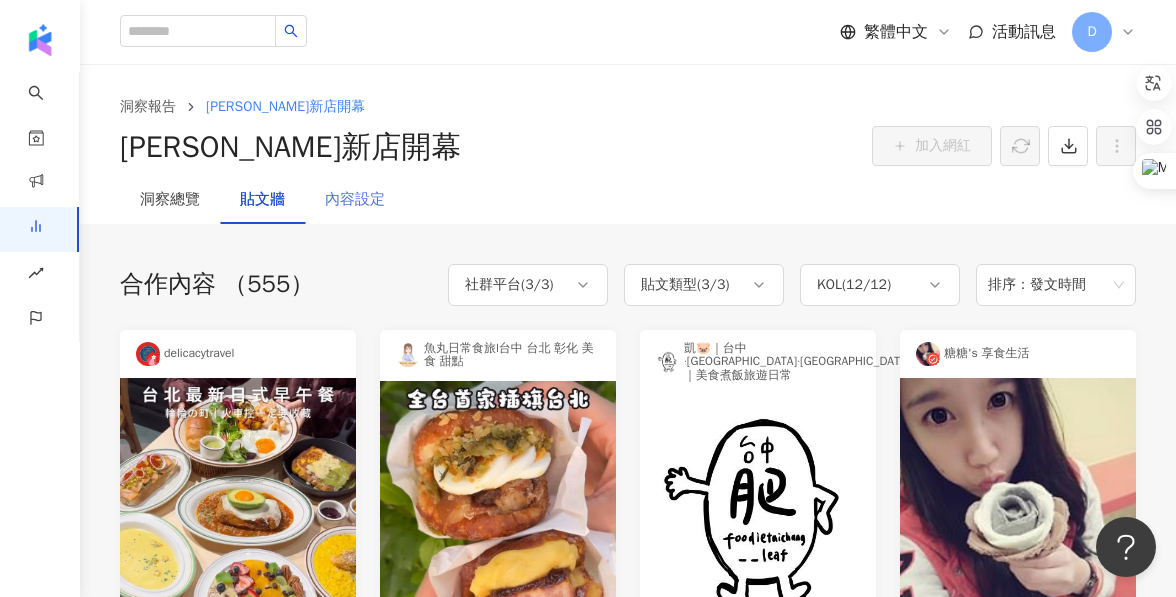 click on "內容設定" at bounding box center [355, 200] 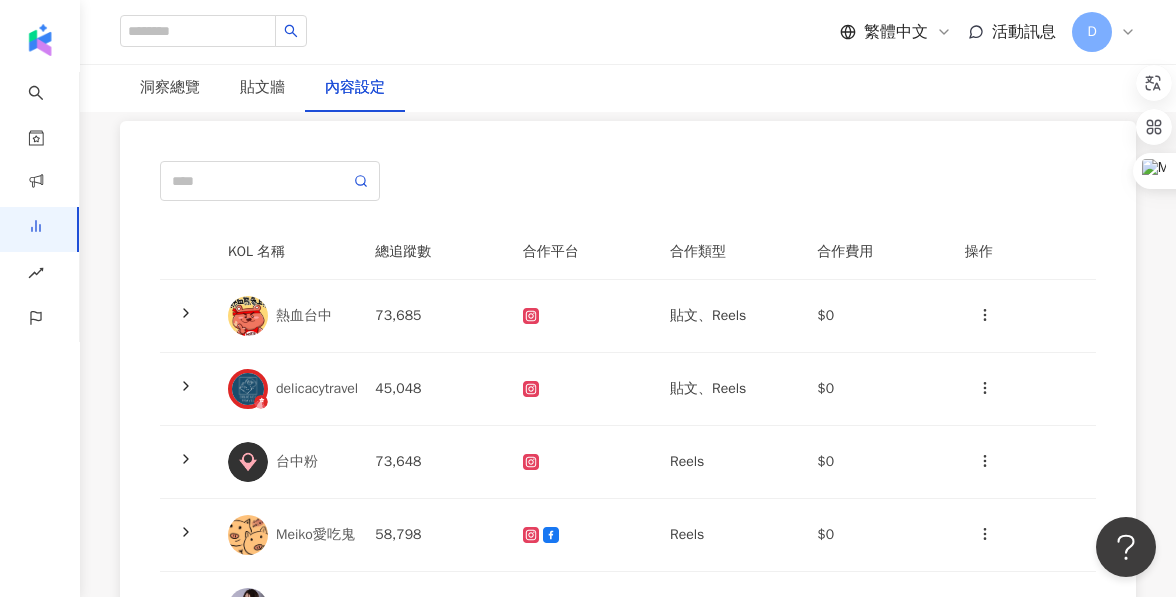 scroll, scrollTop: 160, scrollLeft: 0, axis: vertical 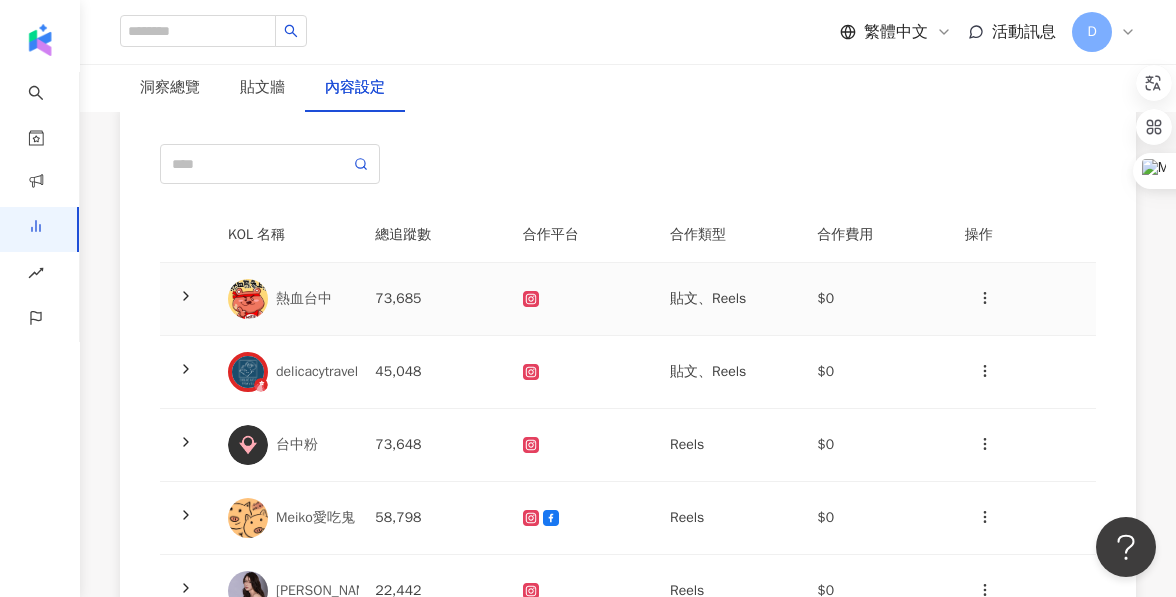 click 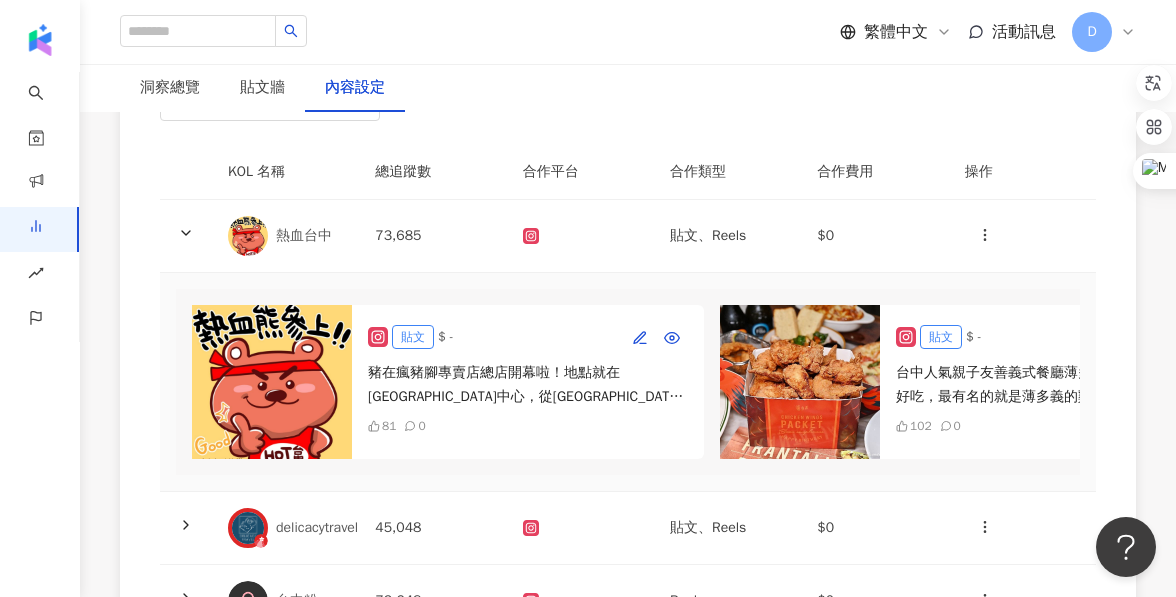 scroll, scrollTop: 226, scrollLeft: 0, axis: vertical 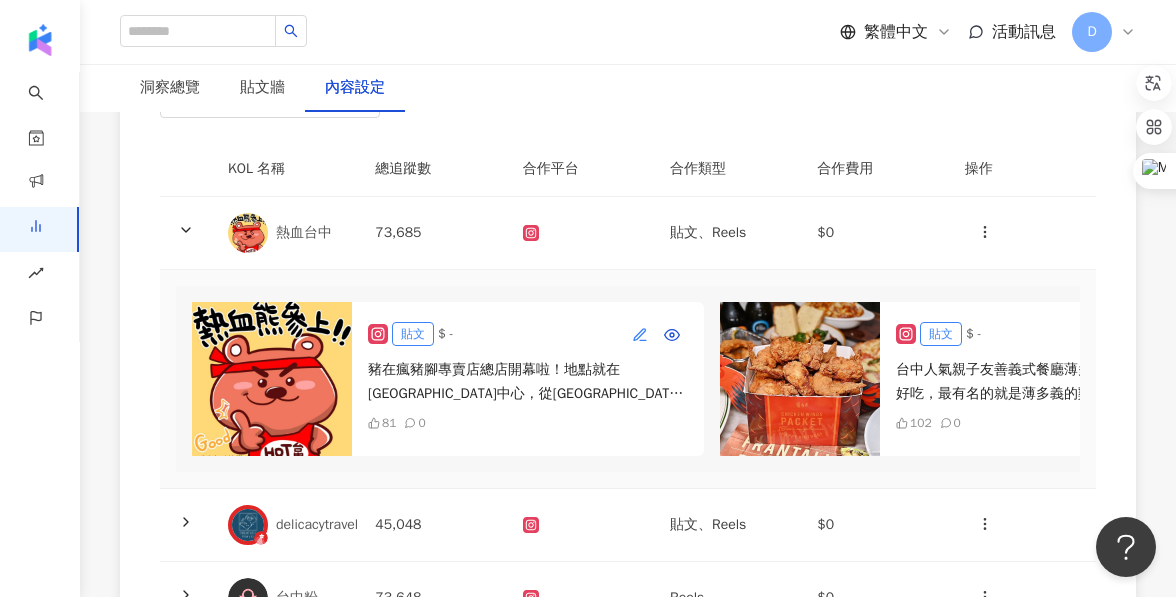 click 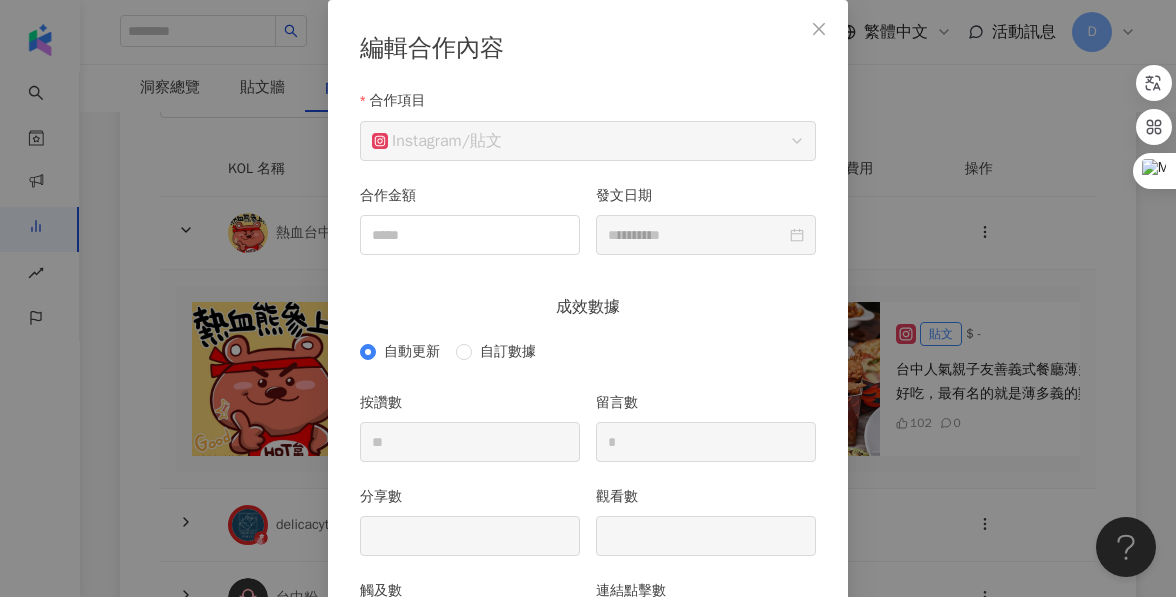 scroll, scrollTop: 286, scrollLeft: 0, axis: vertical 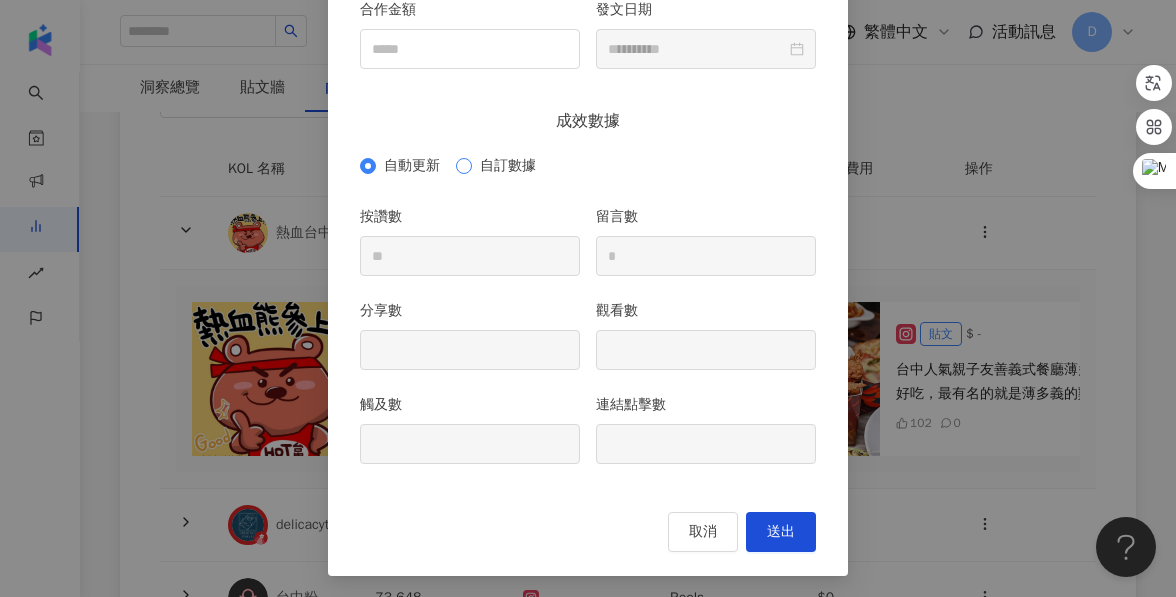 click on "自訂數據" at bounding box center [500, 166] 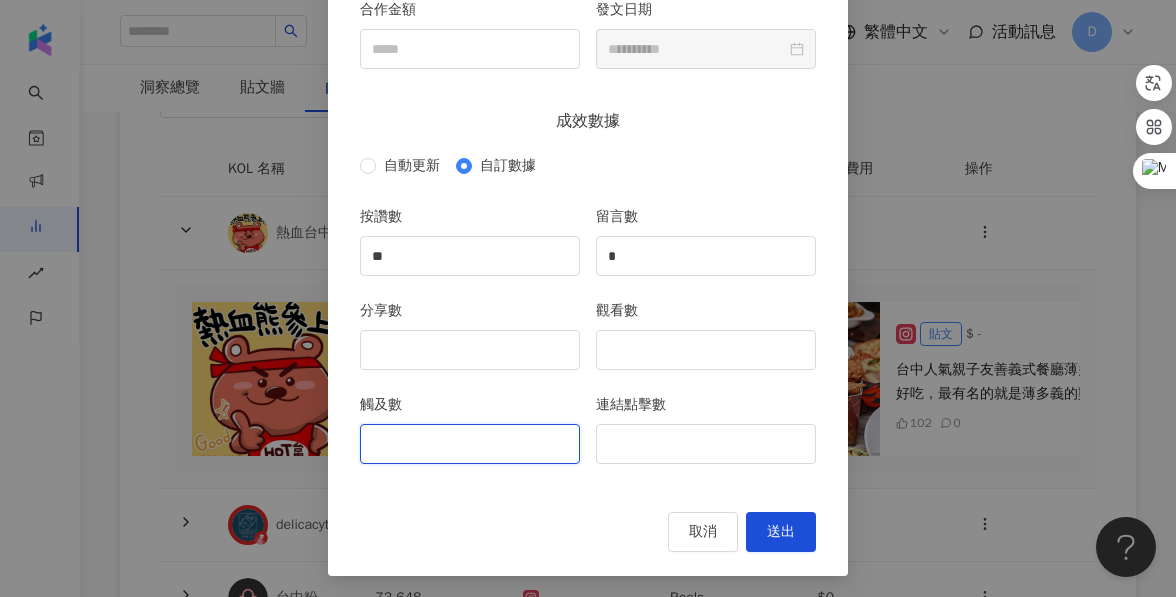 click on "觸及數" at bounding box center (470, 444) 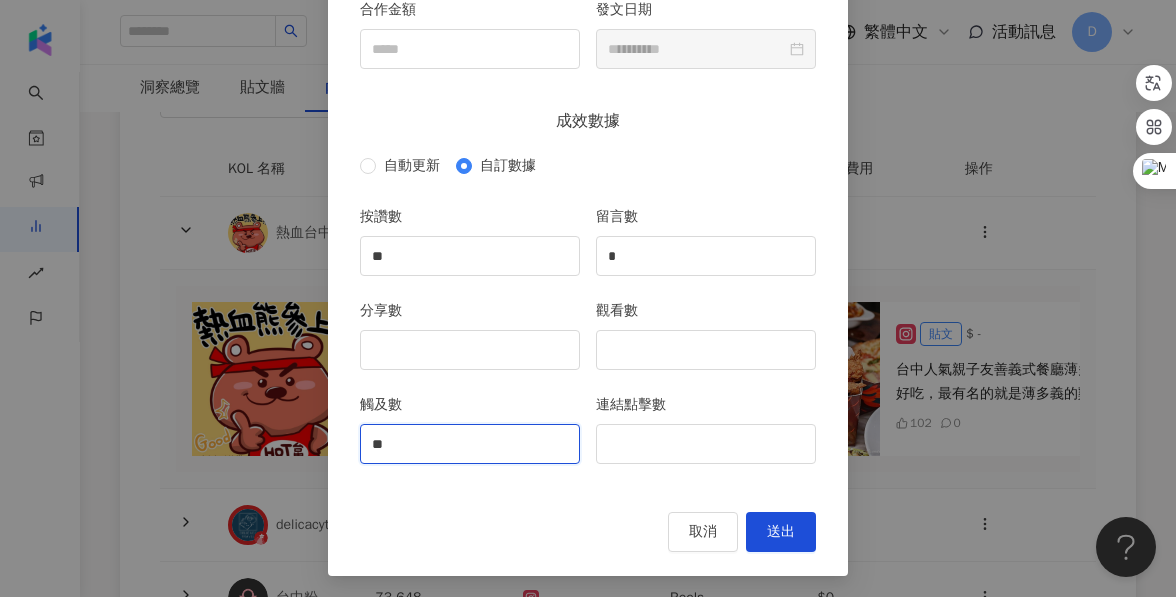 type on "*" 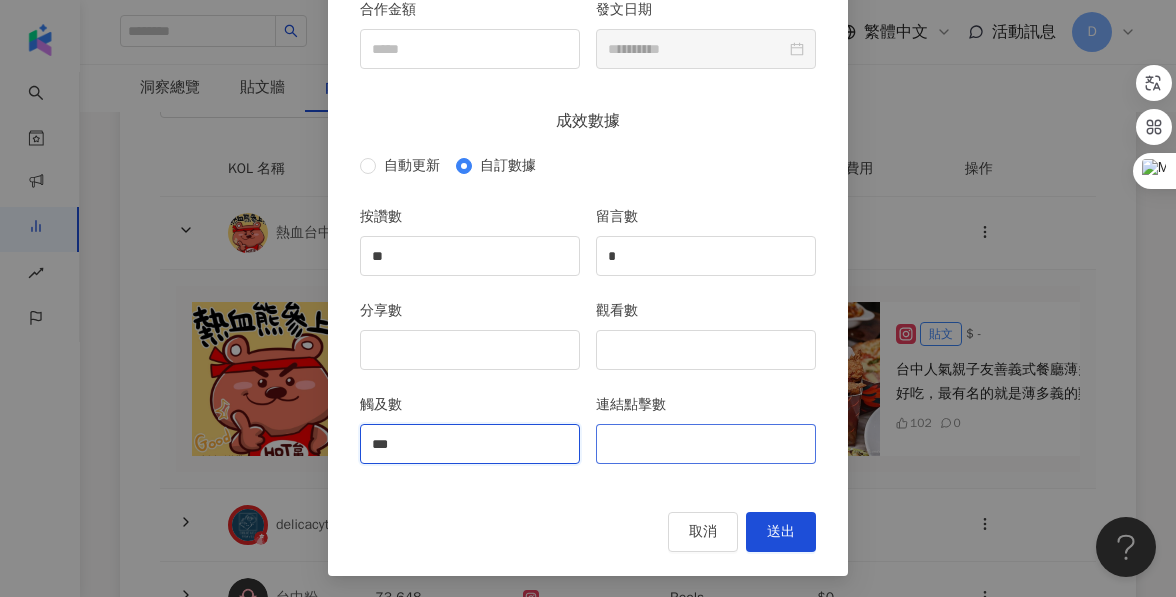 type on "***" 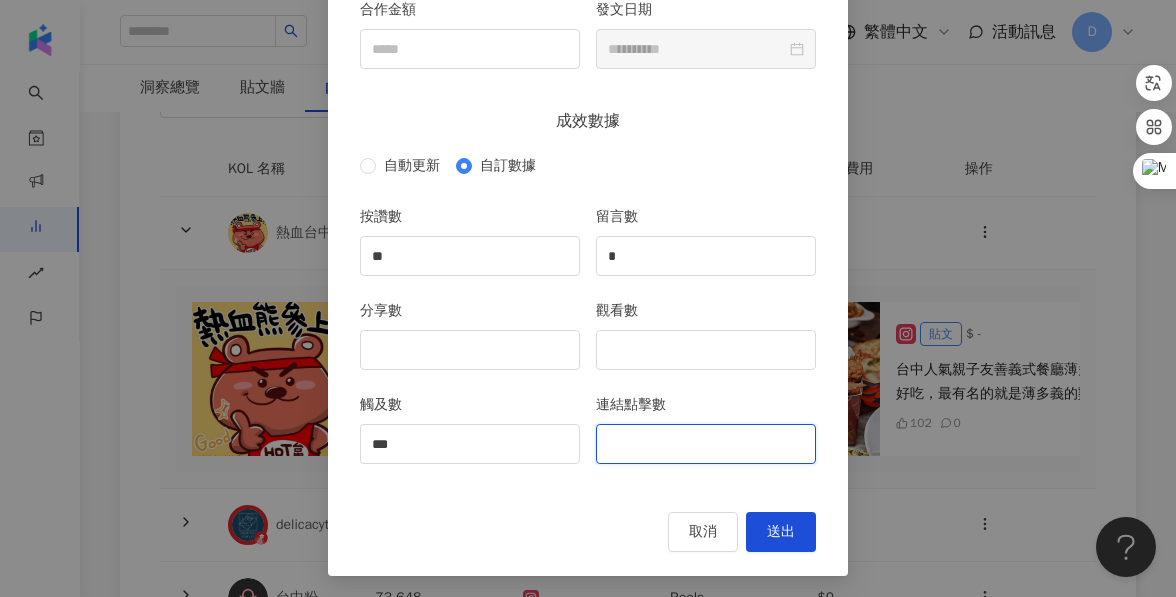 click on "連結點擊數" at bounding box center [706, 444] 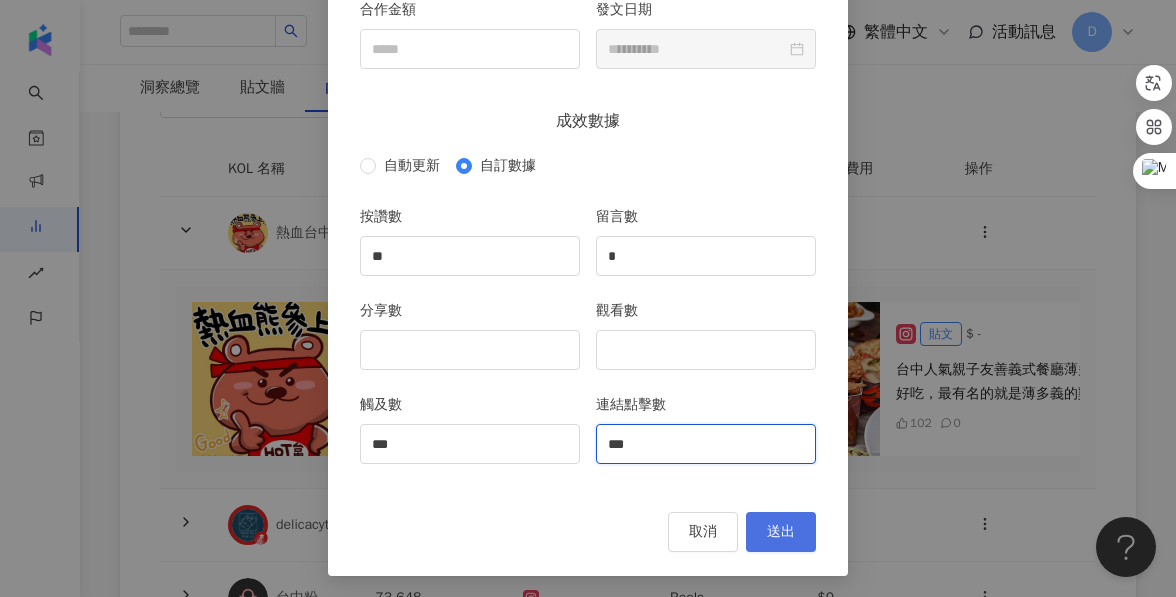type on "***" 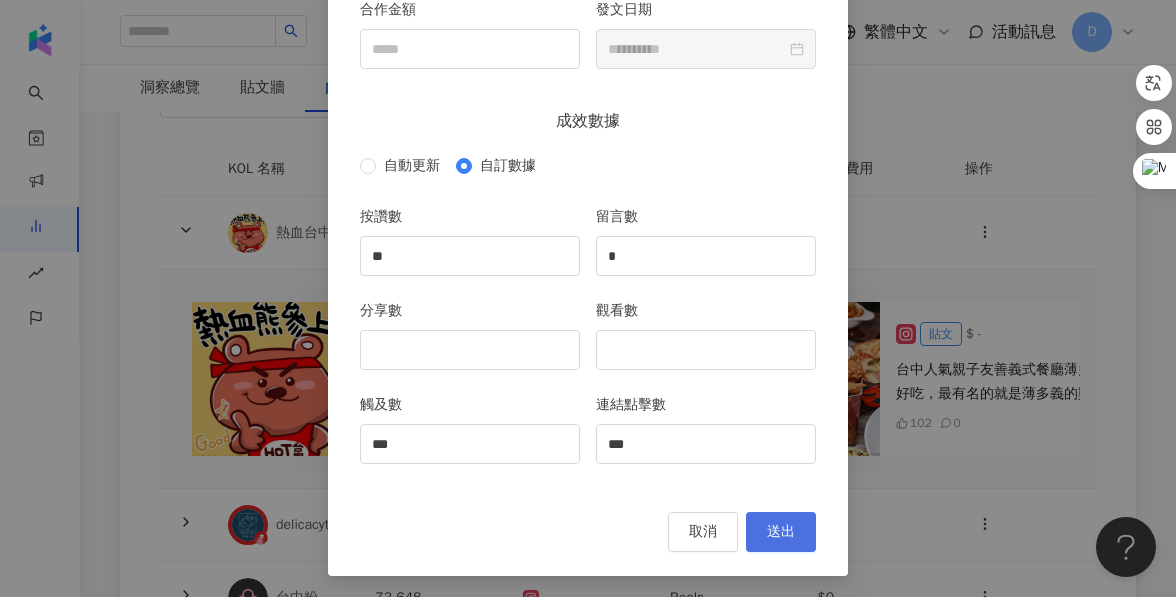 click on "送出" at bounding box center [781, 532] 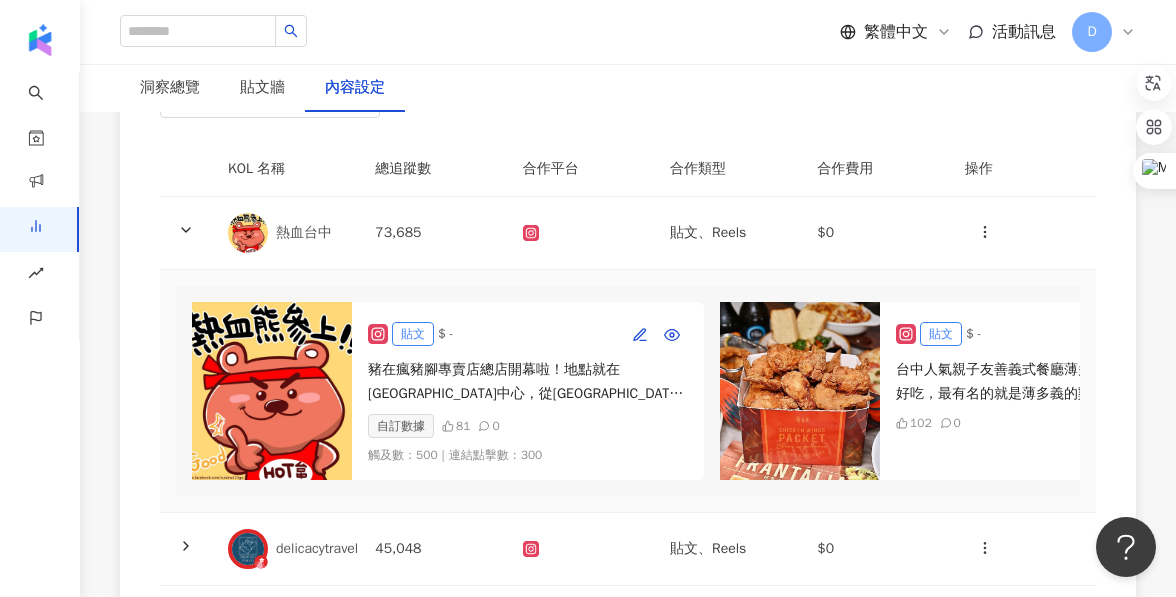 scroll, scrollTop: 0, scrollLeft: 0, axis: both 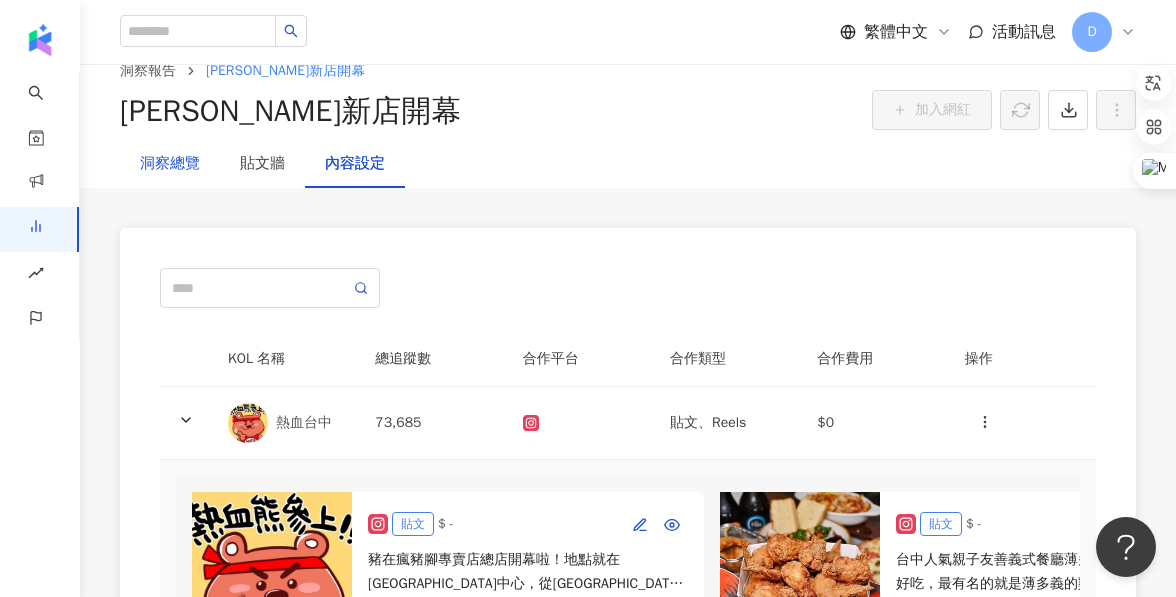 click on "洞察總覽" at bounding box center (170, 164) 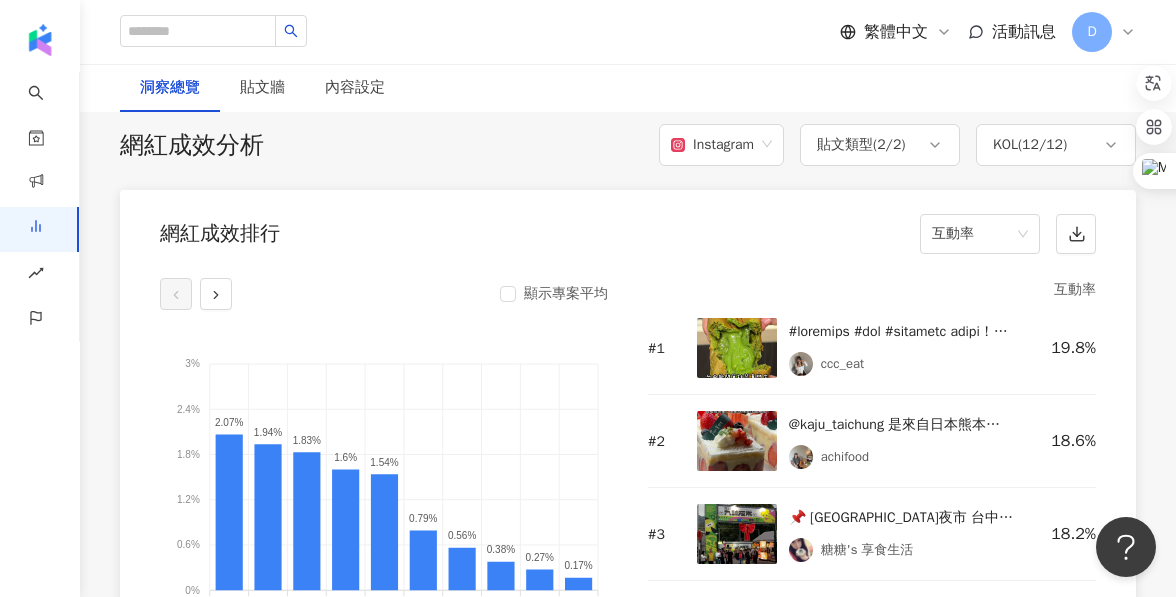 scroll, scrollTop: 1543, scrollLeft: 0, axis: vertical 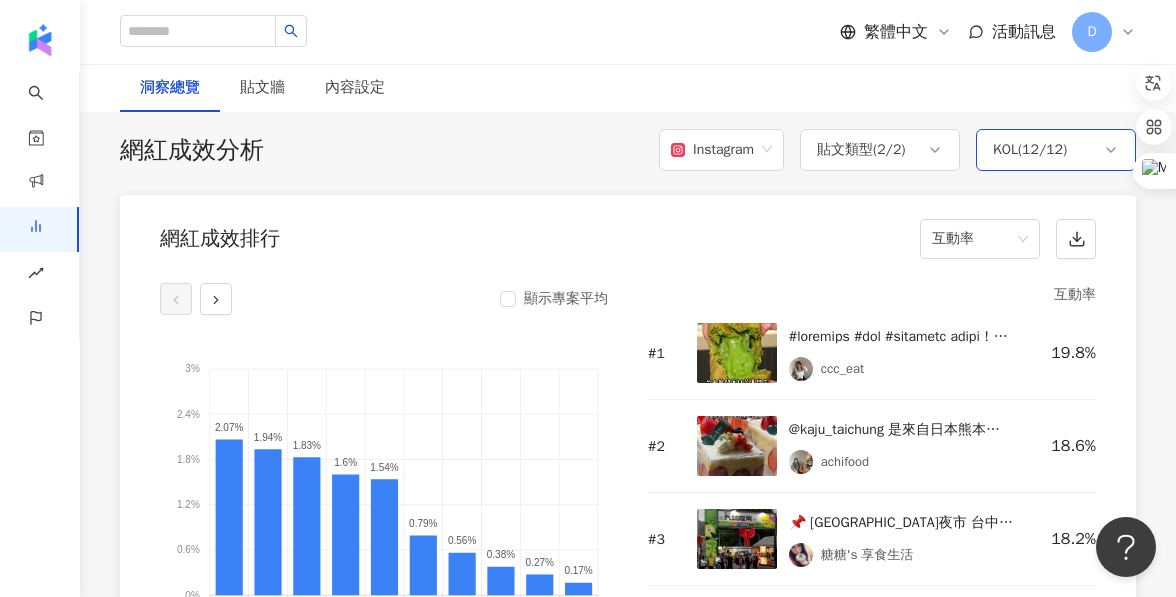 click on "KOL  ( 12 / 12 )" at bounding box center (1030, 150) 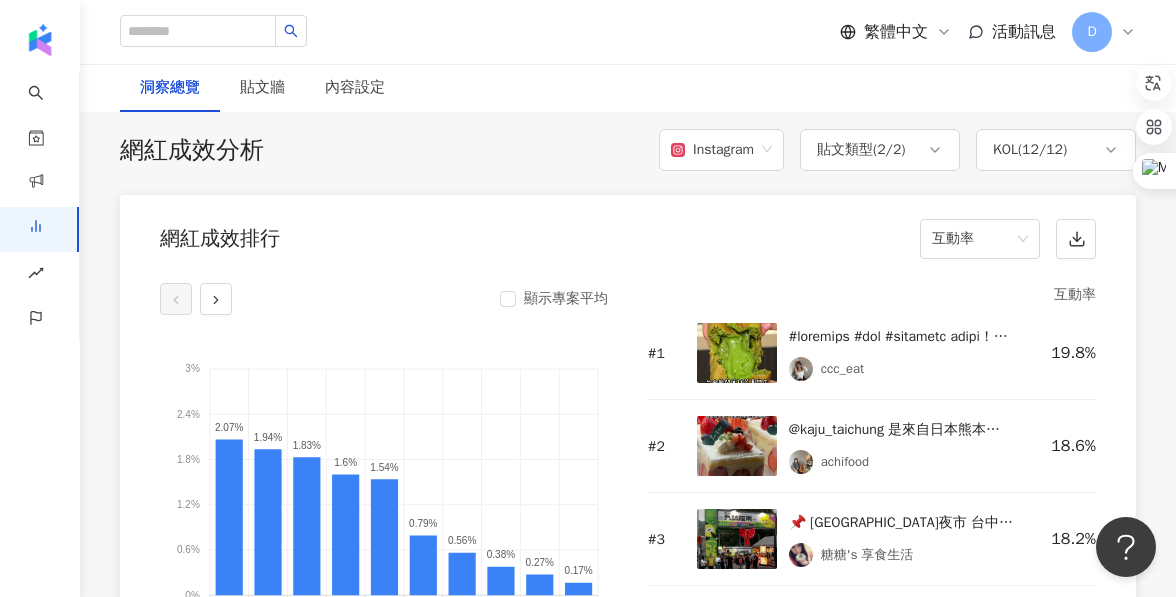 click on "網紅成效排行 互動率" at bounding box center (628, 233) 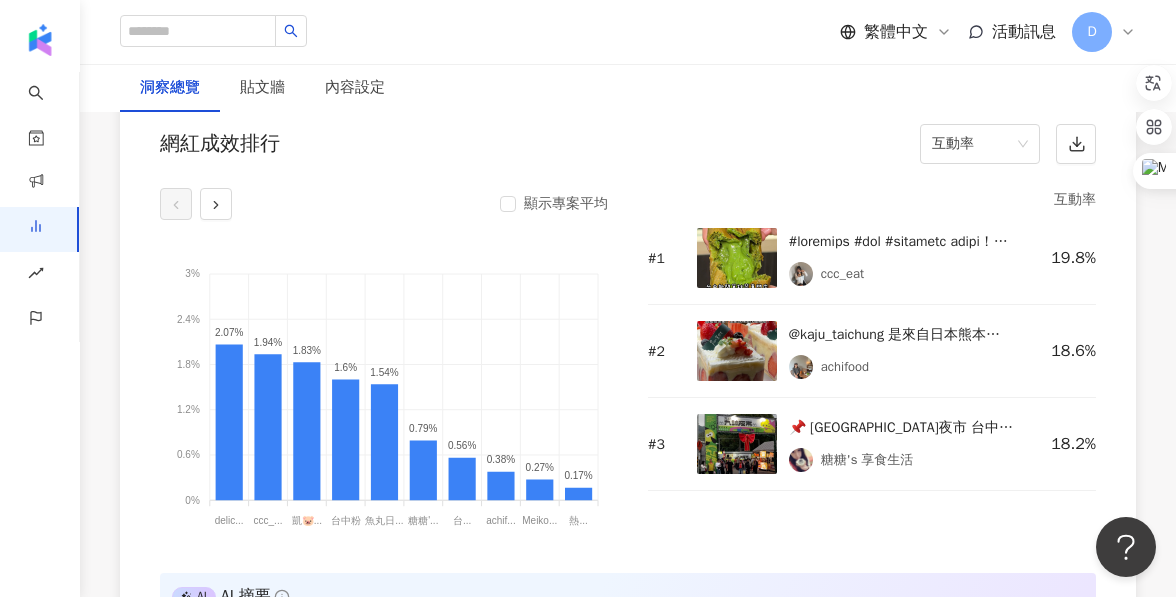 scroll, scrollTop: 1637, scrollLeft: 0, axis: vertical 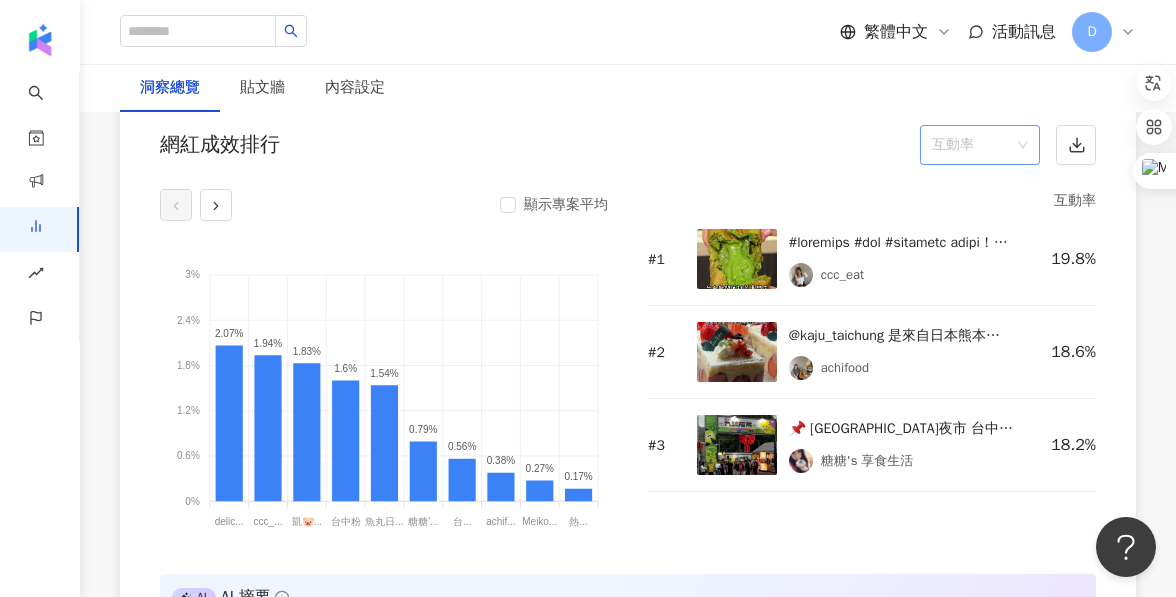 click on "互動率" at bounding box center (980, 145) 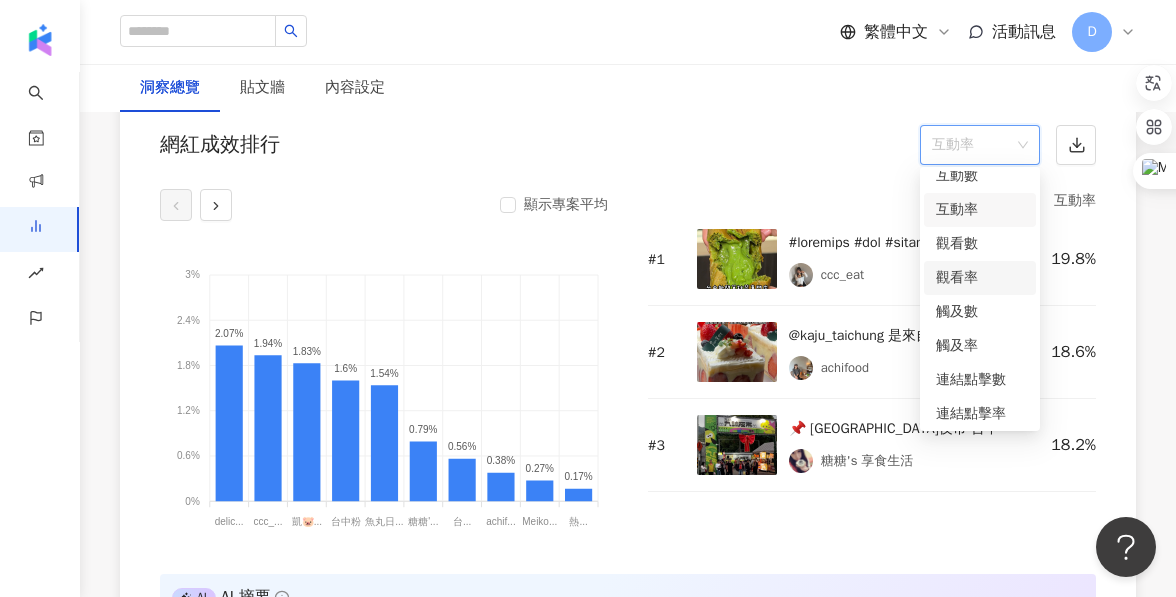 scroll, scrollTop: 84, scrollLeft: 0, axis: vertical 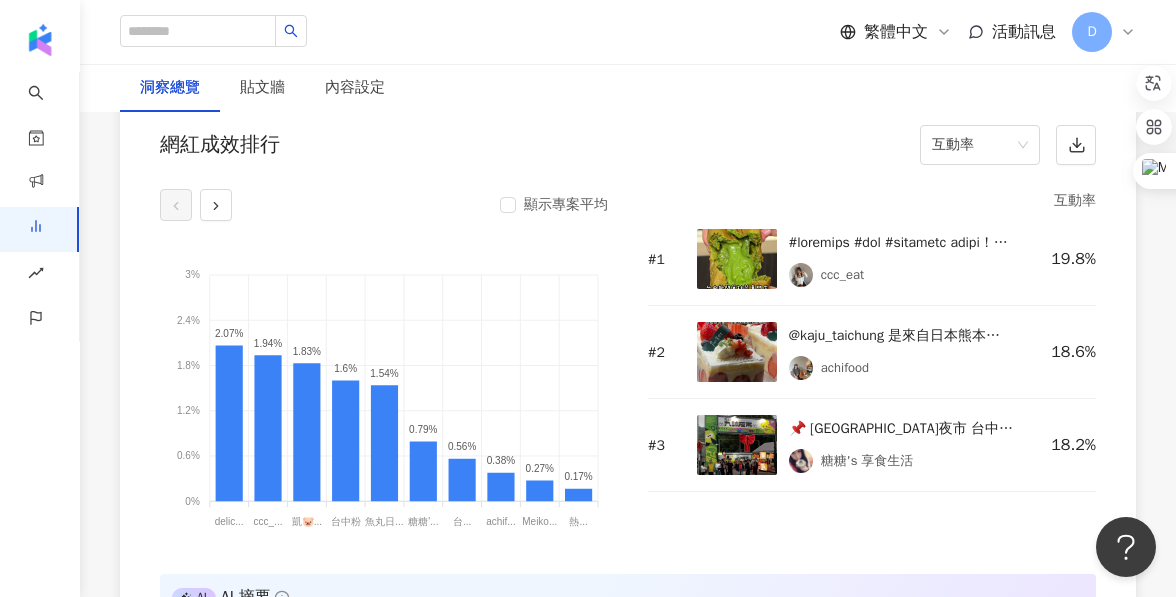 click on "網紅成效排行 互動率" at bounding box center (628, 139) 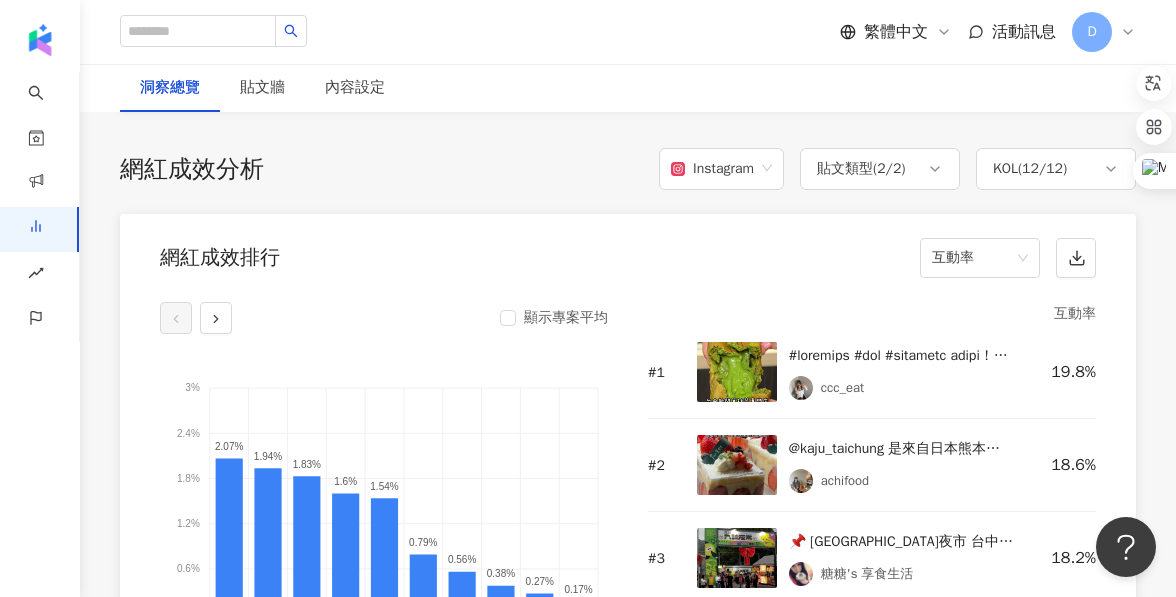 scroll, scrollTop: 1524, scrollLeft: 0, axis: vertical 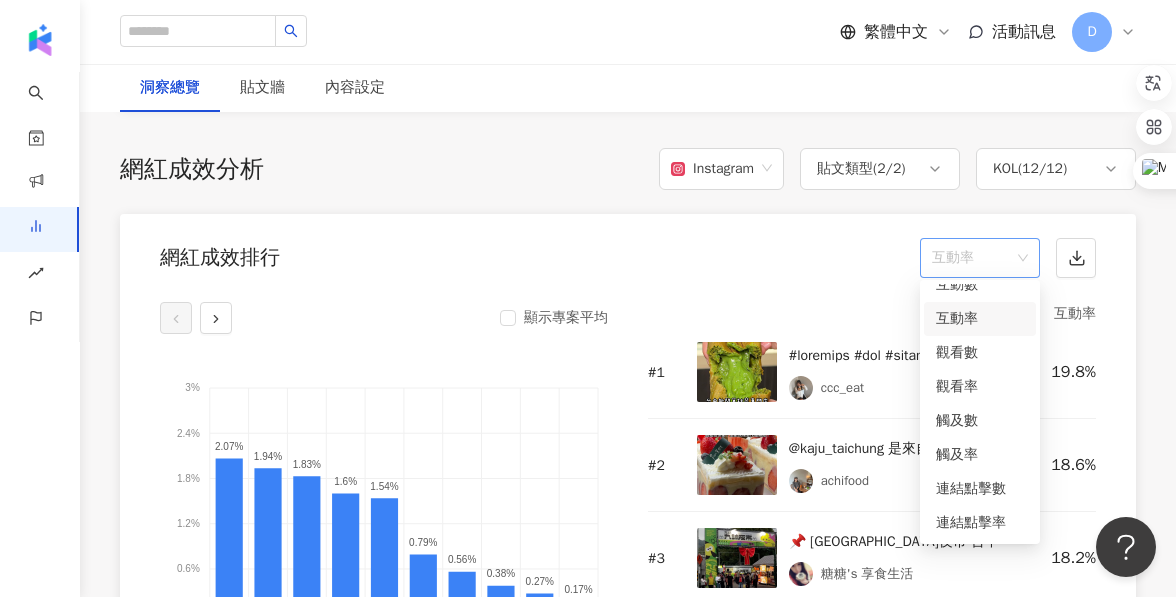click on "互動率" at bounding box center [980, 258] 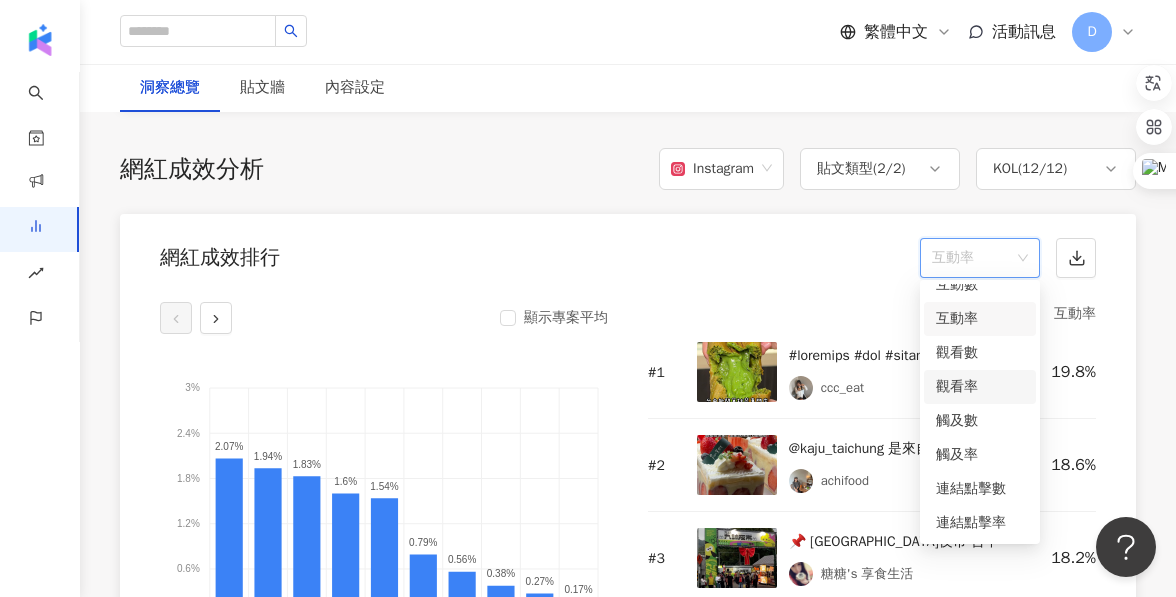 click on "觀看率" at bounding box center (980, 387) 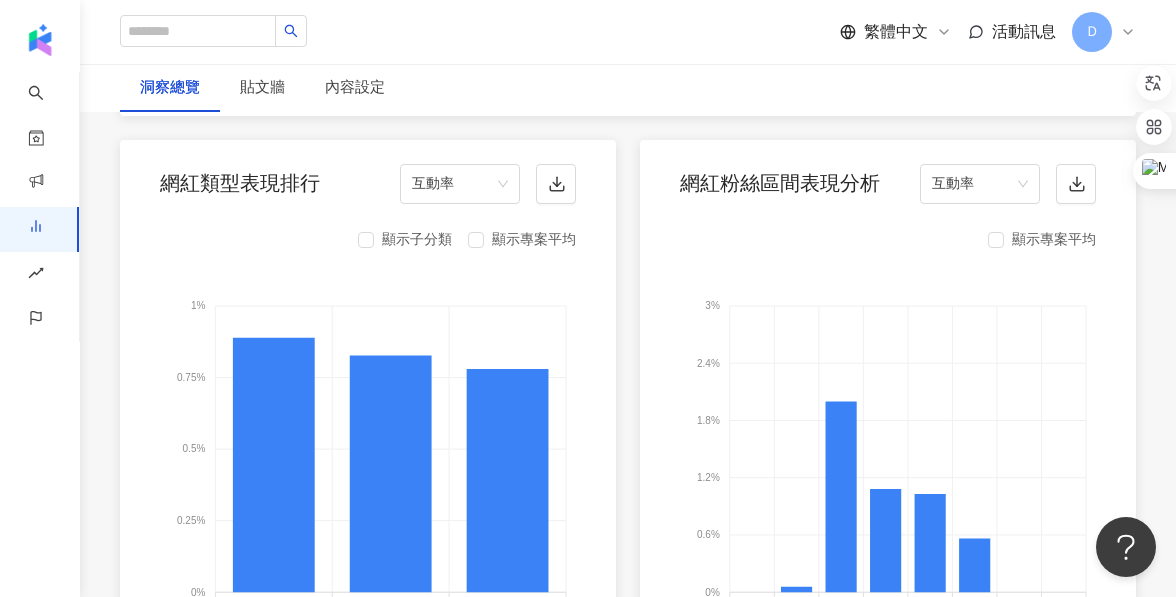 scroll, scrollTop: 2191, scrollLeft: 0, axis: vertical 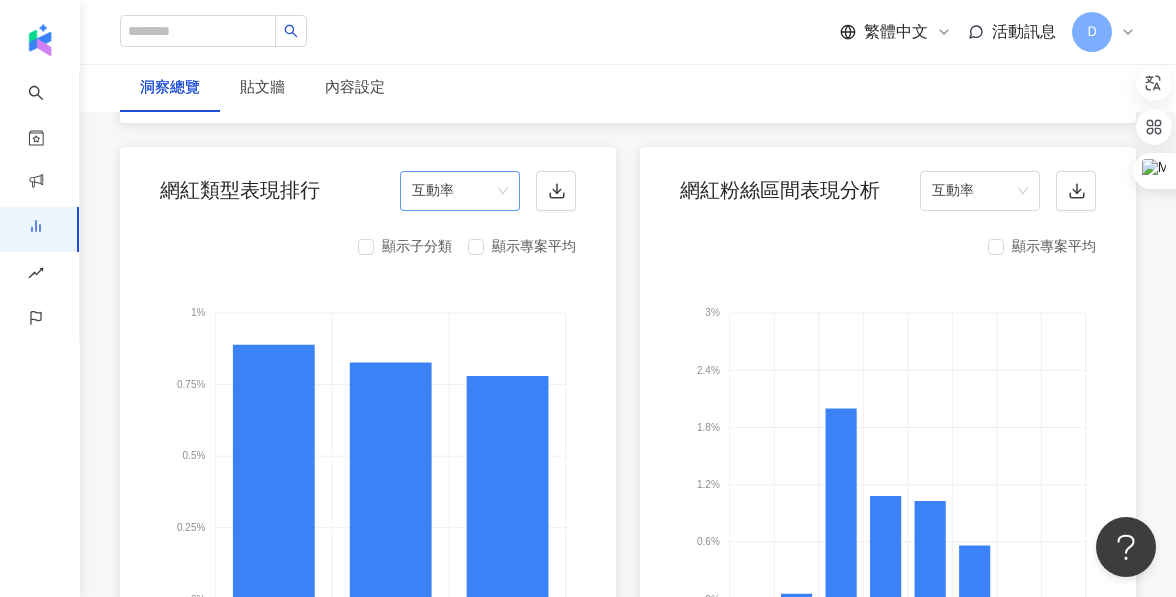 click on "互動率" at bounding box center (460, 191) 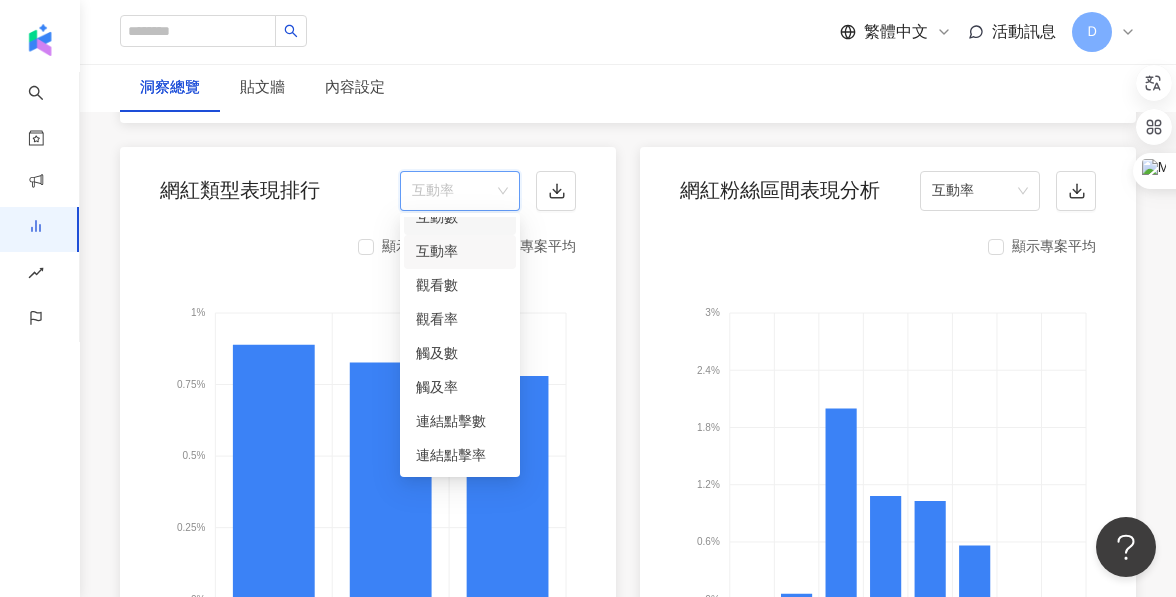 scroll, scrollTop: 83, scrollLeft: 0, axis: vertical 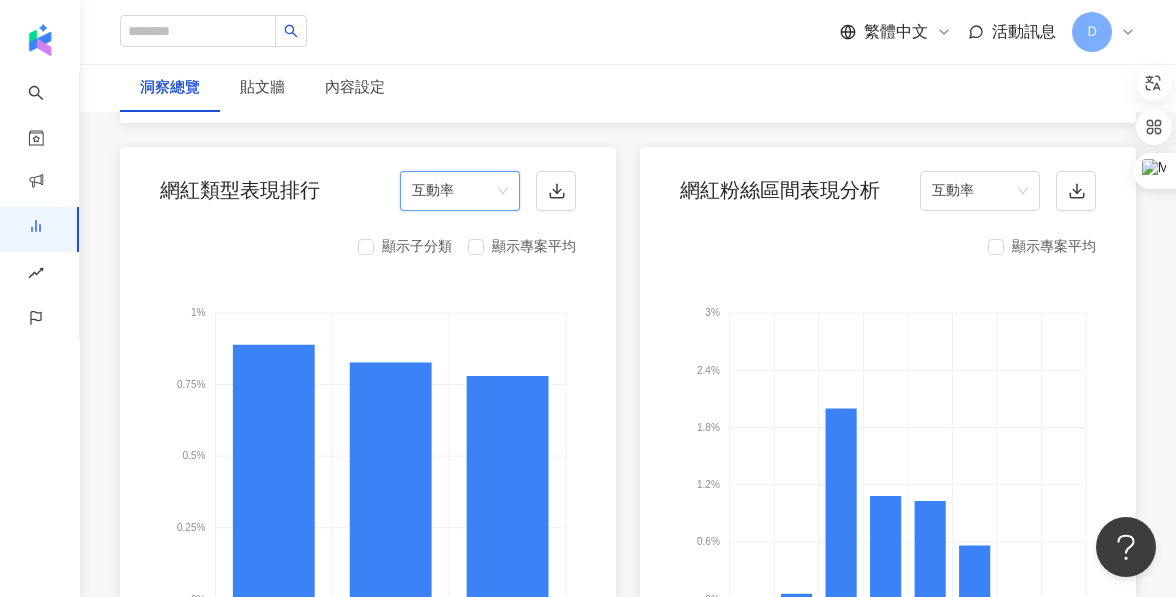 click on "網紅成效排行 觀看率 顯示專案平均 200% 200% 160% 160% 120% 120% 80% 80% 40% 40% 0% 0% 114% 114% 108% 91.6% 88.8% 72.6% 43.1% 38% 25% 18.2% achif... achifood 凱🐷... 凱🐷｜台中·中壢·宜蘭｜美食煮飯旅遊日常 魚丸日... 魚丸日常食旅l台中 台北 彰化 美食 甜點 ccc_... ccc_eat 台中粉 台中粉 糖糖'... 糖糖's 享食生活 台... 台中美食 泰迪 delic... delicacytravel 熱... 熱血台中 Meiko... Meiko愛吃鬼 糖糖's 享食生活 72.6% 觀看率 # 1 achifood 905% # 2 achifood 862% # 3 ccc_eat 844% AI AI 摘要 achifood的觀看率為86.23%，顯示高效觸及。可考慮針對高觀看率的內容特別推廣，進一步增加曝光和參與。 網紅類型表現排行 互動率 互動率 顯示子分類 顯示專案平均 1% 1% 0.75% 0.75% 0.5% 0.5% 0.25% 0.25% 0% 0% 美食 美食 旅遊 旅遊 日常話題 日常話題 日常話題 0.78% 網紅粉絲區間表現分析 互動率 顯示專案平均 3% 3% 2.4% 2.4% 1.8% 1.8% 1.2% 1.2% 0.6% 0.6% 0% #" at bounding box center (628, 463) 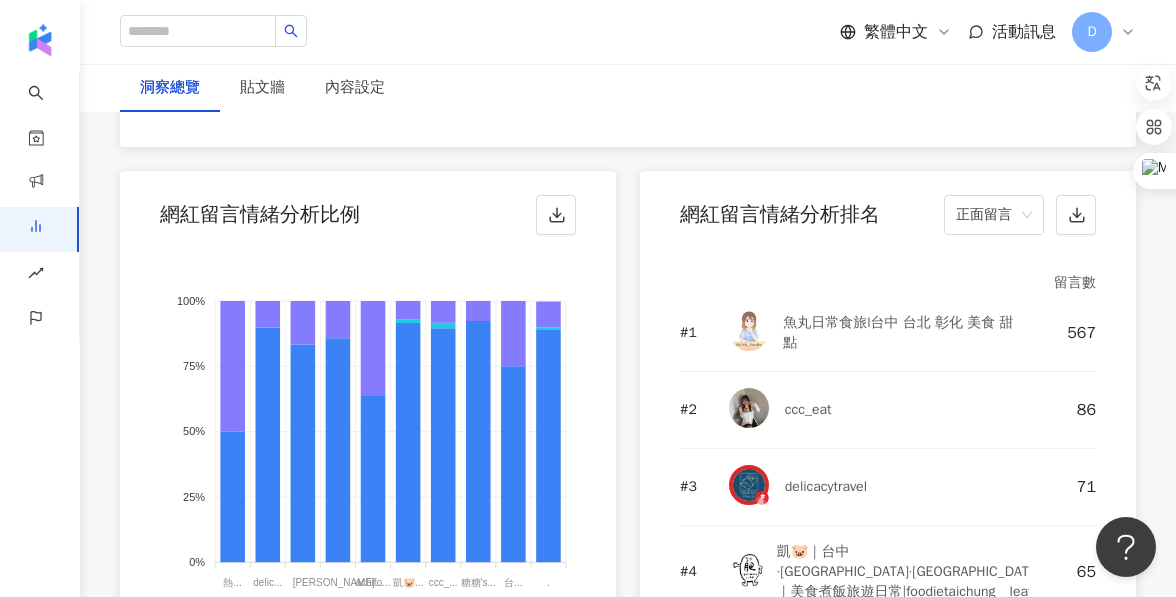 scroll, scrollTop: 3914, scrollLeft: 0, axis: vertical 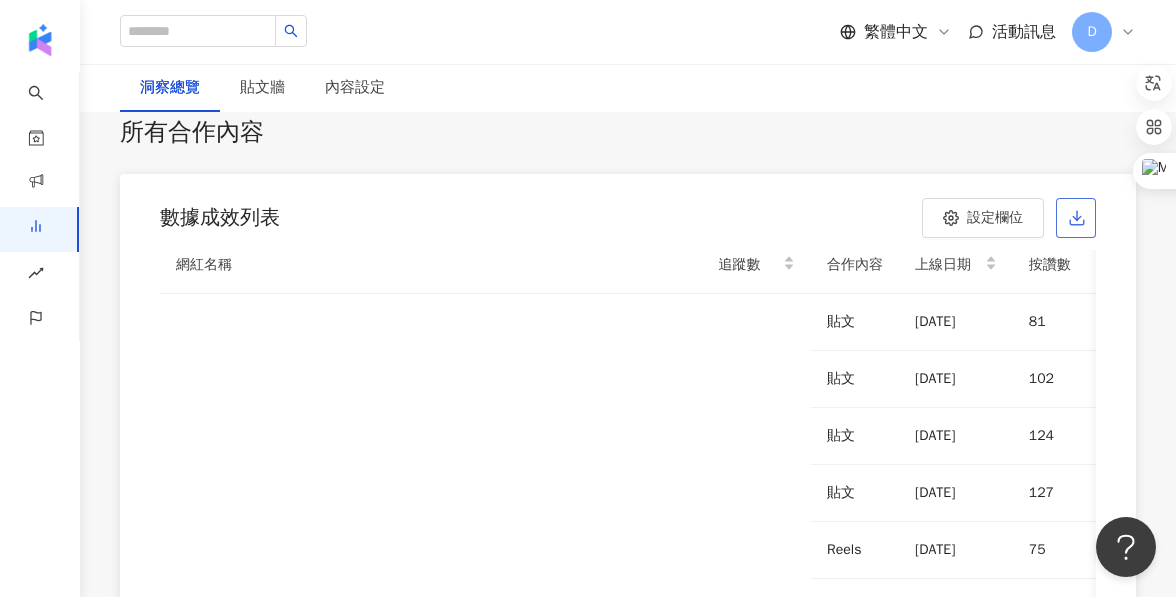 click 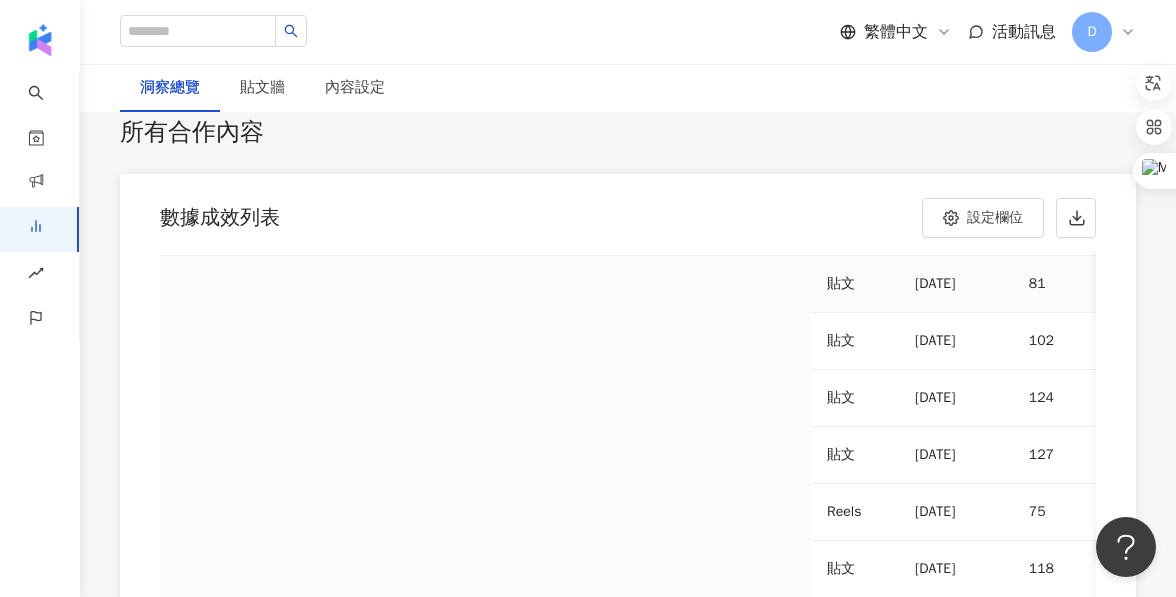 scroll, scrollTop: 0, scrollLeft: 0, axis: both 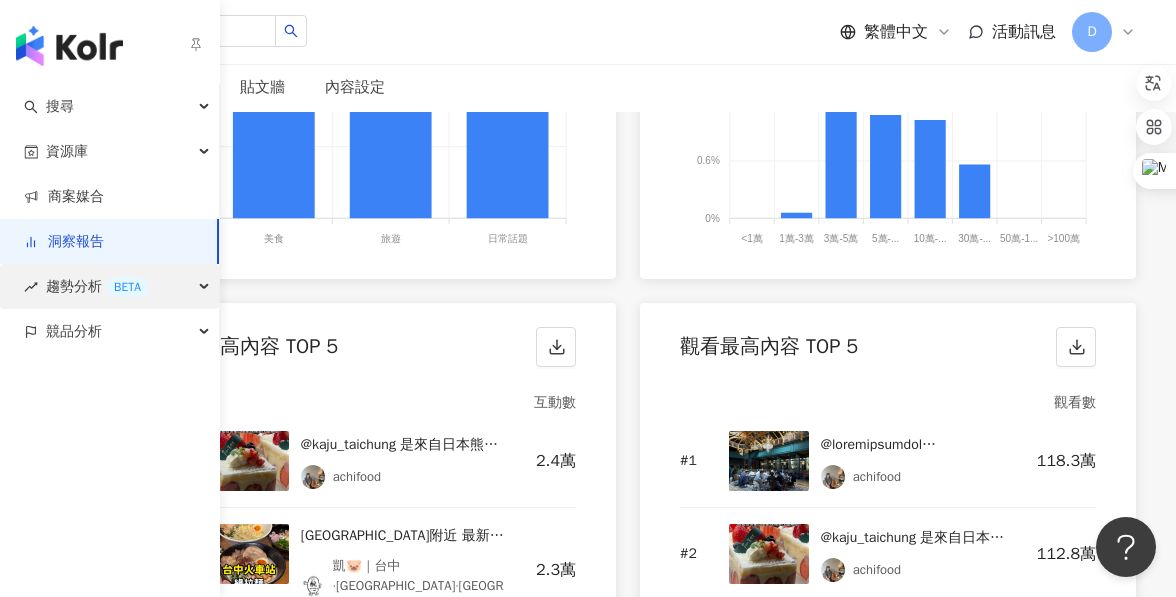 click on "趨勢分析 BETA" at bounding box center (97, 286) 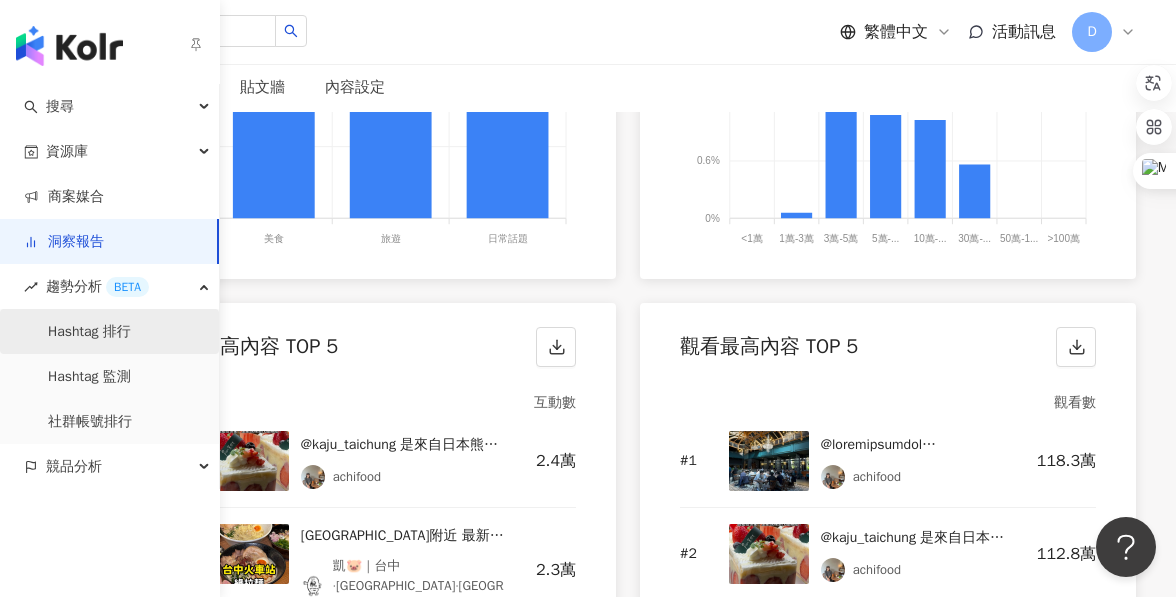 click on "Hashtag 排行" at bounding box center (89, 332) 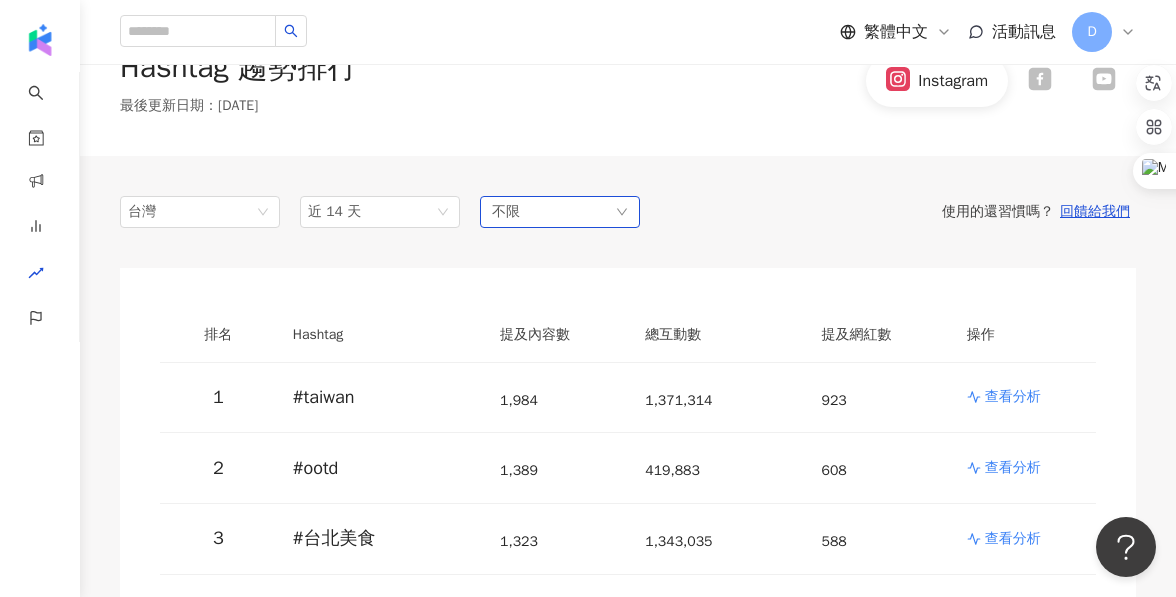scroll, scrollTop: 23, scrollLeft: 0, axis: vertical 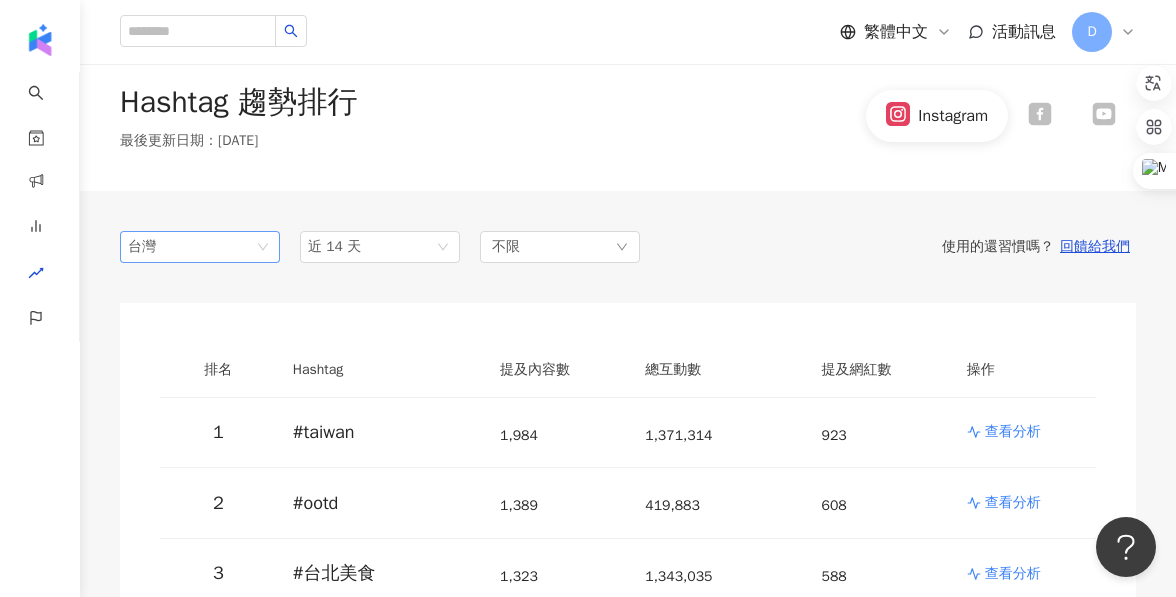 click on "台灣" at bounding box center (200, 247) 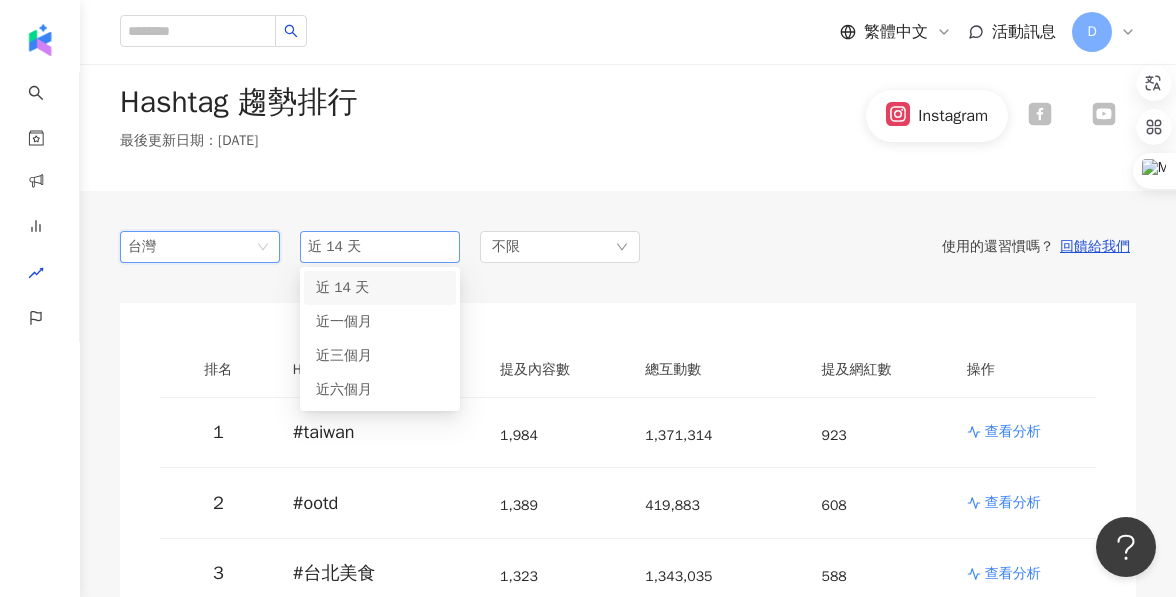 click on "近 14 天" at bounding box center (380, 247) 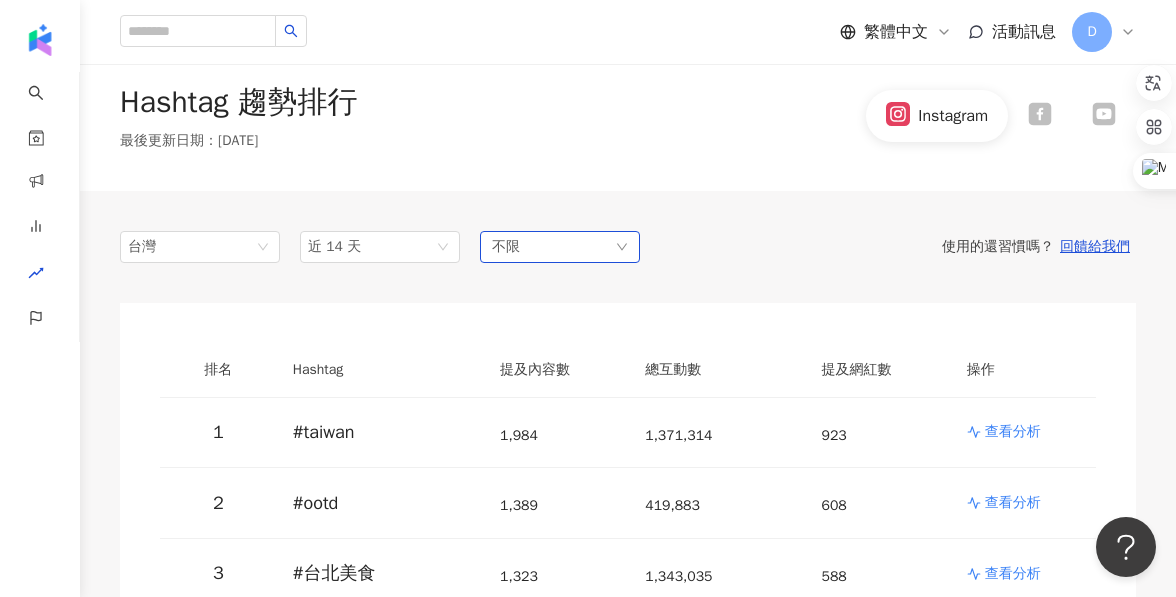 click on "不限" at bounding box center [560, 247] 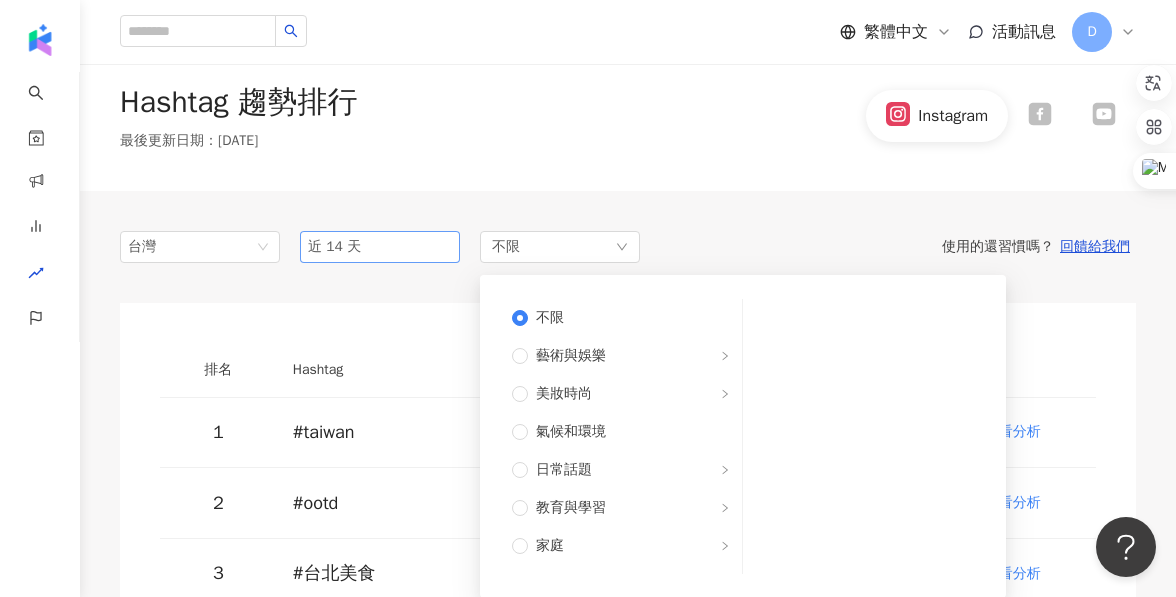click on "近 14 天" at bounding box center (380, 247) 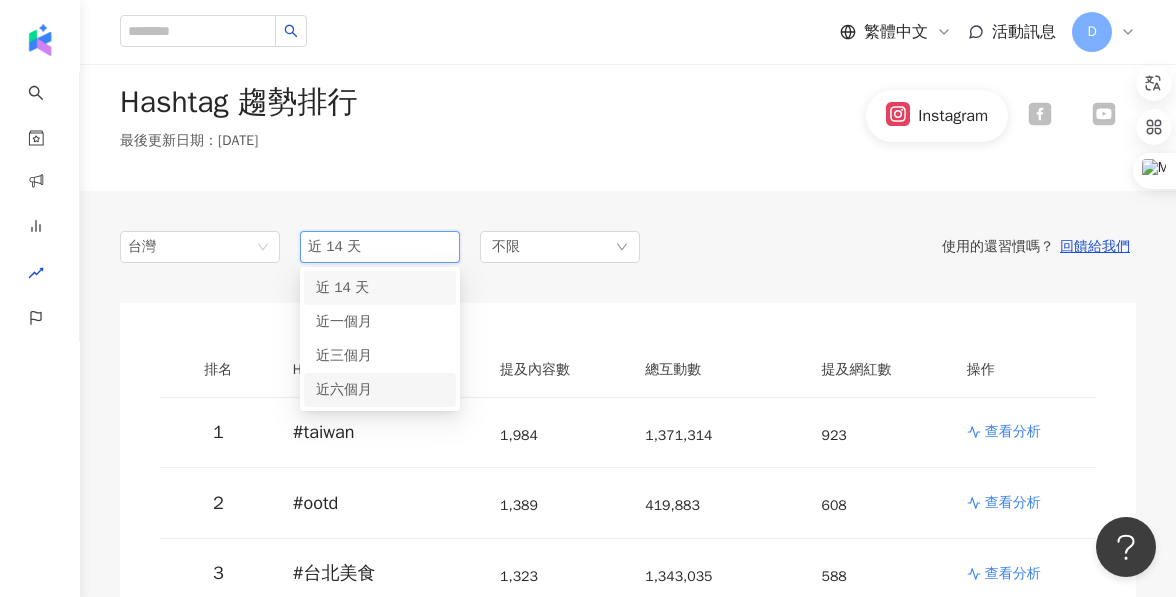 click on "近六個月" at bounding box center [344, 389] 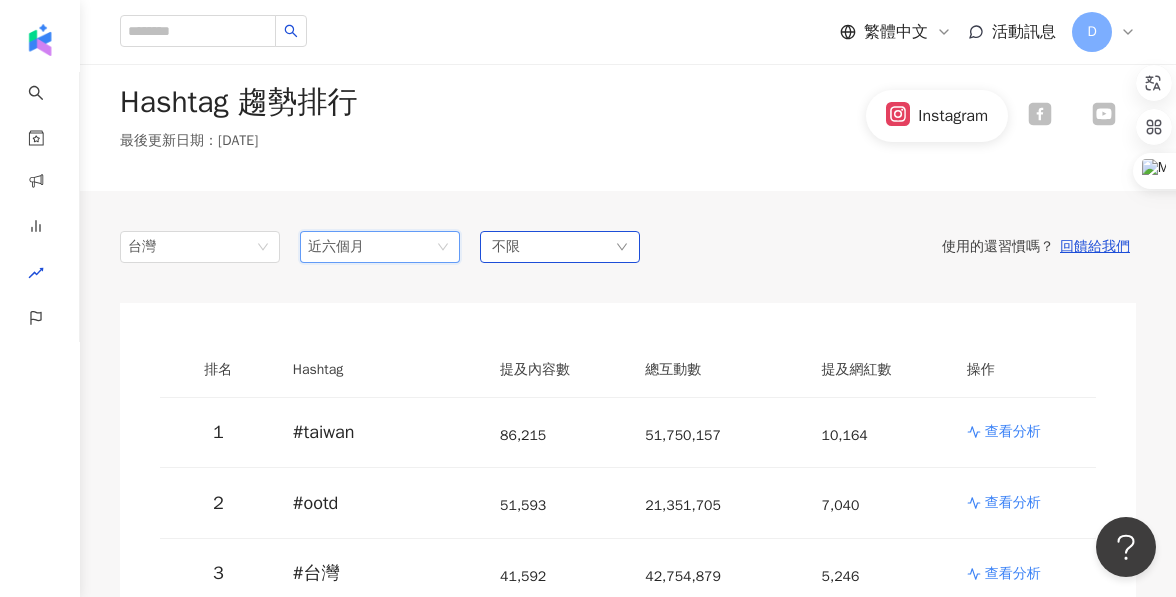 click on "不限" at bounding box center (560, 247) 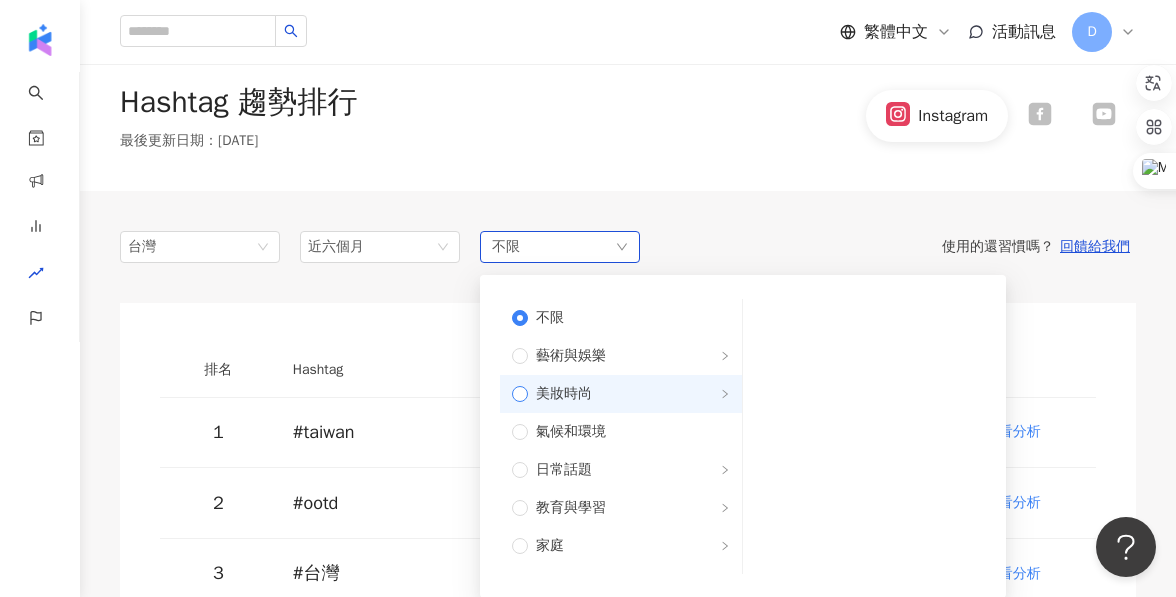 click on "美妝時尚" at bounding box center [629, 394] 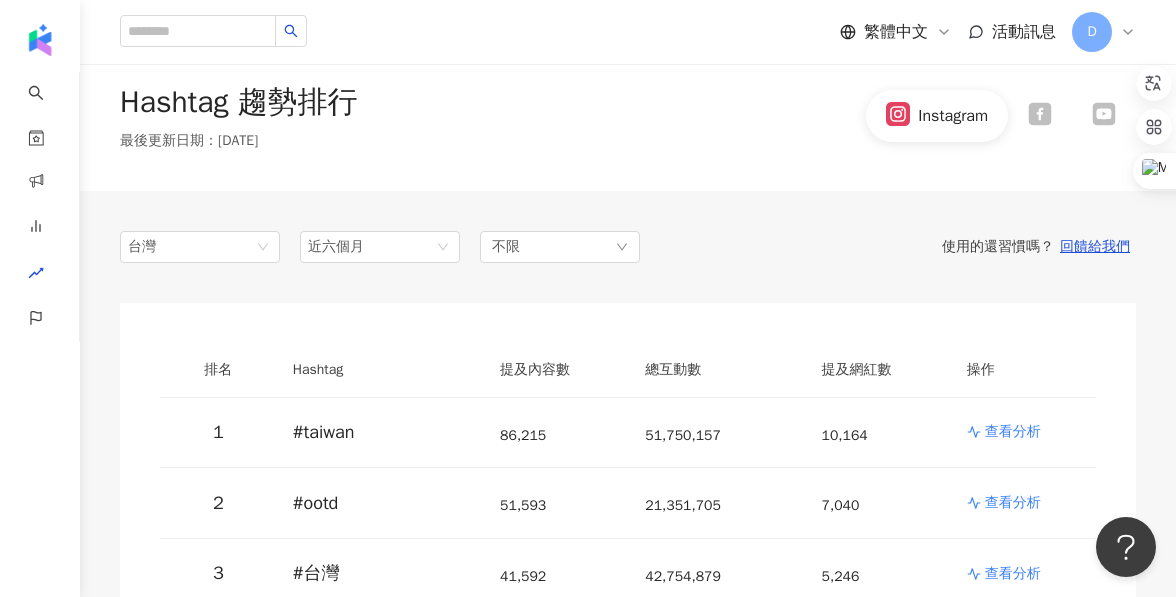 click on "台灣 tw jp 台灣 日本 香港 馬來西亞 近六個月 3m 6m 近 14 天 近一個月 近三個月 近六個月 不限 不限 藝術與娛樂 美妝時尚 氣候和環境 日常話題 教育與學習 家庭 財經 美食 命理占卜 遊戲 法政社會 生活風格 影視娛樂 醫療與健康 寵物 攝影 感情 宗教 促購導購 運動 科技 交通工具 旅遊 成人 保養 美髮 奢侈品 彩妝 醫美 穿搭 香水 使用的還習慣嗎？ 回饋給我們 排名 Hashtag 提及內容數 總互動數 提及網紅數 操作             1 # taiwan 86,215 51,750,157 10,164 查看分析 2 # ootd 51,593 21,351,705 7,040 查看分析 3 # 台灣 41,592 42,754,879 5,246 查看分析 4 # 台中 41,125 29,721,160 7,007 查看分析 5 # 美甲 37,032 2,889,558 1,781 查看分析 6 # taipei 33,498 28,487,598 5,511 查看分析 7 # 台北 33,358 29,847,118 6,062 查看分析 8 # 台北美食 33,103 48,373,452 4,637 查看分析 9 # 台南 32,244 25,574,625 5,344 查看分析 10 # 高雄 31,512 5,733 11" at bounding box center (628, 3888) 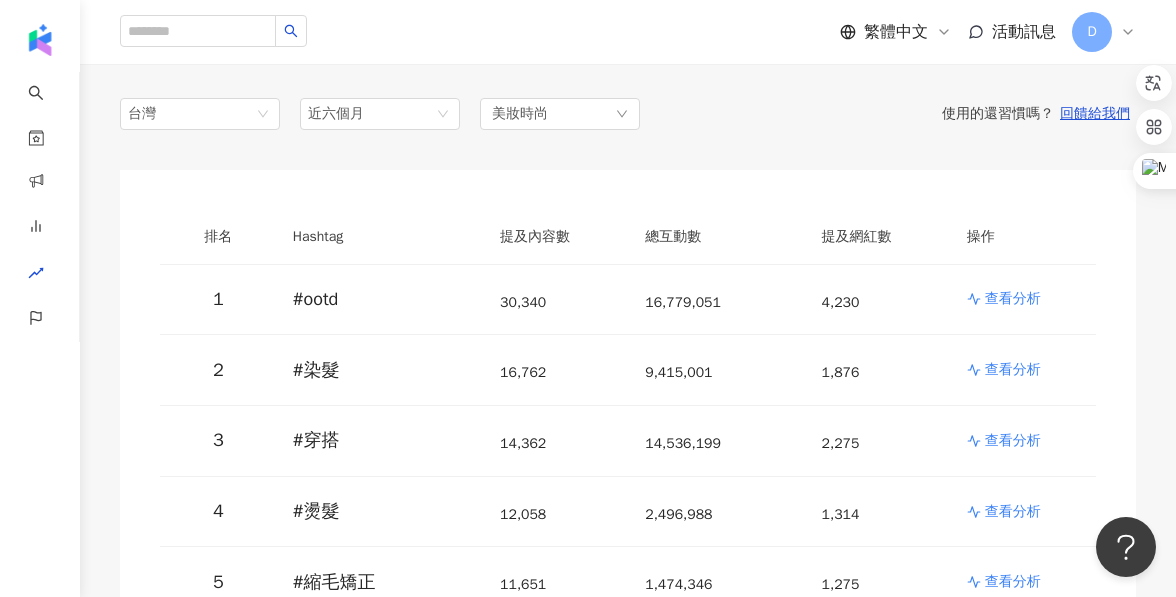 scroll, scrollTop: 156, scrollLeft: 0, axis: vertical 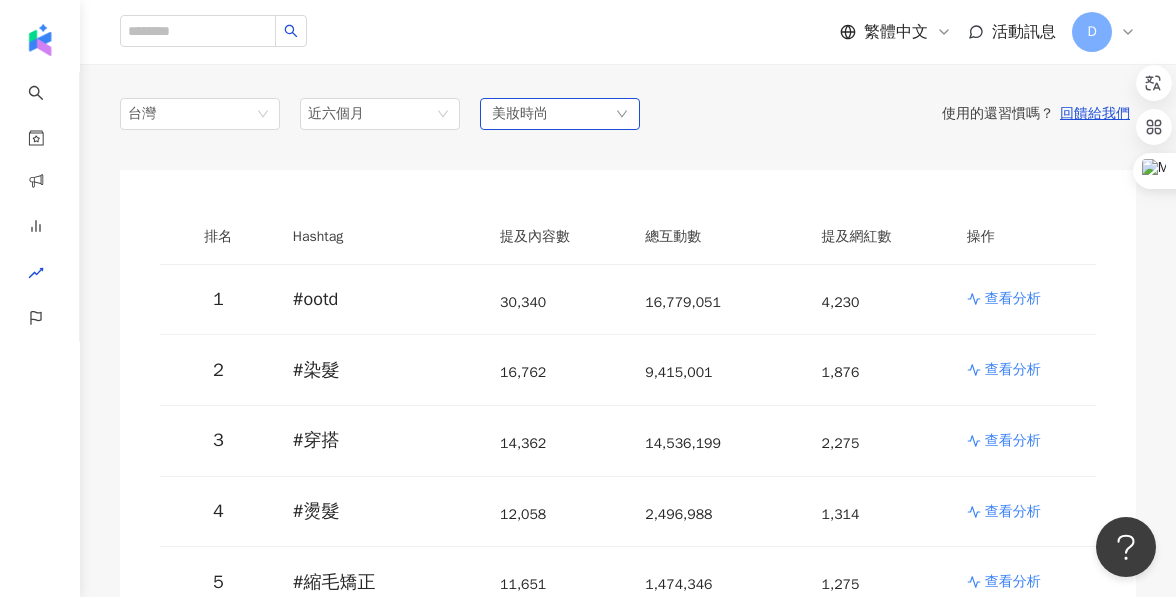 click on "美妝時尚" at bounding box center (560, 114) 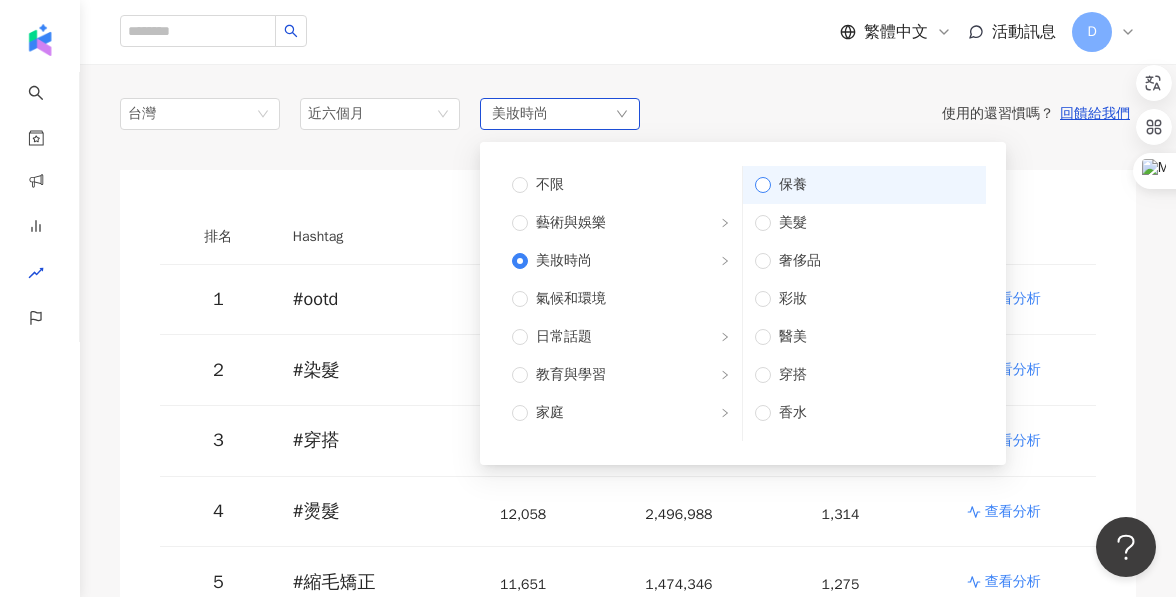 click on "保養" at bounding box center [872, 185] 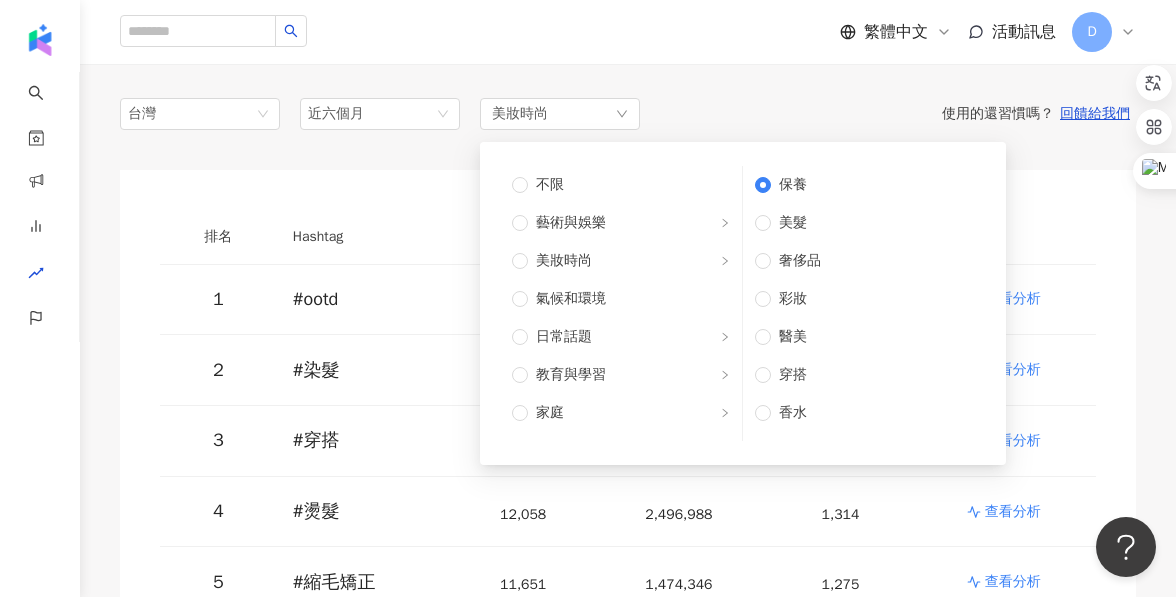 click on "台灣 tw jp 台灣 日本 香港 馬來西亞 近六個月 3m 6m 近 14 天 近一個月 近三個月 近六個月 美妝時尚 不限 藝術與娛樂 美妝時尚 氣候和環境 日常話題 教育與學習 家庭 財經 美食 命理占卜 遊戲 法政社會 生活風格 影視娛樂 醫療與健康 寵物 攝影 感情 宗教 促購導購 運動 科技 交通工具 旅遊 成人 保養 美髮 奢侈品 彩妝 醫美 穿搭 香水 使用的還習慣嗎？ 回饋給我們" at bounding box center [628, 114] 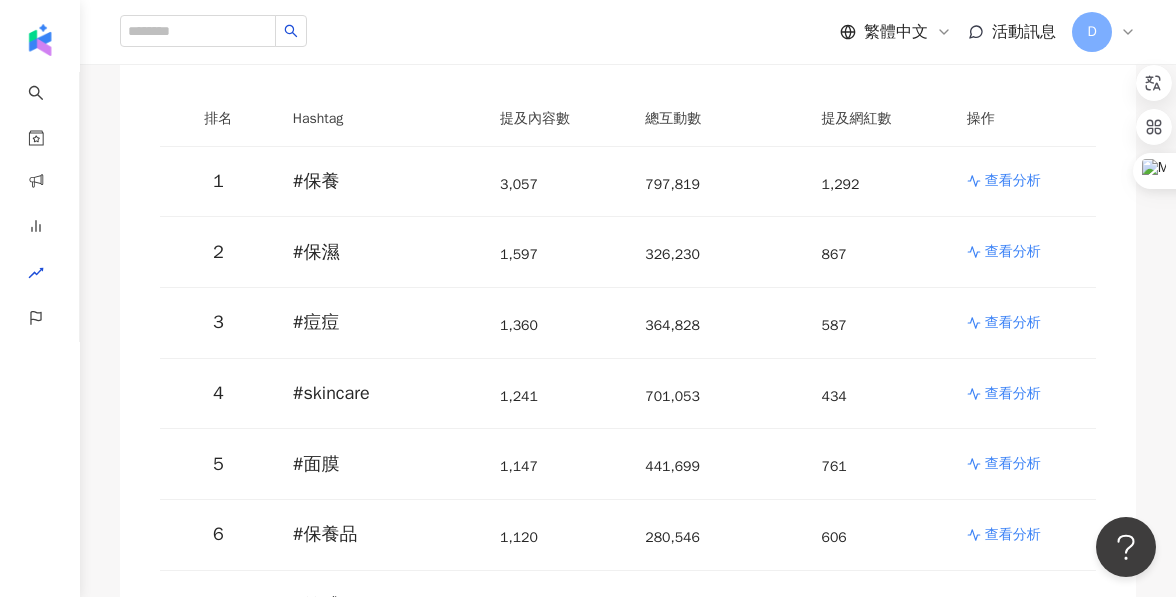 scroll, scrollTop: 280, scrollLeft: 0, axis: vertical 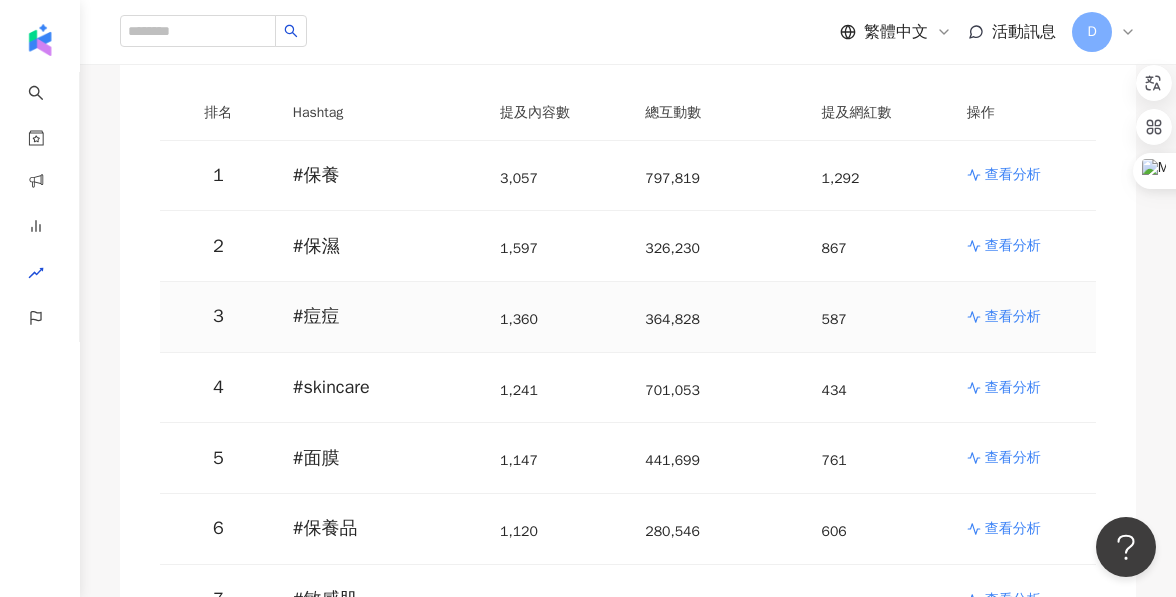 click on "查看分析" at bounding box center [1013, 317] 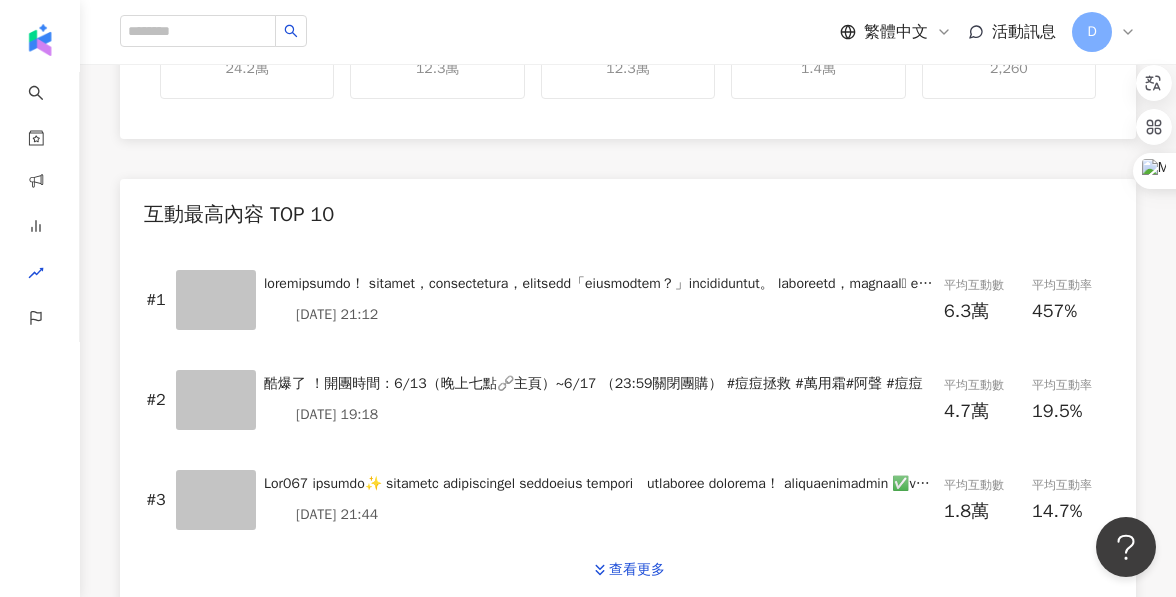 scroll, scrollTop: 836, scrollLeft: 0, axis: vertical 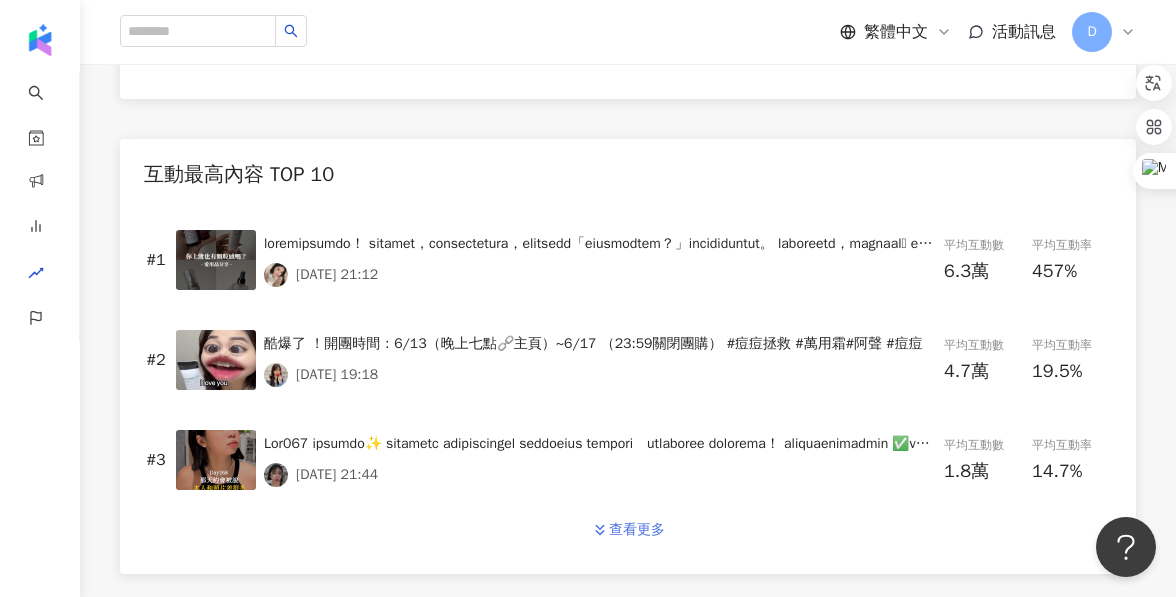 click on "查看更多" at bounding box center (637, 530) 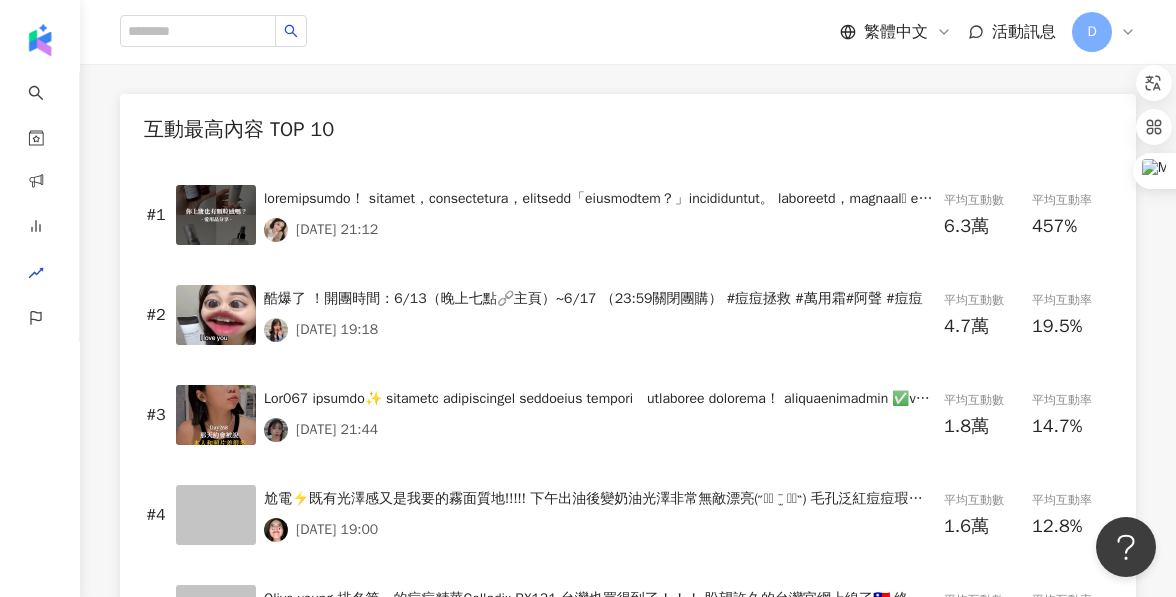 scroll, scrollTop: 891, scrollLeft: 0, axis: vertical 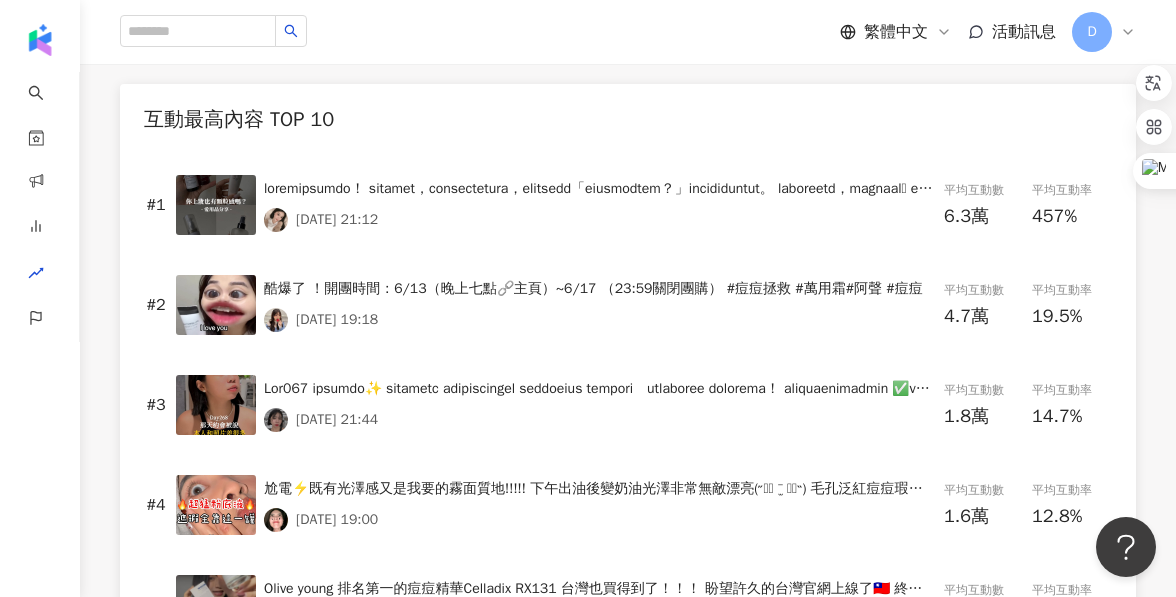 click on "2025/5/28 21:12" at bounding box center [600, 220] 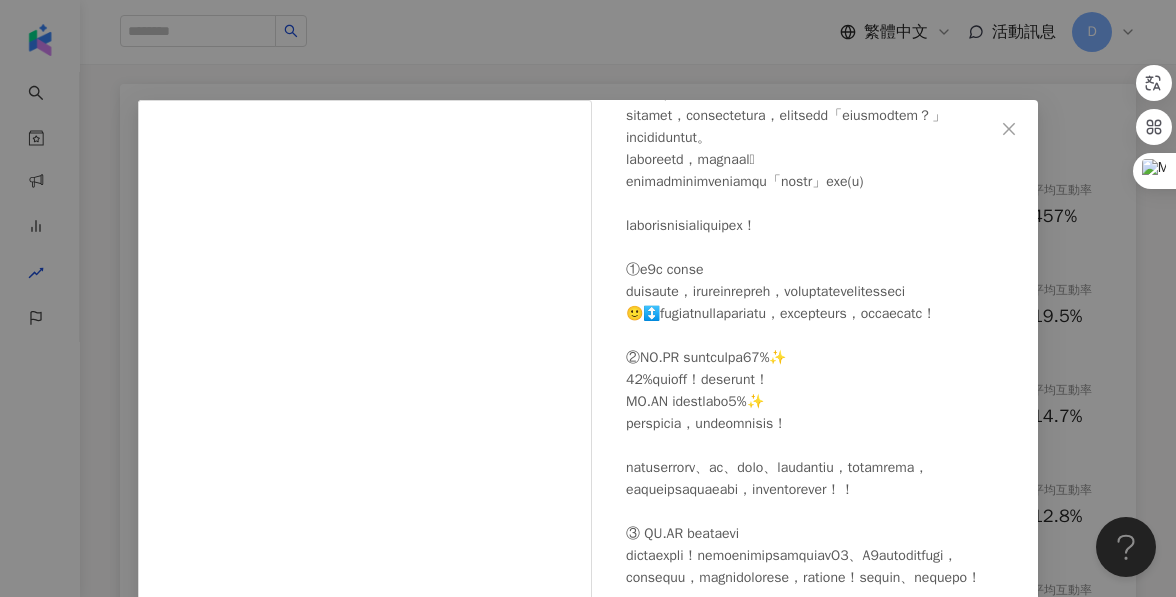 scroll, scrollTop: 278, scrollLeft: 0, axis: vertical 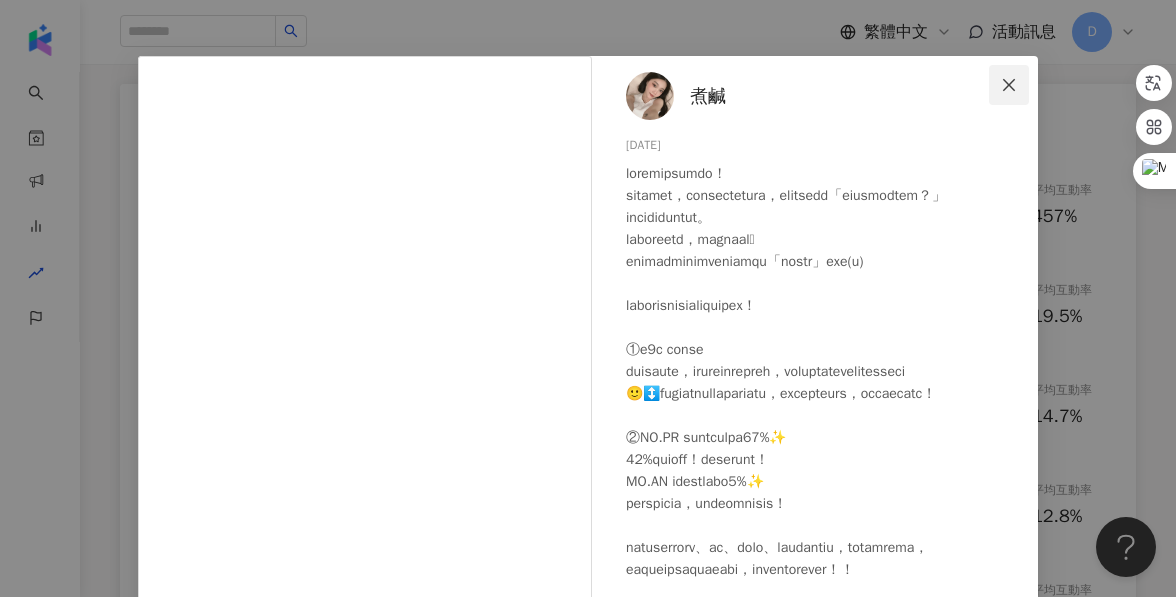 click 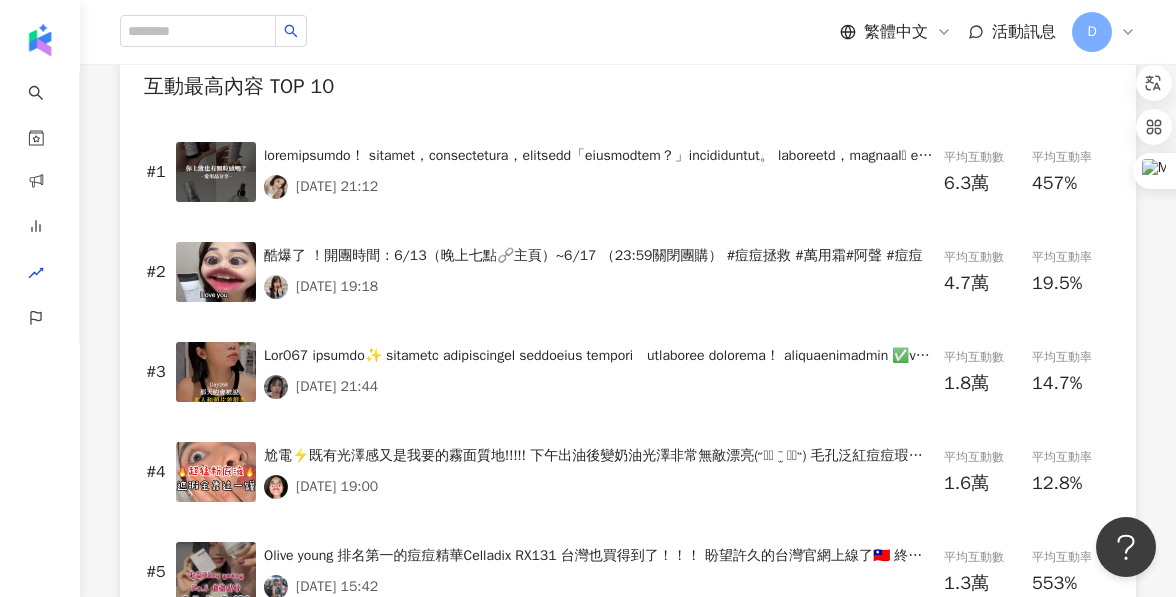 scroll, scrollTop: 935, scrollLeft: 0, axis: vertical 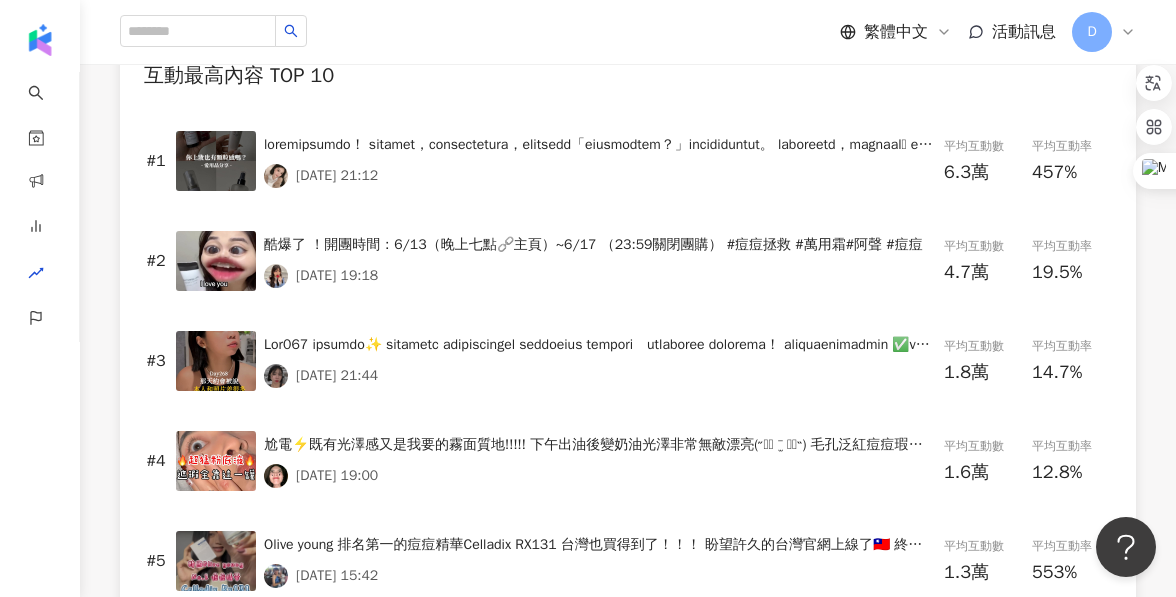 click on "2025/4/7 19:18" at bounding box center (337, 276) 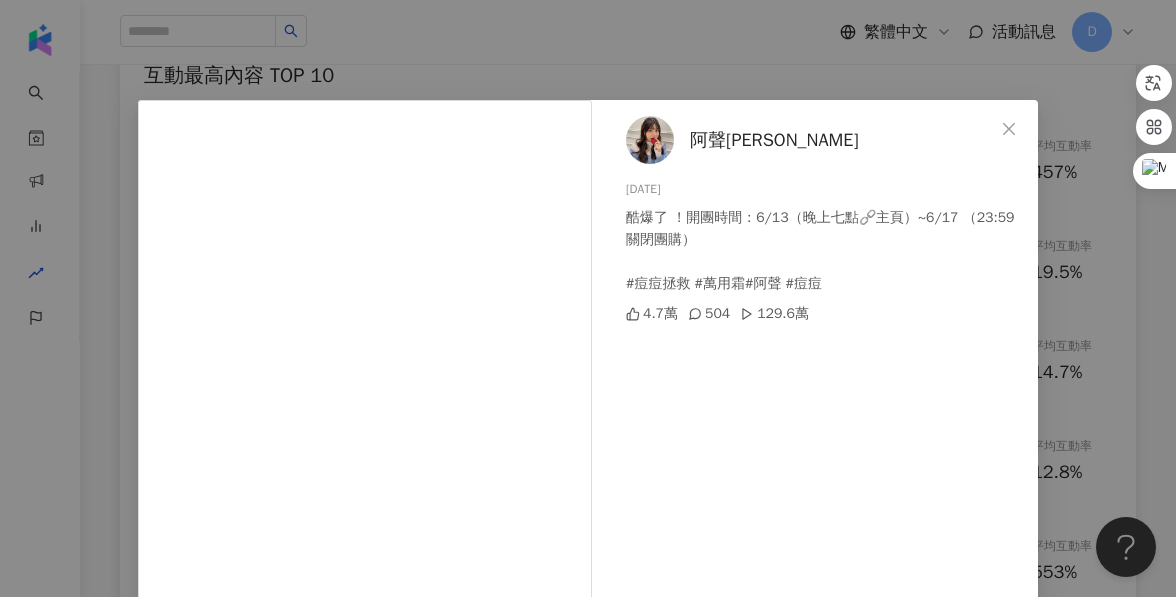 scroll, scrollTop: 99, scrollLeft: 0, axis: vertical 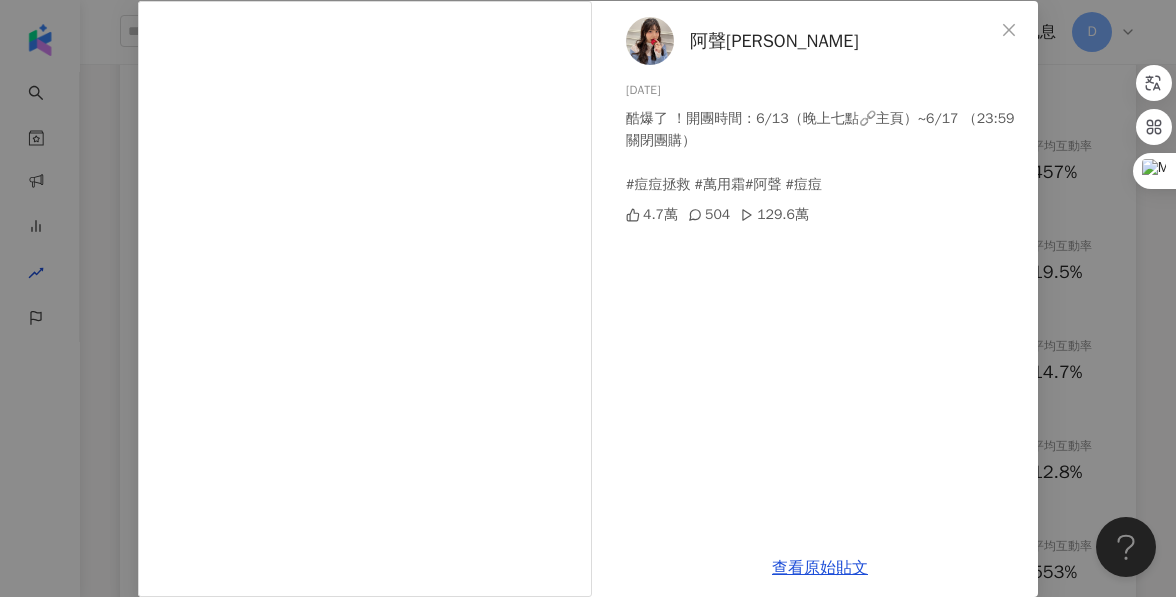 click on "阿聲JJ Christine 2025/4/7 酷爆了 ！開團時間：6/13（晚上七點🔗主頁）~6/17 （23:59關閉團購）
#痘痘拯救 #萬用霜#阿聲 #痘痘 4.7萬 504 129.6萬 查看原始貼文" at bounding box center [588, 298] 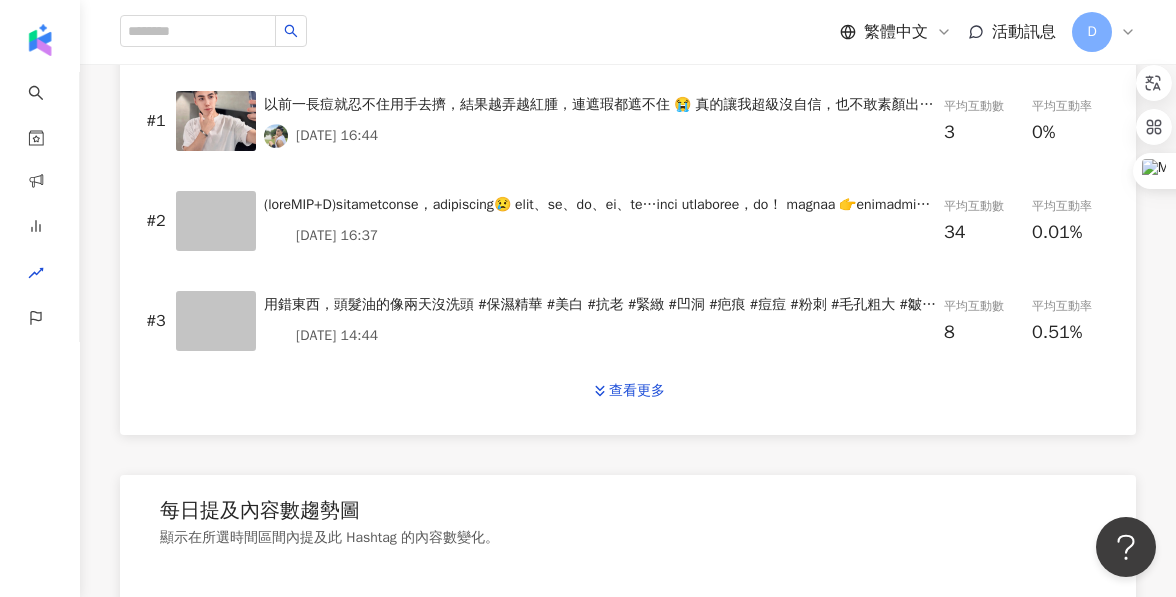 scroll, scrollTop: 2127, scrollLeft: 0, axis: vertical 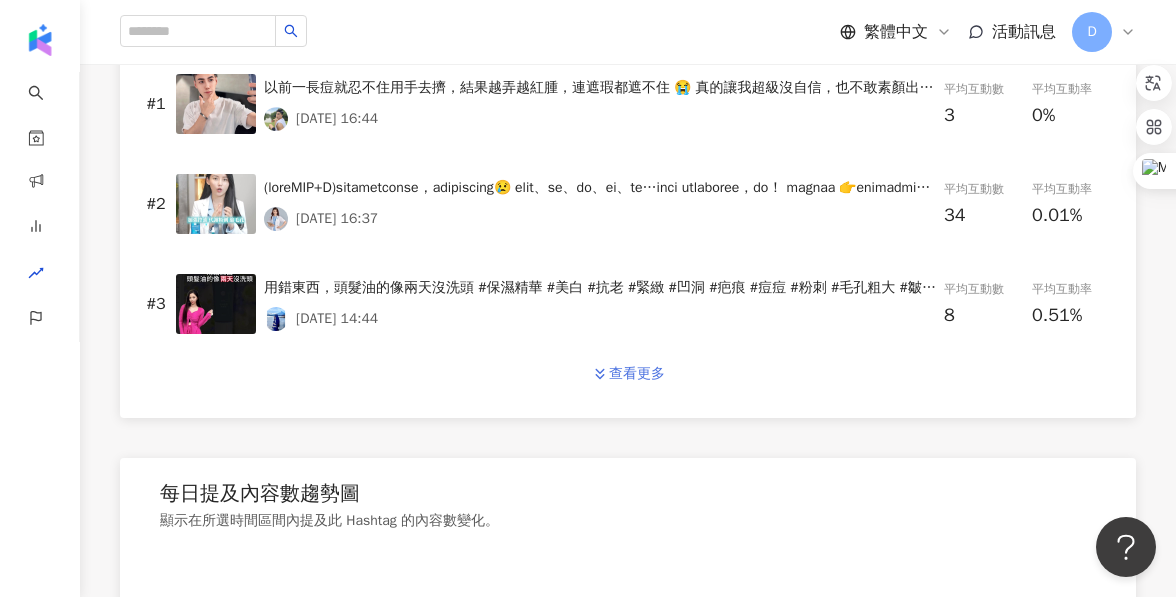 click on "查看更多" at bounding box center [628, 374] 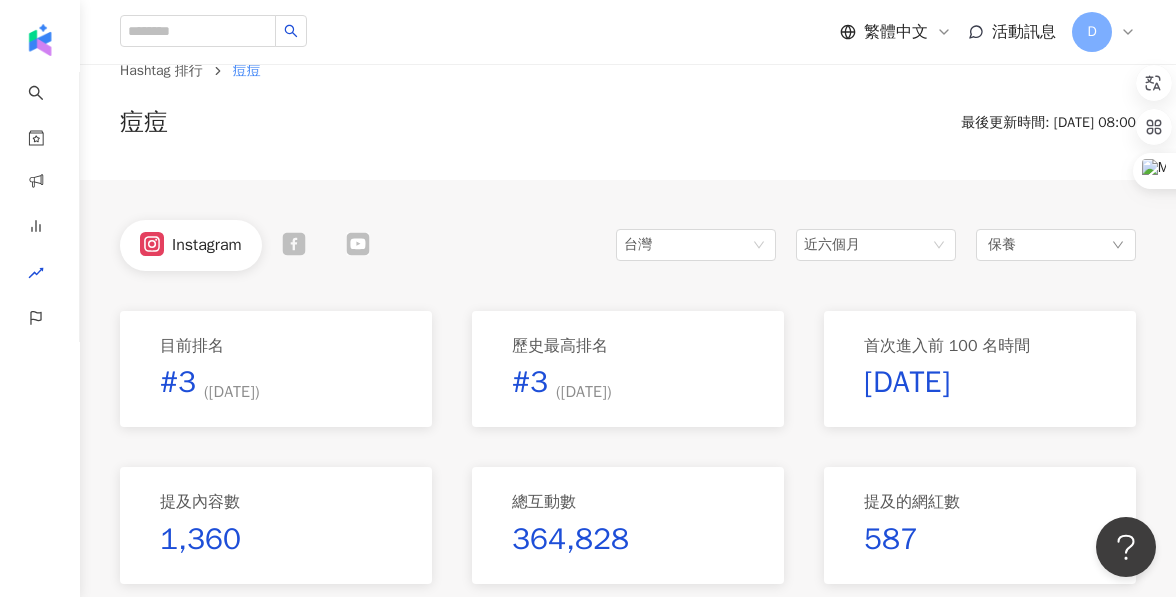 scroll, scrollTop: 0, scrollLeft: 0, axis: both 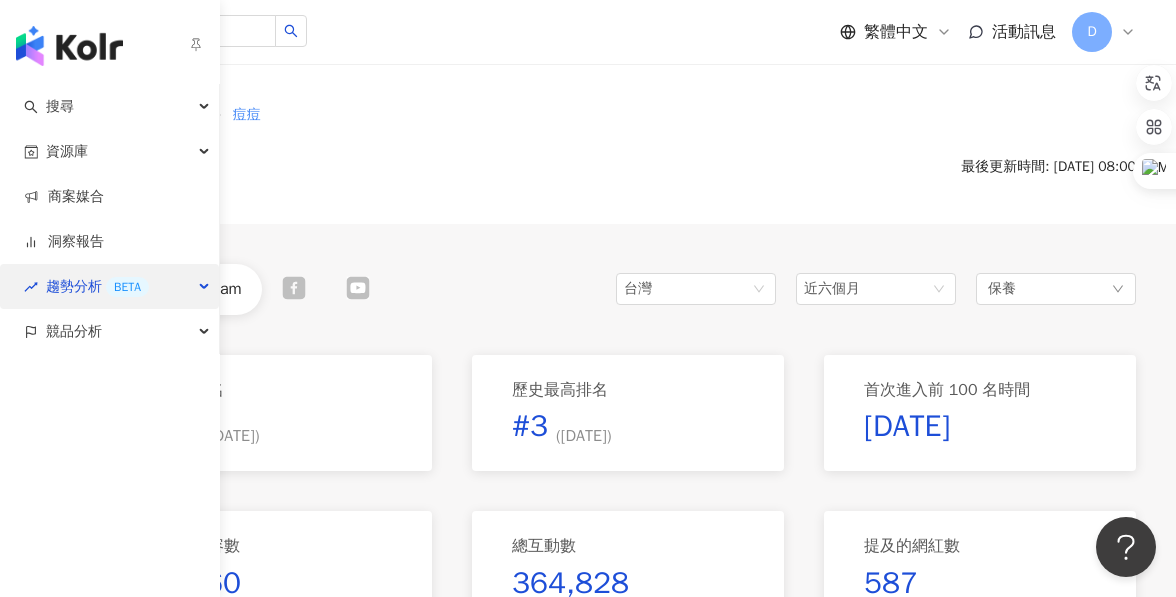 click on "趨勢分析 BETA" at bounding box center [97, 286] 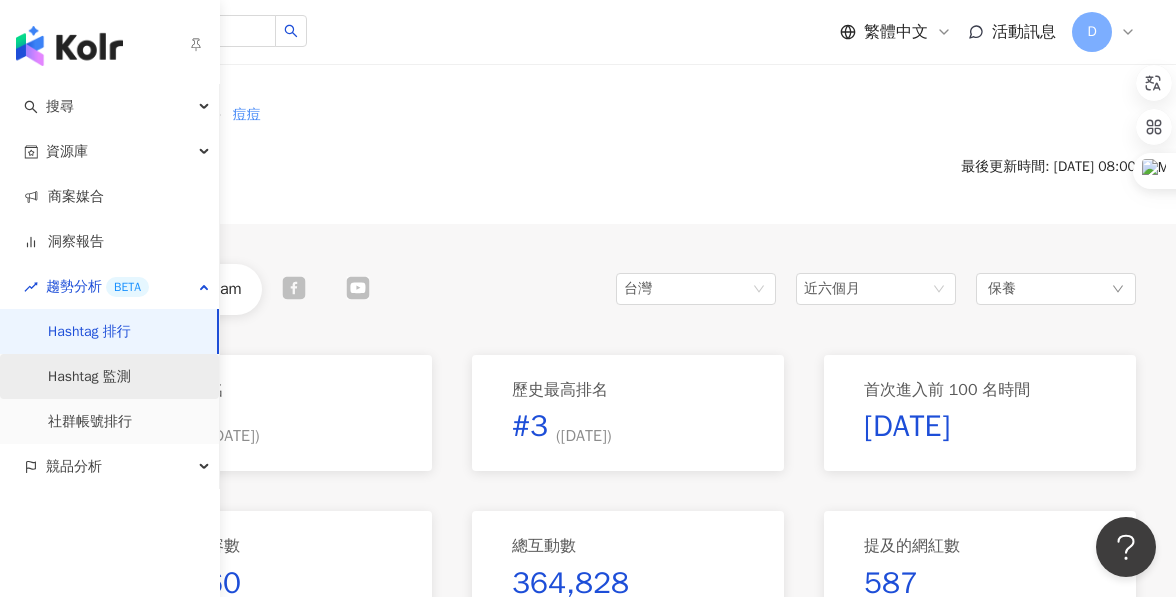 click on "Hashtag 監測" at bounding box center (89, 377) 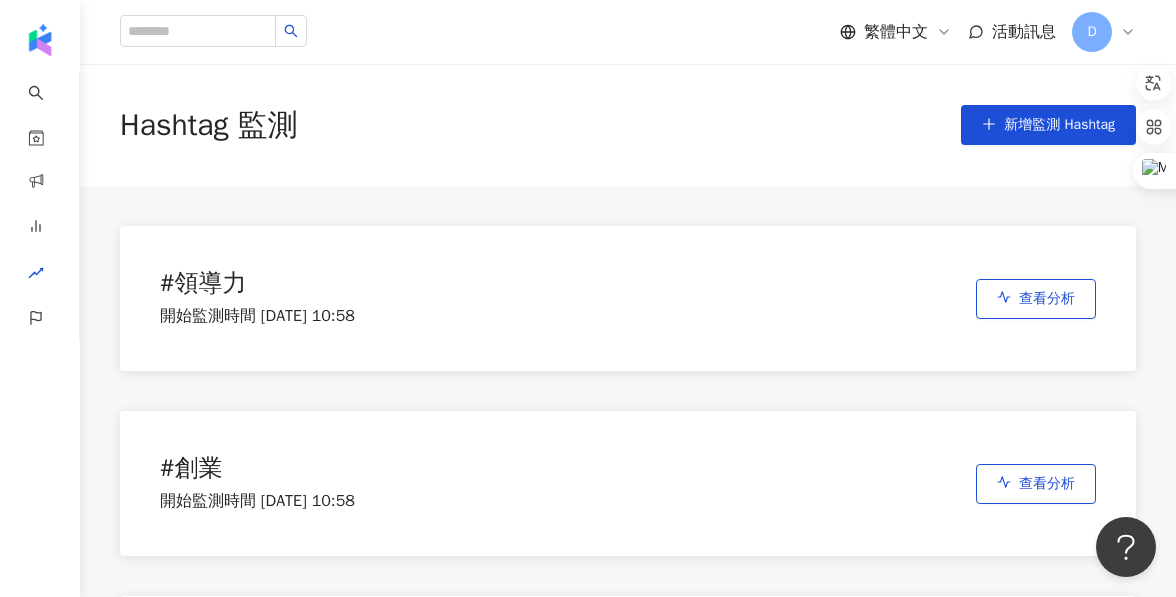 click on "Hashtag 監測 新增監測 Hashtag" at bounding box center (628, 125) 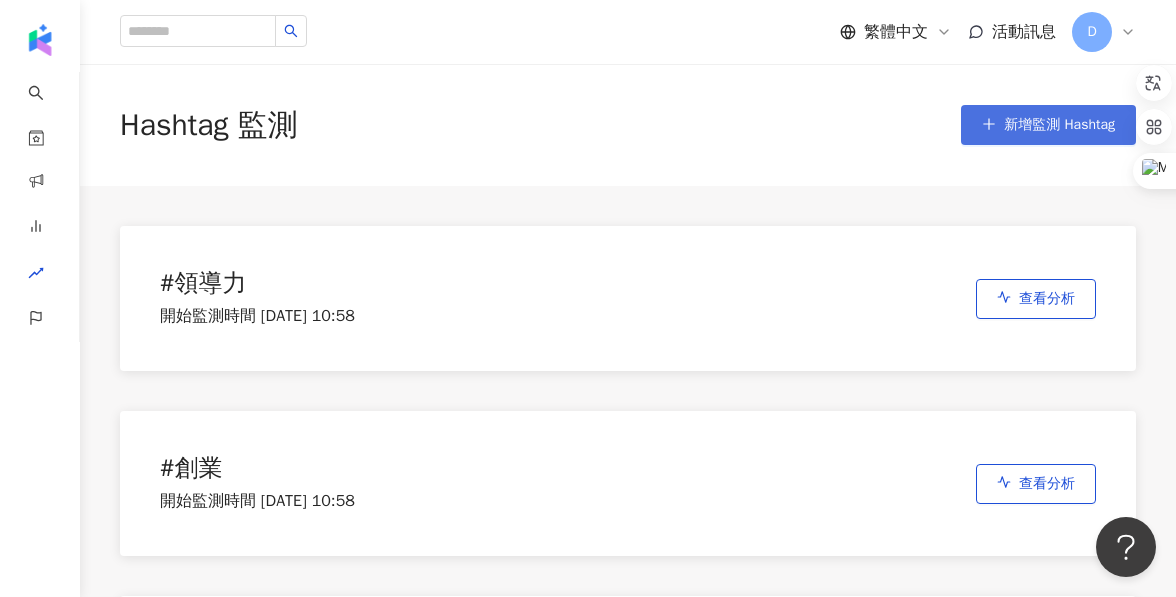 click on "新增監測 Hashtag" at bounding box center (1048, 125) 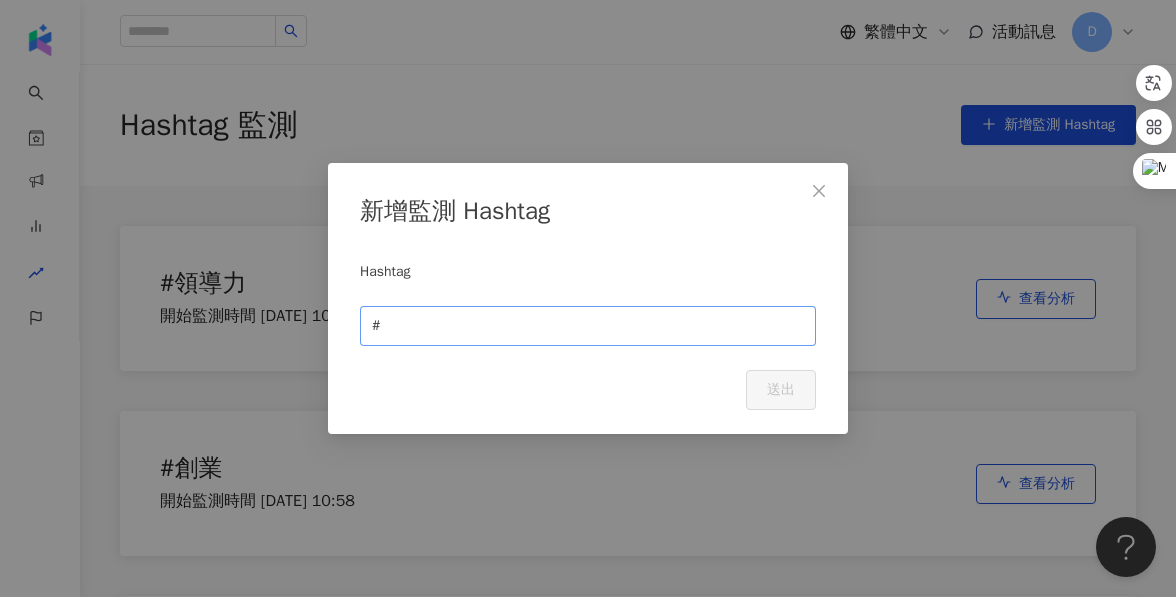 click on "#" at bounding box center [588, 326] 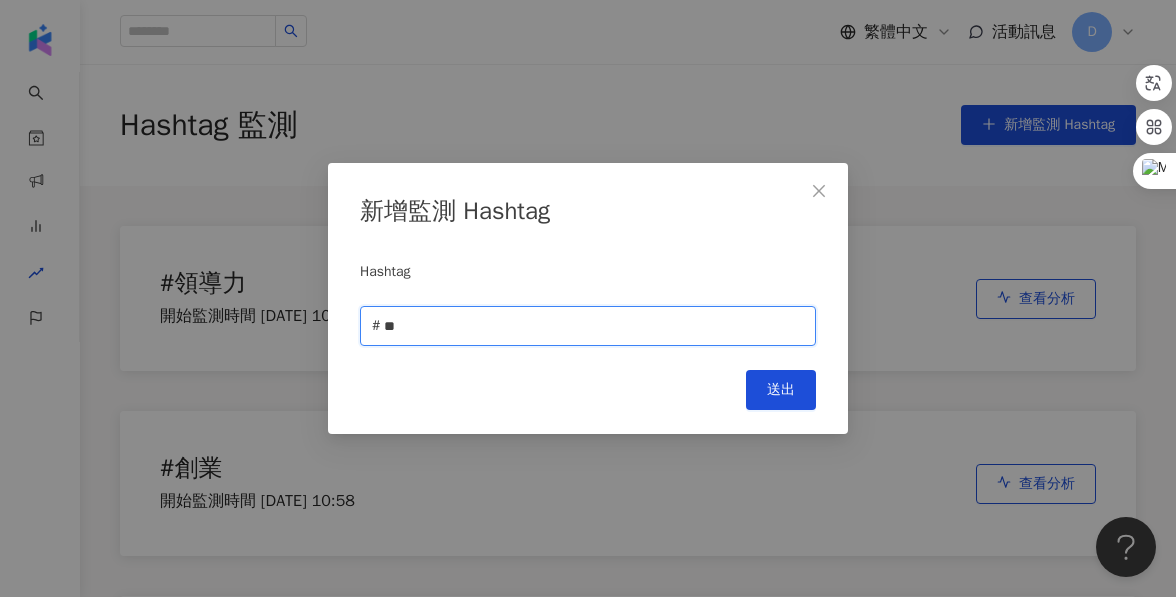 type on "*" 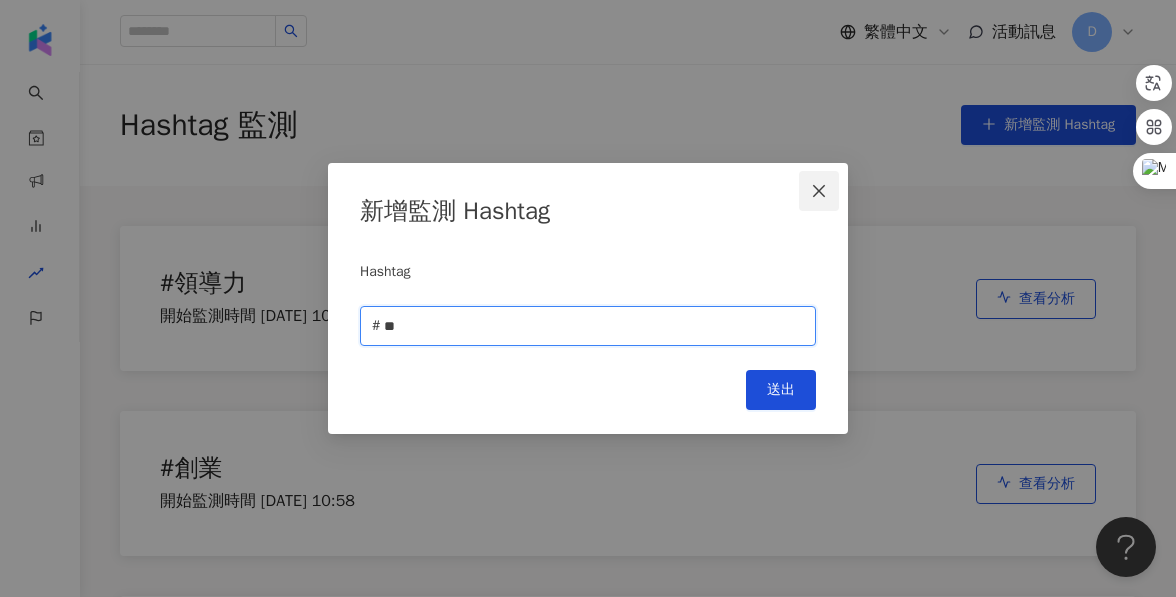 type on "**" 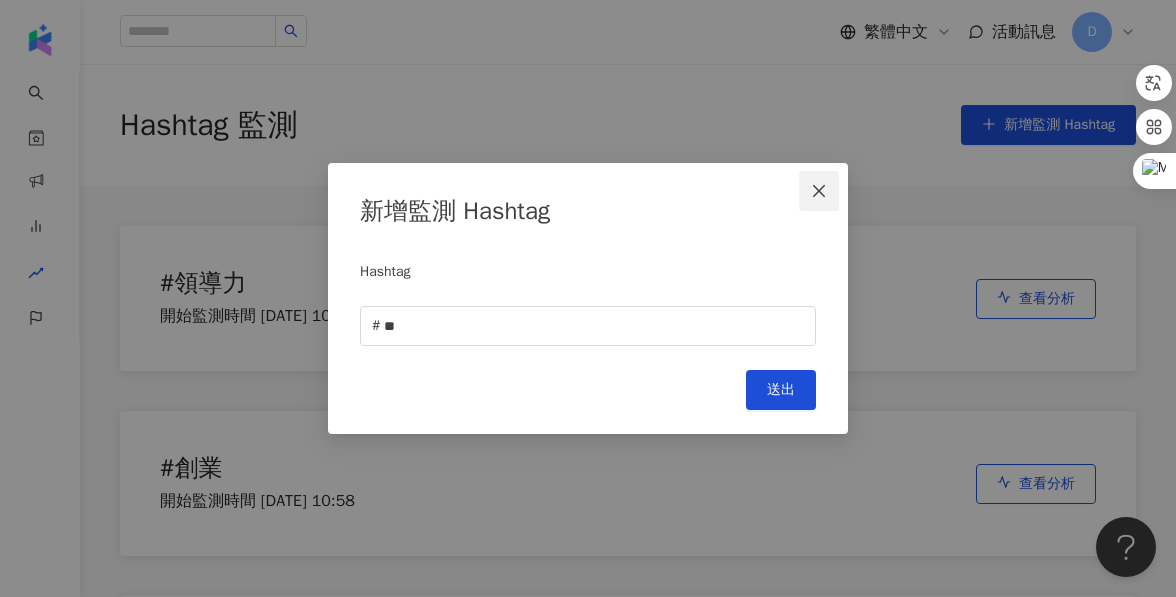 click at bounding box center (819, 191) 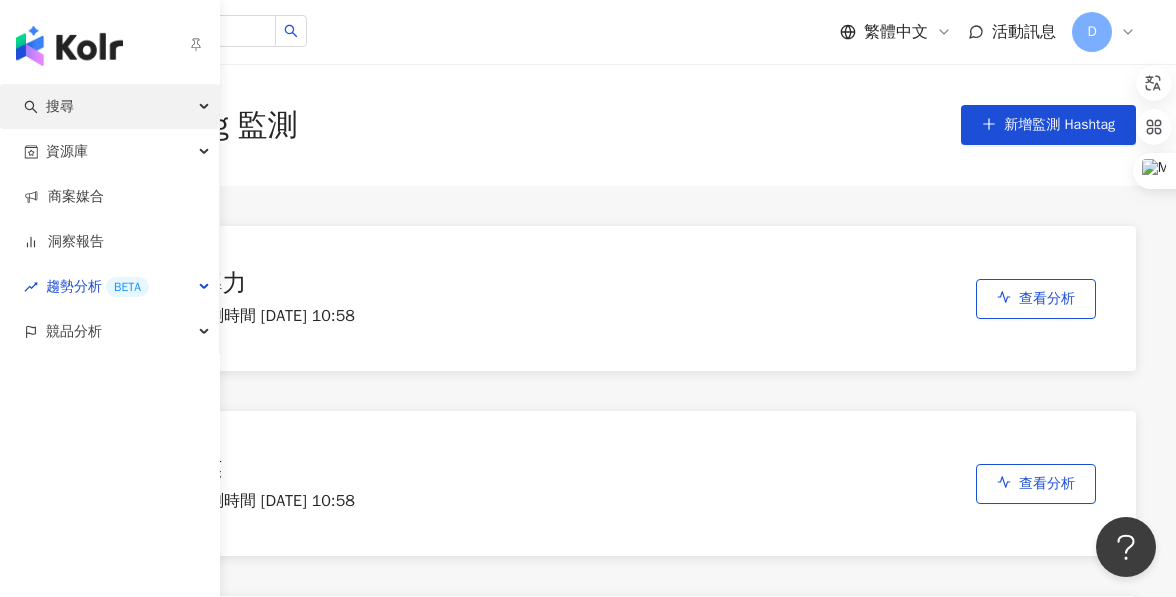 click on "搜尋" at bounding box center [109, 106] 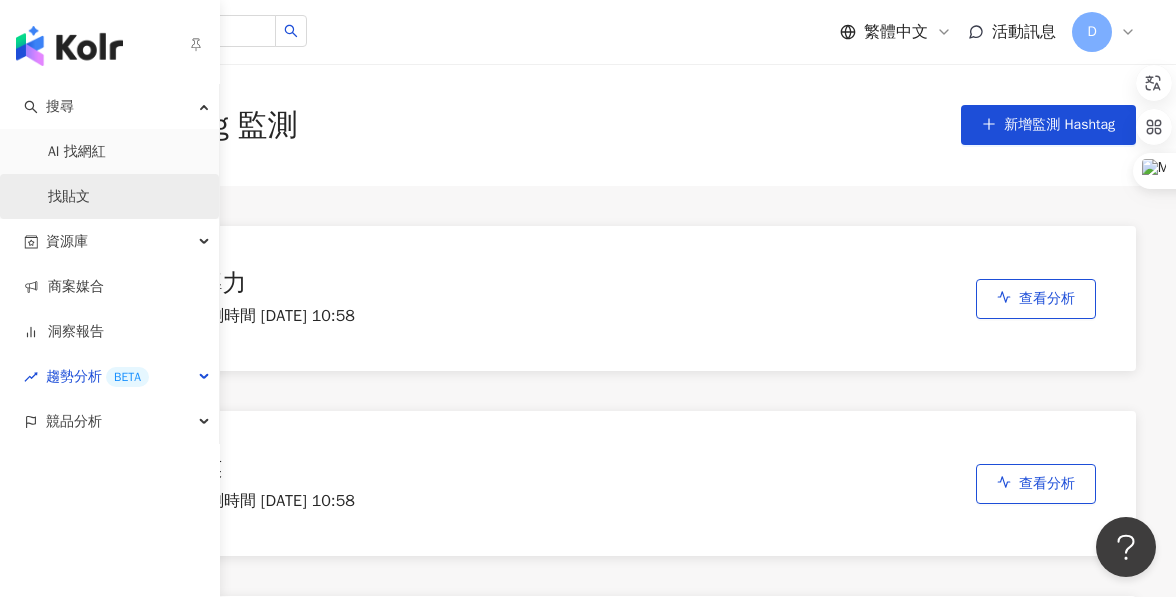 click on "找貼文" at bounding box center (69, 197) 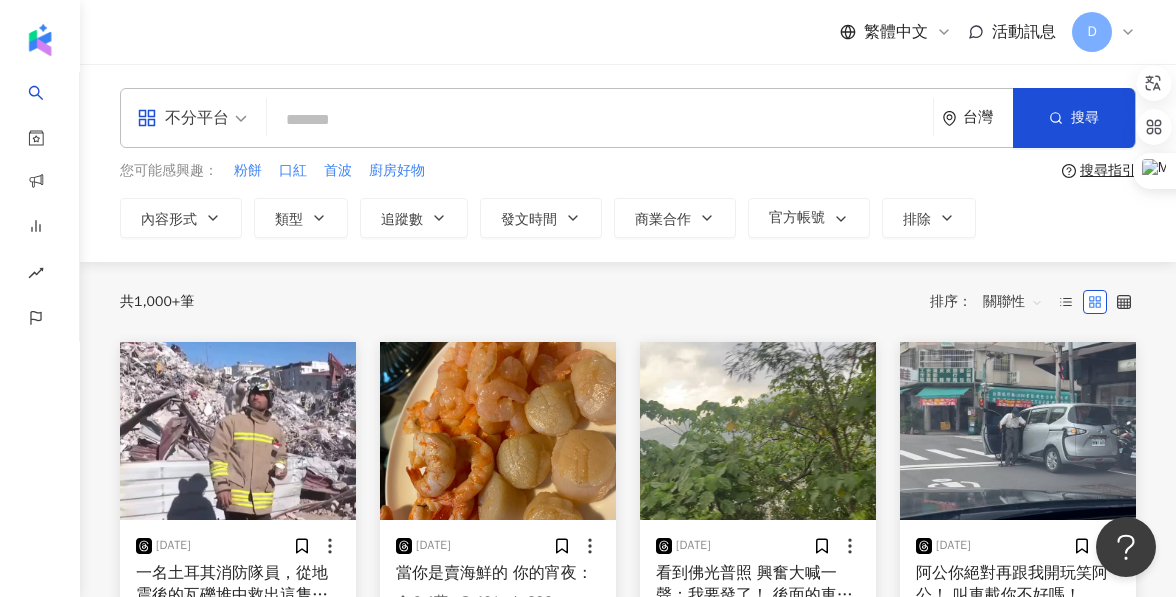 click at bounding box center (600, 119) 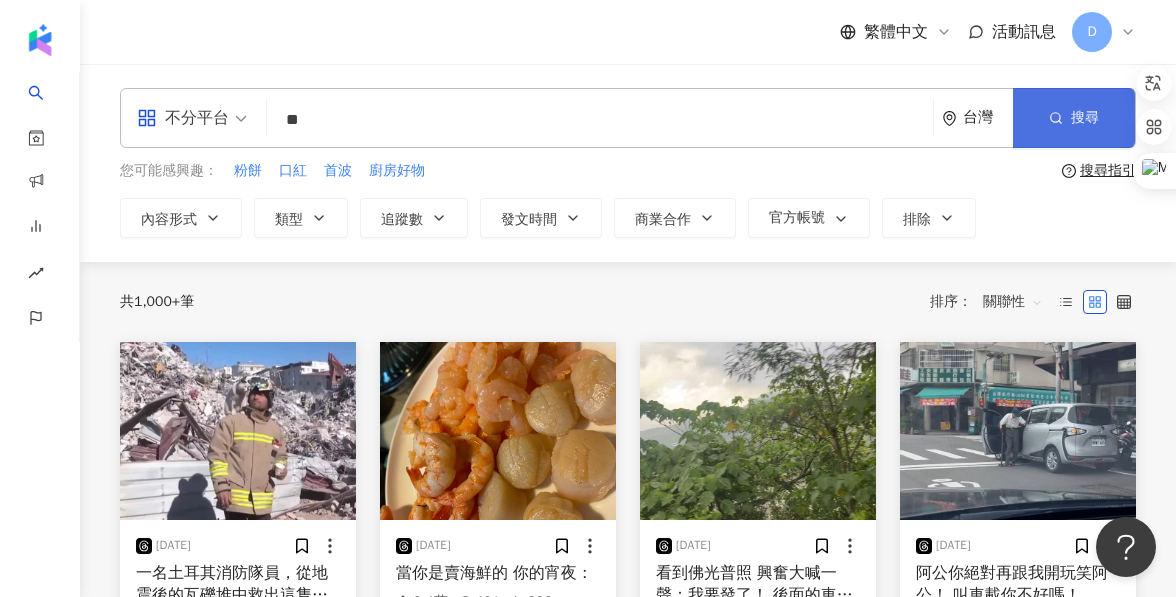 type on "**" 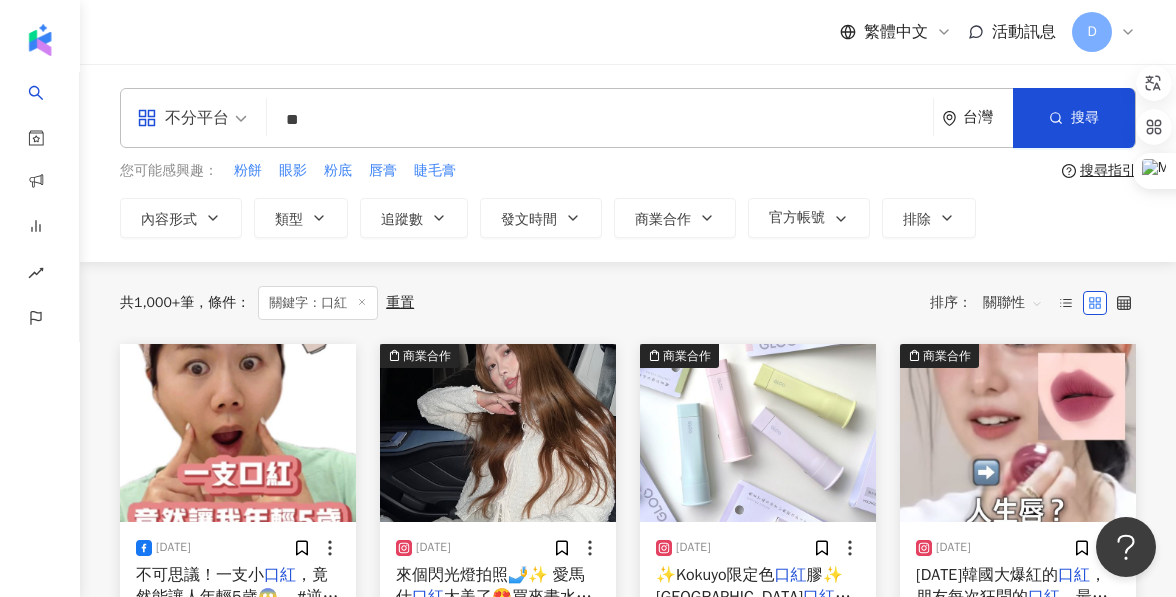 scroll, scrollTop: 39, scrollLeft: 0, axis: vertical 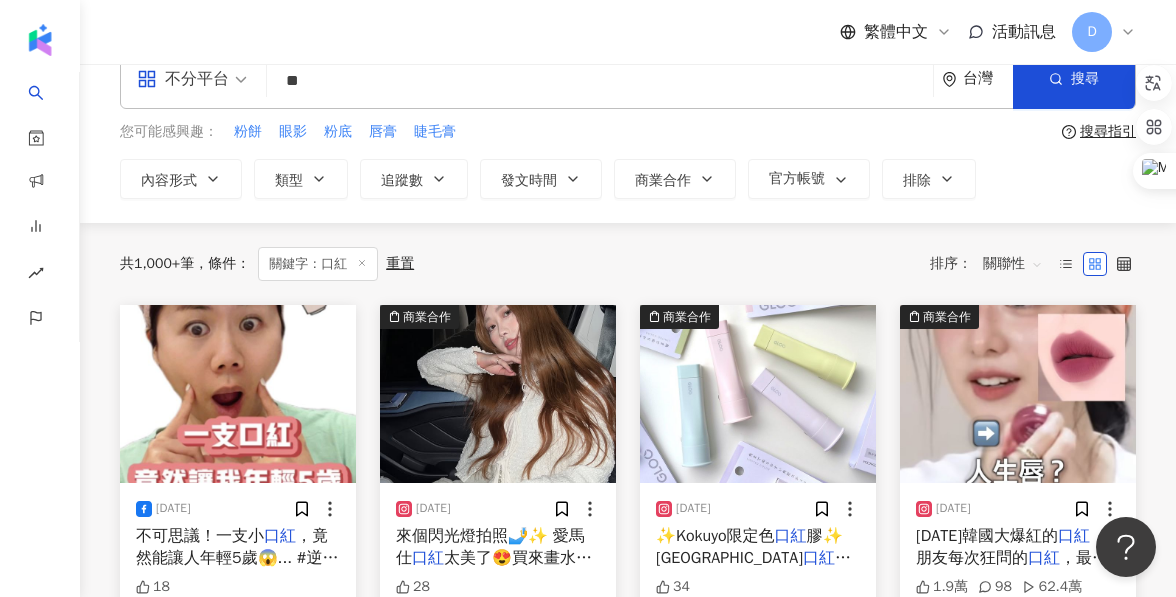 click on "關聯性" at bounding box center (1013, 264) 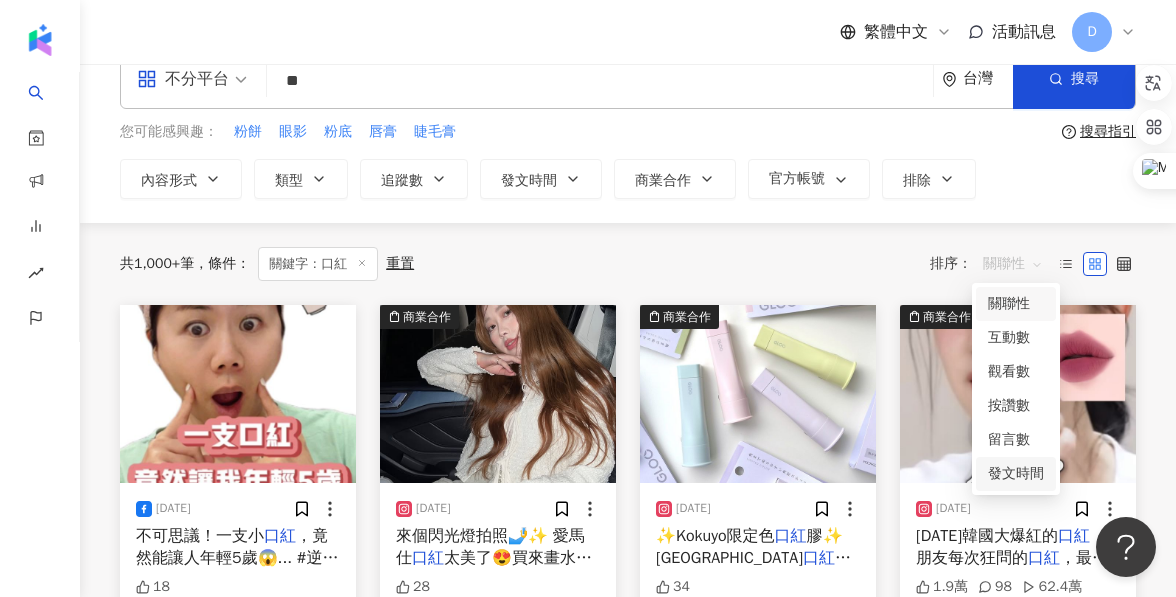 click on "發文時間" at bounding box center [1016, 474] 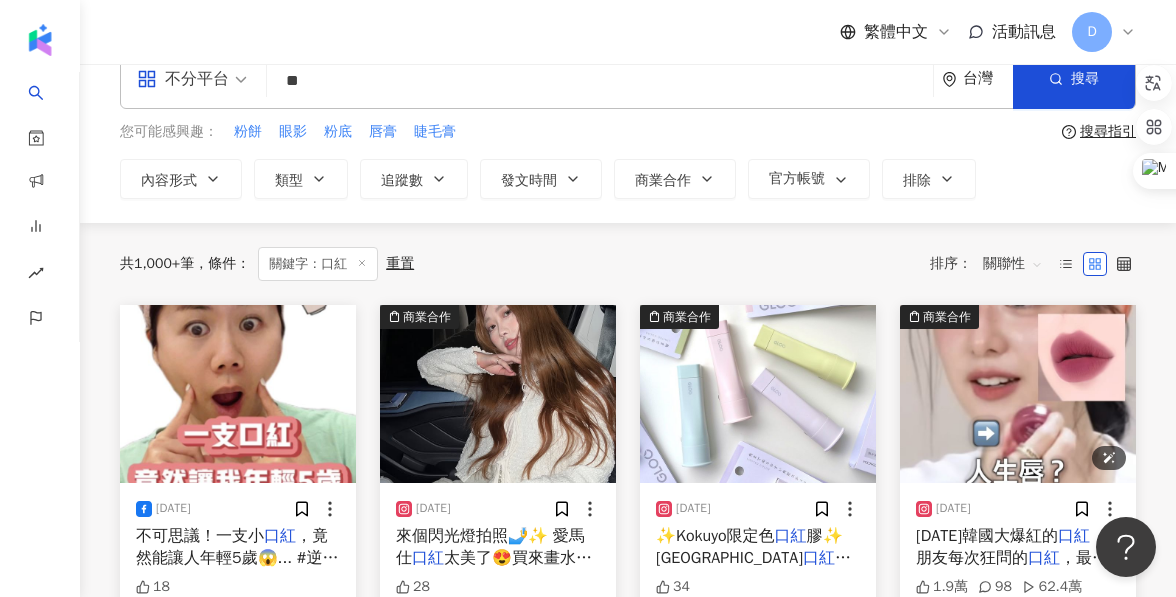 scroll, scrollTop: 0, scrollLeft: 0, axis: both 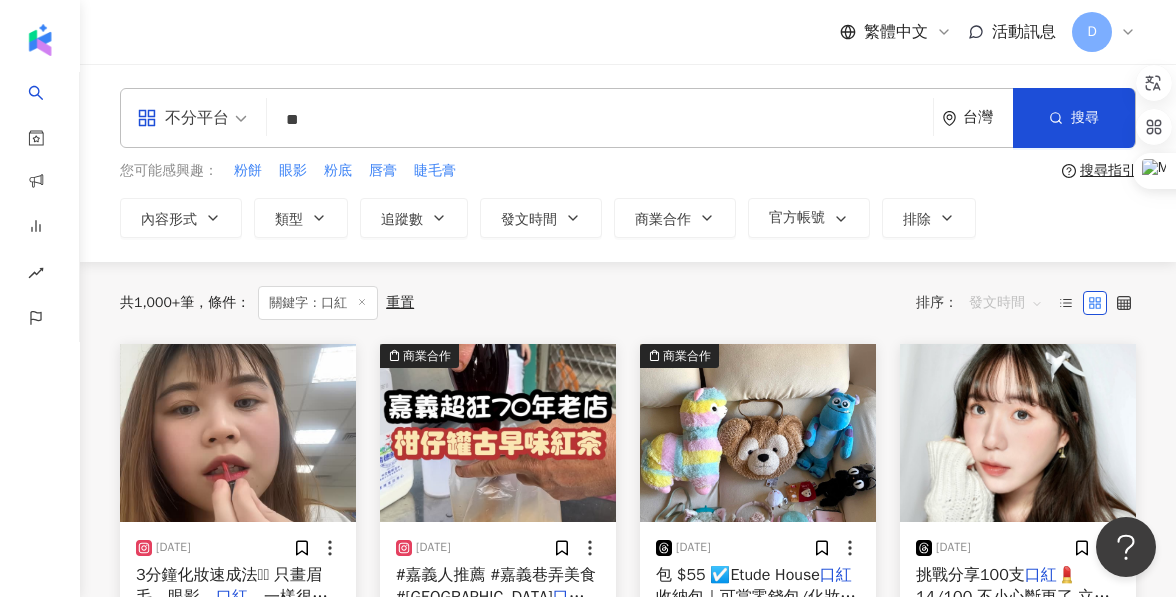 click on "發文時間" at bounding box center [1006, 303] 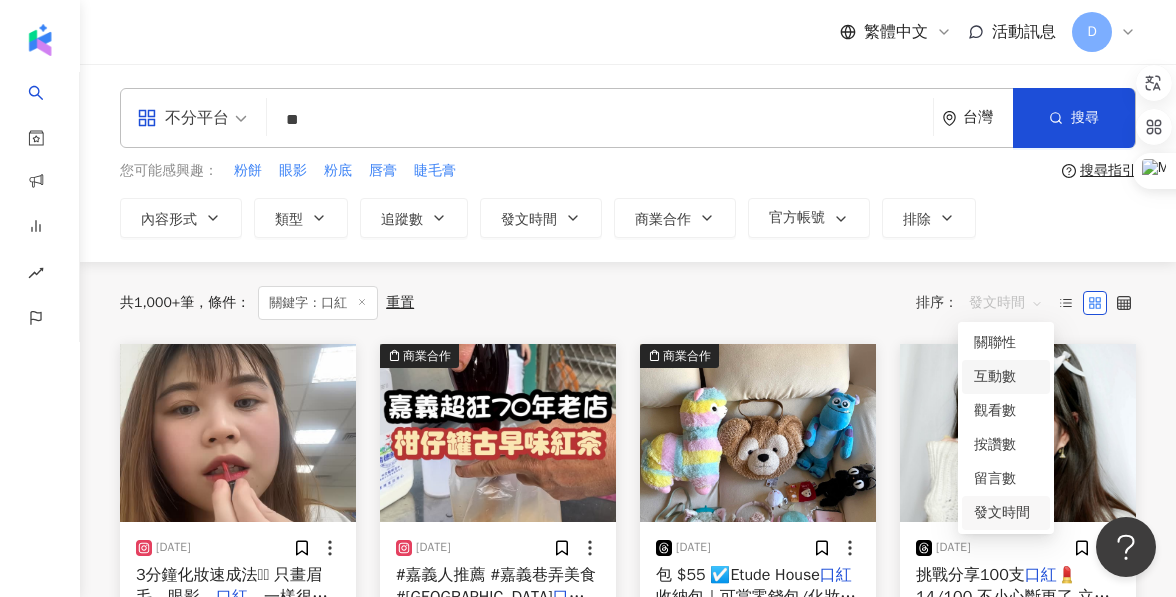 click on "互動數" at bounding box center (1006, 377) 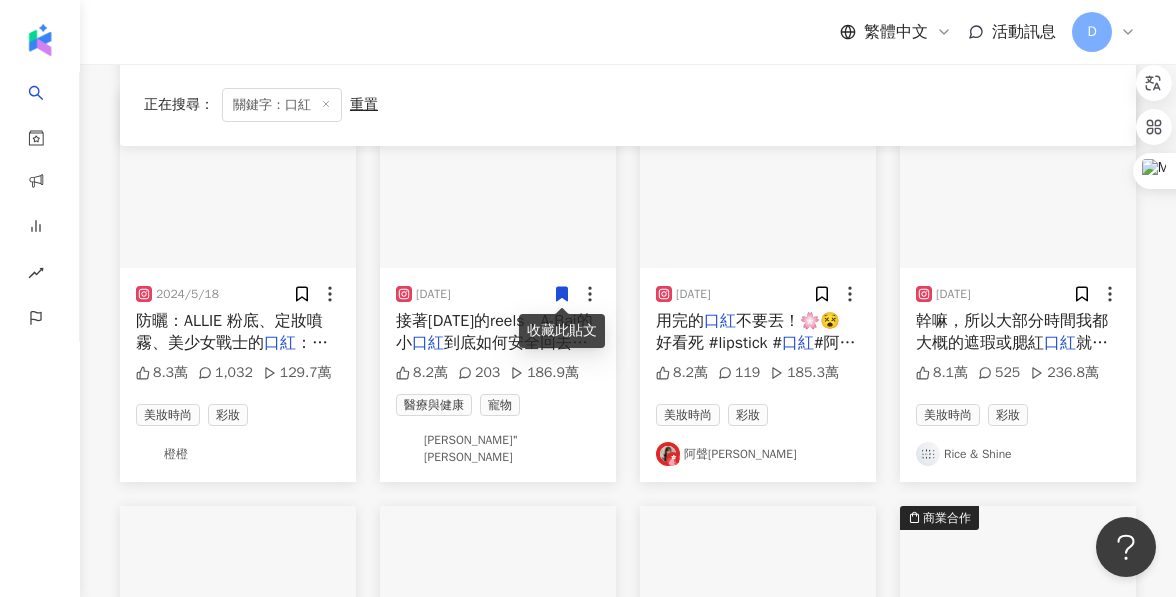 scroll, scrollTop: 0, scrollLeft: 0, axis: both 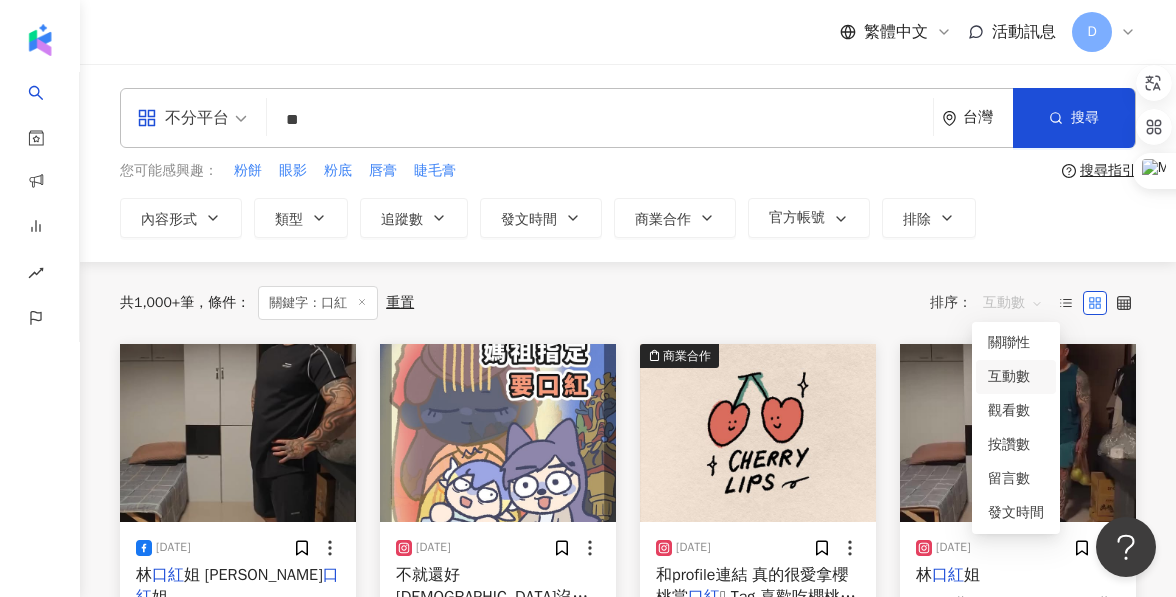 click on "互動數" at bounding box center [1013, 303] 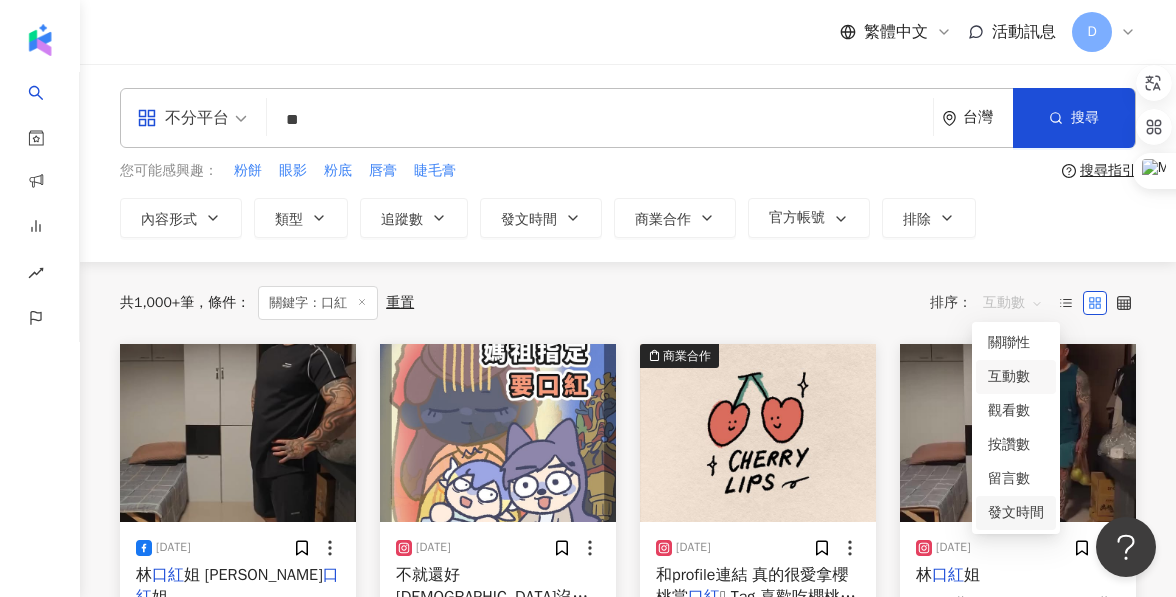 click on "發文時間" at bounding box center [1016, 513] 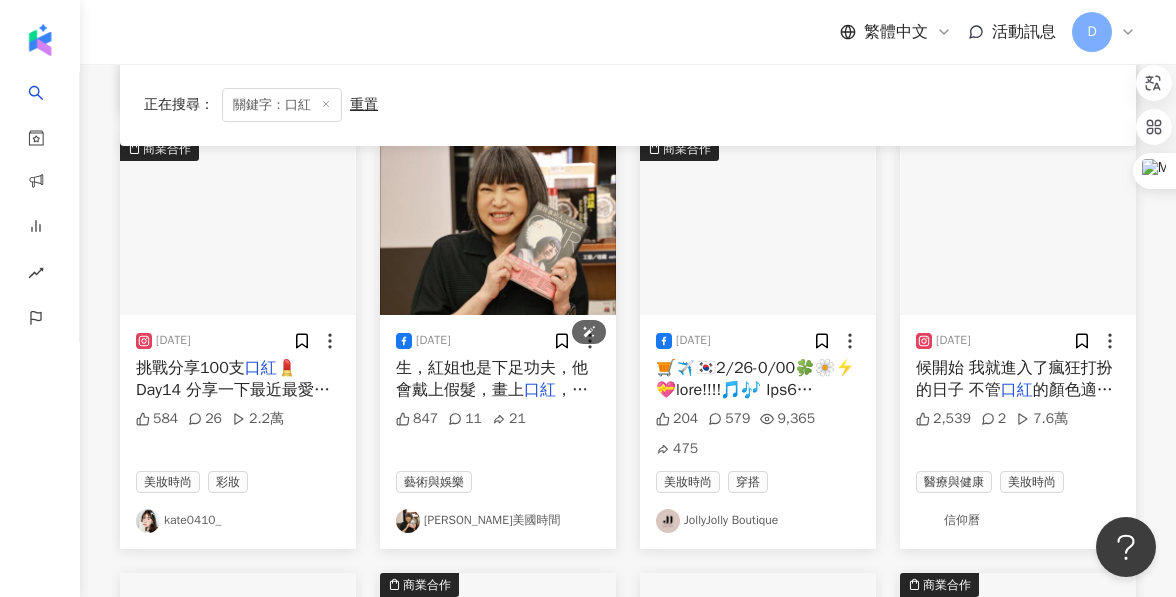 scroll, scrollTop: 0, scrollLeft: 0, axis: both 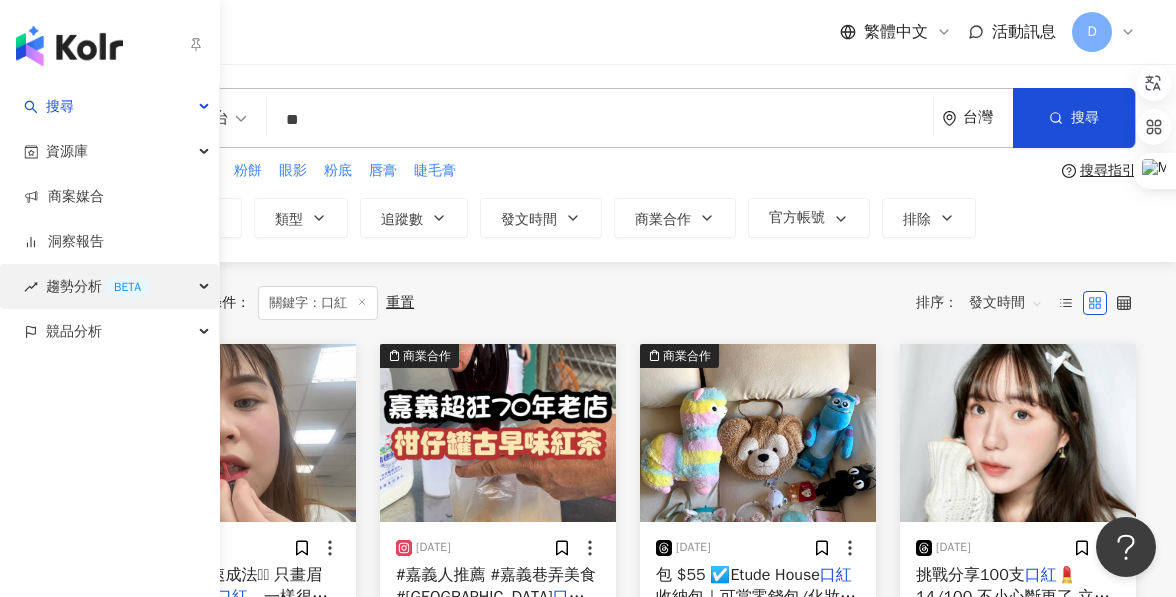 click on "趨勢分析 BETA" at bounding box center (97, 286) 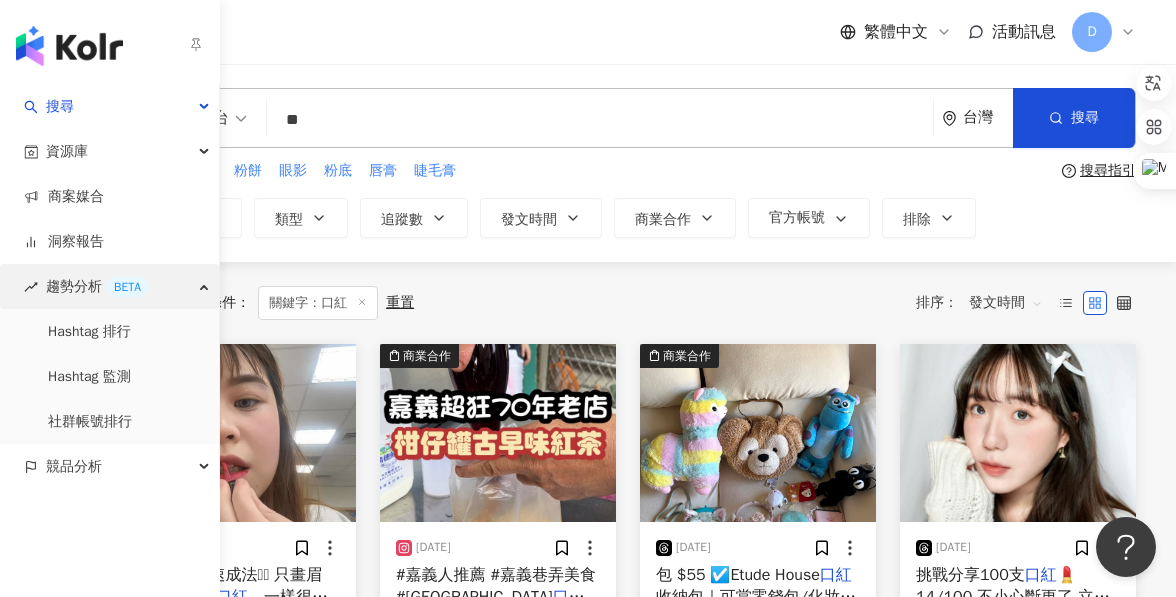 click on "趨勢分析 BETA" at bounding box center [97, 286] 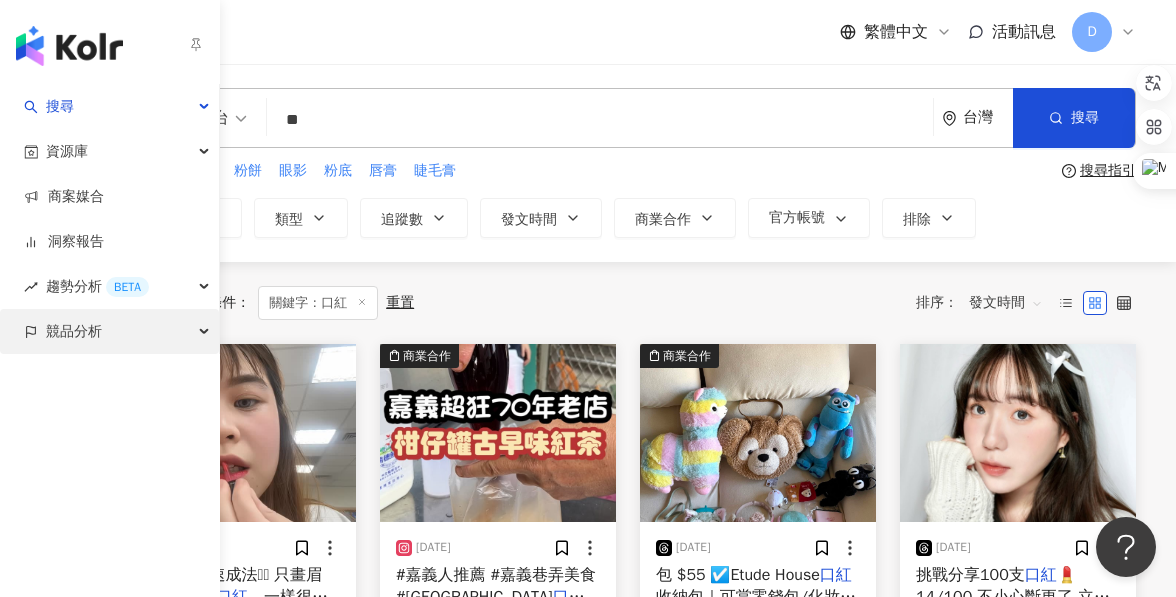 click on "競品分析" at bounding box center [109, 331] 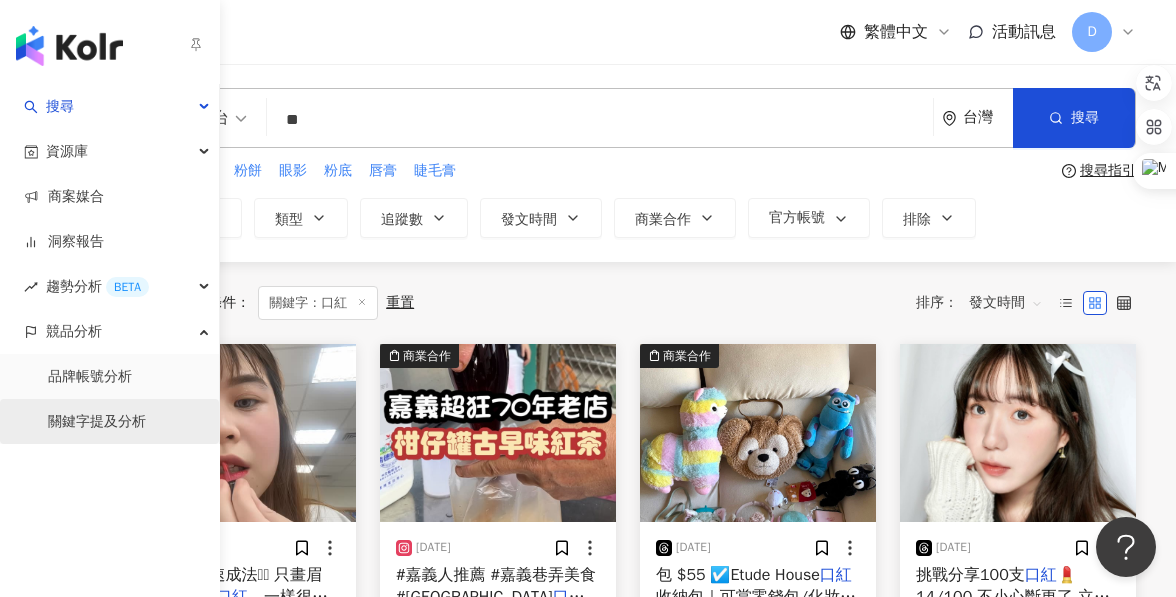 click on "關鍵字提及分析" at bounding box center [97, 422] 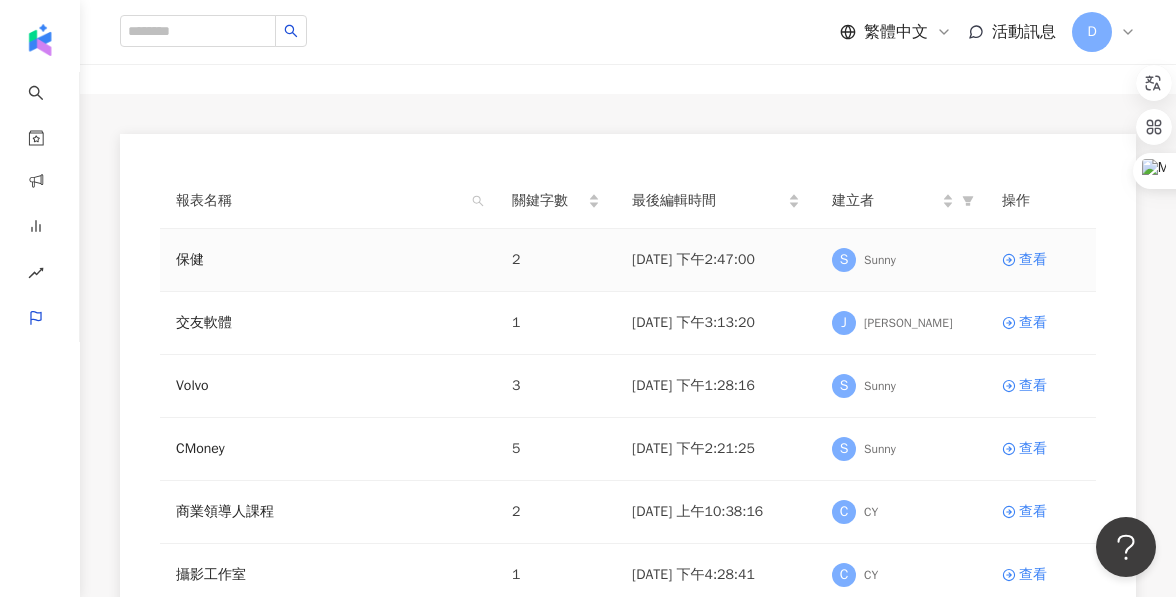 scroll, scrollTop: 131, scrollLeft: 0, axis: vertical 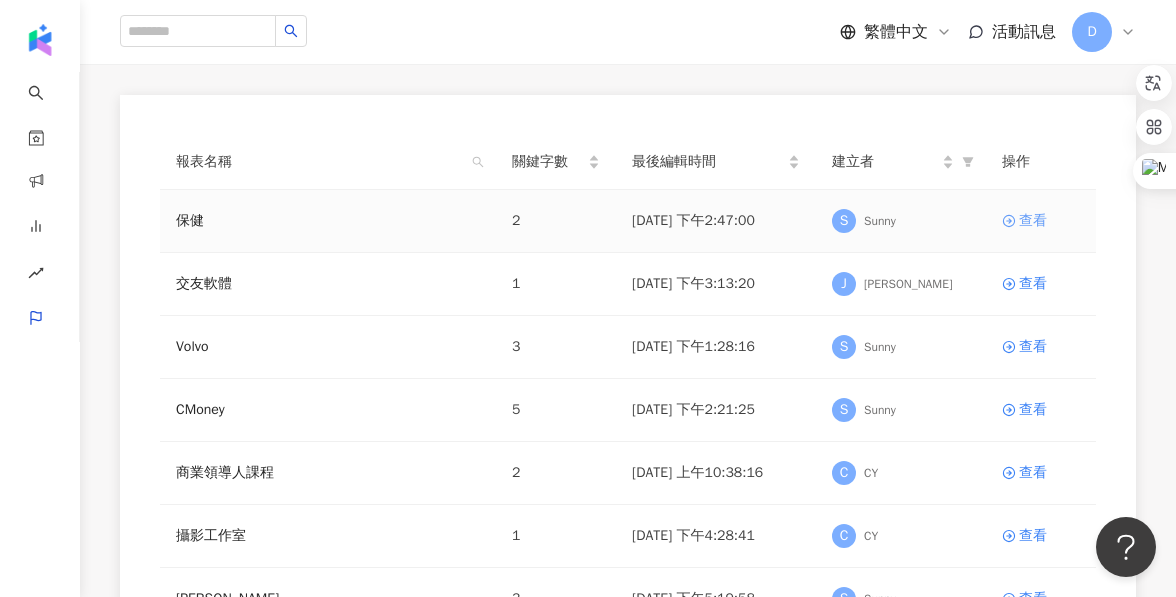 click on "查看" at bounding box center (1041, 221) 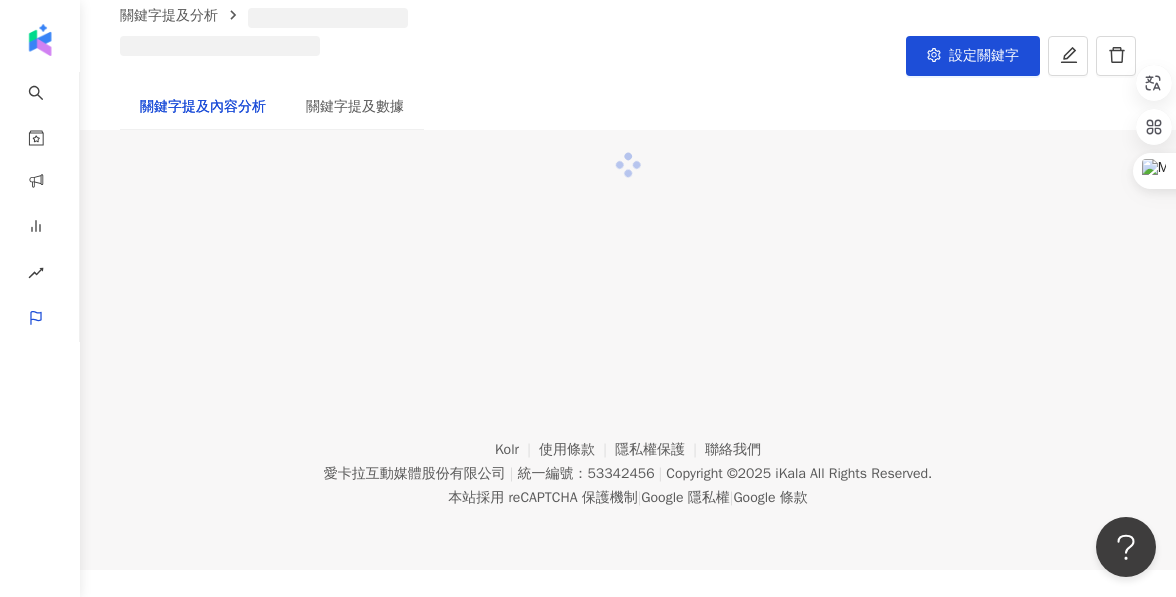 scroll, scrollTop: 0, scrollLeft: 0, axis: both 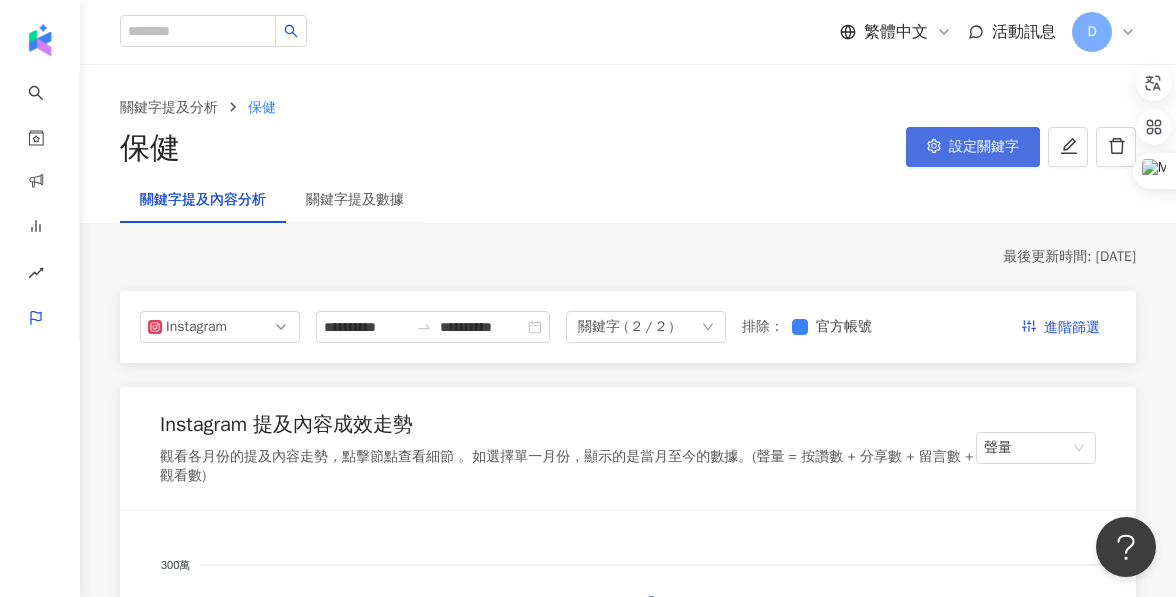 click on "設定關鍵字" at bounding box center [973, 147] 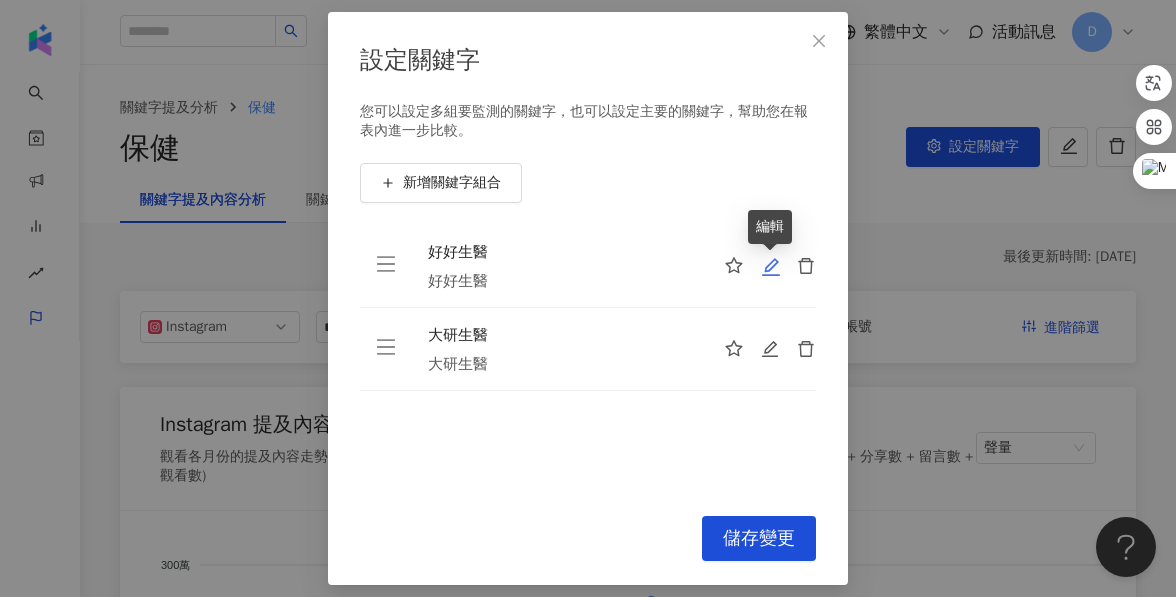 click 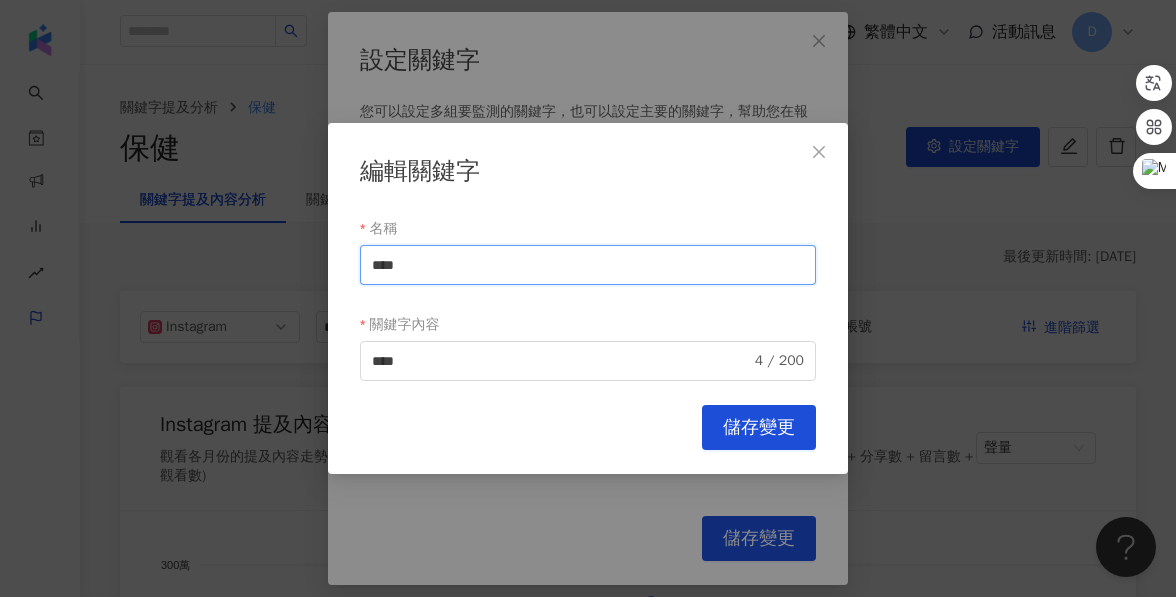 click on "****" at bounding box center (588, 265) 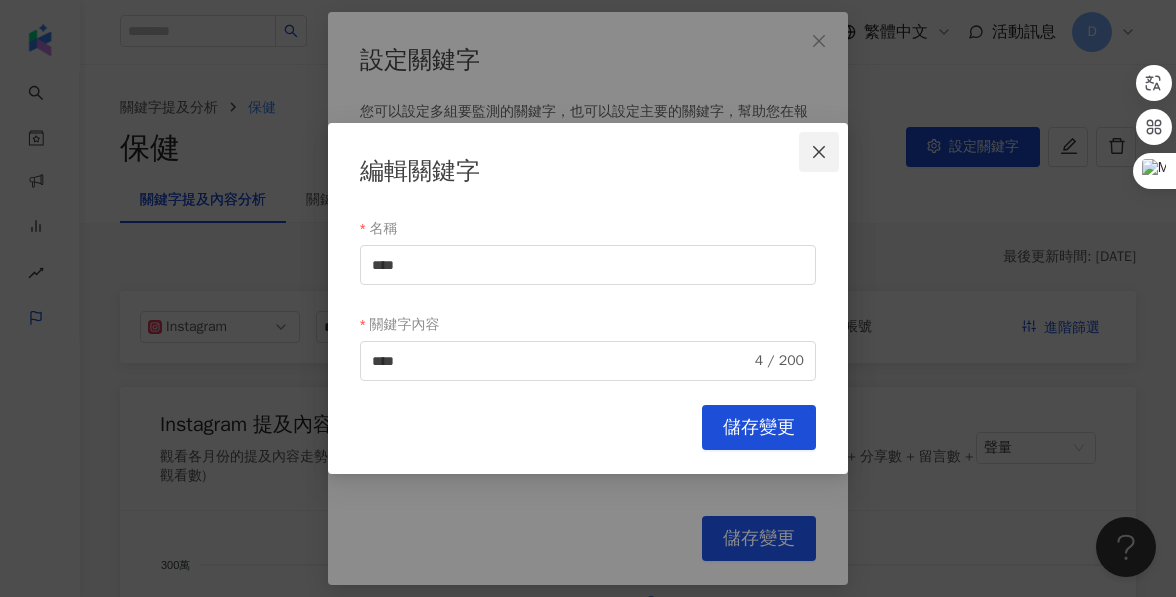 click at bounding box center [819, 152] 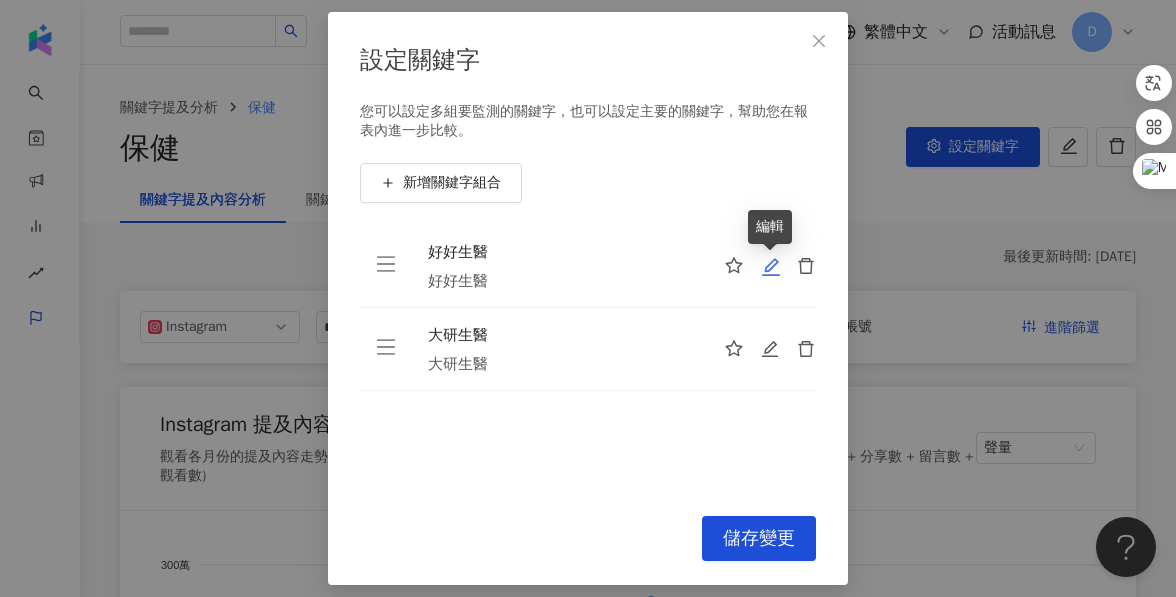 click 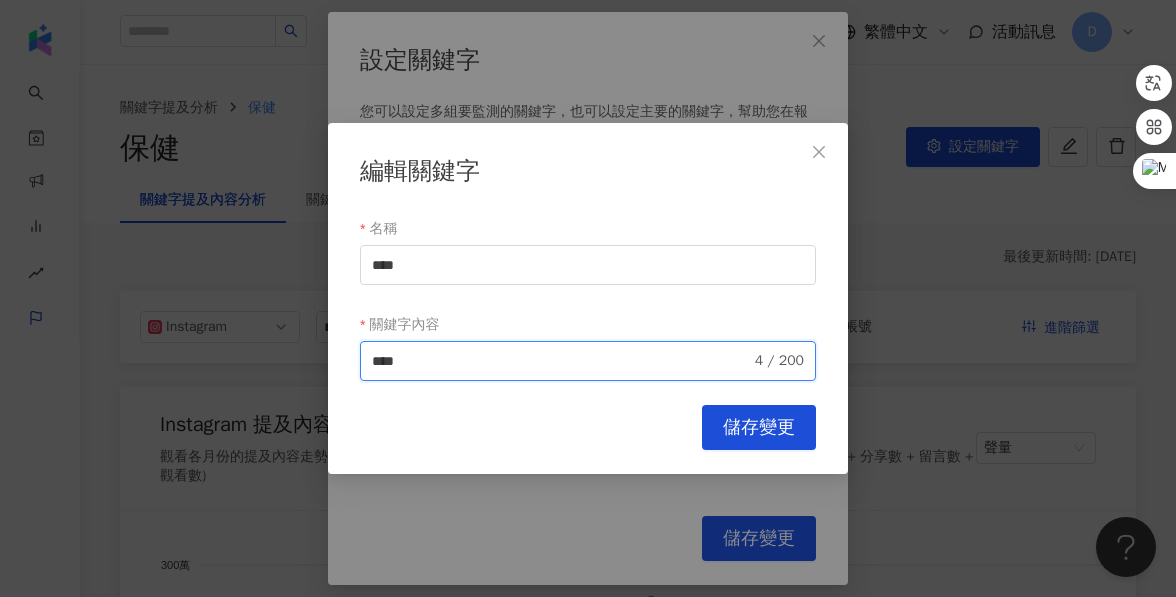 click on "****" at bounding box center [561, 361] 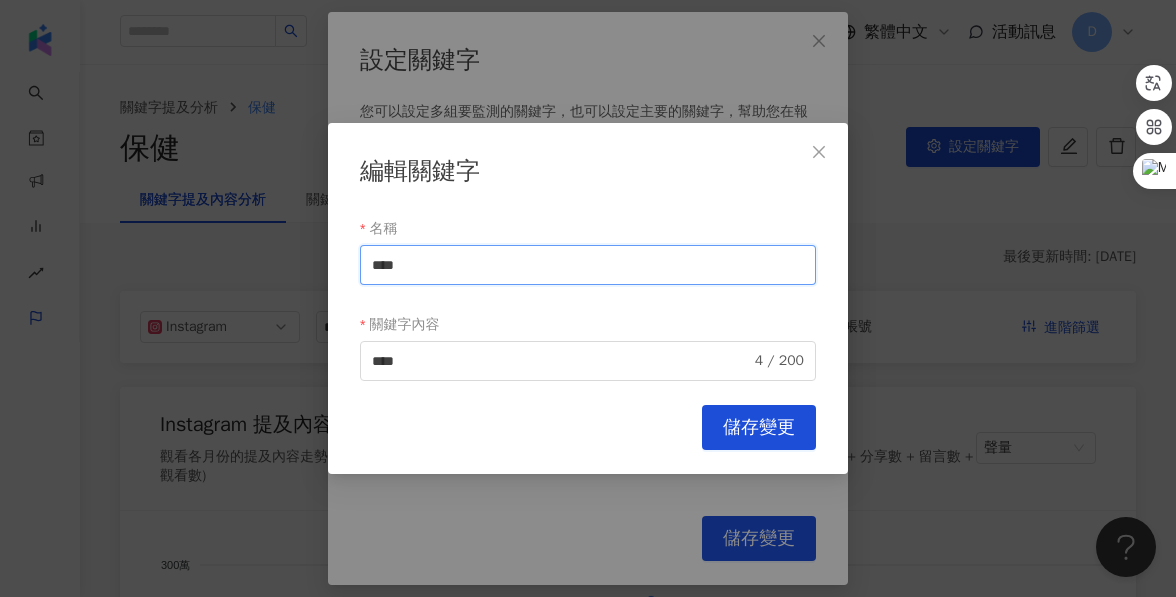 drag, startPoint x: 454, startPoint y: 271, endPoint x: 367, endPoint y: 258, distance: 87.965904 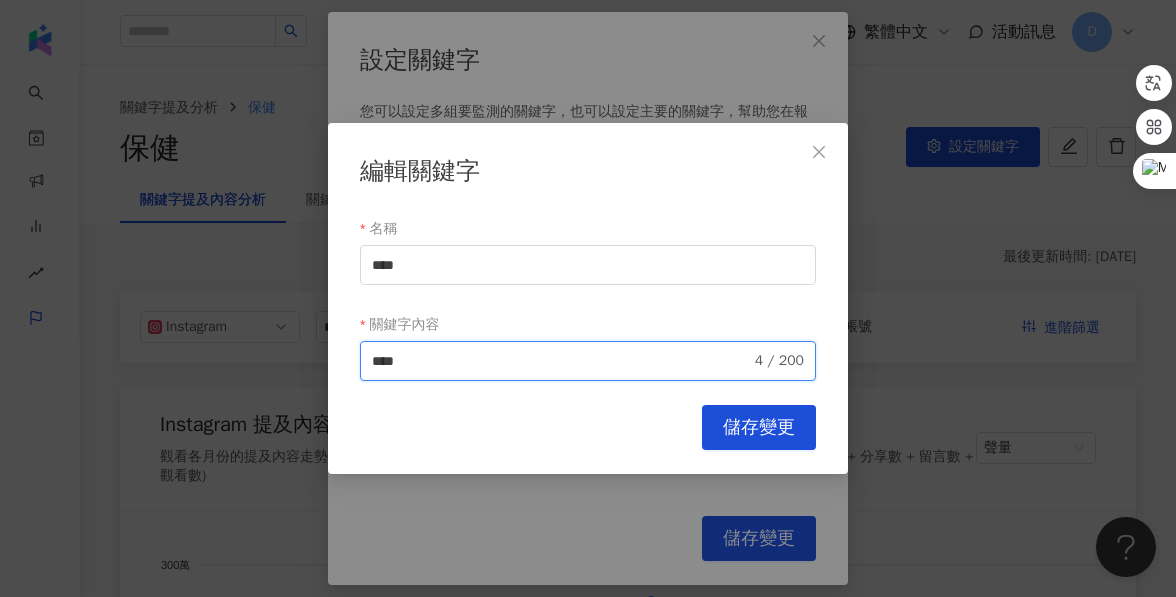 click on "****" at bounding box center [561, 361] 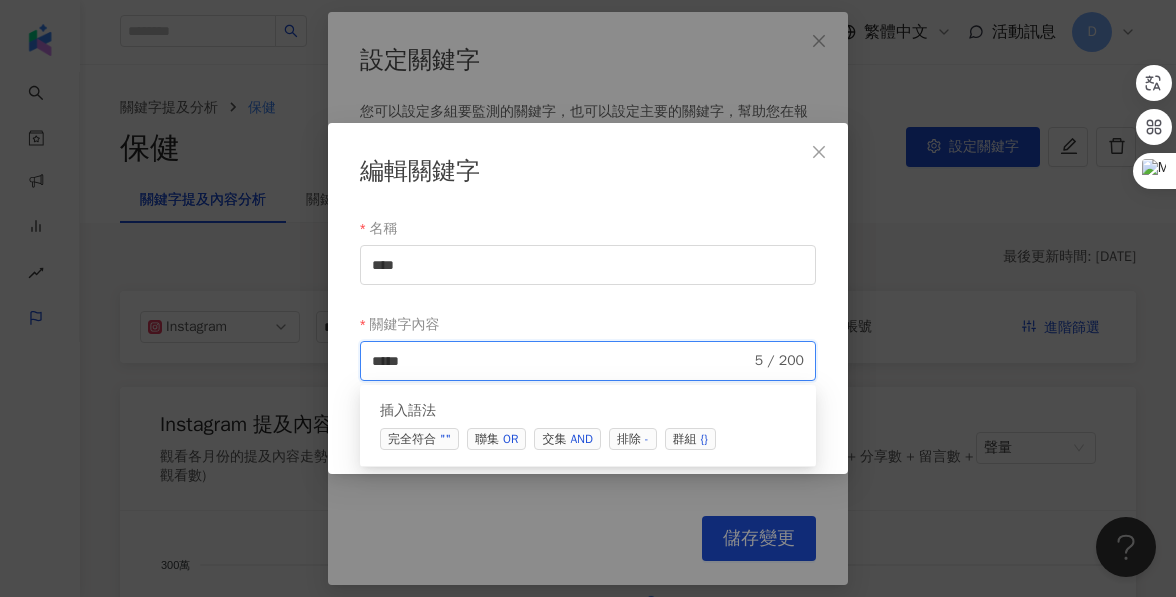 click on "交集 AND" at bounding box center (567, 439) 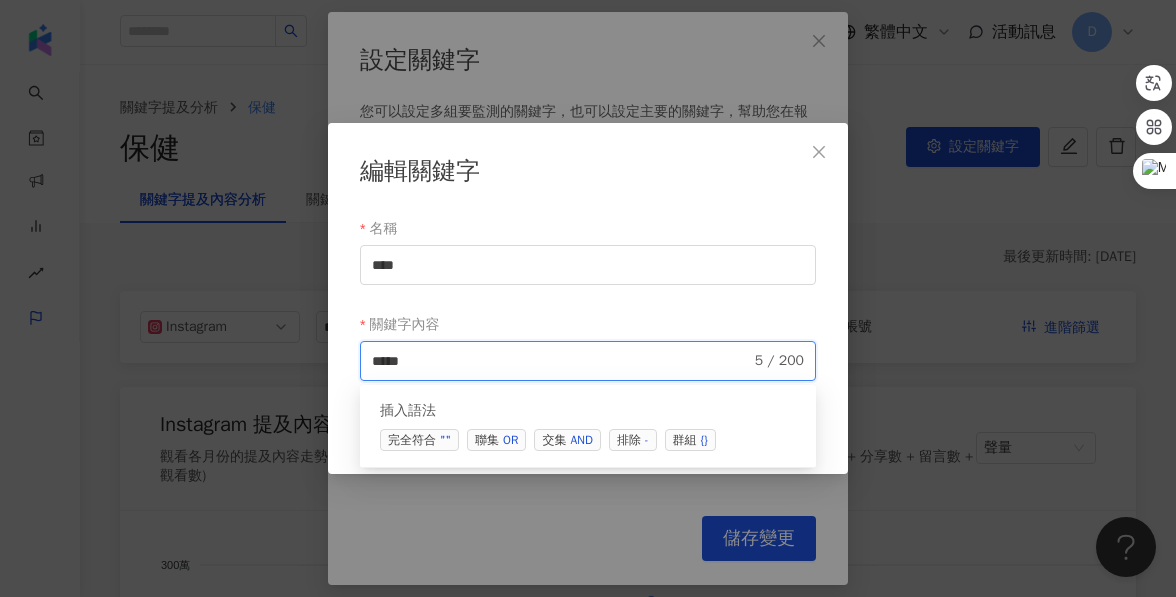 type on "****" 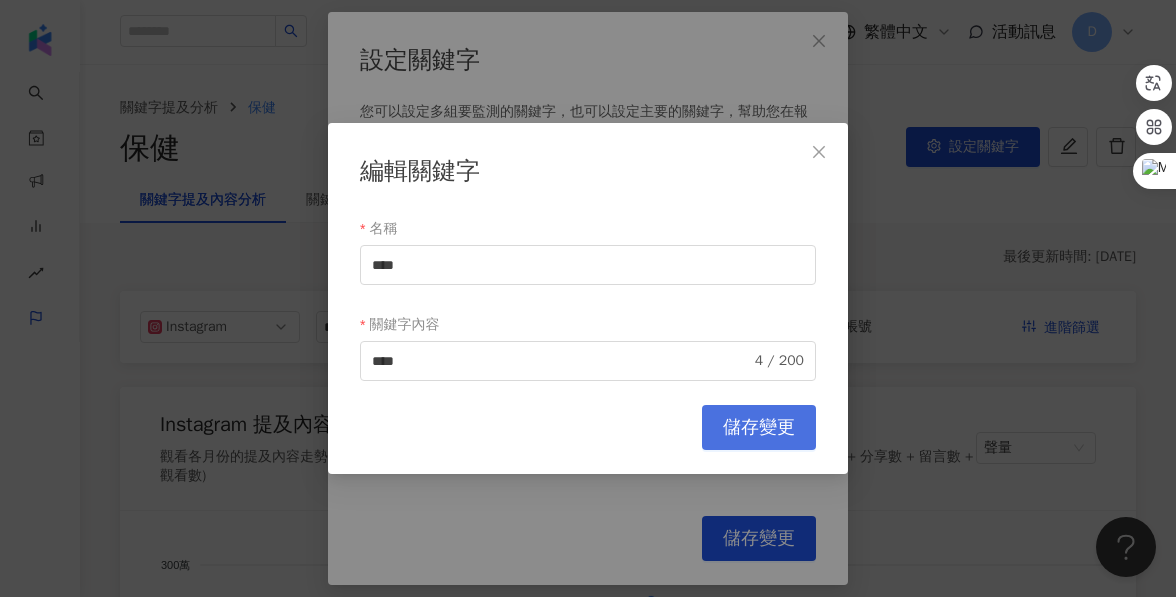 click on "儲存變更" at bounding box center [759, 428] 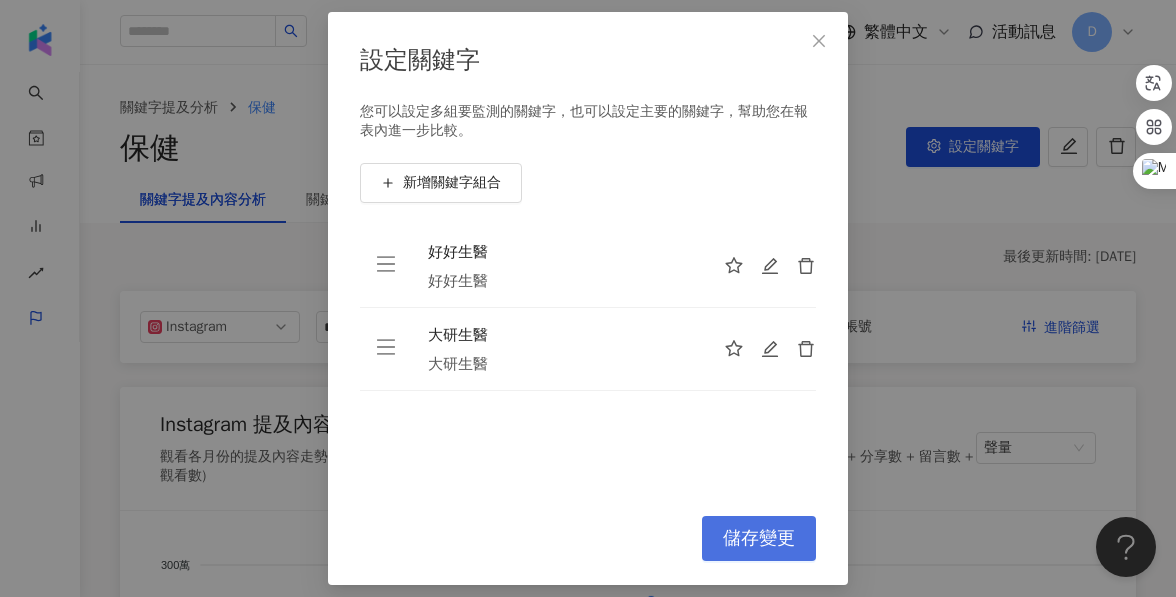 click on "儲存變更" at bounding box center [759, 538] 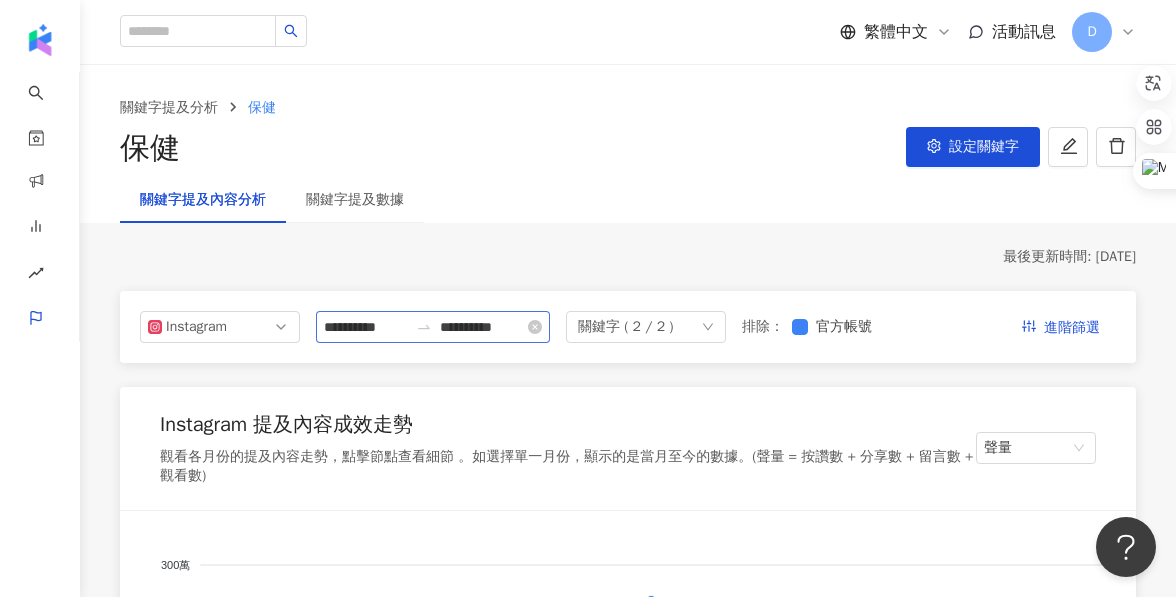 scroll, scrollTop: 31, scrollLeft: 0, axis: vertical 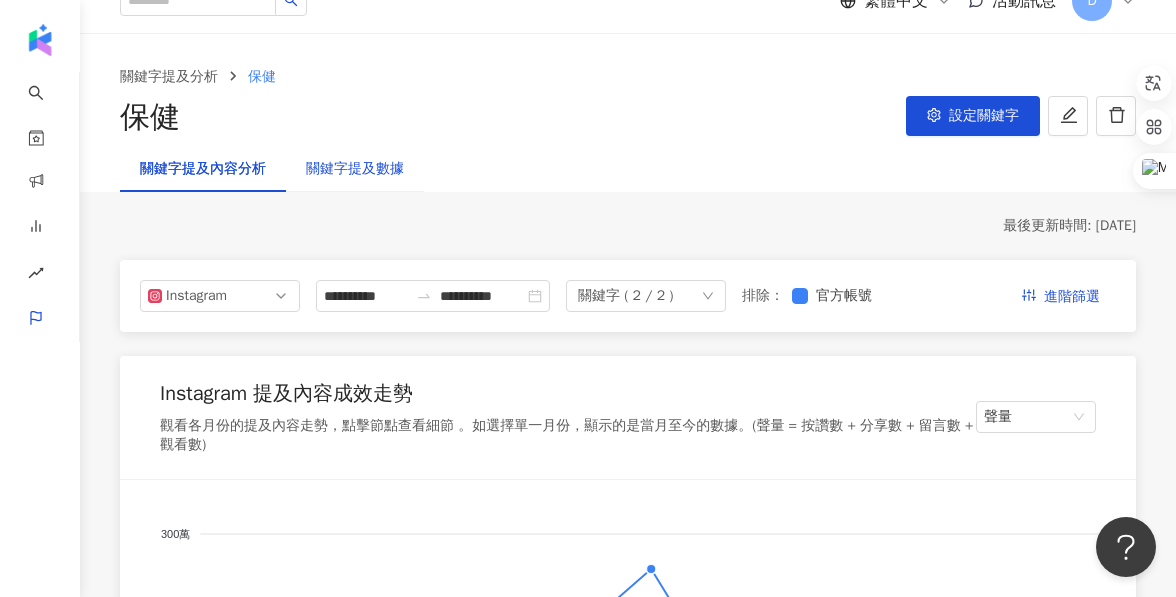 click on "關鍵字提及數據" at bounding box center (355, 169) 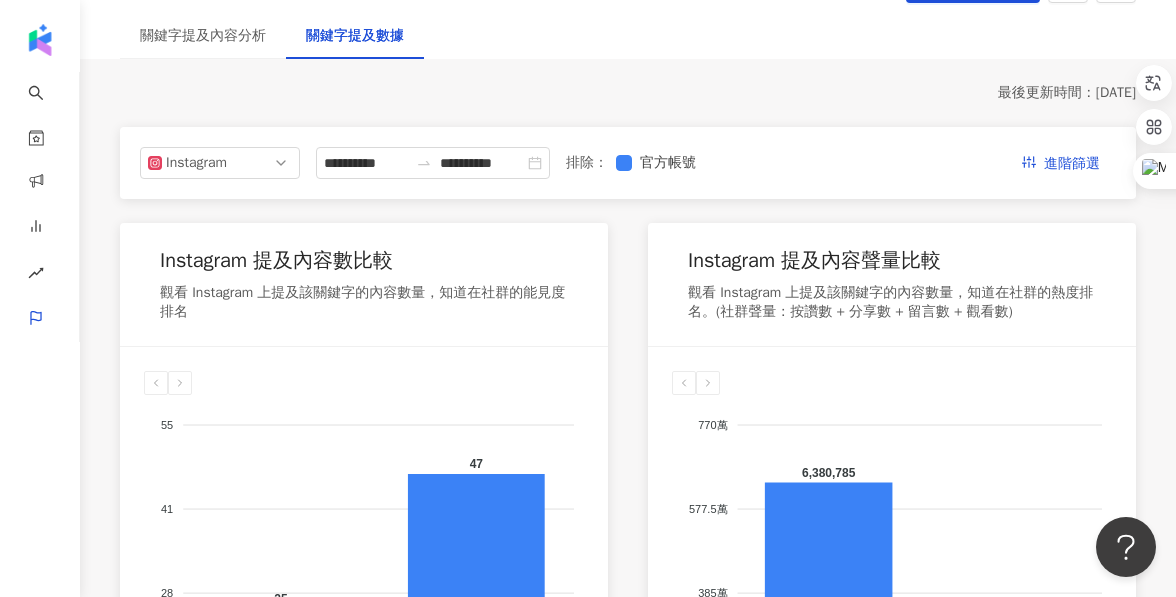scroll, scrollTop: 190, scrollLeft: 0, axis: vertical 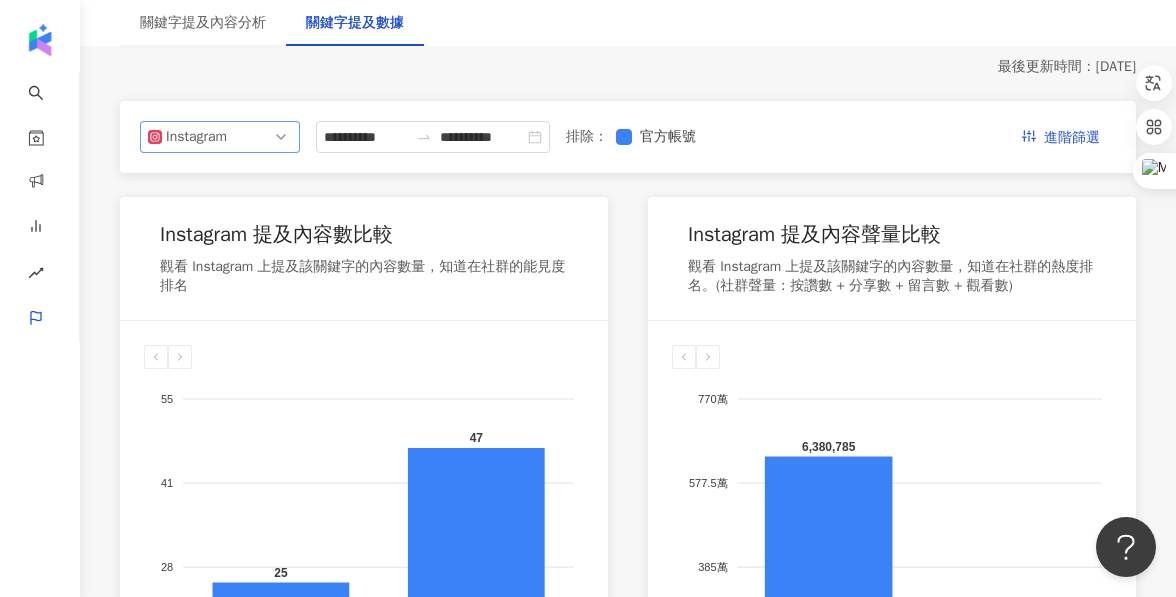 click on "Instagram" at bounding box center (220, 137) 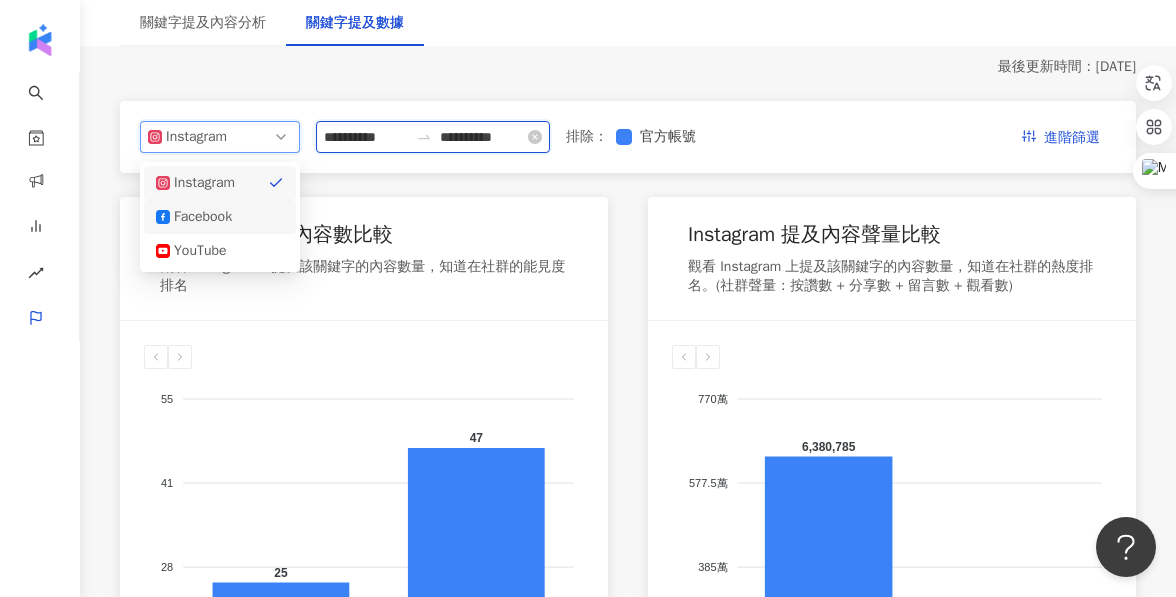 click on "**********" at bounding box center [366, 137] 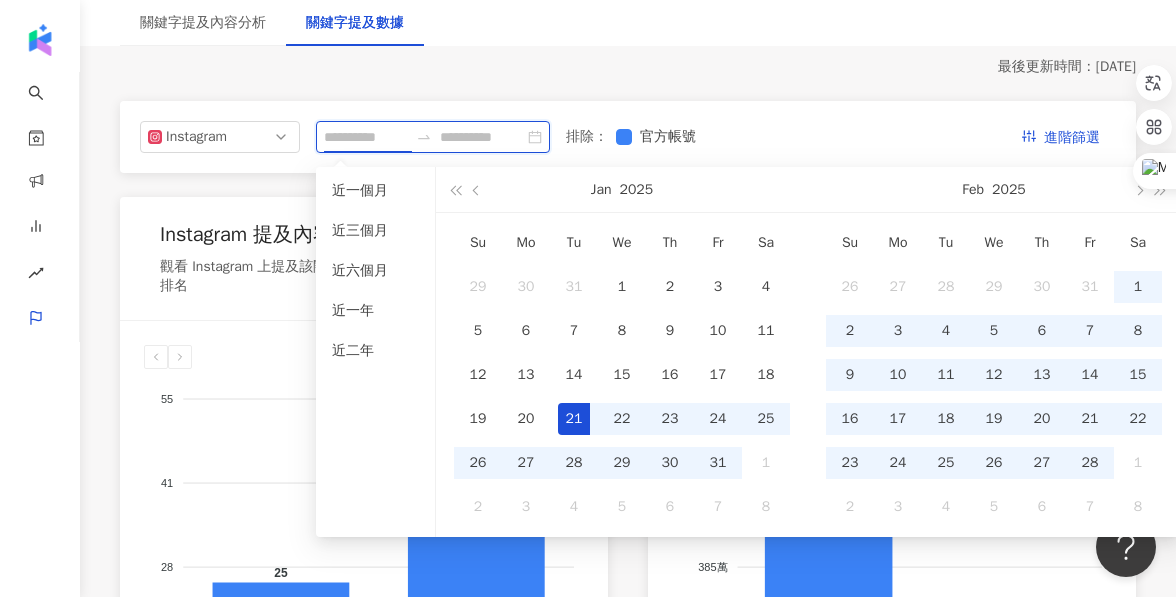 type on "**********" 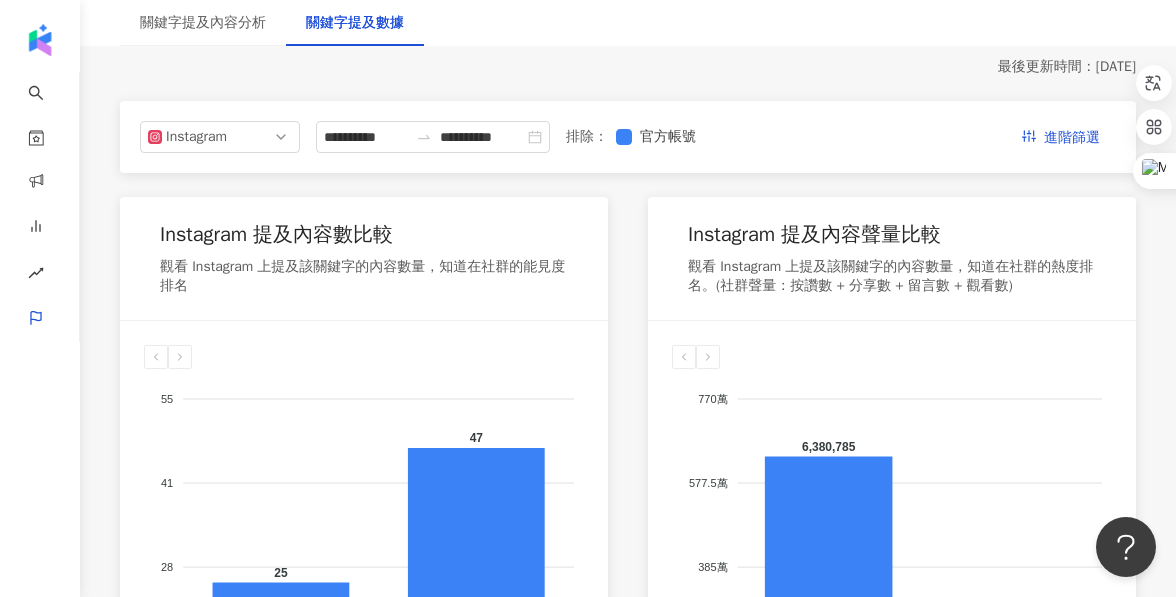 click on "**********" at bounding box center [628, 677] 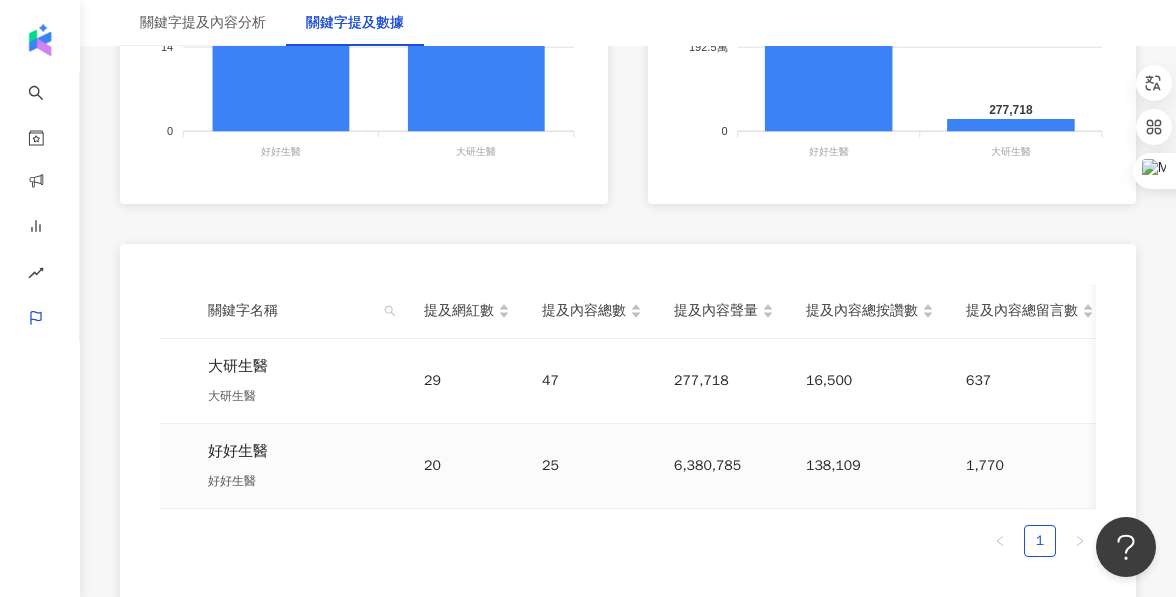 scroll, scrollTop: 811, scrollLeft: 0, axis: vertical 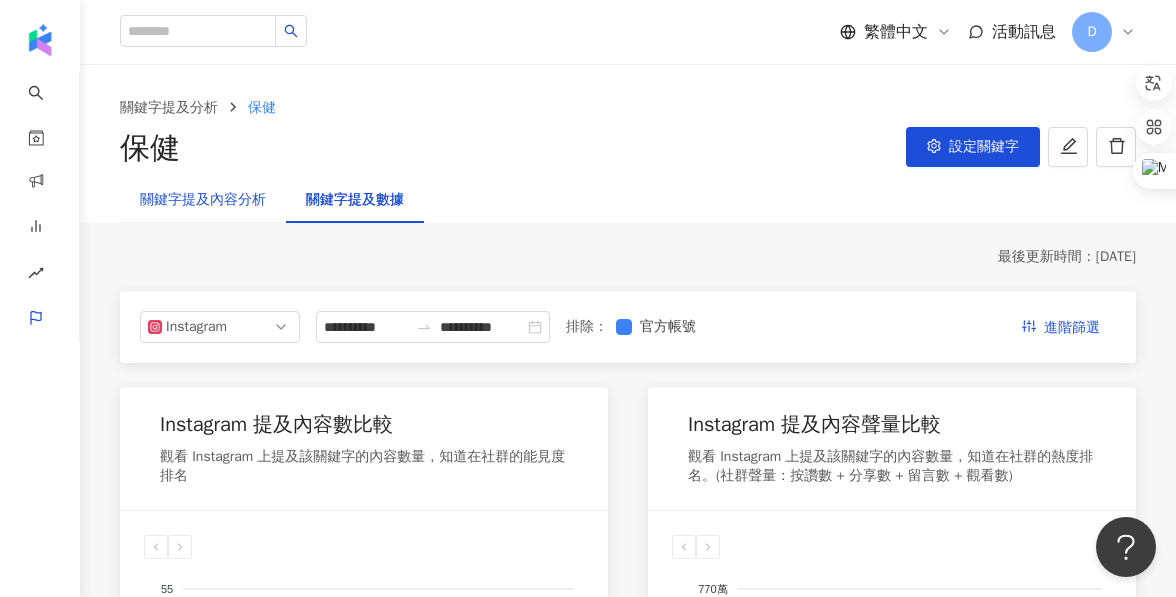 click on "關鍵字提及內容分析" at bounding box center [203, 200] 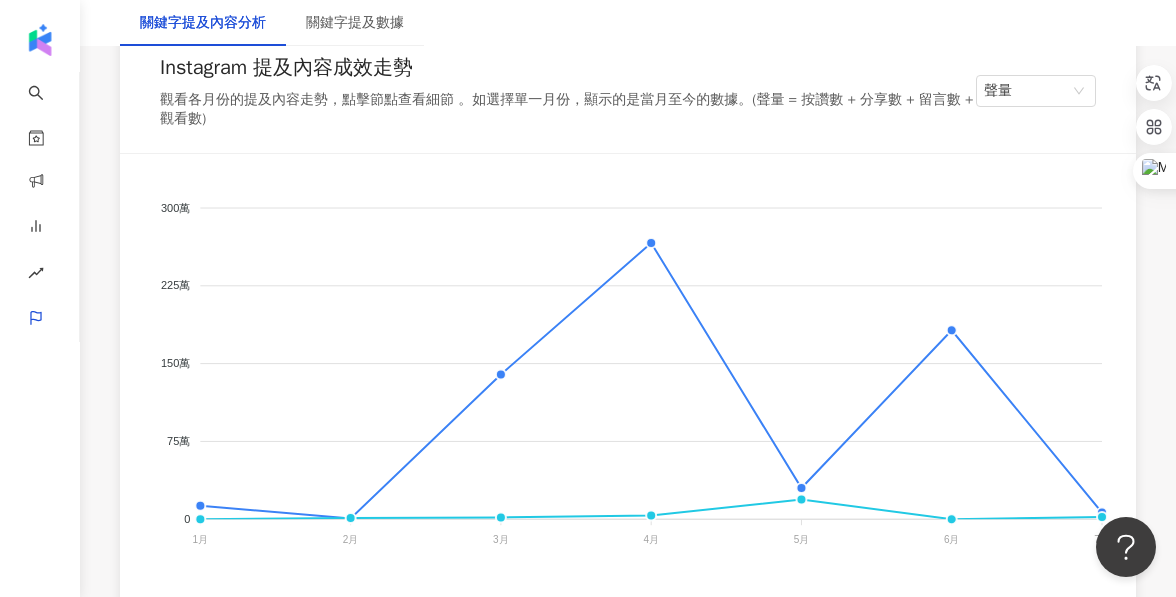 scroll, scrollTop: 477, scrollLeft: 0, axis: vertical 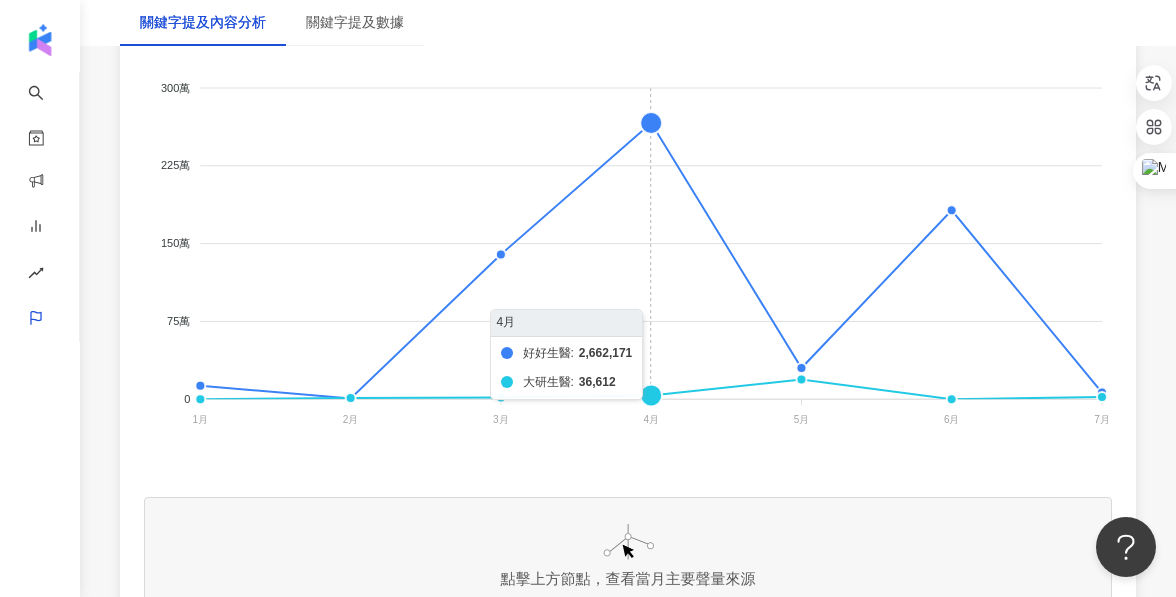 click on "好好生醫 大研生醫" 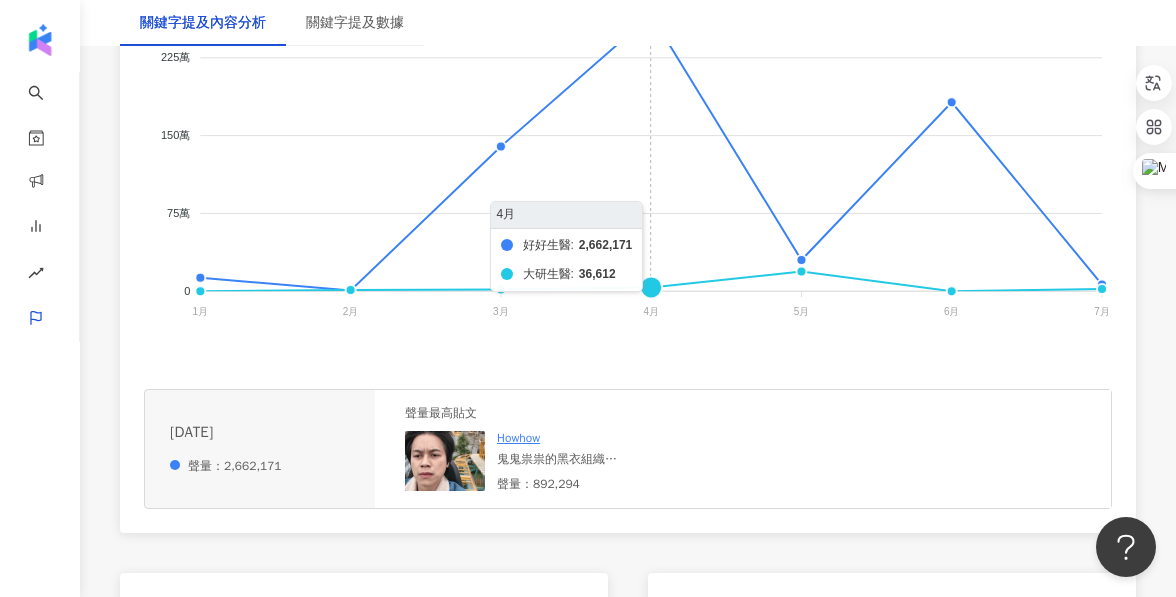 scroll, scrollTop: 605, scrollLeft: 0, axis: vertical 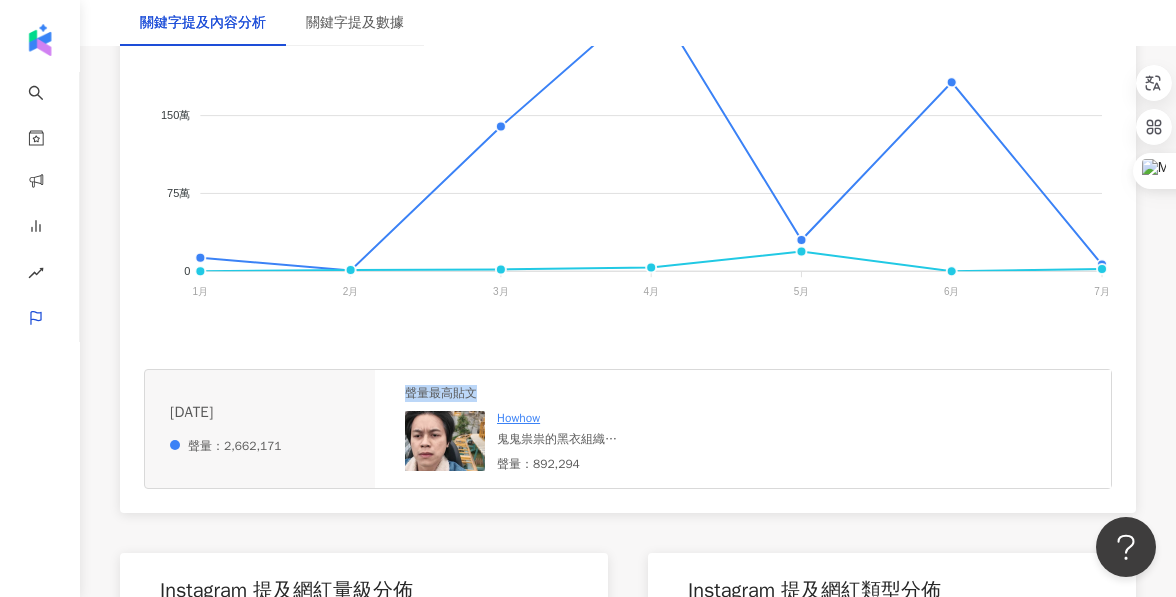 drag, startPoint x: 406, startPoint y: 393, endPoint x: 482, endPoint y: 392, distance: 76.00658 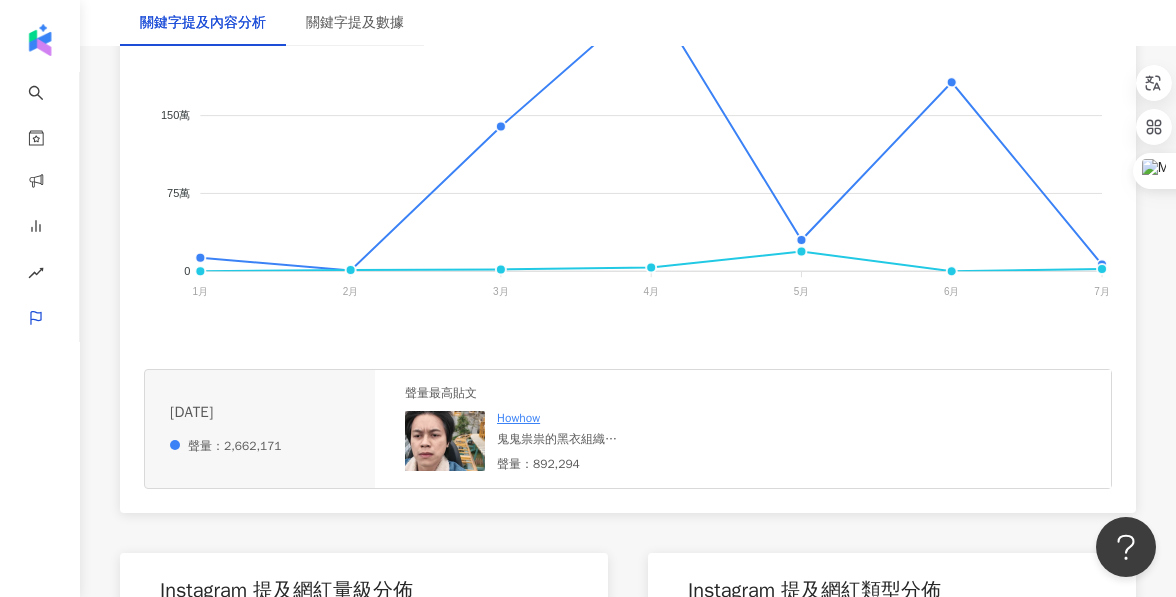 click on "鬼鬼祟祟的黑衣組織
不要再吃什麼6969
趕快來吃好吃好速C～
目前好速C 外掛系列現正優惠中
馬上去看我推薦的男孩保健吧！
#好好生醫 @betterbio_official" at bounding box center [581, 439] 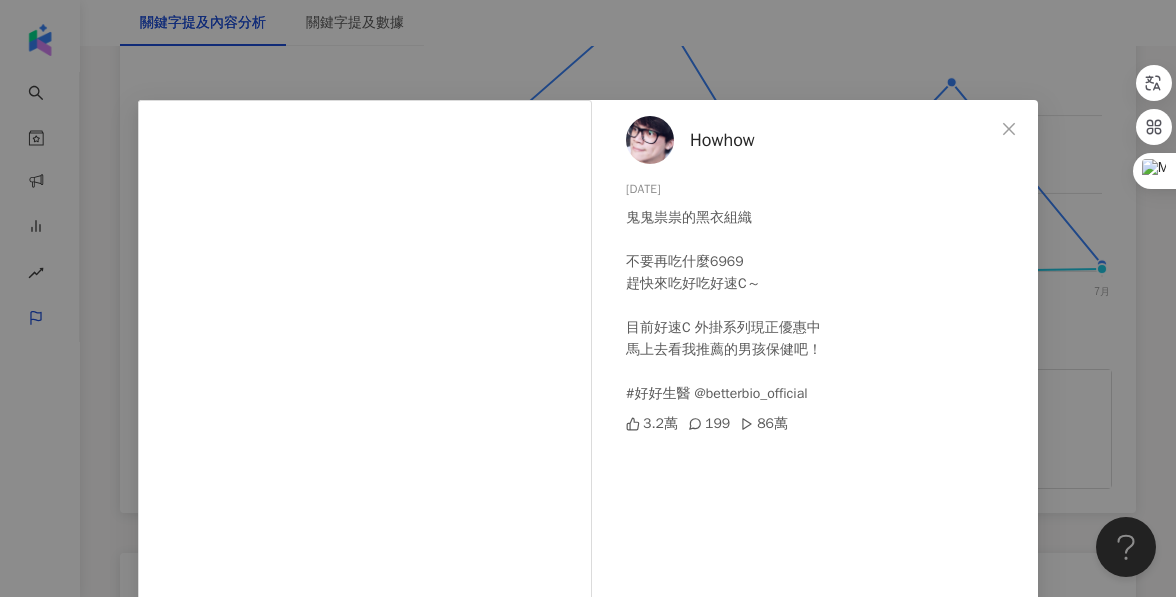 scroll, scrollTop: 140, scrollLeft: 0, axis: vertical 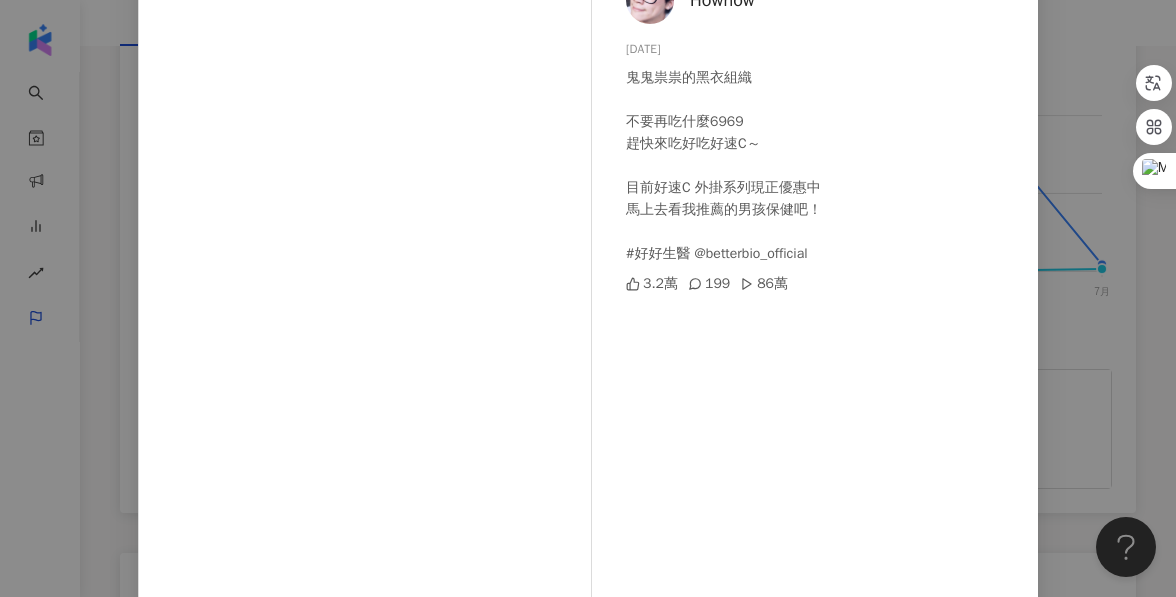 click on "3.2萬 199 86萬" at bounding box center [824, 284] 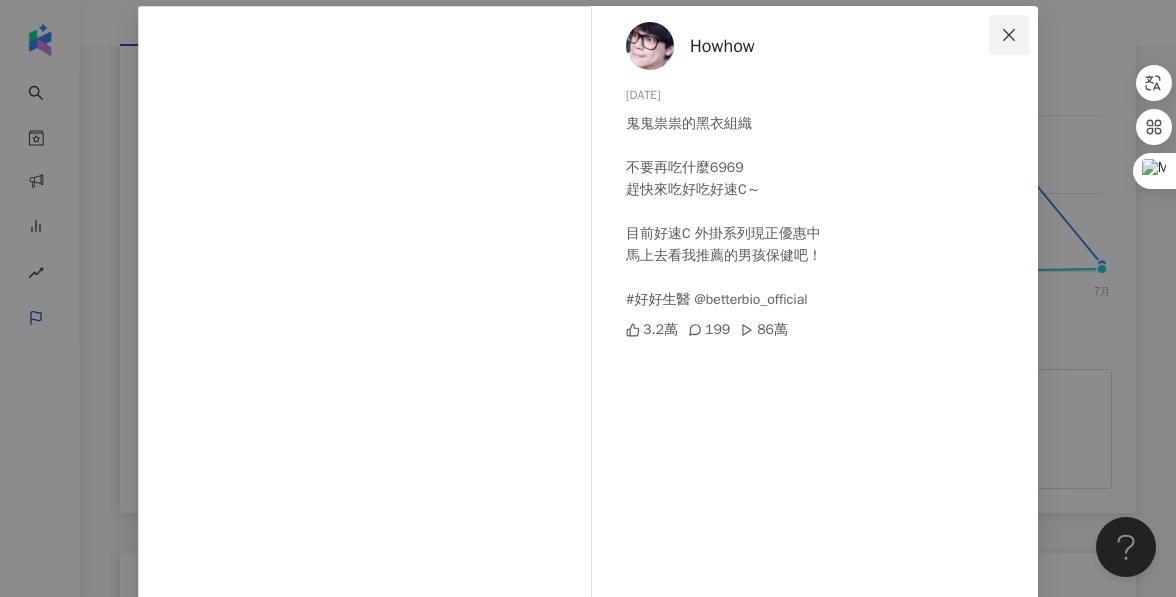 click 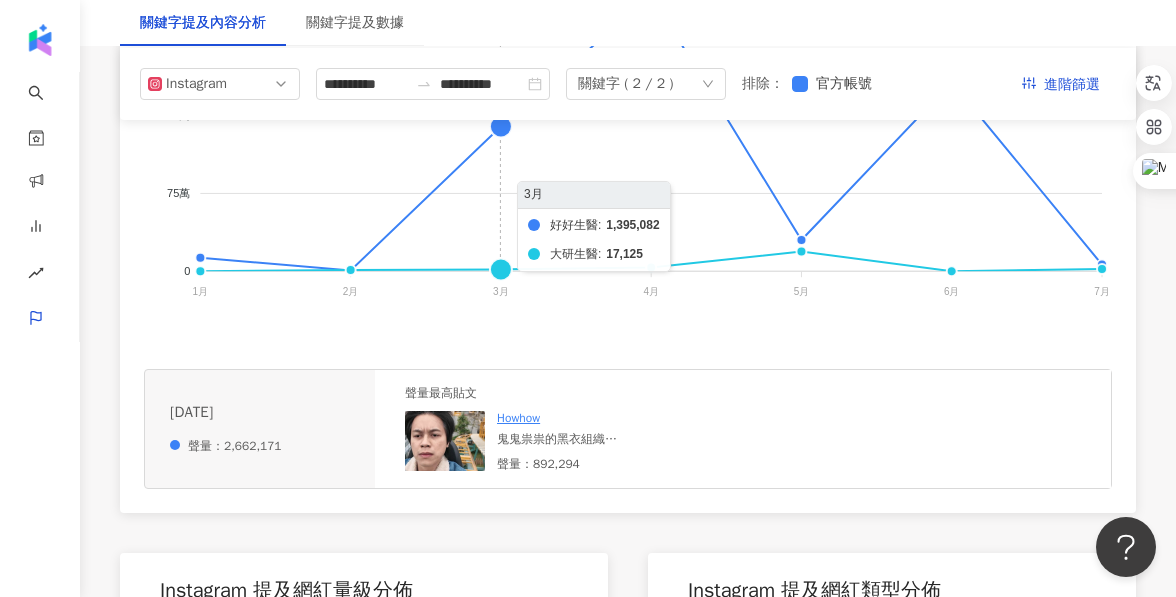scroll, scrollTop: 503, scrollLeft: 0, axis: vertical 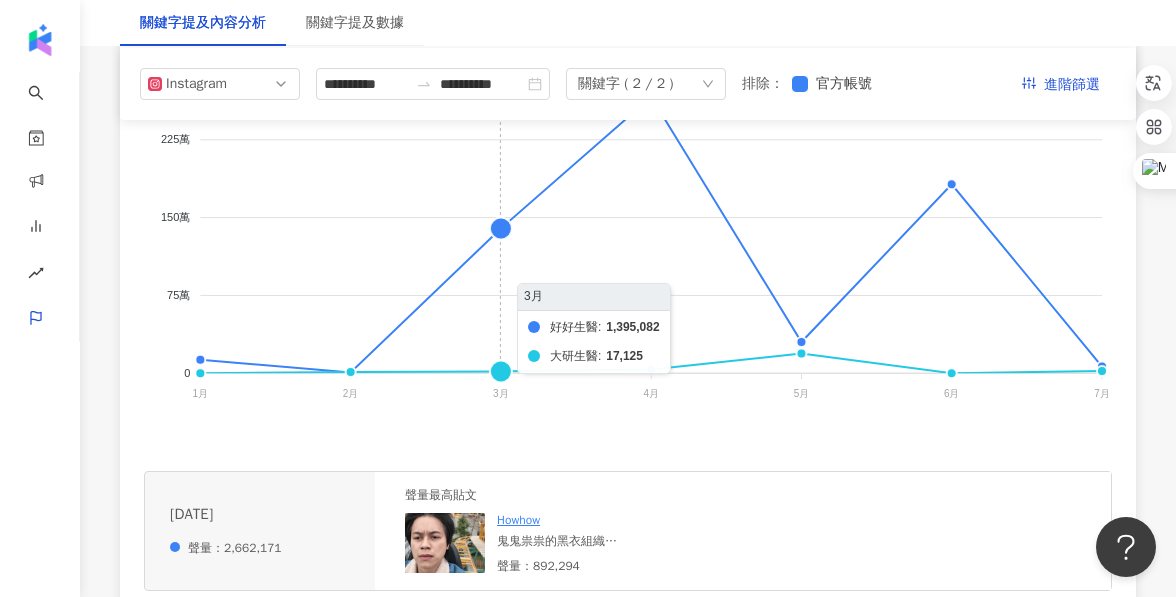click on "好好生醫 大研生醫" 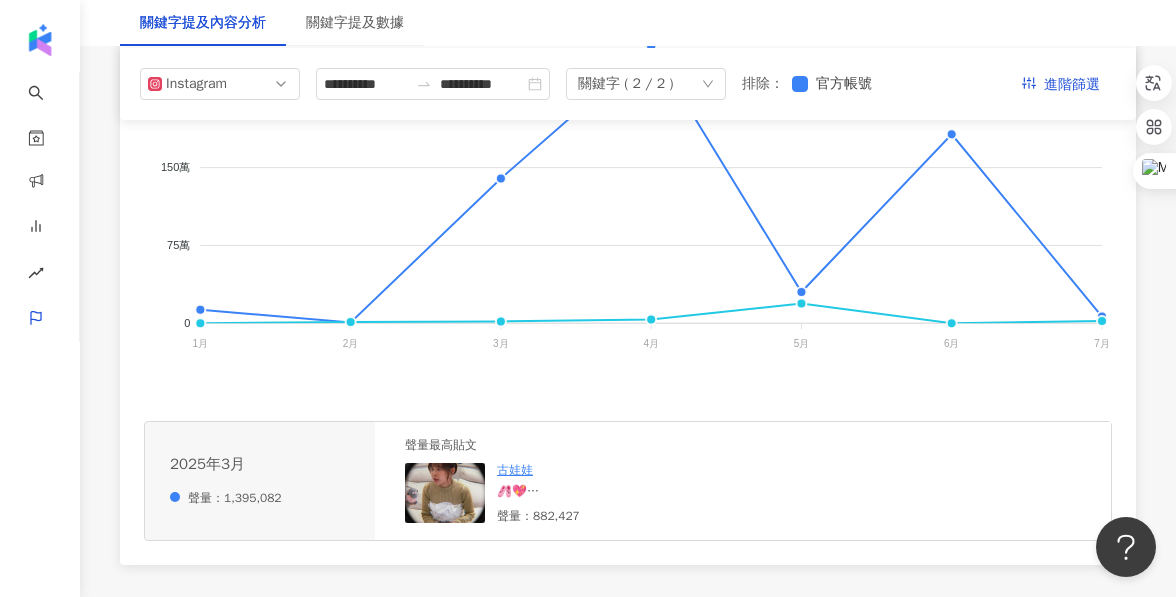 scroll, scrollTop: 536, scrollLeft: 0, axis: vertical 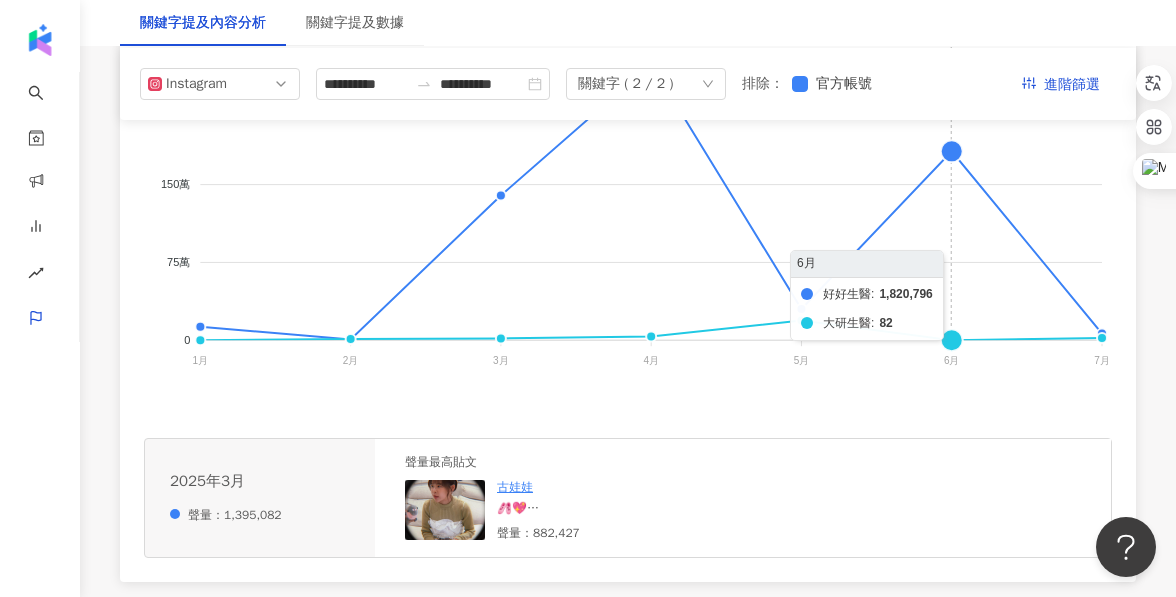 click on "好好生醫 大研生醫" 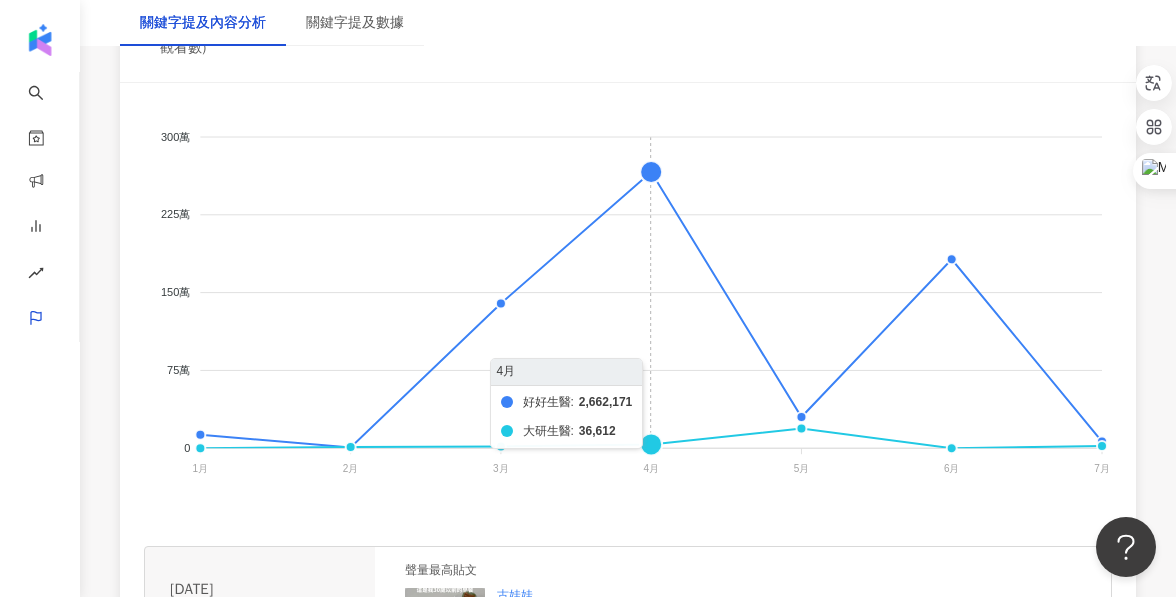 scroll, scrollTop: 623, scrollLeft: 0, axis: vertical 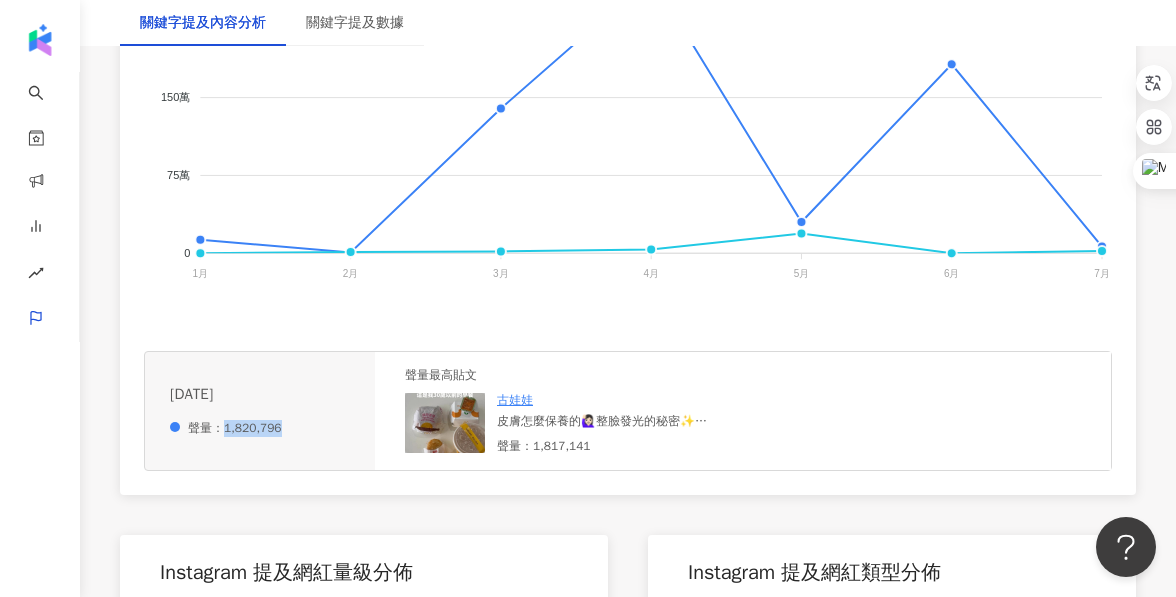 drag, startPoint x: 224, startPoint y: 433, endPoint x: 277, endPoint y: 429, distance: 53.15073 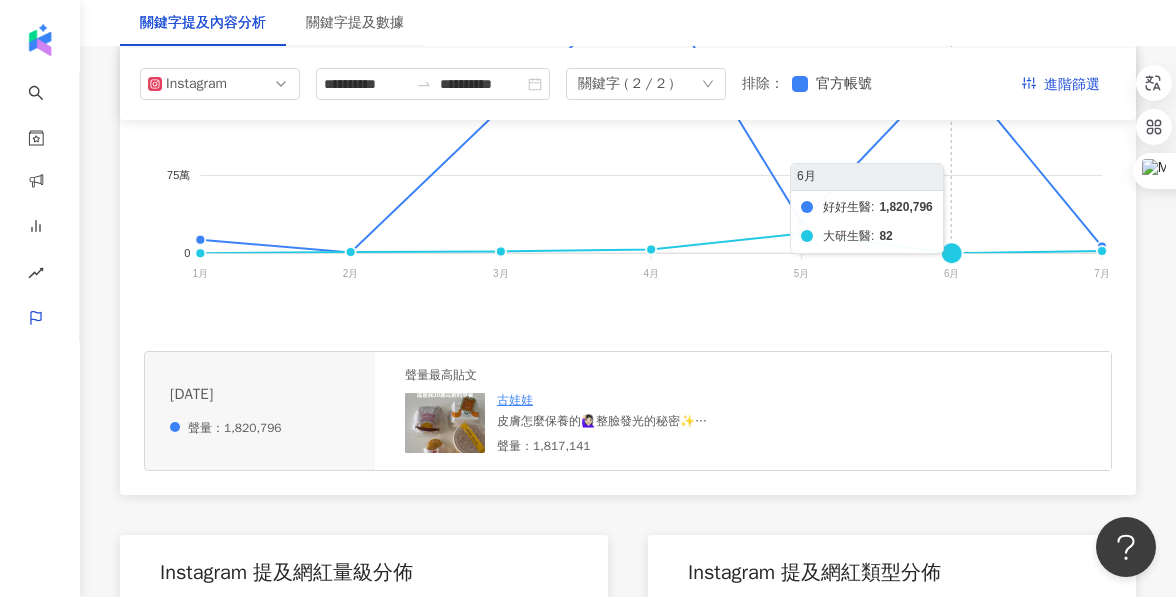 scroll, scrollTop: 494, scrollLeft: 0, axis: vertical 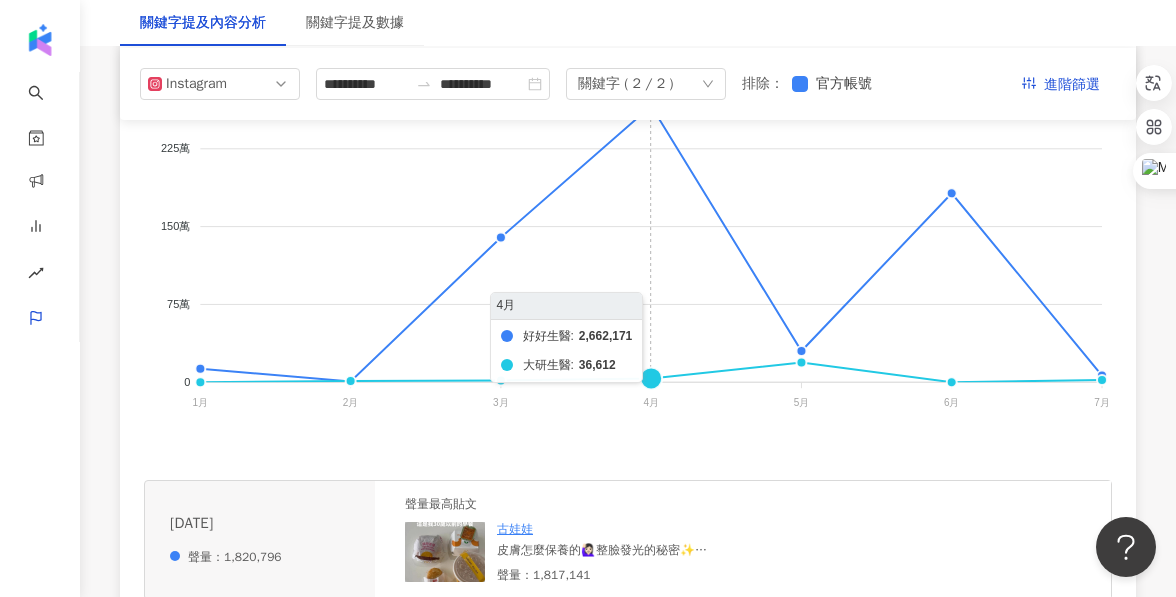 click on "好好生醫 大研生醫" 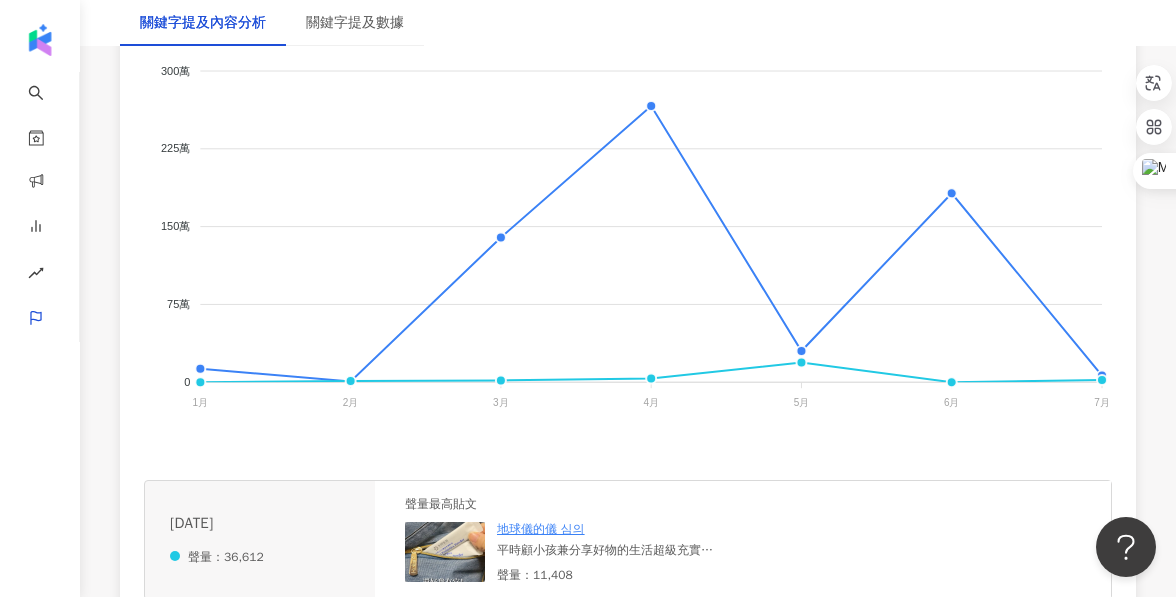 scroll, scrollTop: 617, scrollLeft: 0, axis: vertical 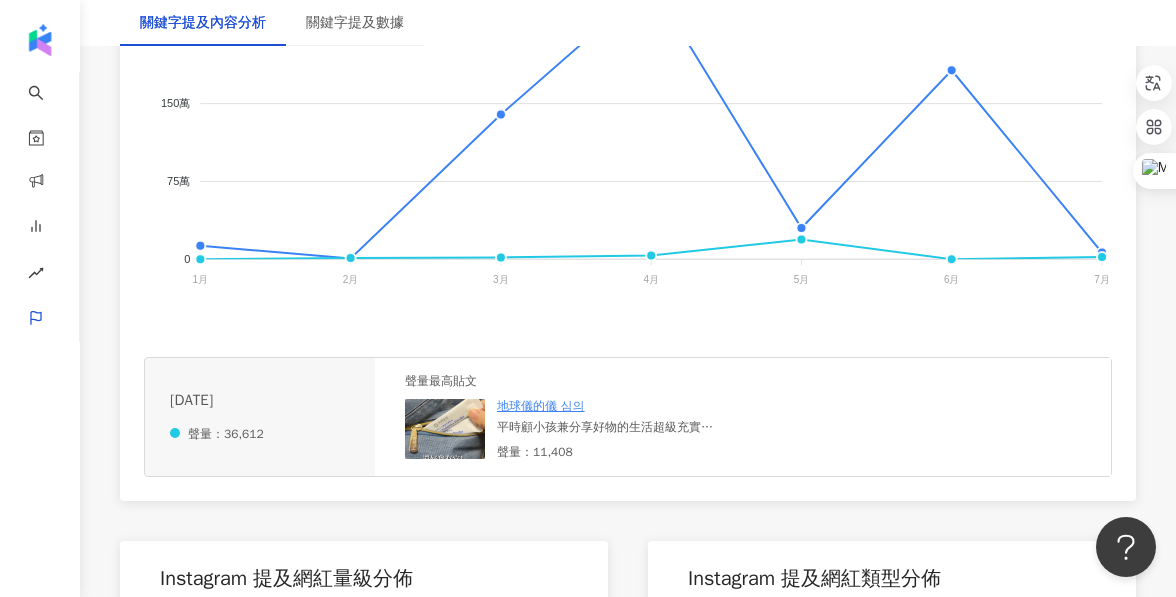 click on "平時顧小孩兼分享好物的生活超級充實
壓力大的時候總是要來杯手搖飲
沒事就外食兼手搖的日子也要好好照顧自己
大研生醫1000億益生菌
是台灣首款突破千億活菌來源的益生菌
足量添加1000億活菌
擁有獨家7支專利菌株
100%全人體來源
有國際A.A 100%無添加驗證
調整體質改善敏感讓消化更加順利
一天一包大人小孩都能補充
透過1000億益生菌提升換季防護
最棒的是這款益生菌粉末細緻
吞嚥方便也沒有甜味或其他調味
輕鬆吃不用擔心口感
條狀包裝設計好拿好攜帶
出門隨身放在包包
每天都能輕鬆補充益生菌
現在註冊還有限時優惠「立刻折$300元」
快揪大家一起領取超值好禮！
@[DOMAIN_NAME]
#大研生醫 #1000億益生菌 #益生菌粉包" at bounding box center (611, 427) 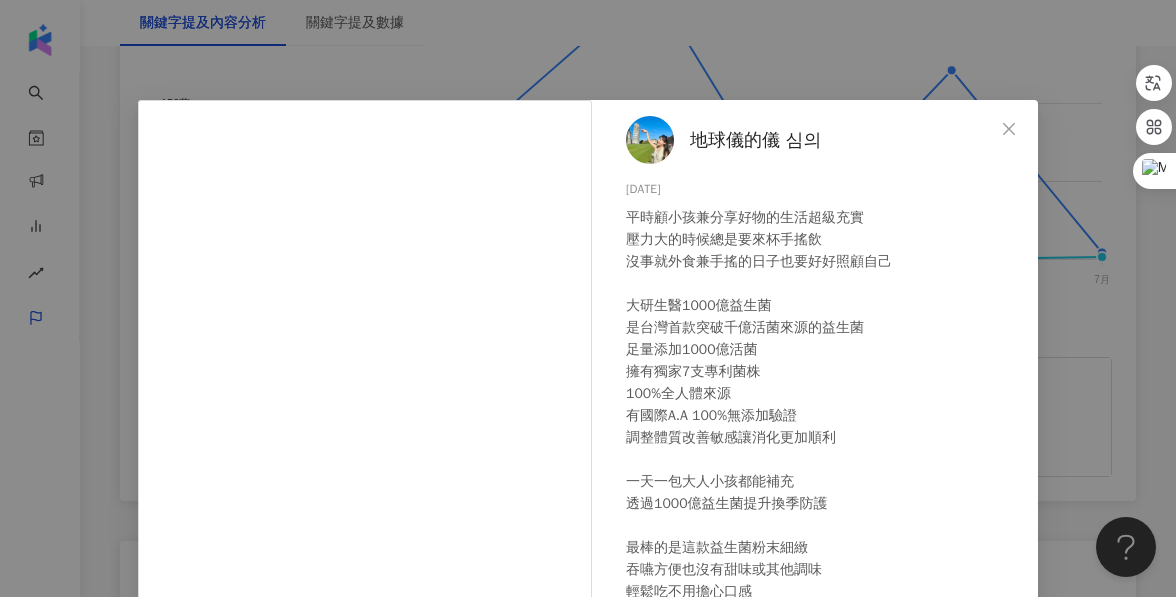 click on "地球儀的儀 심의 [DATE] 平時顧小孩兼分享好物的生活超級充實
壓力大的時候總是要來杯手搖飲
沒事就外食兼手搖的日子也要好好照顧自己
大研生醫1000億益生菌
是台灣首款突破千億活菌來源的益生菌
足量添加1000億活菌
擁有獨家7支專利菌株
100%全人體來源
有國際A.A 100%無添加驗證
調整體質改善敏感讓消化更加順利
一天一包大人小孩都能補充
透過1000億益生菌提升換季防護
最棒的是這款益生菌粉末細緻
吞嚥方便也沒有甜味或其他調味
輕鬆吃不用擔心口感
條狀包裝設計好拿好攜帶
出門隨身放在包包
每天都能輕鬆補充益生菌
現在註冊還有限時優惠「立刻折$300元」
快揪大家一起領取超值好禮！
@[DOMAIN_NAME]
#大研生醫 #1000億益生菌 #益生菌粉包 335 2 1.1萬 查看原始貼文" at bounding box center [588, 298] 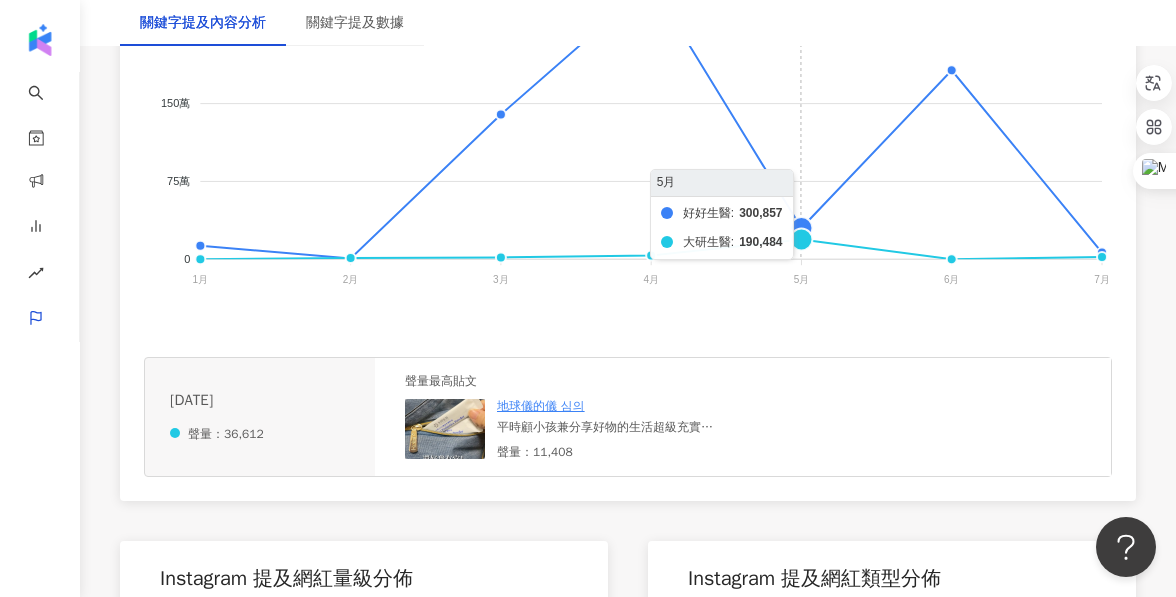 click on "好好生醫 大研生醫" 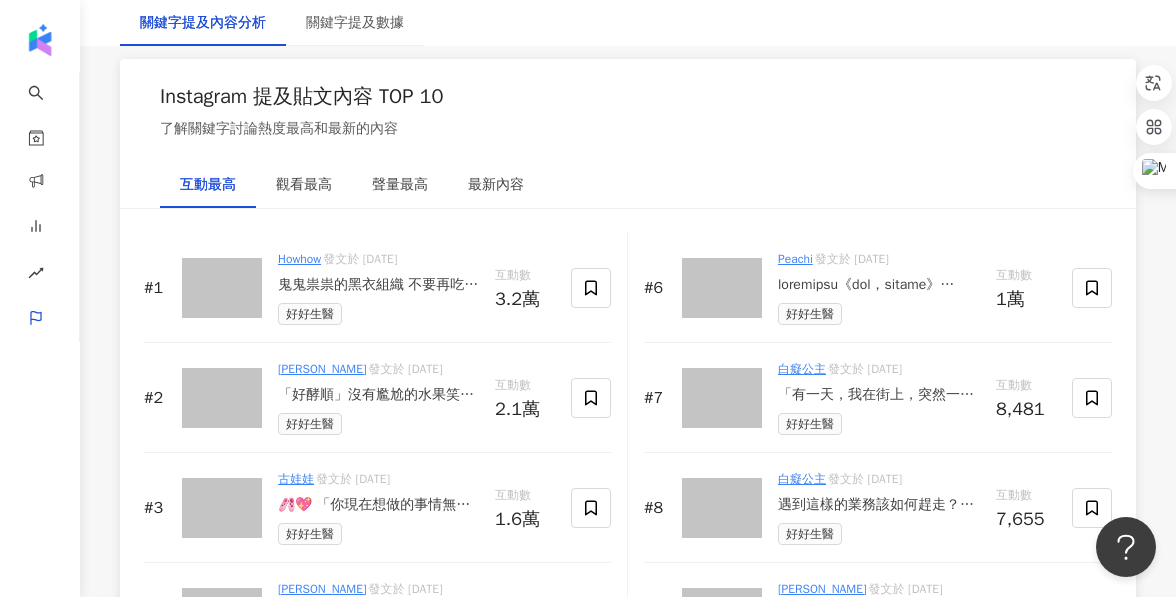scroll, scrollTop: 3262, scrollLeft: 0, axis: vertical 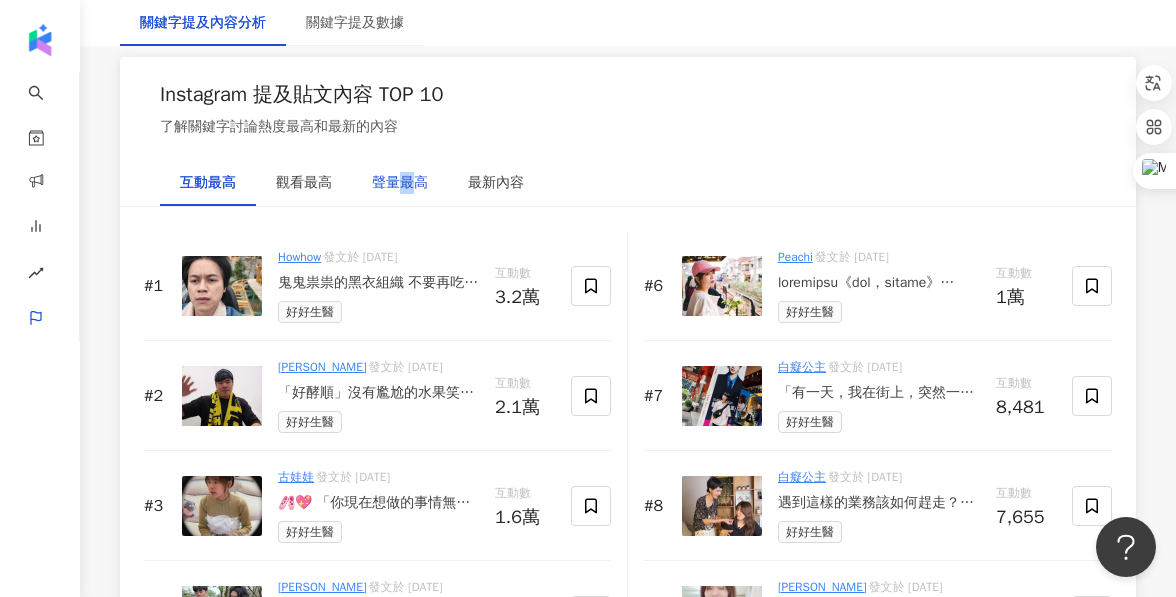 click on "聲量最高" at bounding box center [400, 183] 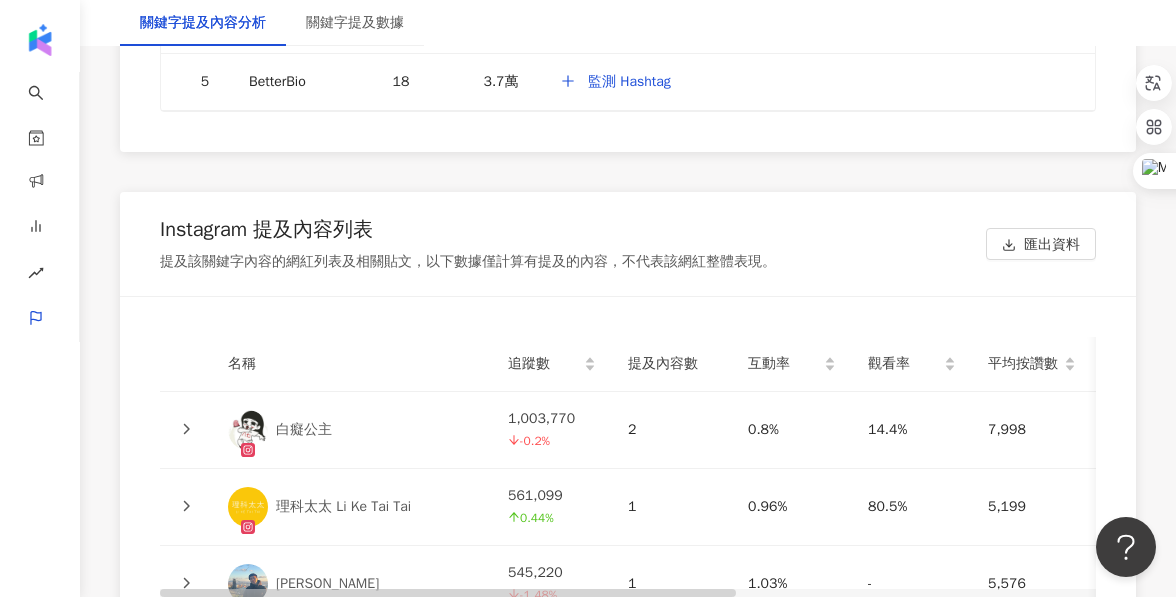 scroll, scrollTop: 5142, scrollLeft: 0, axis: vertical 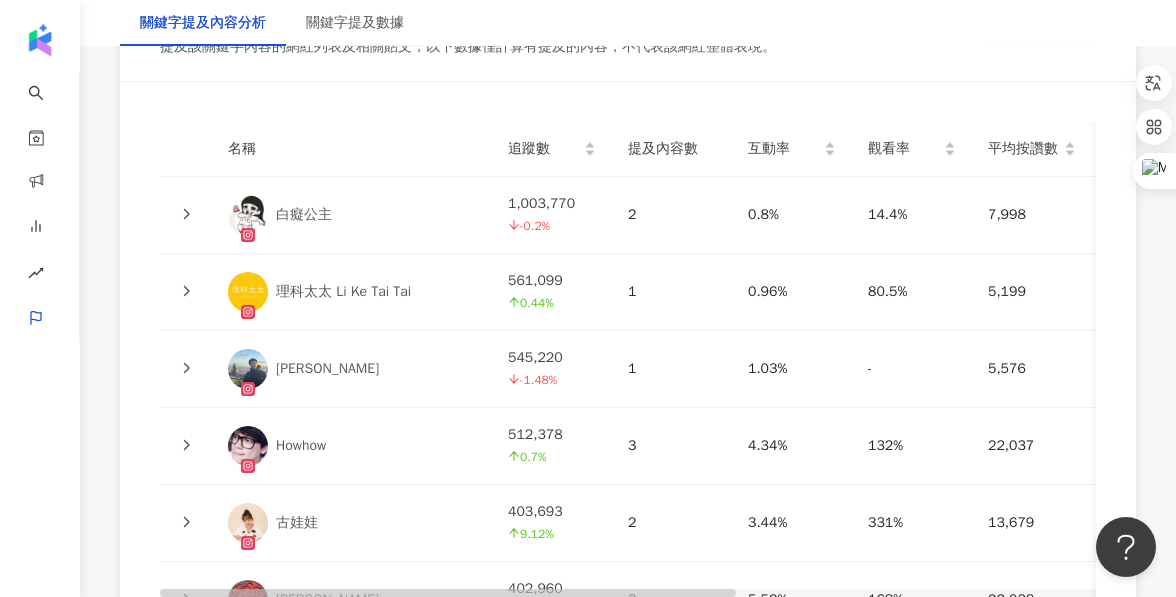 click 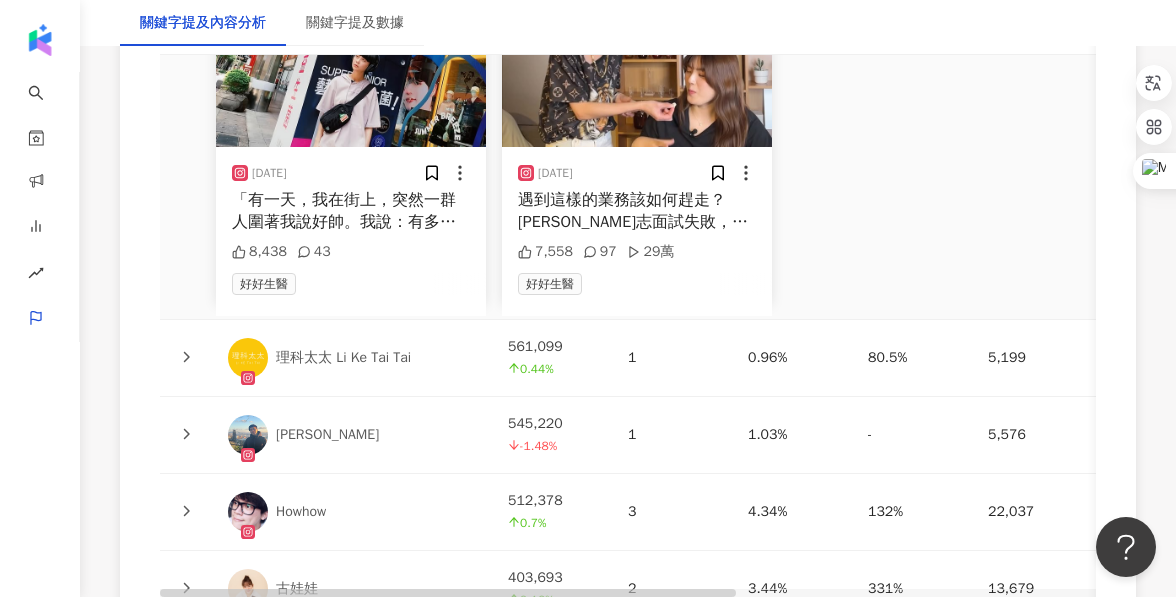 scroll, scrollTop: 5460, scrollLeft: 0, axis: vertical 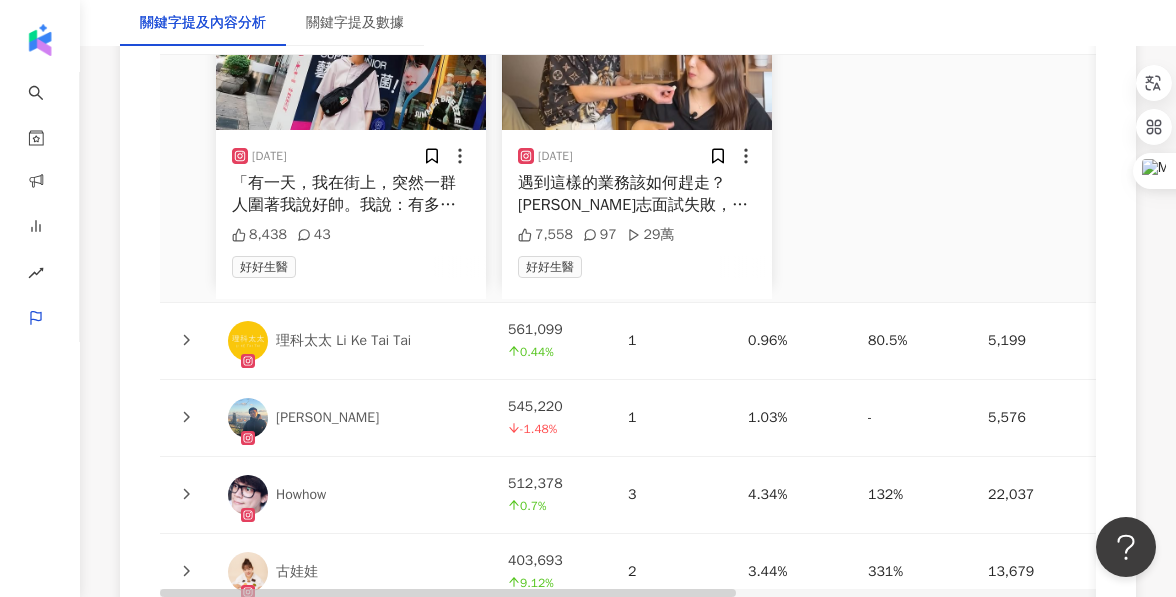 click at bounding box center [186, 341] 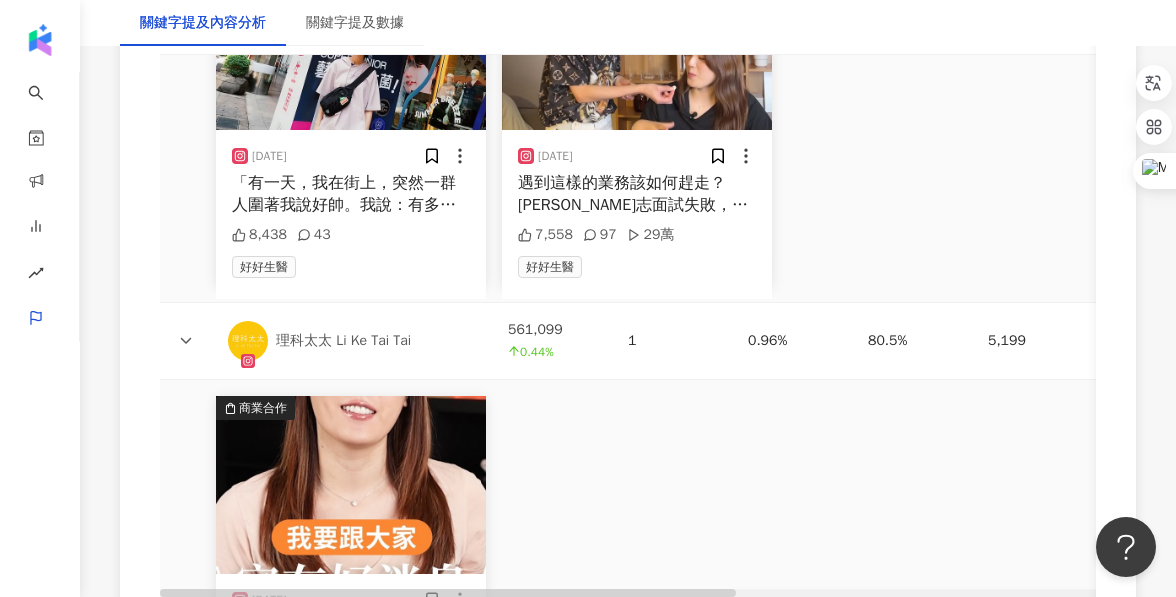 click 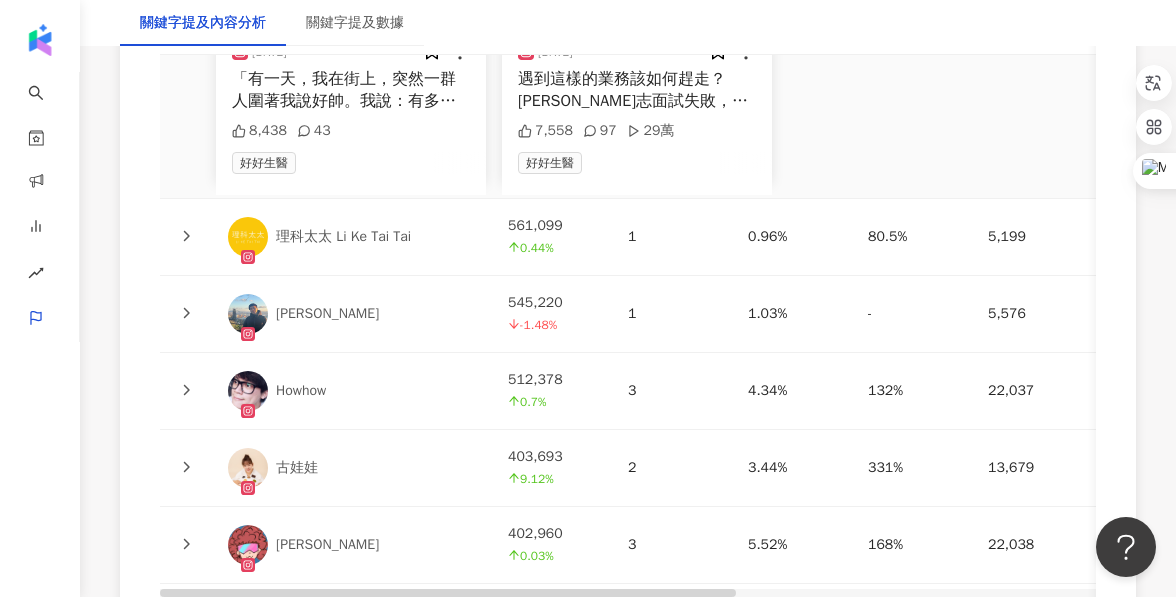 click 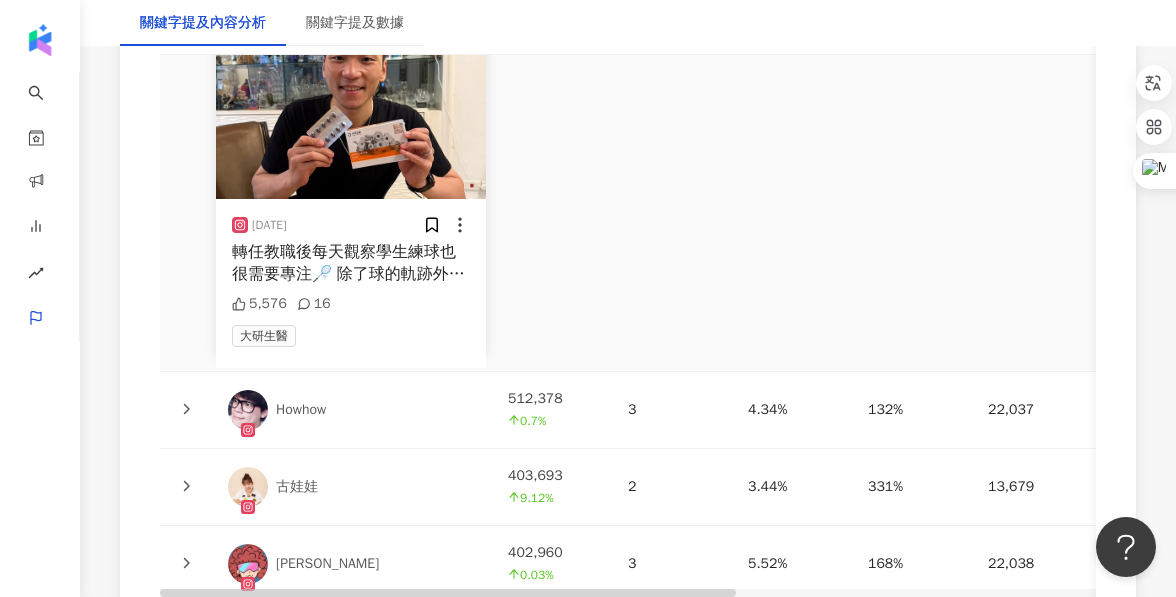 scroll, scrollTop: 5916, scrollLeft: 0, axis: vertical 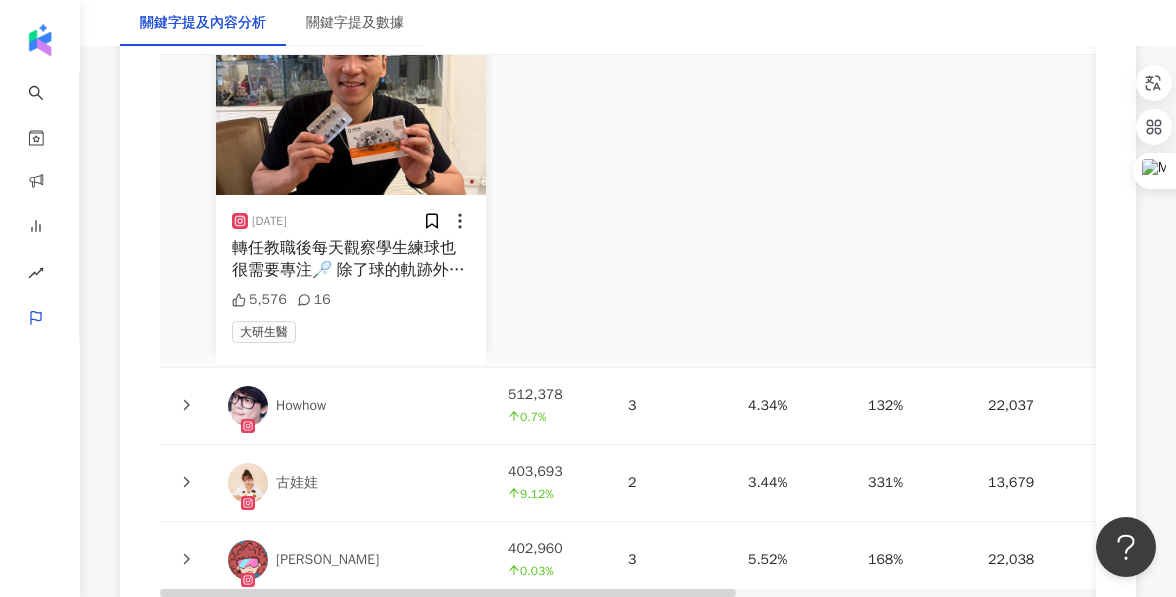 click 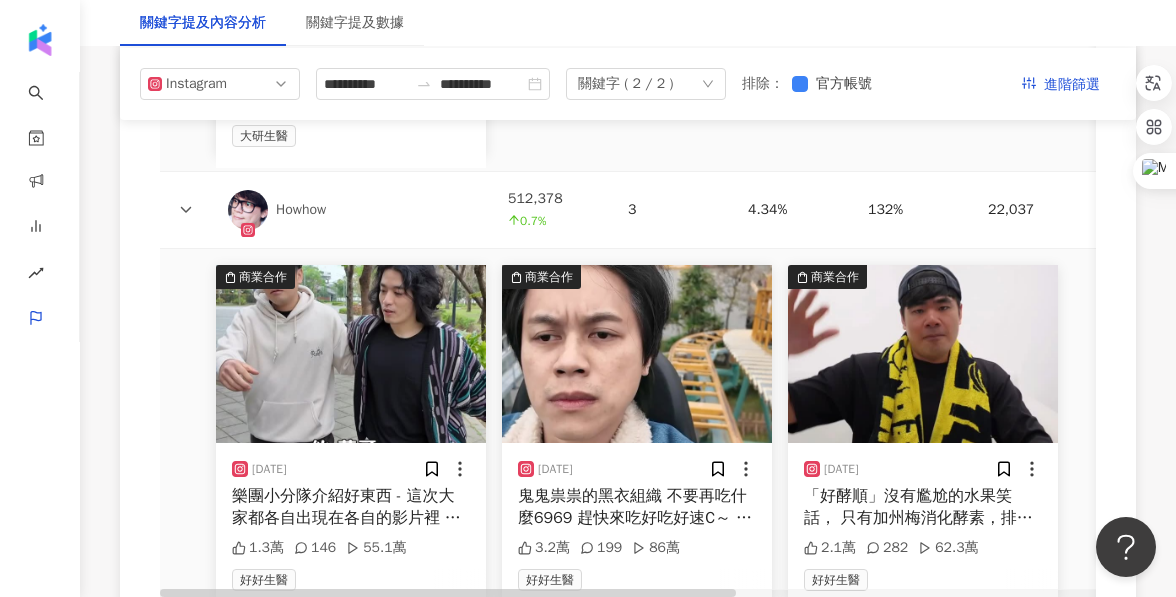 scroll, scrollTop: 6084, scrollLeft: 0, axis: vertical 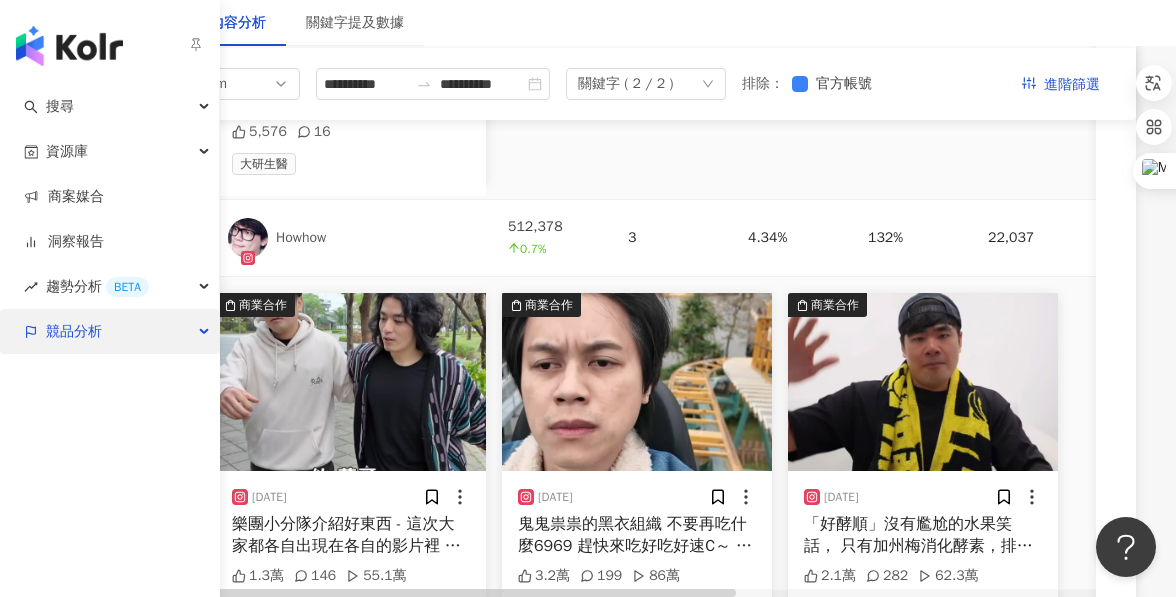 click on "競品分析" at bounding box center [109, 331] 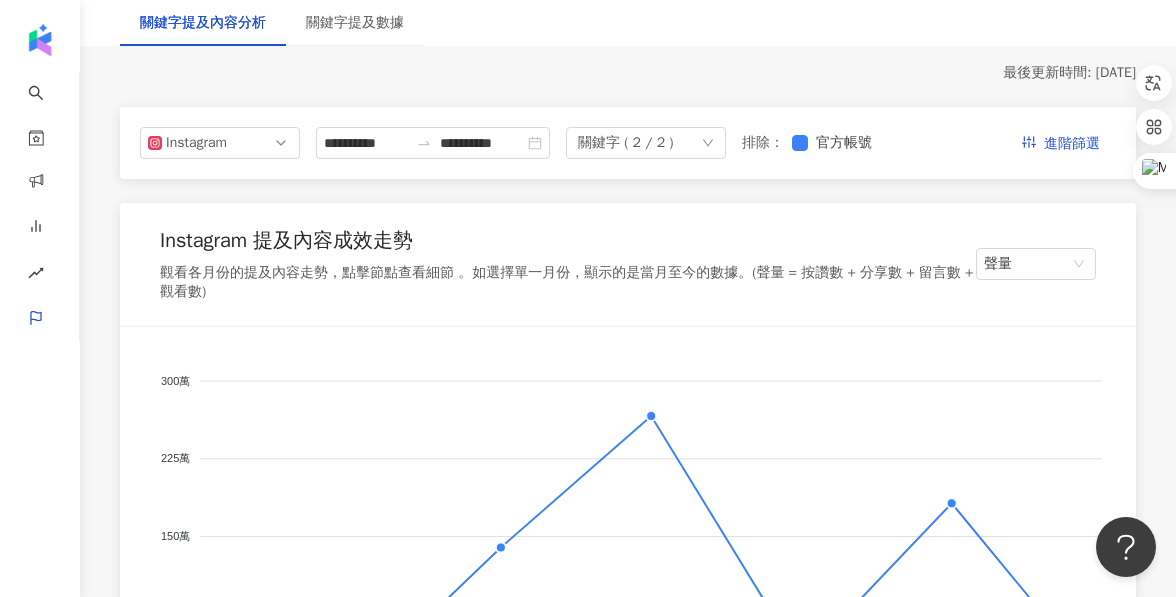 scroll, scrollTop: 0, scrollLeft: 0, axis: both 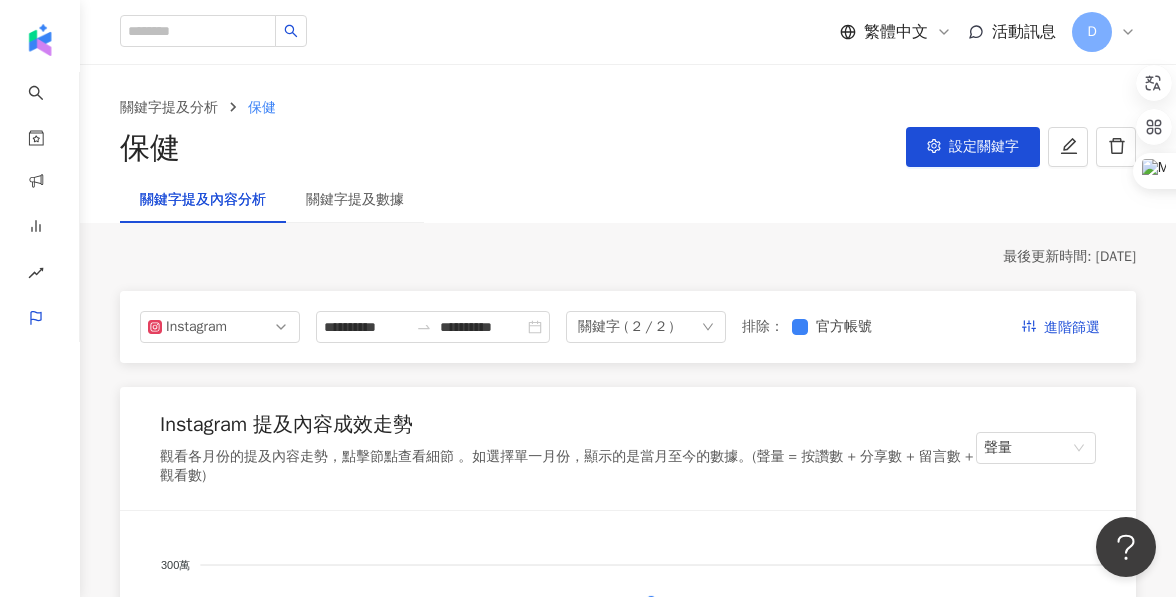 click on "D" at bounding box center (1092, 32) 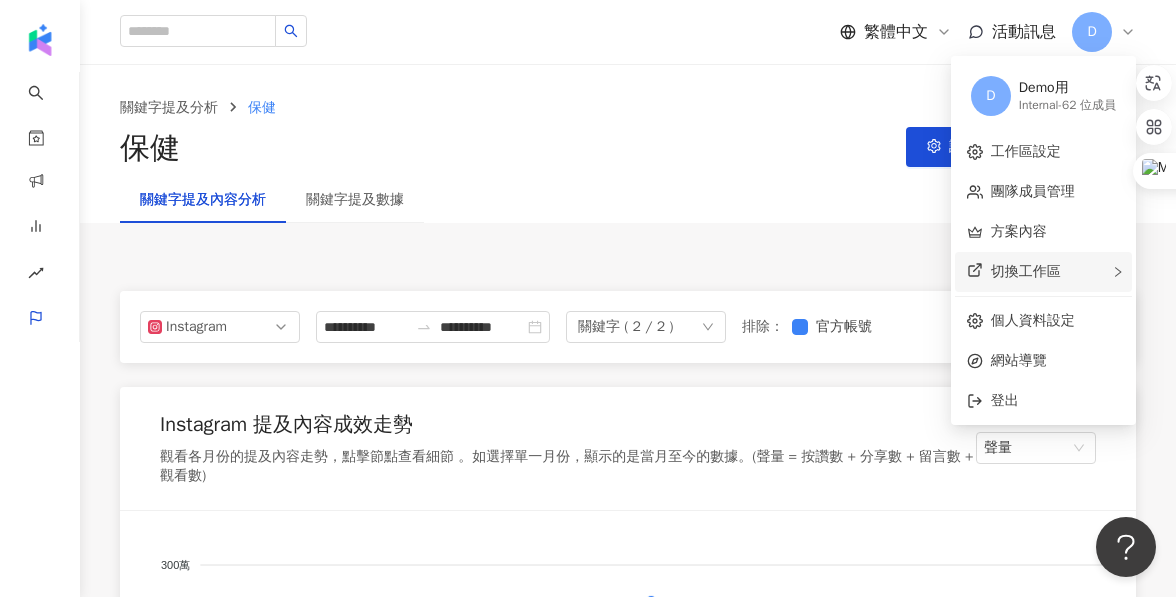 click on "切換工作區" at bounding box center [1026, 271] 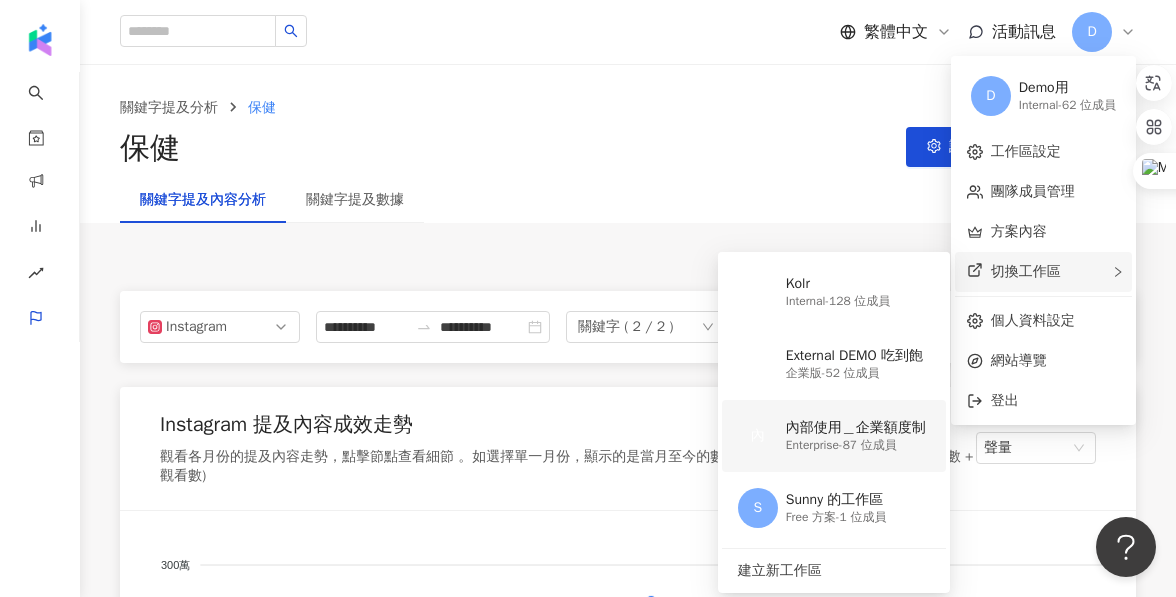 click on "內部使用＿企業額度制" at bounding box center [856, 428] 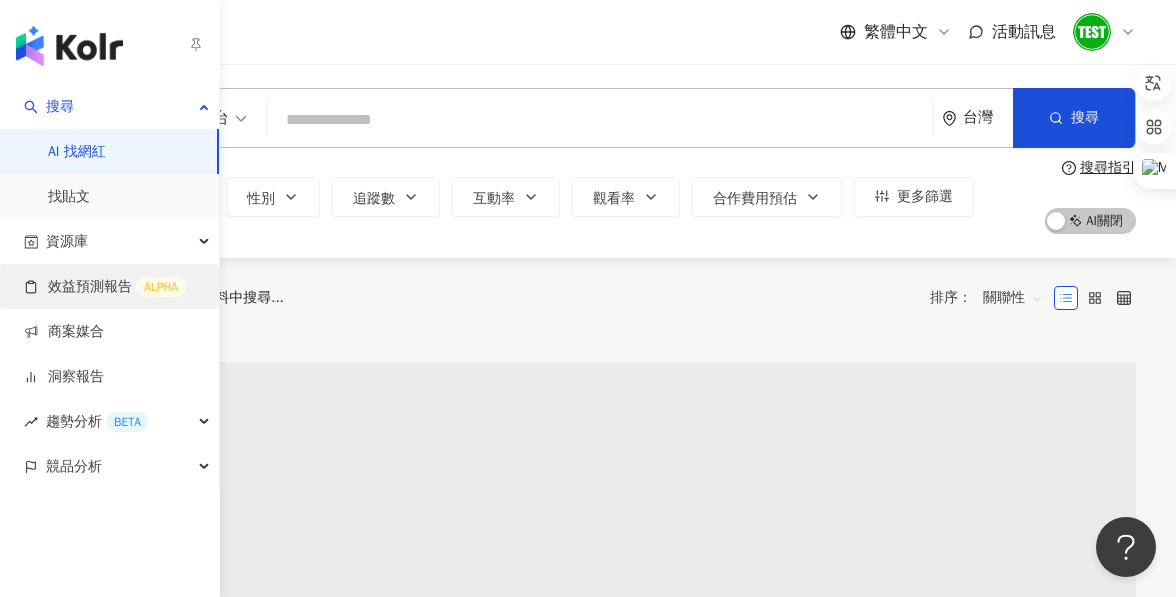 click on "效益預測報告 ALPHA" at bounding box center (105, 287) 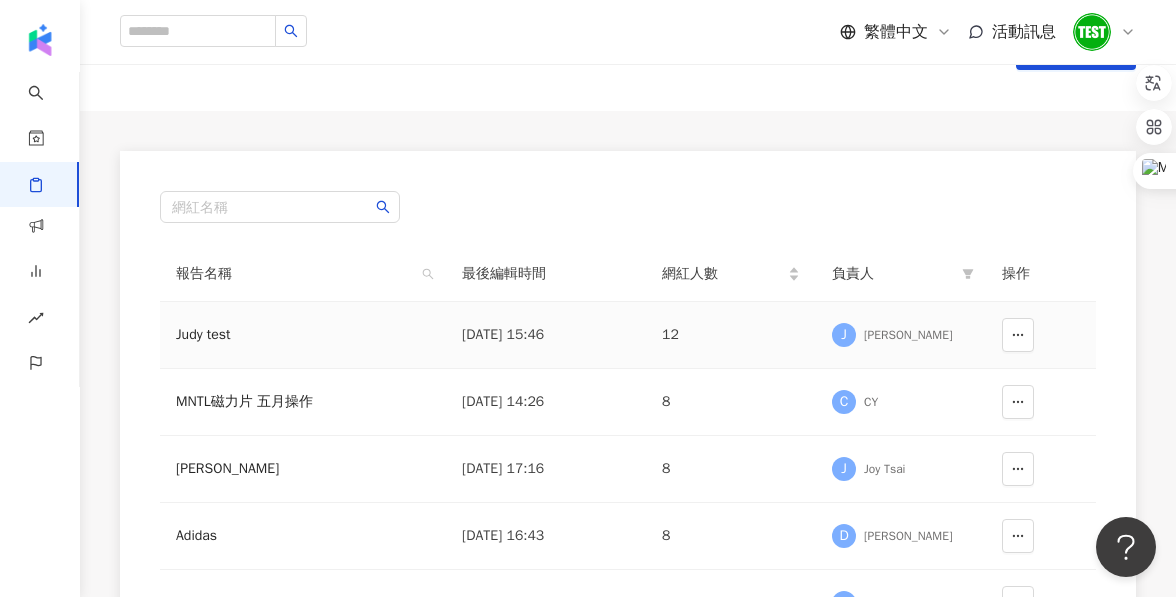 scroll, scrollTop: 0, scrollLeft: 0, axis: both 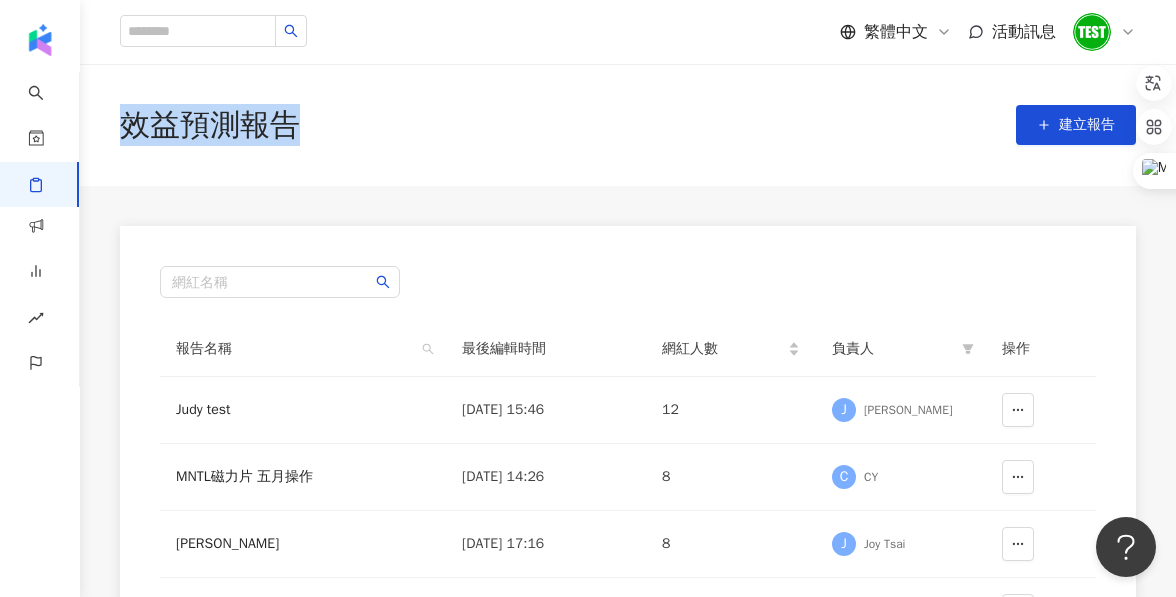 drag, startPoint x: 332, startPoint y: 135, endPoint x: 127, endPoint y: 139, distance: 205.03902 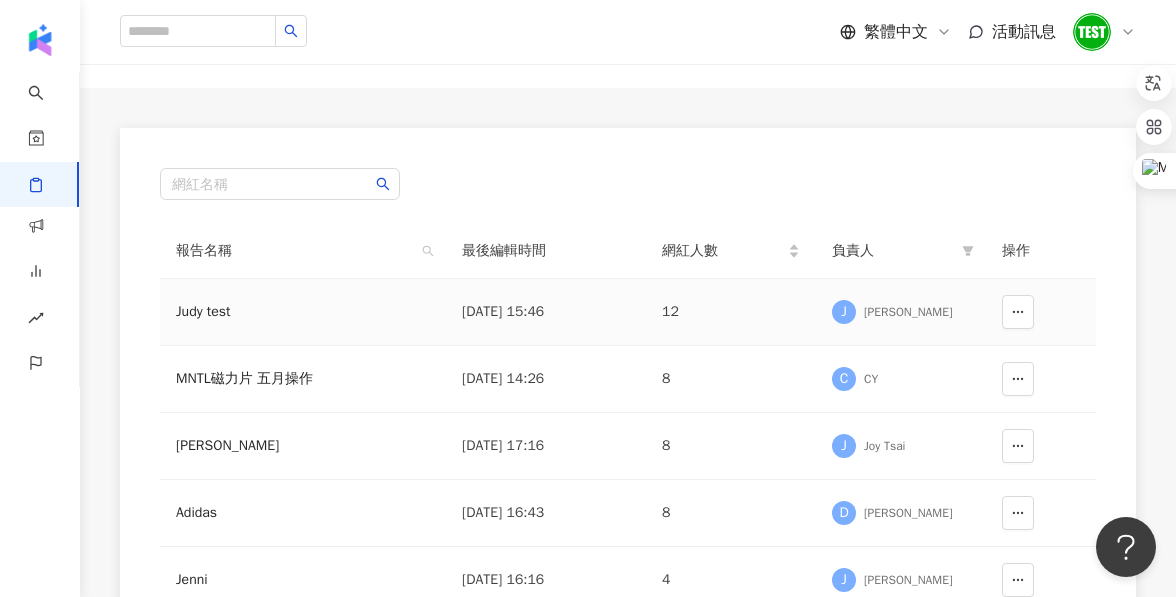 scroll, scrollTop: 104, scrollLeft: 0, axis: vertical 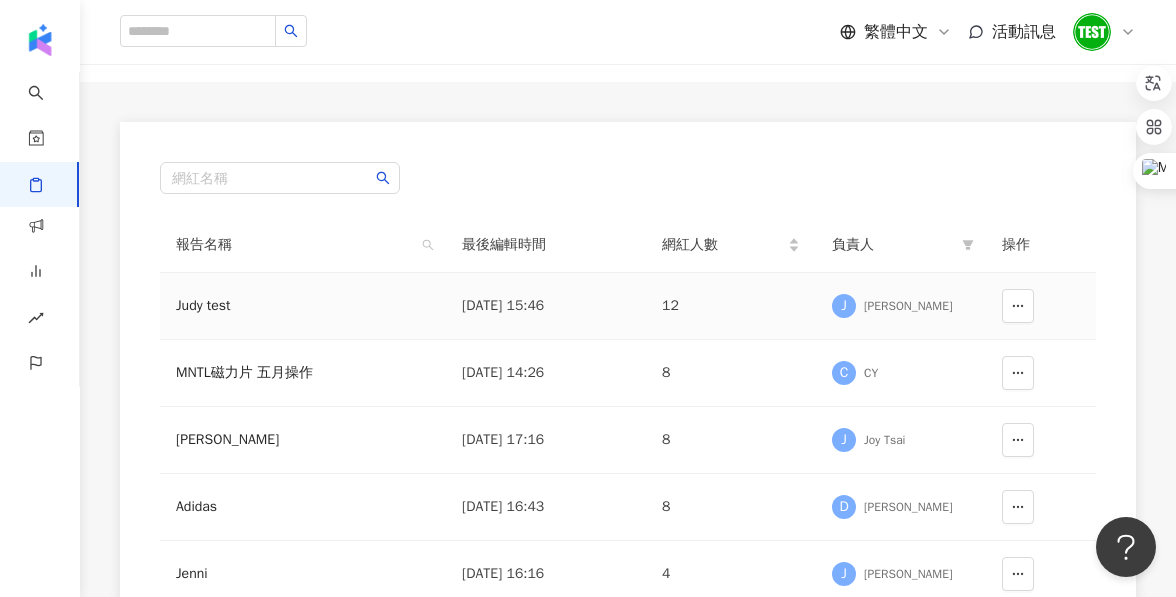 click on "Judy test" at bounding box center [303, 306] 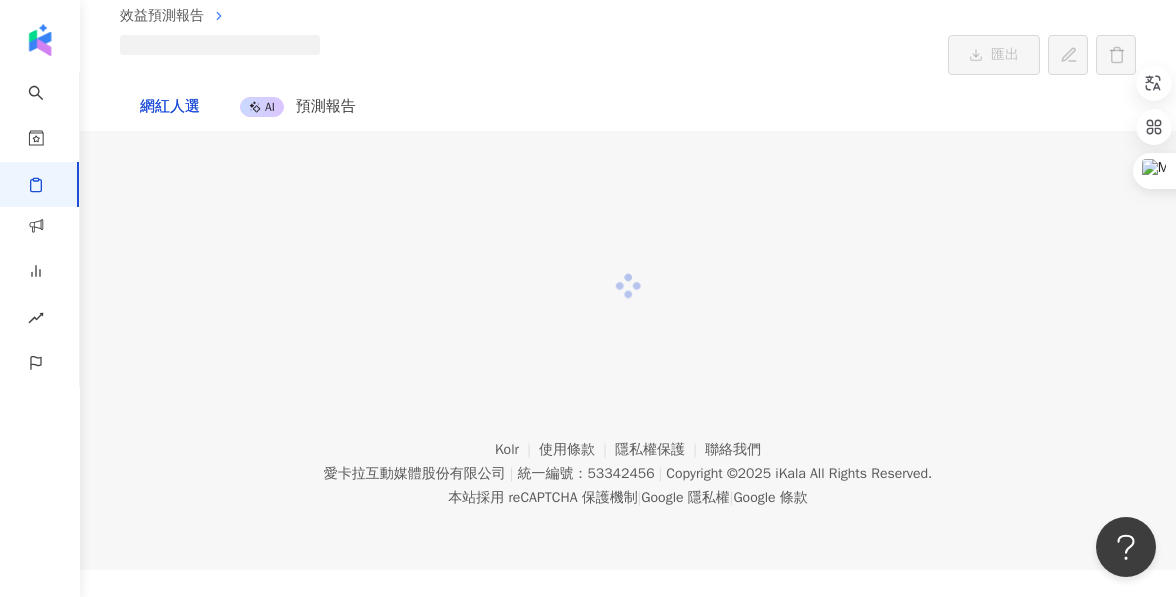 scroll, scrollTop: 0, scrollLeft: 0, axis: both 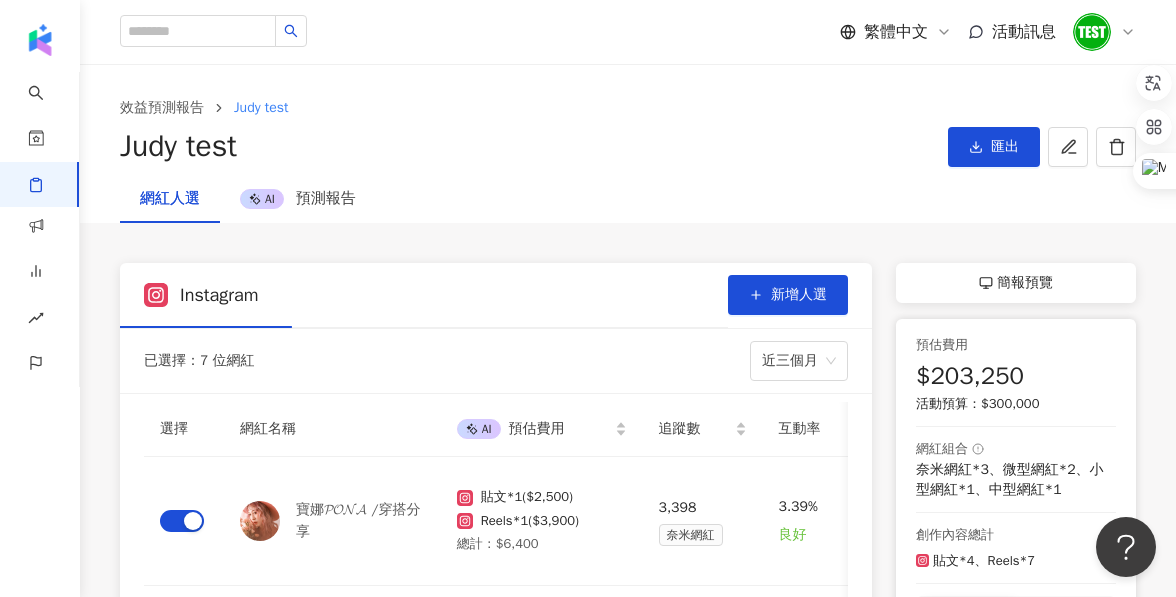 click at bounding box center (1092, 32) 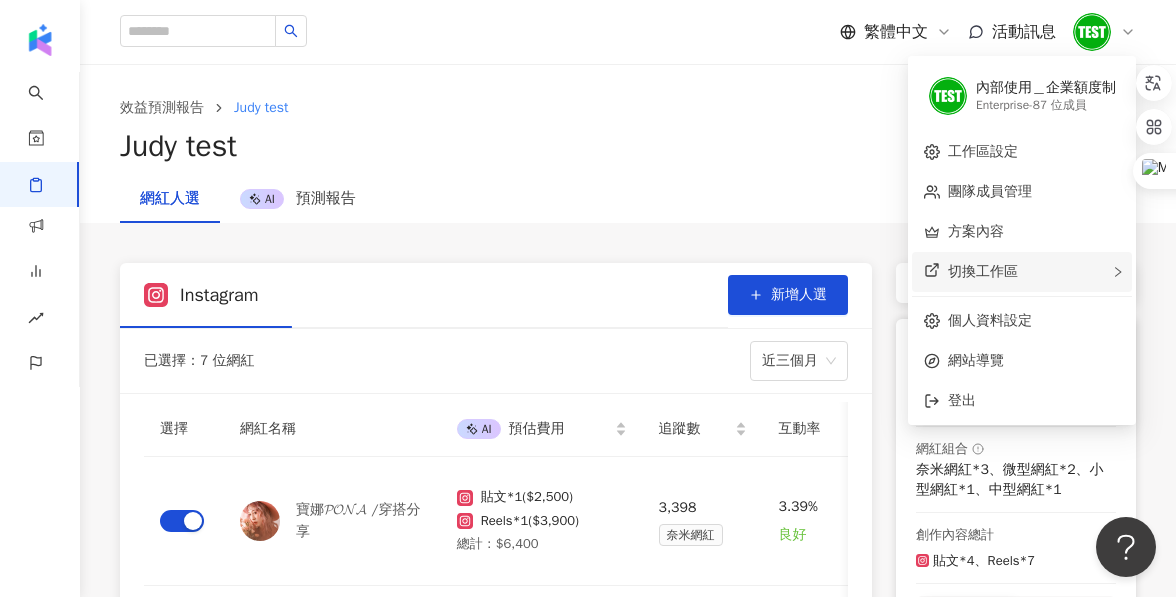 click on "切換工作區" at bounding box center (983, 271) 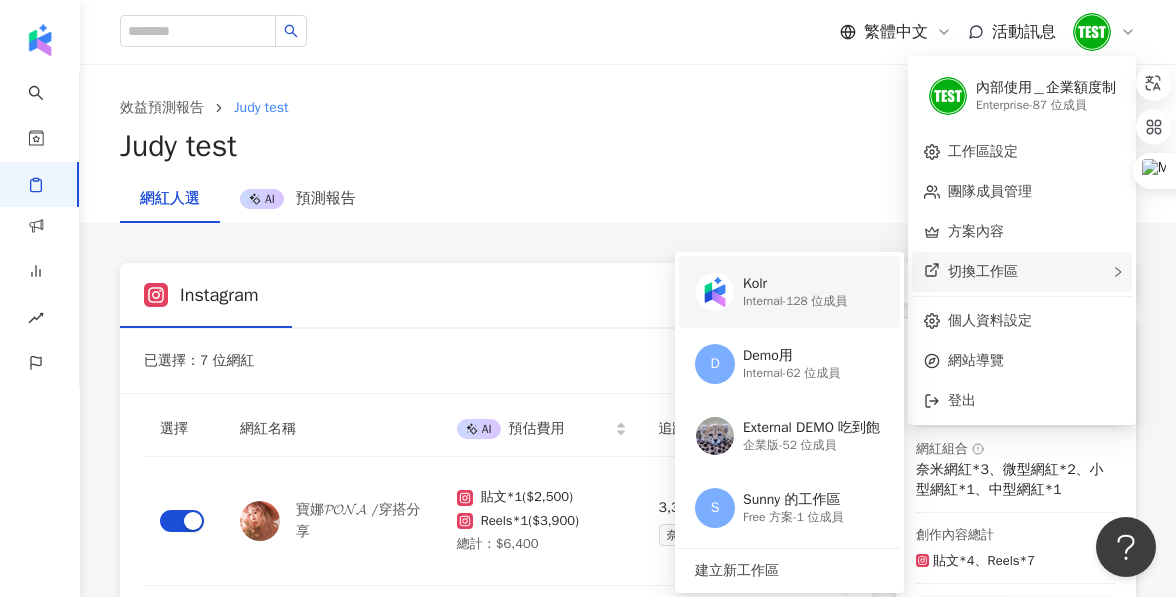 click on "Kolr   Internal  -  128 位成員" at bounding box center [787, 292] 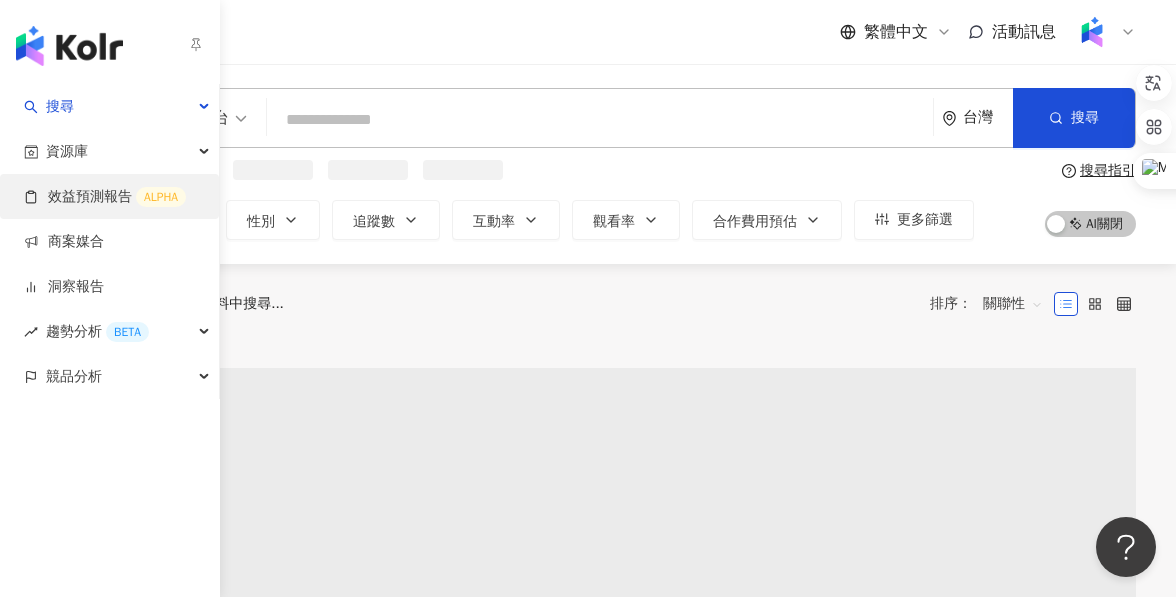 click on "效益預測報告 ALPHA" at bounding box center [105, 197] 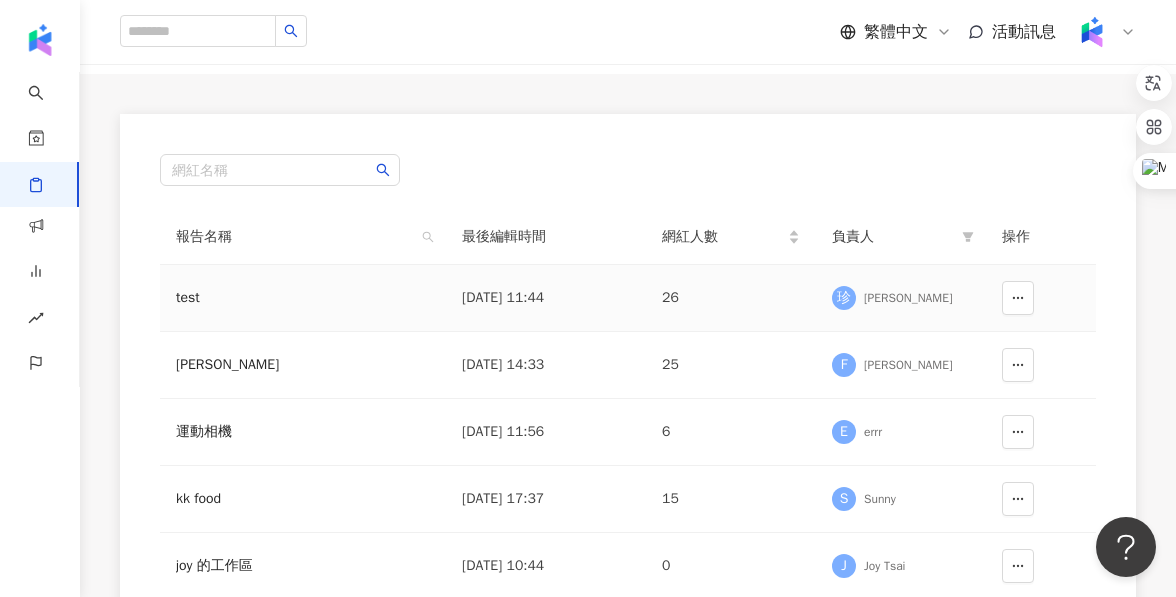 scroll, scrollTop: 128, scrollLeft: 0, axis: vertical 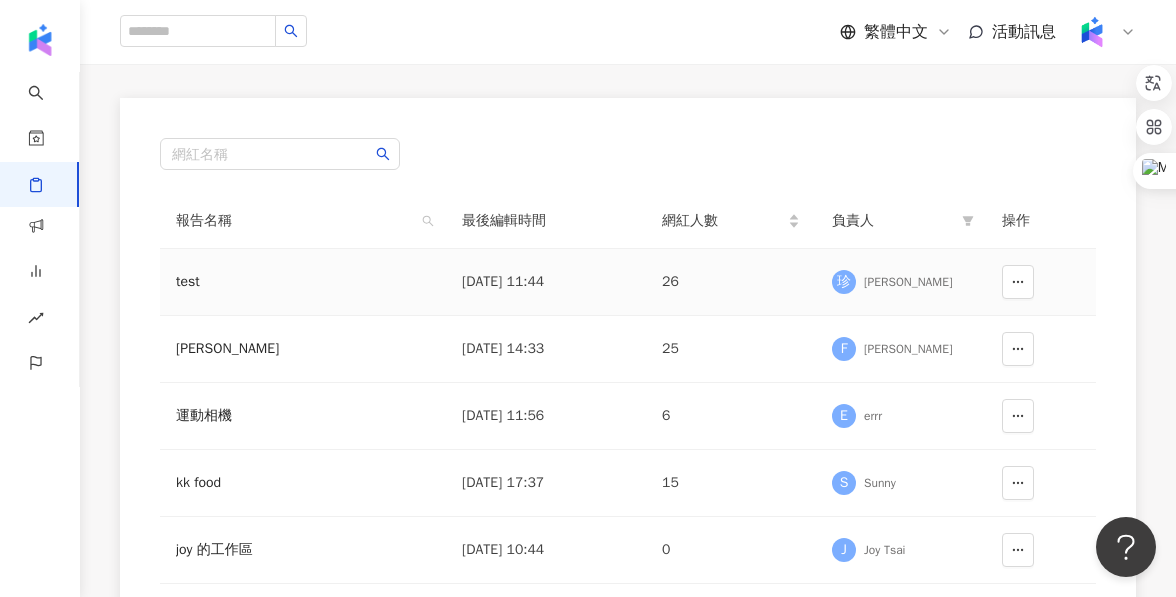 click on "test" at bounding box center [296, 282] 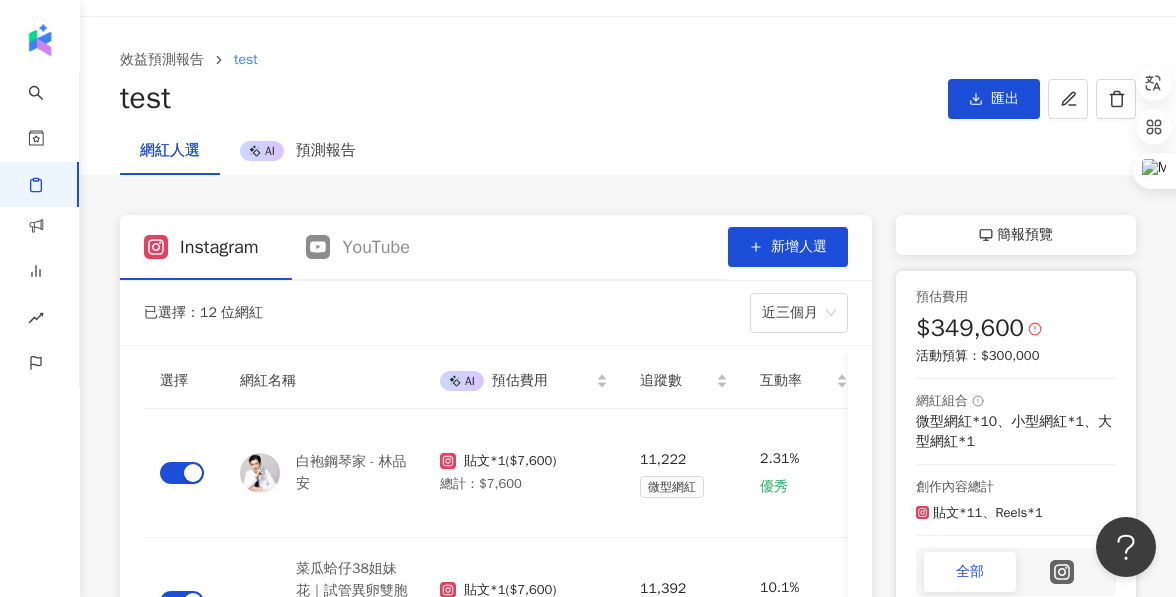 scroll, scrollTop: 0, scrollLeft: 0, axis: both 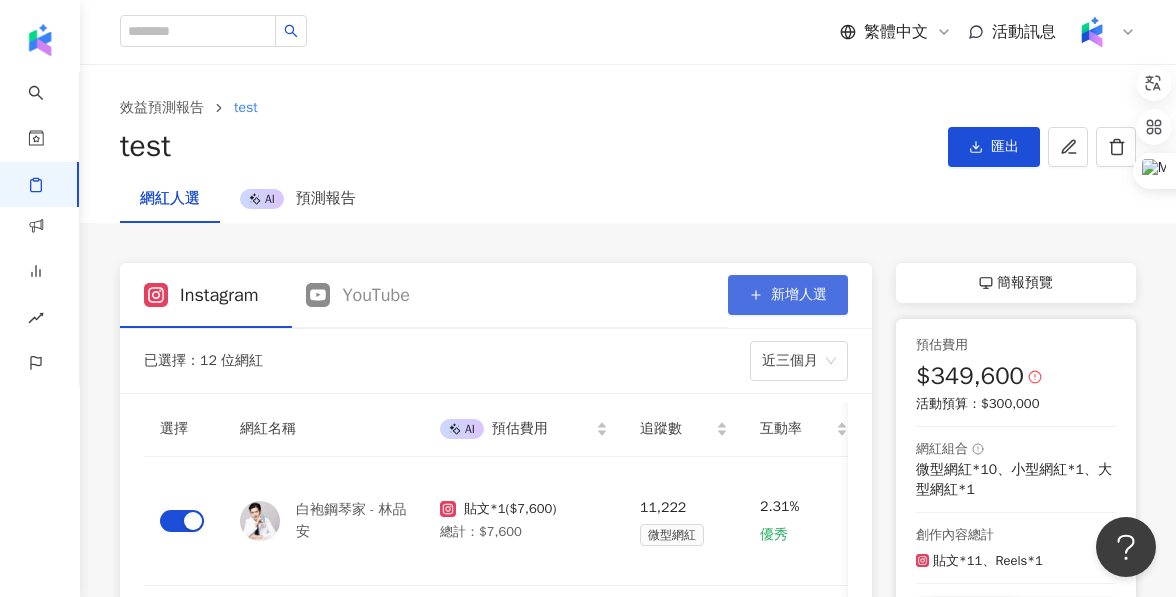 click on "新增人選" at bounding box center (799, 295) 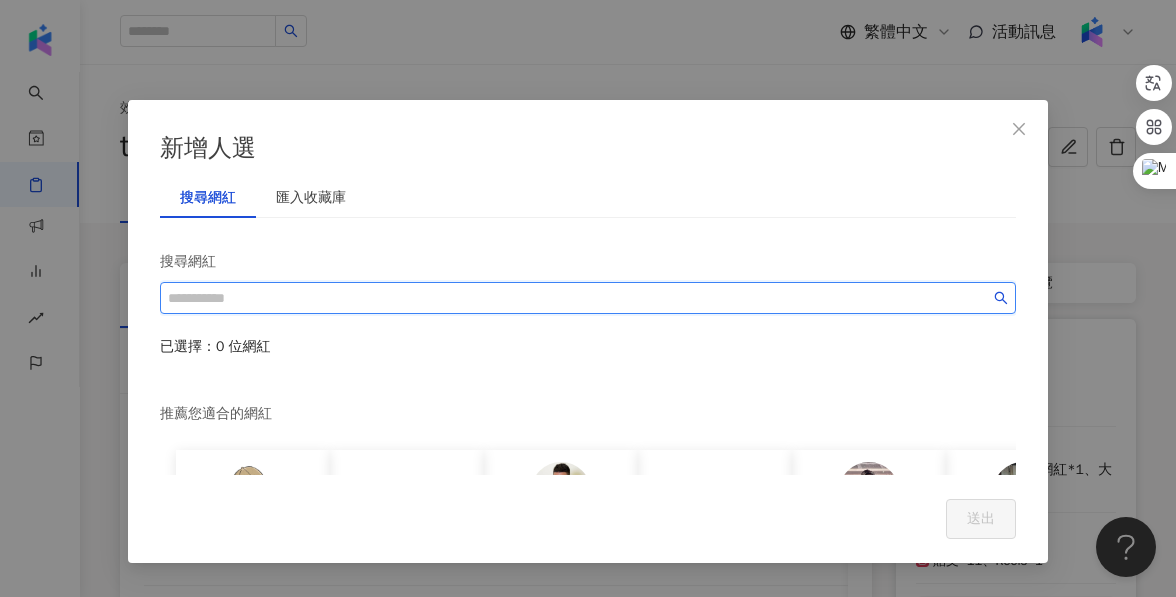 click at bounding box center (579, 298) 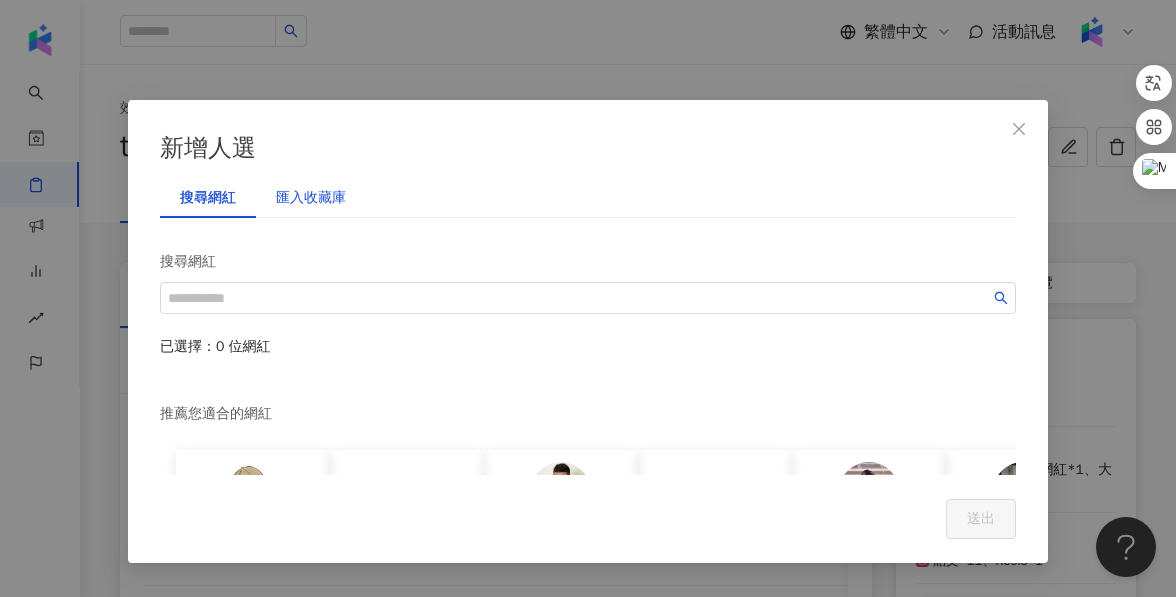 click on "匯入收藏庫" at bounding box center [311, 198] 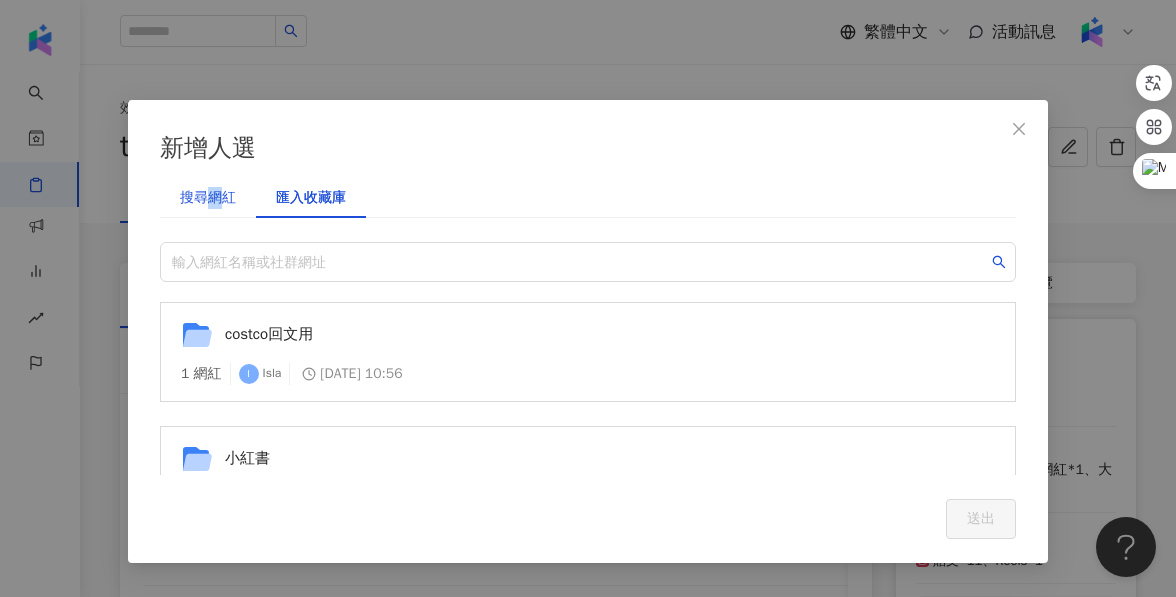 click on "搜尋網紅" at bounding box center [208, 198] 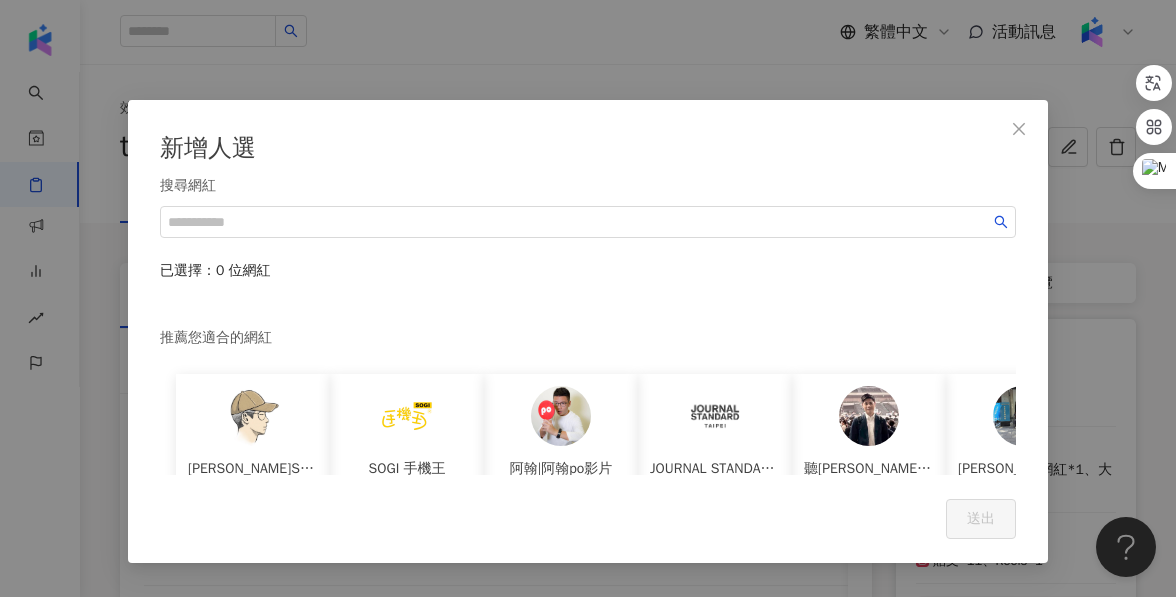 scroll, scrollTop: 83, scrollLeft: 0, axis: vertical 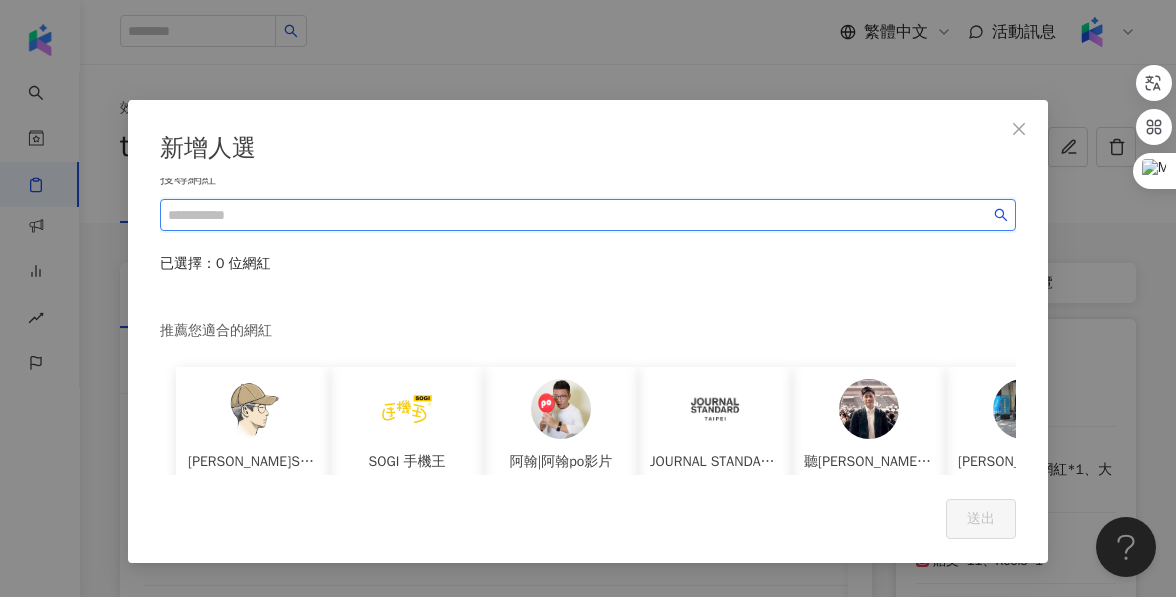 click at bounding box center (579, 215) 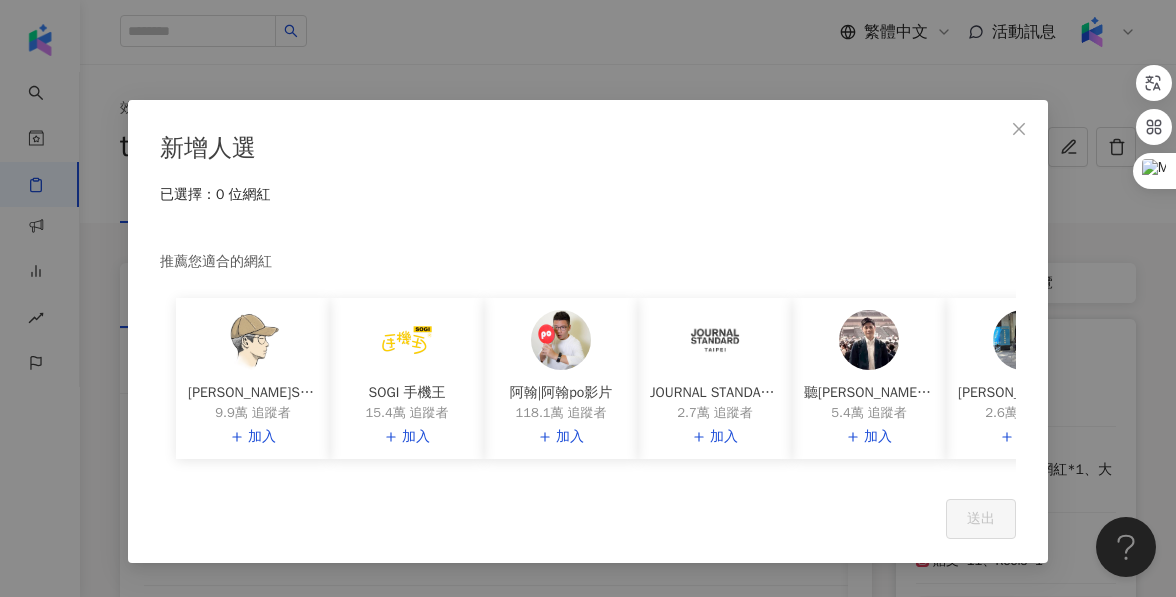 scroll, scrollTop: 0, scrollLeft: 0, axis: both 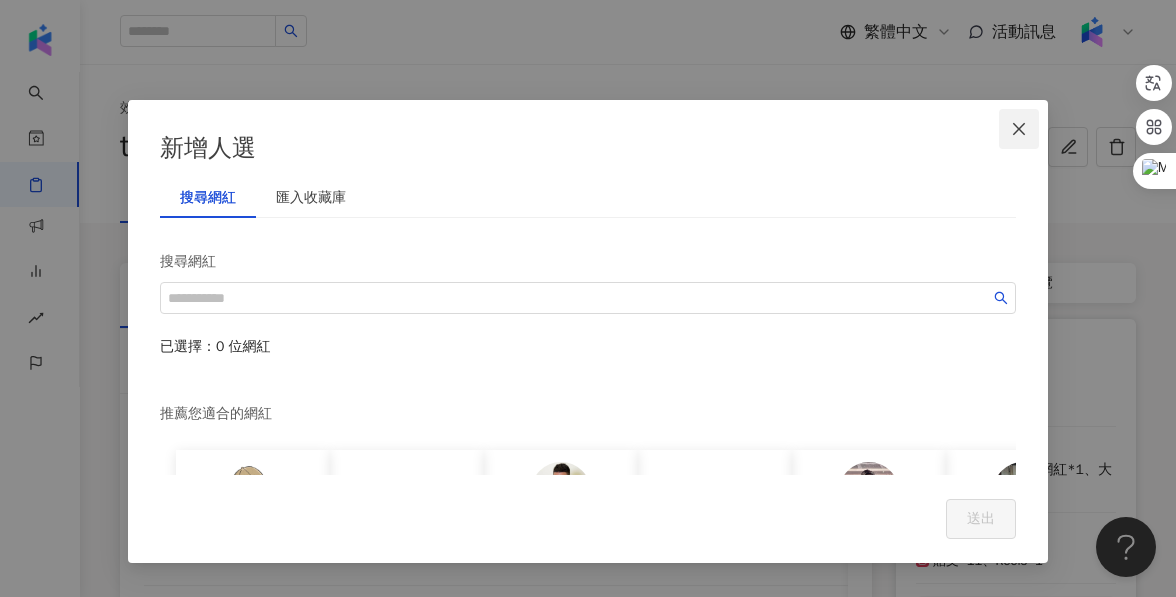 click at bounding box center [1019, 129] 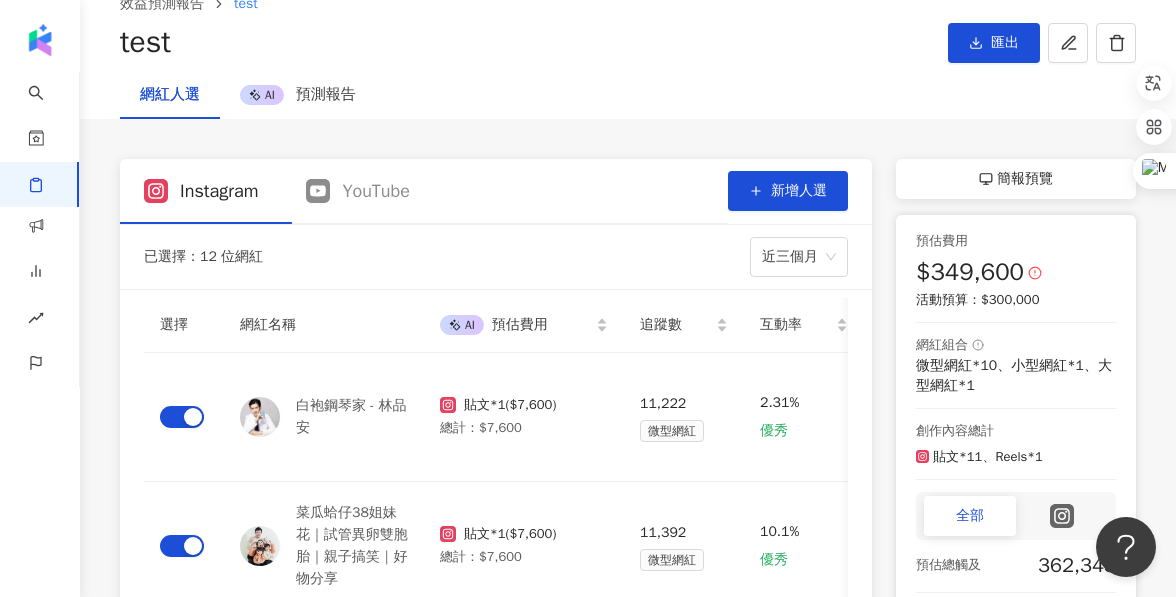 scroll, scrollTop: 116, scrollLeft: 0, axis: vertical 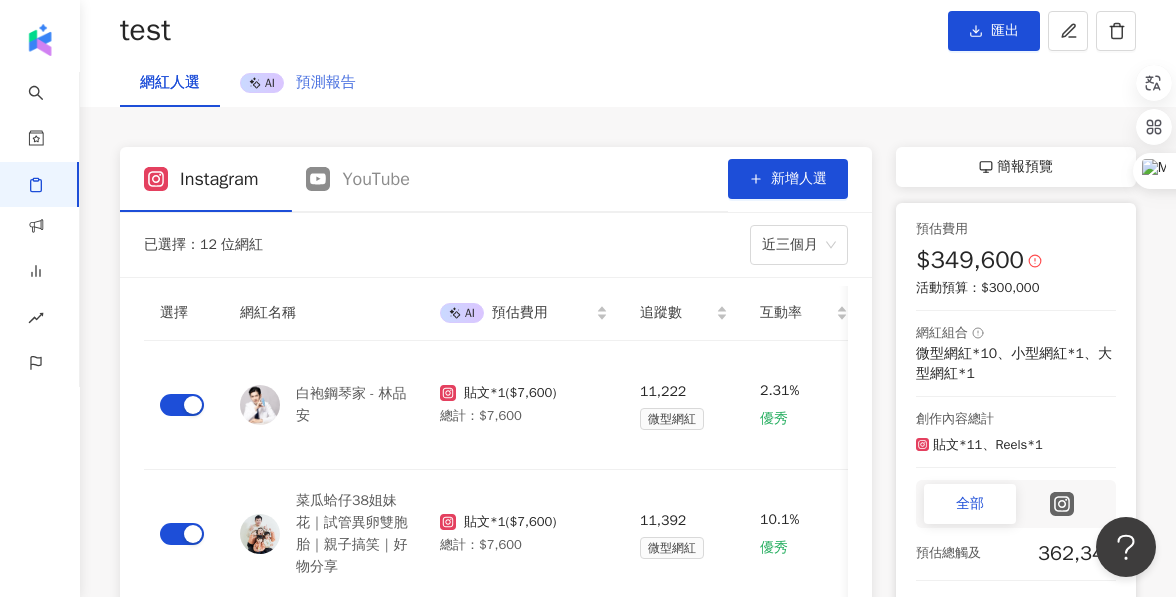 click on "AI 預測報告" at bounding box center [298, 83] 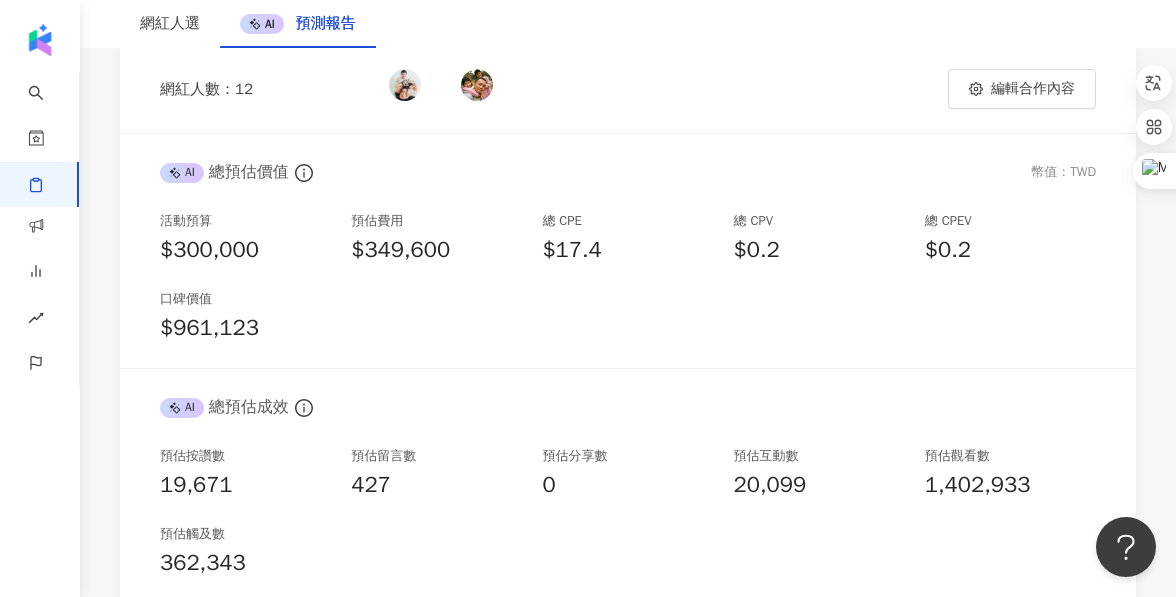 scroll, scrollTop: 222, scrollLeft: 0, axis: vertical 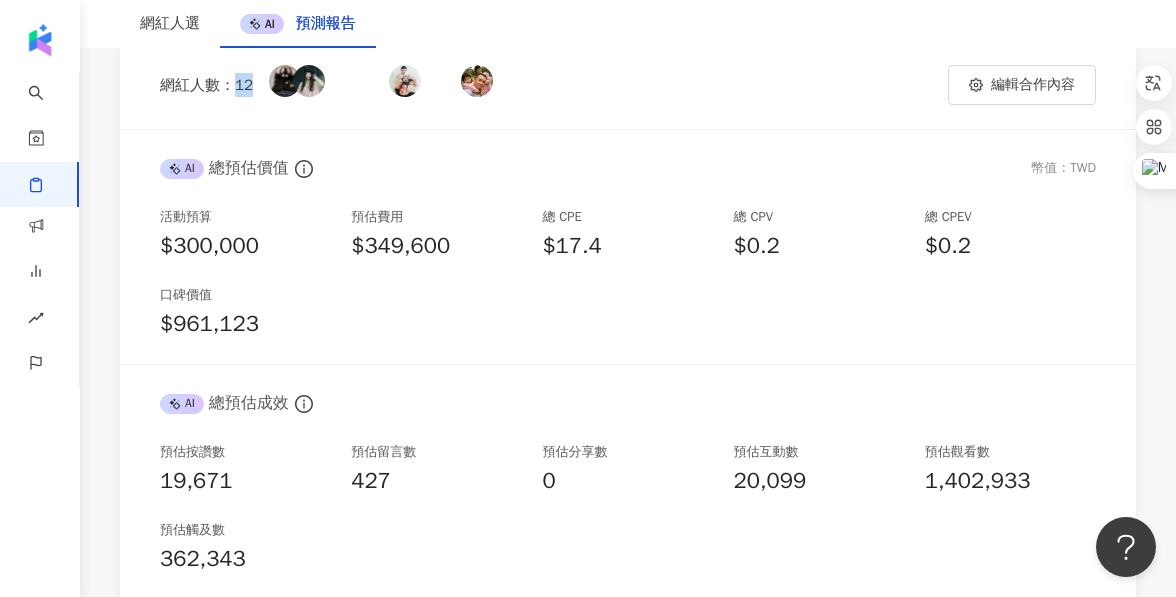 drag, startPoint x: 258, startPoint y: 84, endPoint x: 235, endPoint y: 84, distance: 23 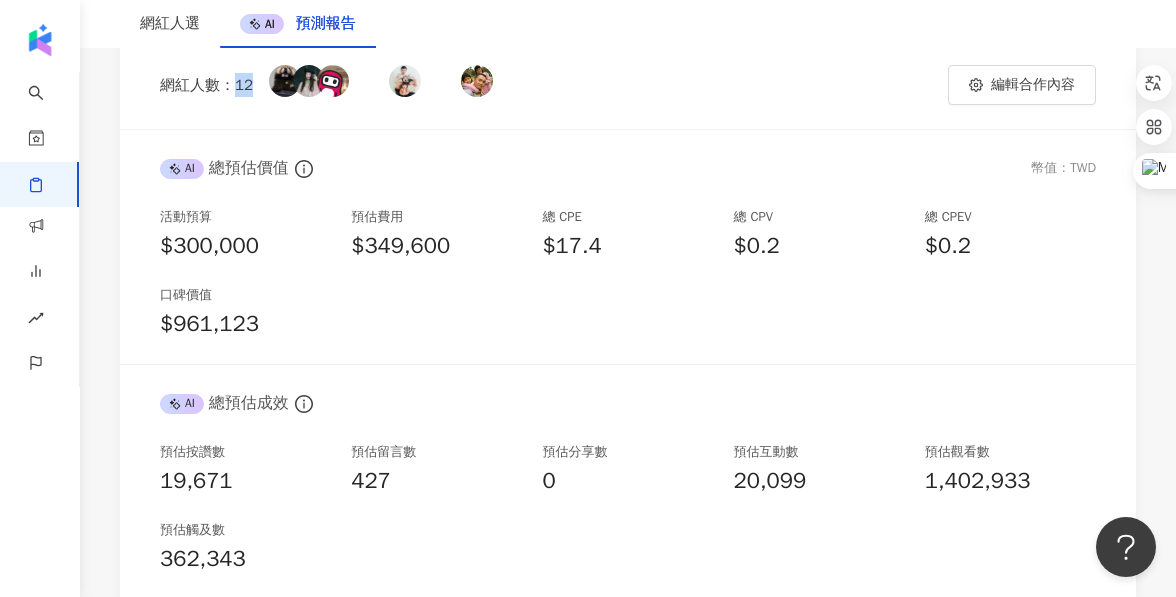 click on "網紅人數：12" at bounding box center (334, 85) 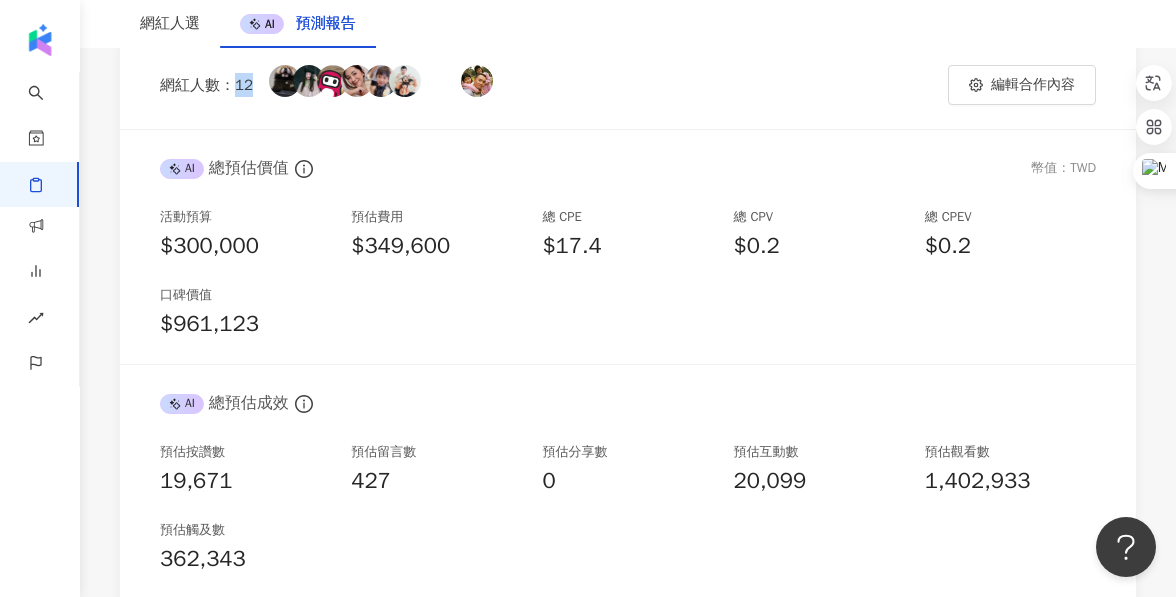 click on "網紅人數：12" at bounding box center (206, 85) 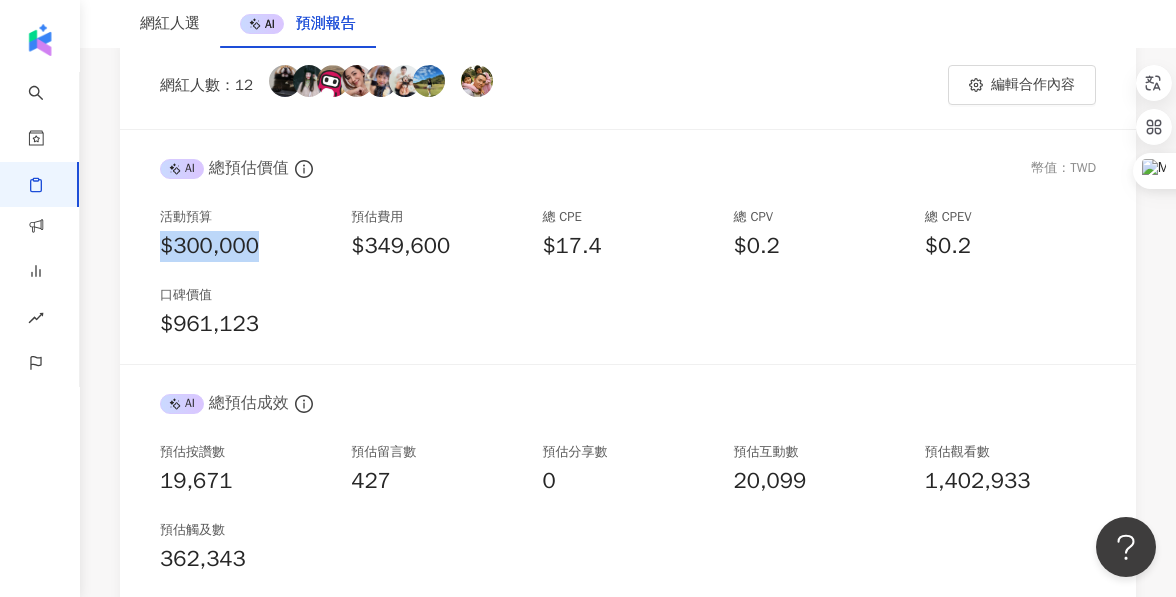 drag, startPoint x: 266, startPoint y: 238, endPoint x: 131, endPoint y: 238, distance: 135 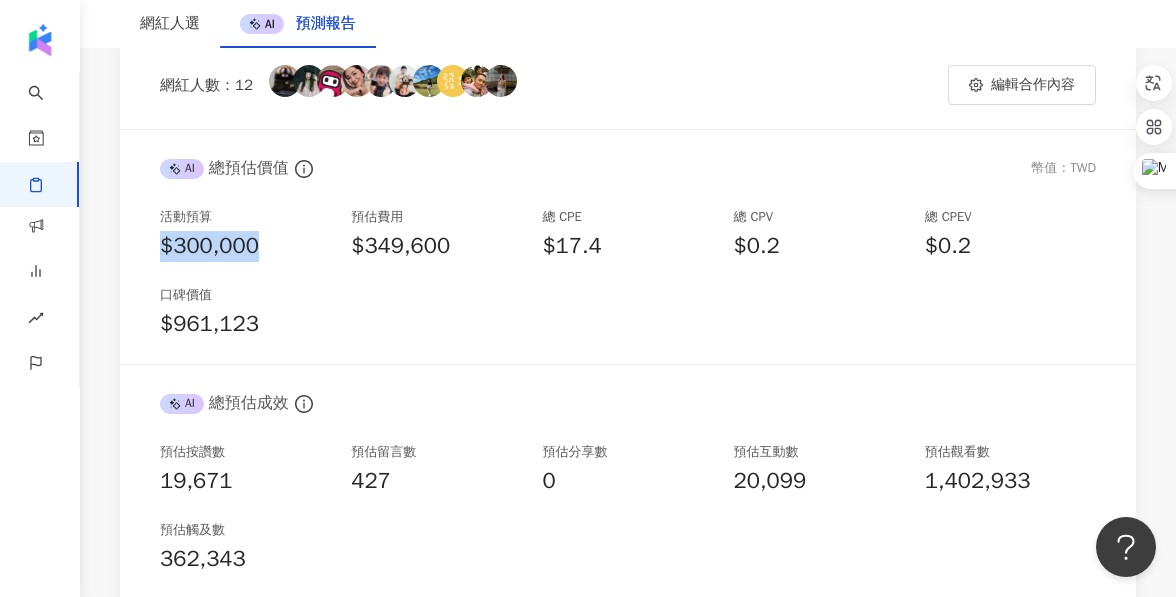 click on "AI 總預估價值 幣值：TWD 活動預算   $300,000 預估費用   $349,600 總 CPE   $17.4 總 CPV   $0.2 總 CPEV   $0.2 口碑價值   $961,123" at bounding box center [628, 247] 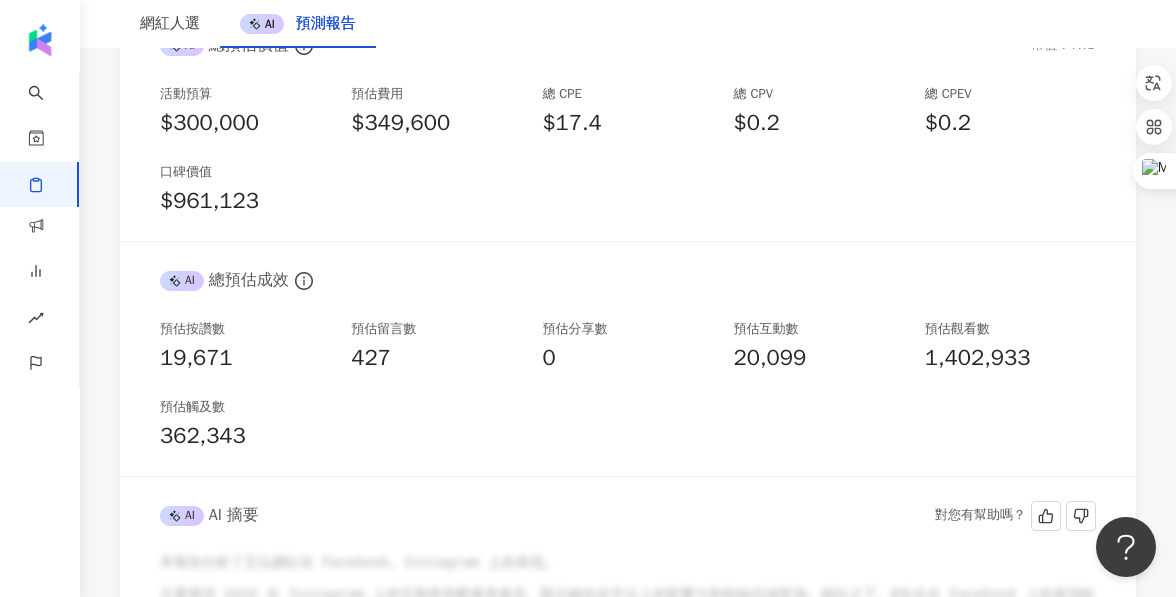 scroll, scrollTop: 352, scrollLeft: 0, axis: vertical 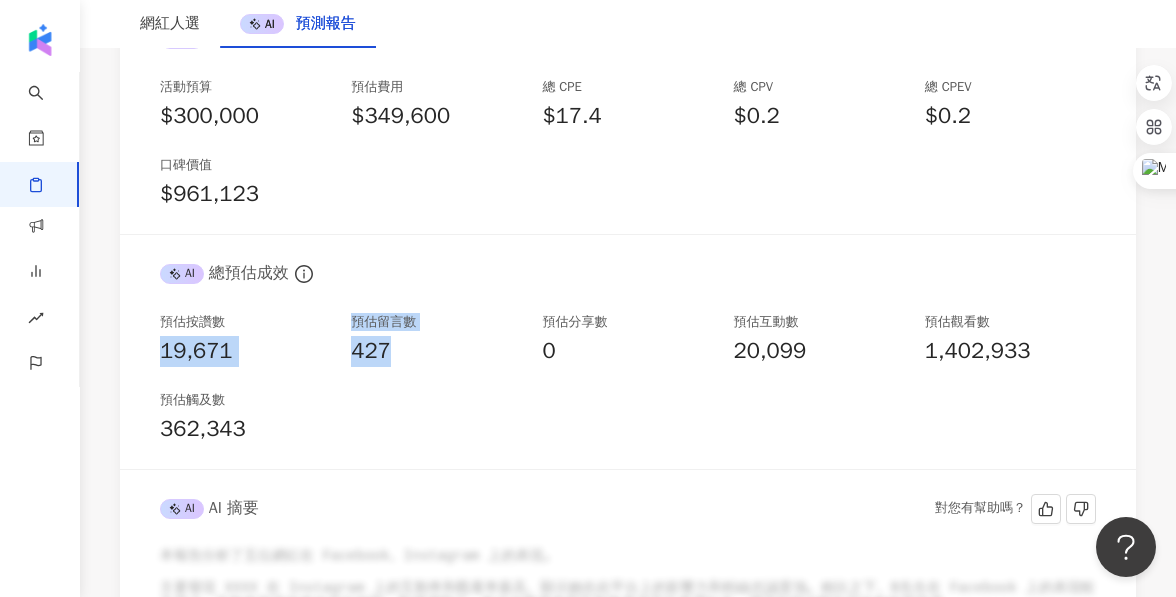 drag, startPoint x: 160, startPoint y: 349, endPoint x: 408, endPoint y: 354, distance: 248.0504 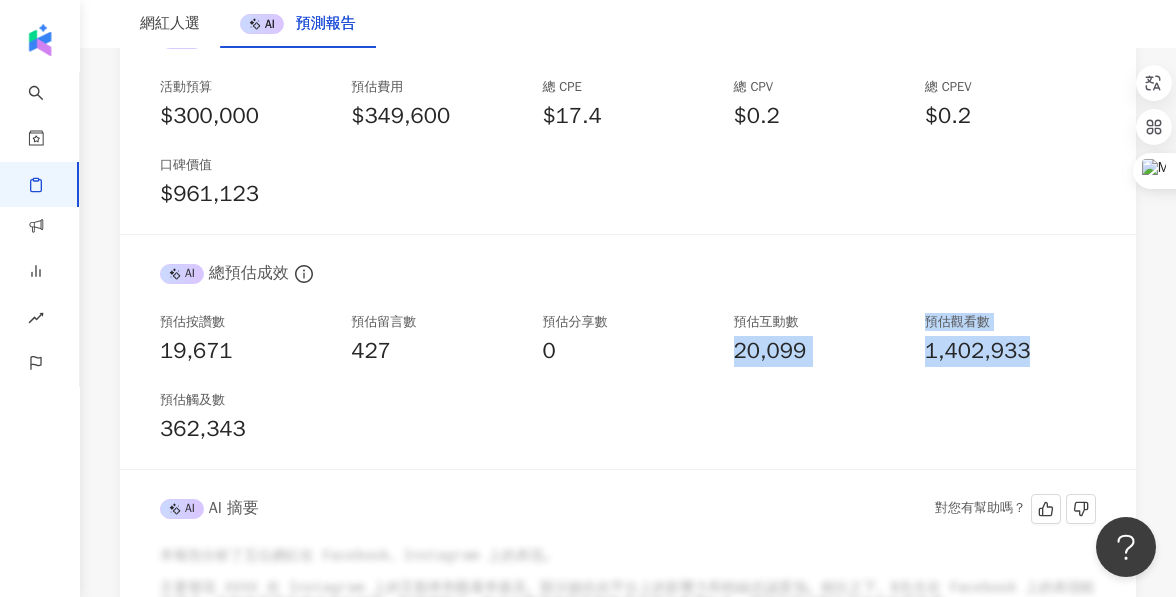 drag, startPoint x: 741, startPoint y: 349, endPoint x: 1058, endPoint y: 349, distance: 317 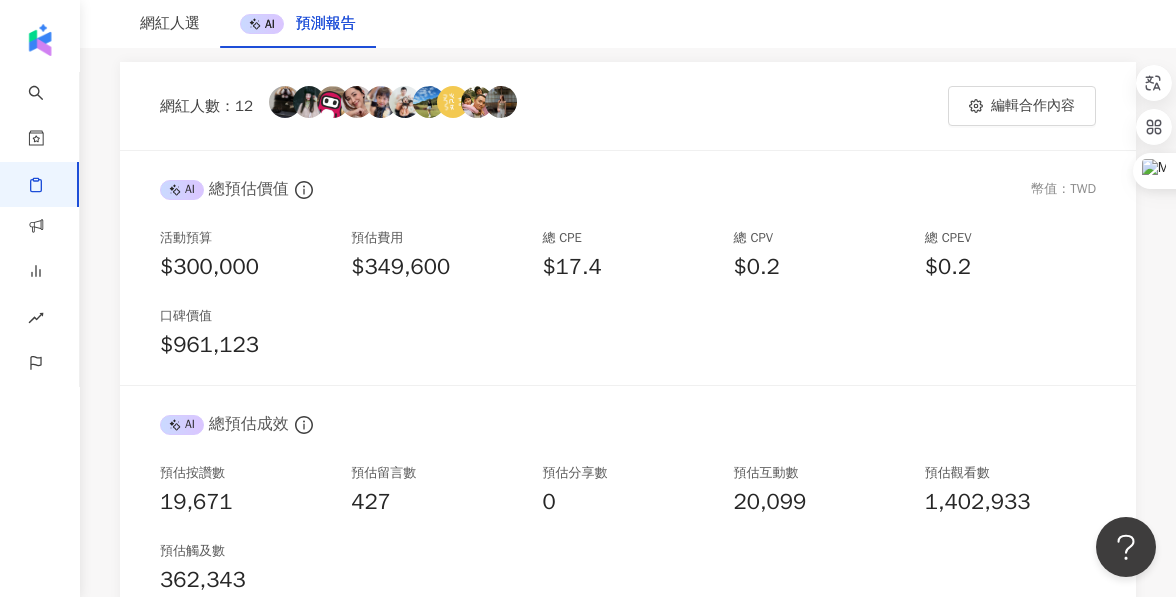 scroll, scrollTop: 0, scrollLeft: 0, axis: both 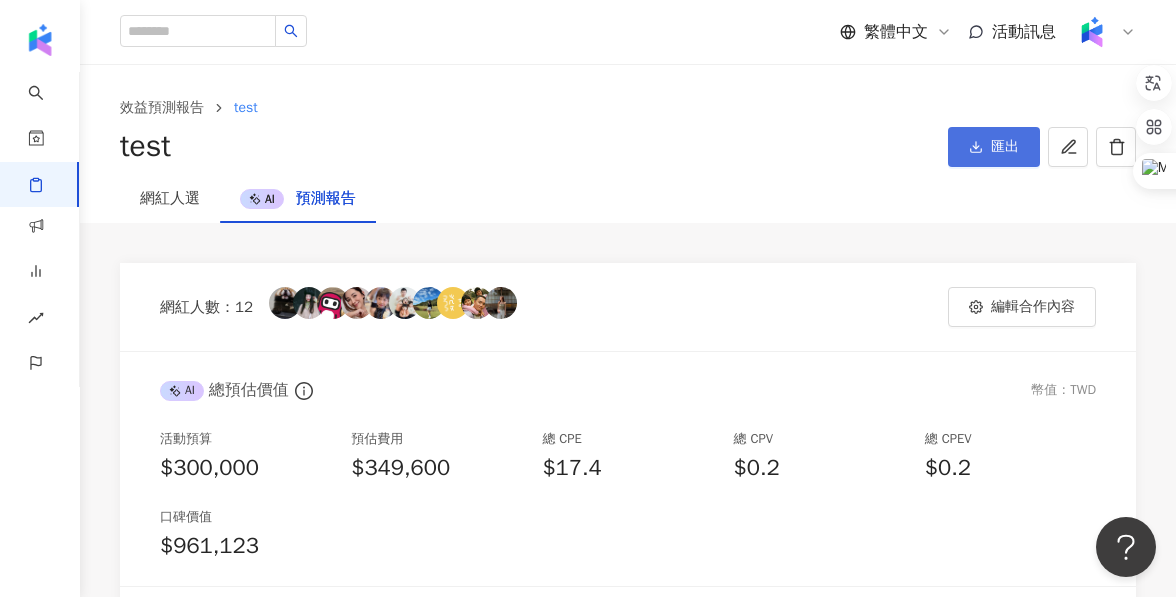 click on "匯出" at bounding box center (994, 147) 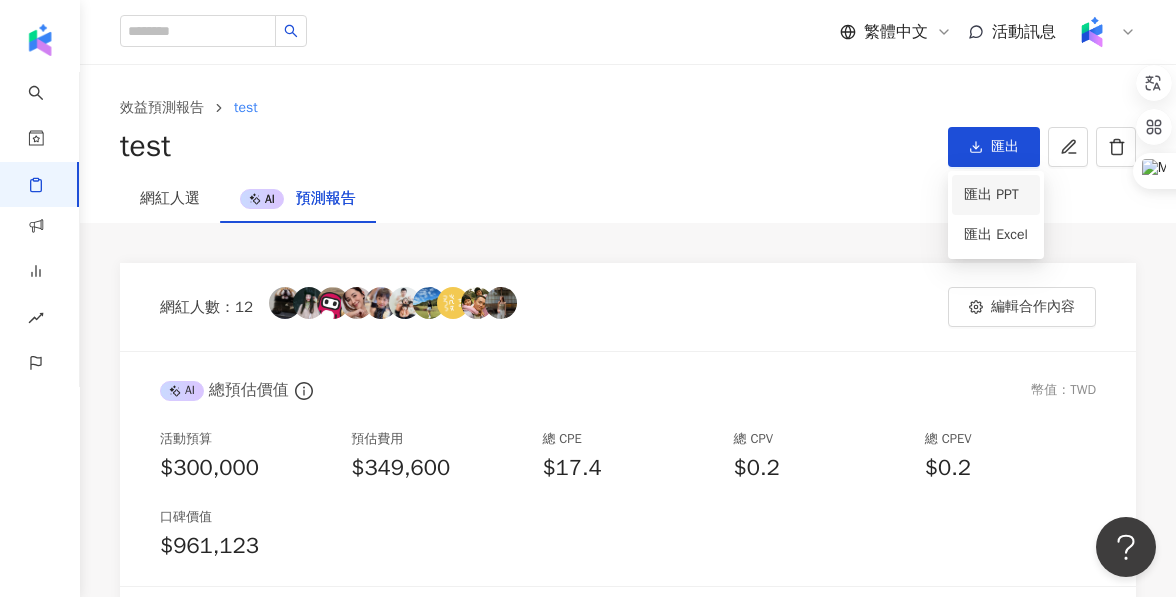 click on "匯出 PPT" at bounding box center [996, 195] 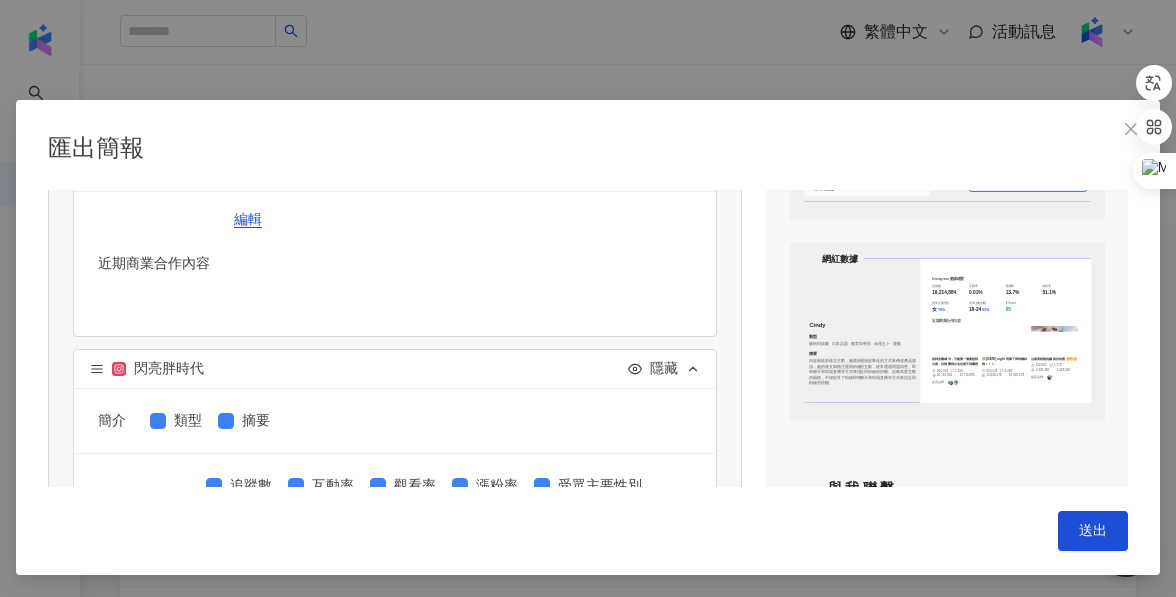 scroll, scrollTop: 1429, scrollLeft: 0, axis: vertical 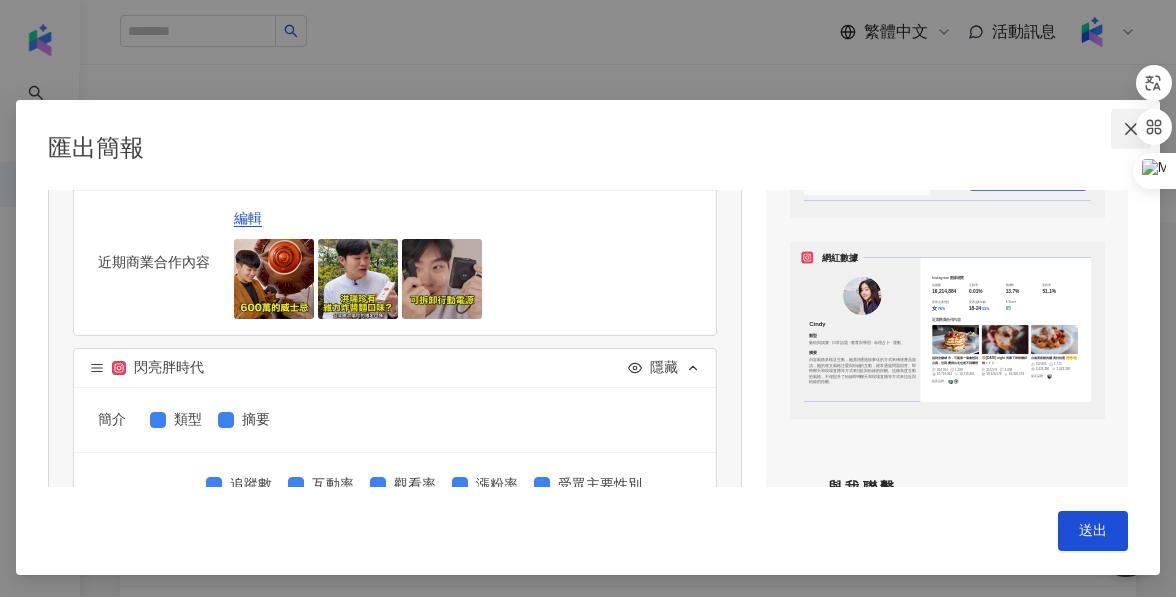 click at bounding box center (1131, 129) 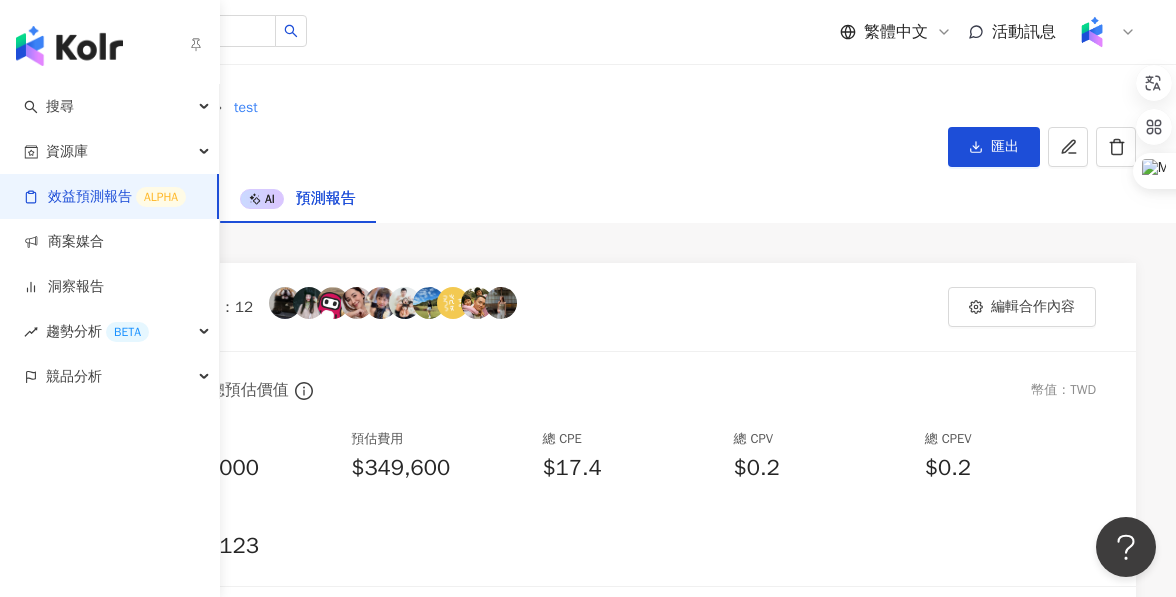 click at bounding box center [69, 46] 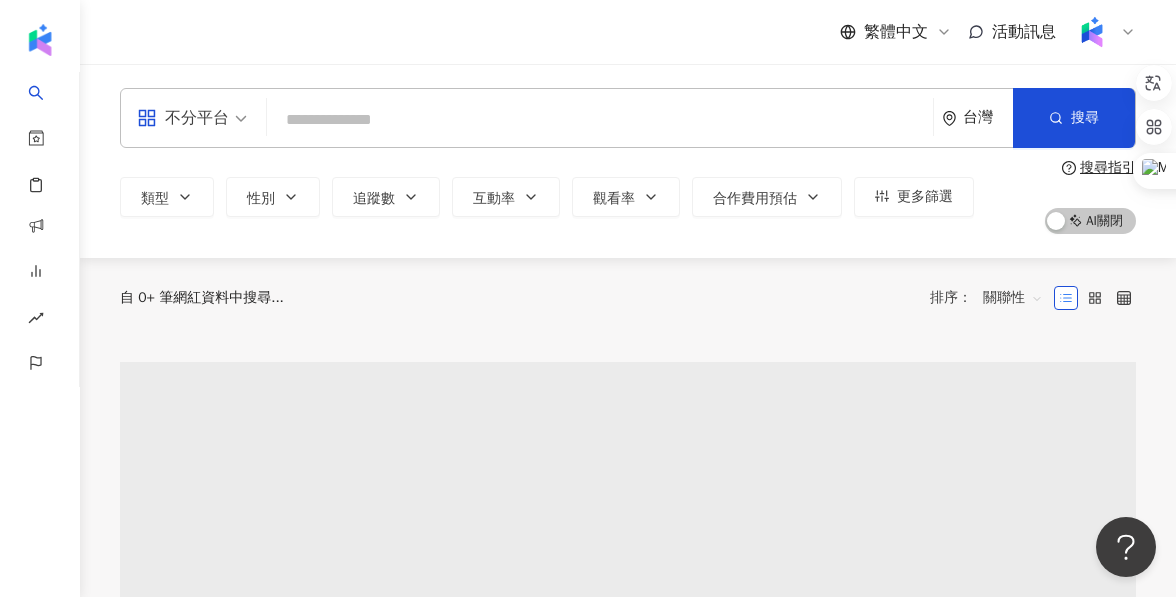 click at bounding box center (1092, 32) 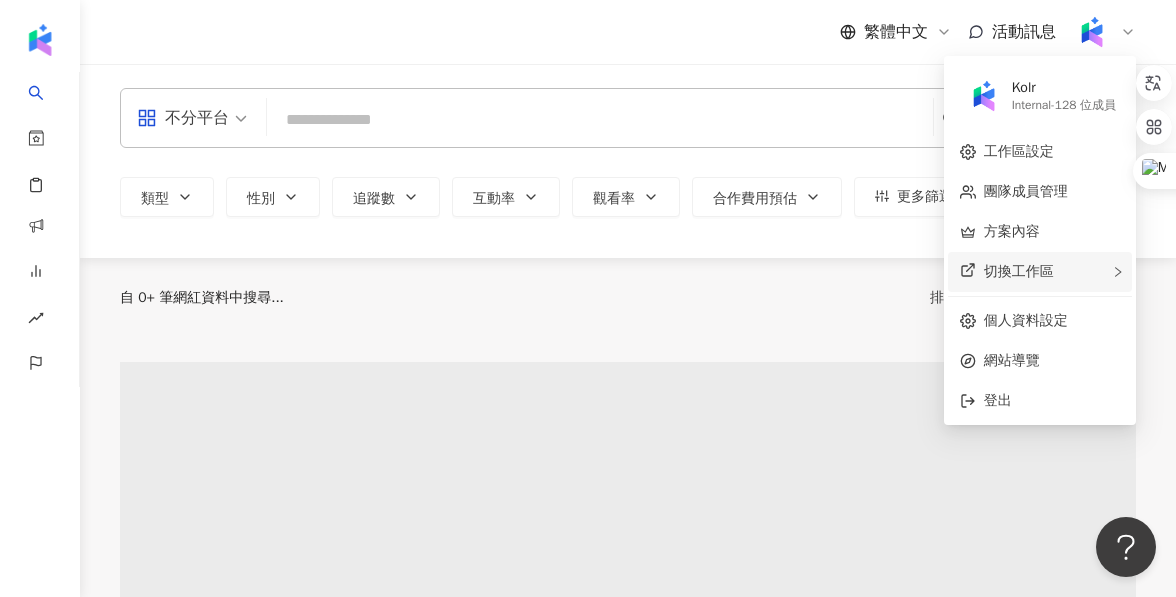 click on "切換工作區" at bounding box center [1019, 271] 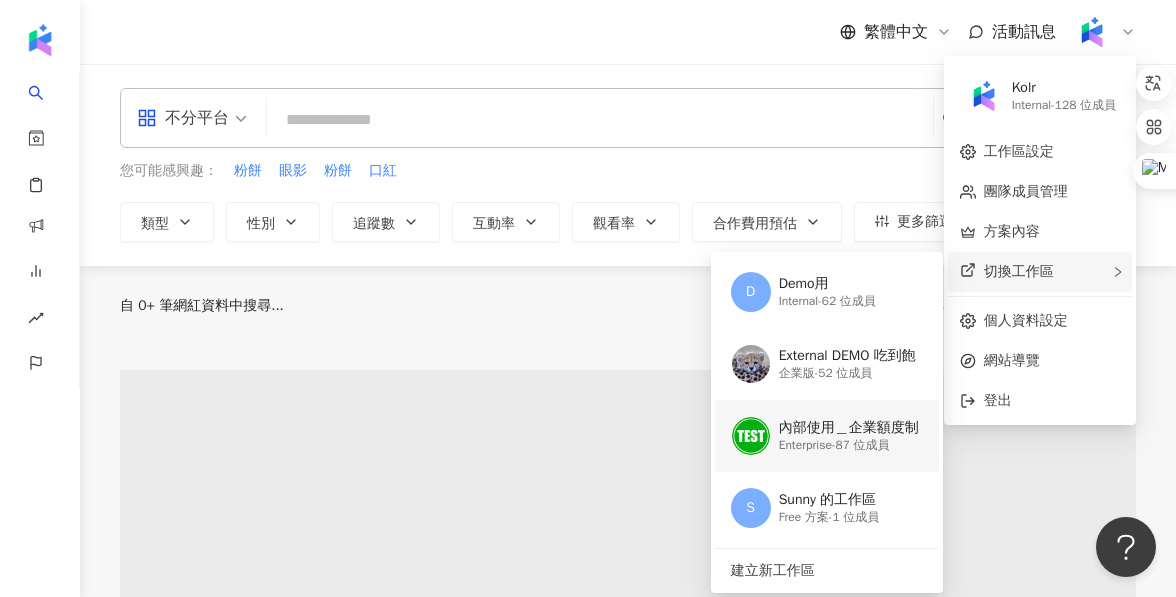 click on "內部使用＿企業額度制" at bounding box center [849, 428] 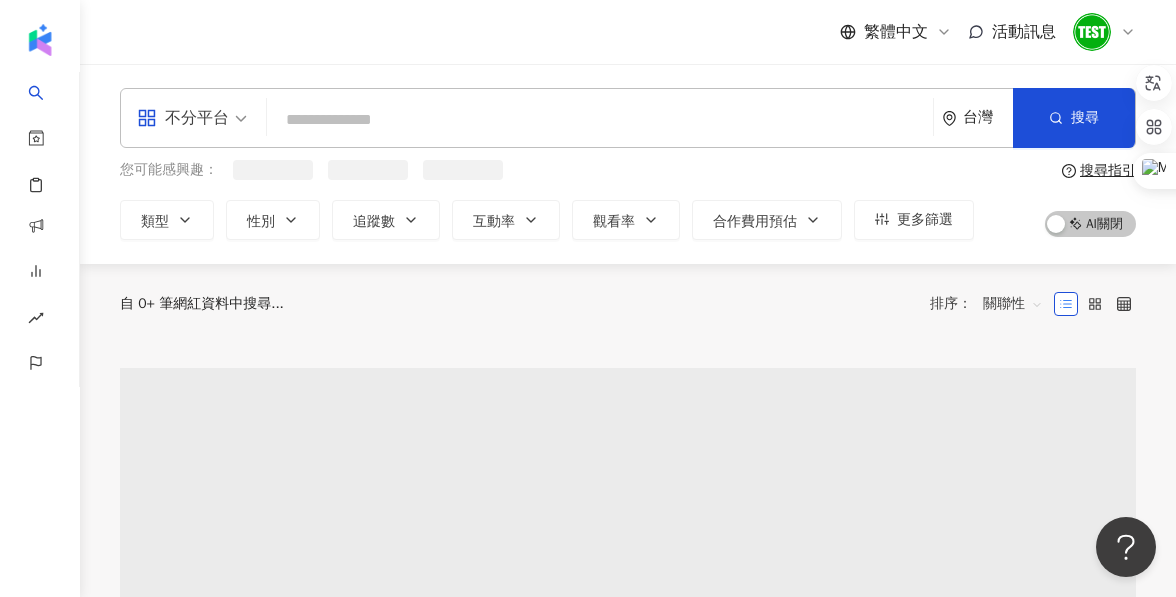click at bounding box center (600, 120) 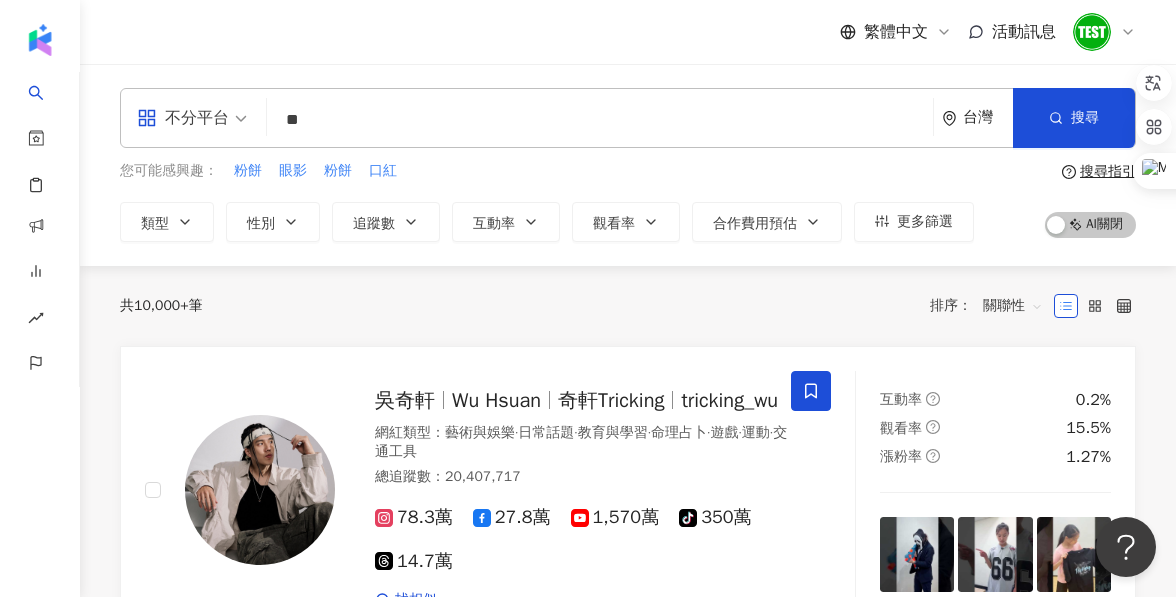 type on "**" 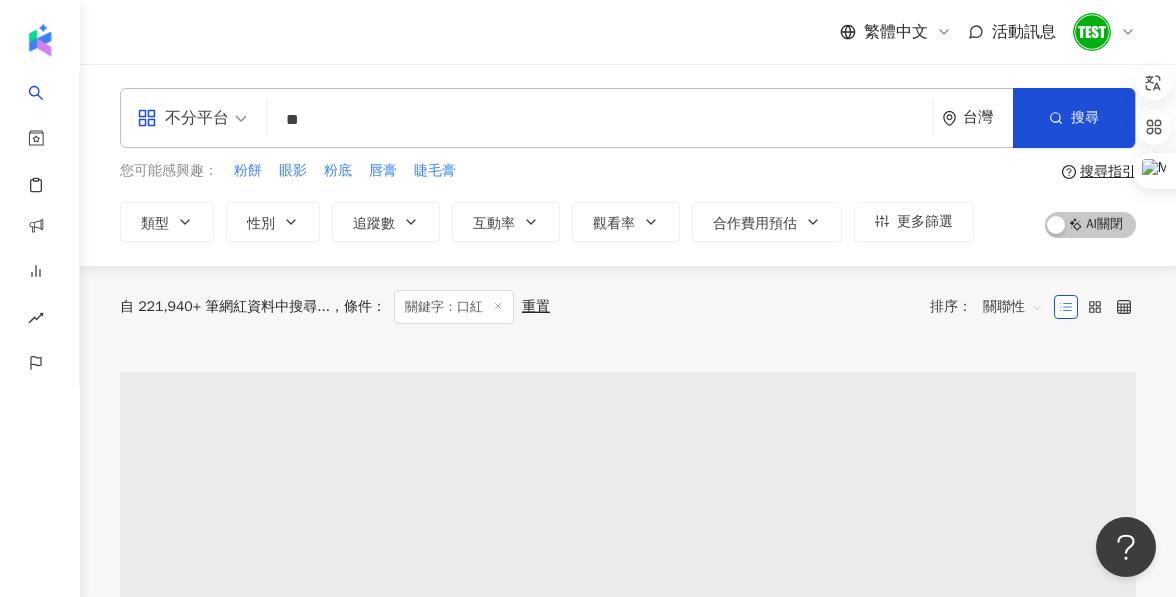 click on "不分平台 口紅 ** 台灣 搜尋 ff3ff1b1-c1b0-4393-b127-8ba053fff6ba Lin口紅 3,180   追蹤者 yu ｜口紅代購 18,144   追蹤者 香港天然手作工房 大量好評
首創自調天然口紅已售出過千枝上 2,007   追蹤者 🧚‍♀️❤𝙁𝙖𝙞𝙧𝙮'𝙨 𝙎𝙩𝙮𝙡𝙚 口紅專櫃代購🧚‍♀️❤ 980   追蹤者 nkougmuickhoi 1,020   追蹤者 您可能感興趣： 粉餅  眼影  粉底  唇膏  睫毛膏  類型 性別 追蹤數 互動率 觀看率 合作費用預估  更多篩選 搜尋指引 AI  開啟 AI  關閉" at bounding box center [628, 165] 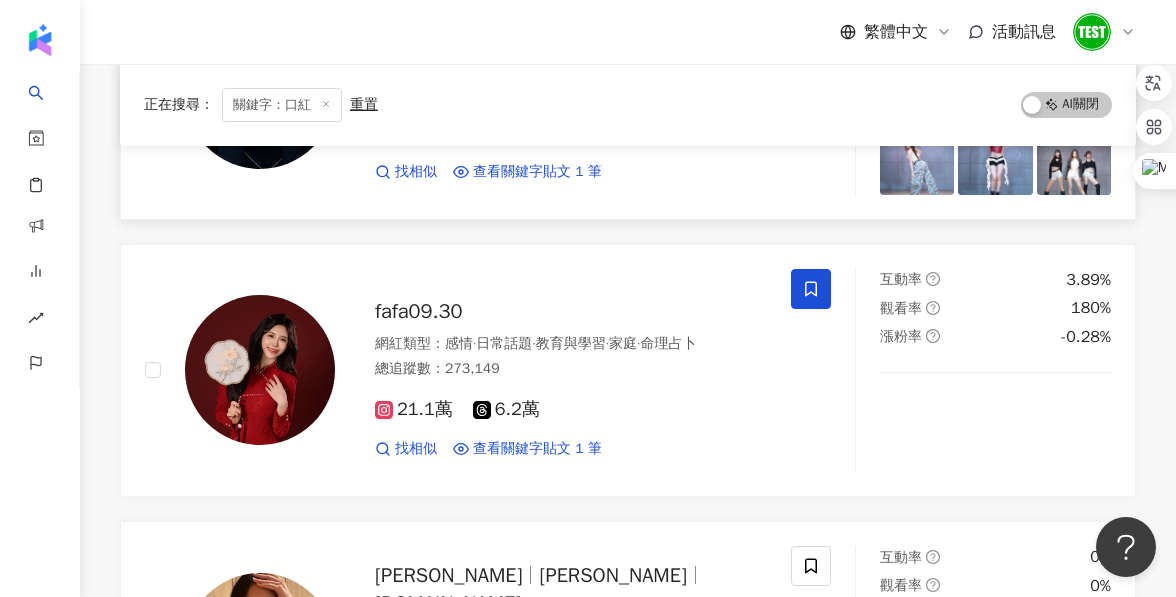 scroll, scrollTop: 1272, scrollLeft: 0, axis: vertical 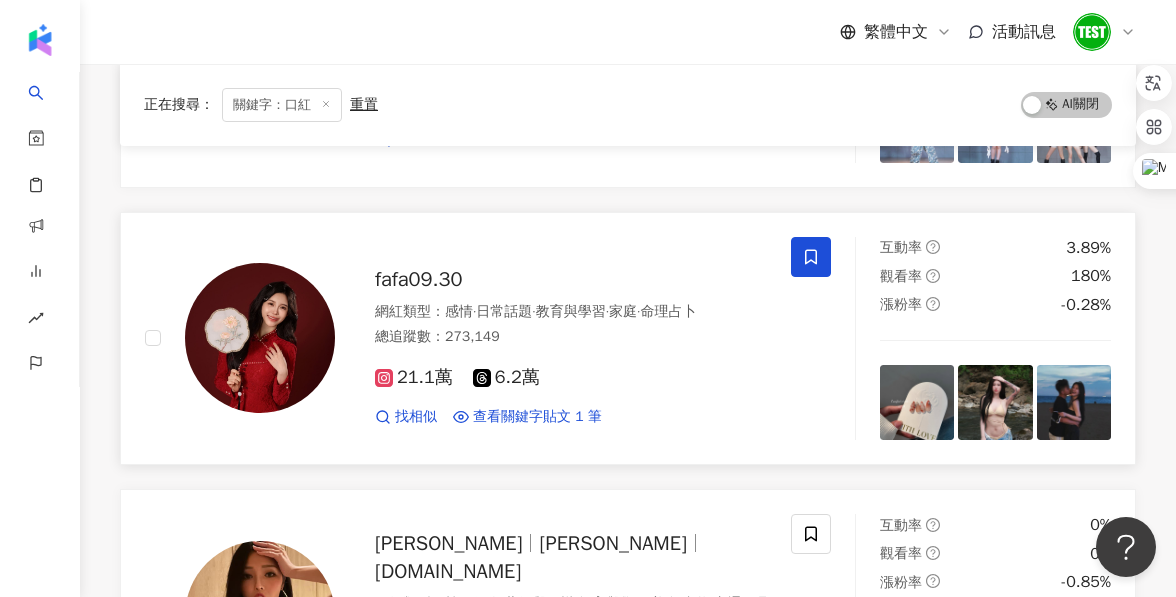 click on "fafa09.30 網紅類型 ： 感情  ·  日常話題  ·  教育與學習  ·  家庭  ·  命理占卜 總追蹤數 ： 273,149 21.1萬 6.2萬 找相似 查看關鍵字貼文 1 筆 2025/7/15 這 口紅 顏色也太香了 🍒
一隻才330$元！！！！！！！！  看更多" at bounding box center (551, 338) 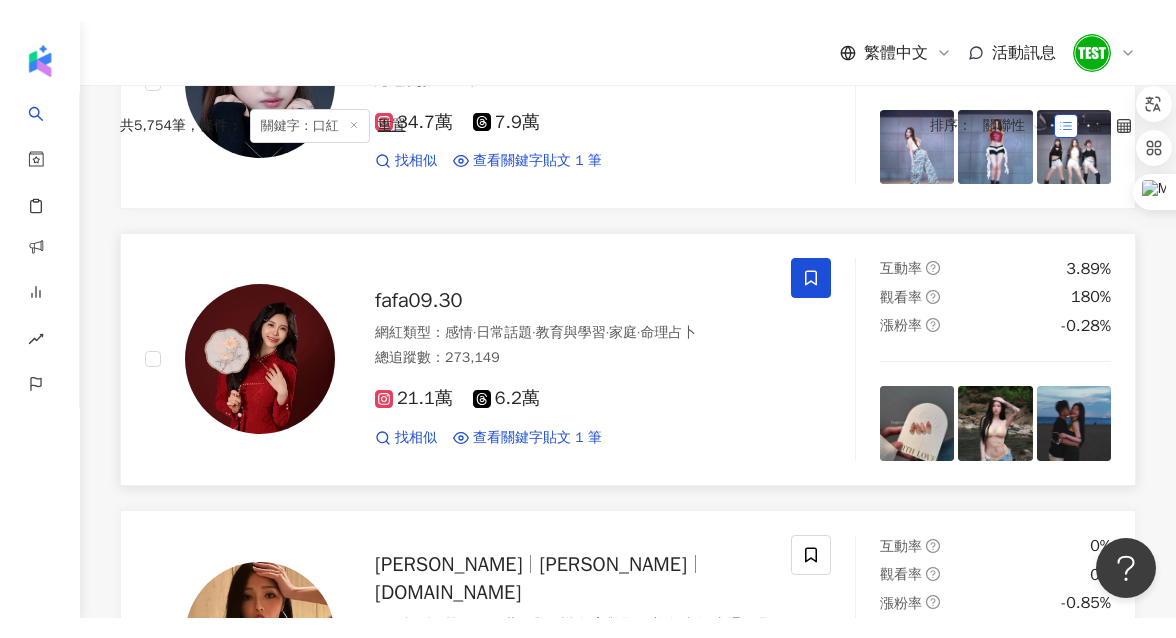 scroll, scrollTop: 0, scrollLeft: 0, axis: both 